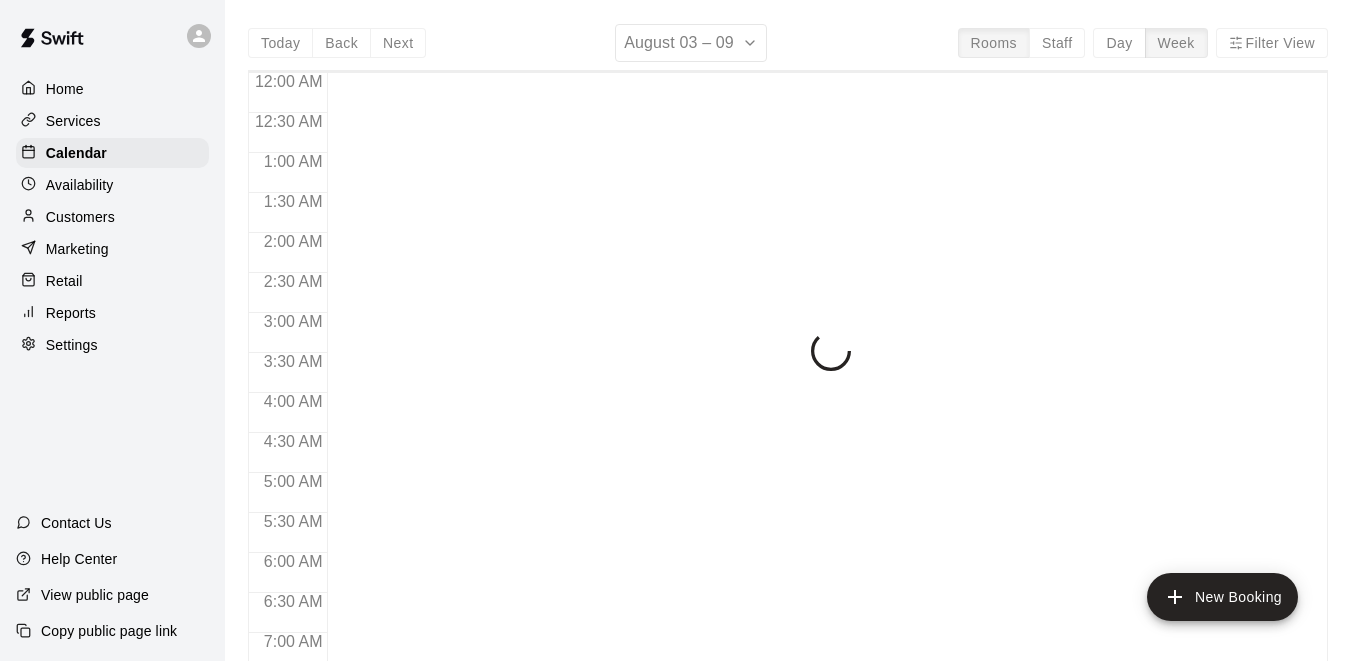 scroll, scrollTop: 0, scrollLeft: 0, axis: both 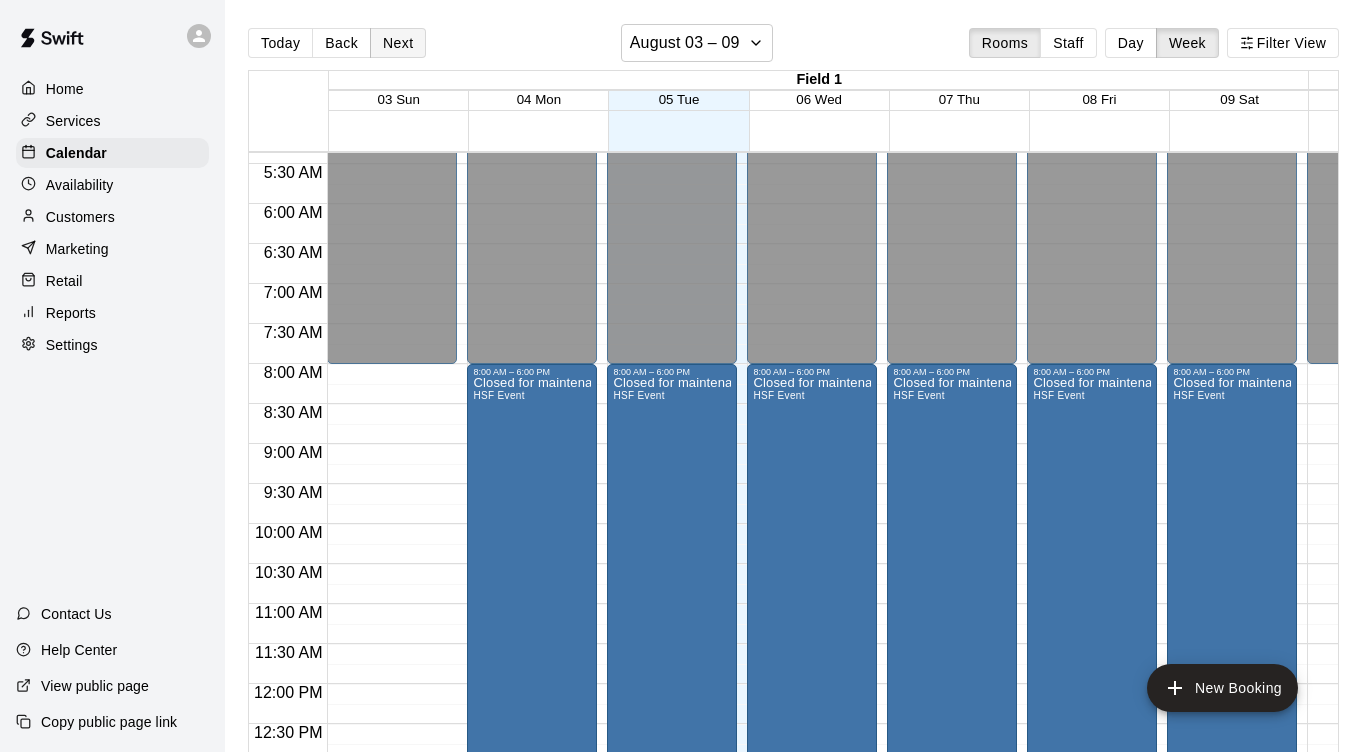 click on "Next" at bounding box center (398, 43) 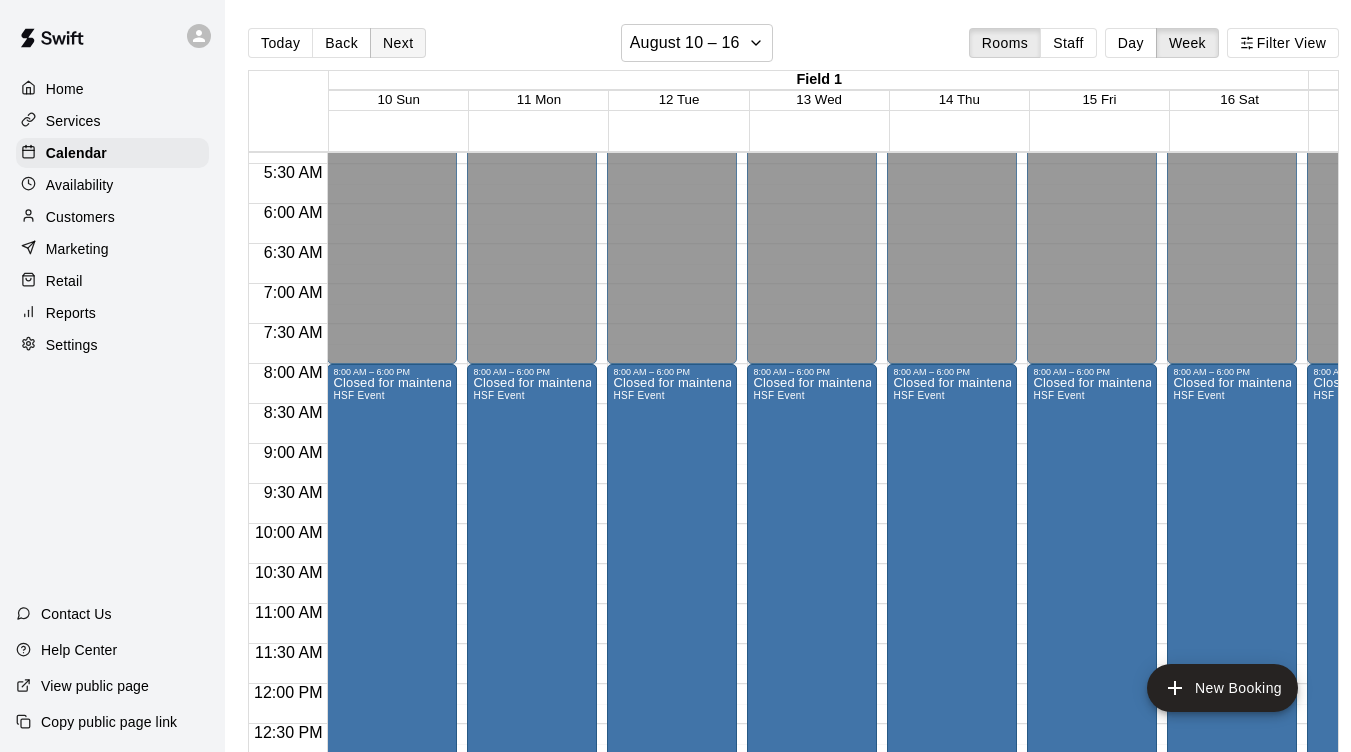 click on "Next" at bounding box center (398, 43) 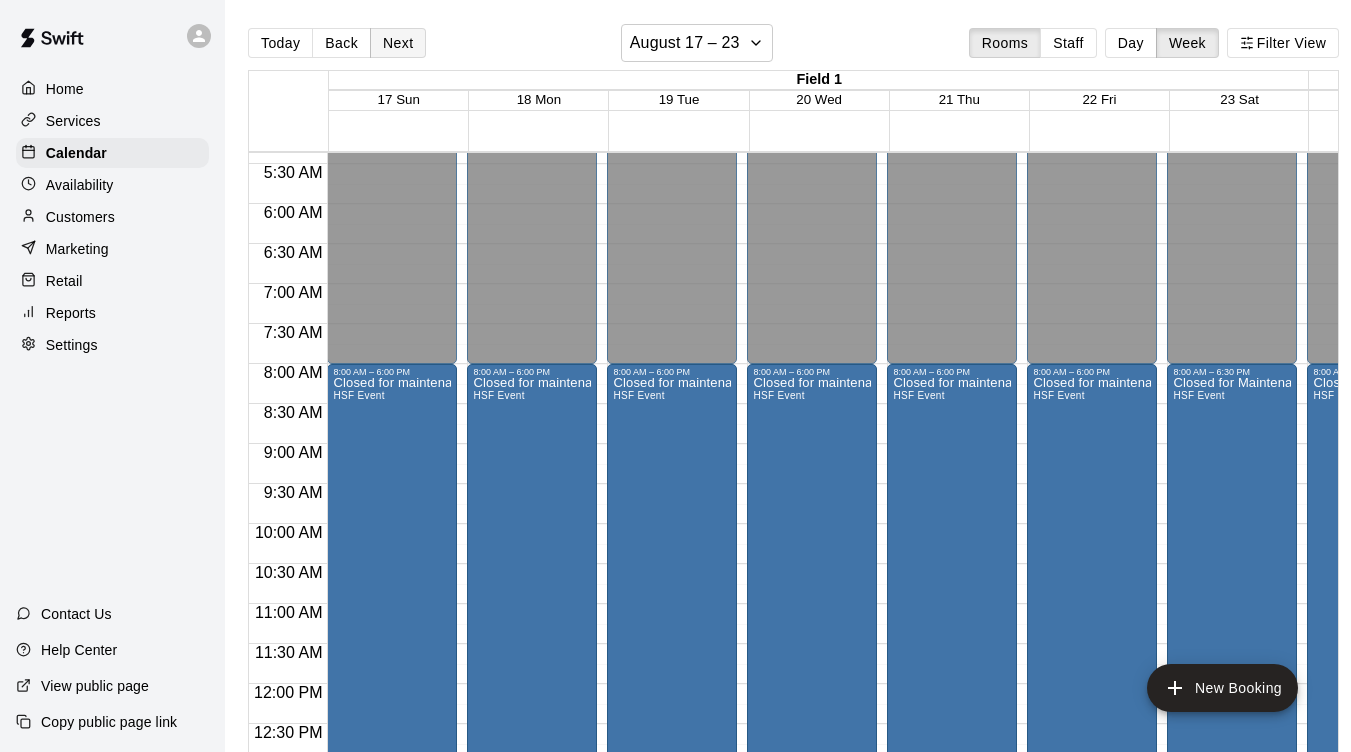 click on "Next" at bounding box center (398, 43) 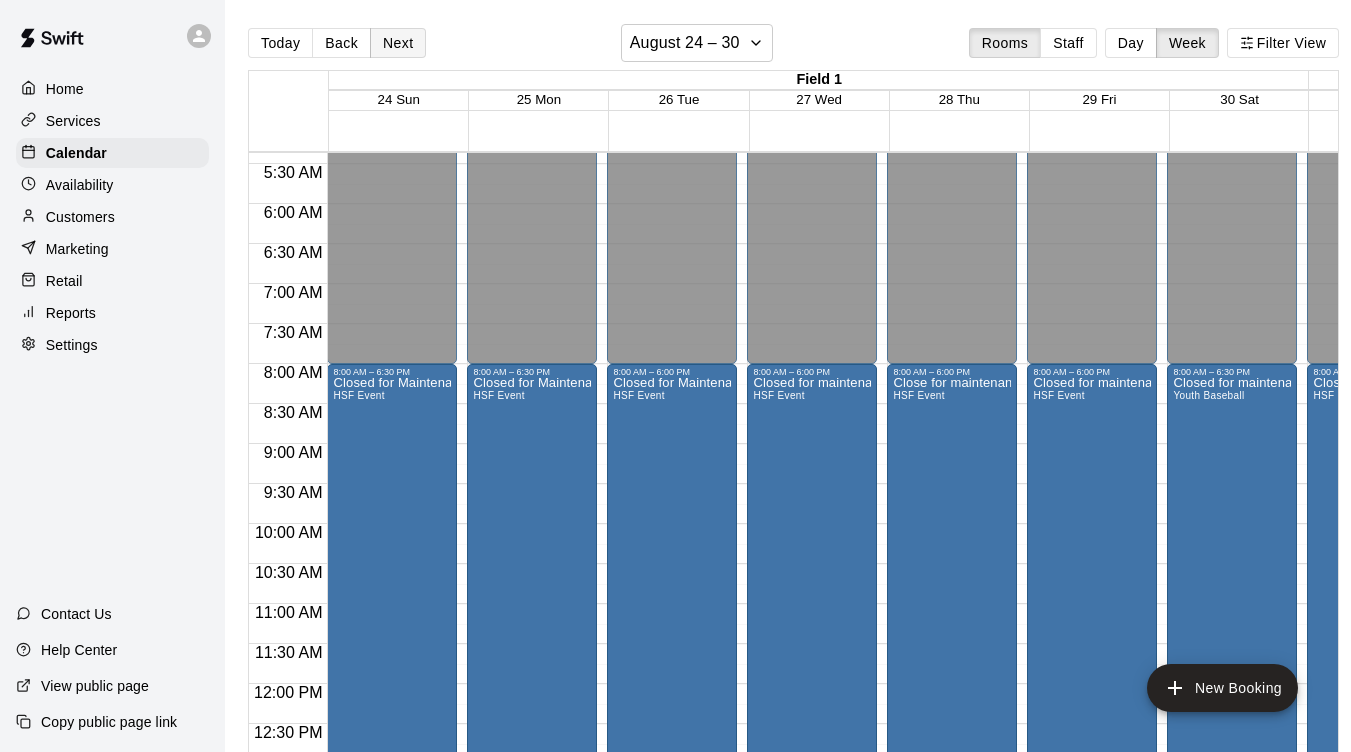 click on "Next" at bounding box center (398, 43) 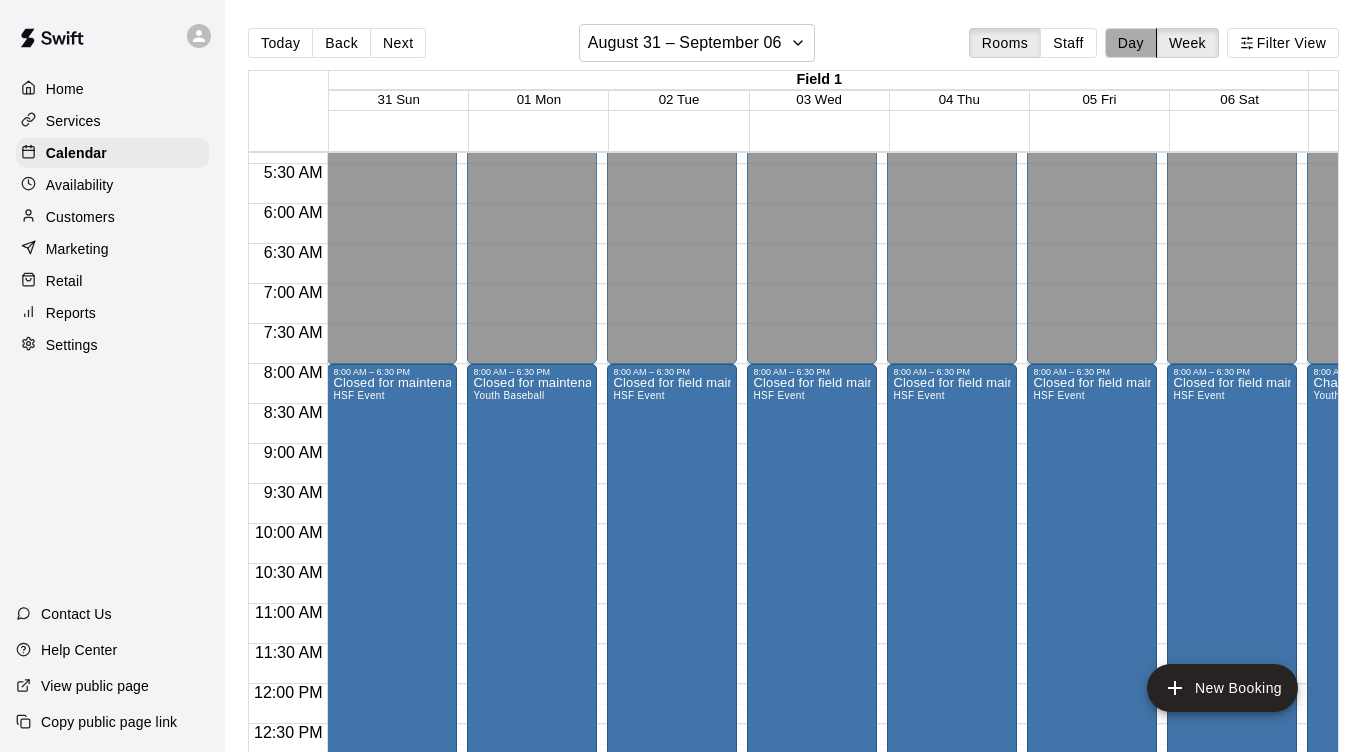 click on "Day" at bounding box center (1131, 43) 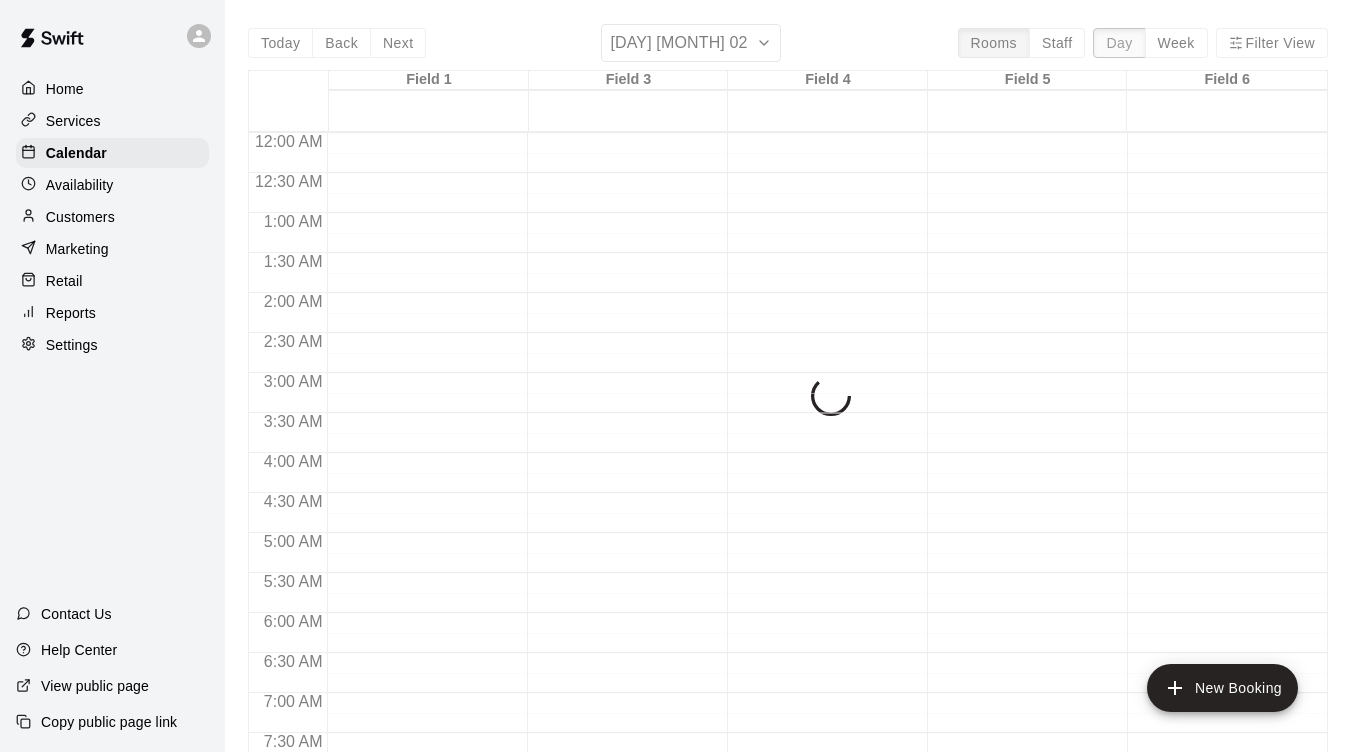 scroll, scrollTop: 1115, scrollLeft: 0, axis: vertical 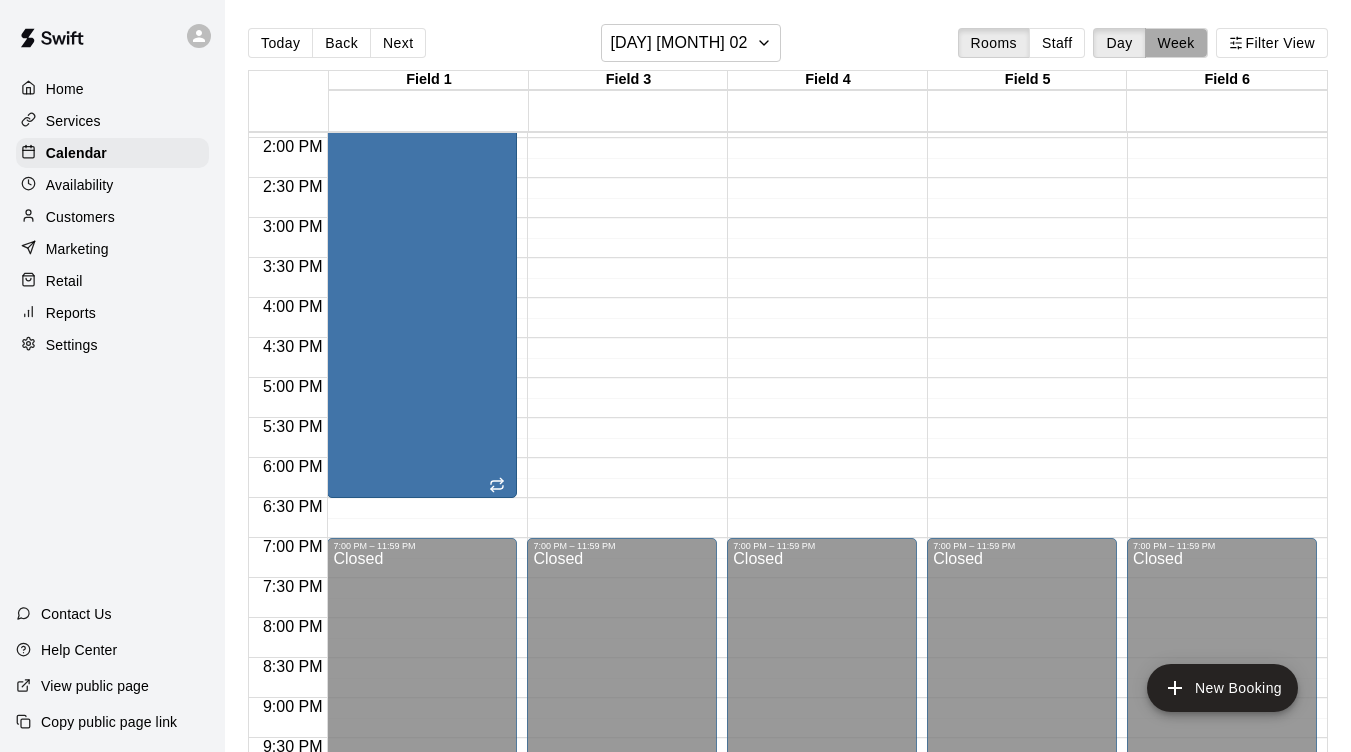 click on "Week" at bounding box center [1176, 43] 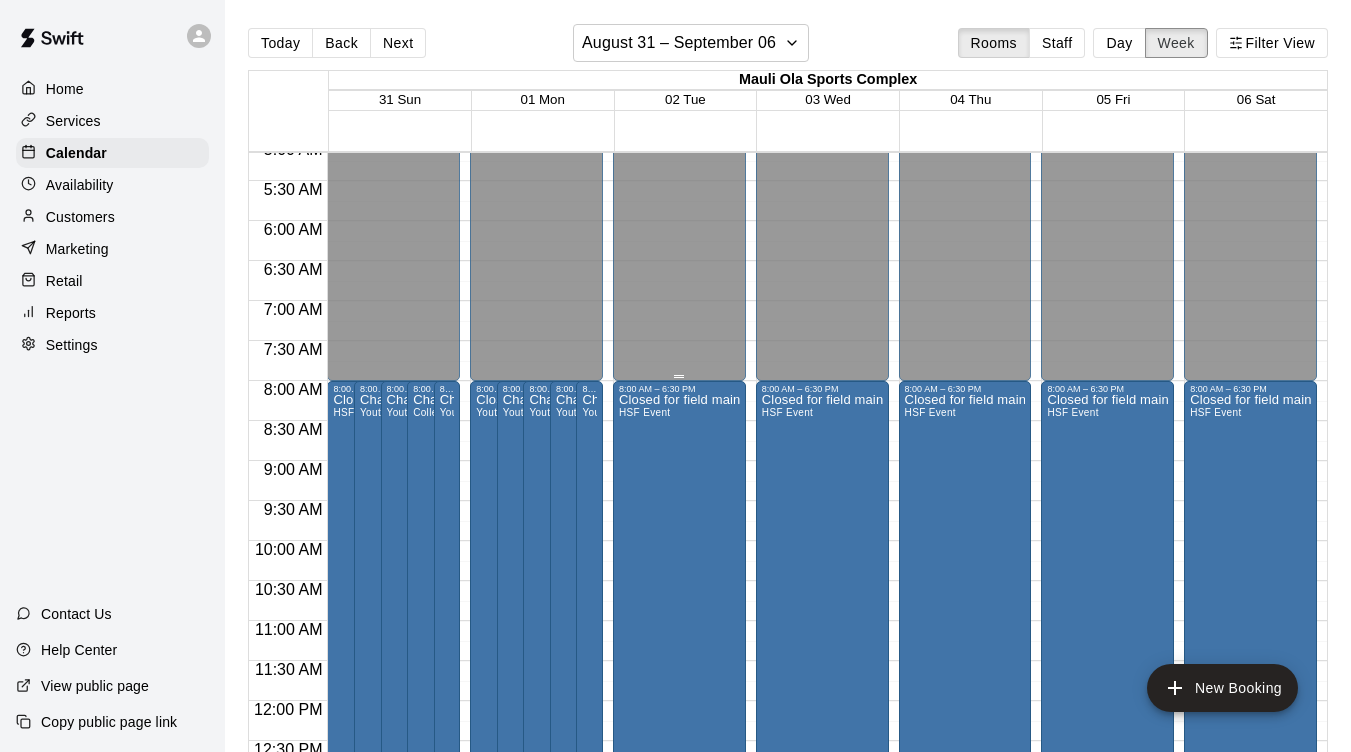 scroll, scrollTop: 427, scrollLeft: 0, axis: vertical 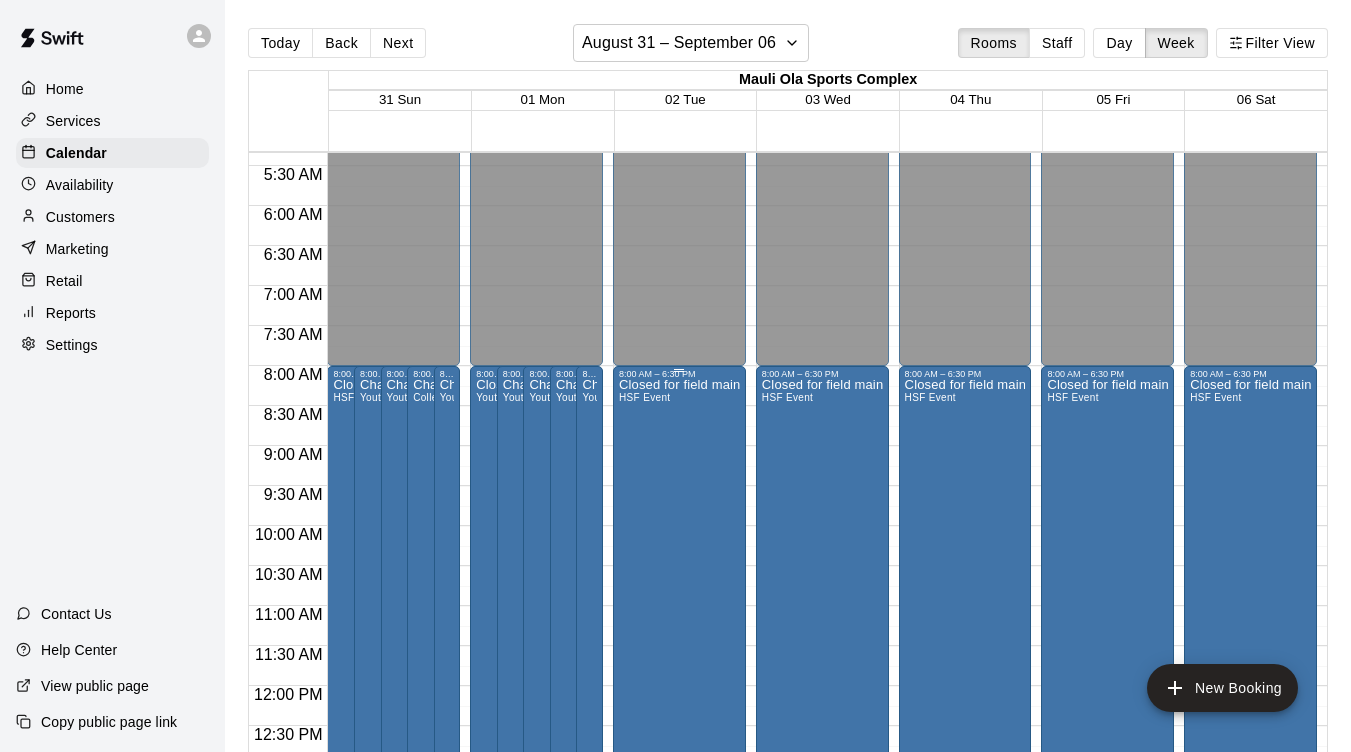 click on "Closed for field maintenance HSF Event" at bounding box center (679, 755) 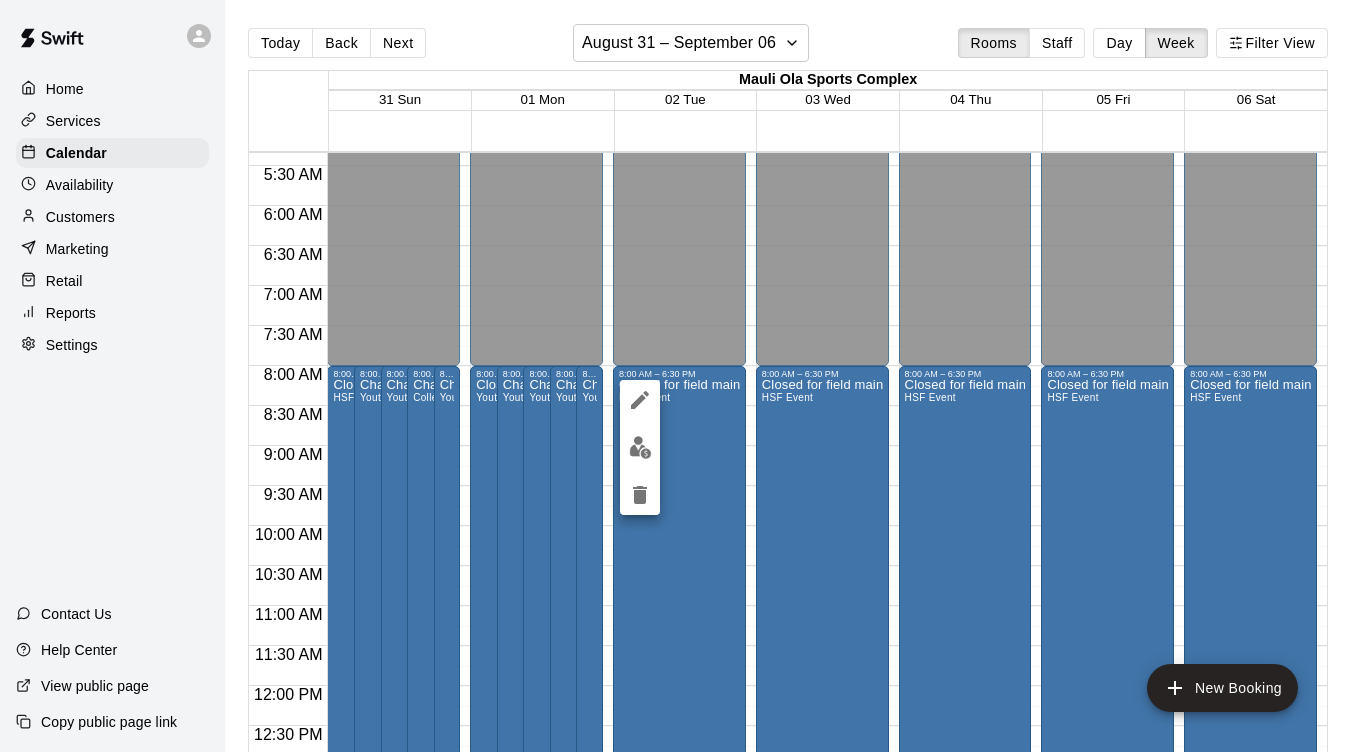 click at bounding box center (675, 376) 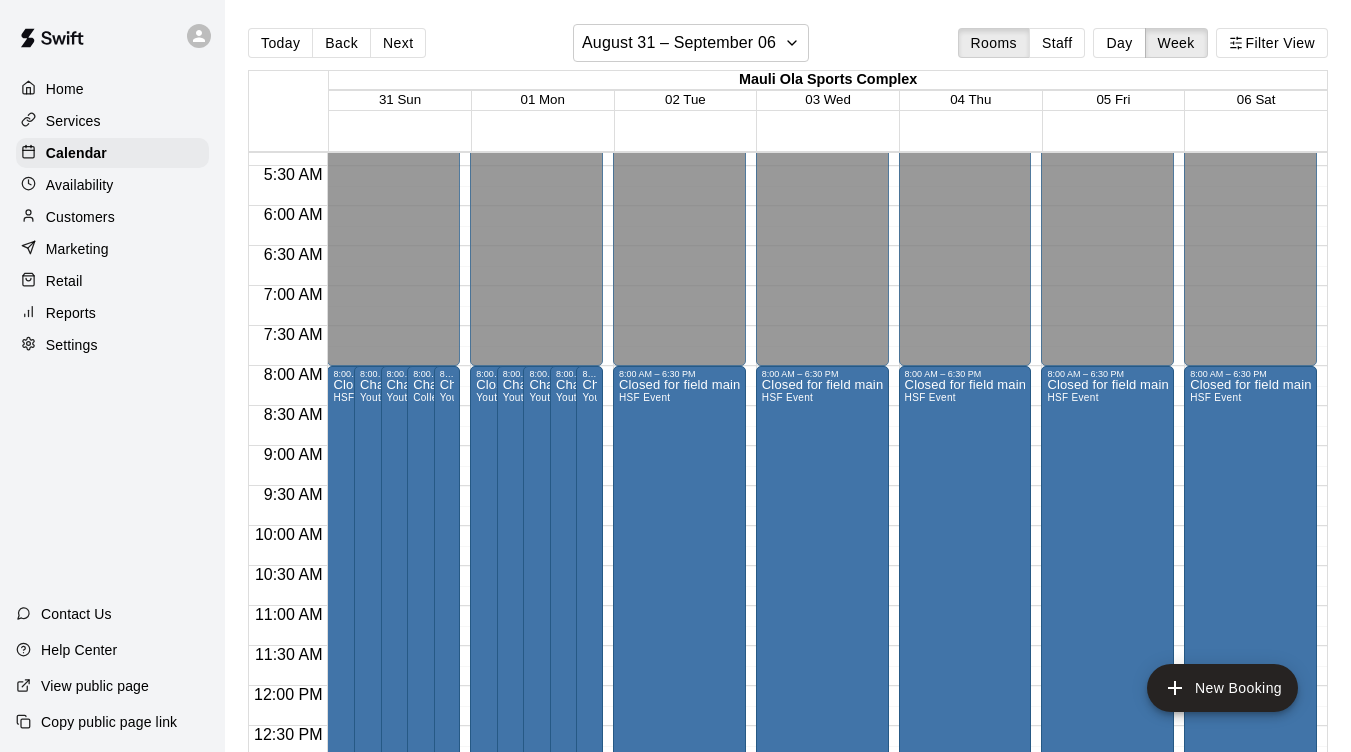 click at bounding box center [542, 396] 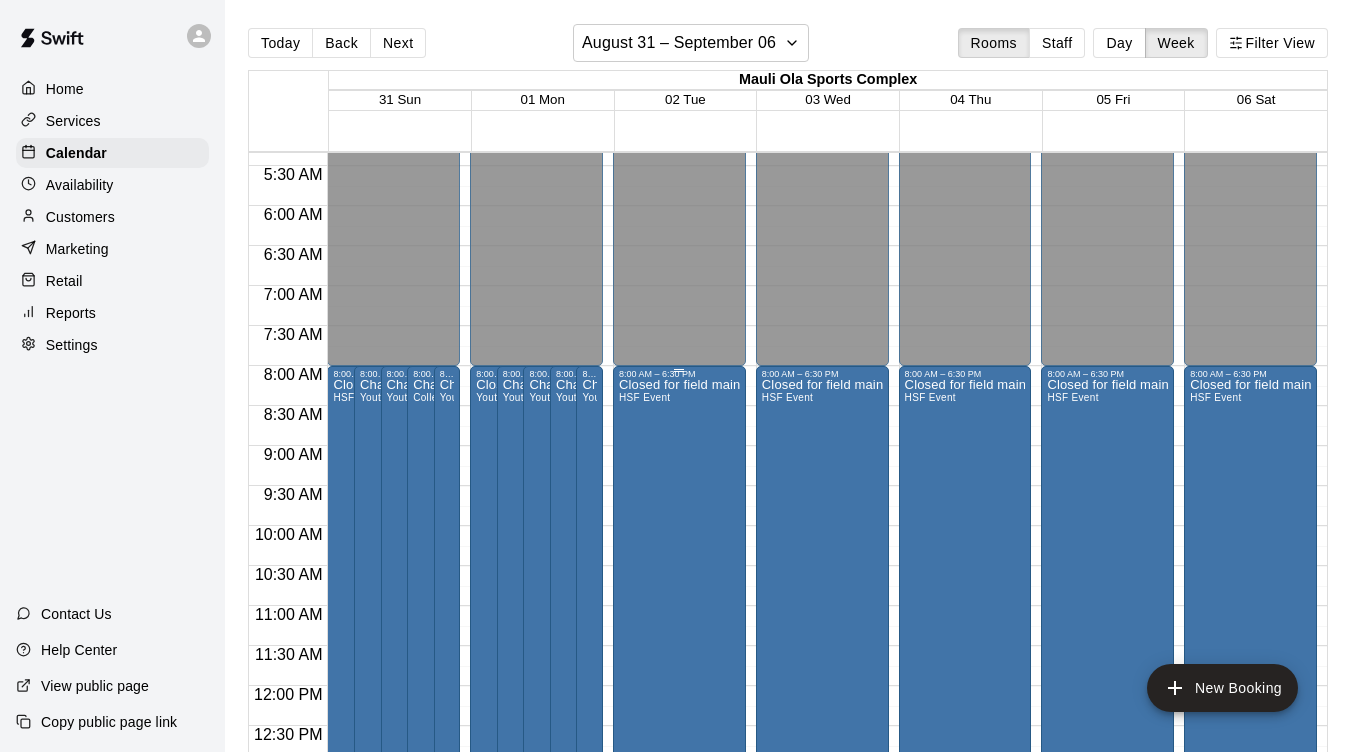 click on "HSF Event" at bounding box center [644, 397] 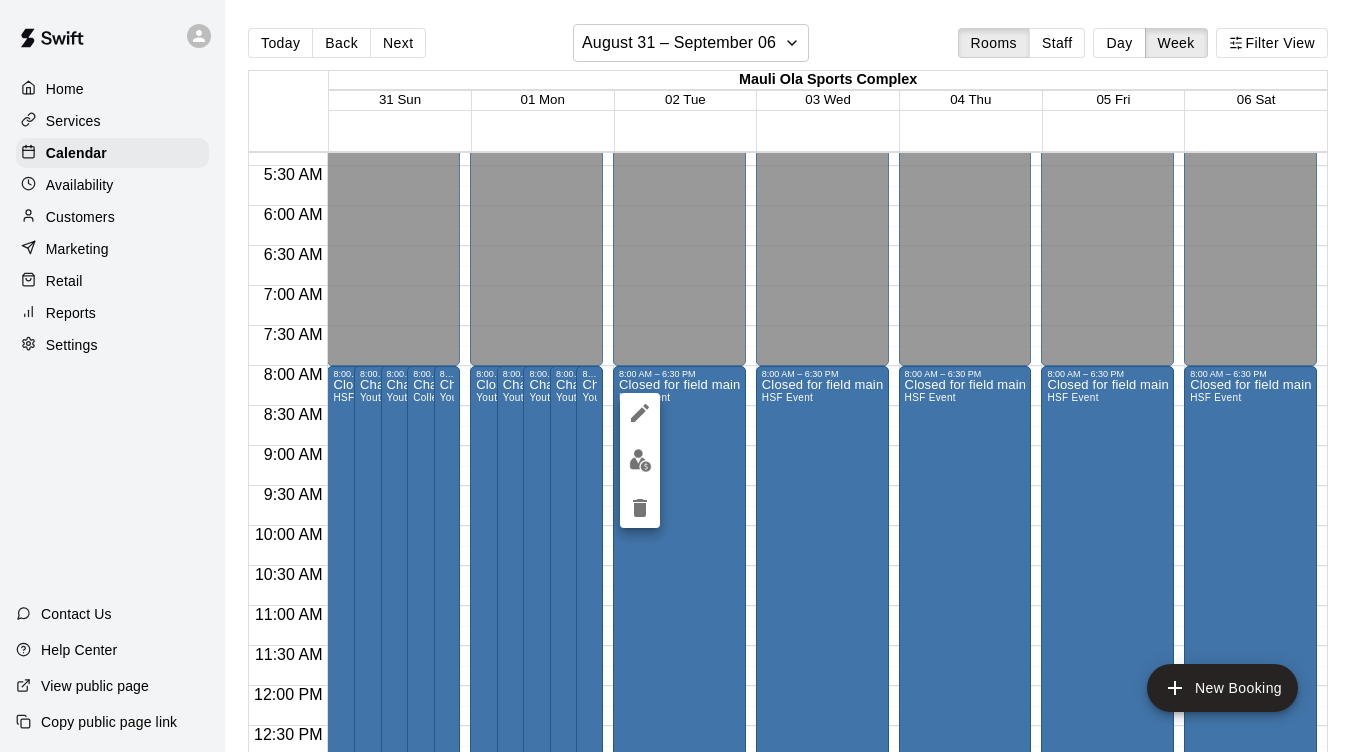 click at bounding box center (675, 376) 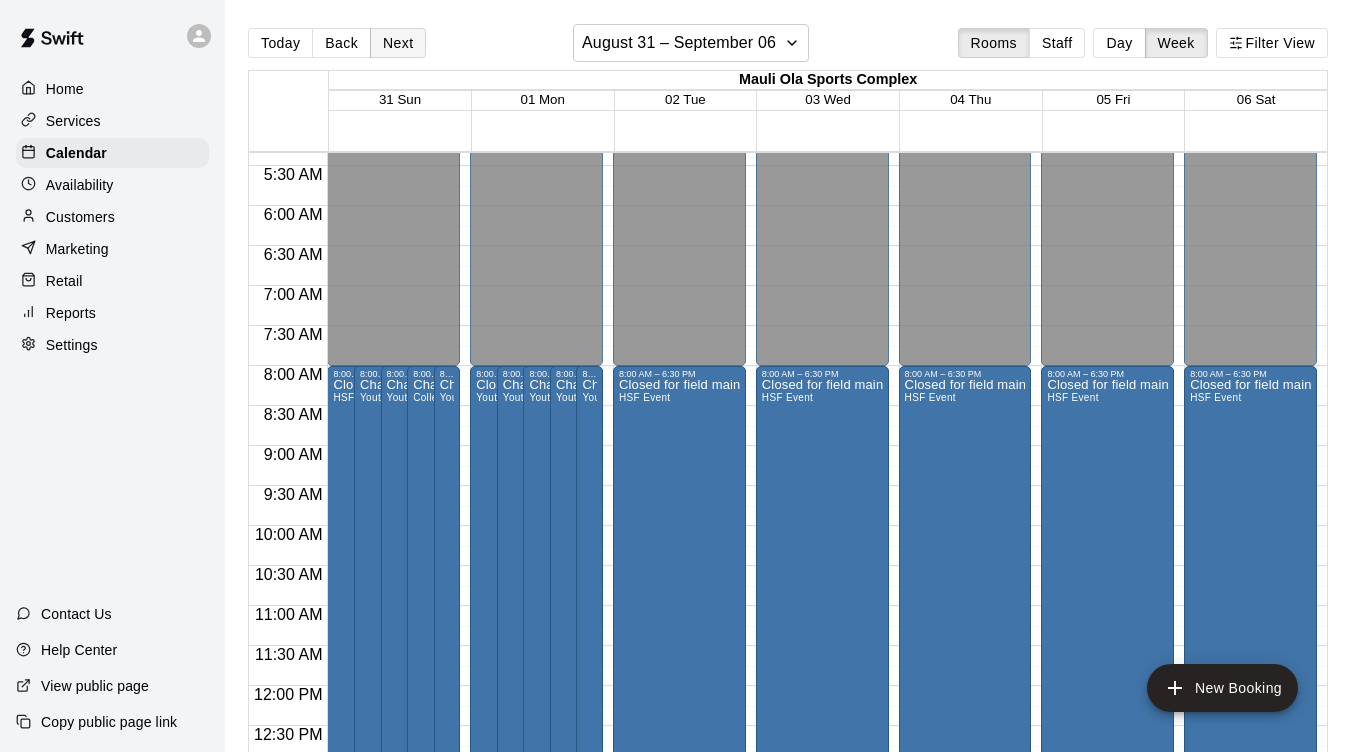 click on "Next" at bounding box center [398, 43] 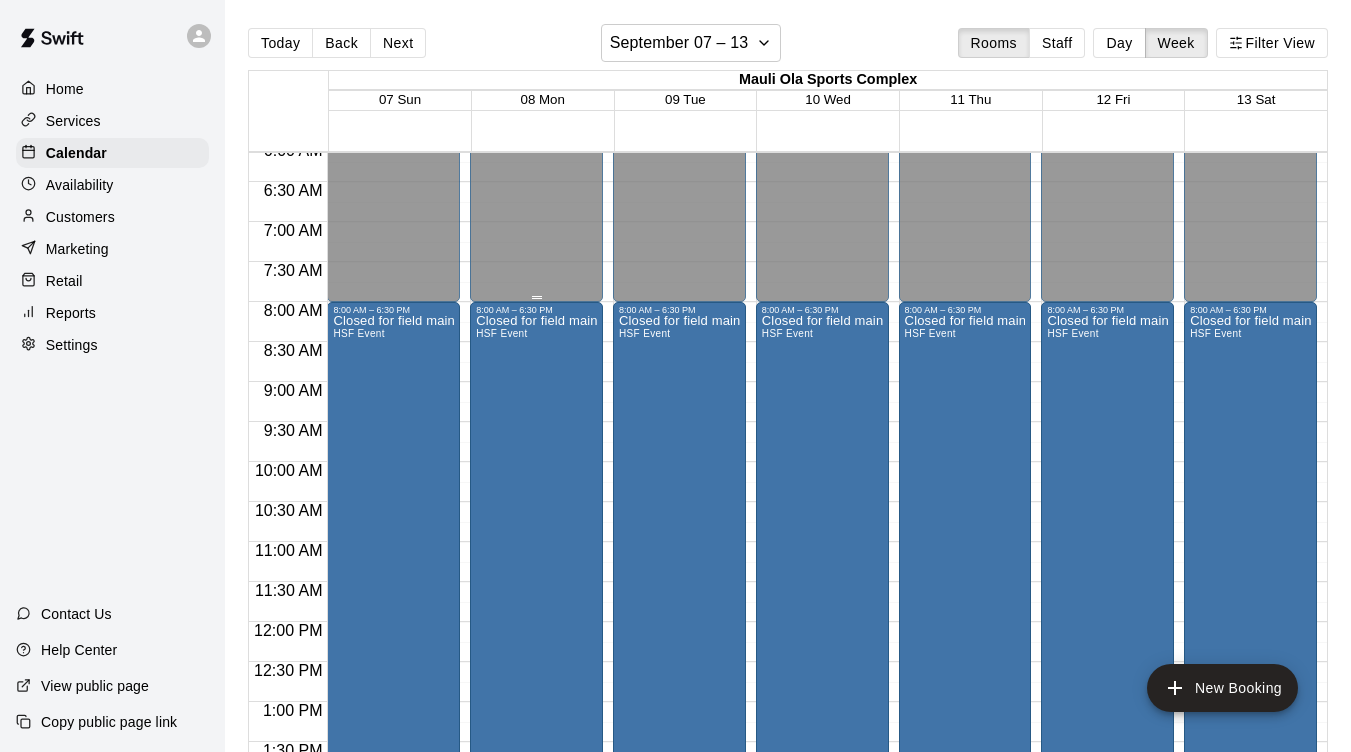 scroll, scrollTop: 496, scrollLeft: 0, axis: vertical 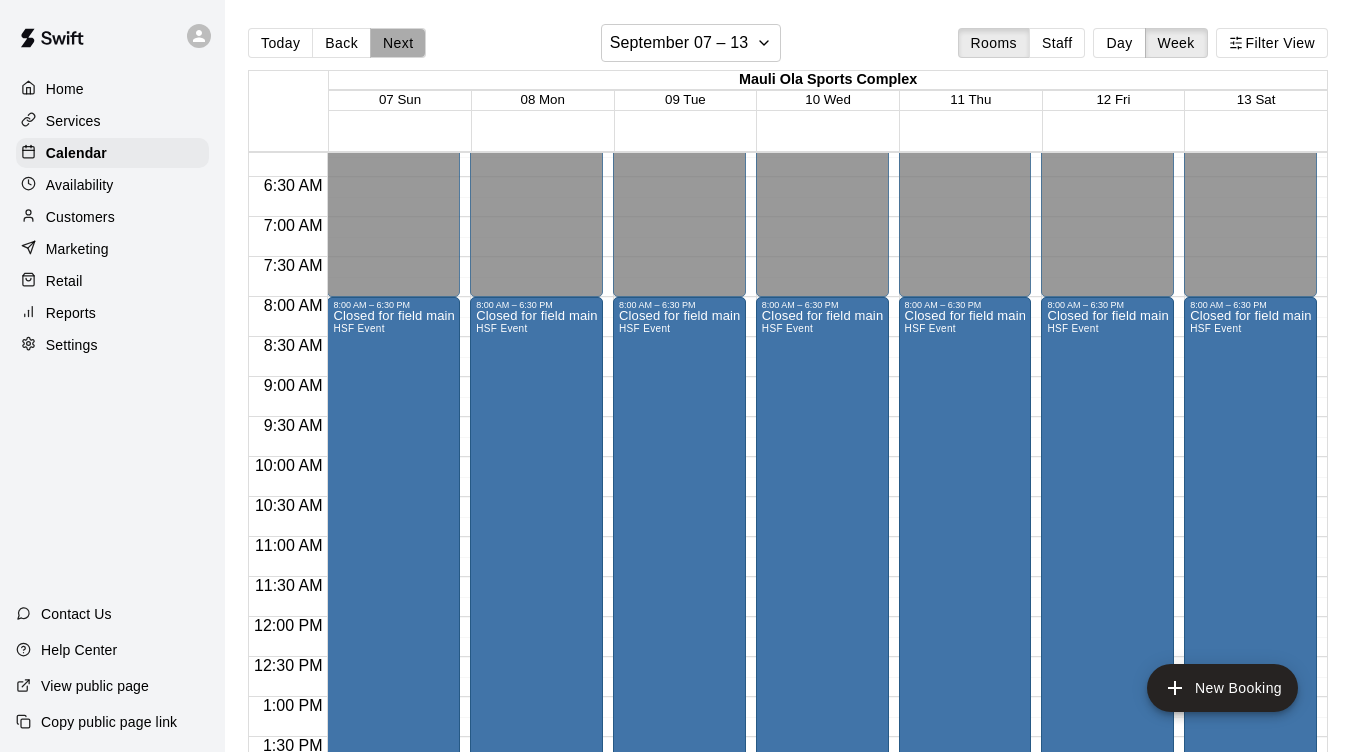 click on "Next" at bounding box center [398, 43] 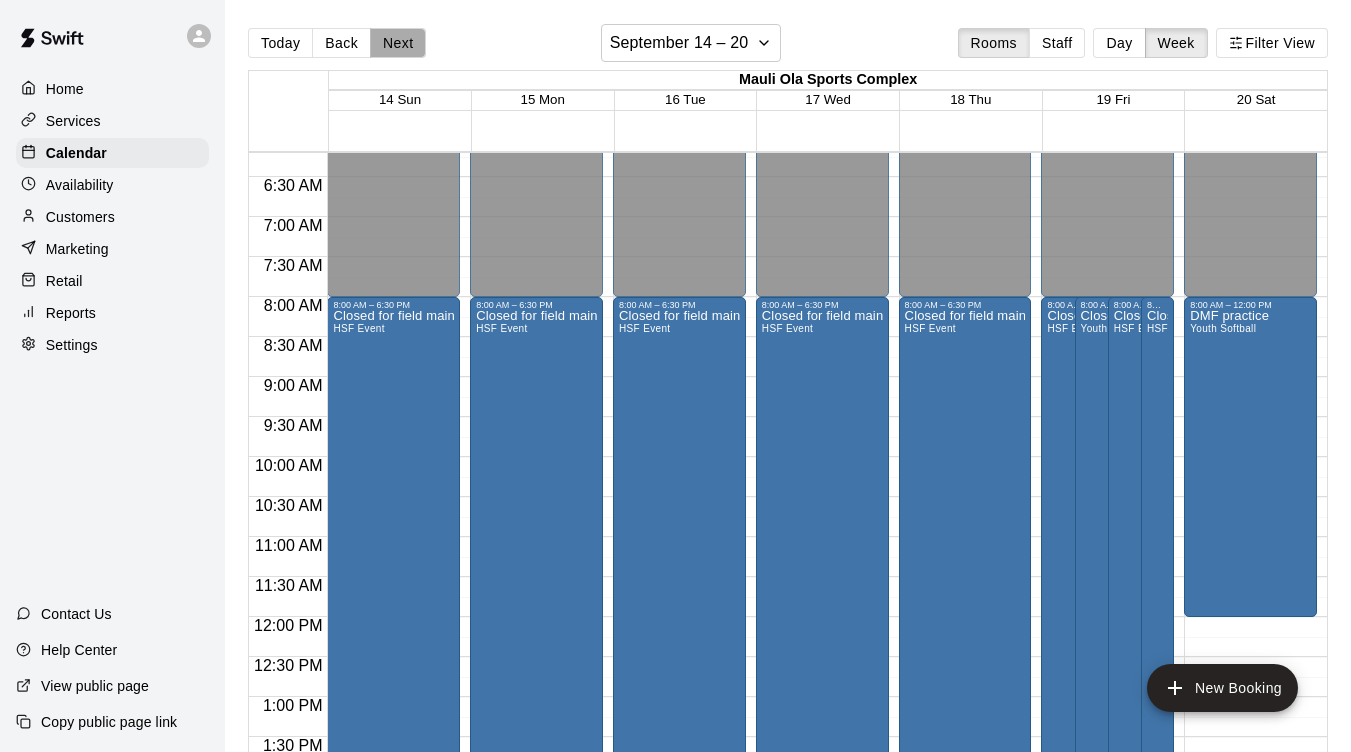 click on "Next" at bounding box center [398, 43] 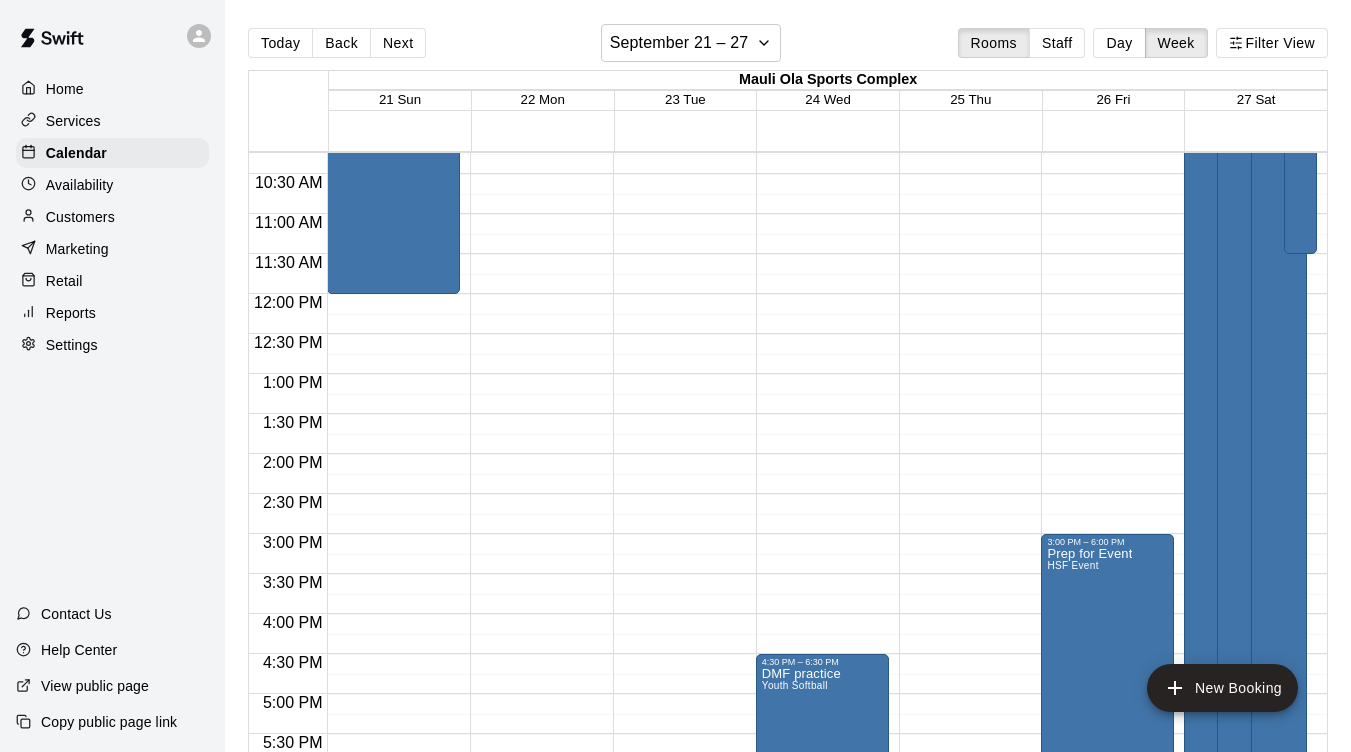 scroll, scrollTop: 813, scrollLeft: 0, axis: vertical 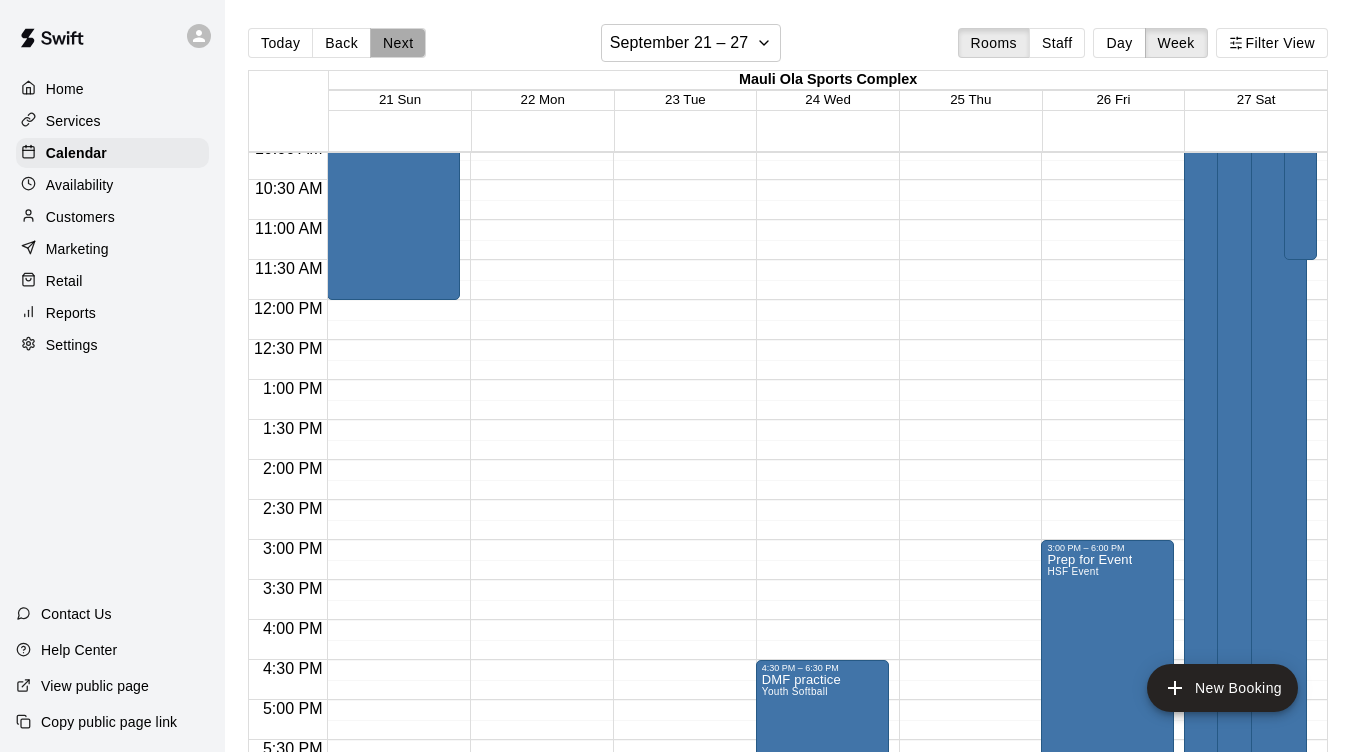 click on "Next" at bounding box center [398, 43] 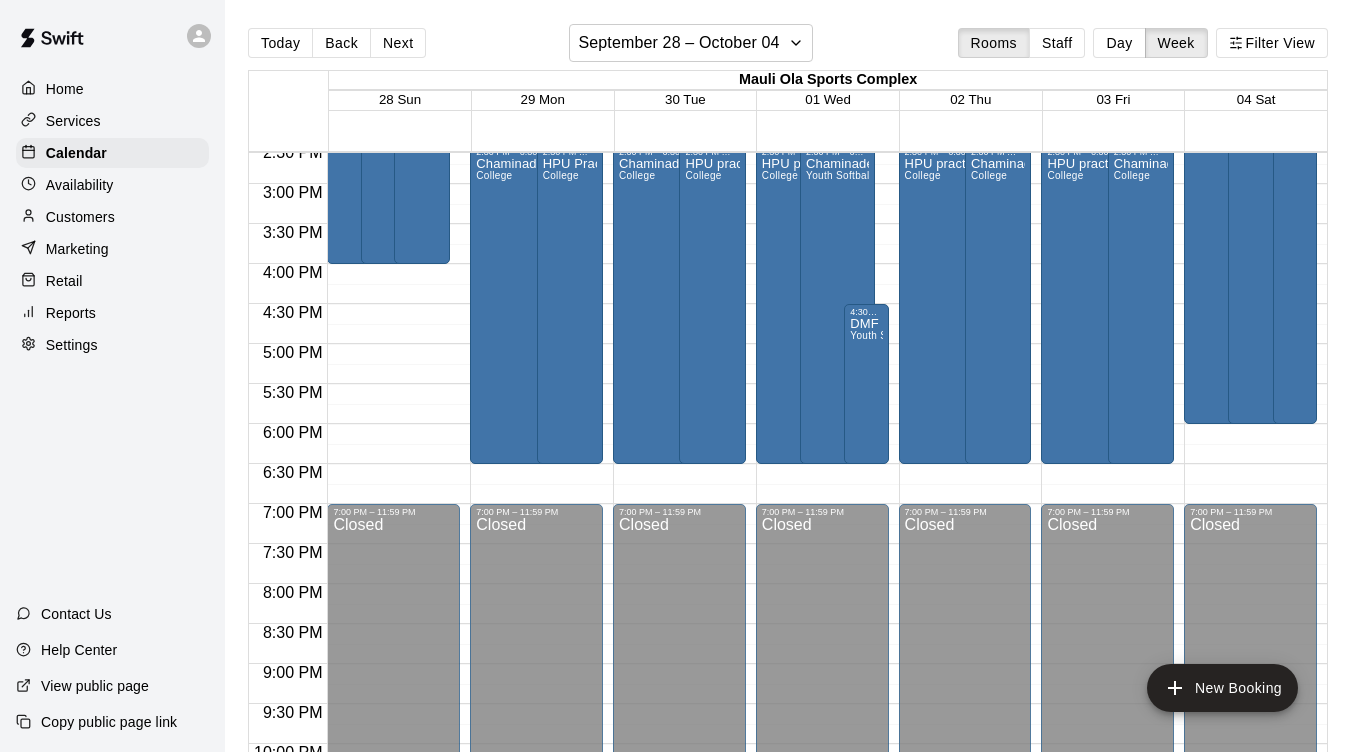 scroll, scrollTop: 1171, scrollLeft: 0, axis: vertical 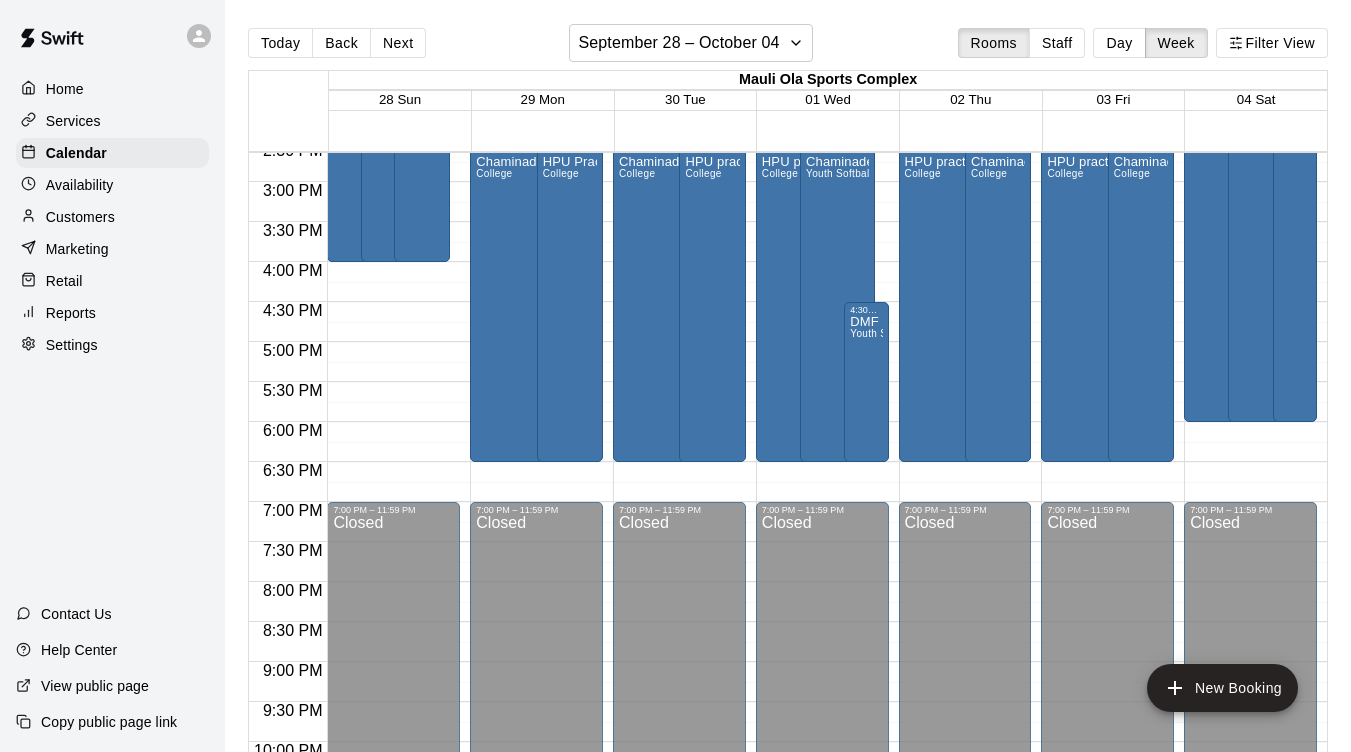 click on "12:00 AM – 8:00 AM Closed 2:30 PM – 6:30 PM Chaminade practice College 7:00 PM – 11:59 PM Closed 2:30 PM – 6:30 PM HPU Practice College" at bounding box center [536, -58] 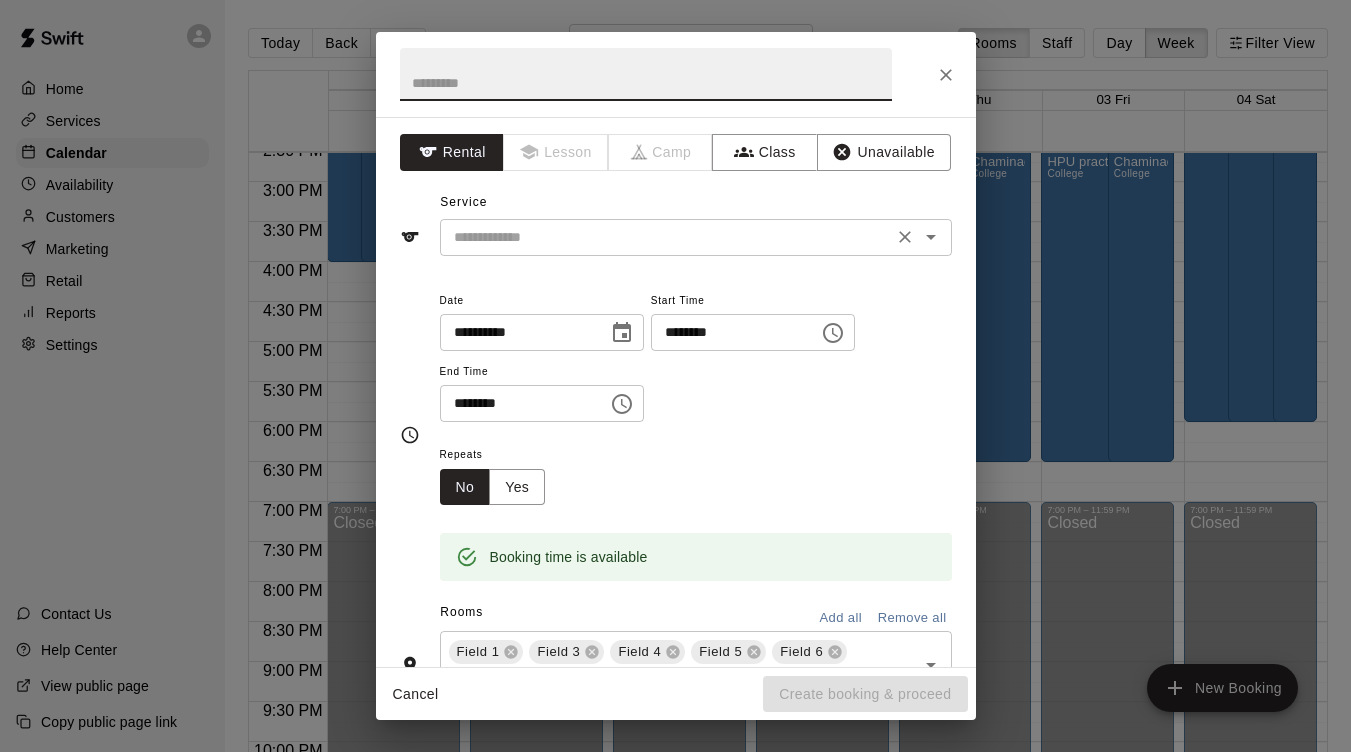 click at bounding box center (666, 237) 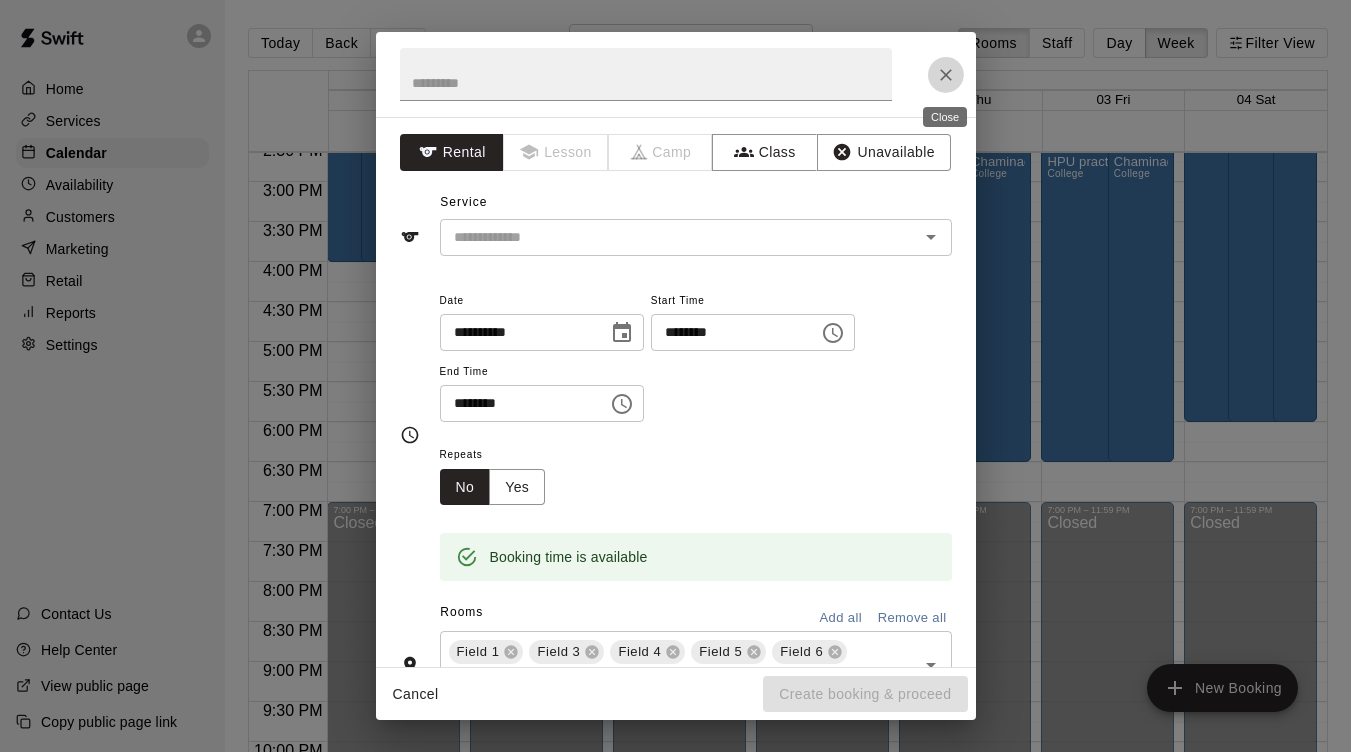 click 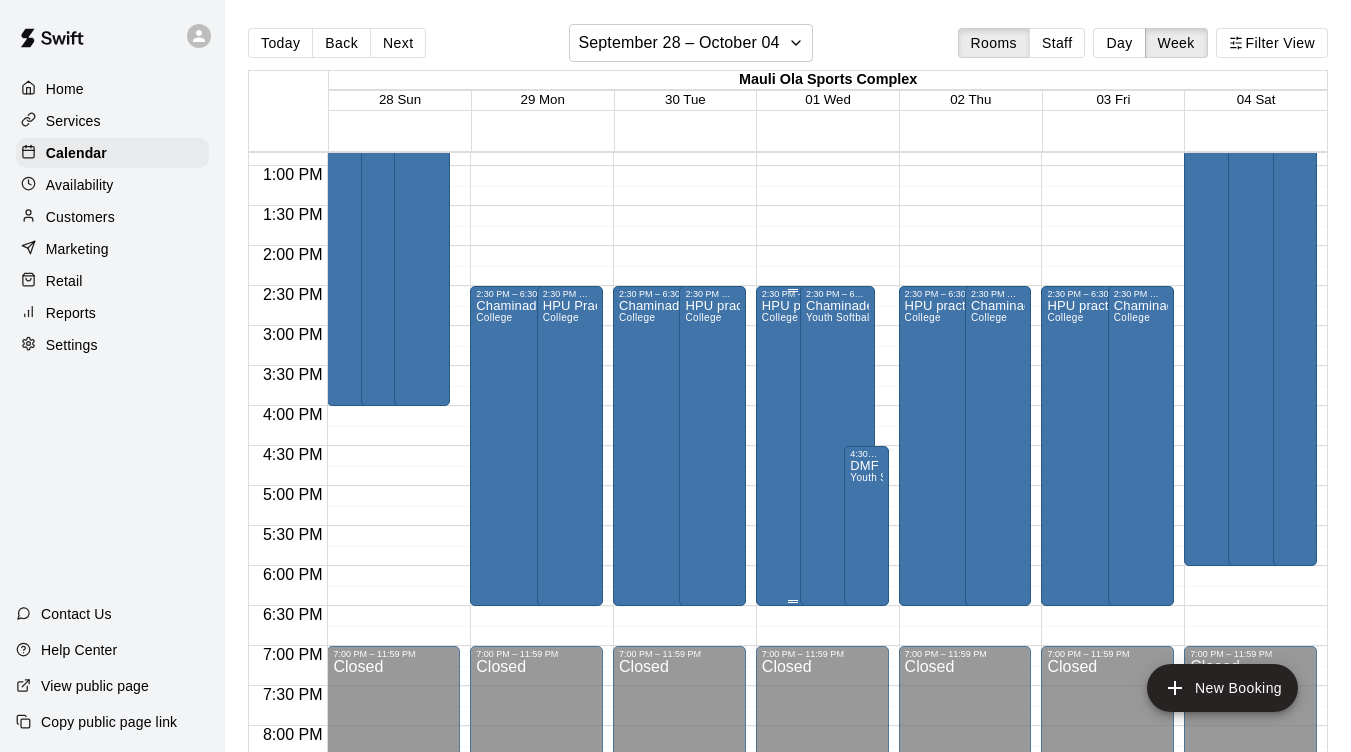 scroll, scrollTop: 864, scrollLeft: 0, axis: vertical 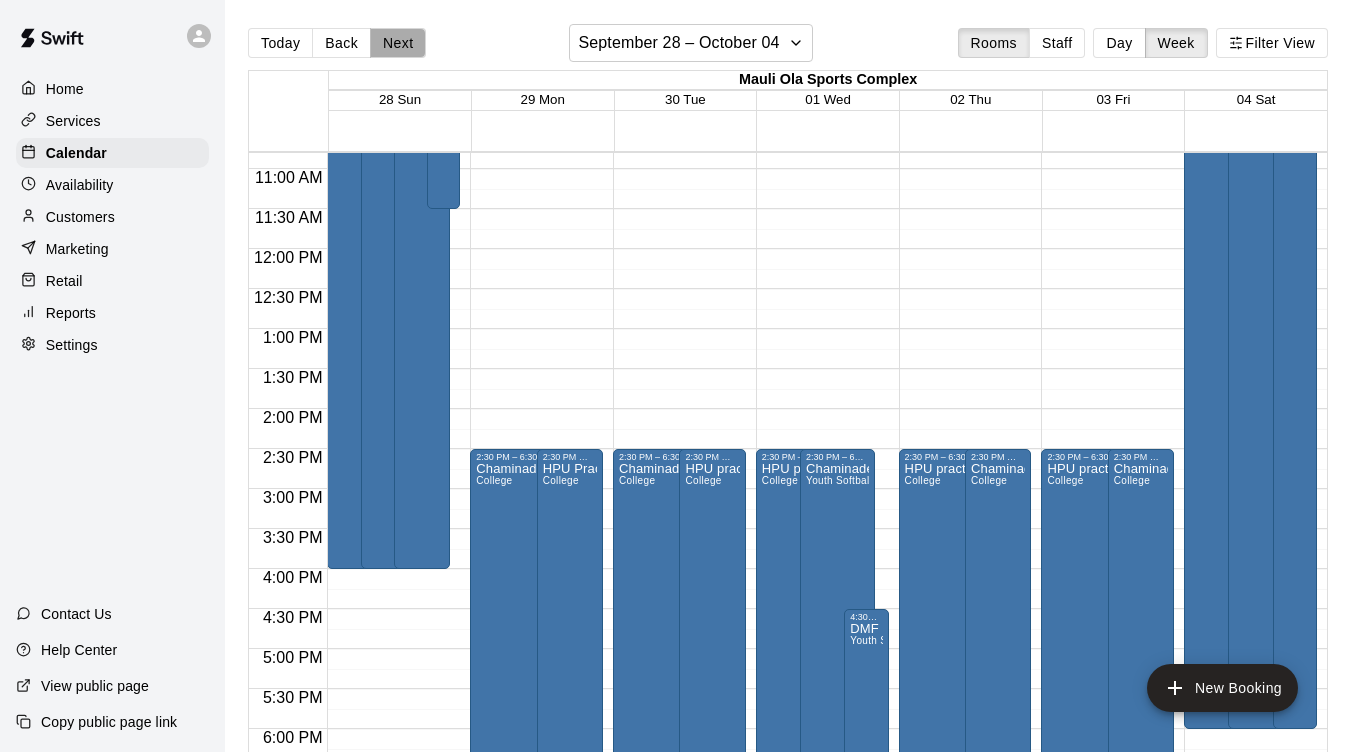 click on "Next" at bounding box center [398, 43] 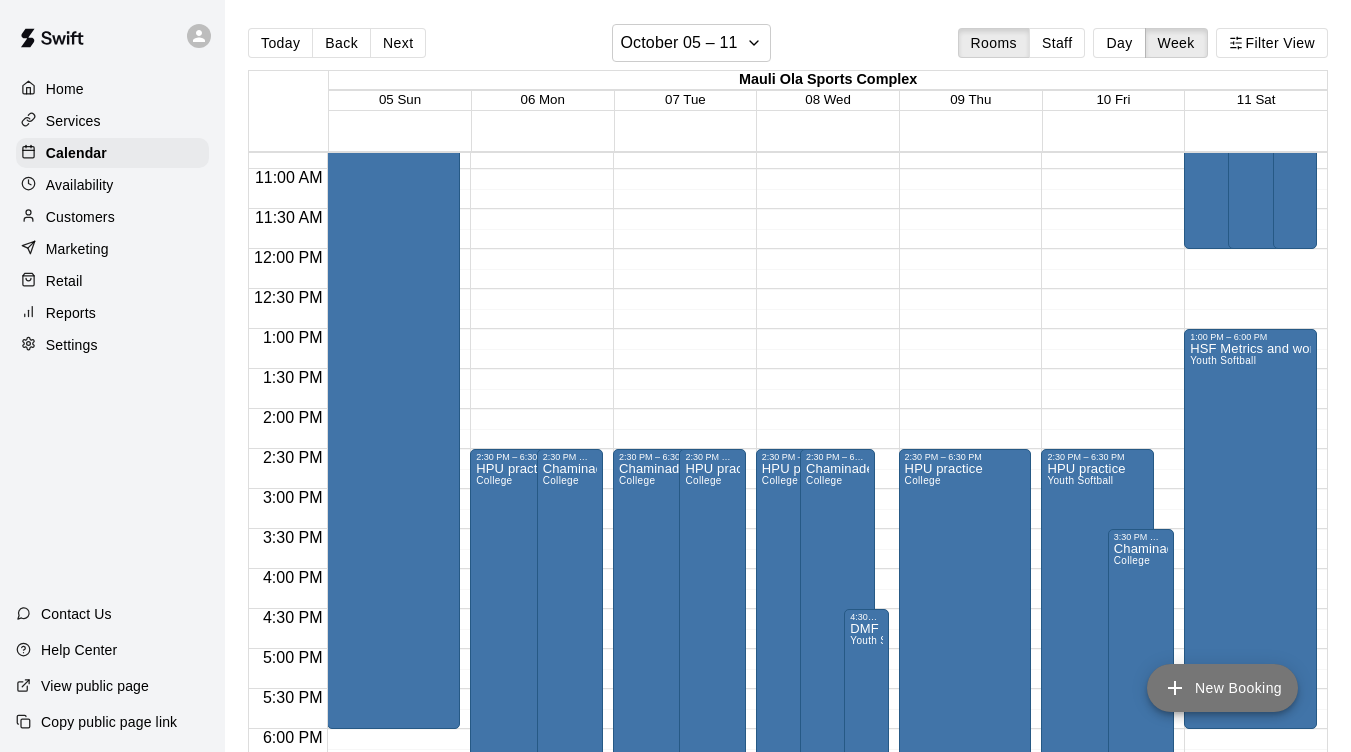 click on "New Booking" at bounding box center (1222, 688) 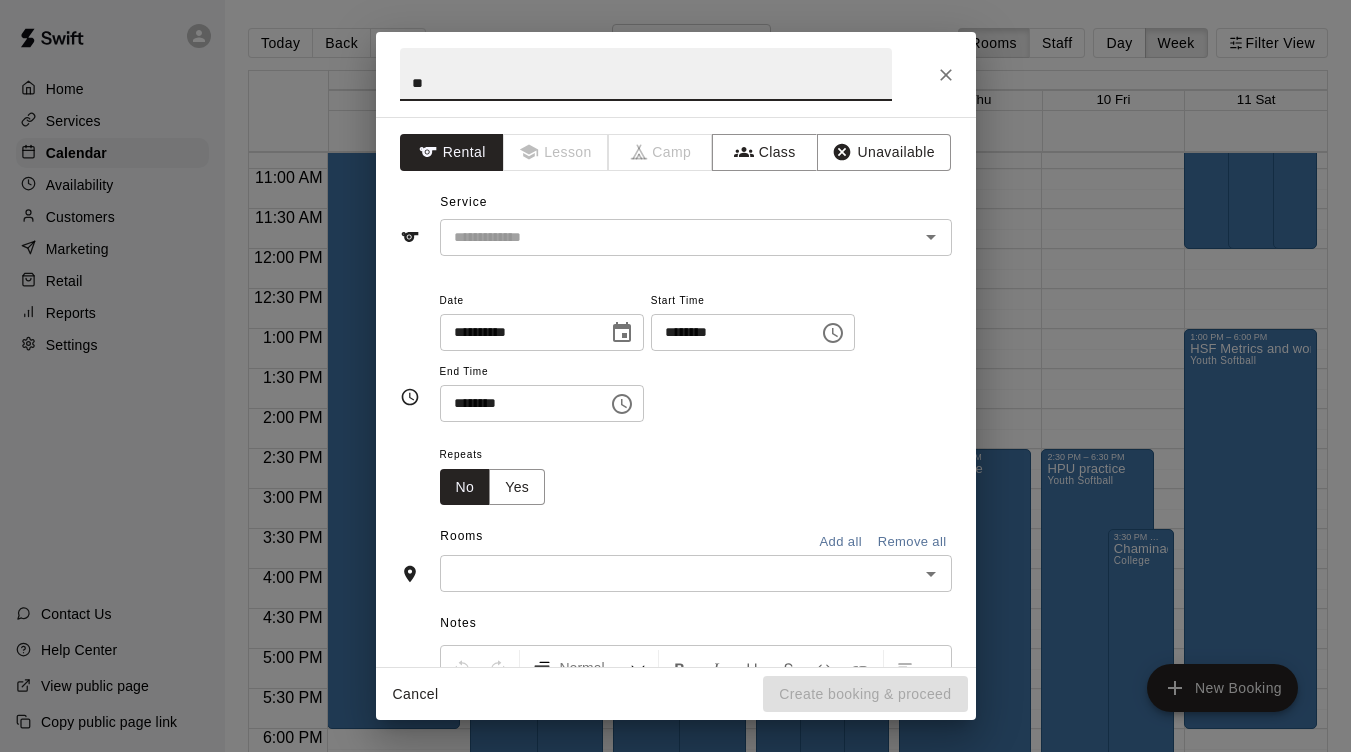 type on "*" 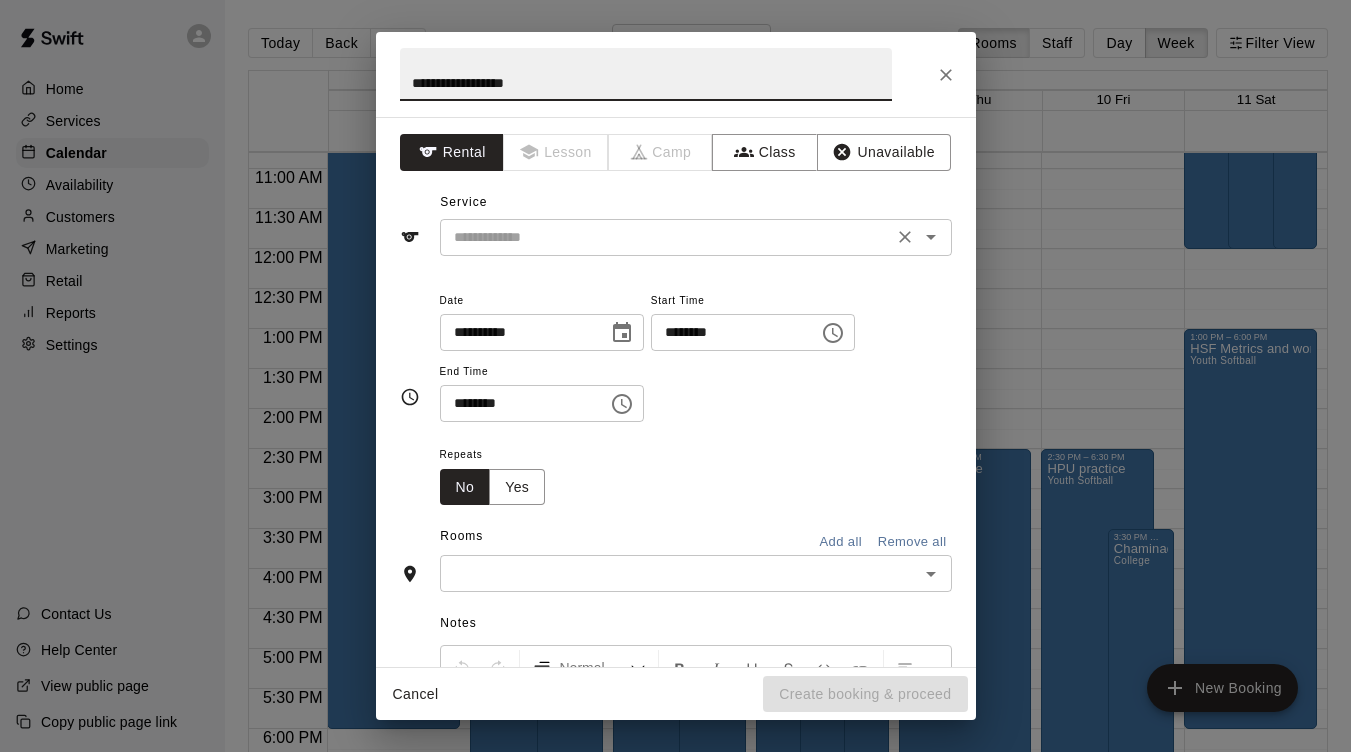 type on "**********" 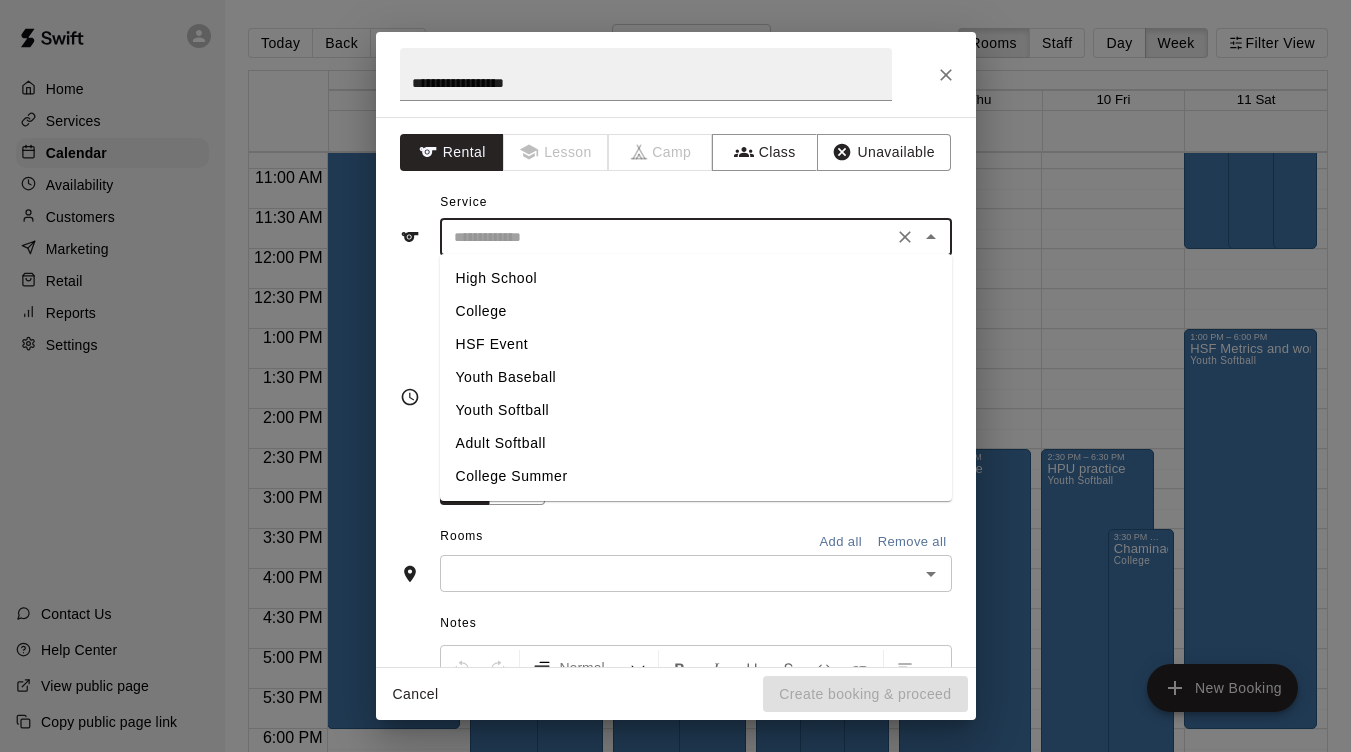 click at bounding box center [666, 237] 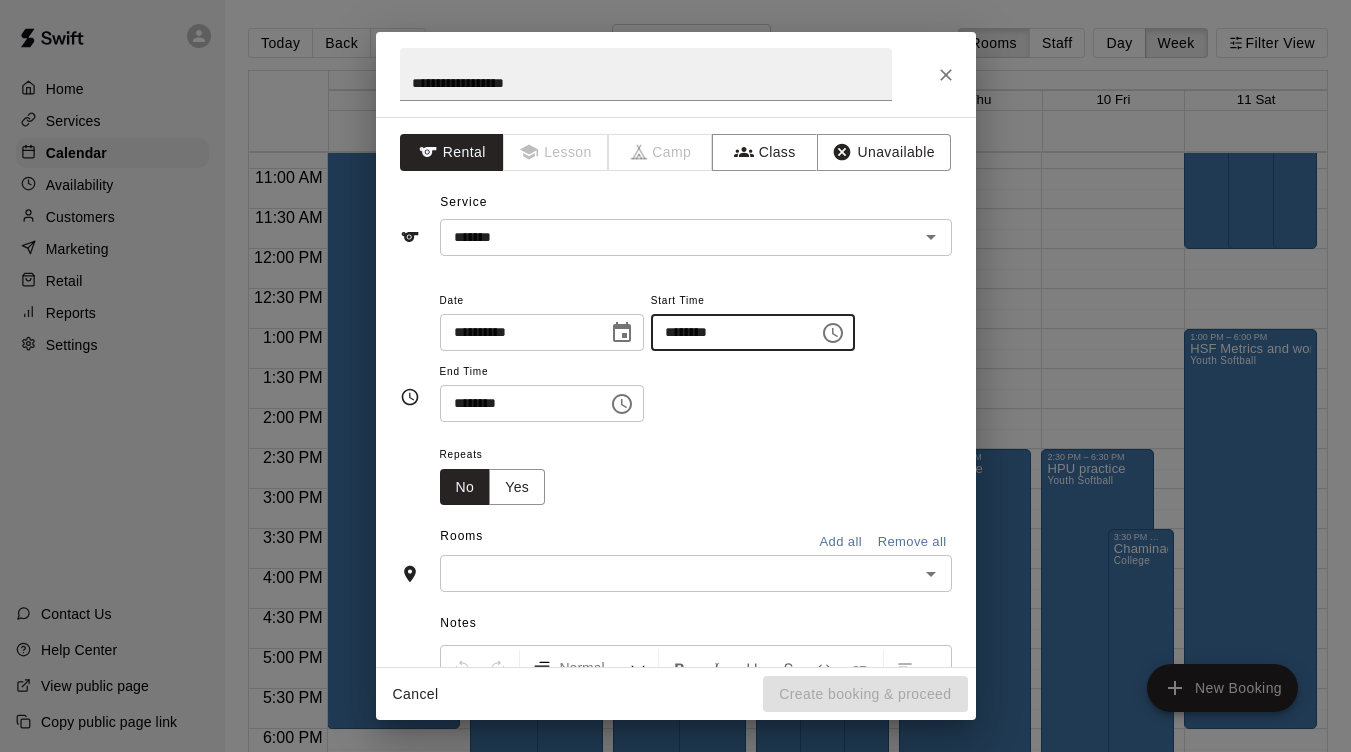 click on "********" at bounding box center (728, 332) 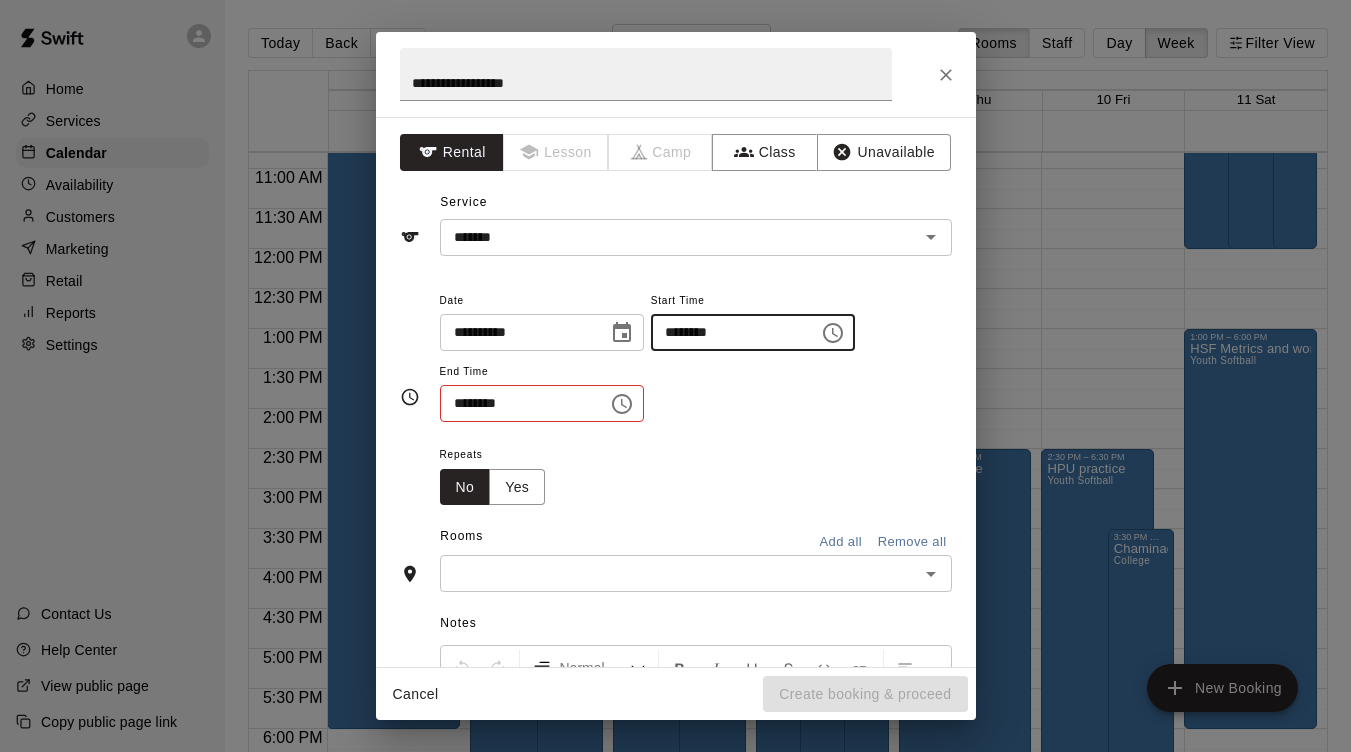 type on "********" 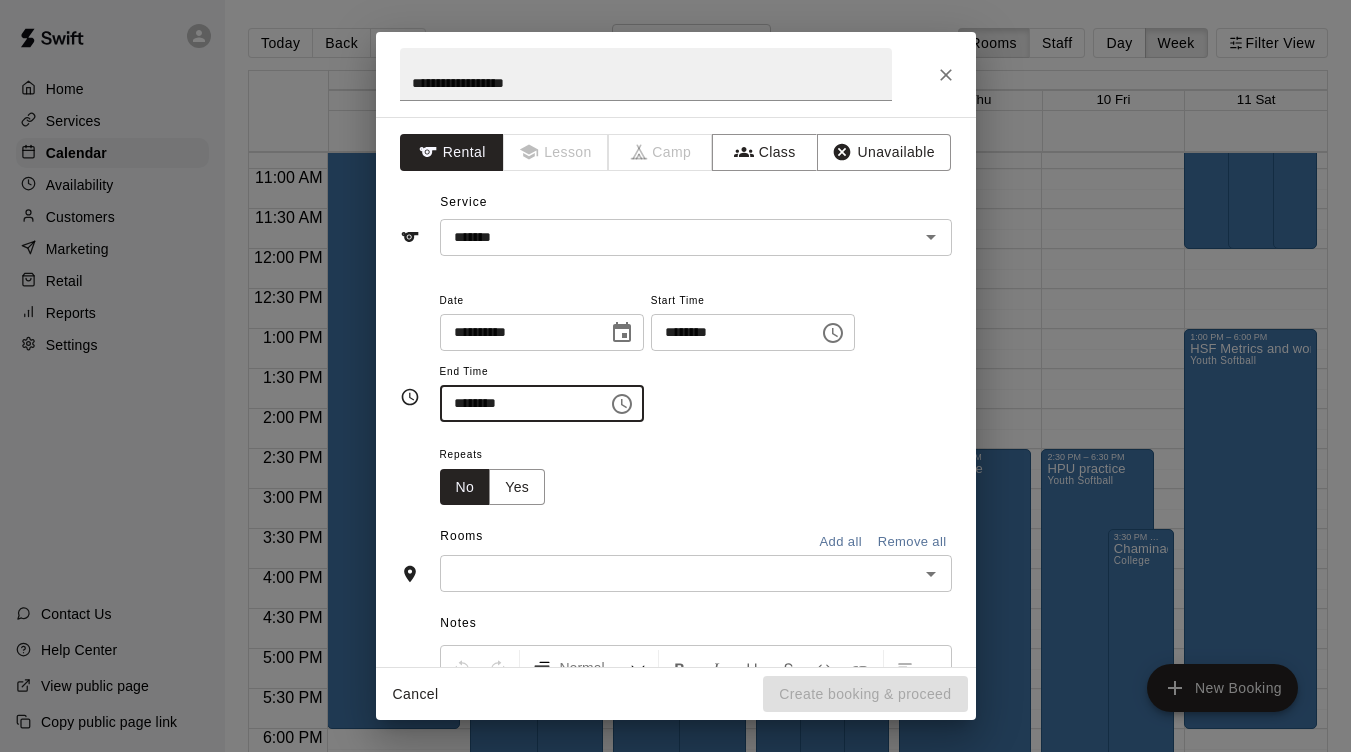 type on "********" 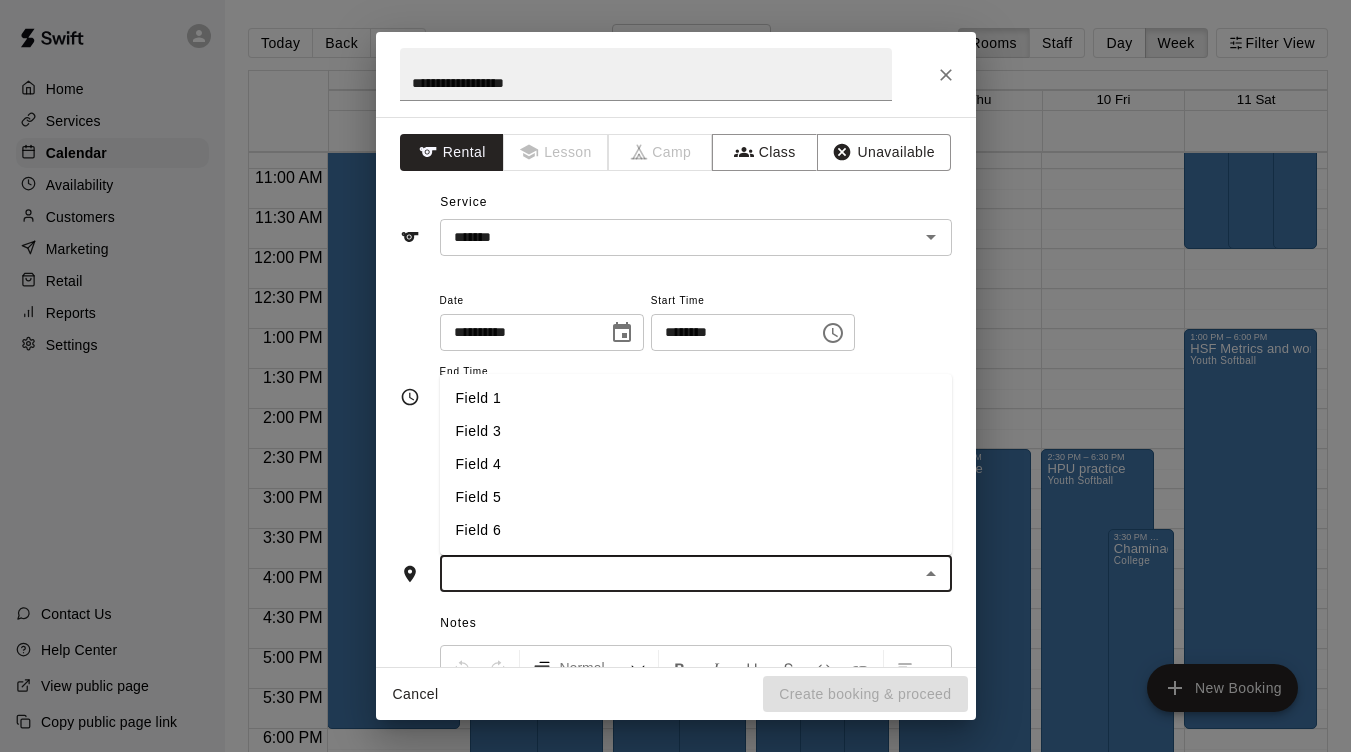 click on "Field 3" at bounding box center [696, 431] 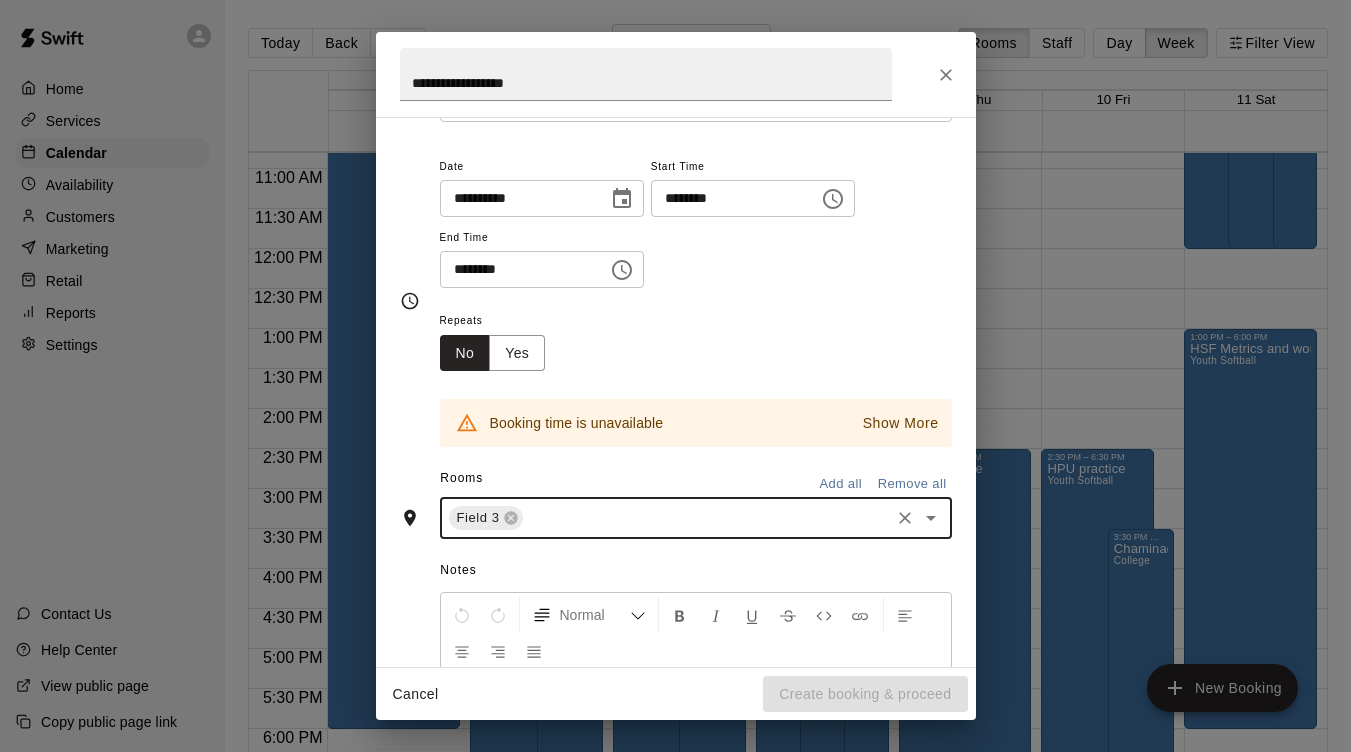scroll, scrollTop: 147, scrollLeft: 0, axis: vertical 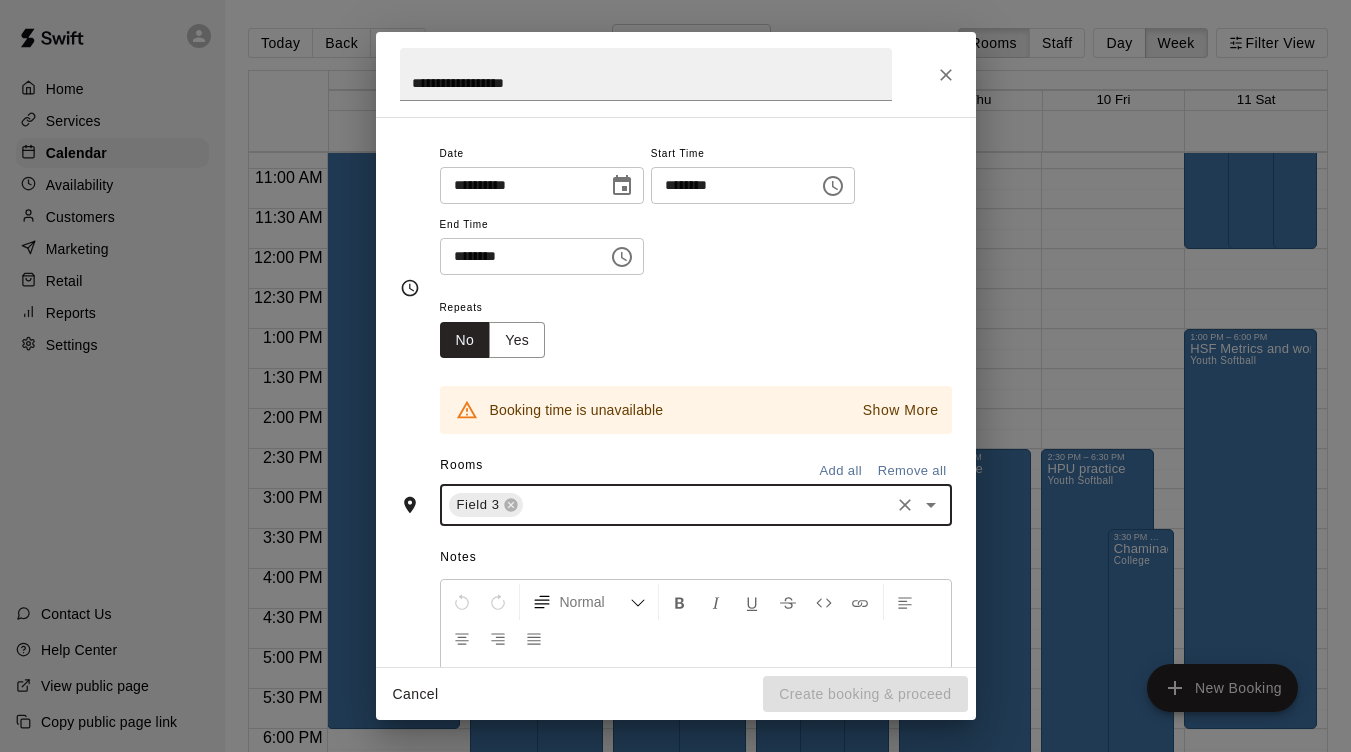 click 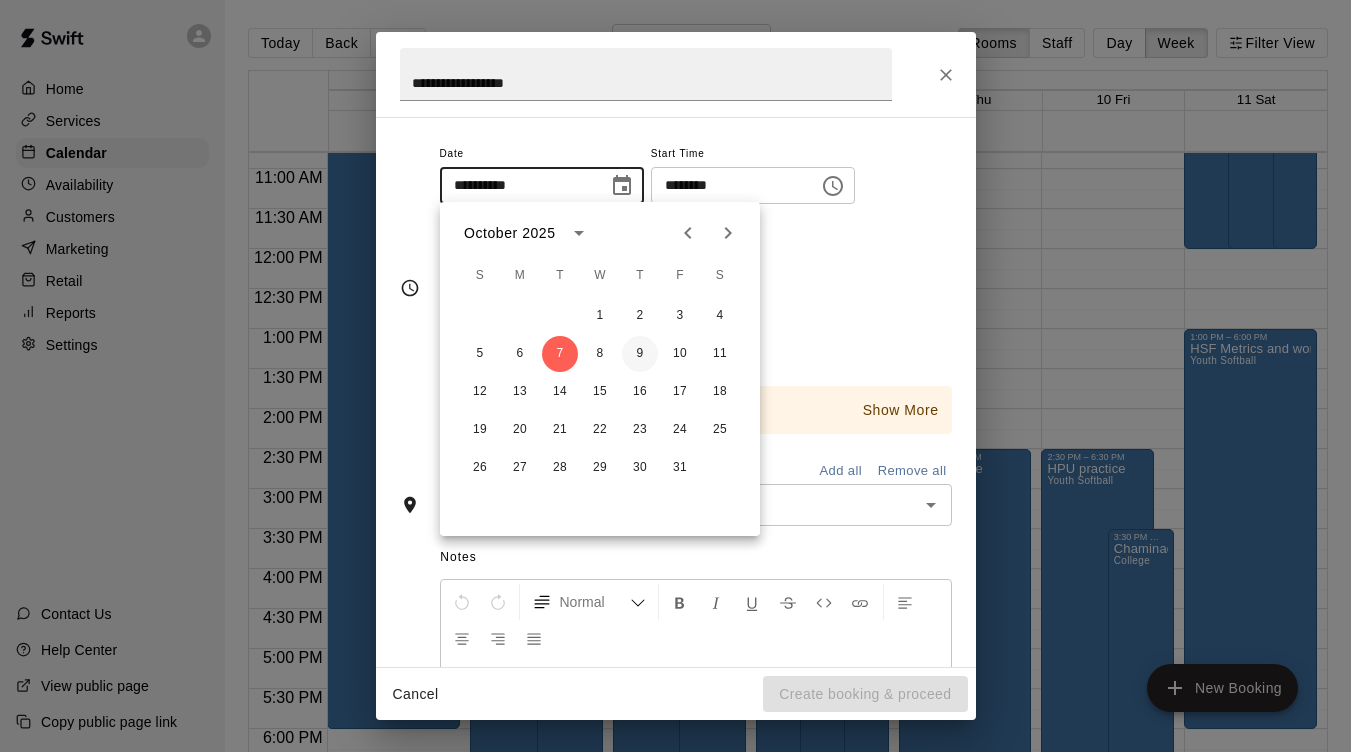 click on "9" at bounding box center (640, 354) 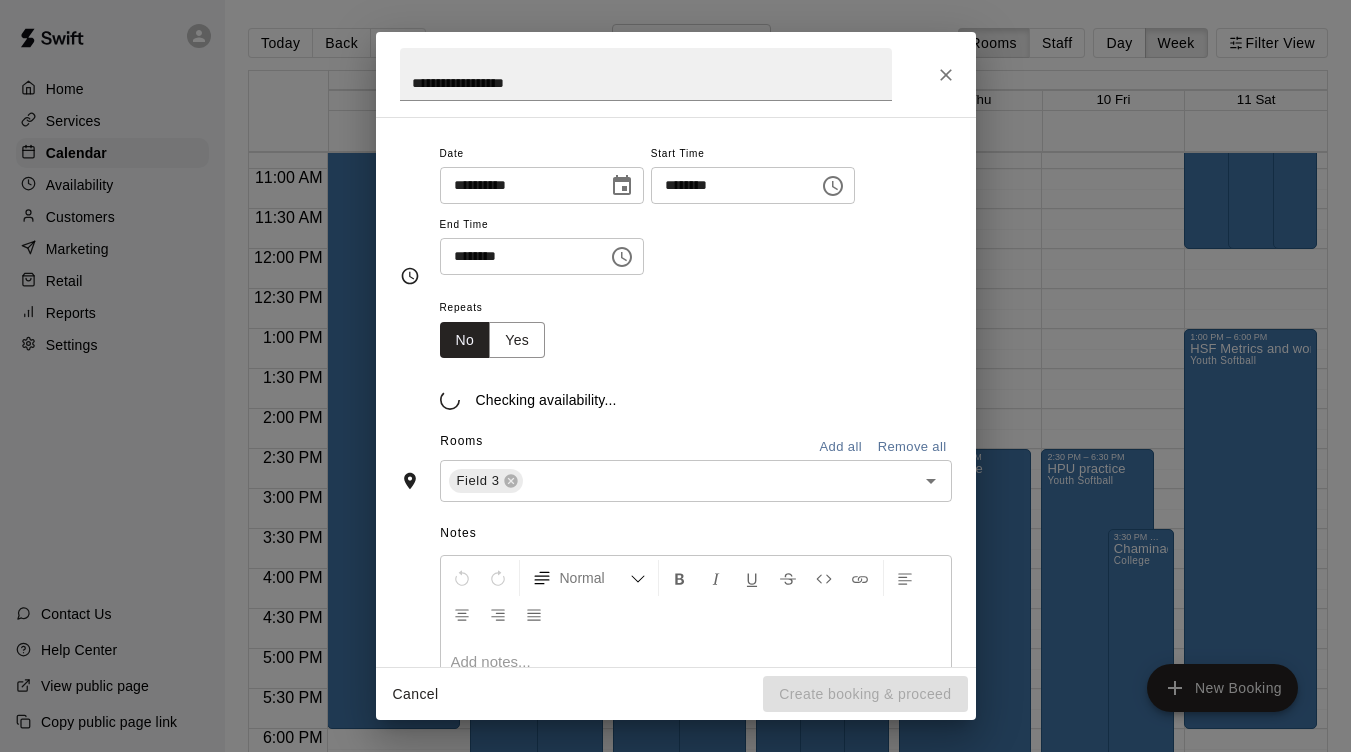 type on "**********" 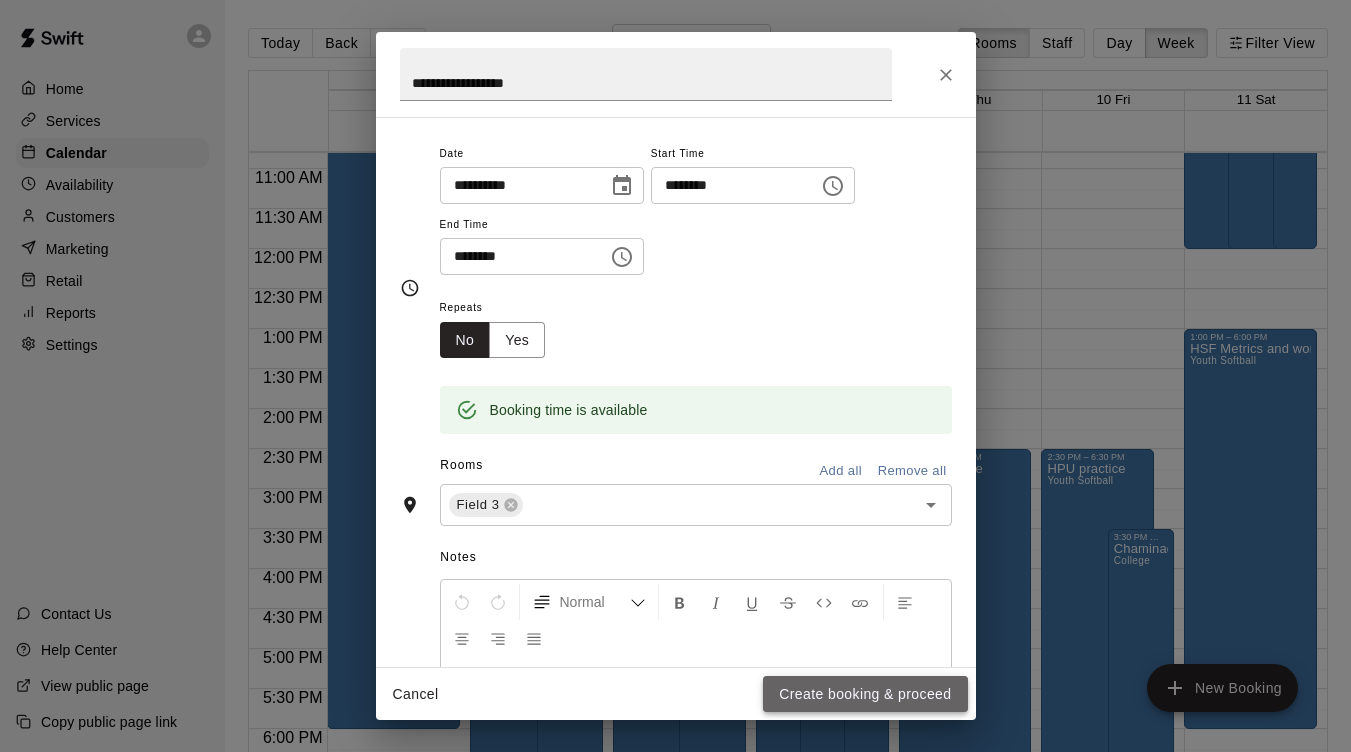 click on "Create booking & proceed" at bounding box center (865, 694) 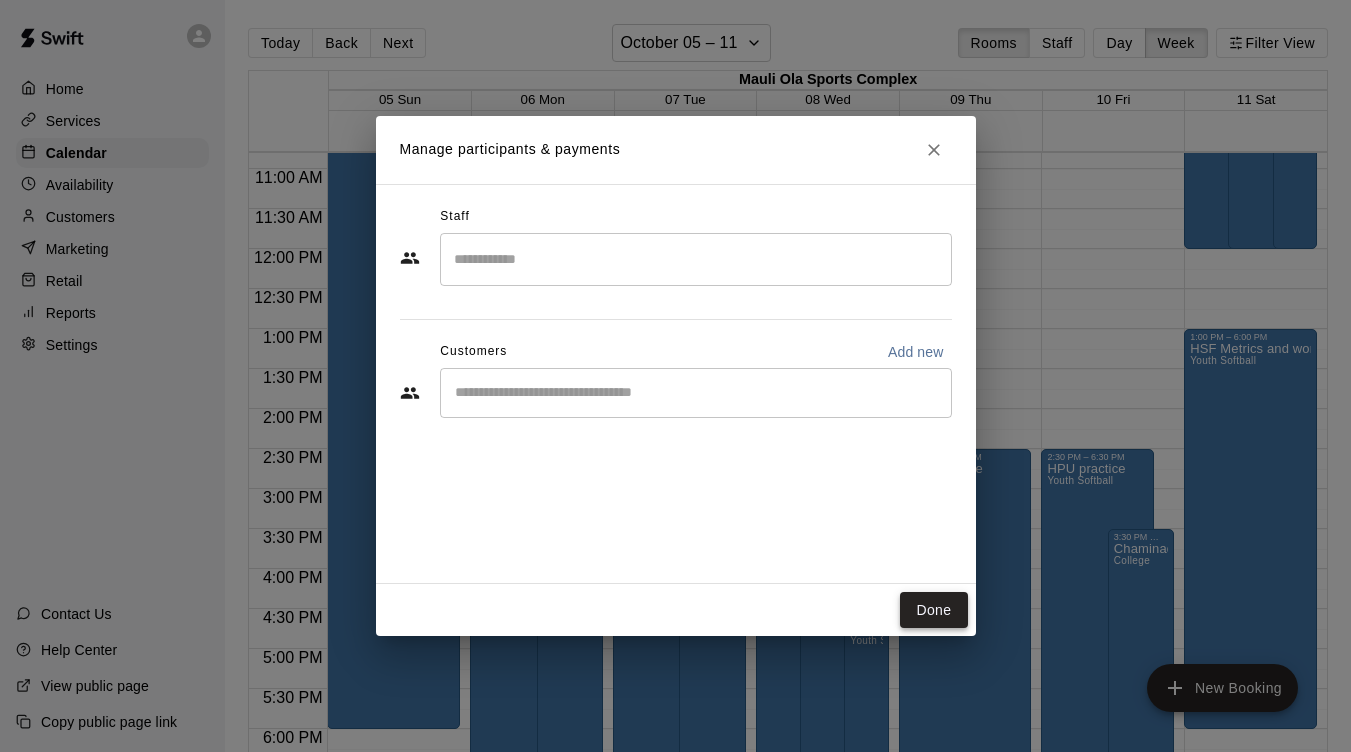 click on "Done" at bounding box center (933, 610) 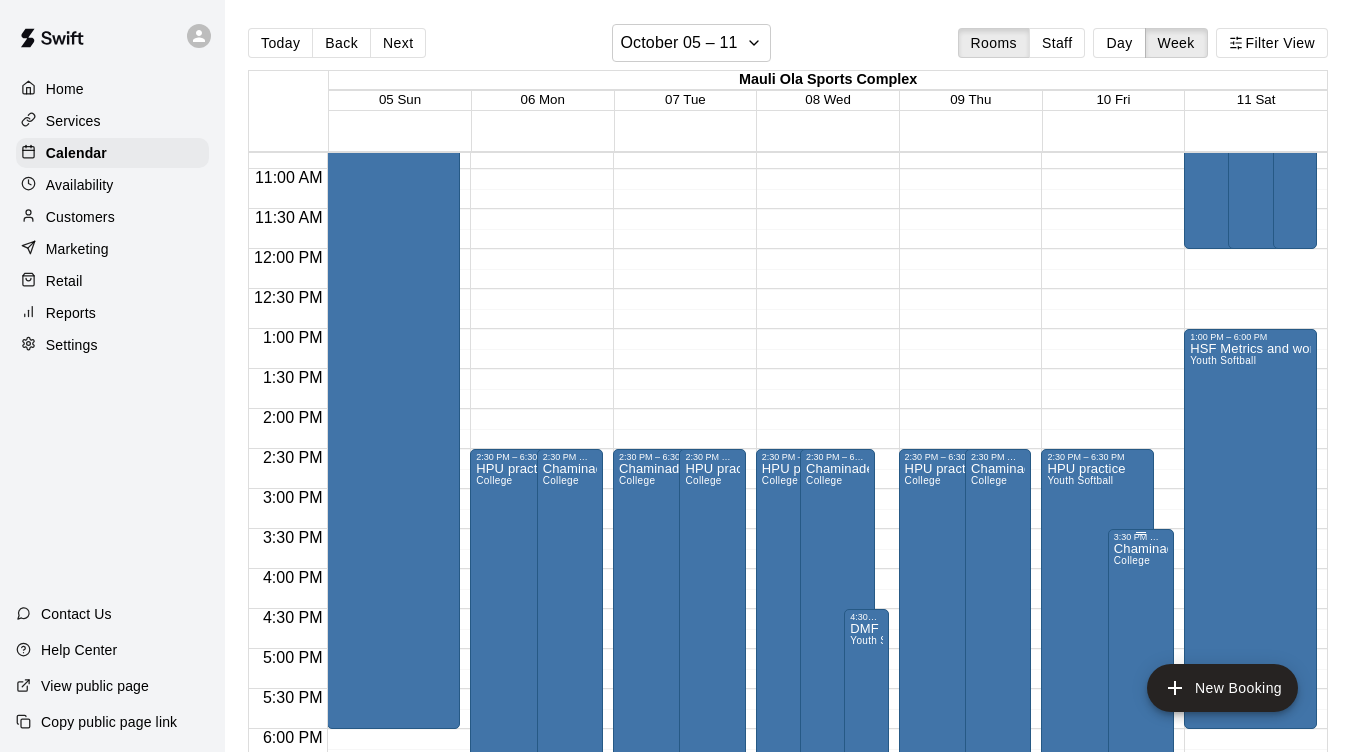 click on "College" at bounding box center [1132, 560] 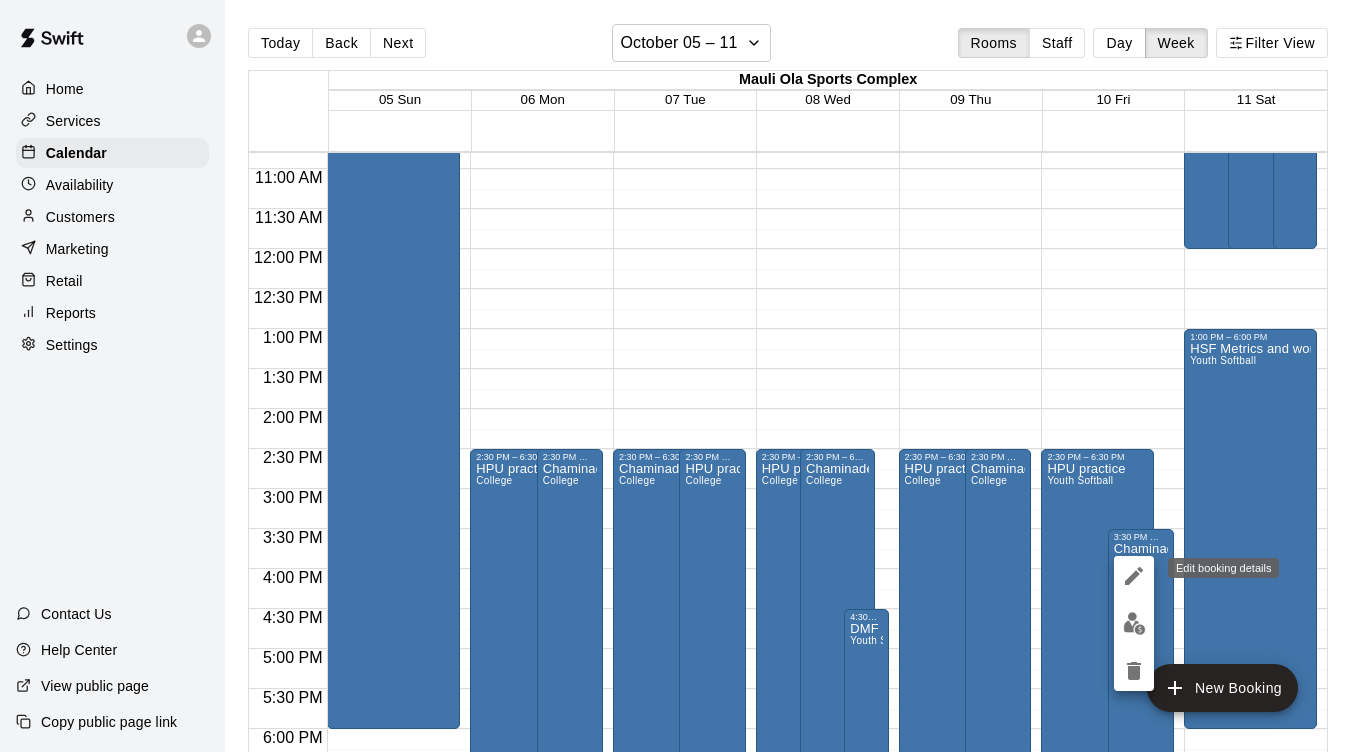 click 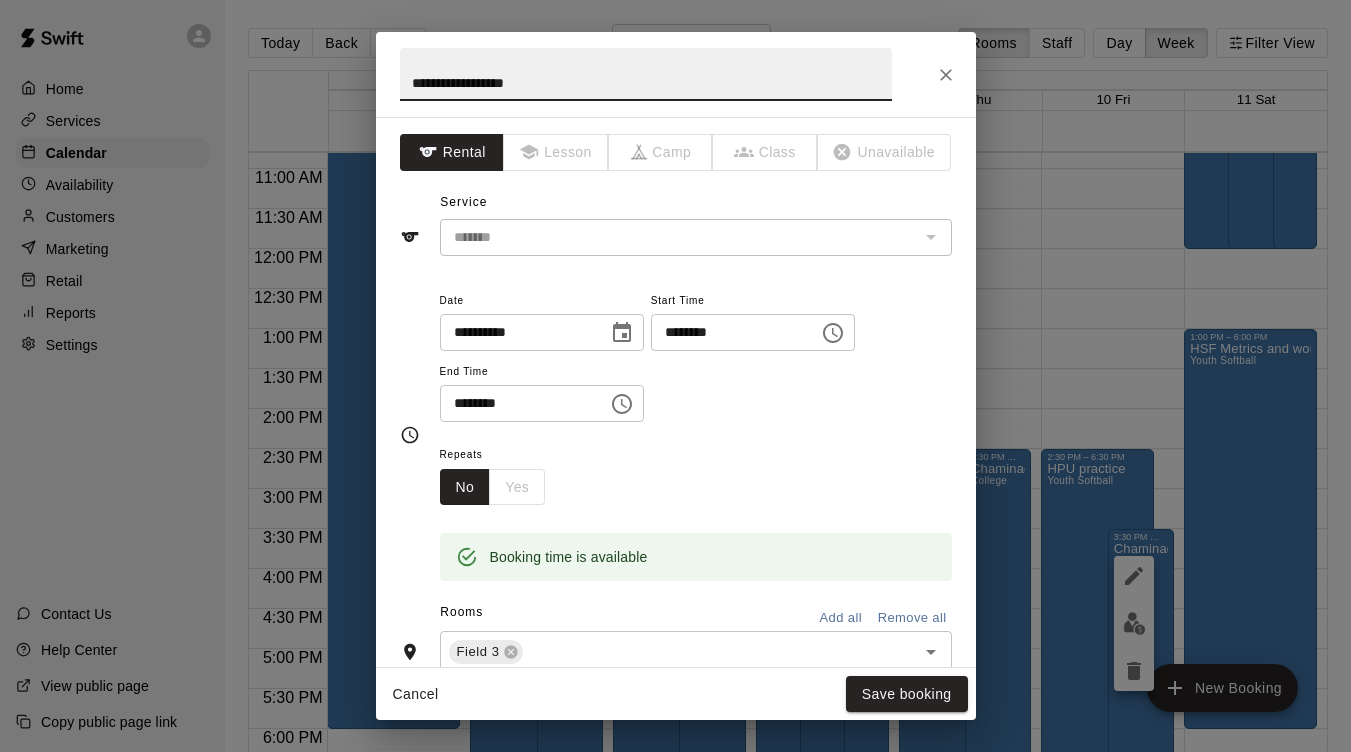 click on "********" at bounding box center (728, 332) 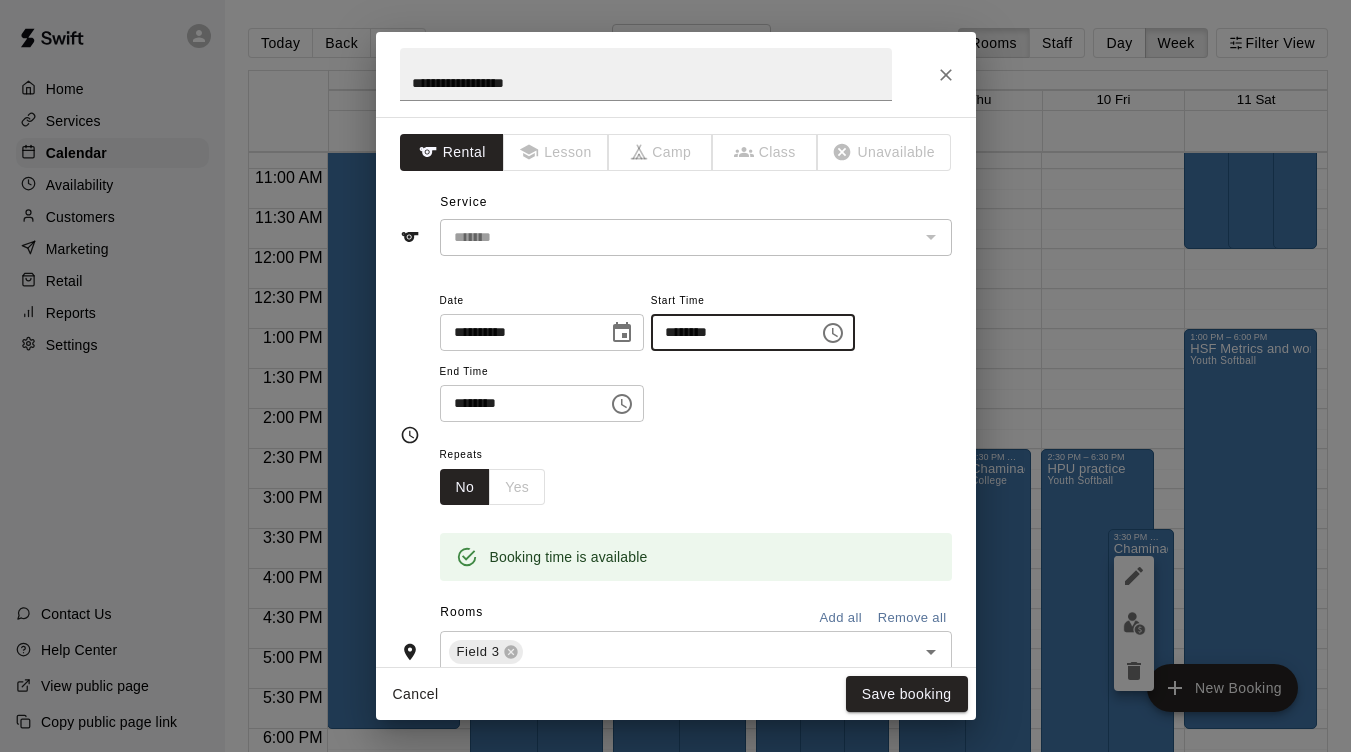 type on "********" 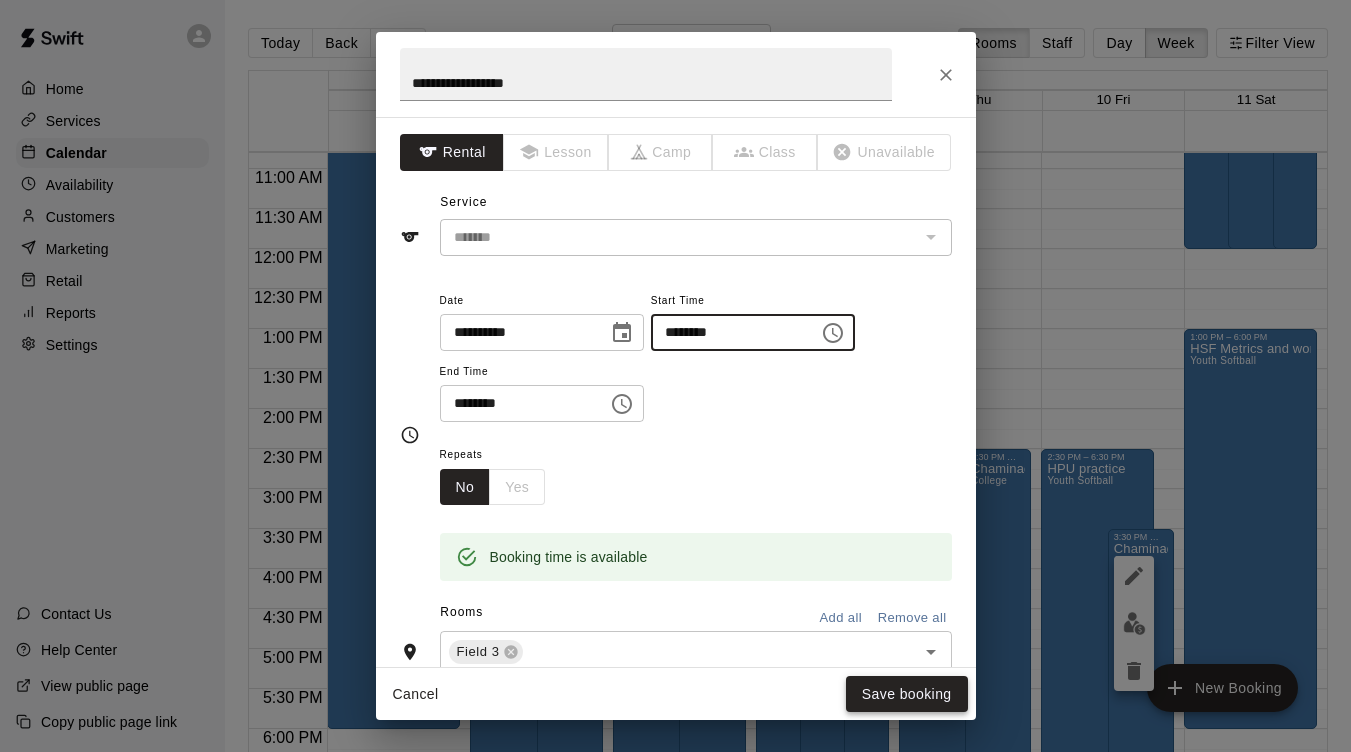 click on "Save booking" at bounding box center [907, 694] 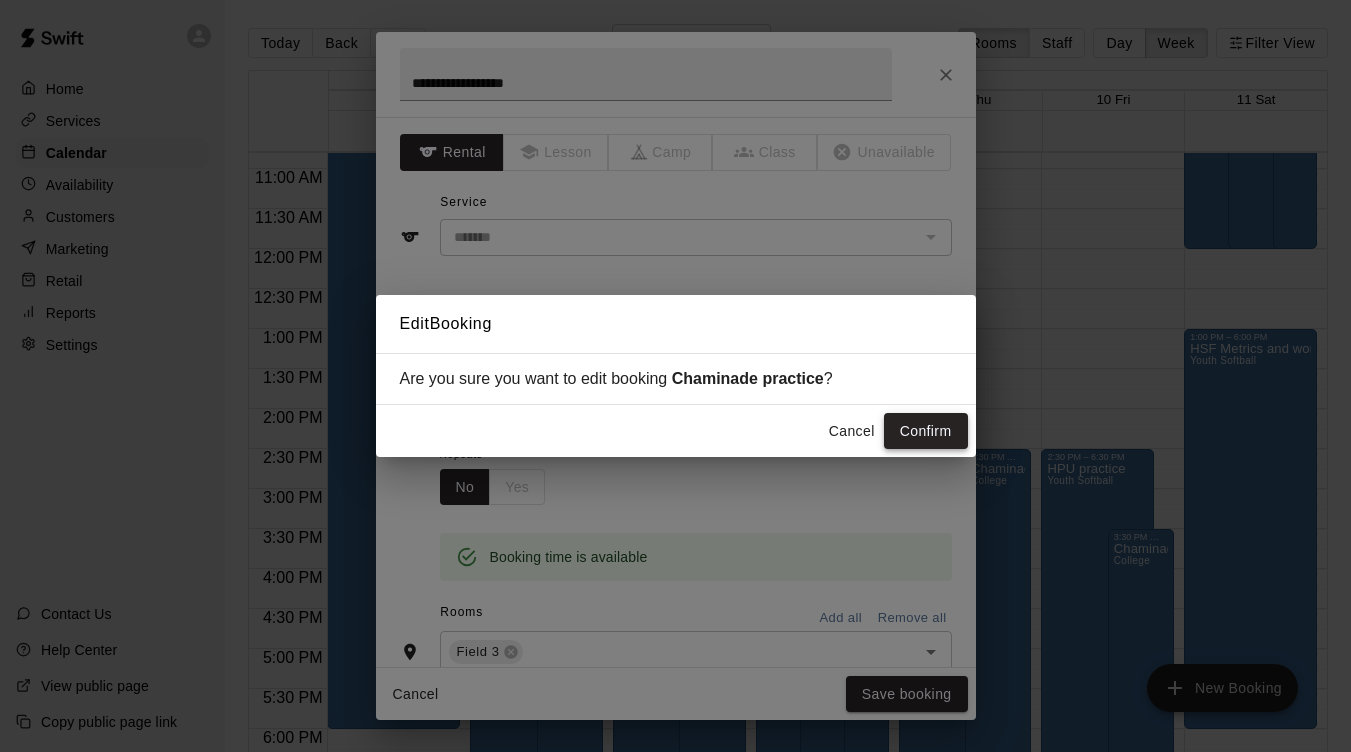 click on "Confirm" at bounding box center [926, 431] 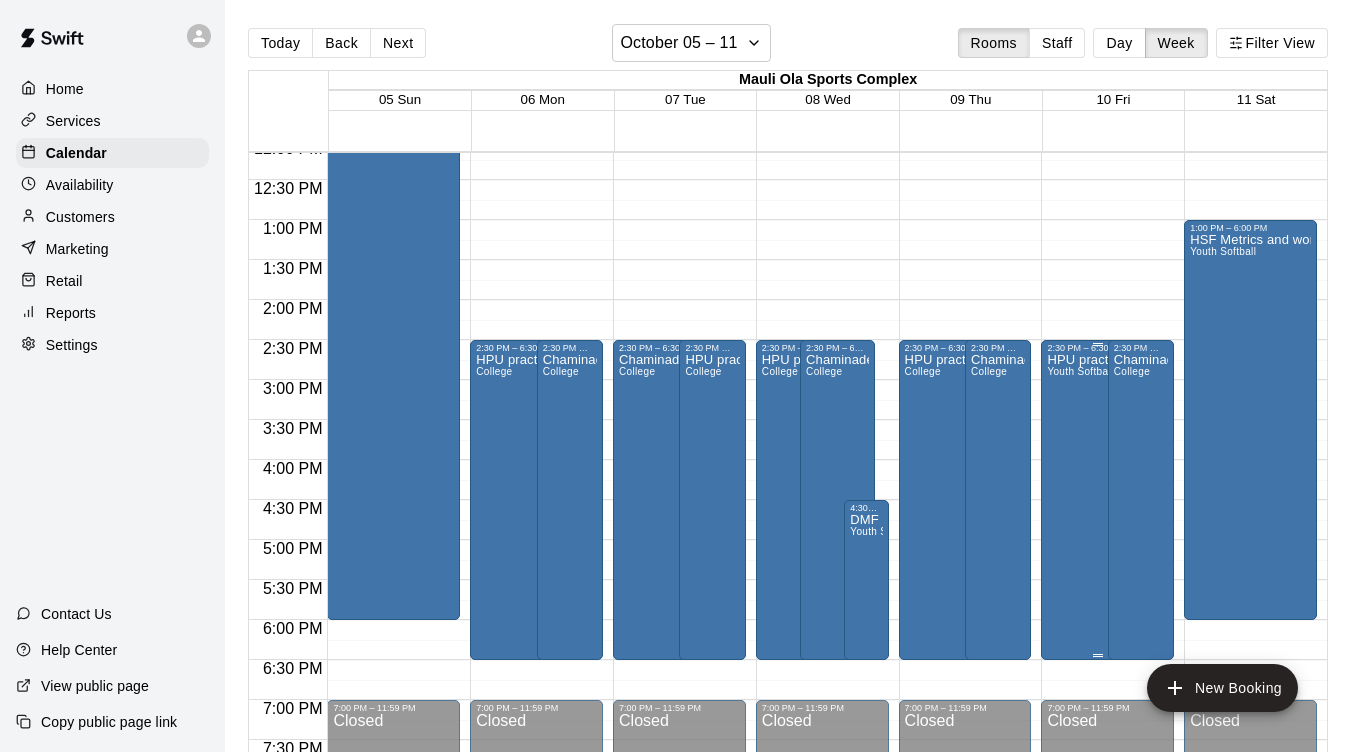 scroll, scrollTop: 977, scrollLeft: 0, axis: vertical 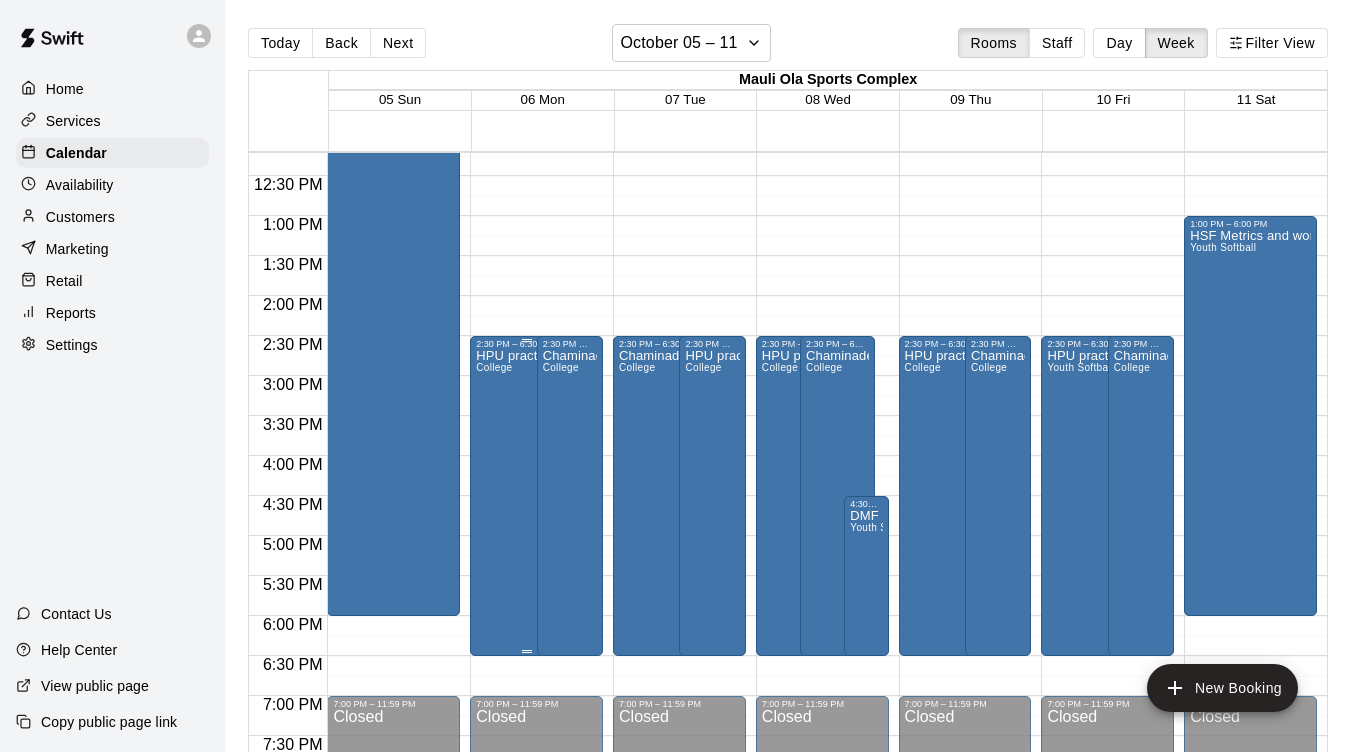 click on "HPU practice College" at bounding box center [515, 725] 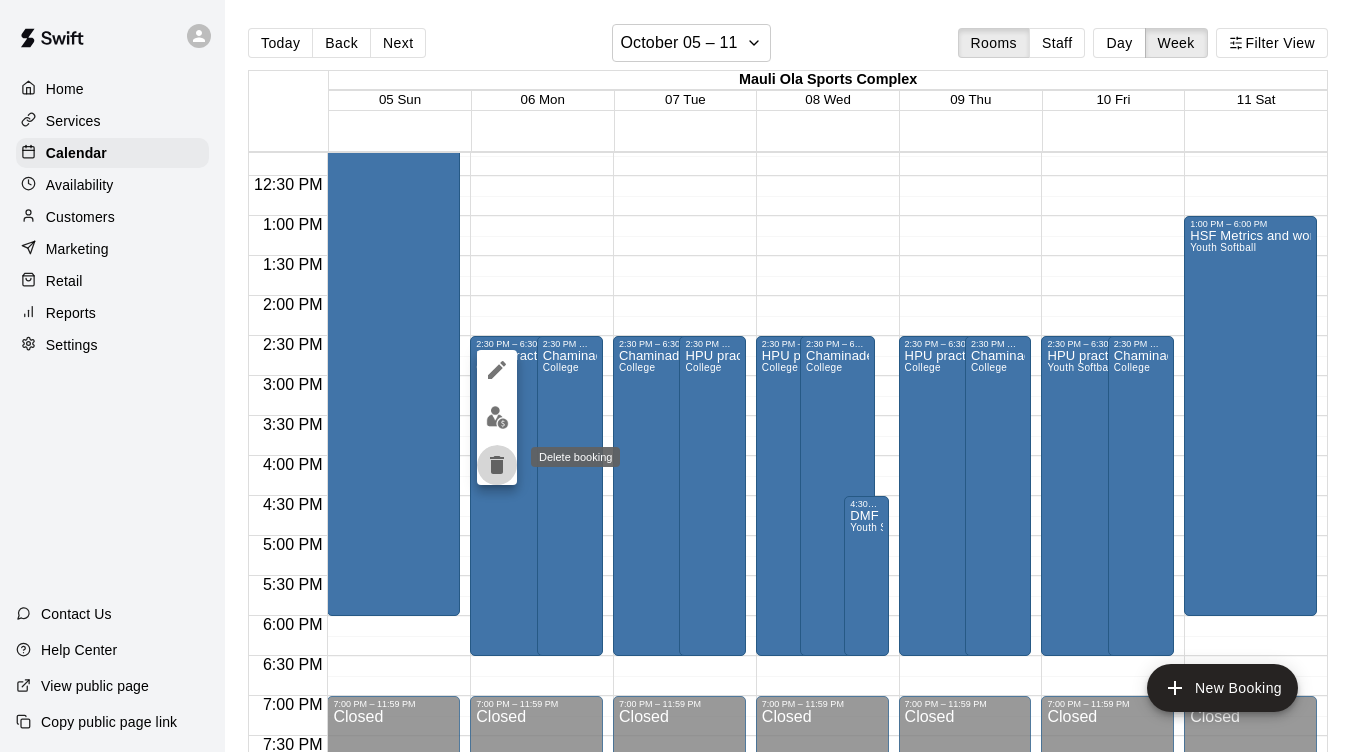 click 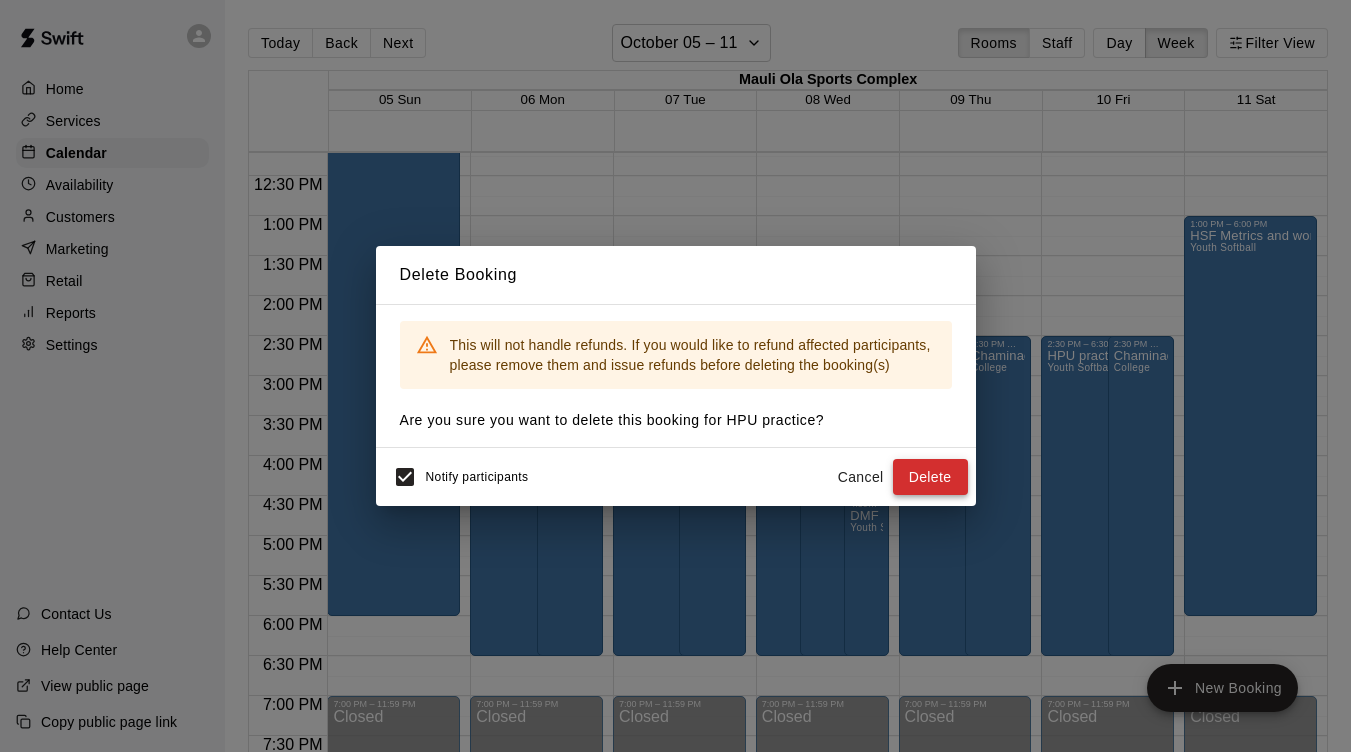 click on "Delete" at bounding box center (930, 477) 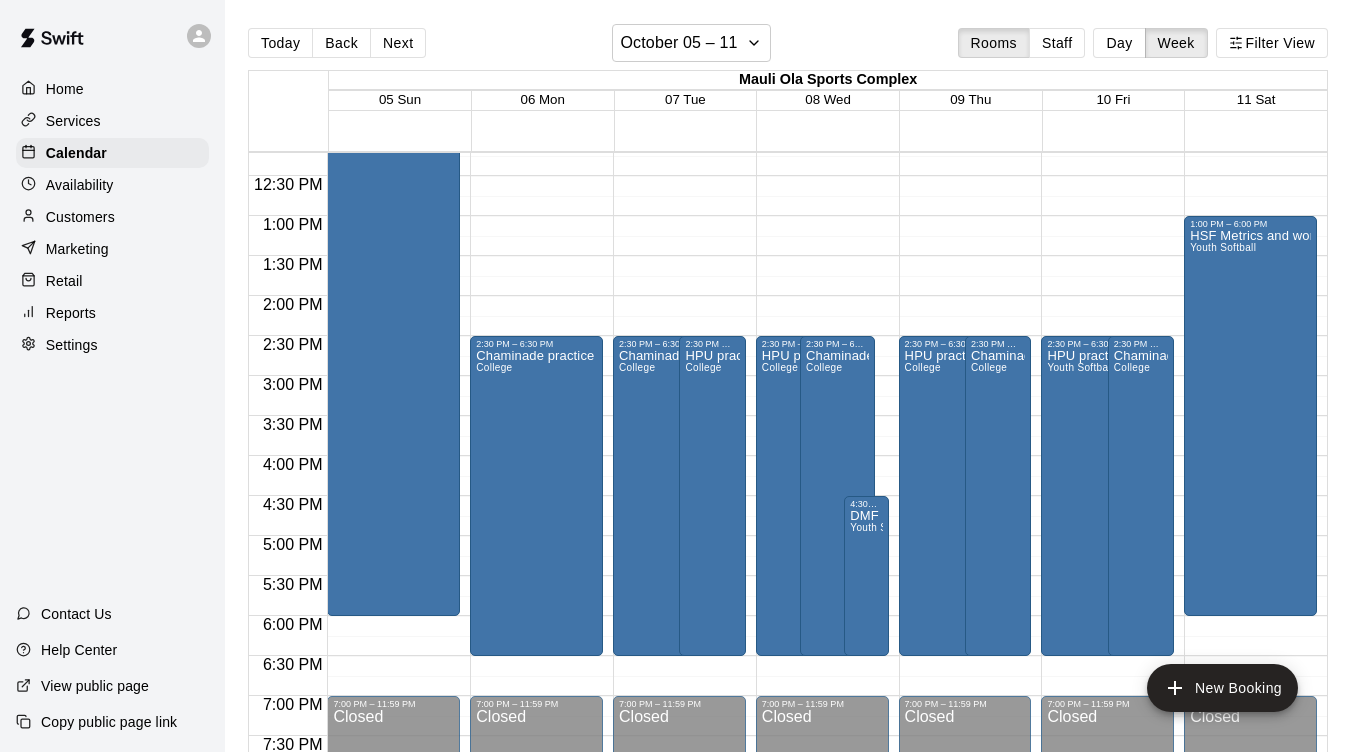 click on "Chaminade practice College" at bounding box center [535, 725] 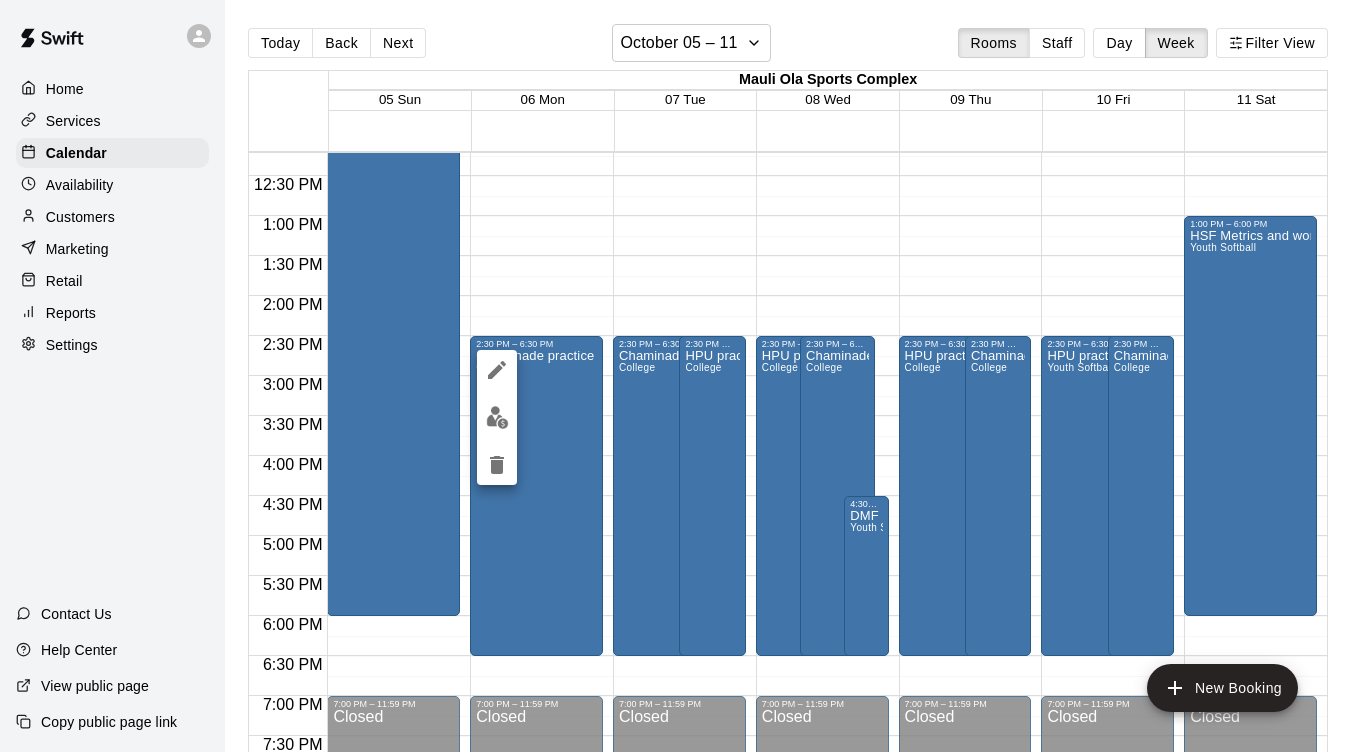 click at bounding box center [675, 376] 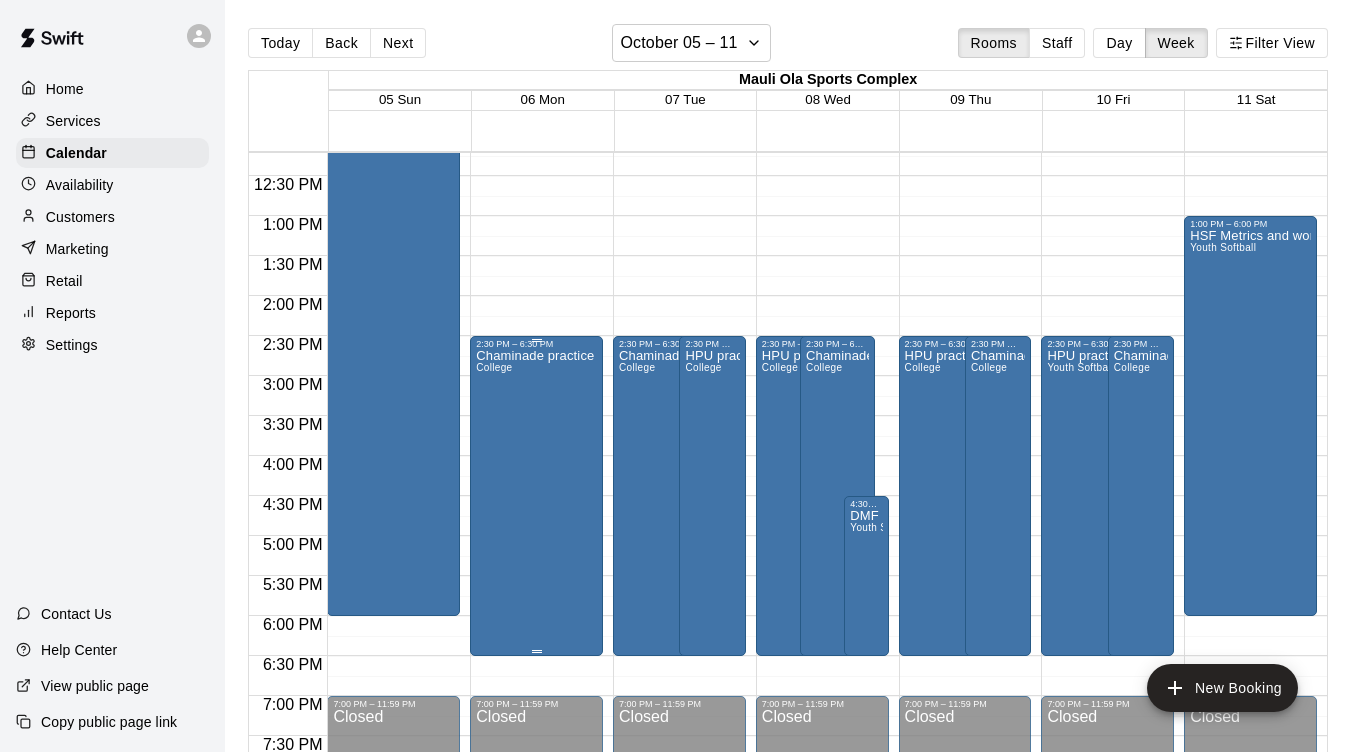 click on "Chaminade practice College" at bounding box center (535, 725) 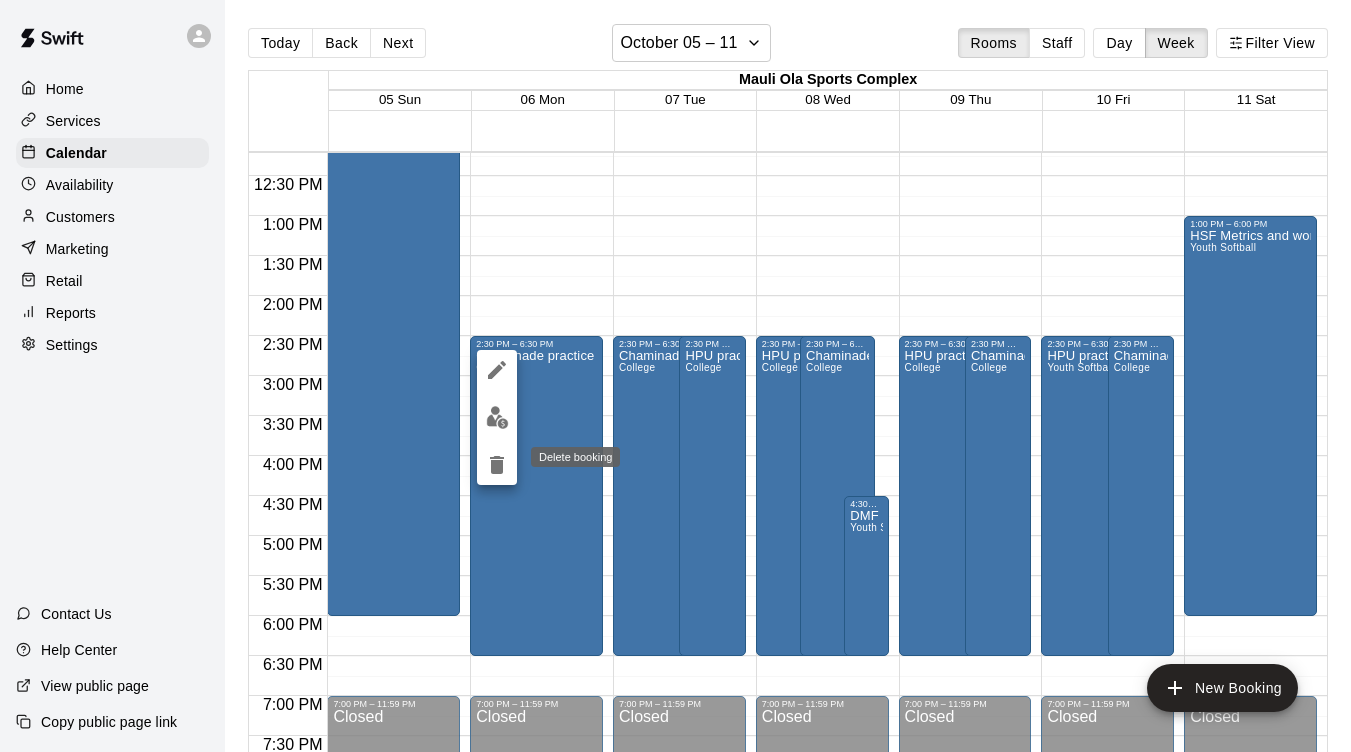 click 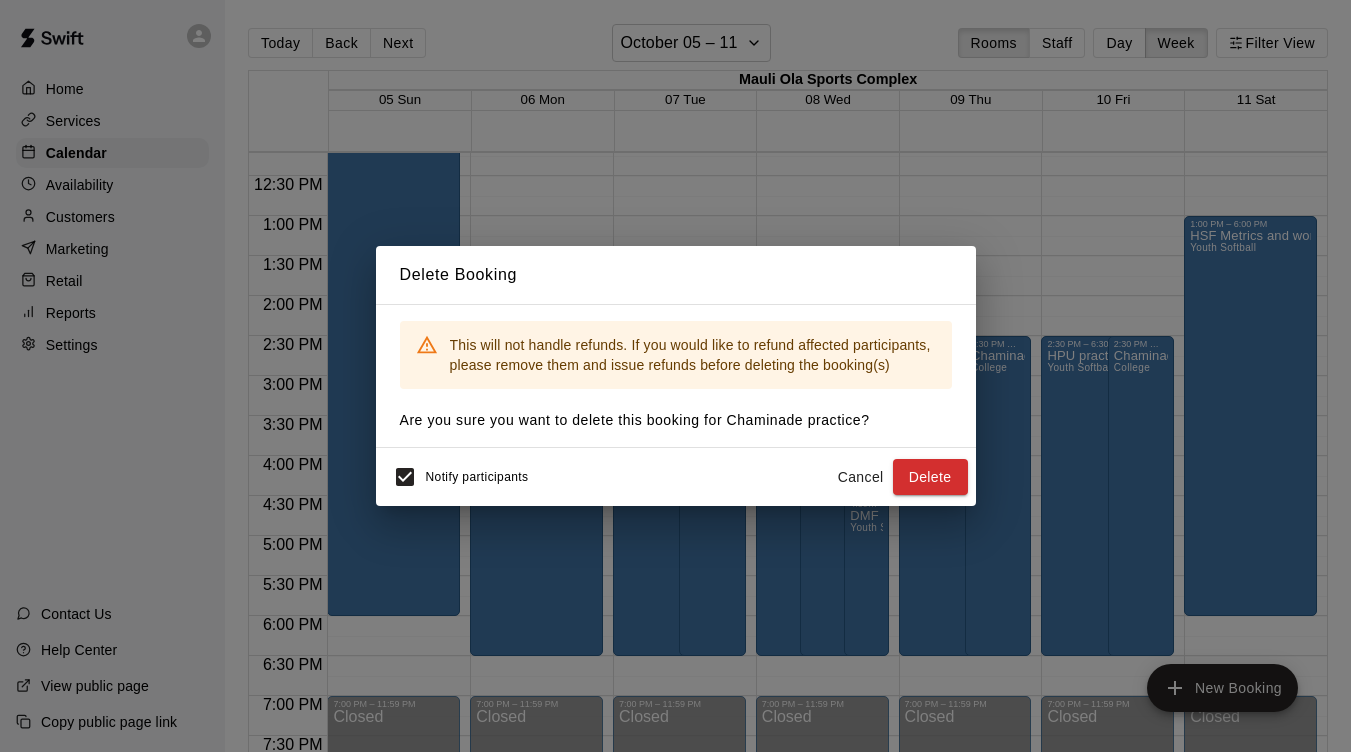 click on "Notify participants Cancel Delete" at bounding box center [676, 477] 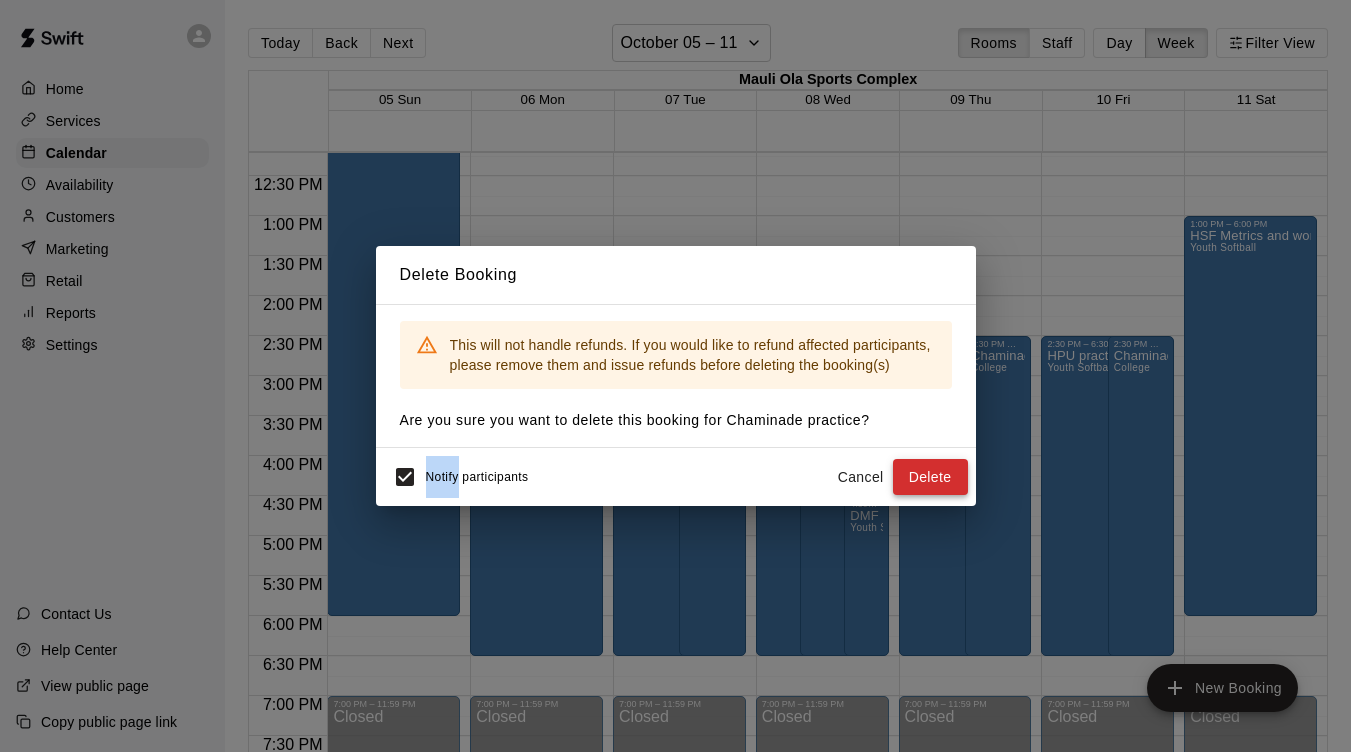 click on "Delete" at bounding box center [930, 477] 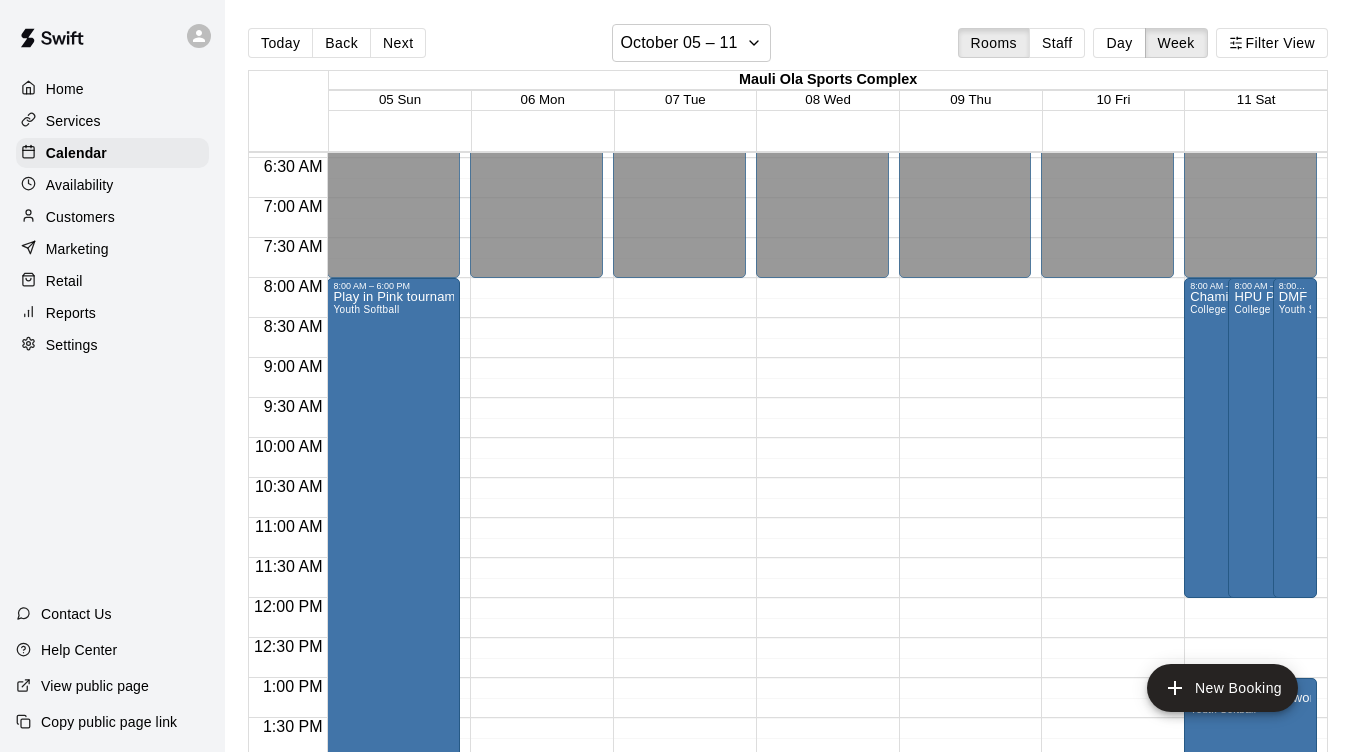 scroll, scrollTop: 502, scrollLeft: 0, axis: vertical 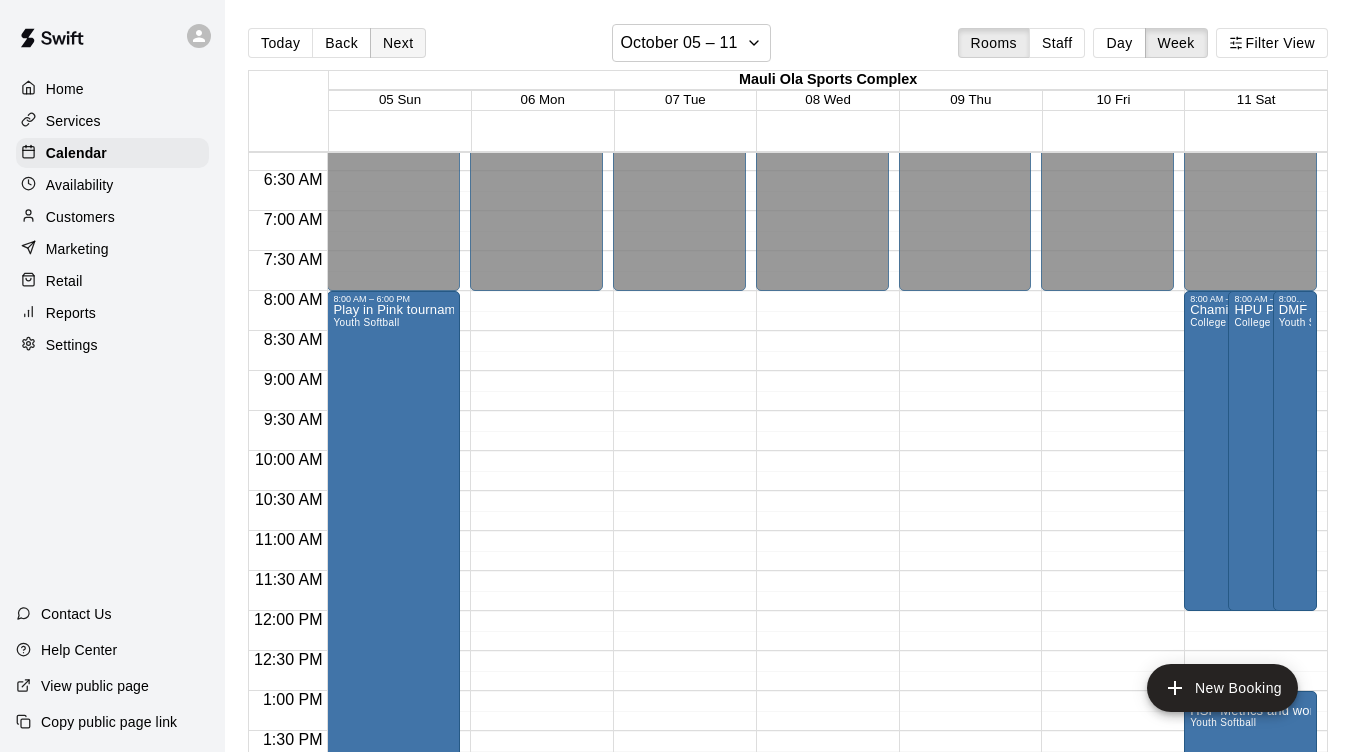 click on "Next" at bounding box center [398, 43] 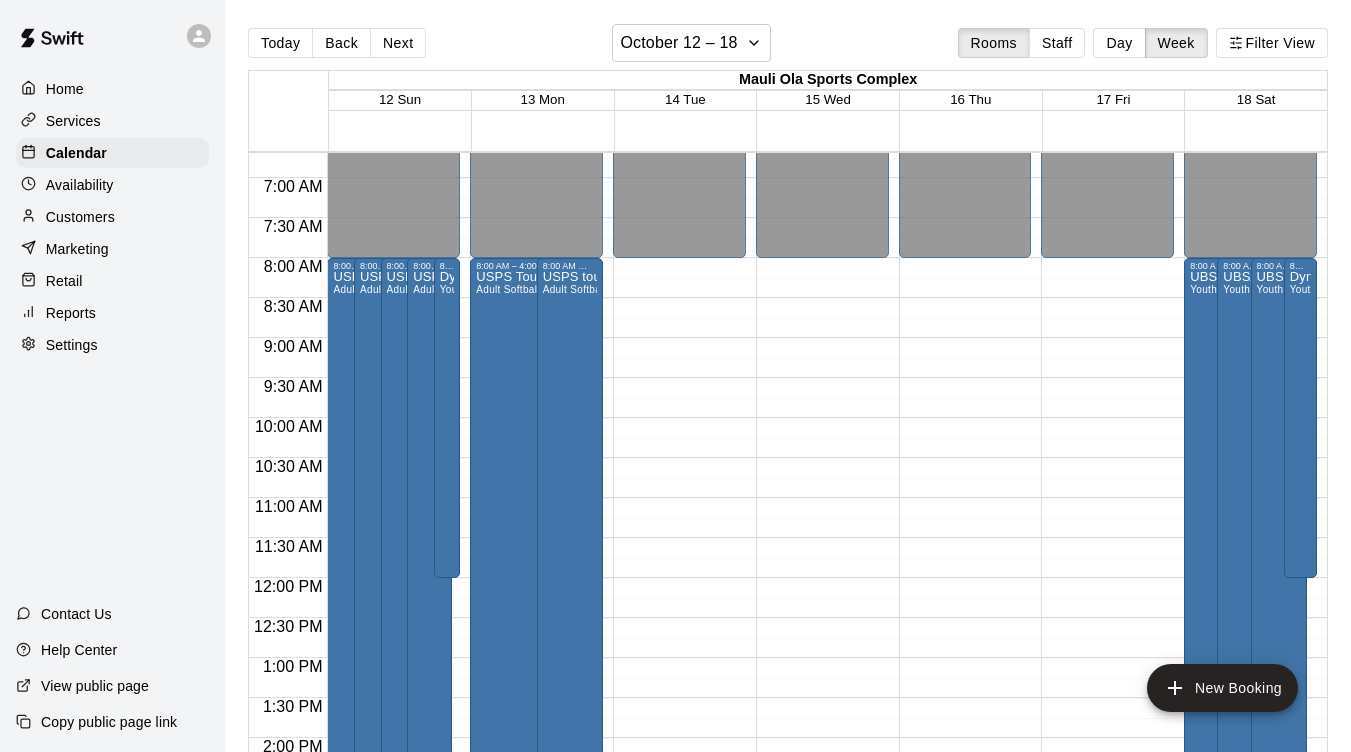 scroll, scrollTop: 442, scrollLeft: 0, axis: vertical 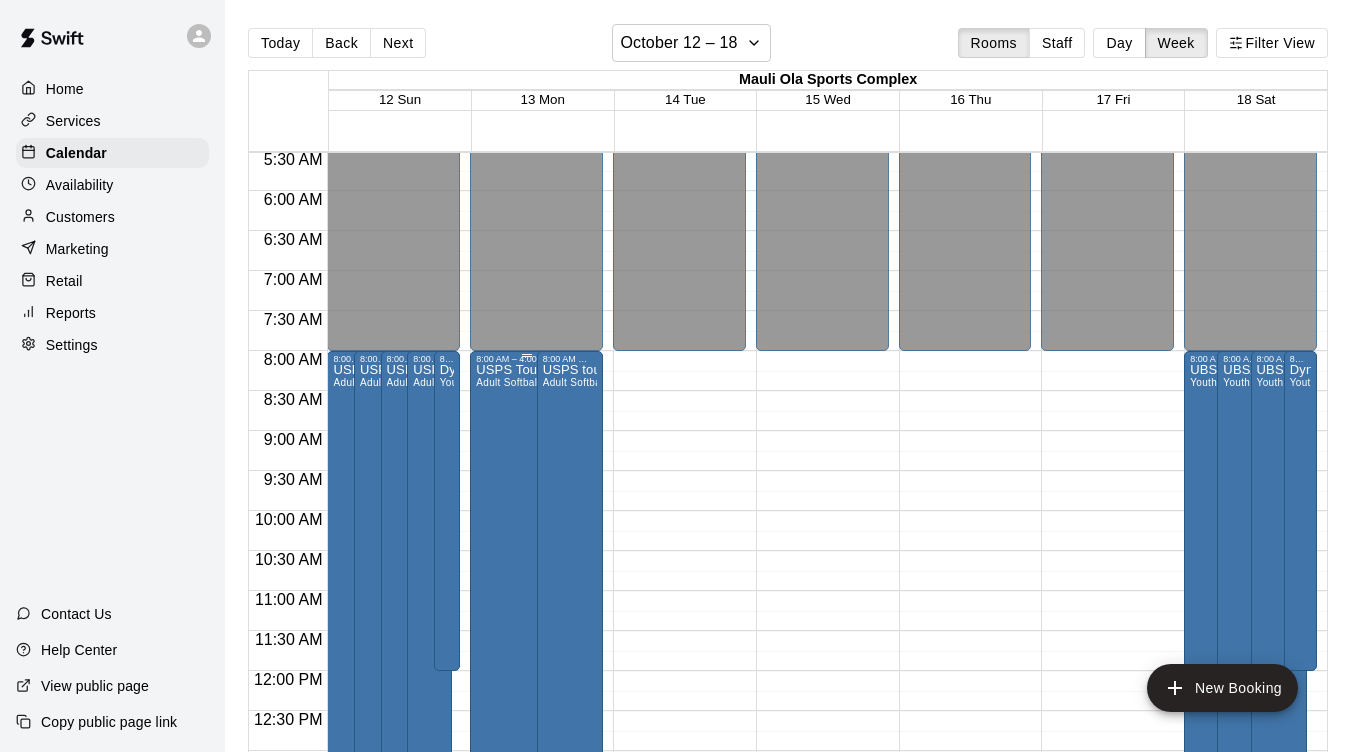 click on "USPS Tournament Adult Softball" at bounding box center (526, 740) 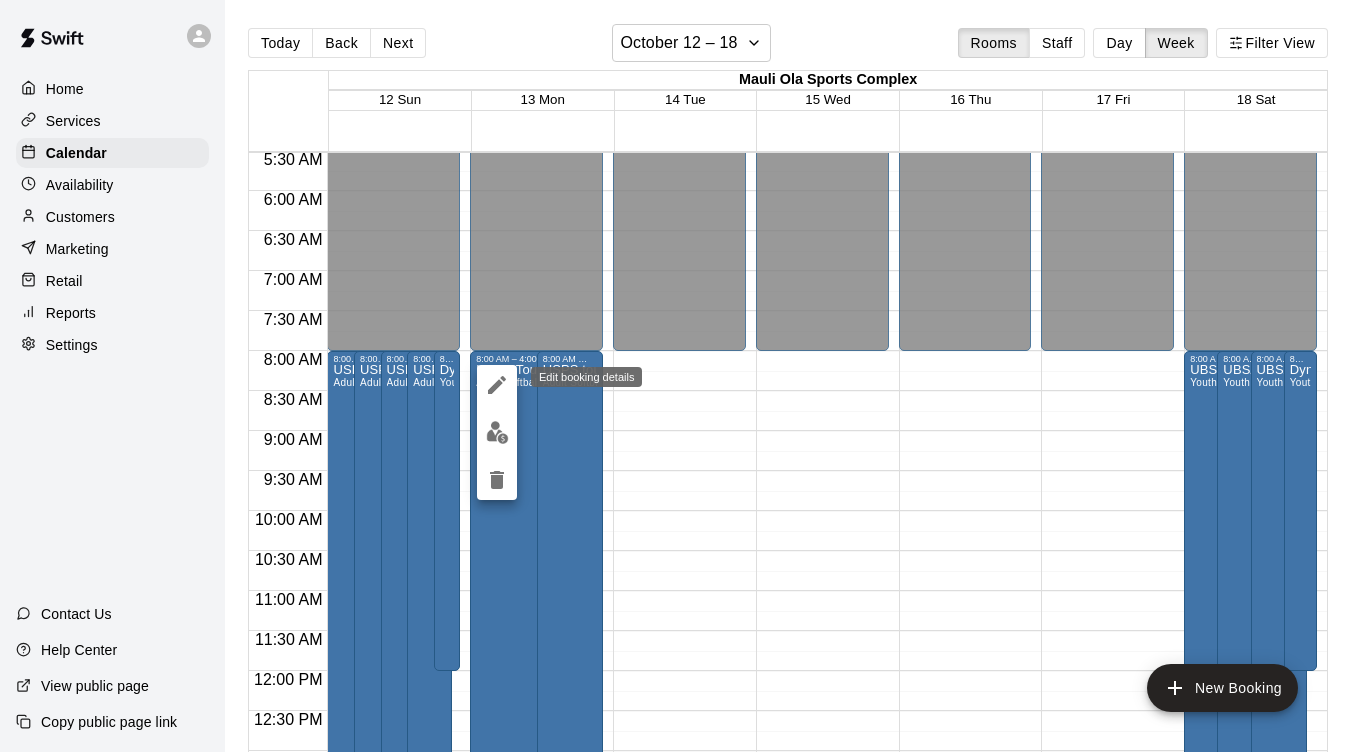 click 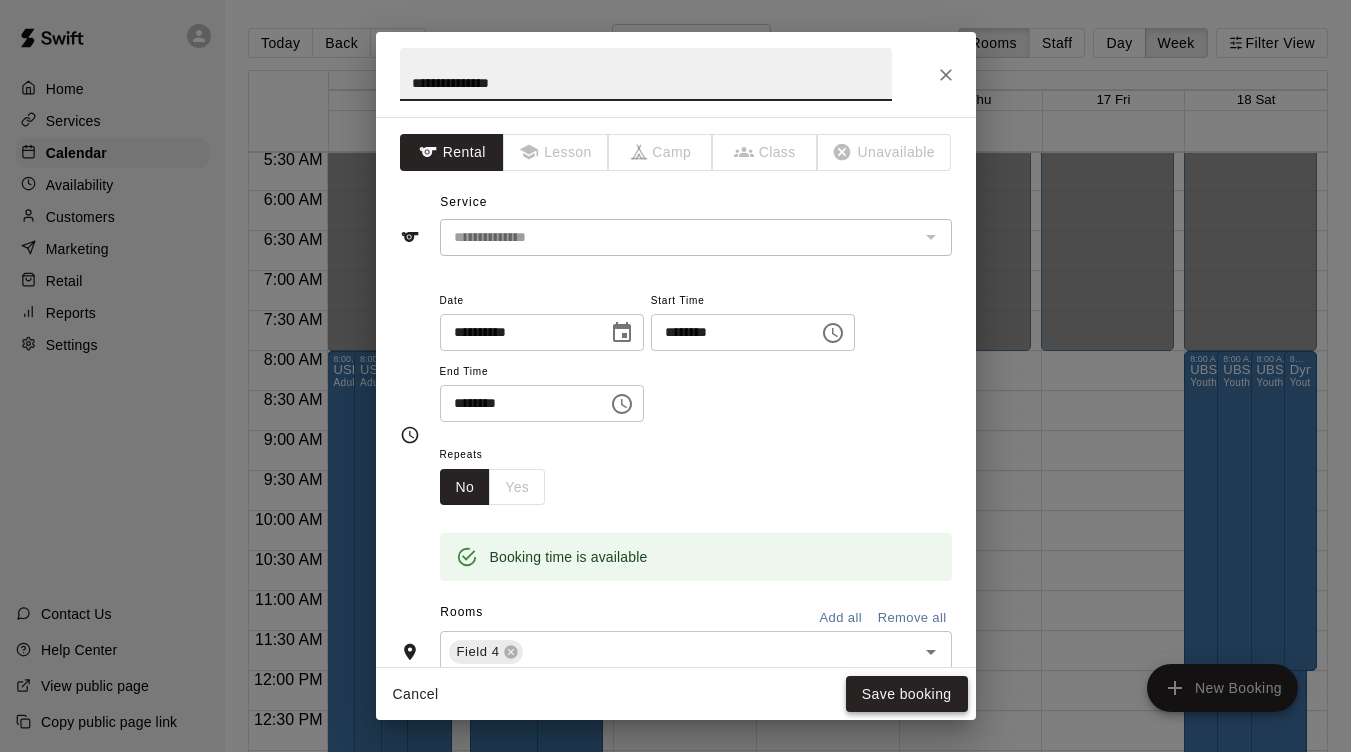click on "Save booking" at bounding box center (907, 694) 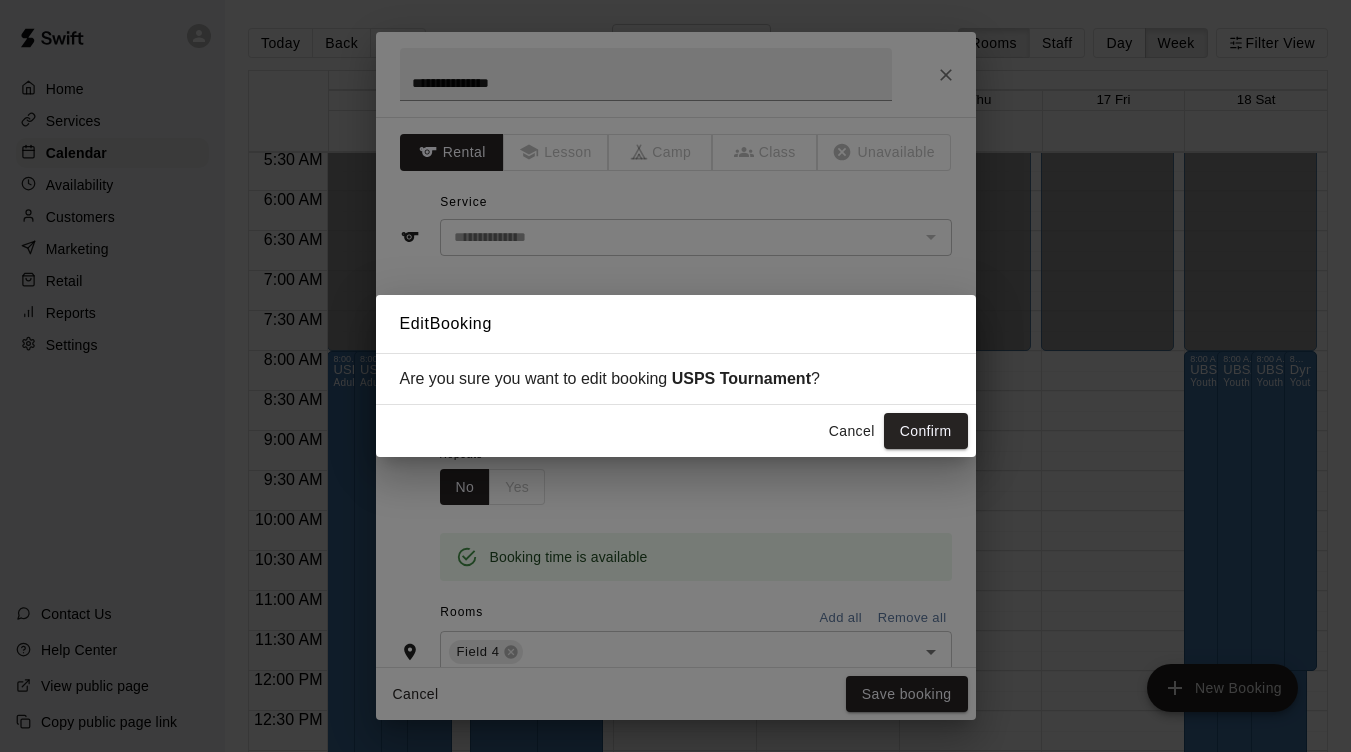 click on "Cancel" at bounding box center [852, 431] 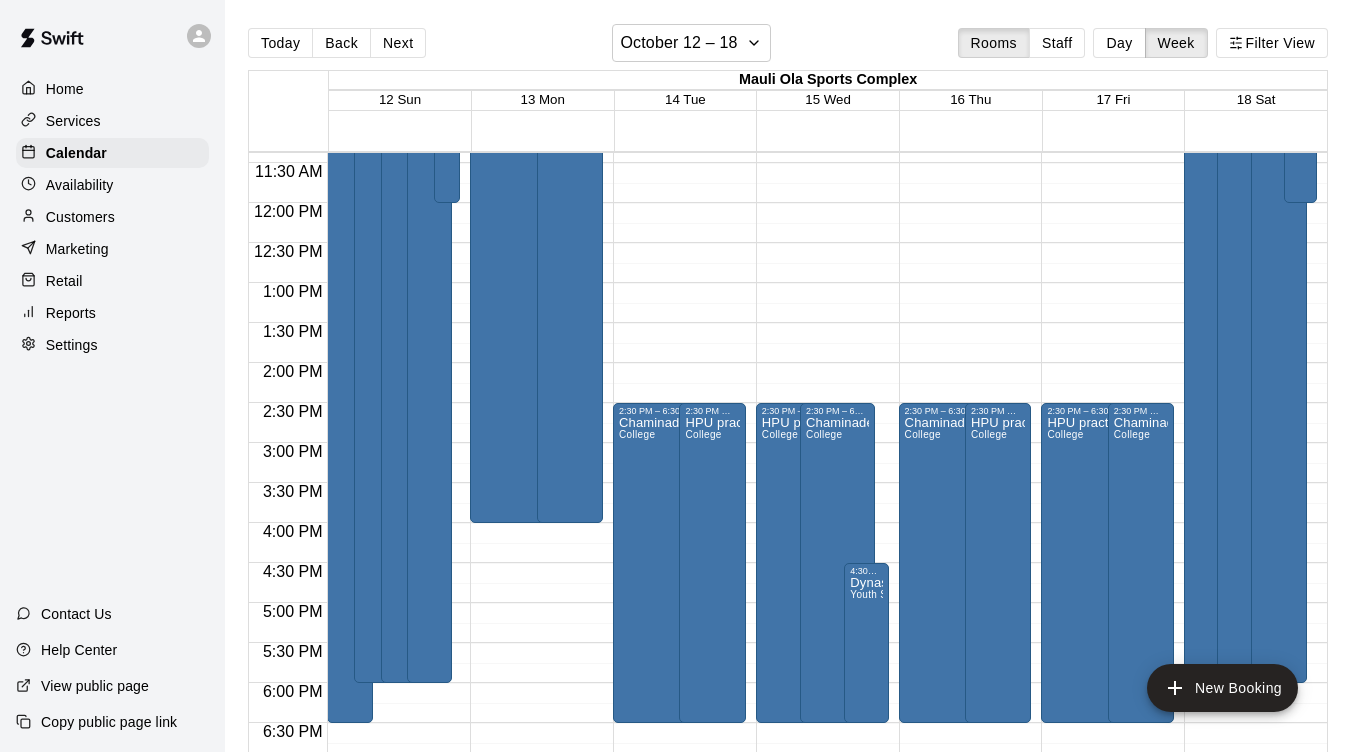 scroll, scrollTop: 912, scrollLeft: 0, axis: vertical 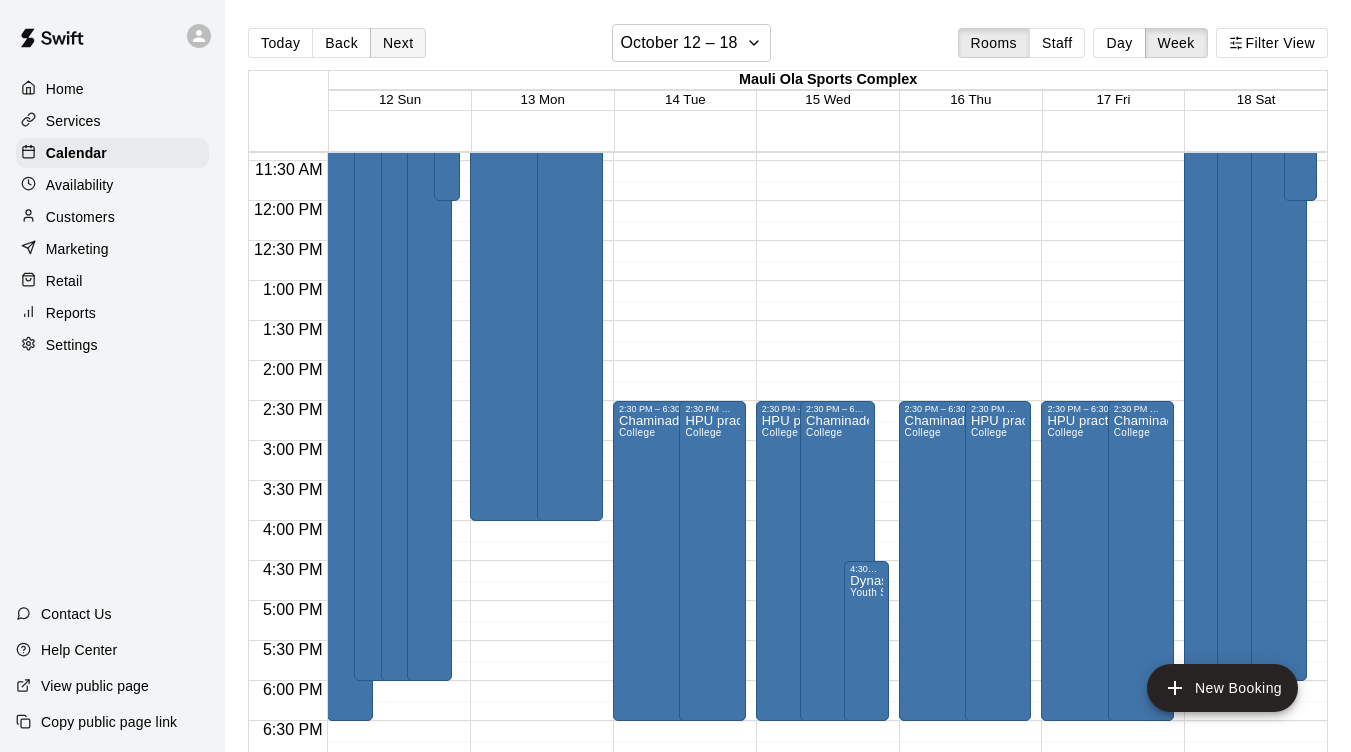 click on "Next" at bounding box center (398, 43) 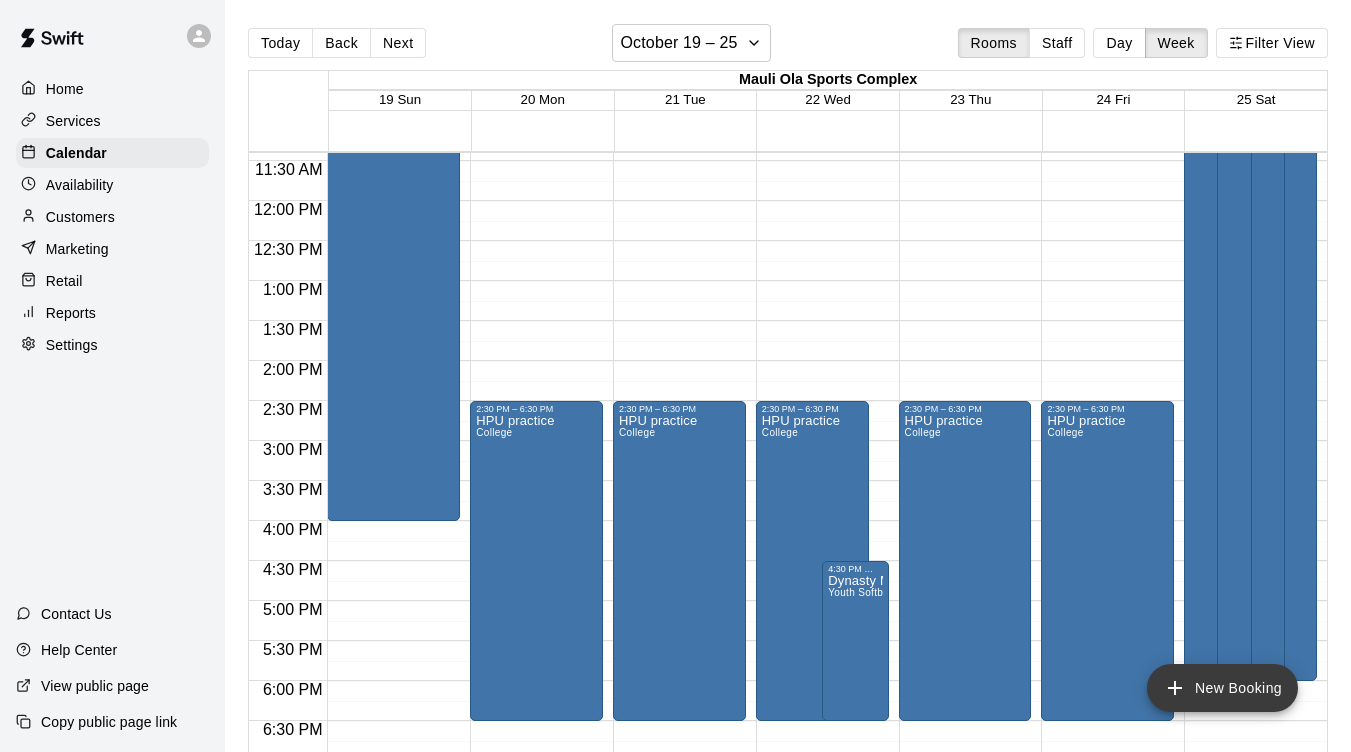 click on "New Booking" at bounding box center [1222, 688] 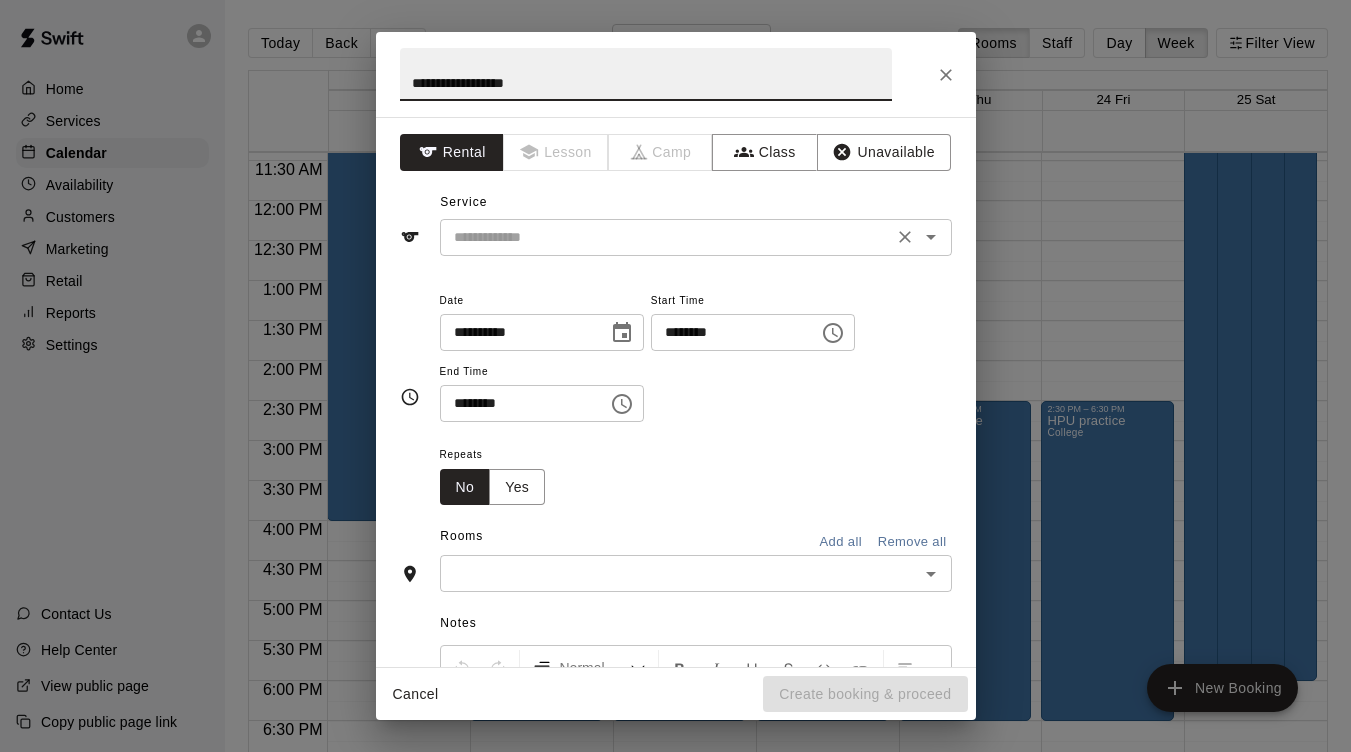 type on "**********" 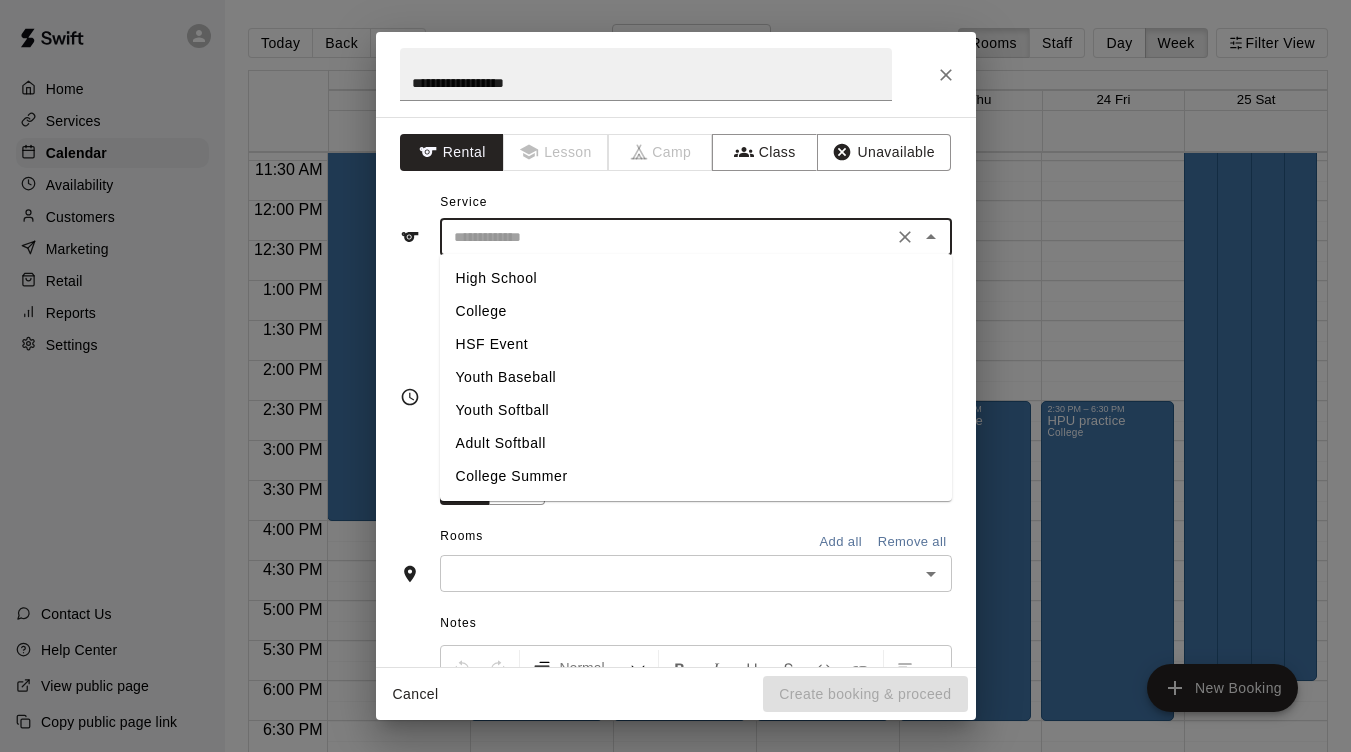 click on "College" at bounding box center (696, 311) 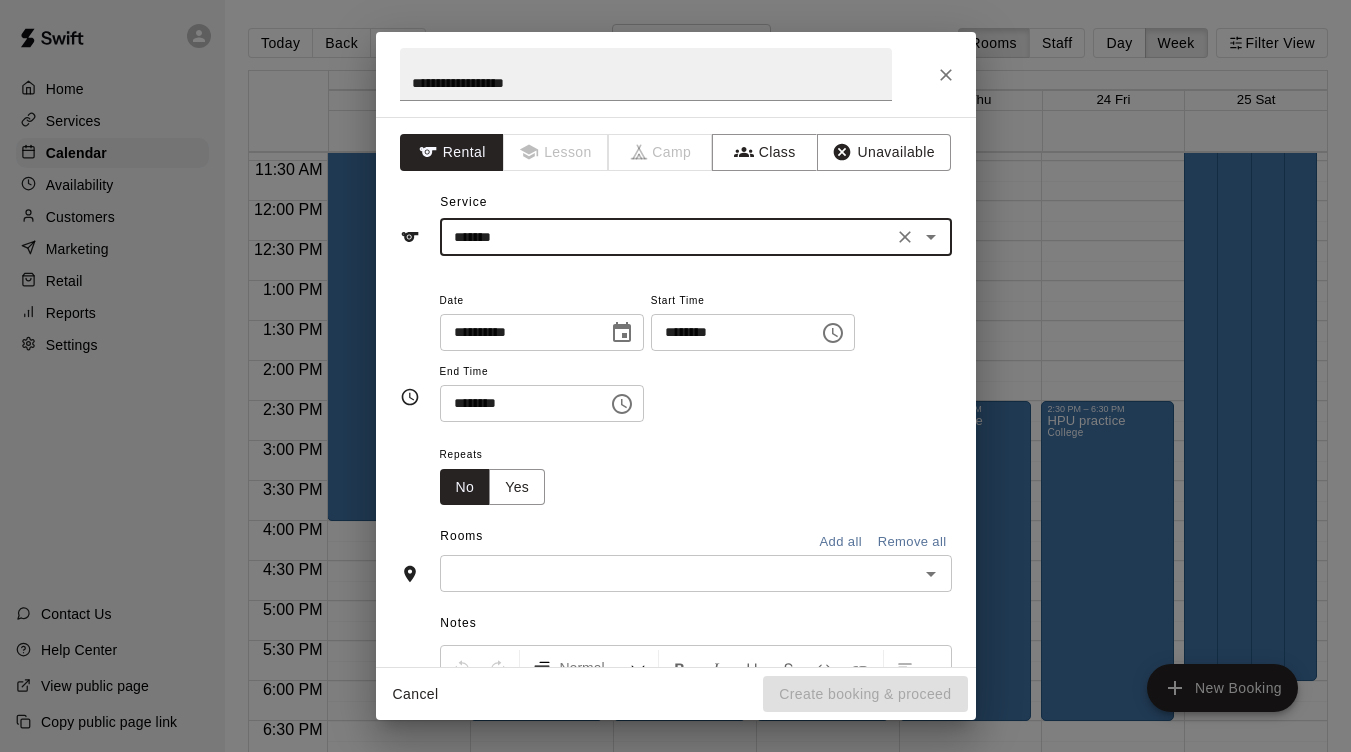 click on "********" at bounding box center [728, 332] 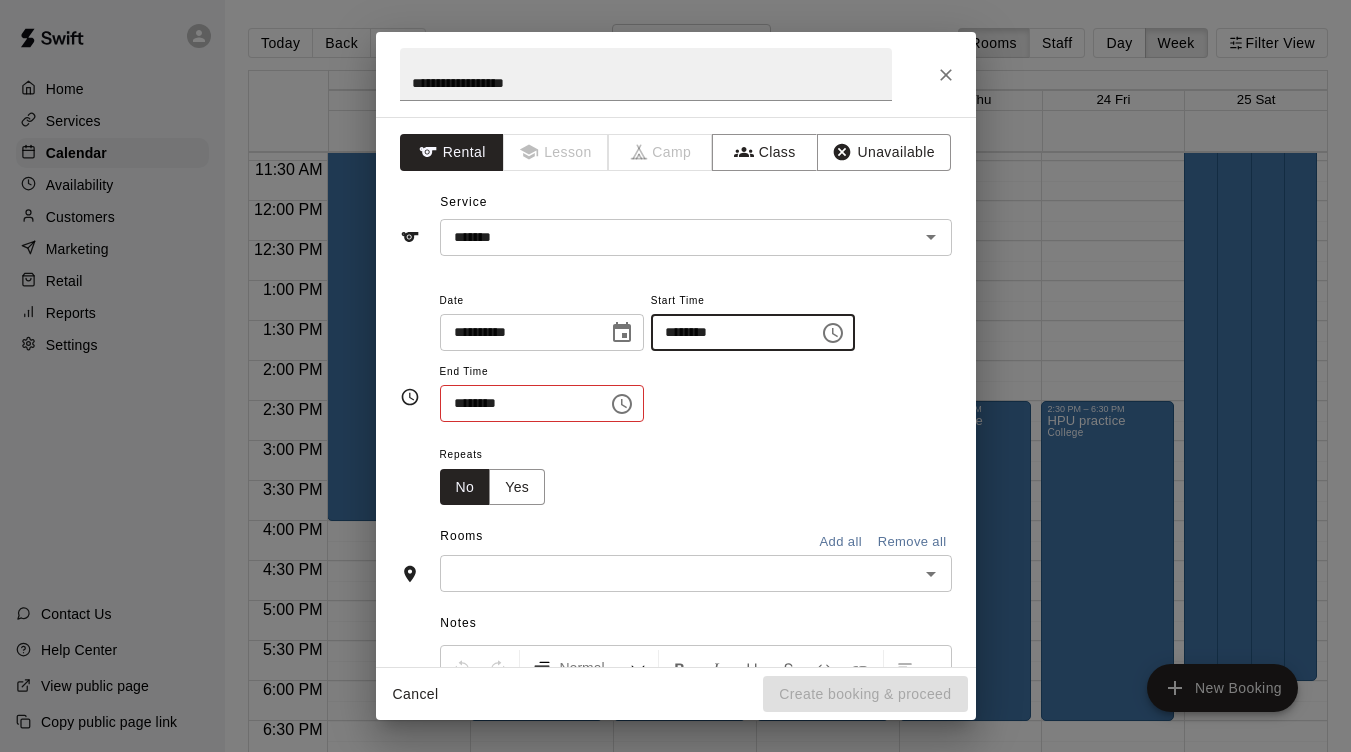 type on "********" 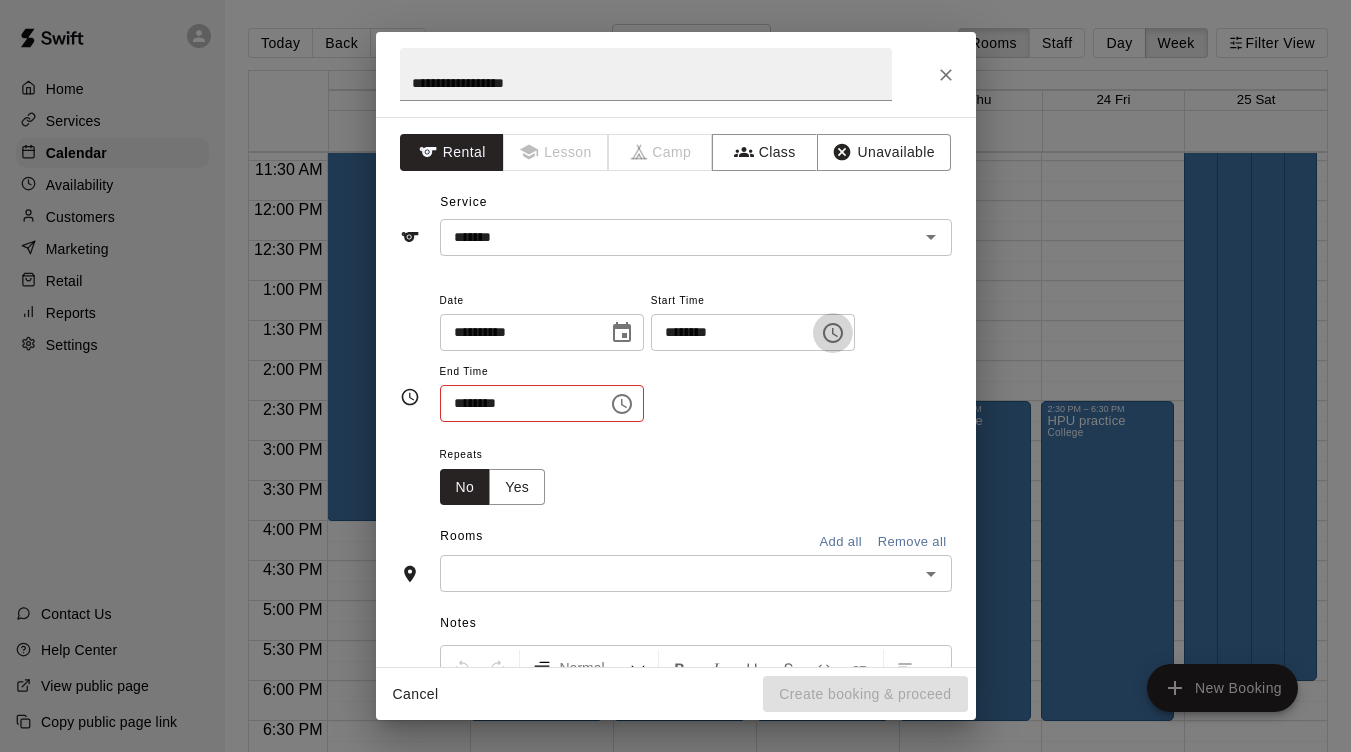 type 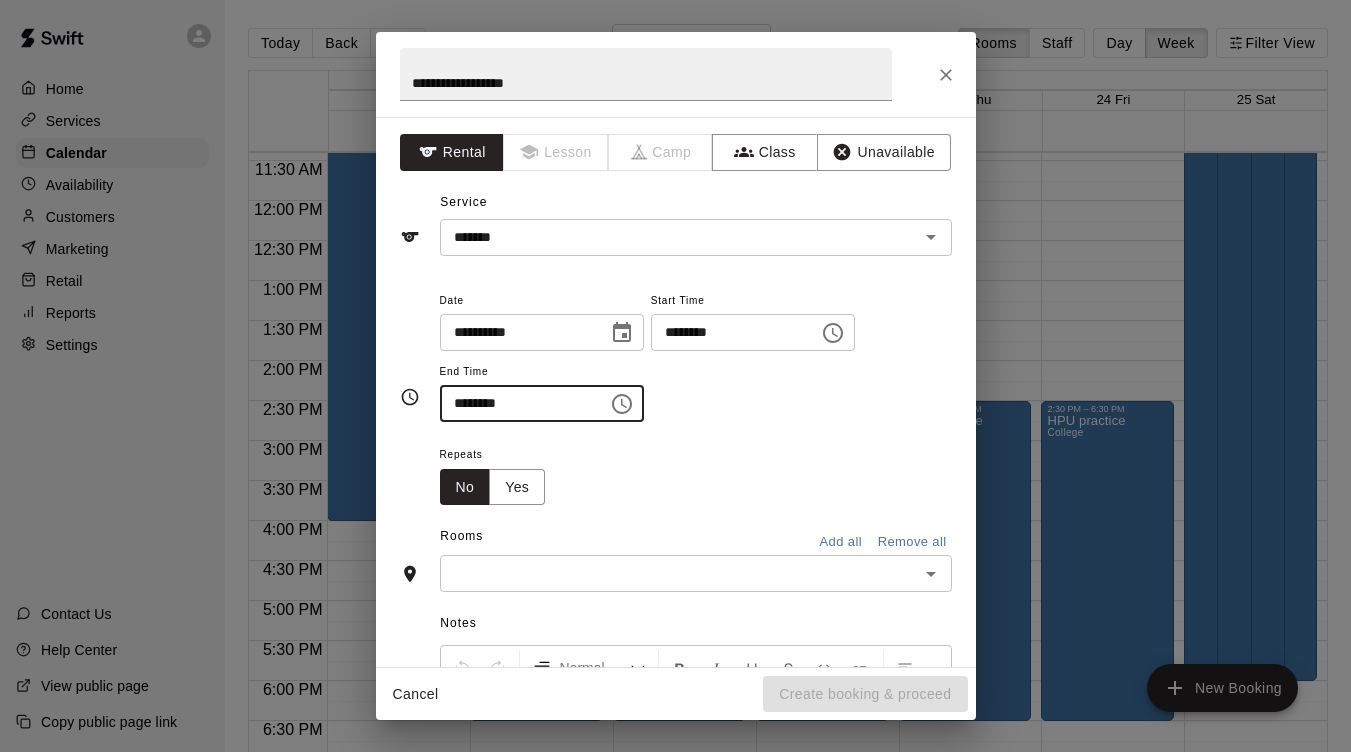 type on "********" 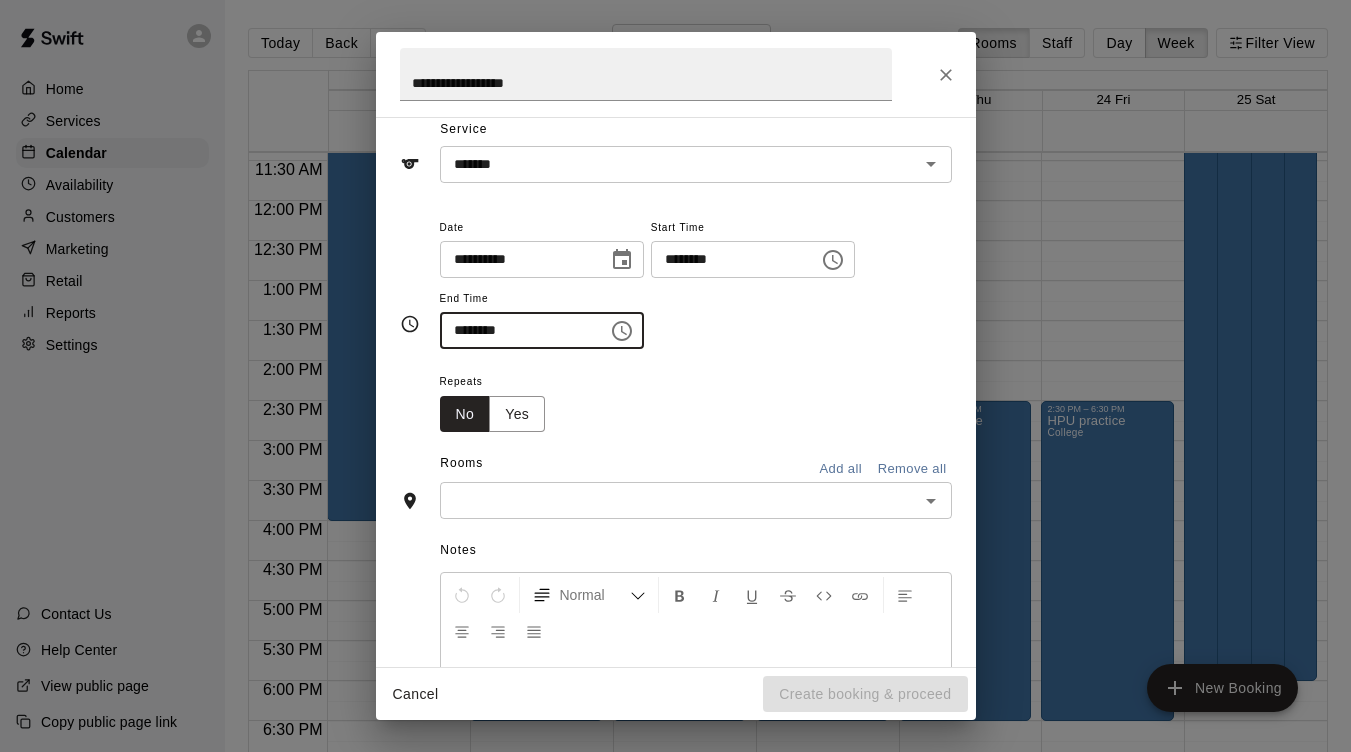 scroll, scrollTop: 81, scrollLeft: 0, axis: vertical 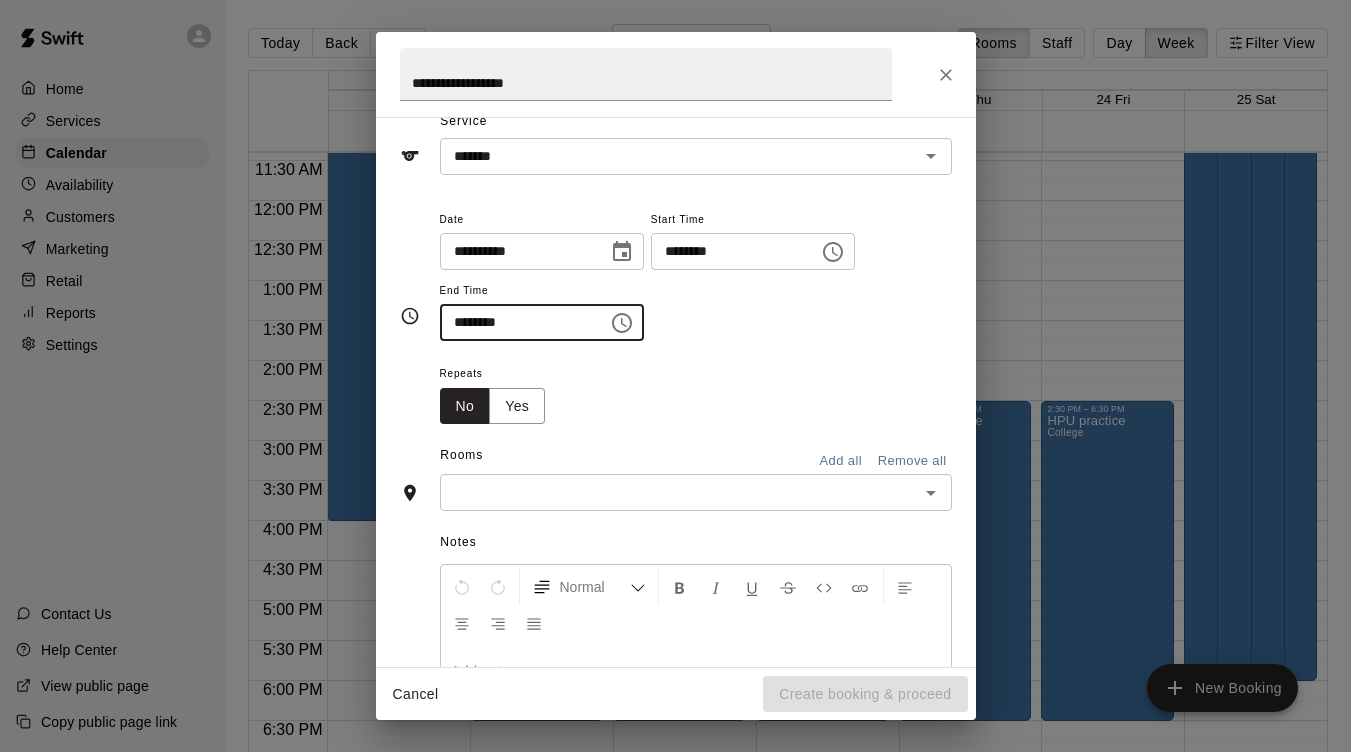 click on "​" at bounding box center (696, 492) 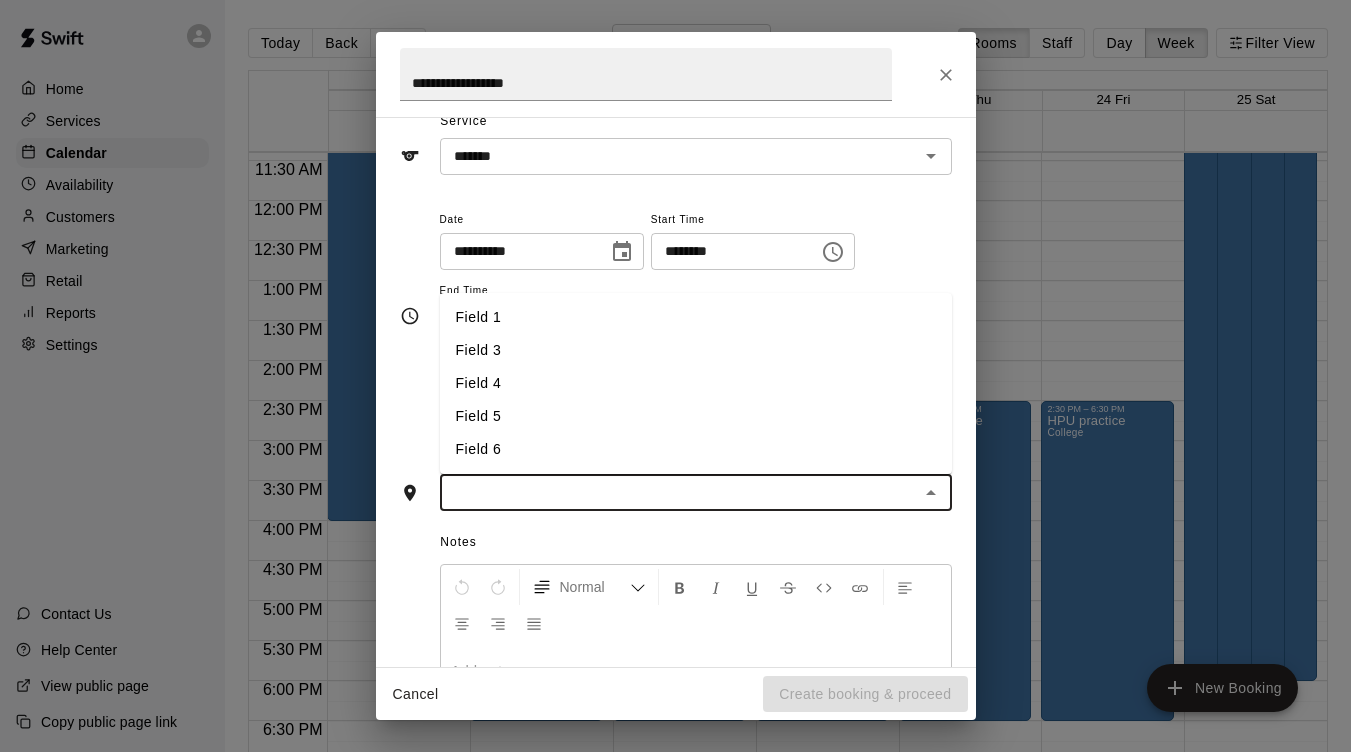 click on "Field 3" at bounding box center [696, 350] 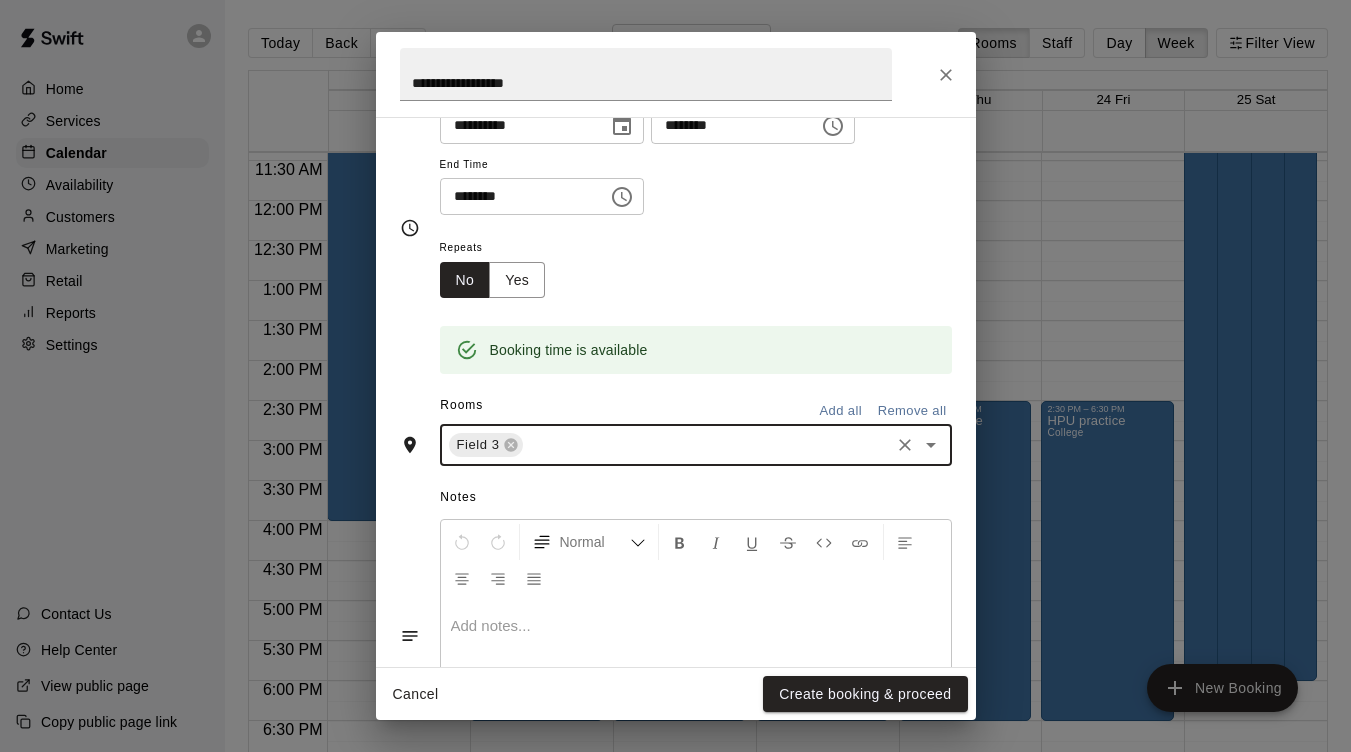 scroll, scrollTop: 226, scrollLeft: 0, axis: vertical 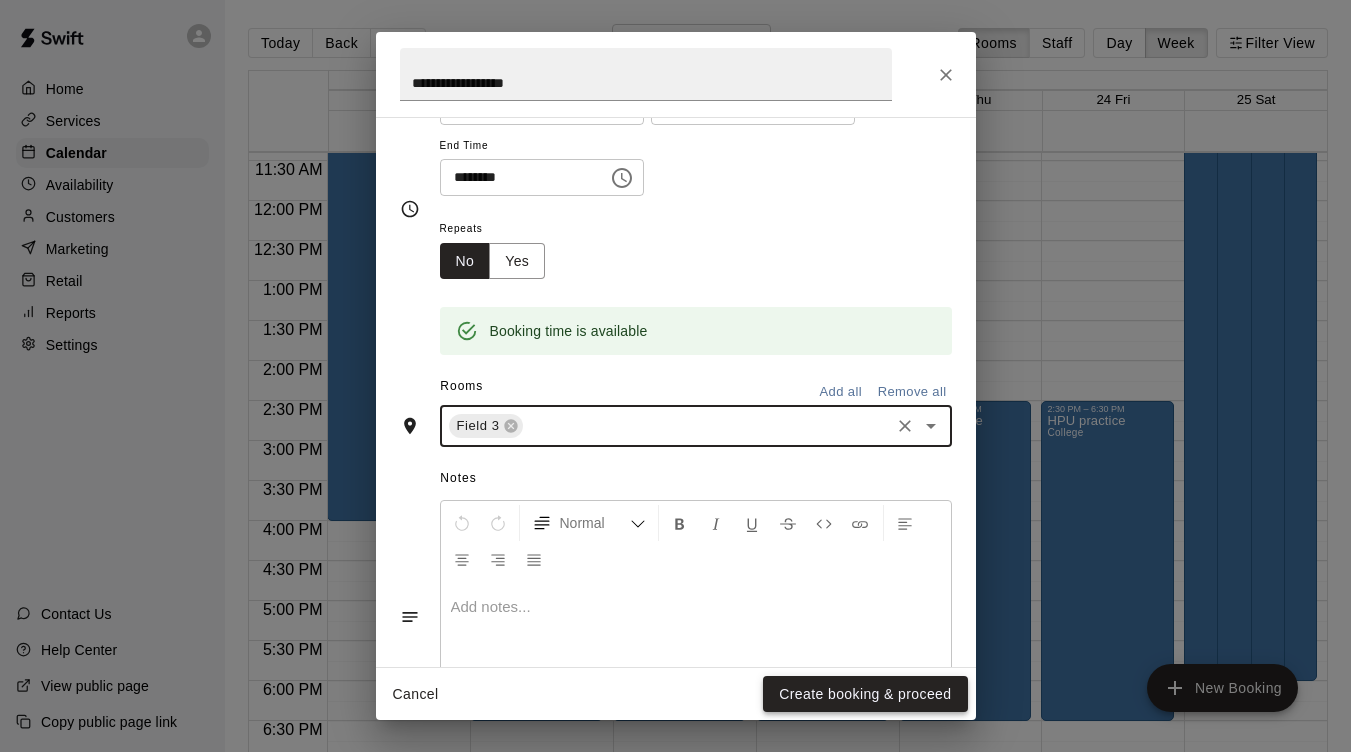 click on "Create booking & proceed" at bounding box center (865, 694) 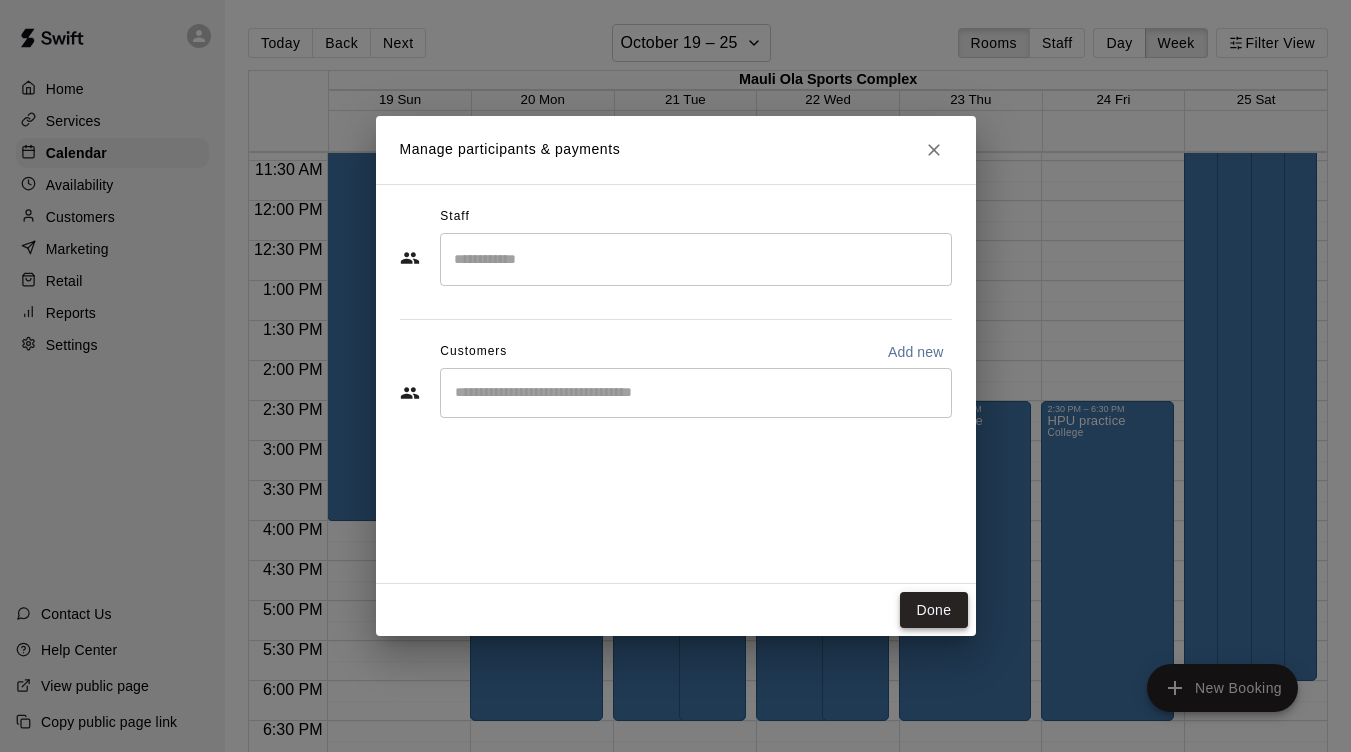 click on "Done" at bounding box center (933, 610) 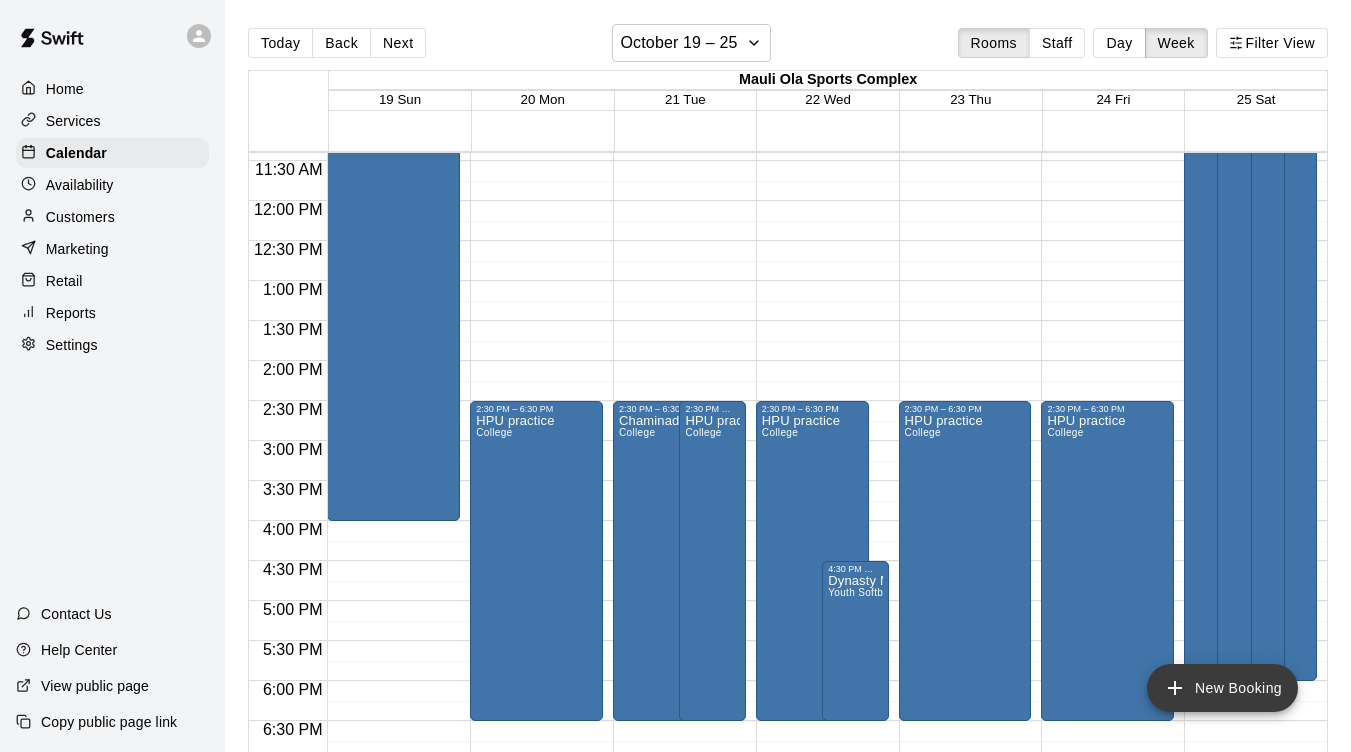 click on "New Booking" at bounding box center [1222, 688] 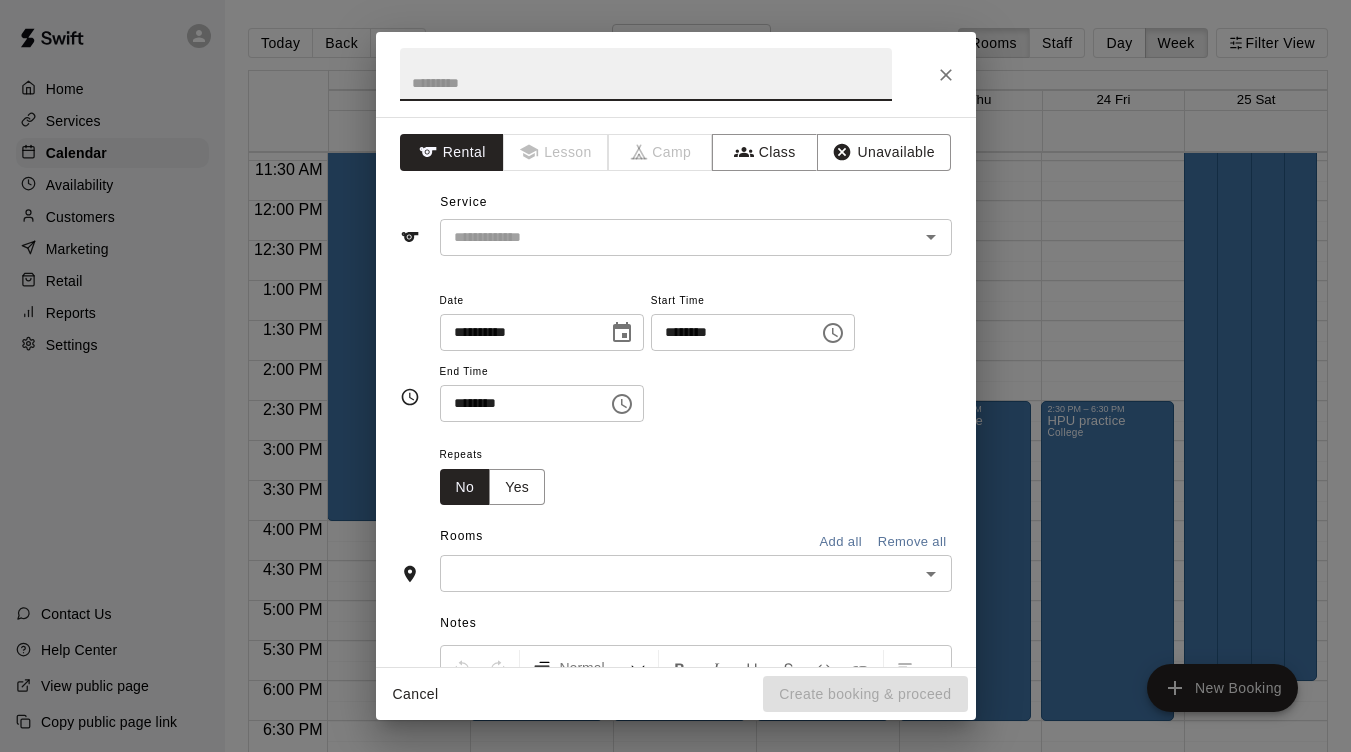 click 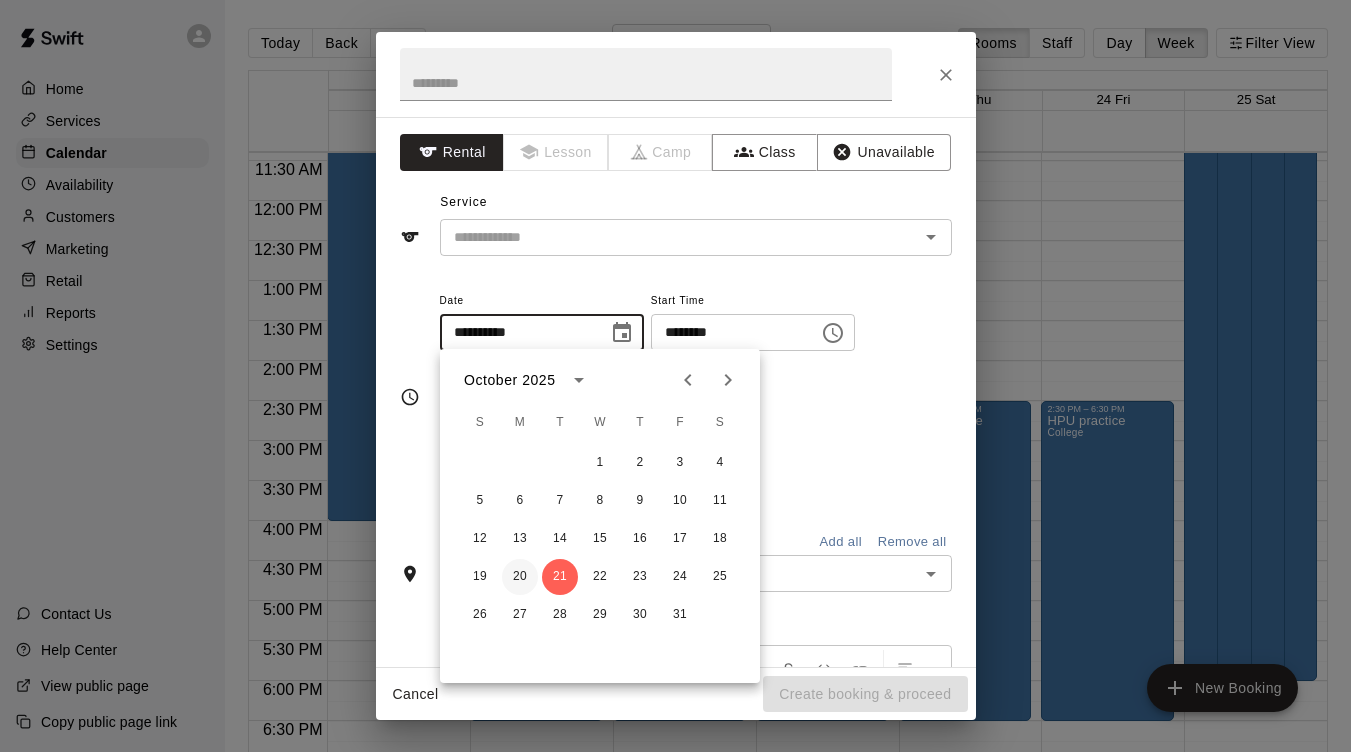 click on "20" at bounding box center (520, 577) 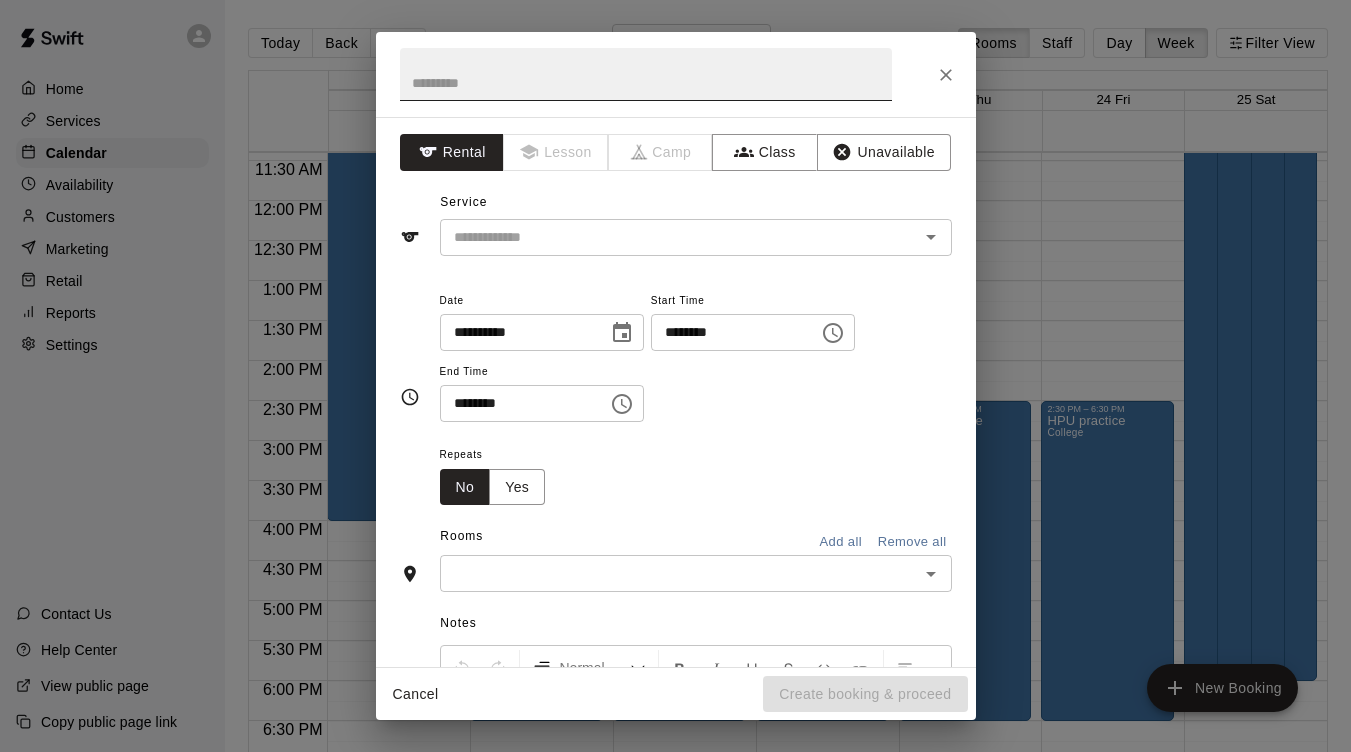 click at bounding box center [646, 74] 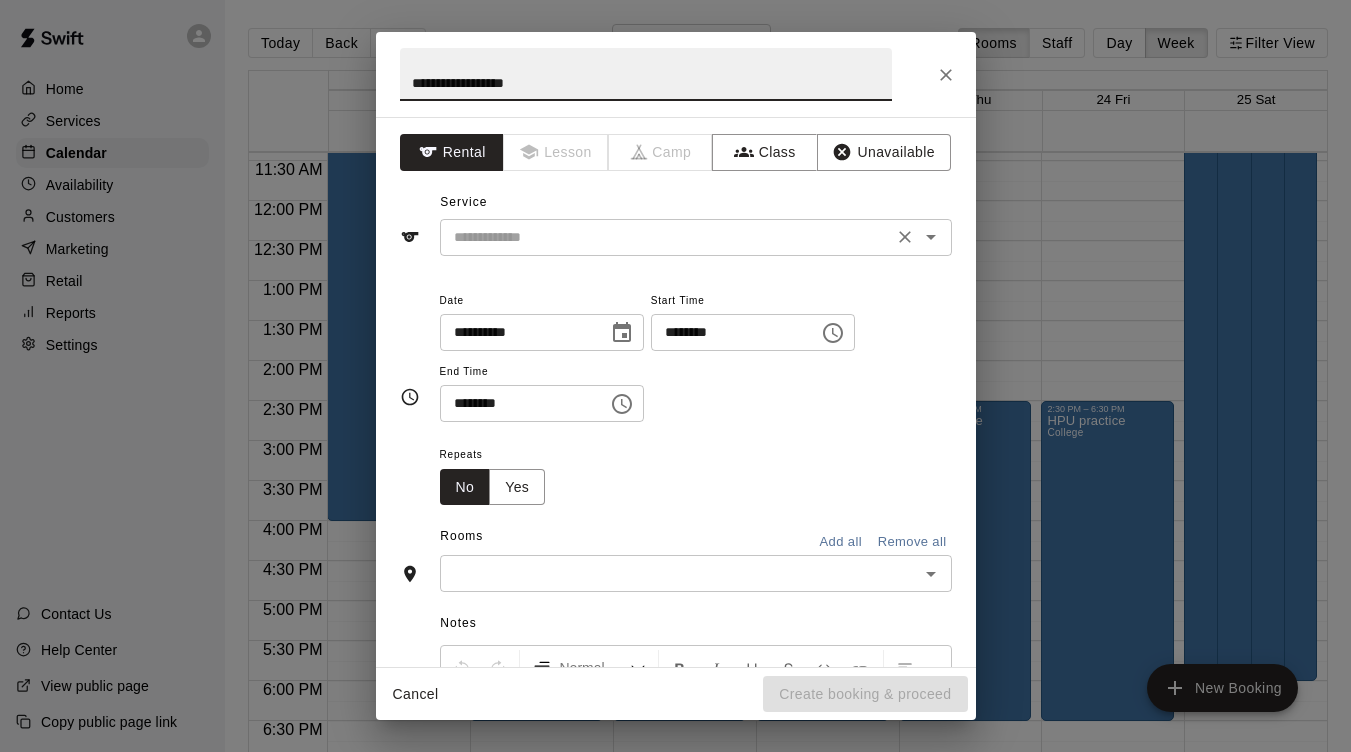 type on "**********" 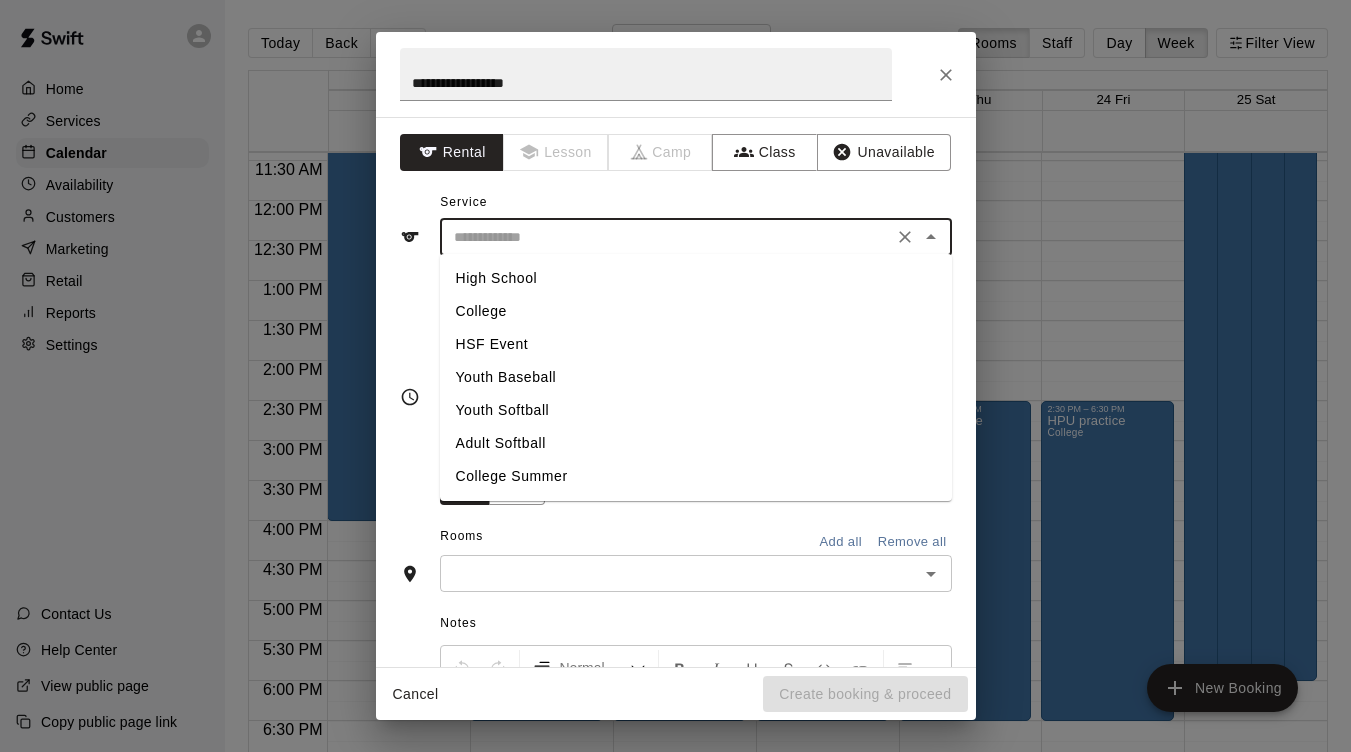 click on "College" at bounding box center (696, 311) 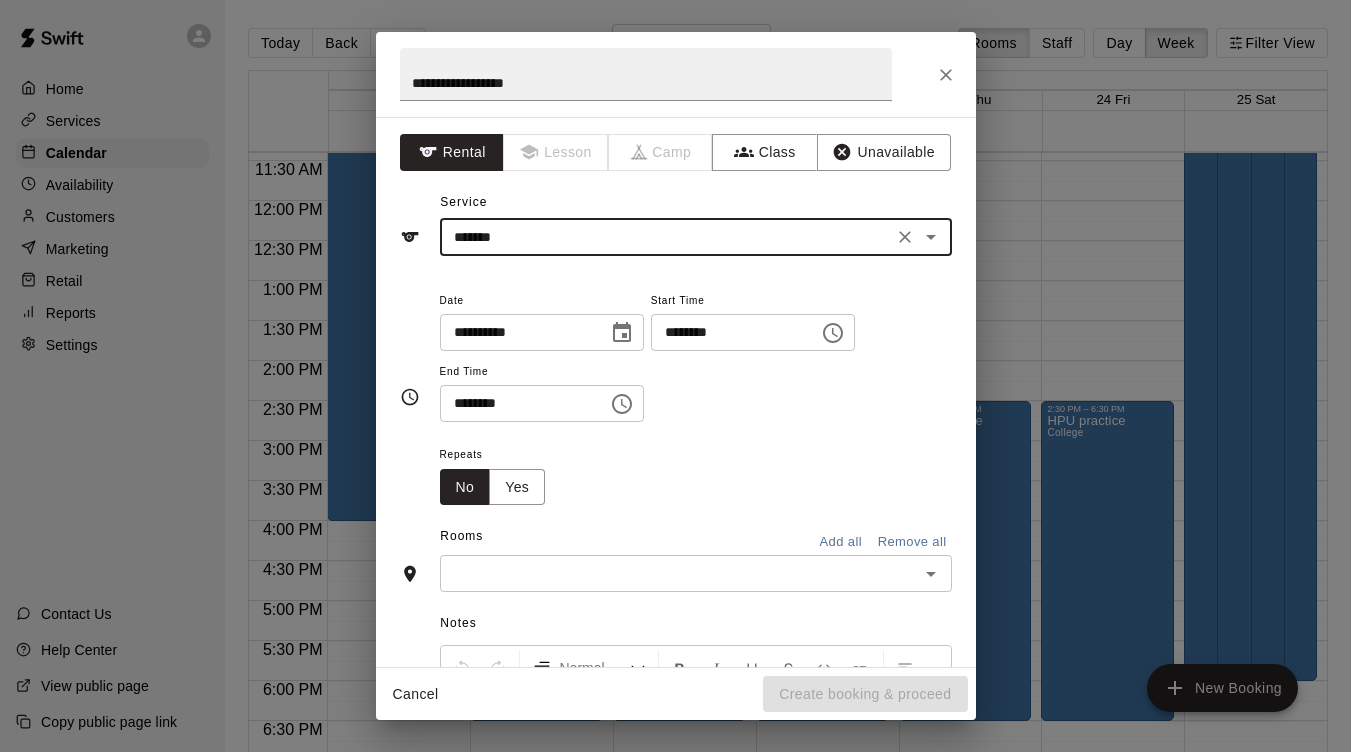click on "********" at bounding box center (728, 332) 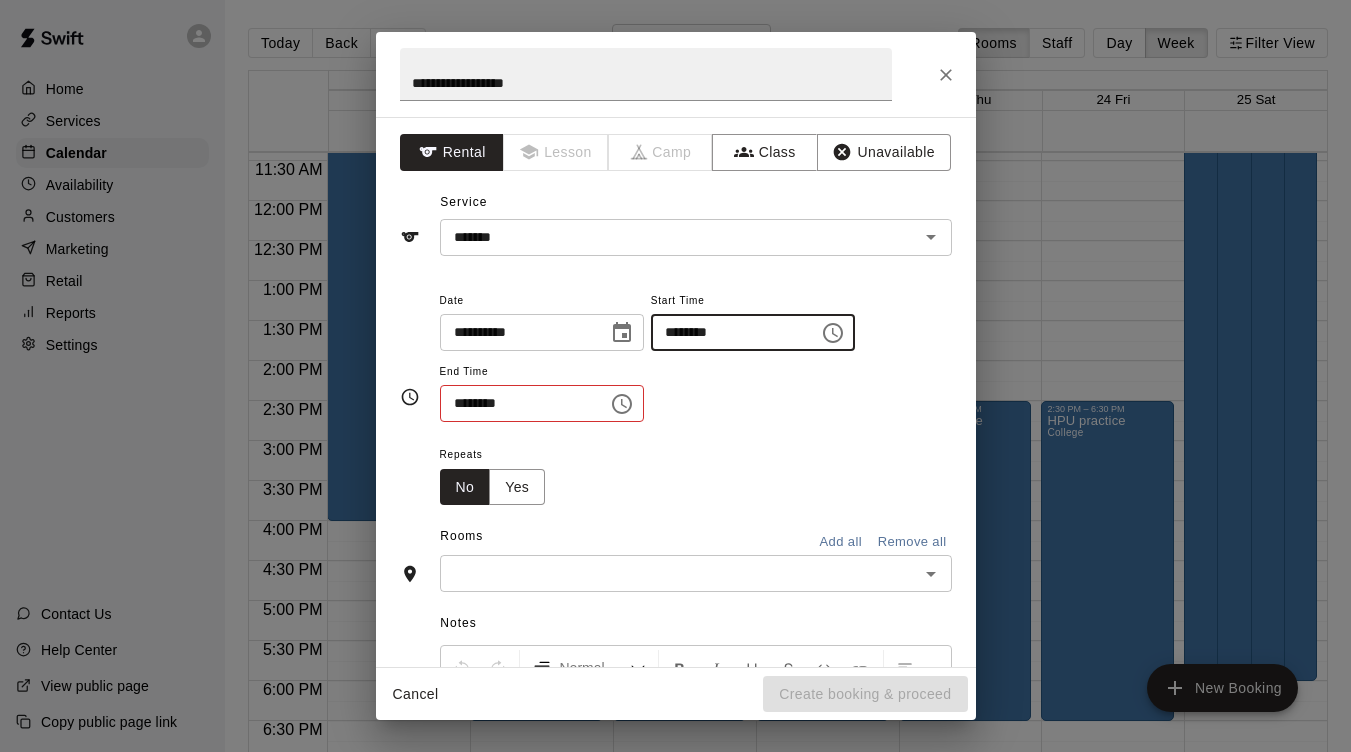 type on "********" 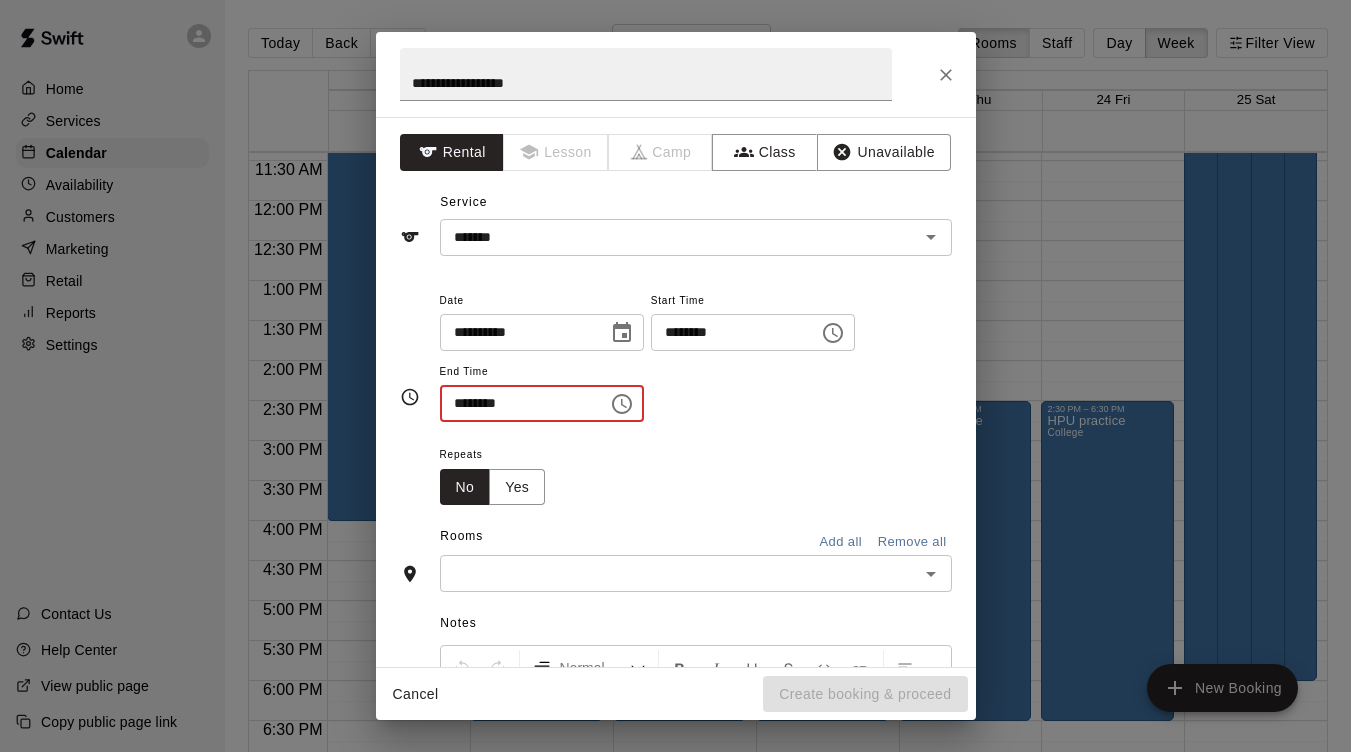 click on "********" at bounding box center (517, 403) 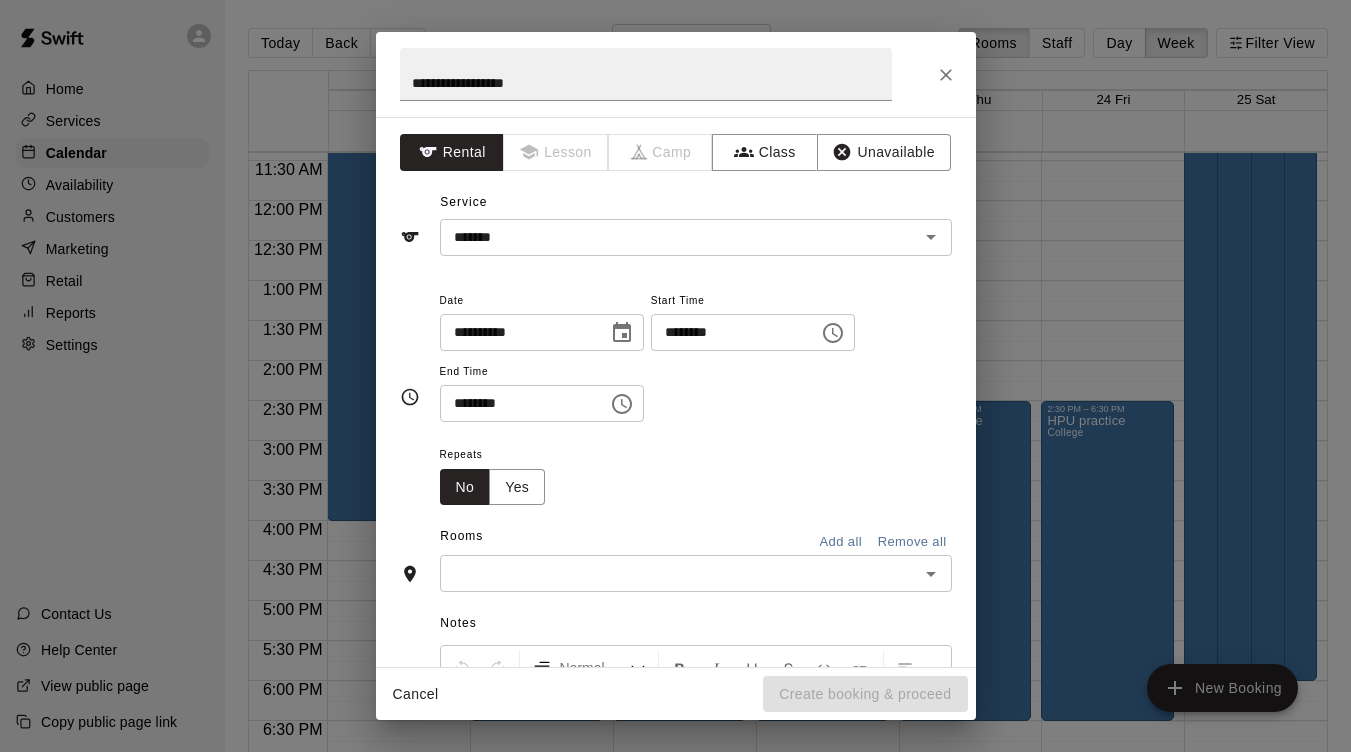 click on "Repeats No Yes" at bounding box center (696, 473) 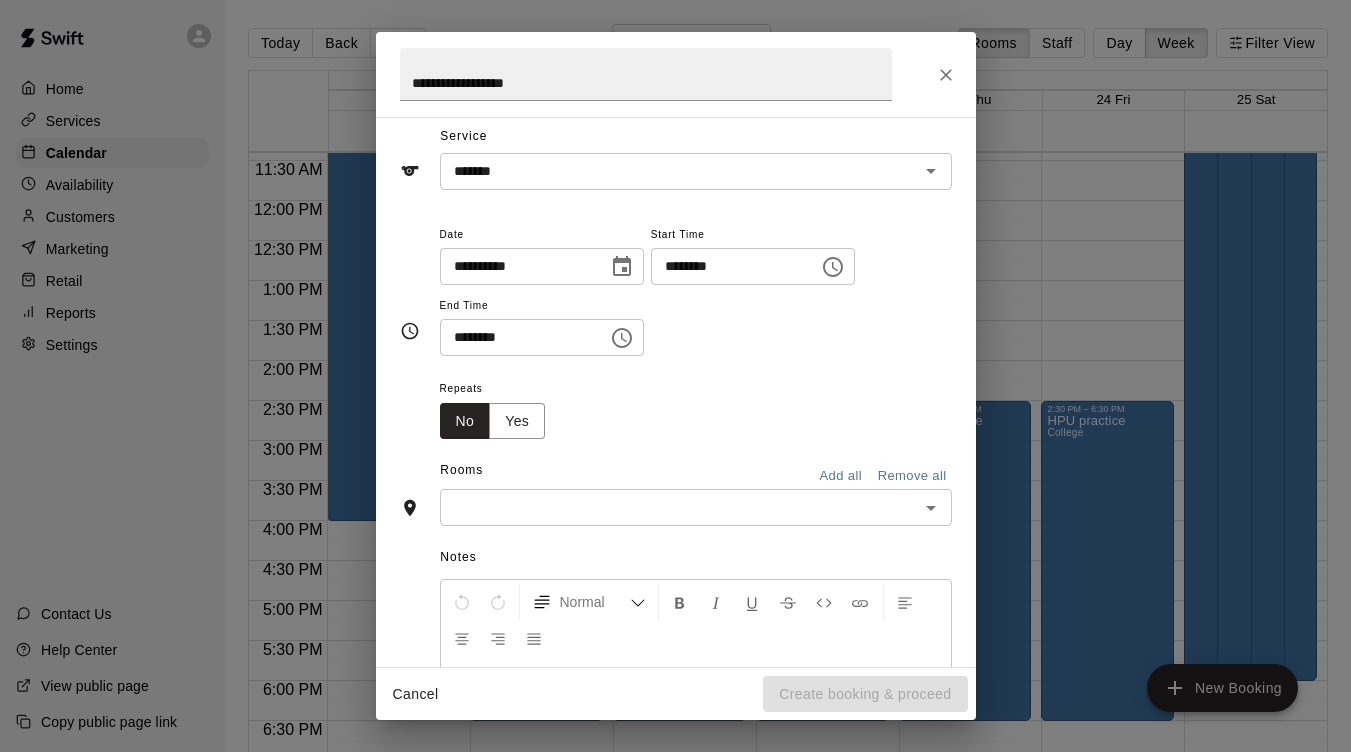 scroll, scrollTop: 68, scrollLeft: 0, axis: vertical 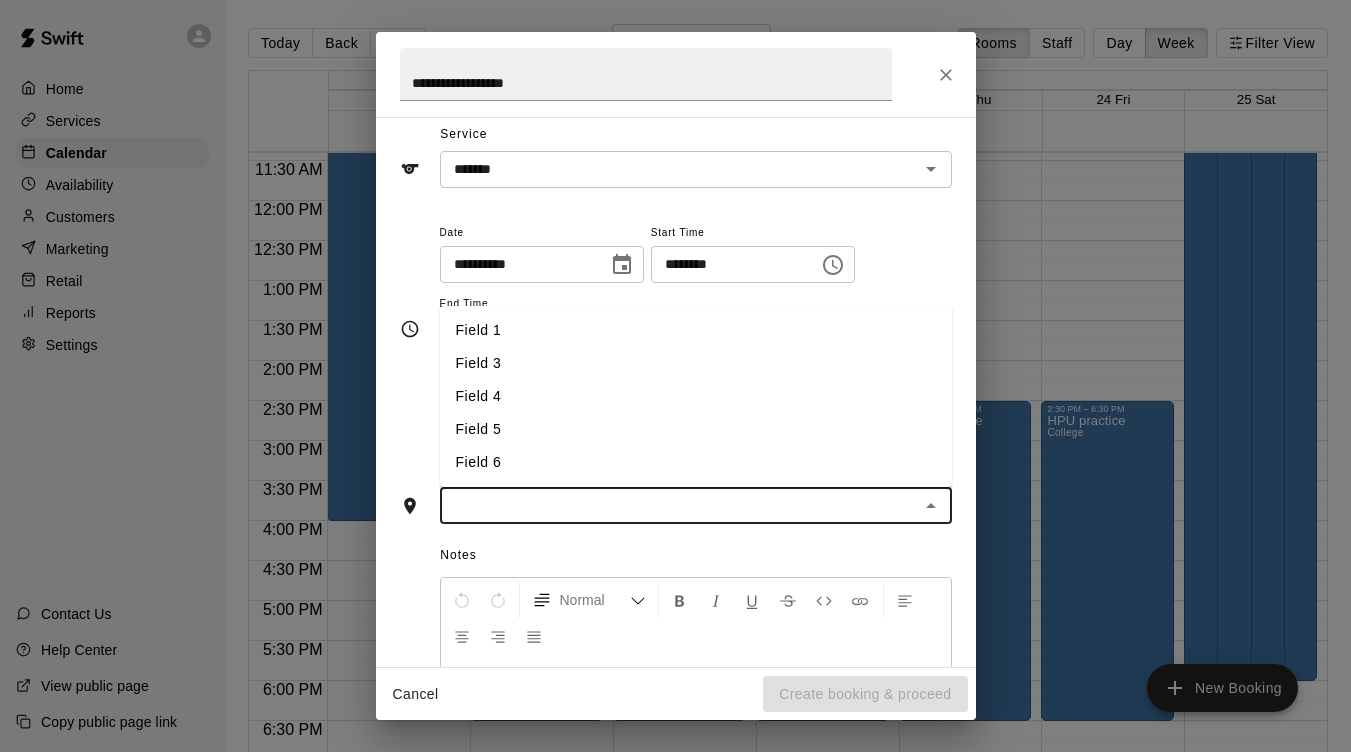 click at bounding box center (679, 505) 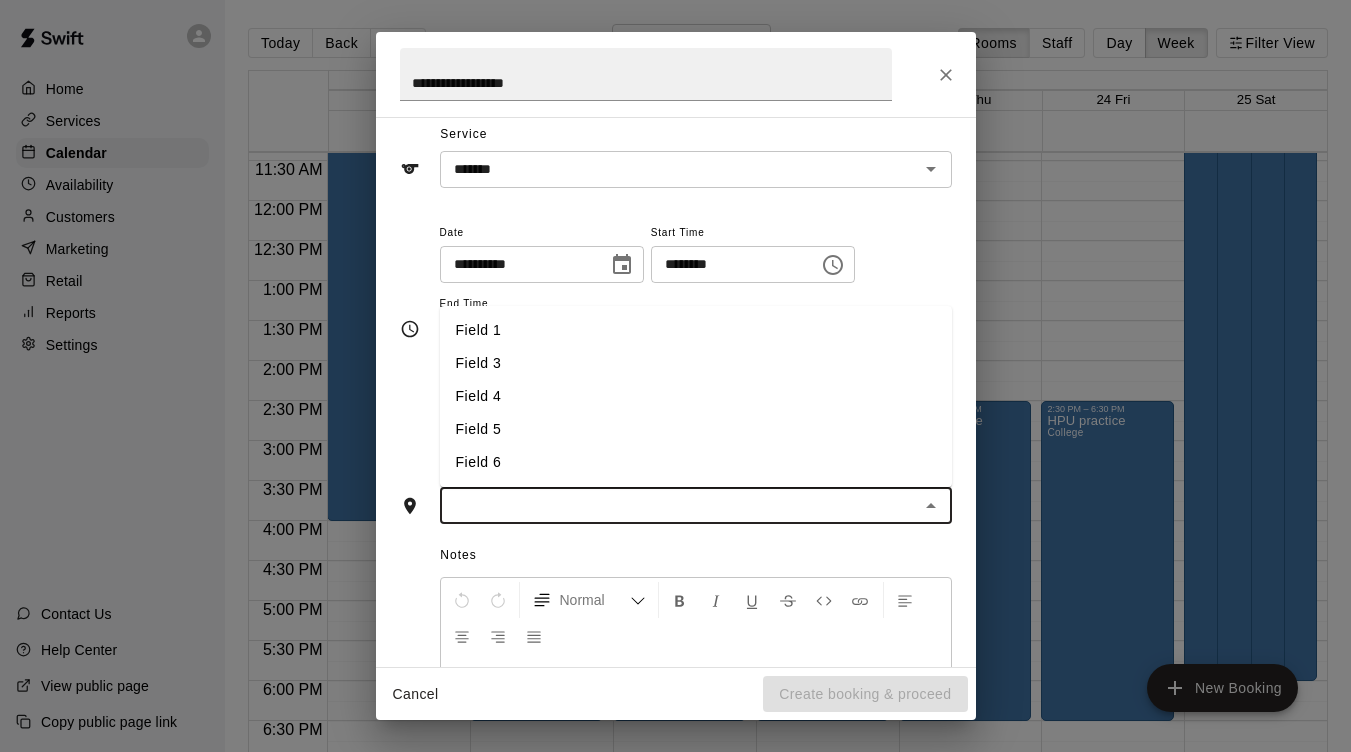 click on "Field 3" at bounding box center (696, 363) 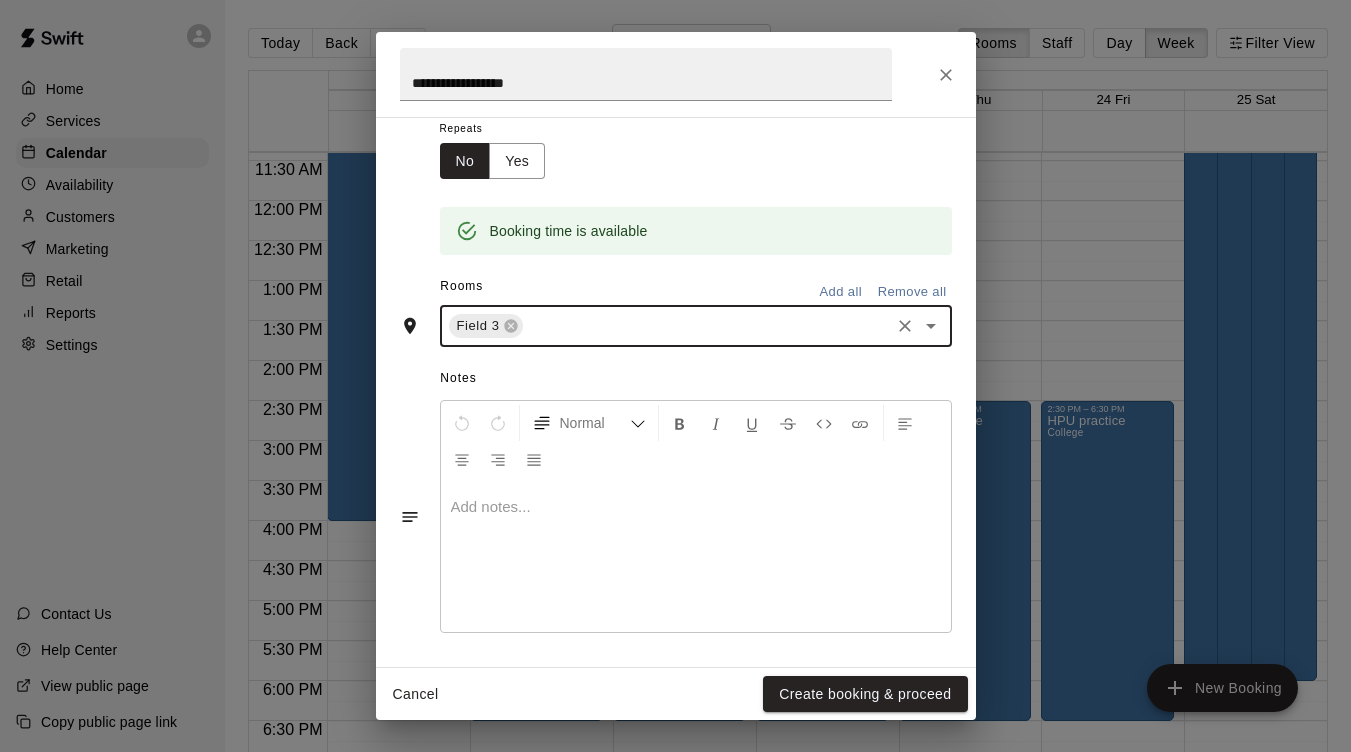 scroll, scrollTop: 324, scrollLeft: 0, axis: vertical 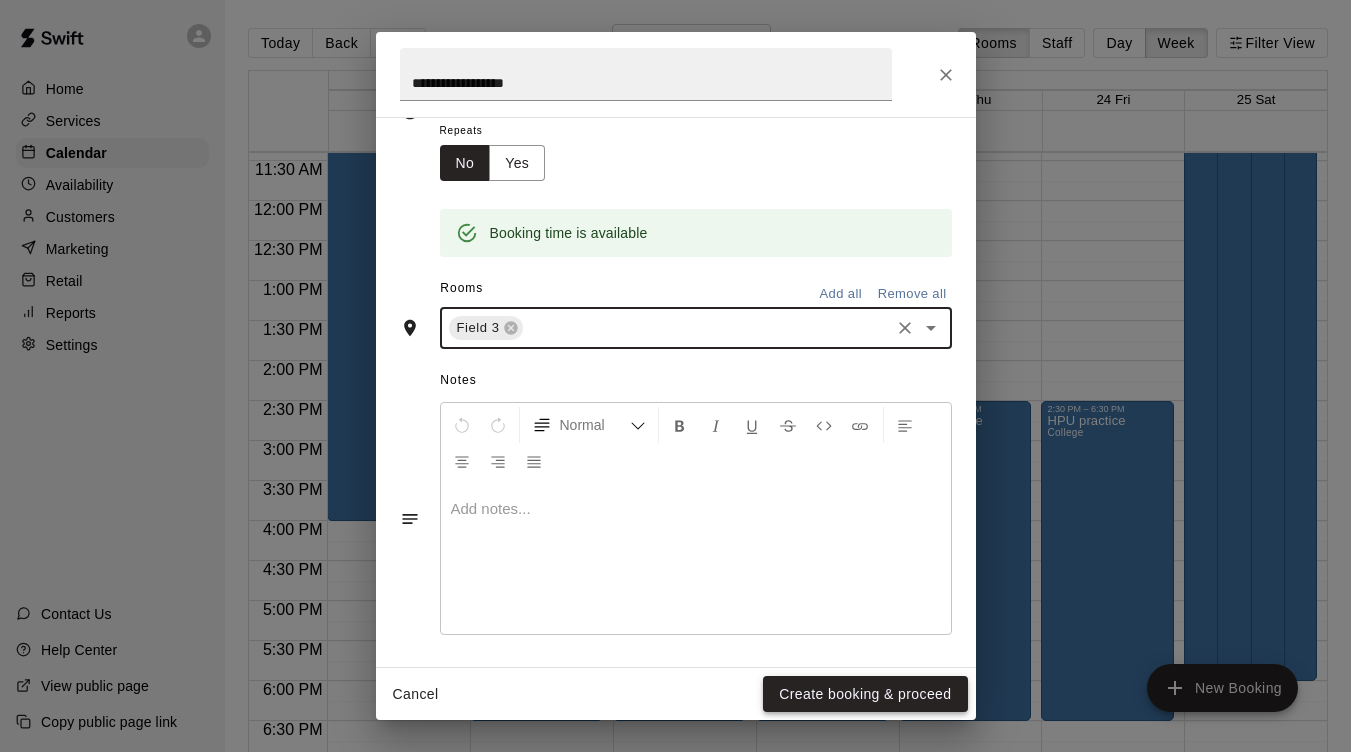 click on "Create booking & proceed" at bounding box center [865, 694] 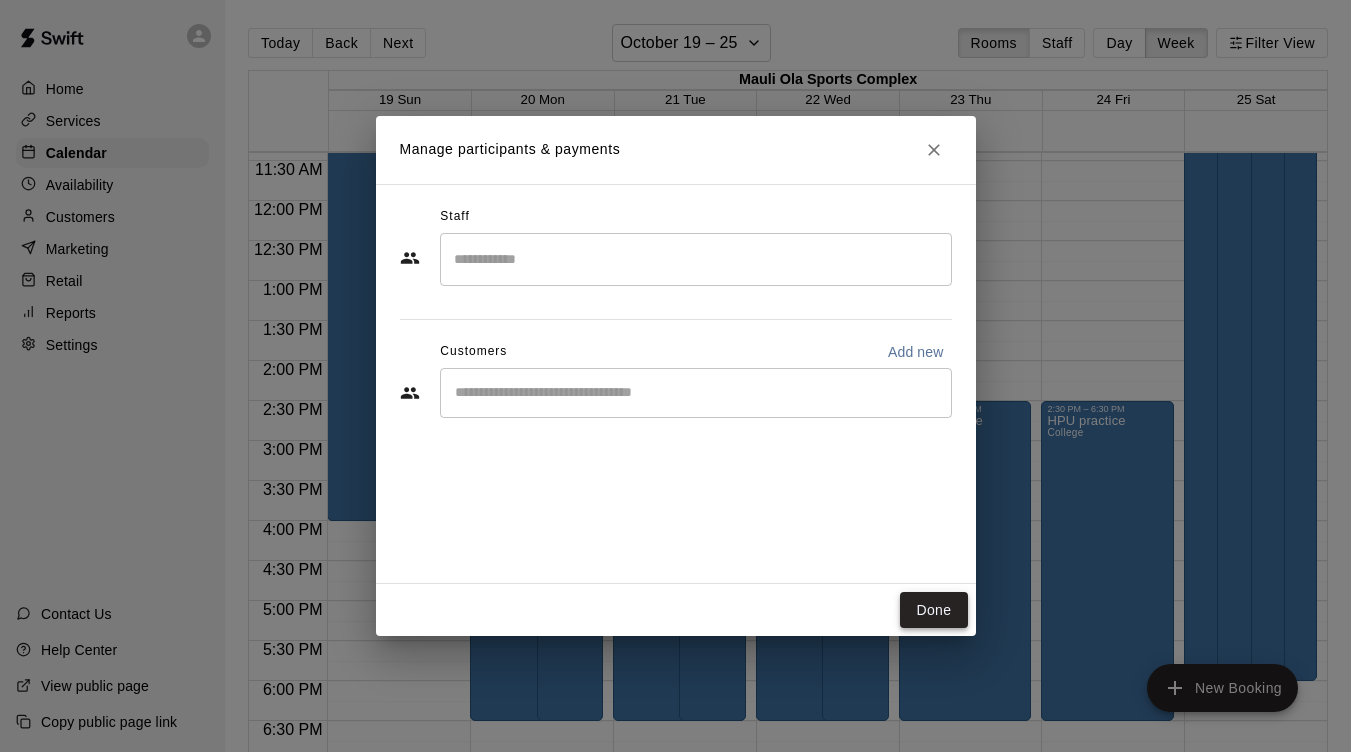 click on "Done" at bounding box center (933, 610) 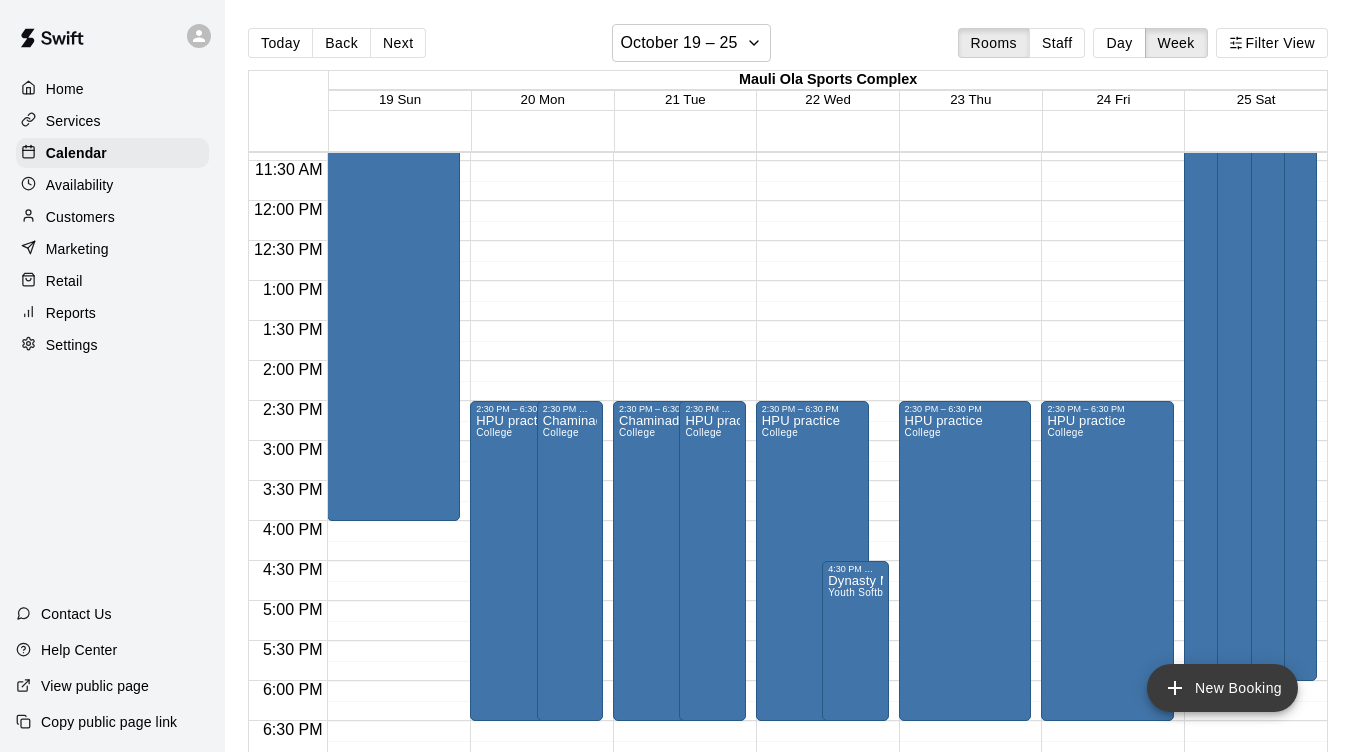 click on "New Booking" at bounding box center [1222, 688] 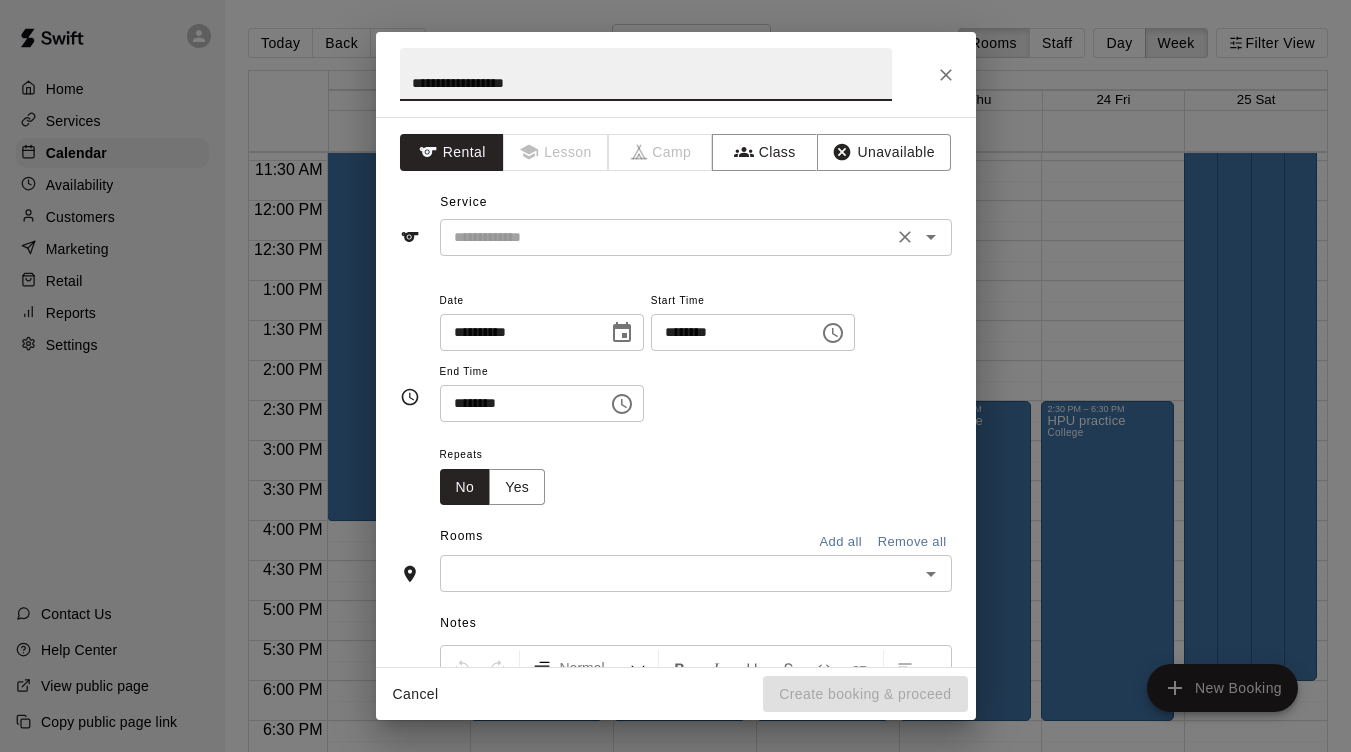 type on "**********" 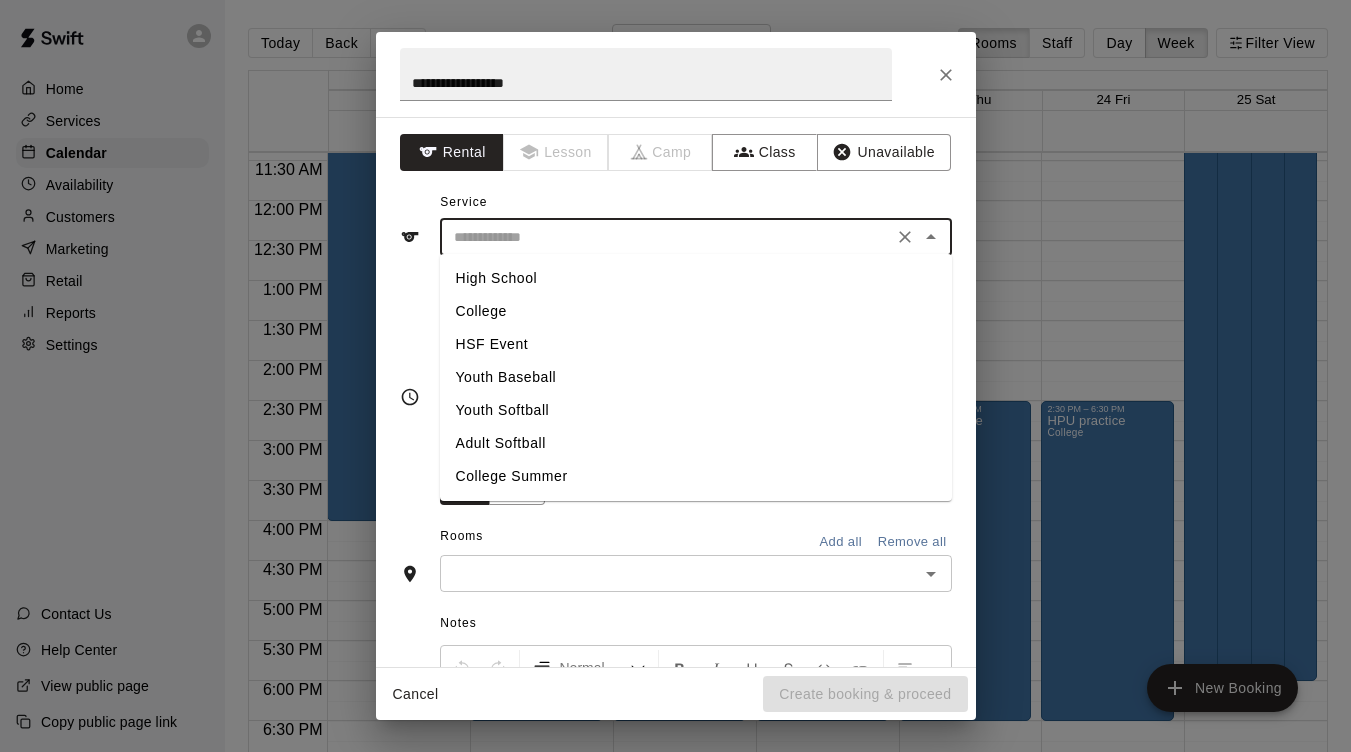 click at bounding box center (666, 237) 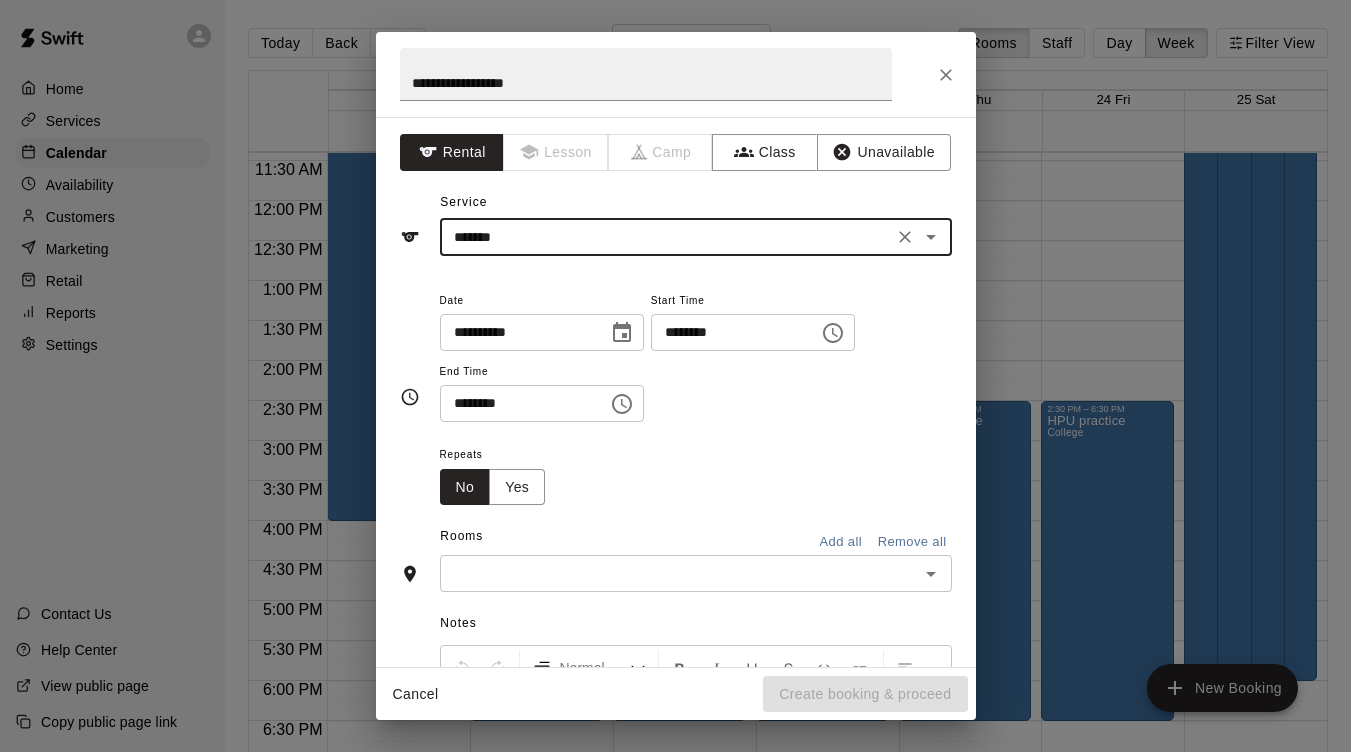click on "********" at bounding box center (728, 332) 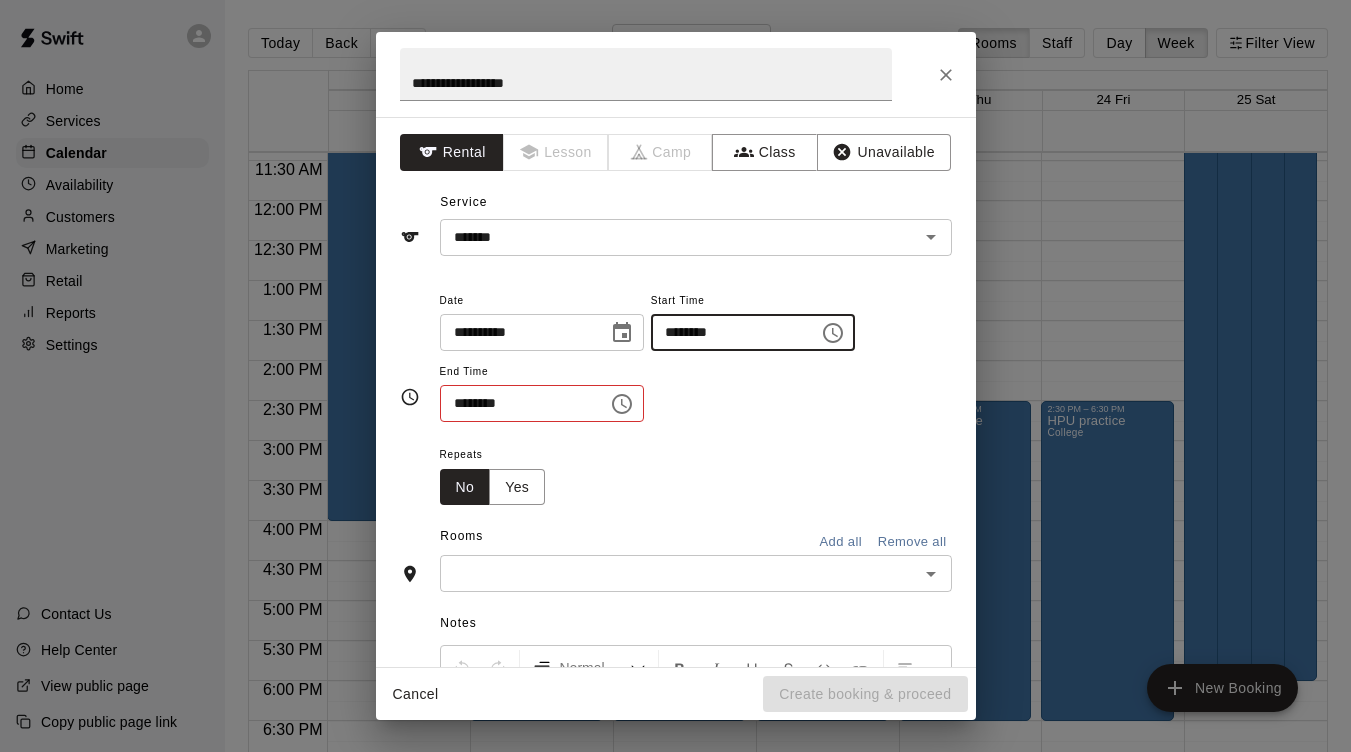 type on "********" 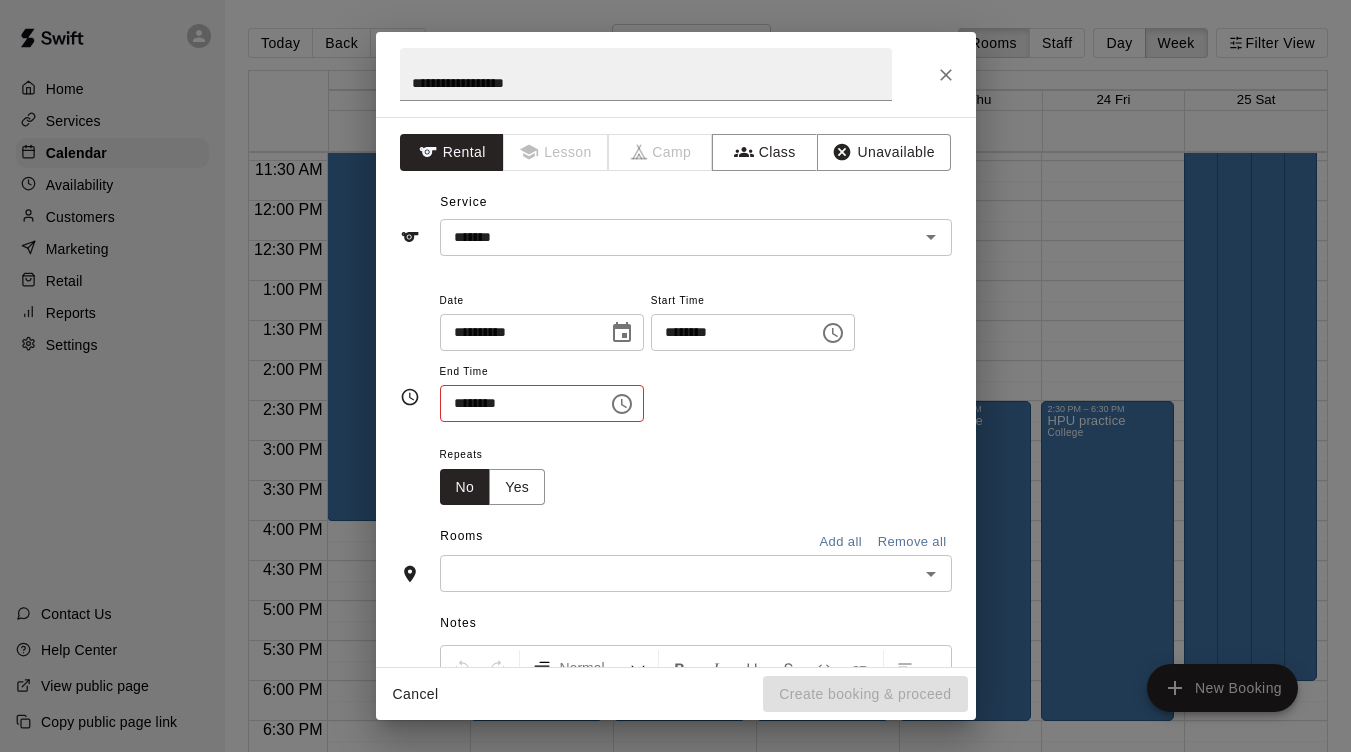 type 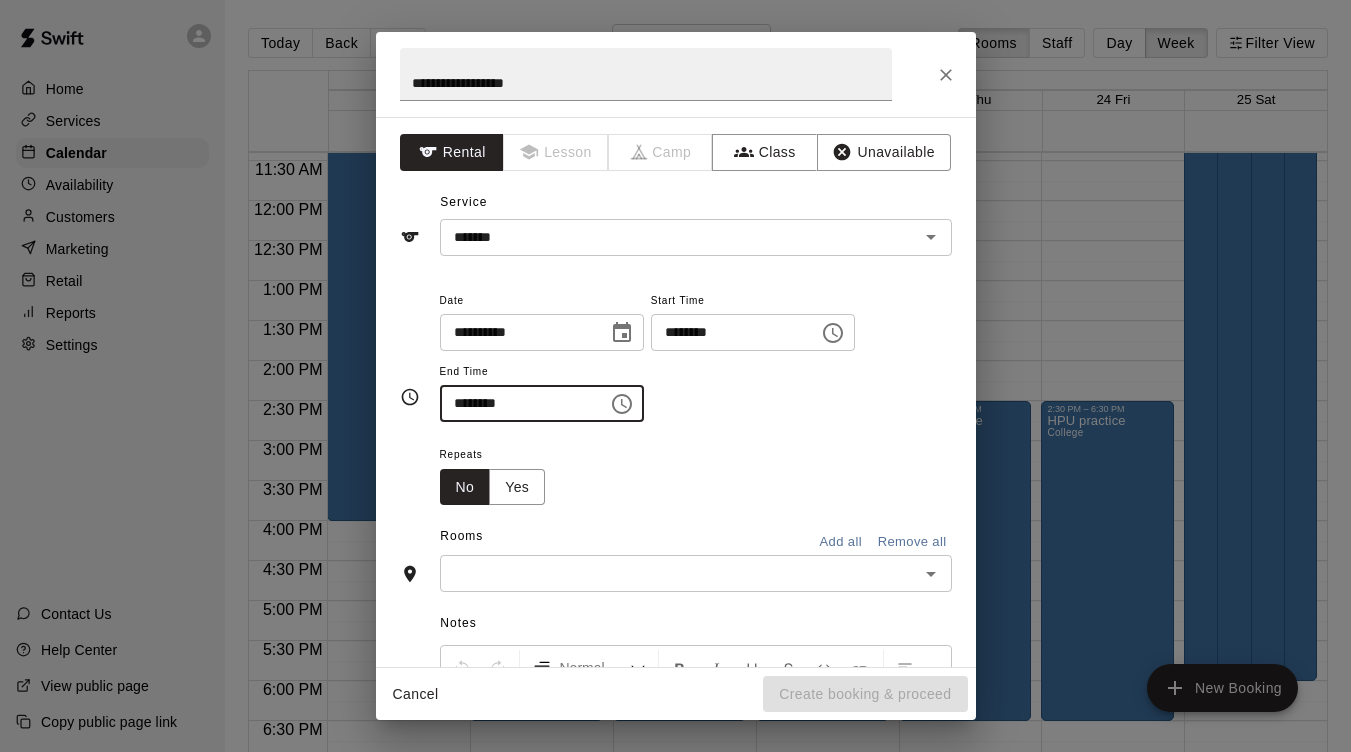 type on "********" 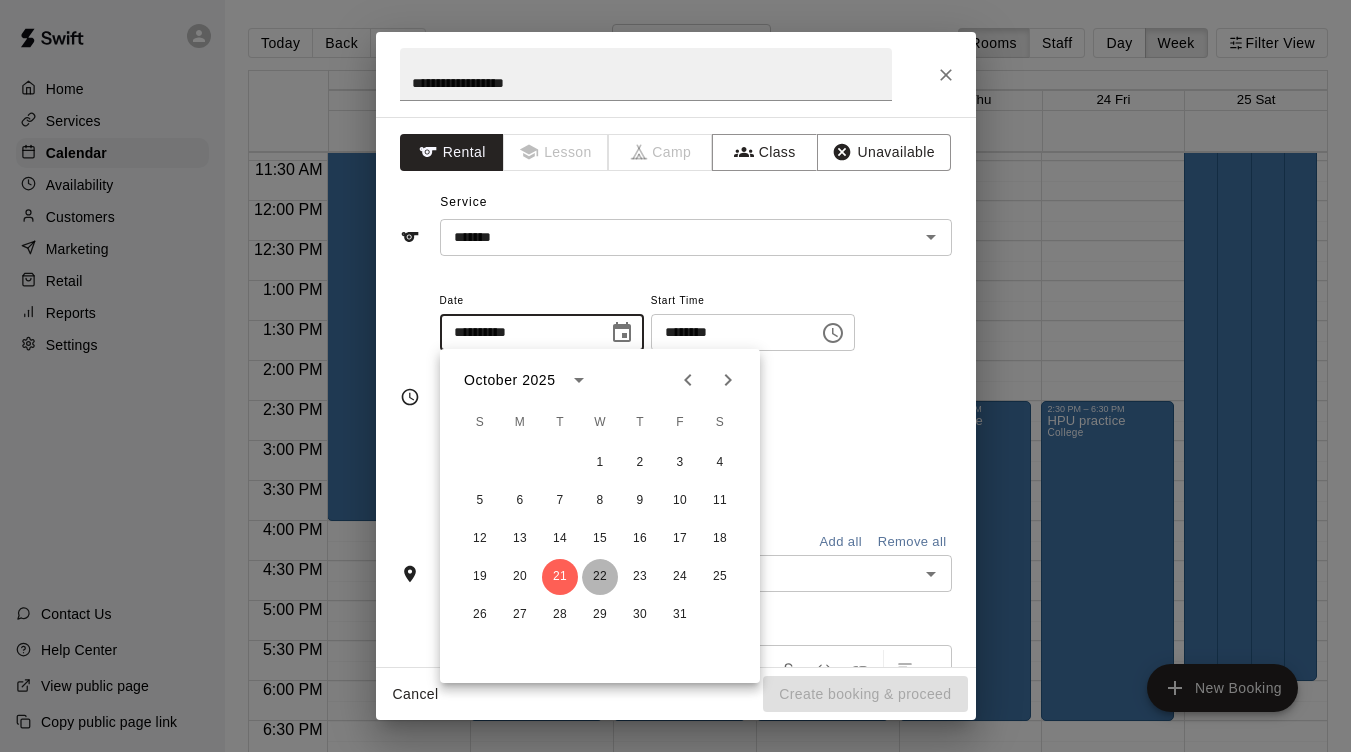click on "22" at bounding box center [600, 577] 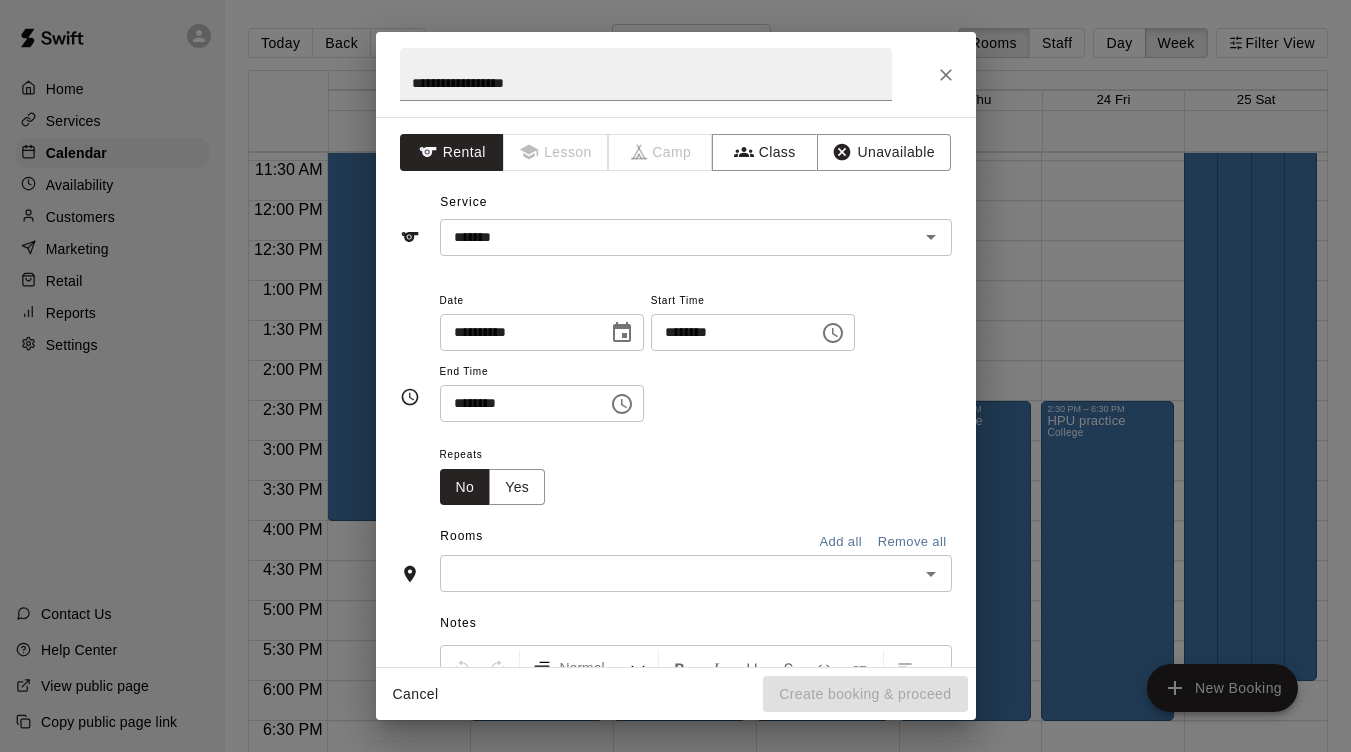 click at bounding box center [679, 573] 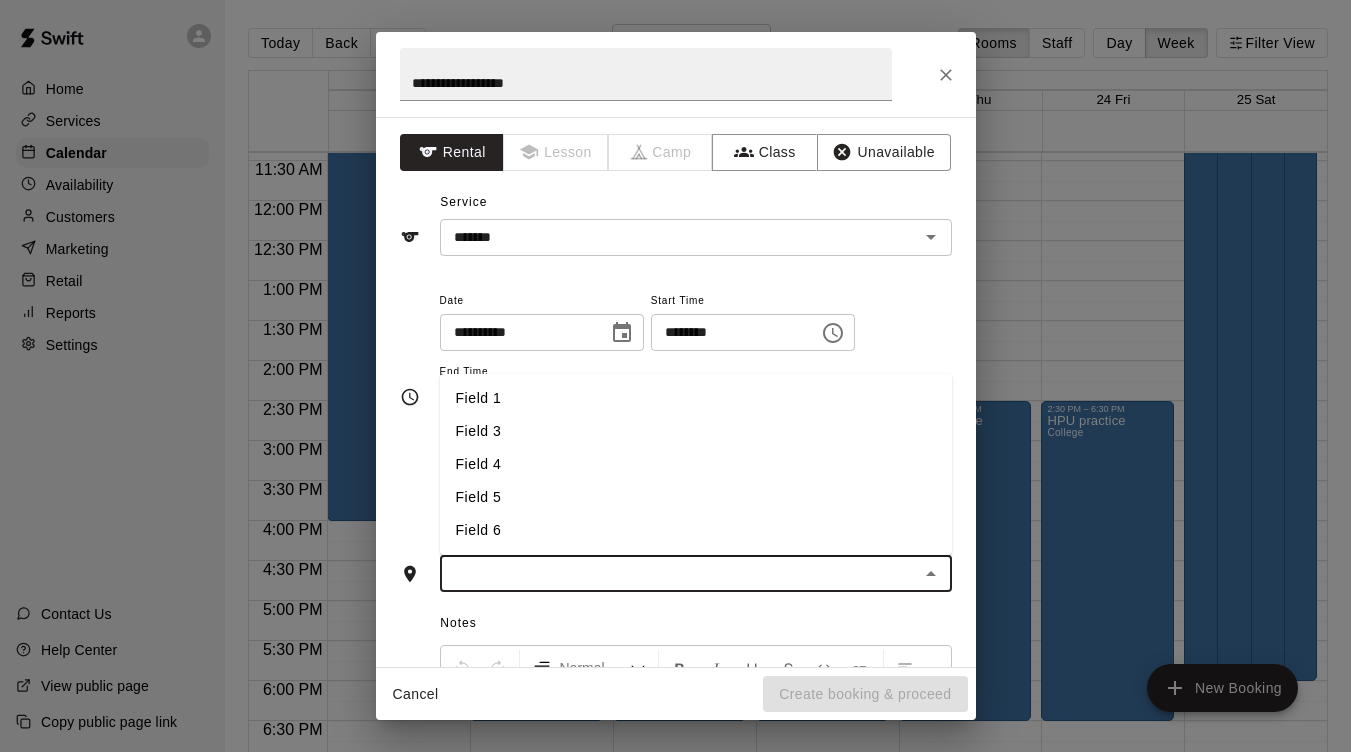 click on "Field 3" at bounding box center [696, 431] 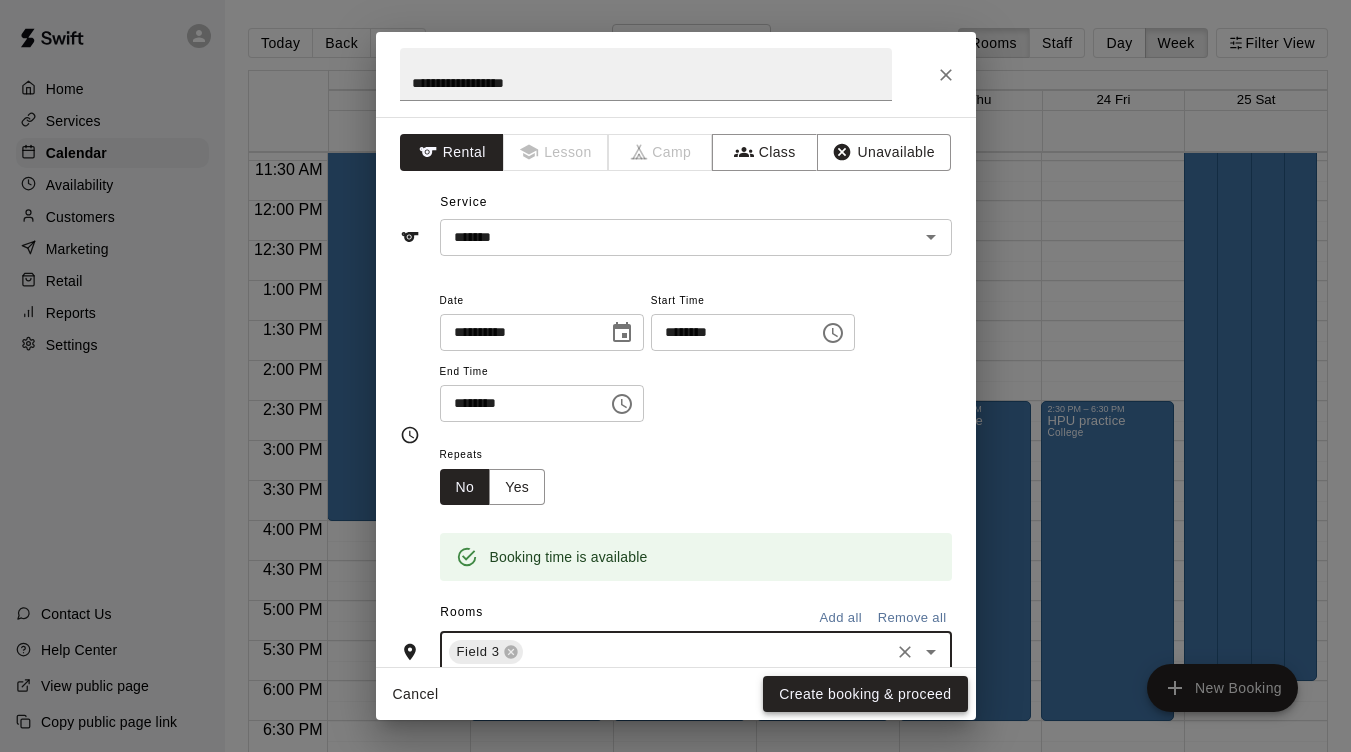 click on "Create booking & proceed" at bounding box center [865, 694] 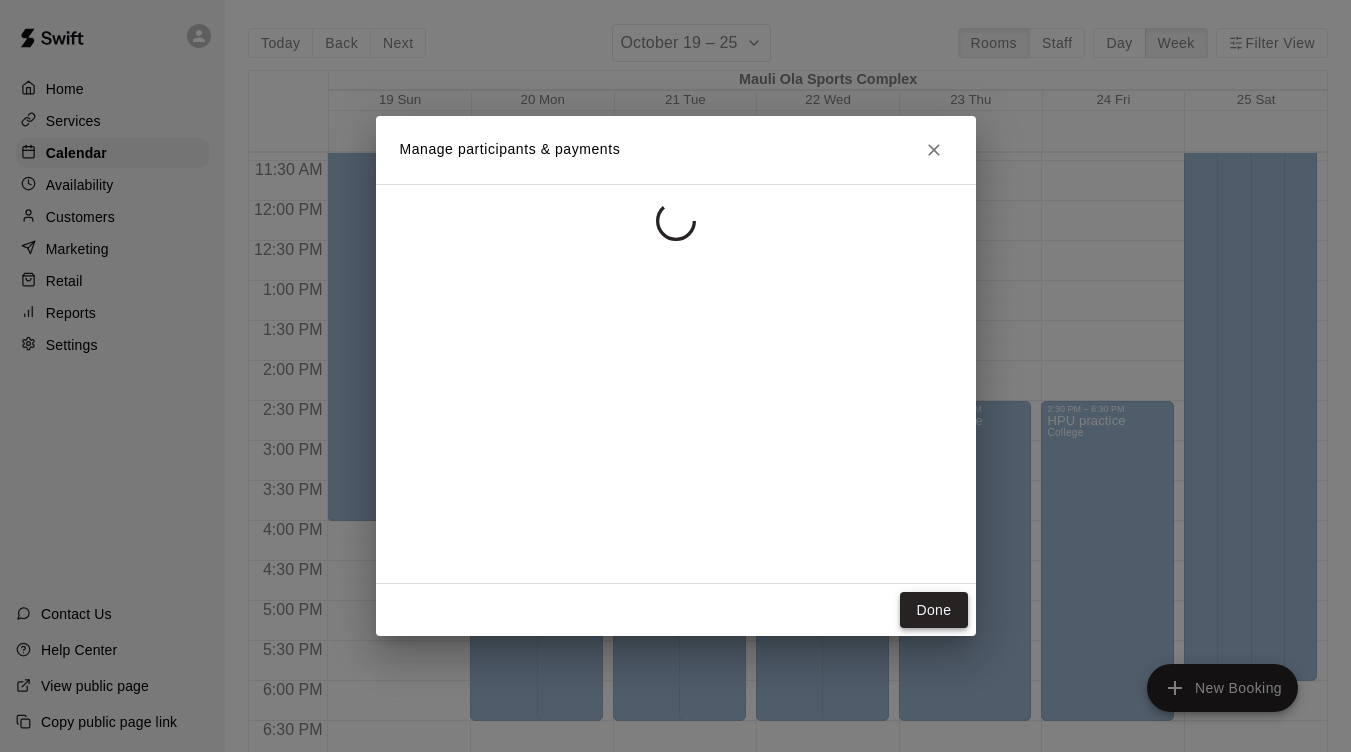 click on "Done" at bounding box center (933, 610) 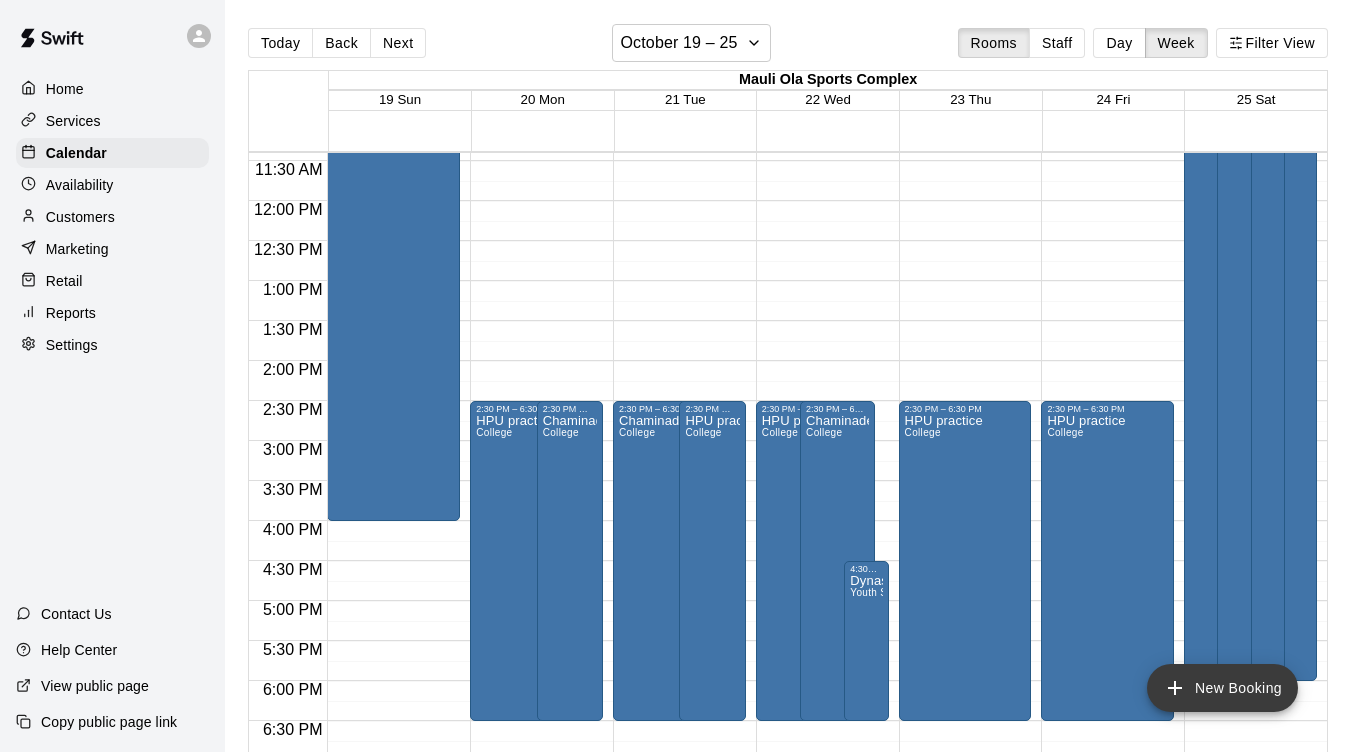 click on "New Booking" at bounding box center [1222, 688] 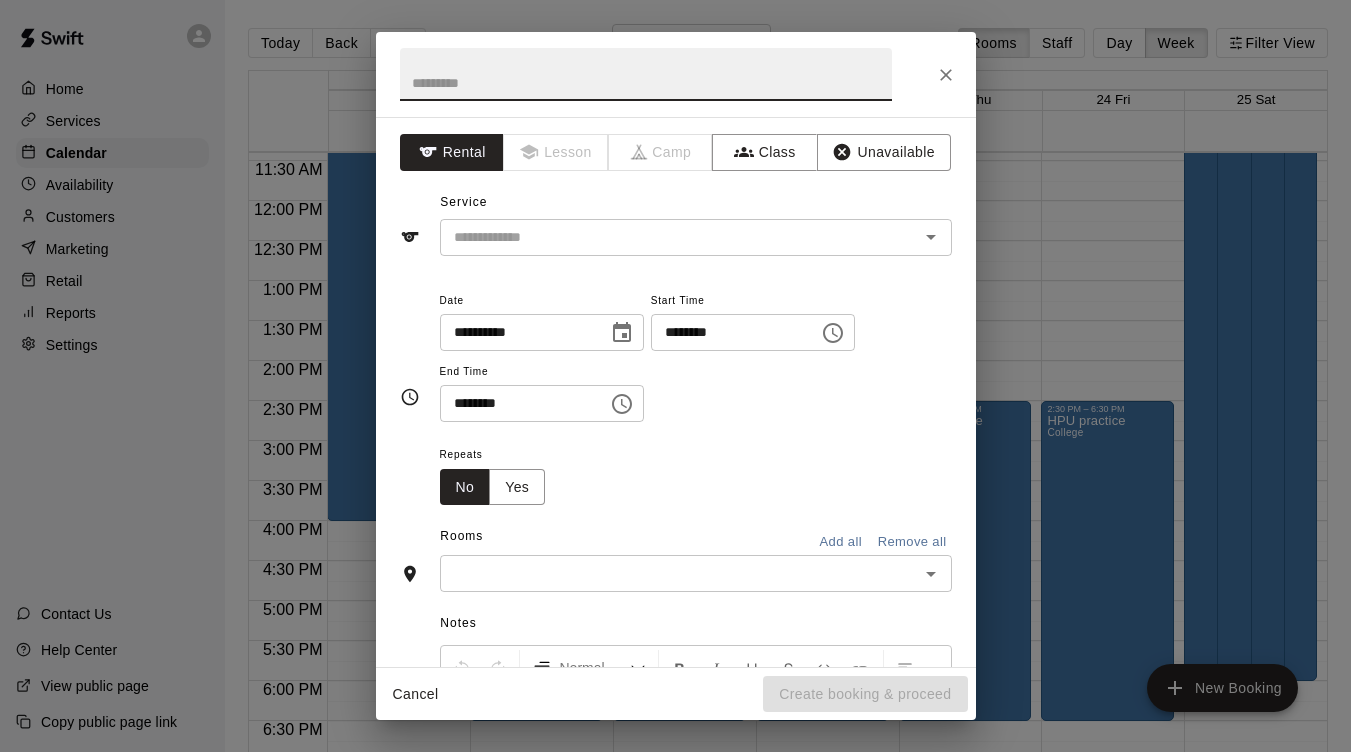 click at bounding box center [646, 74] 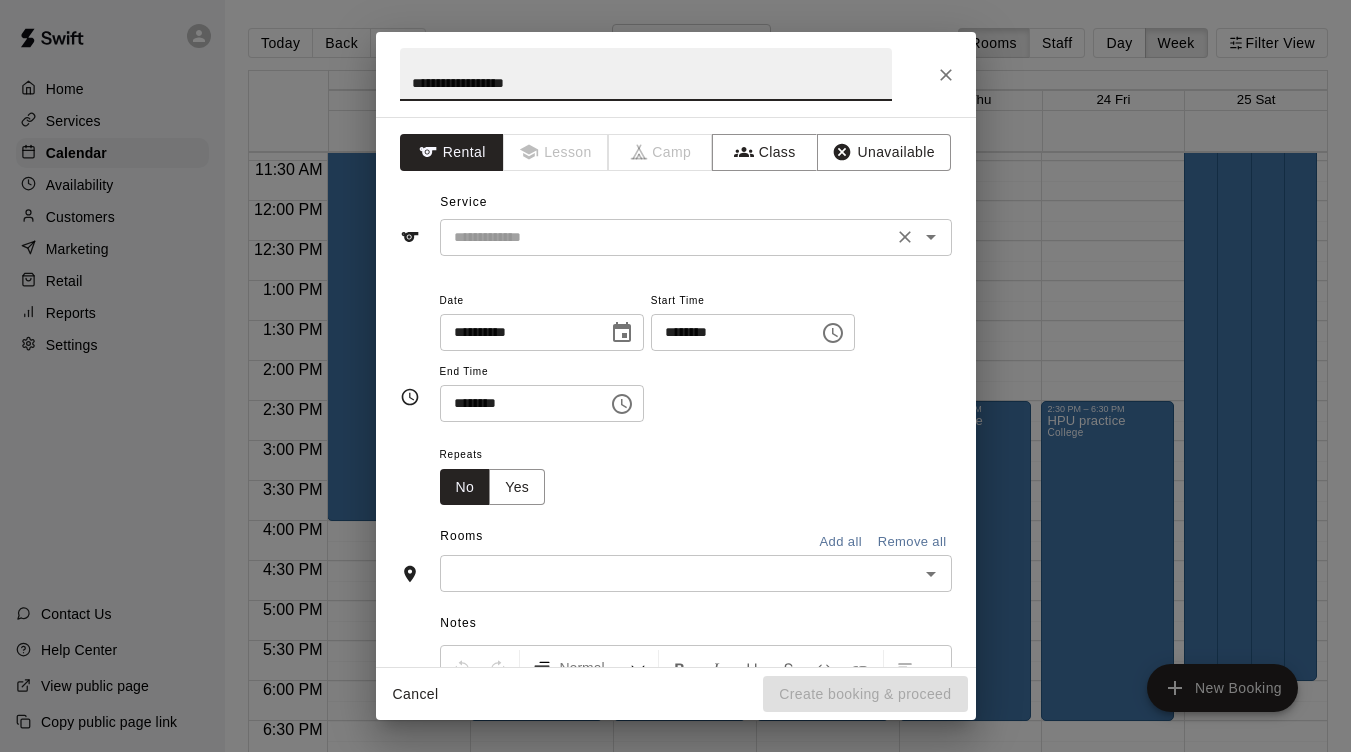 type on "**********" 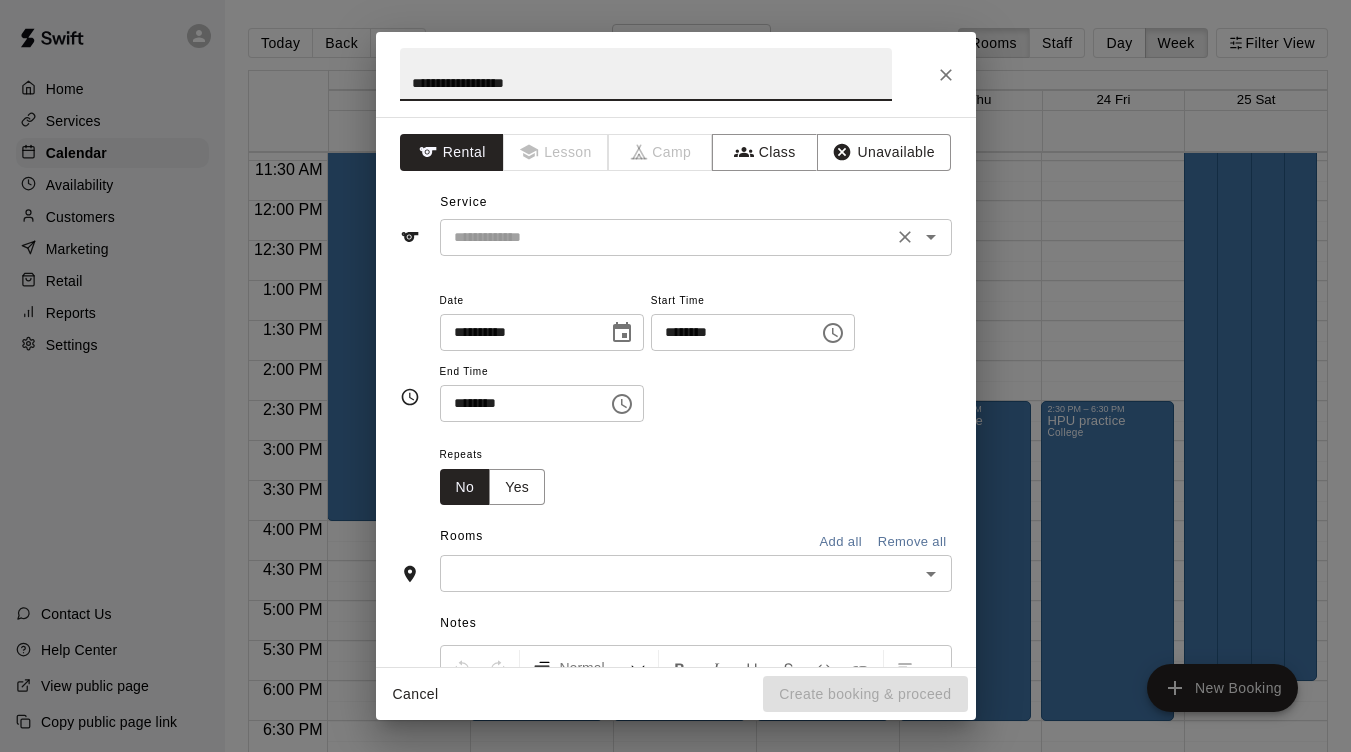click at bounding box center (666, 237) 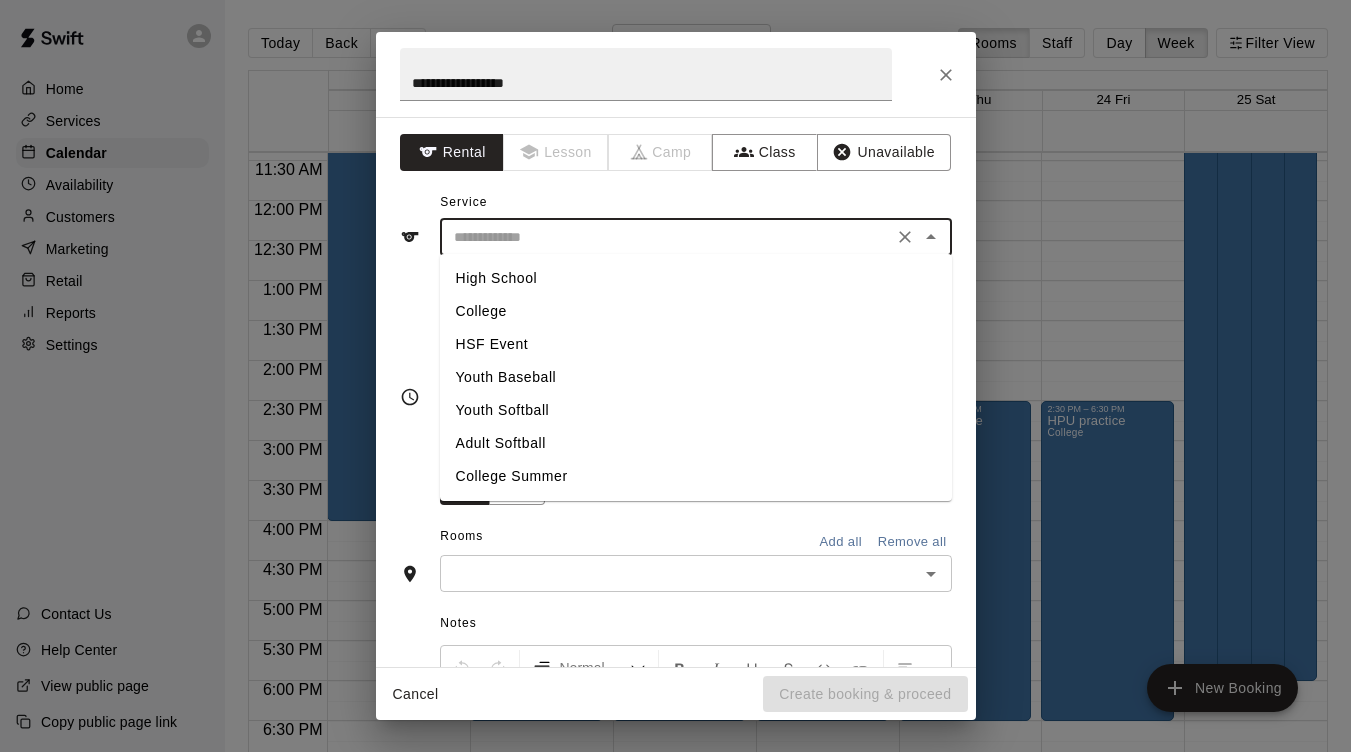 click on "College" at bounding box center [696, 311] 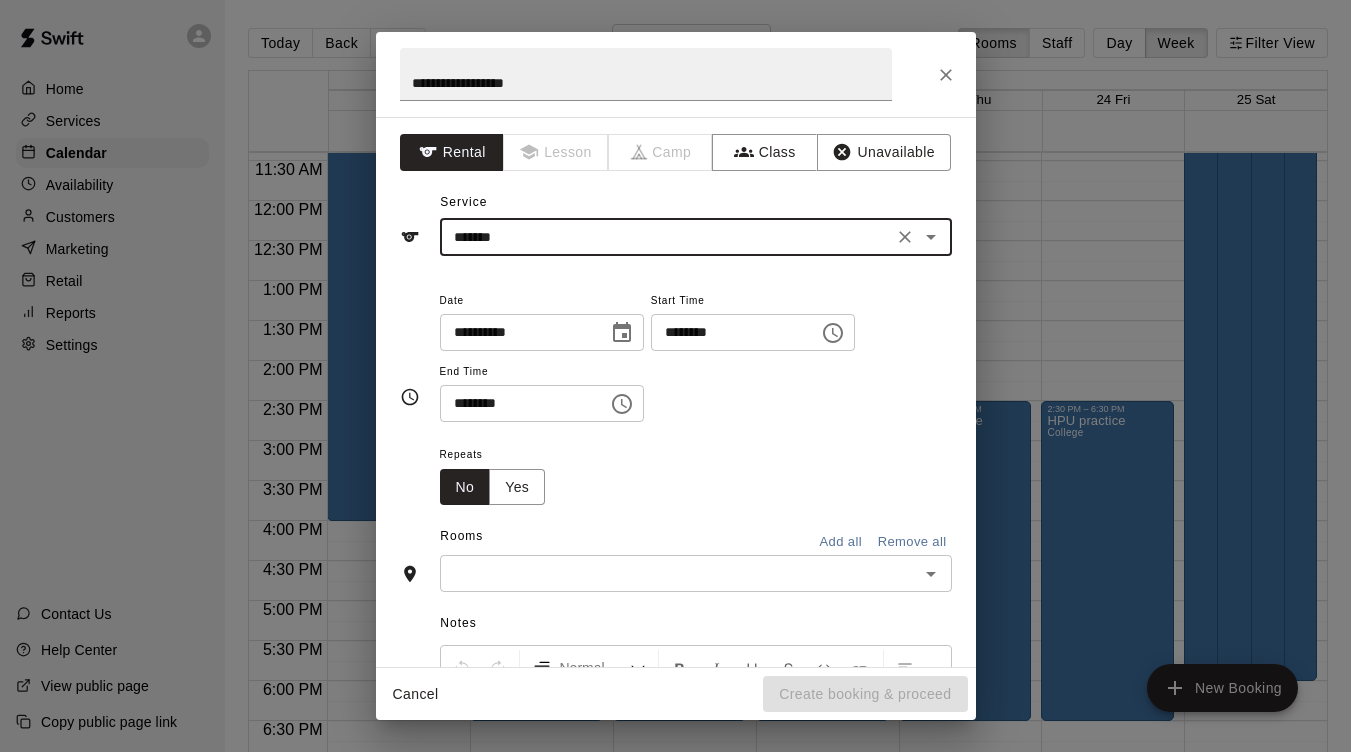 click on "********" at bounding box center (728, 332) 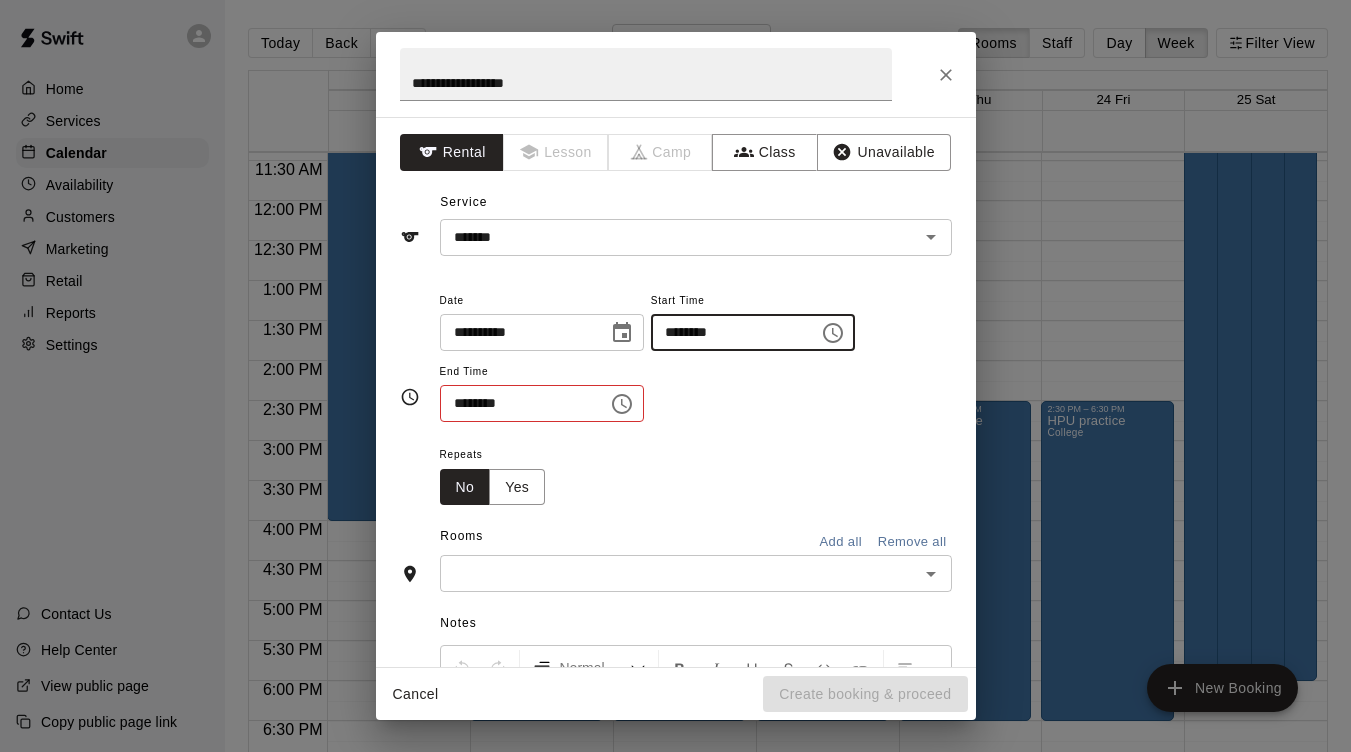 type on "********" 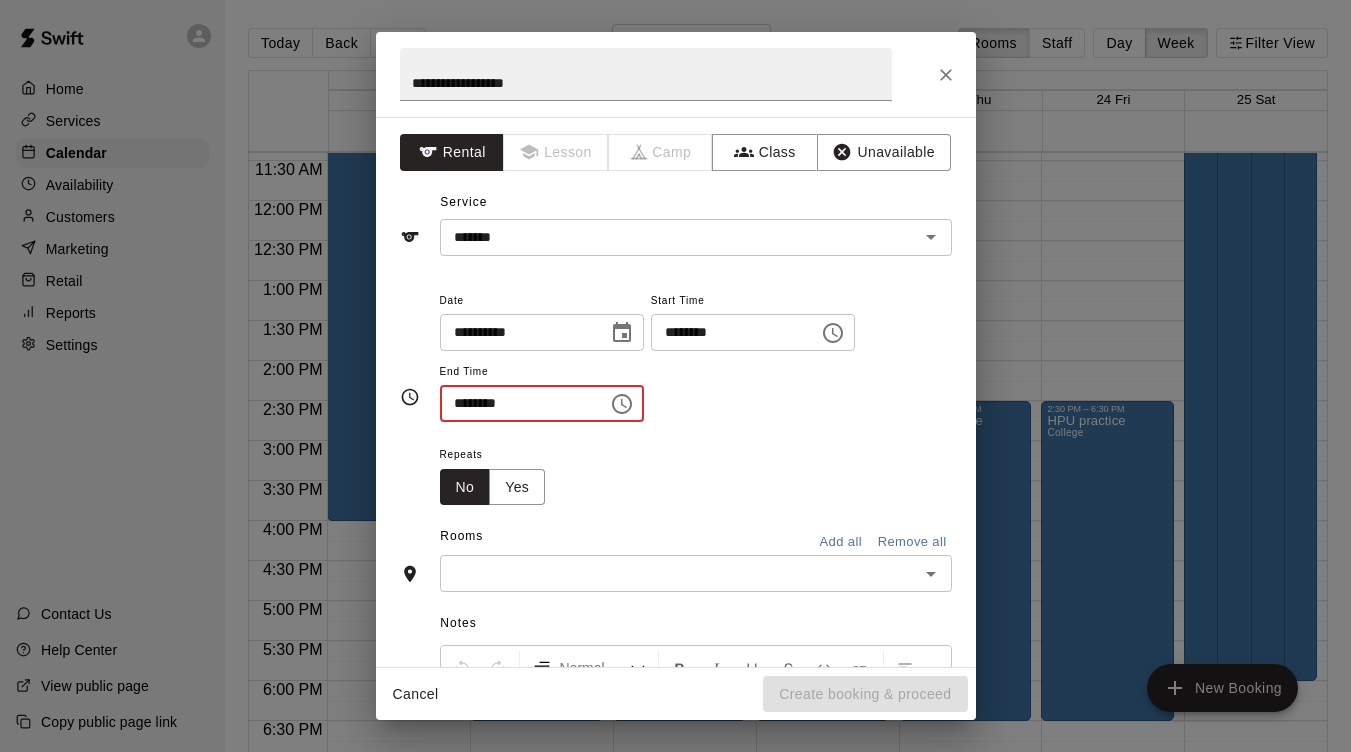 type on "********" 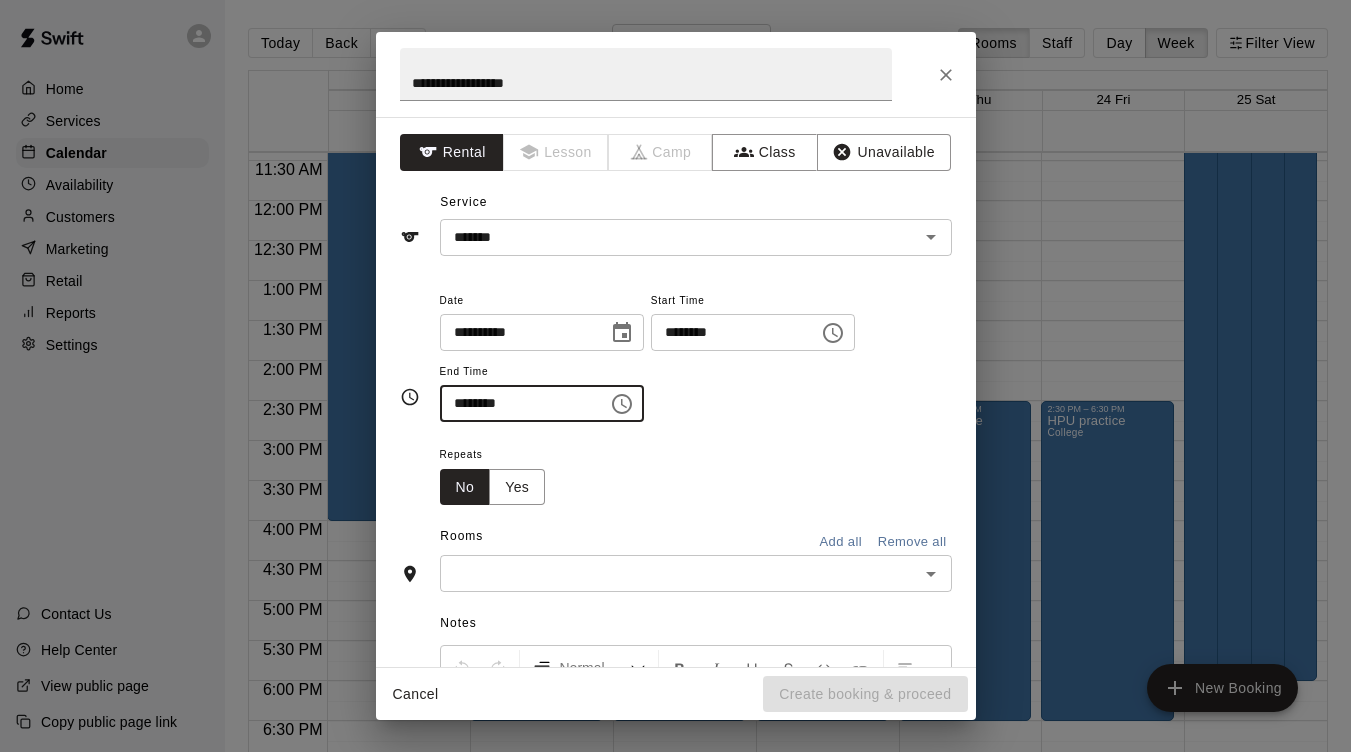 click at bounding box center [679, 573] 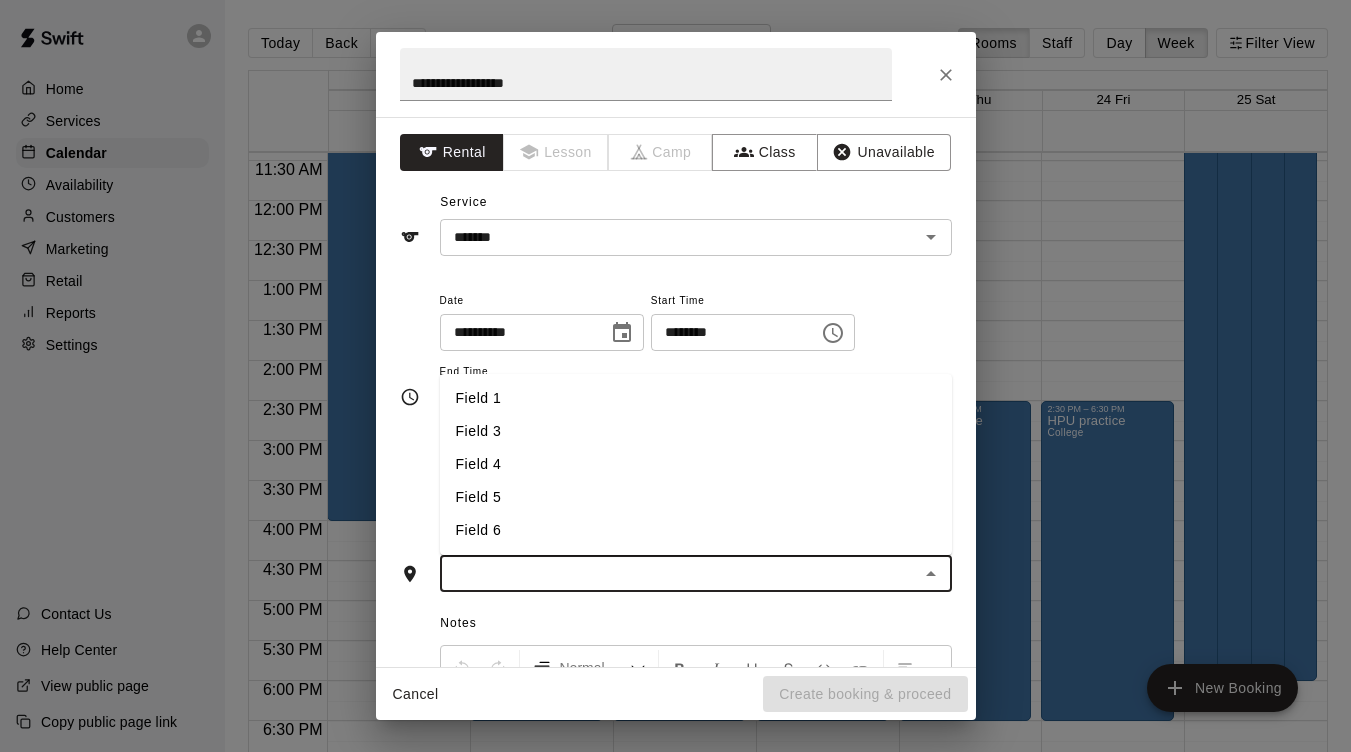click on "Field 3" at bounding box center (696, 431) 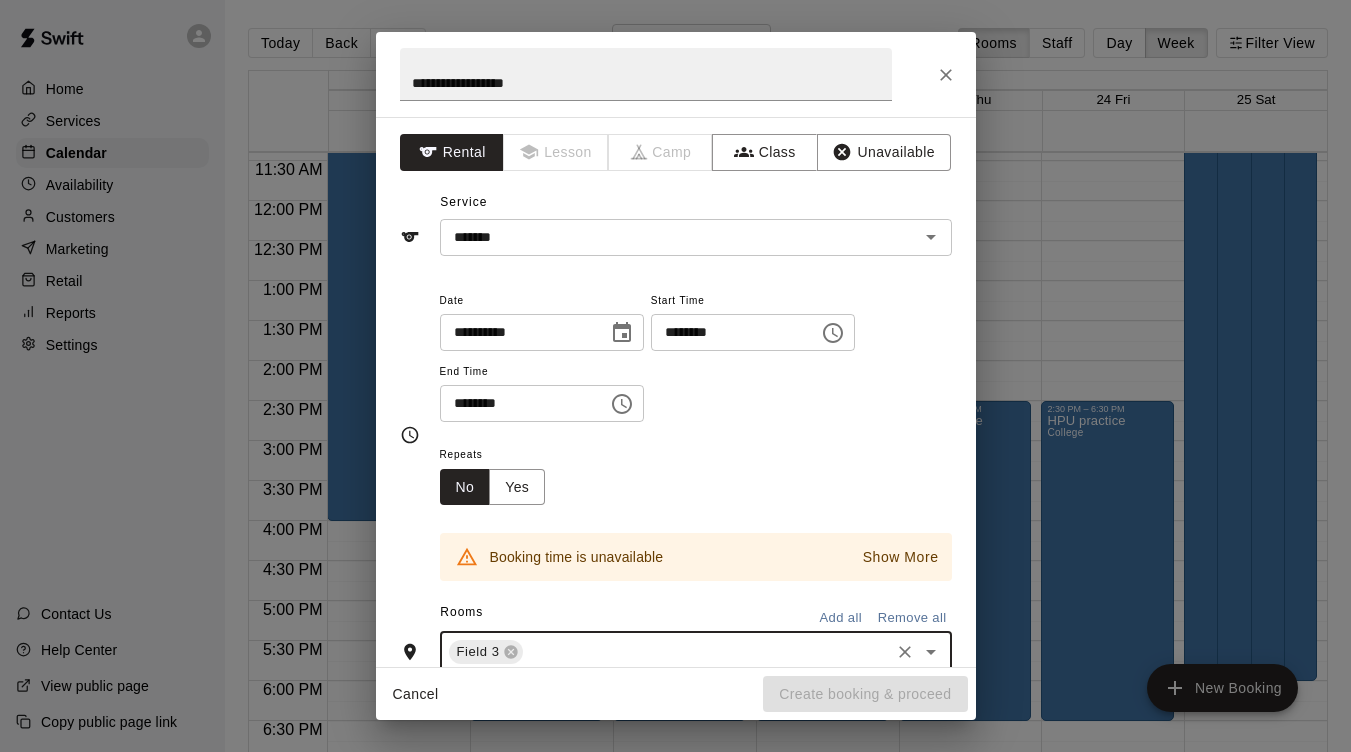 click 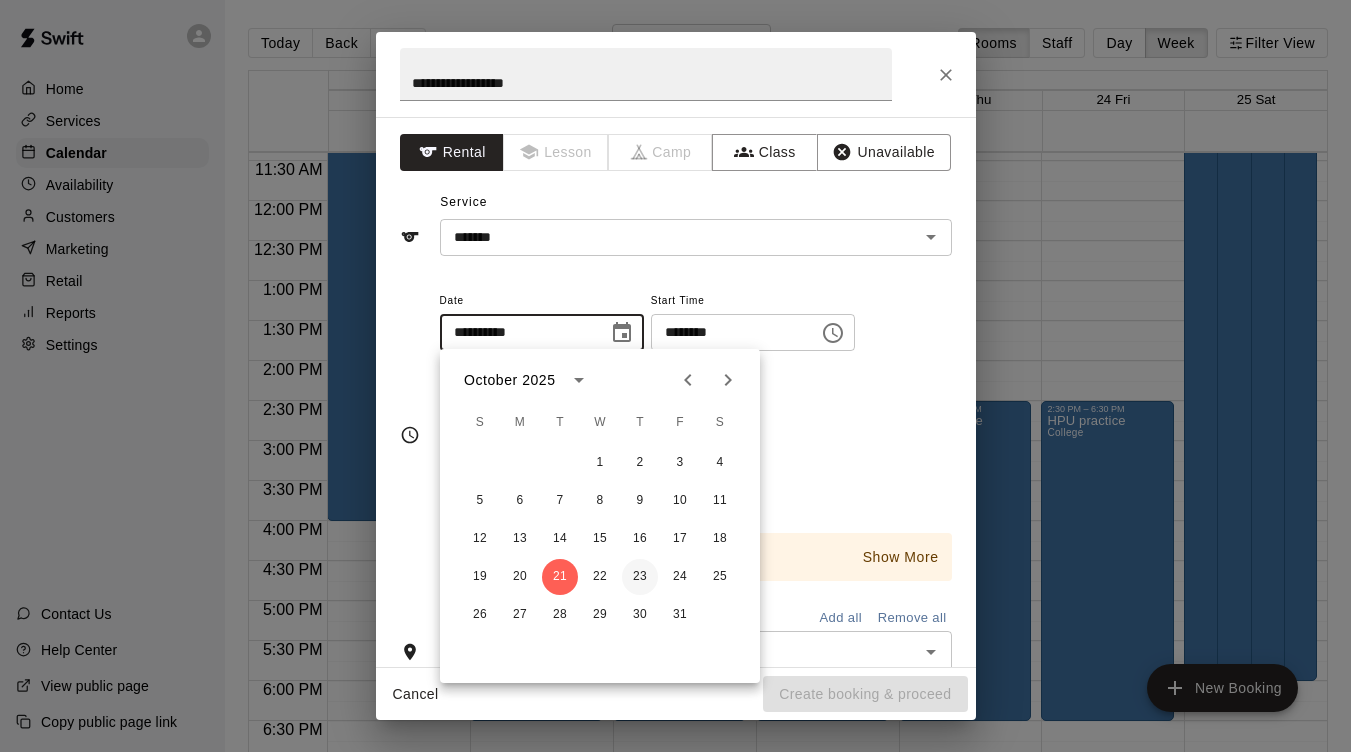 click on "23" at bounding box center [640, 577] 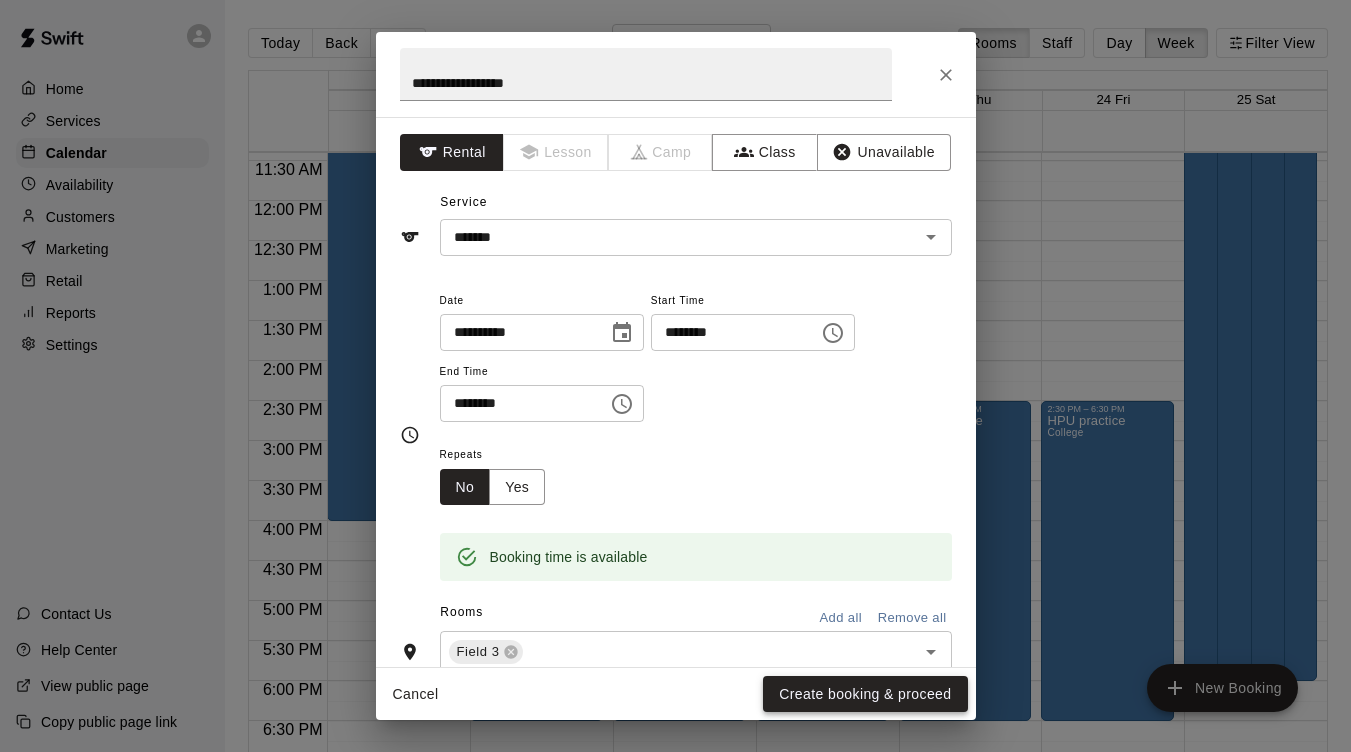 click on "Create booking & proceed" at bounding box center [865, 694] 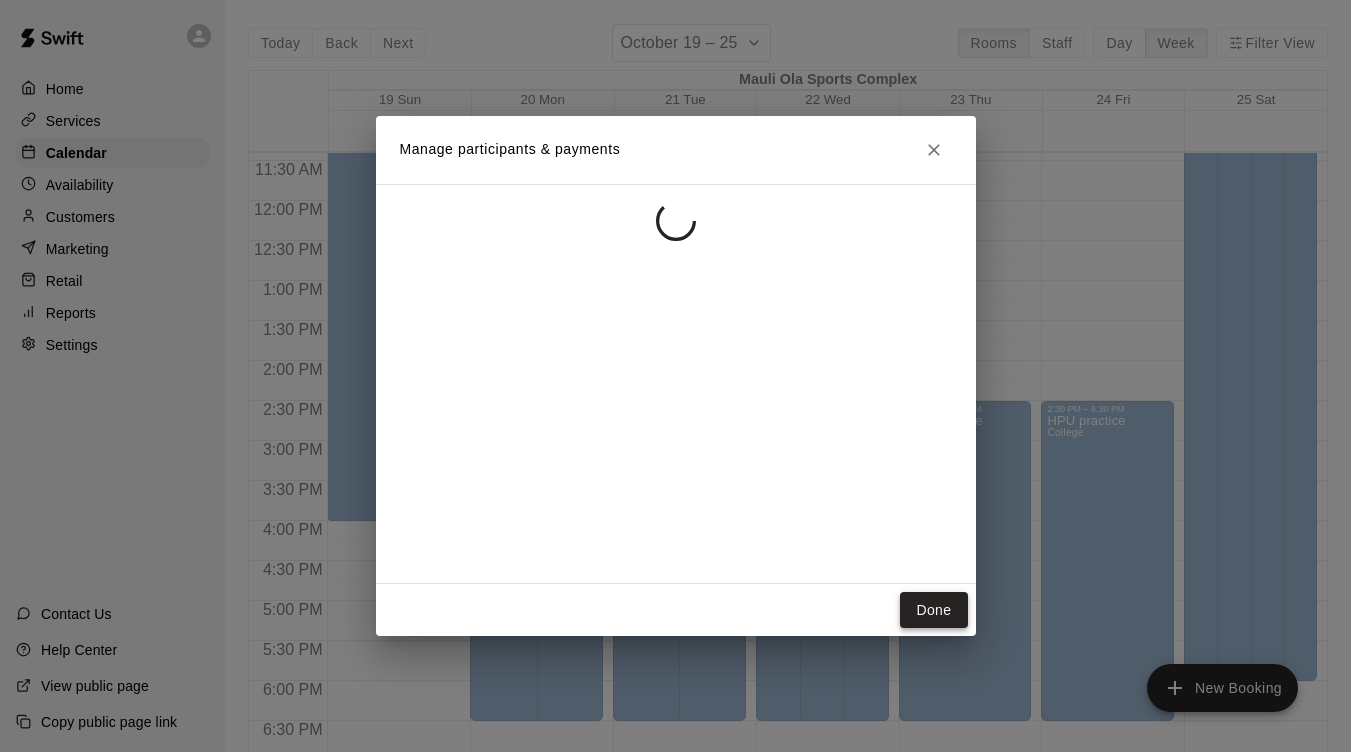 click on "Done" at bounding box center (933, 610) 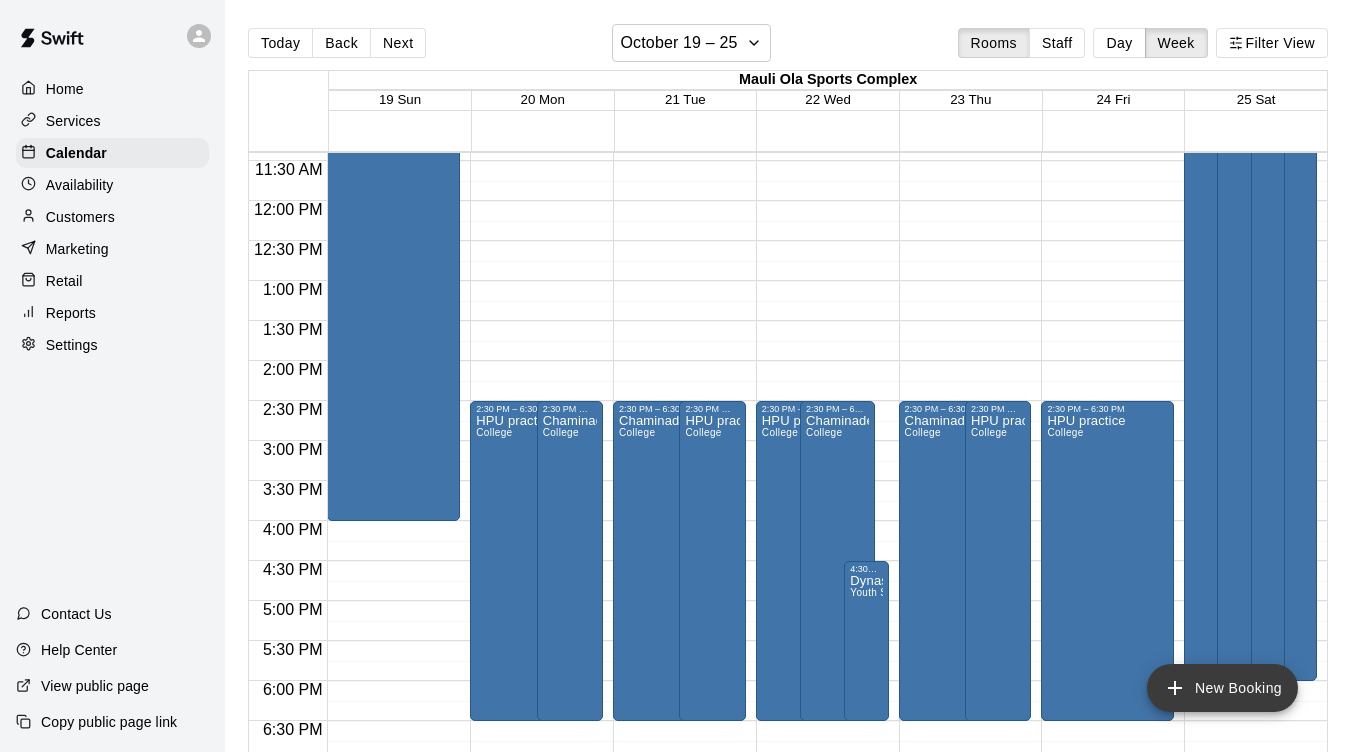 click on "New Booking" at bounding box center (1222, 688) 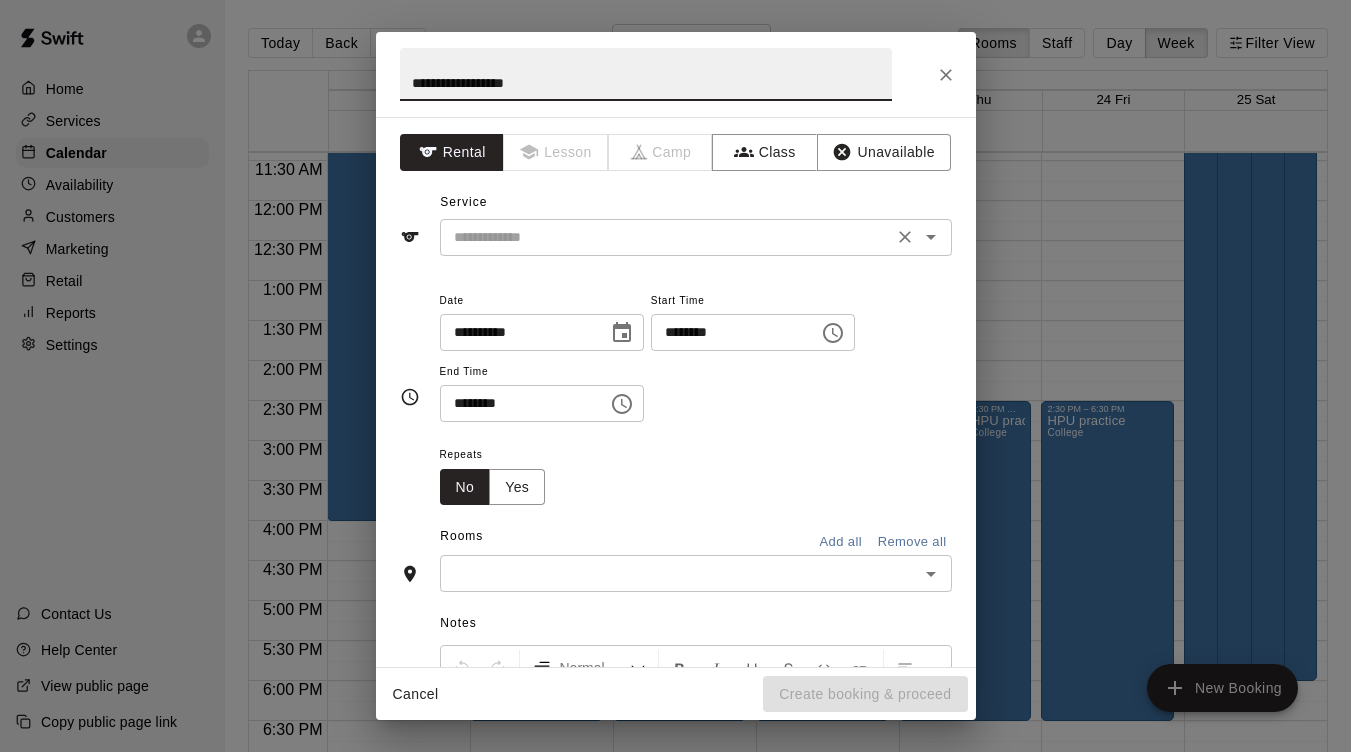type on "**********" 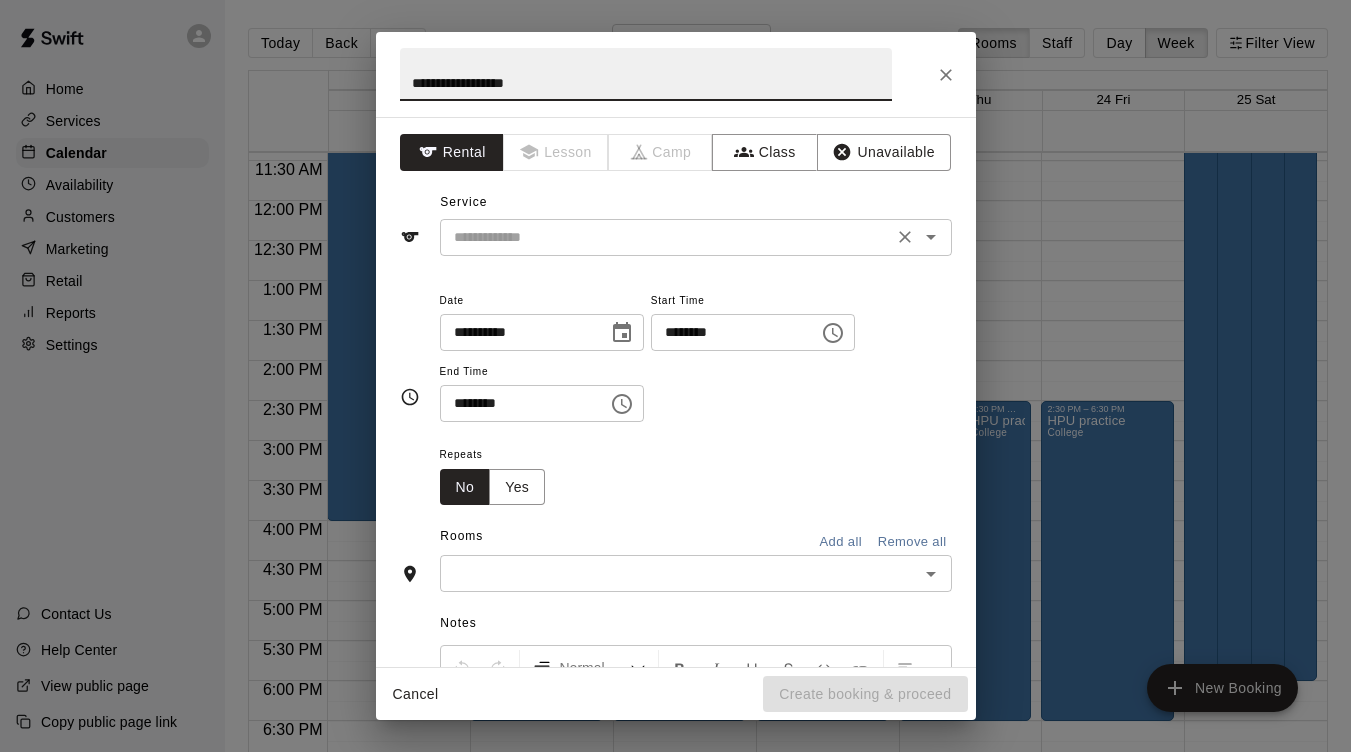 click at bounding box center (666, 237) 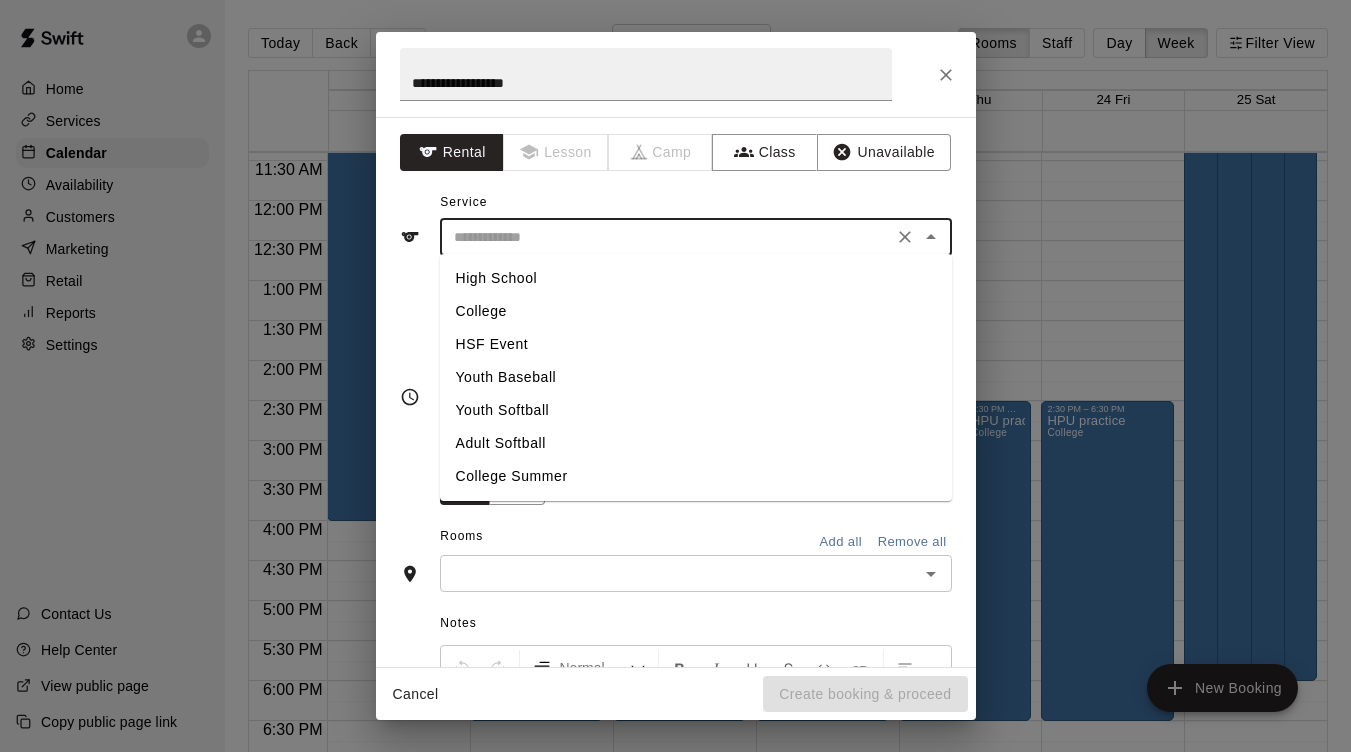 click on "College" at bounding box center (696, 311) 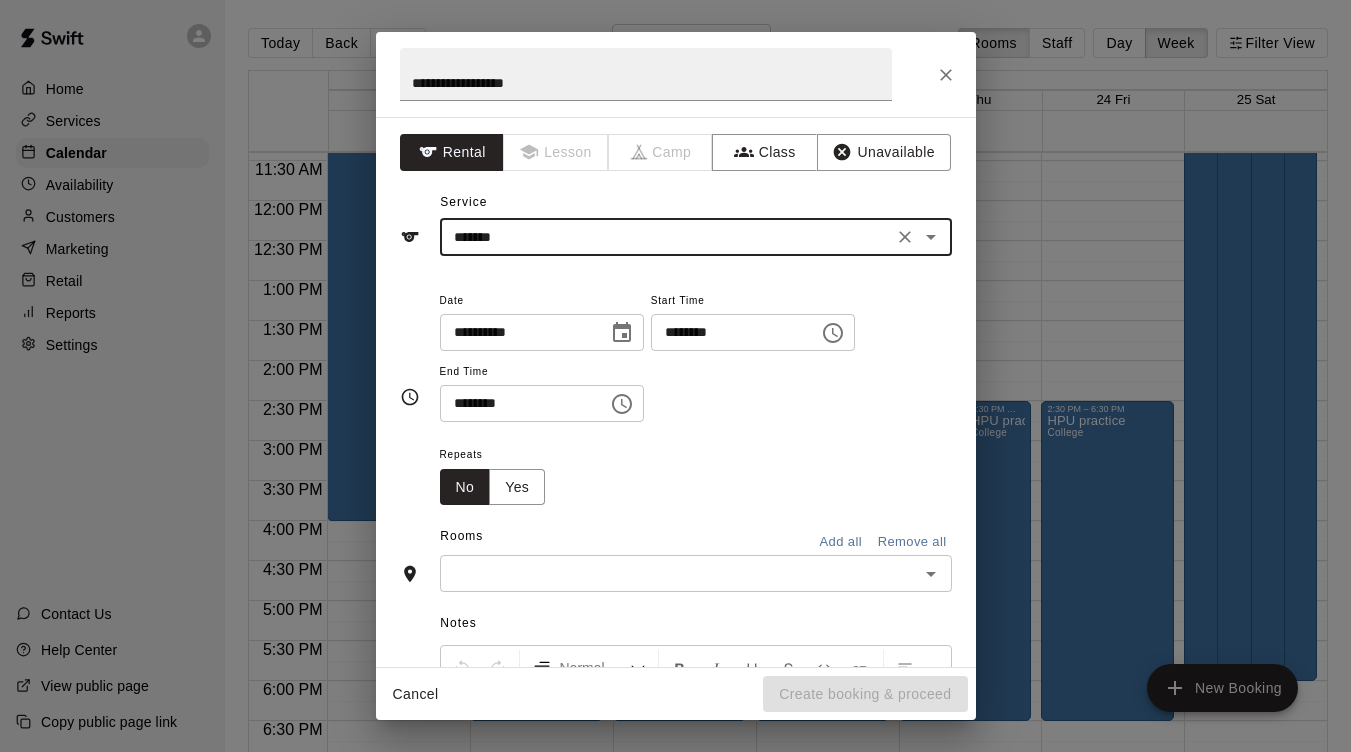 type on "*******" 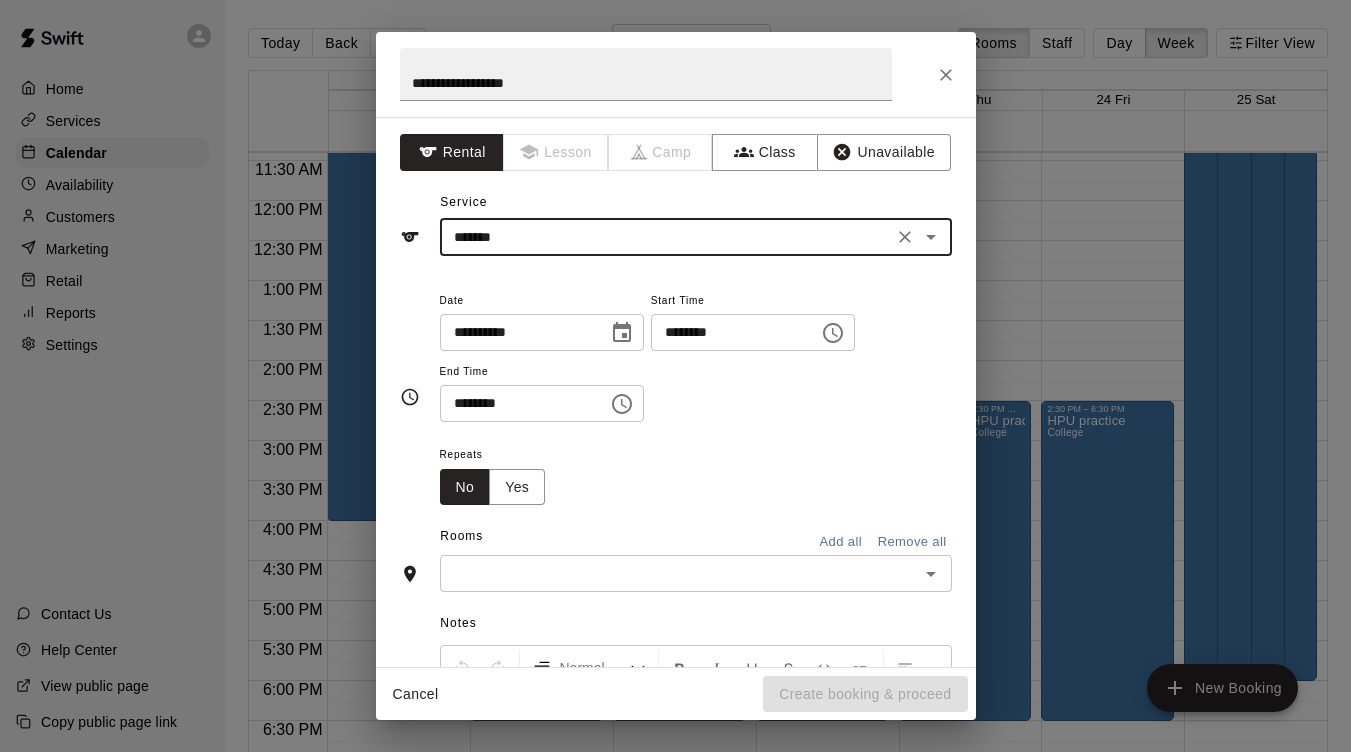 click on "********" at bounding box center [728, 332] 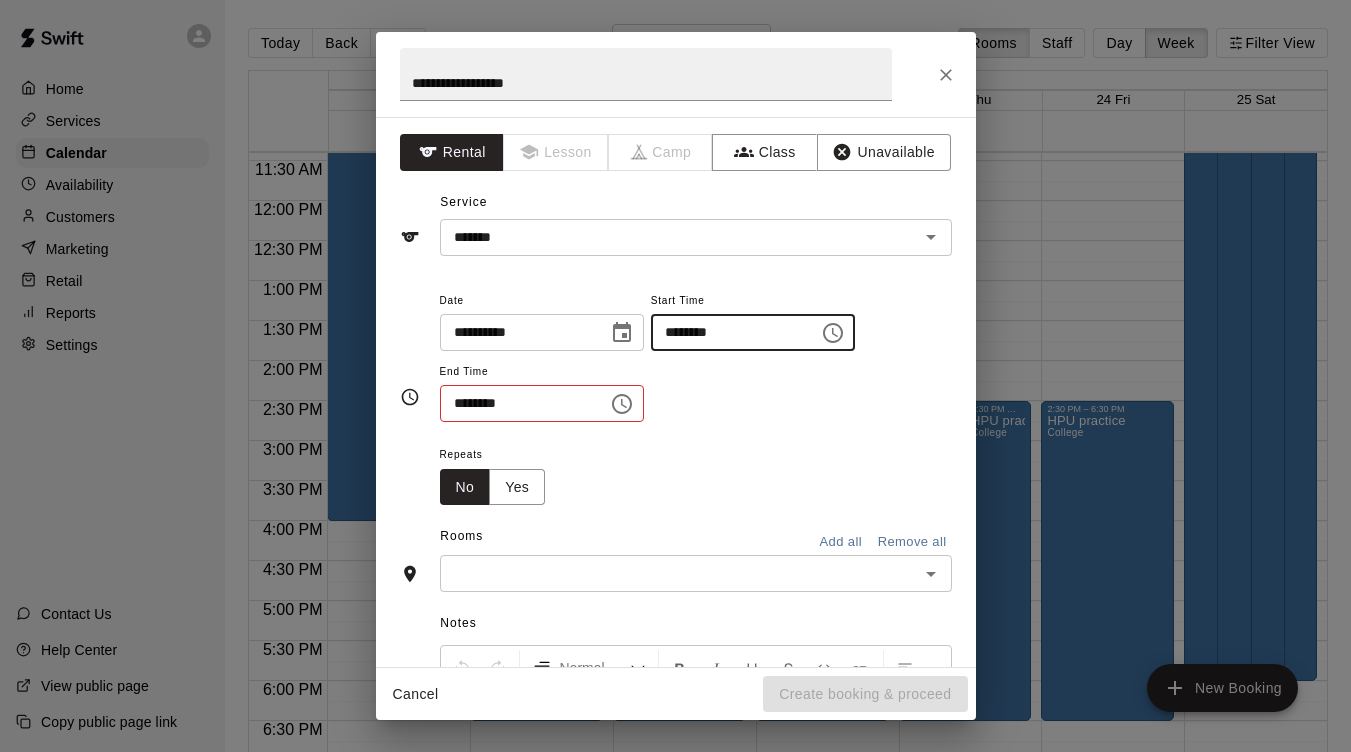 type on "********" 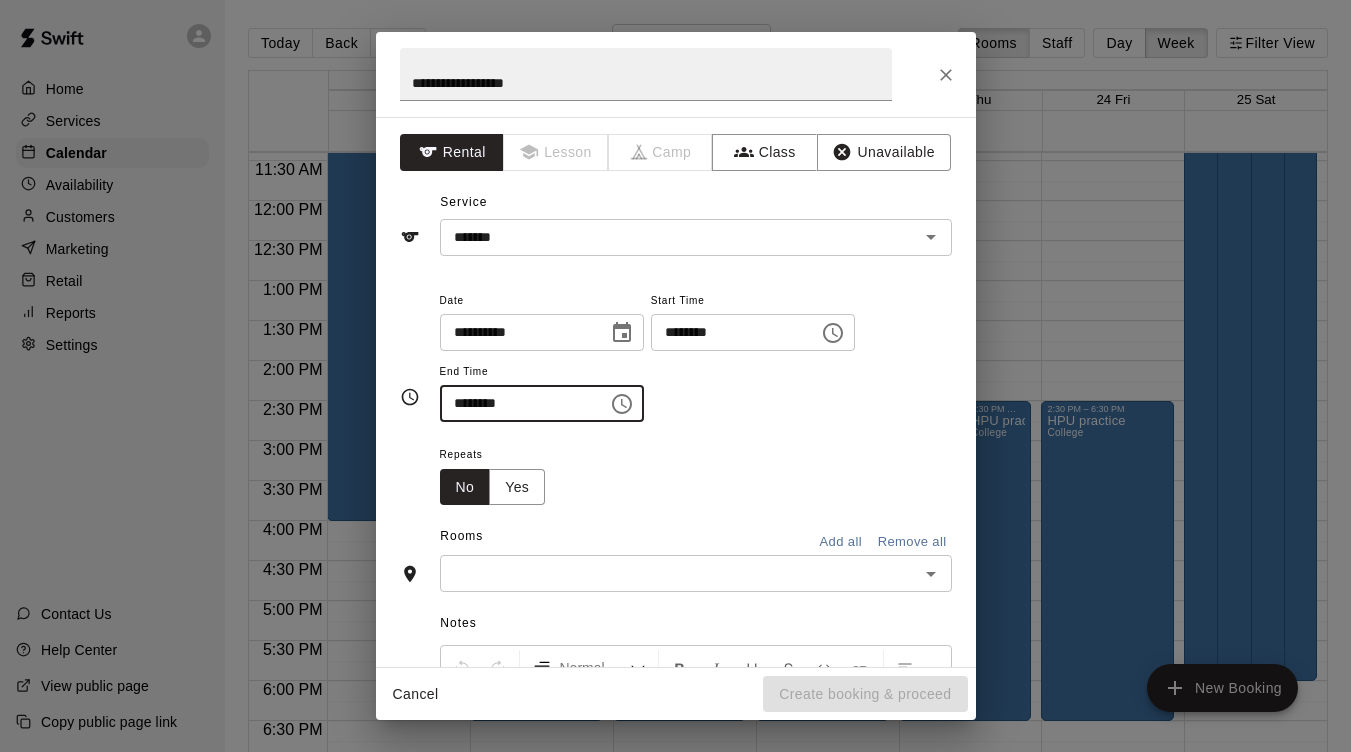 type on "********" 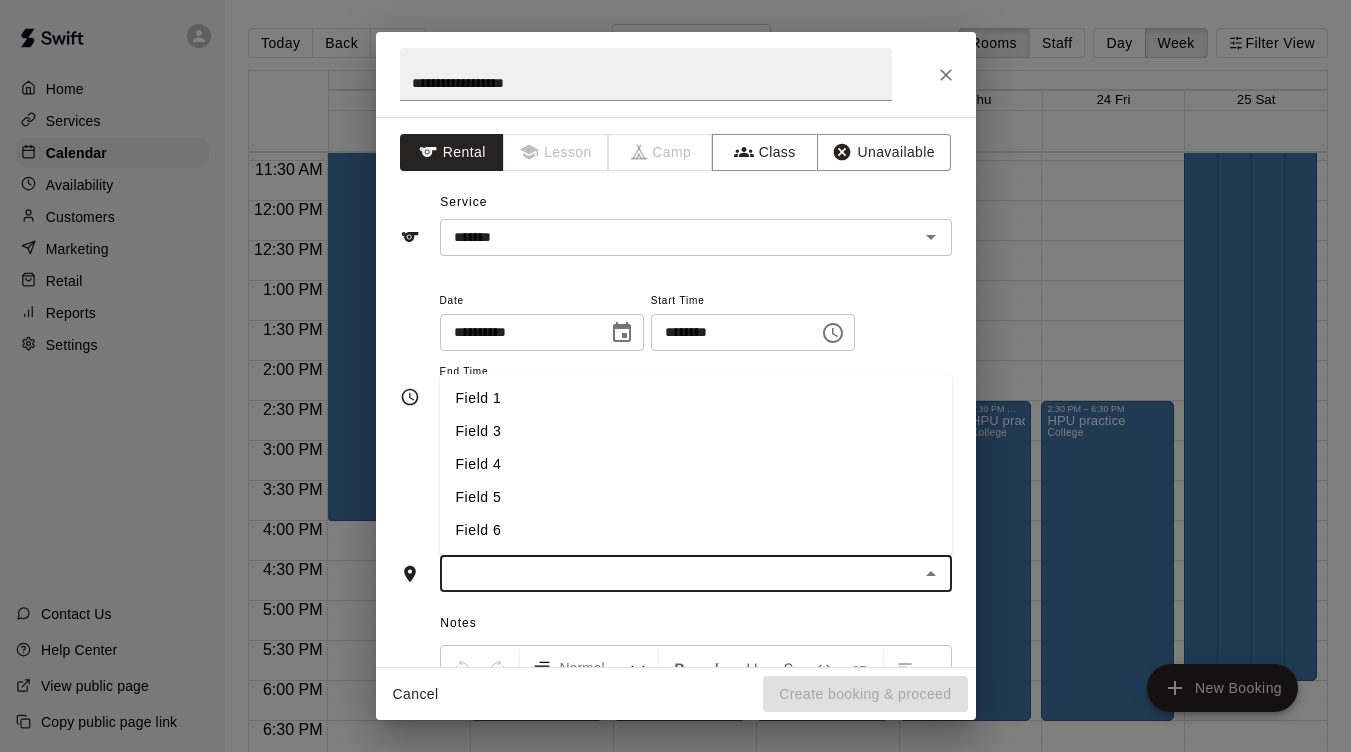 click on "Field 3" at bounding box center [696, 431] 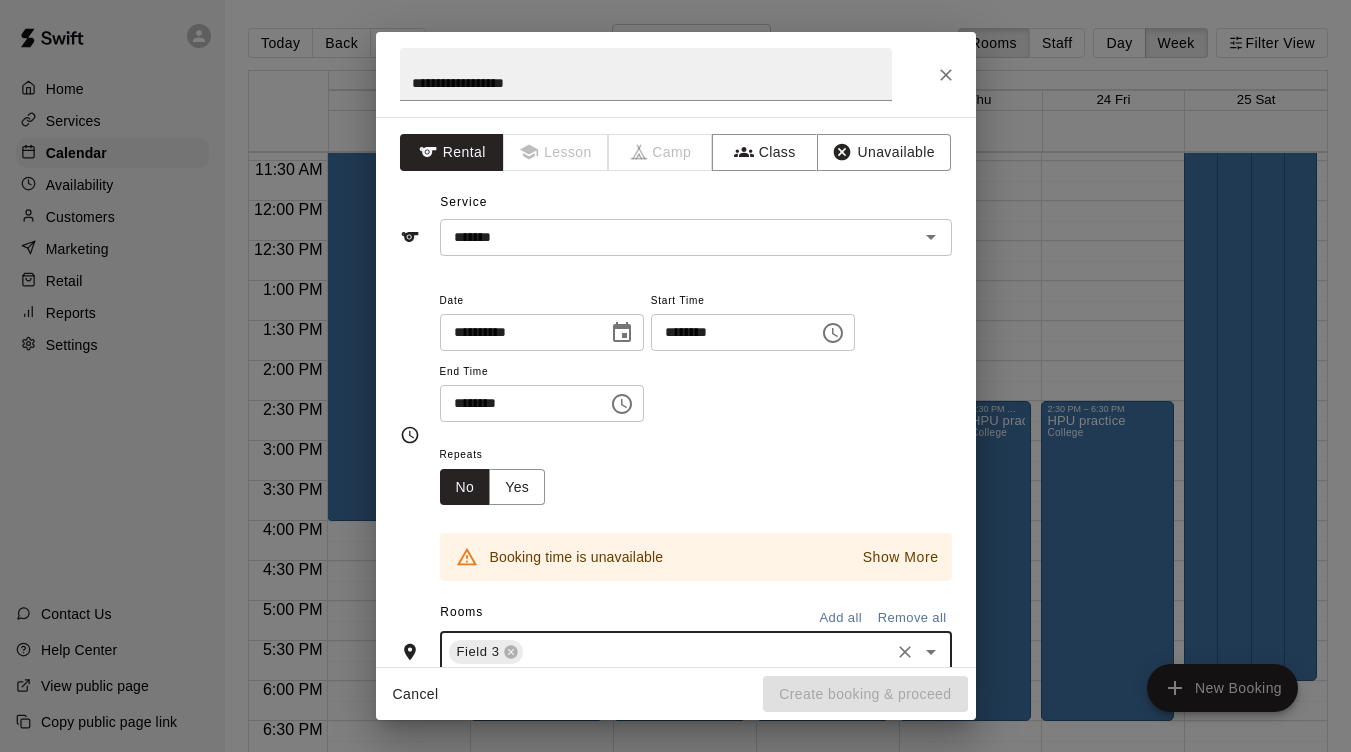 scroll, scrollTop: 0, scrollLeft: 0, axis: both 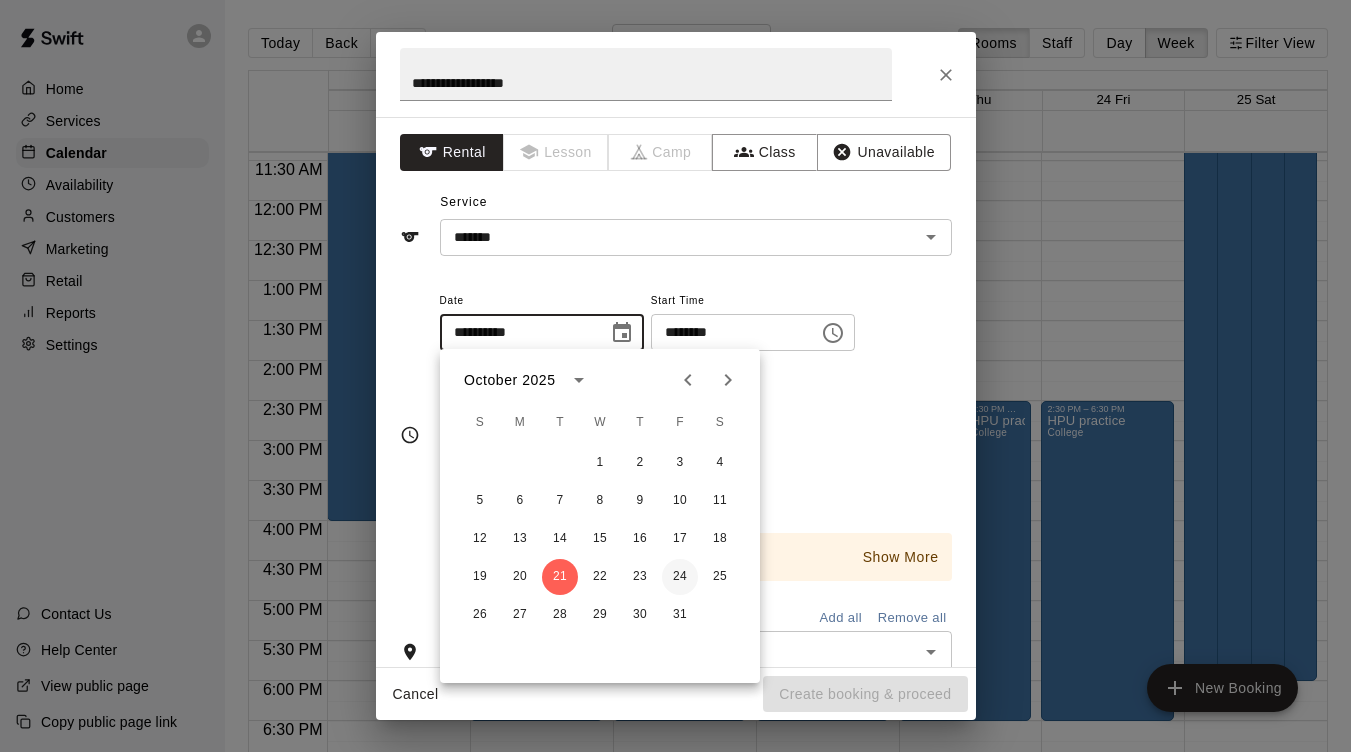 click on "24" at bounding box center [680, 577] 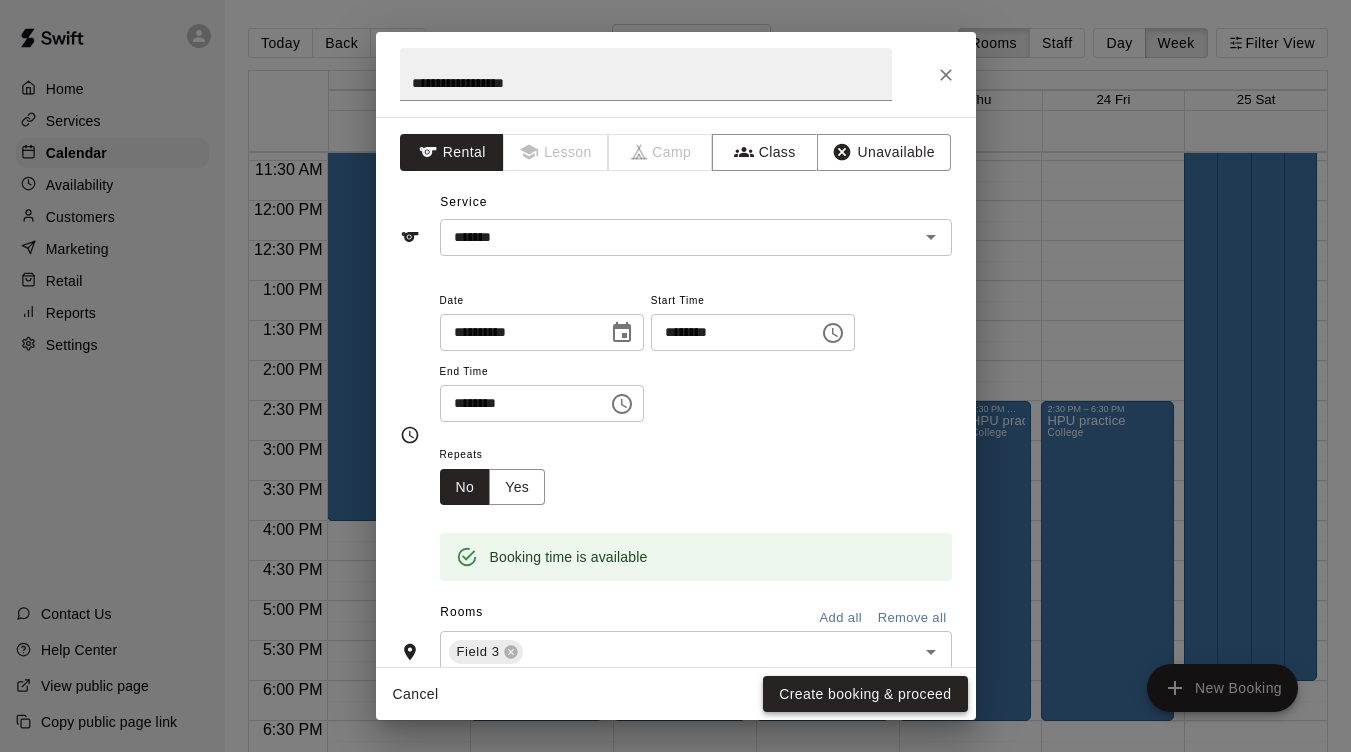 click on "Create booking & proceed" at bounding box center [865, 694] 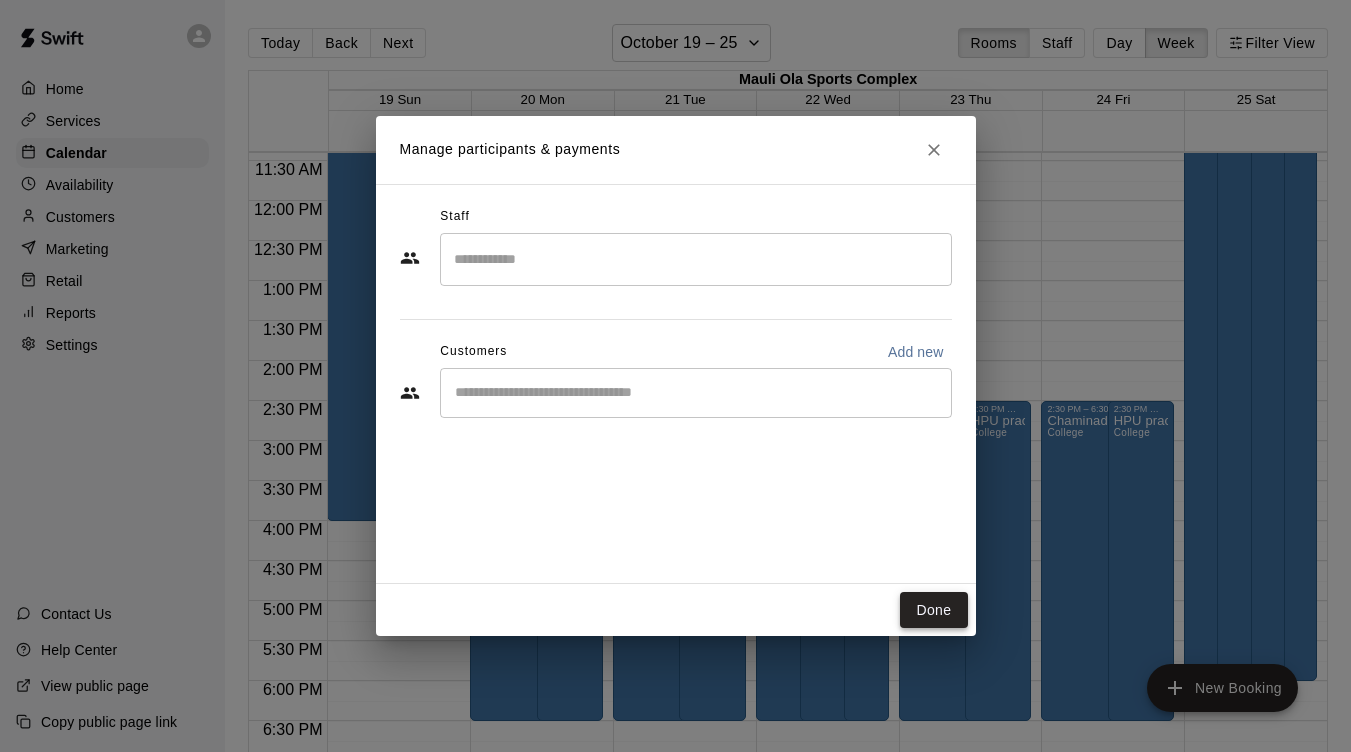 click on "Done" at bounding box center [933, 610] 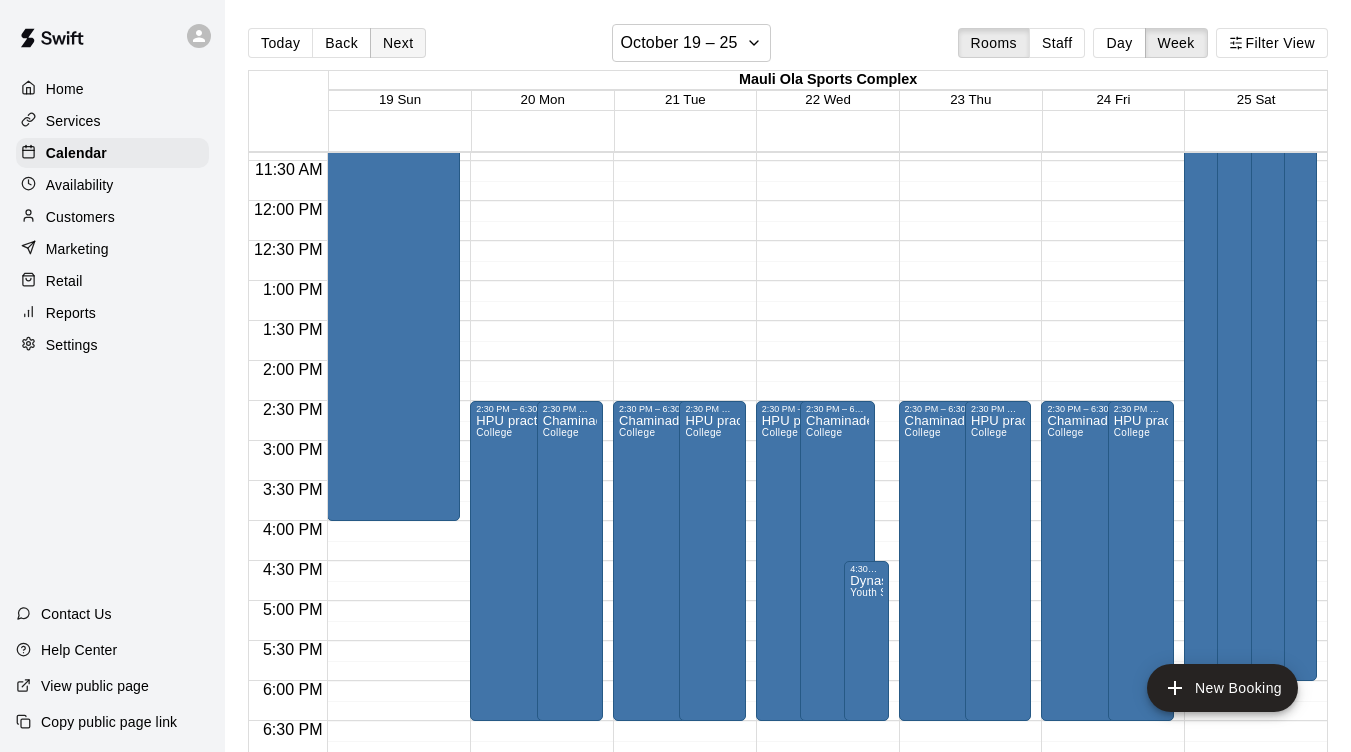 click on "Next" at bounding box center [398, 43] 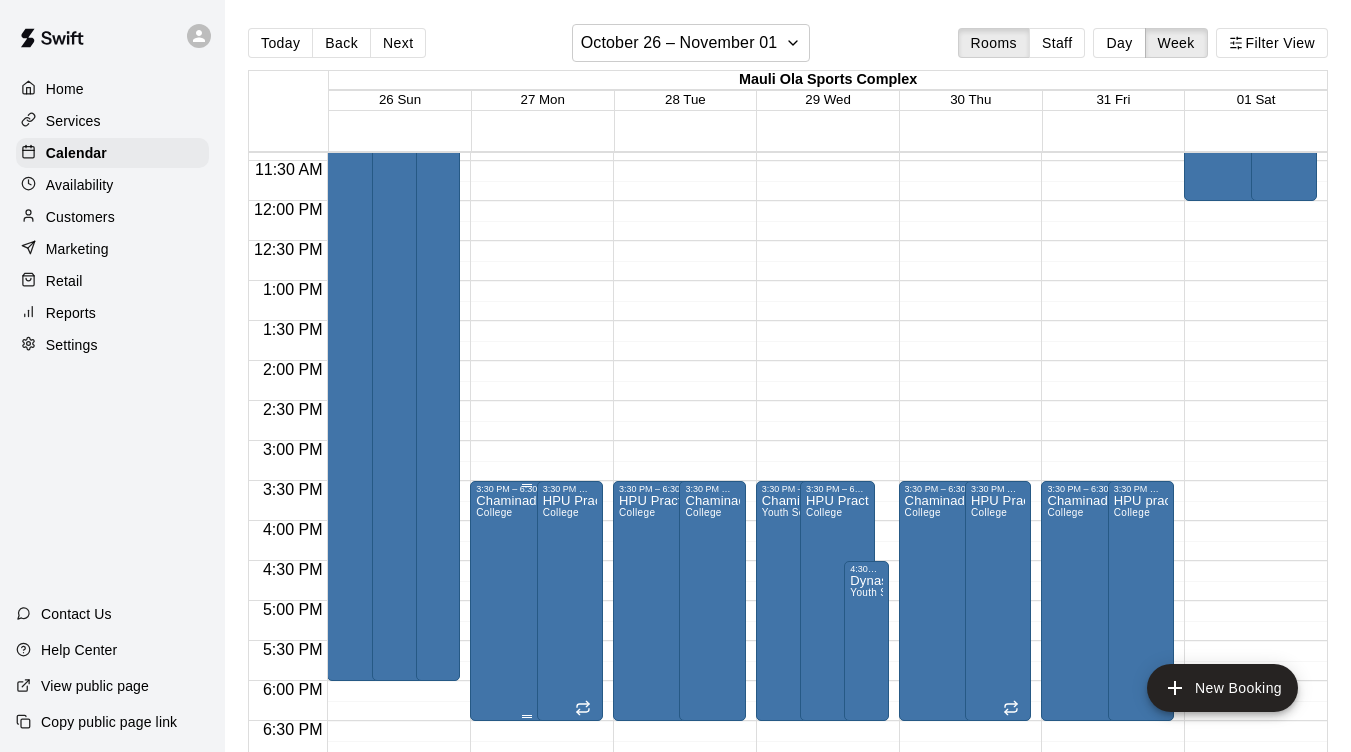 click on "Chaminade Practice College" at bounding box center [526, 870] 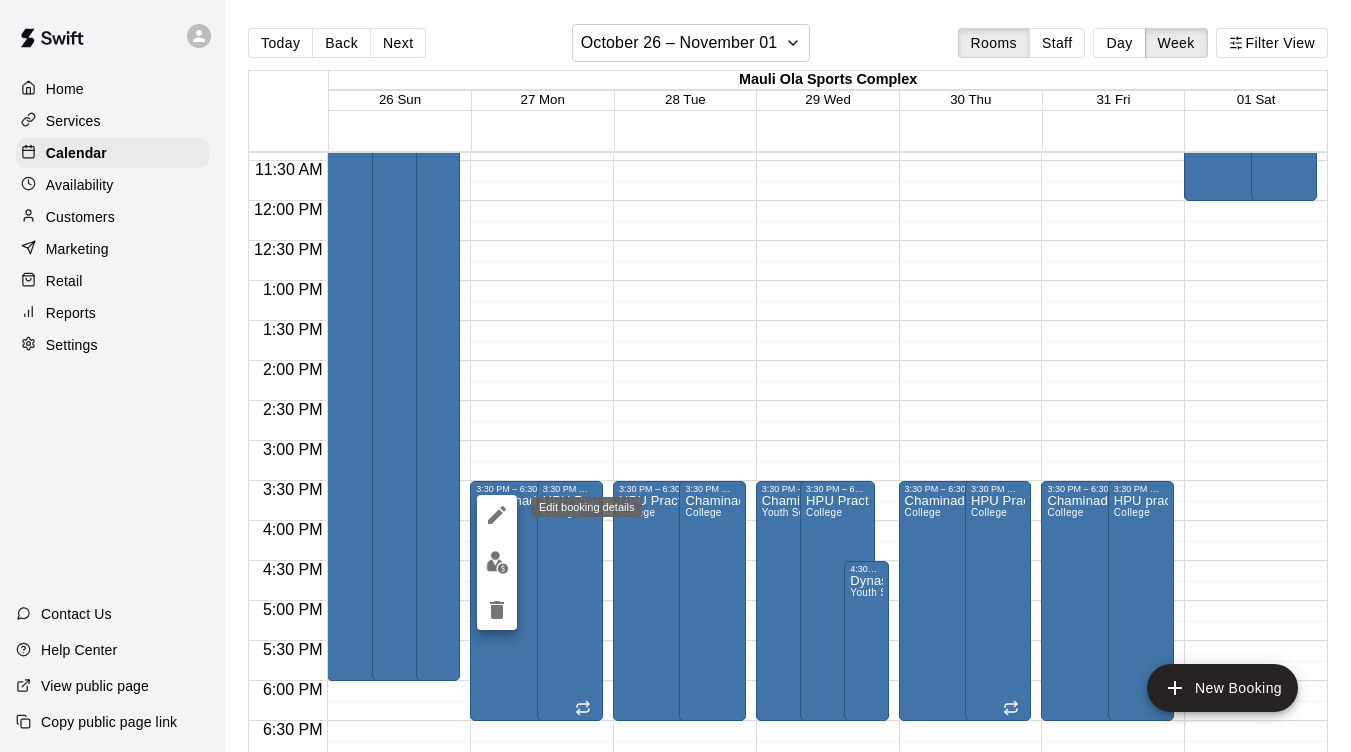 click 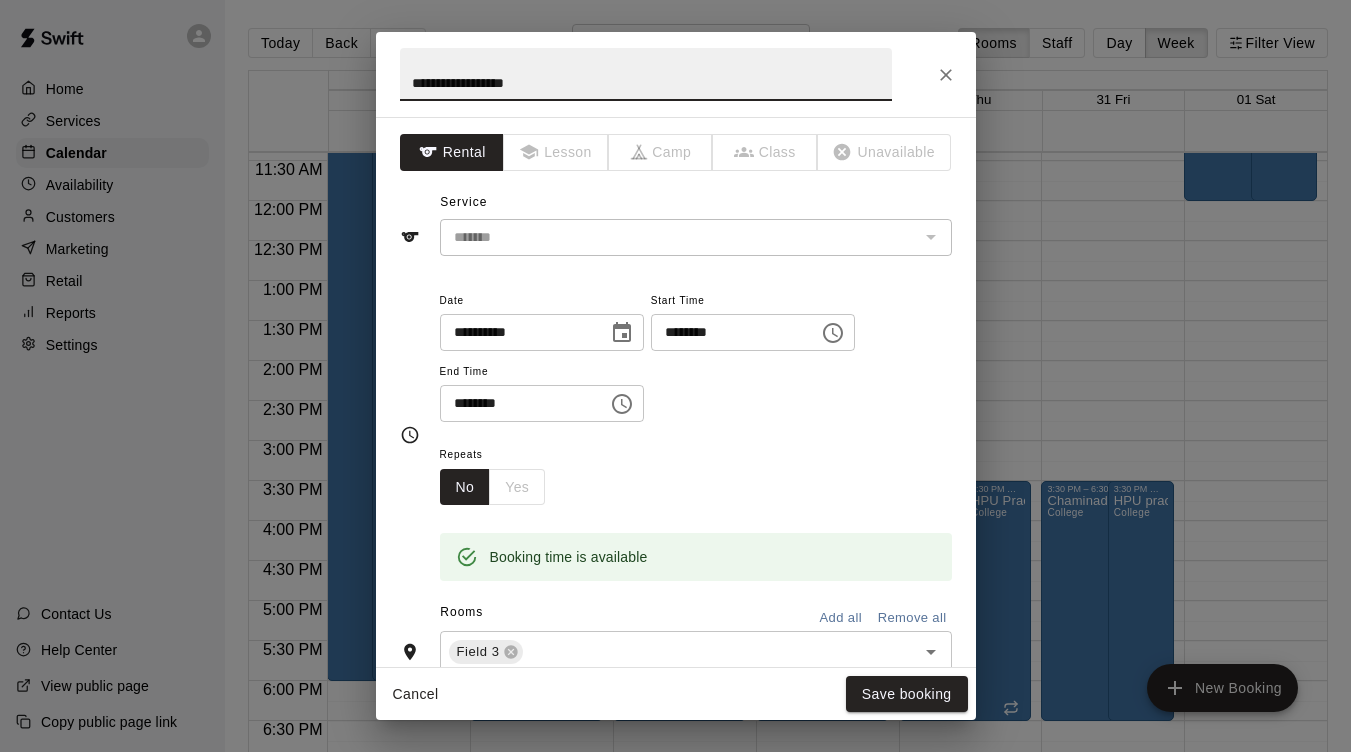 click on "********" at bounding box center (728, 332) 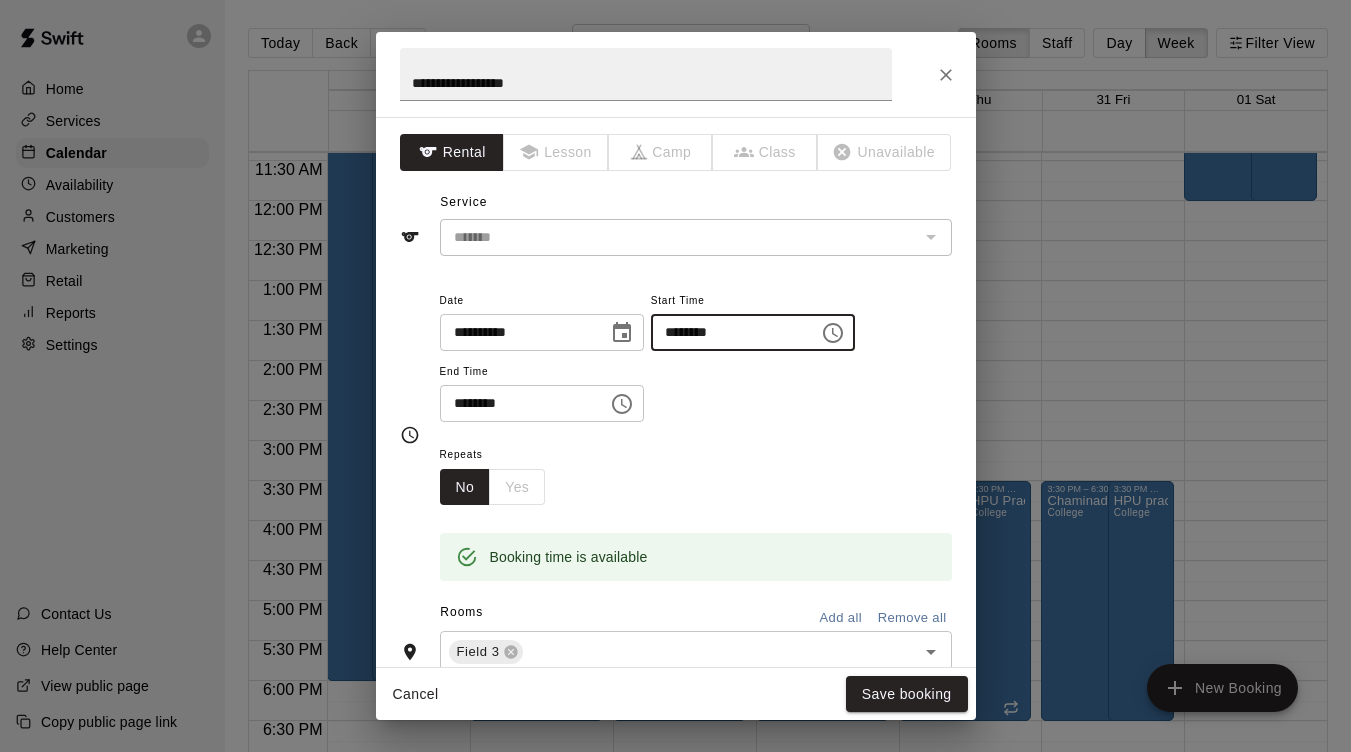 type on "********" 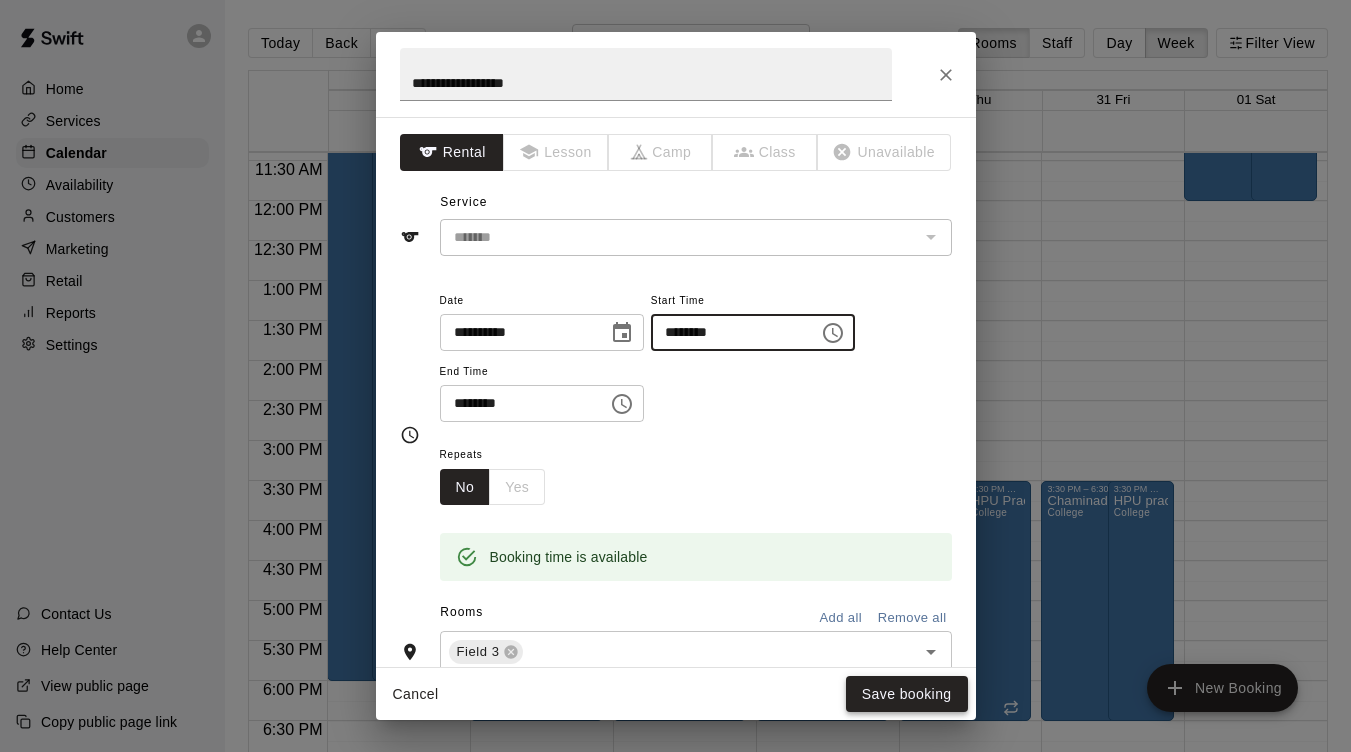 click on "Save booking" at bounding box center (907, 694) 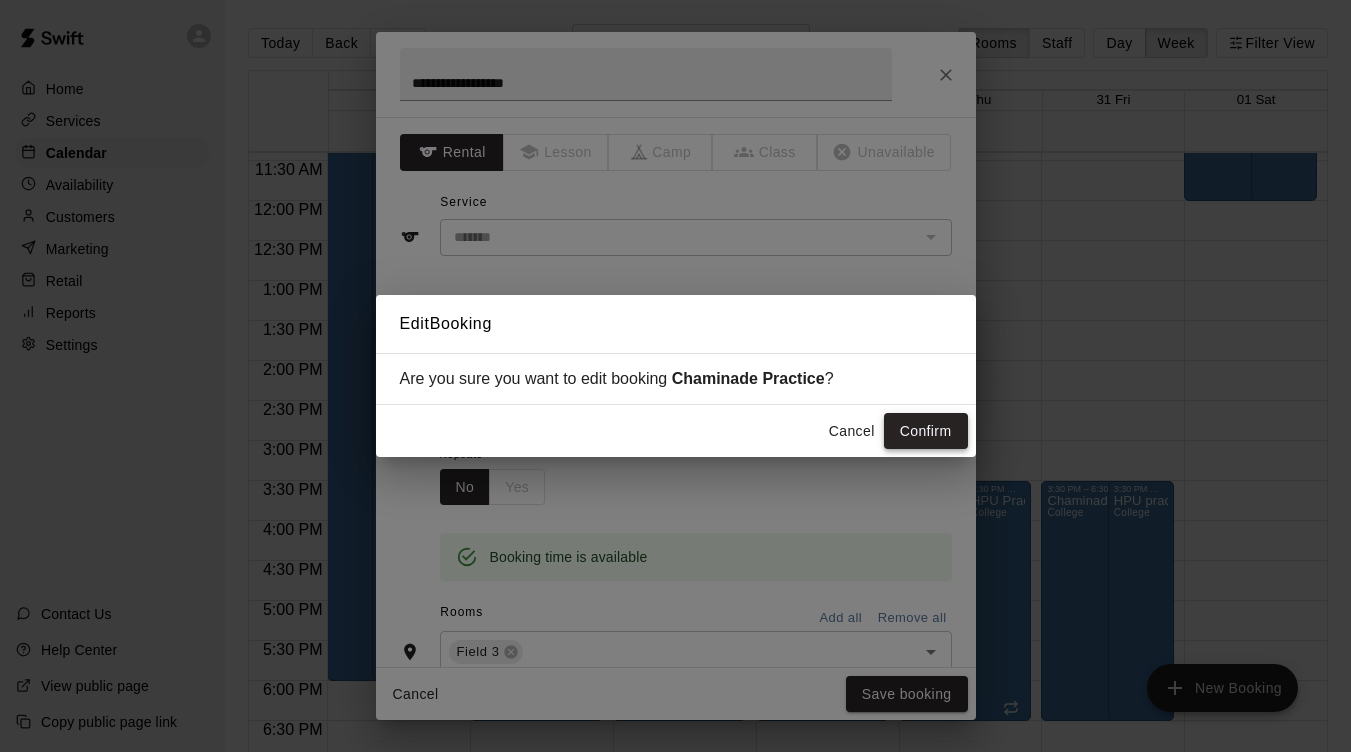 click on "Confirm" at bounding box center [926, 431] 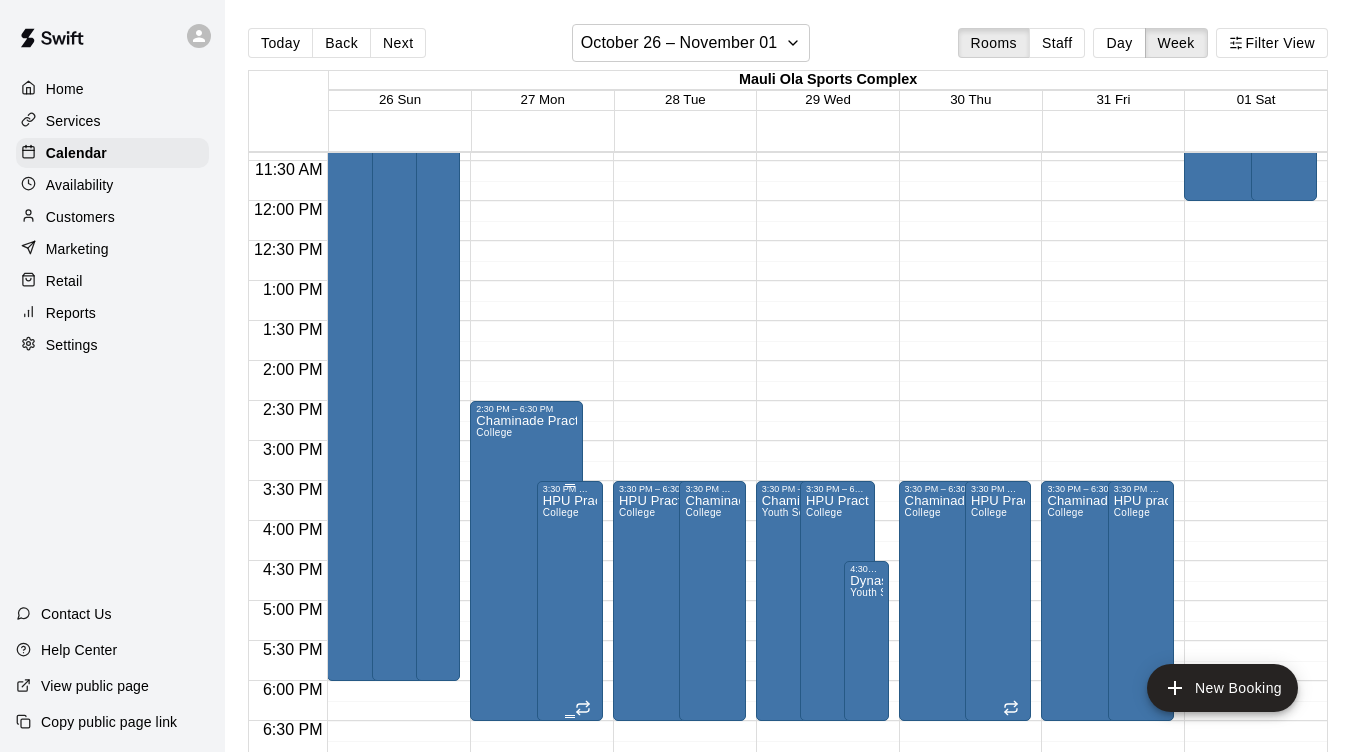 click on "HPU Practice College" at bounding box center [570, 870] 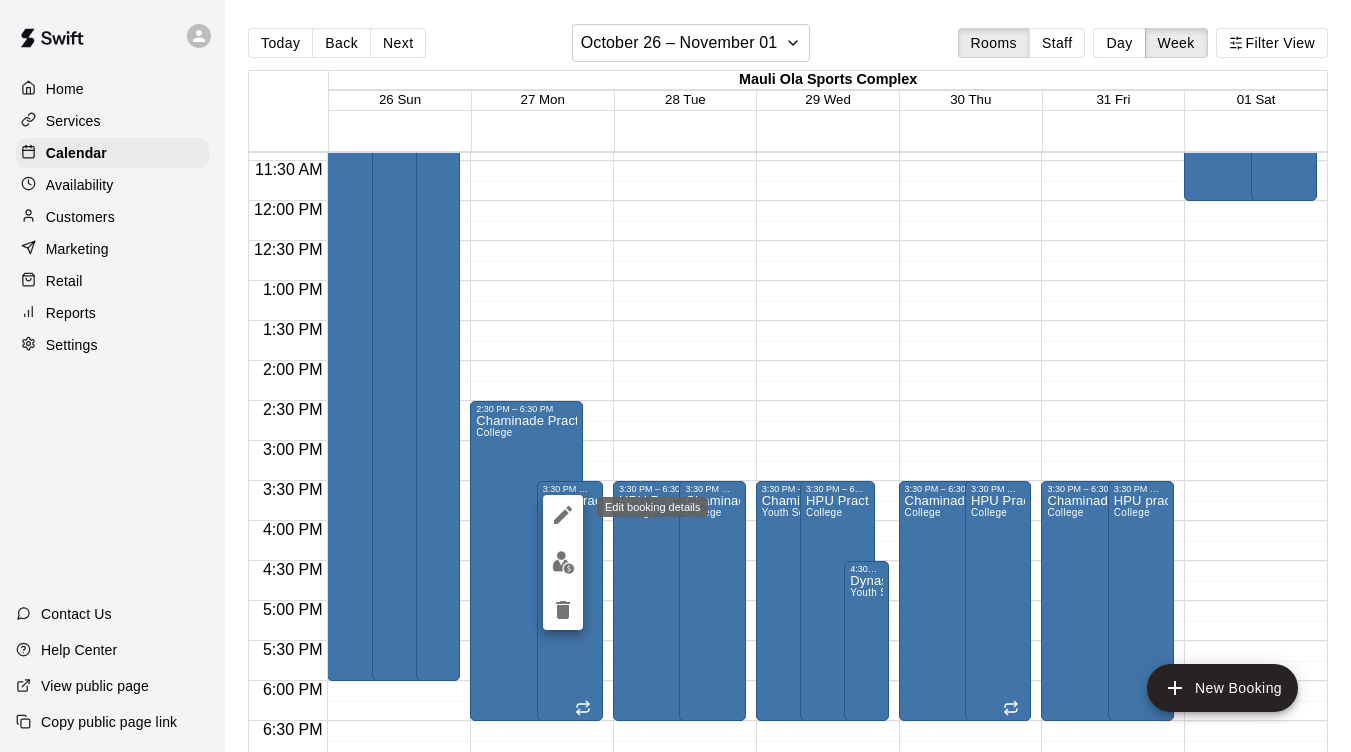 click 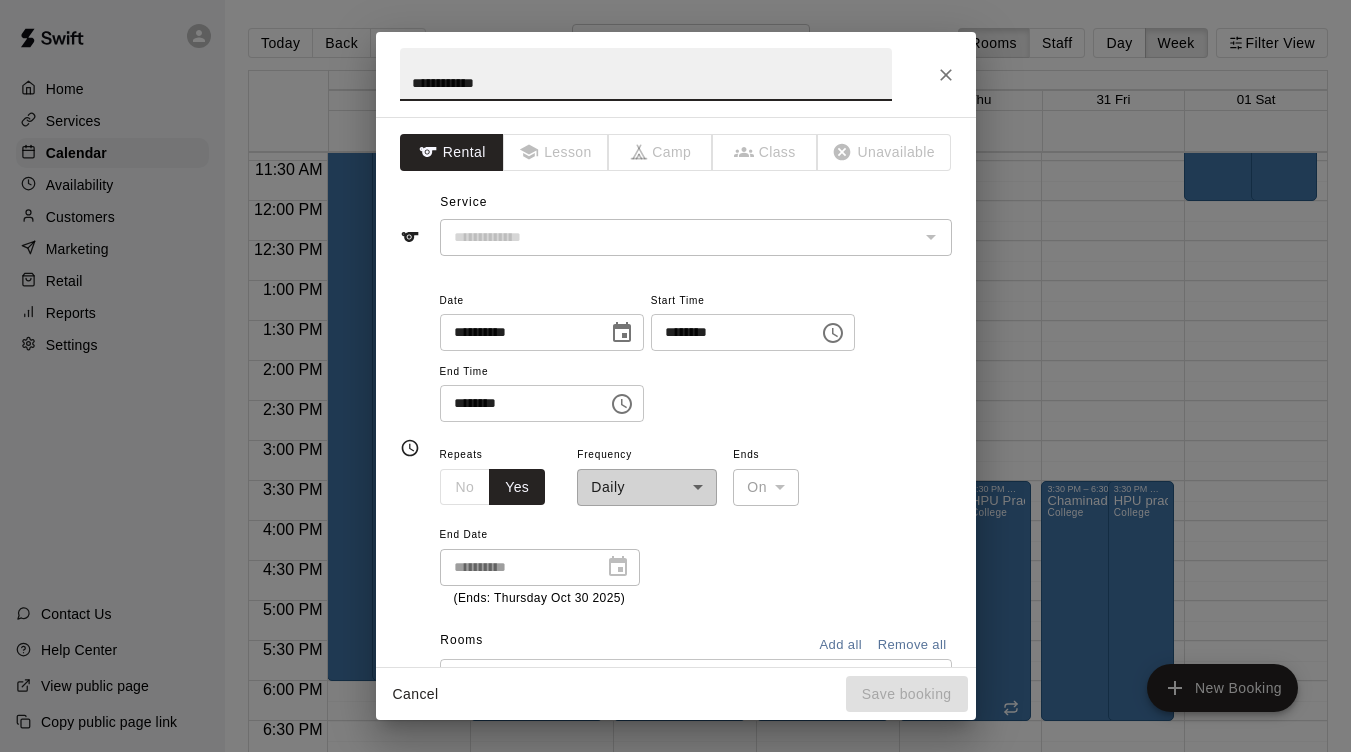 type on "*******" 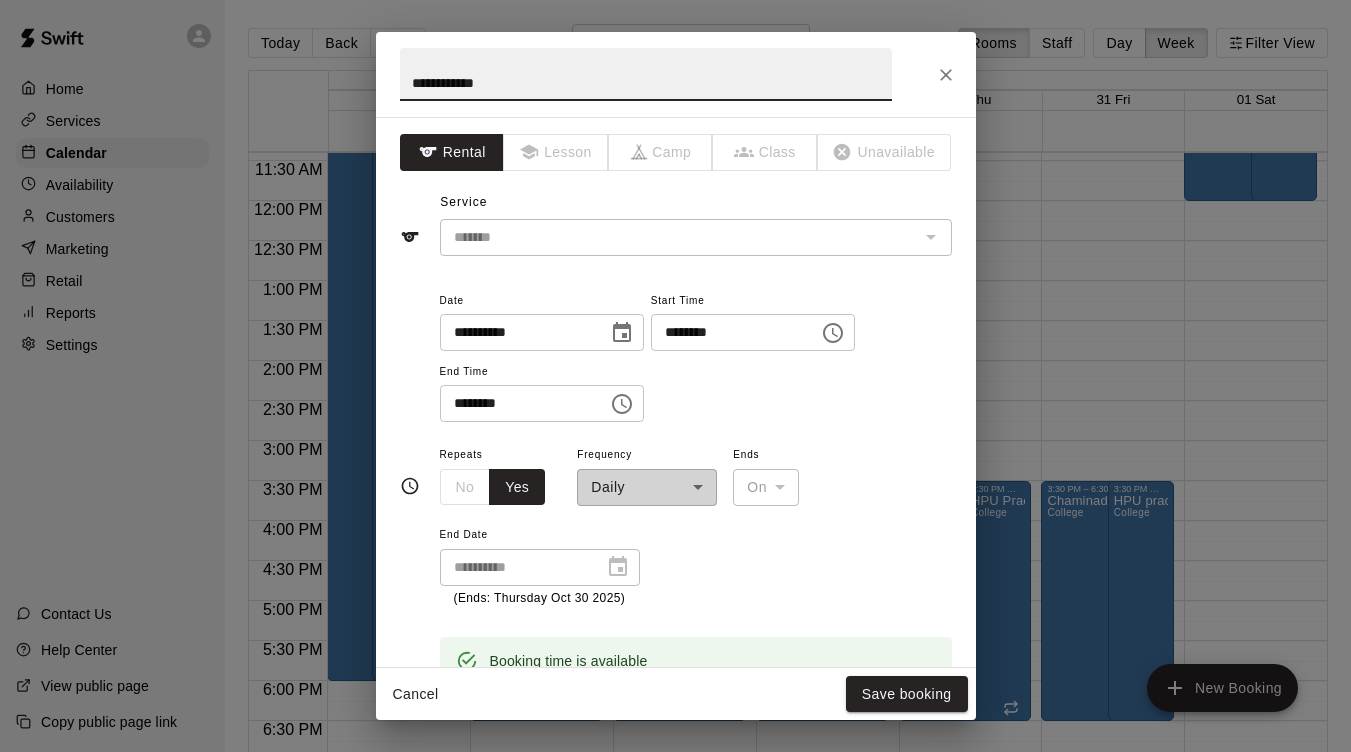 click on "********" at bounding box center [728, 332] 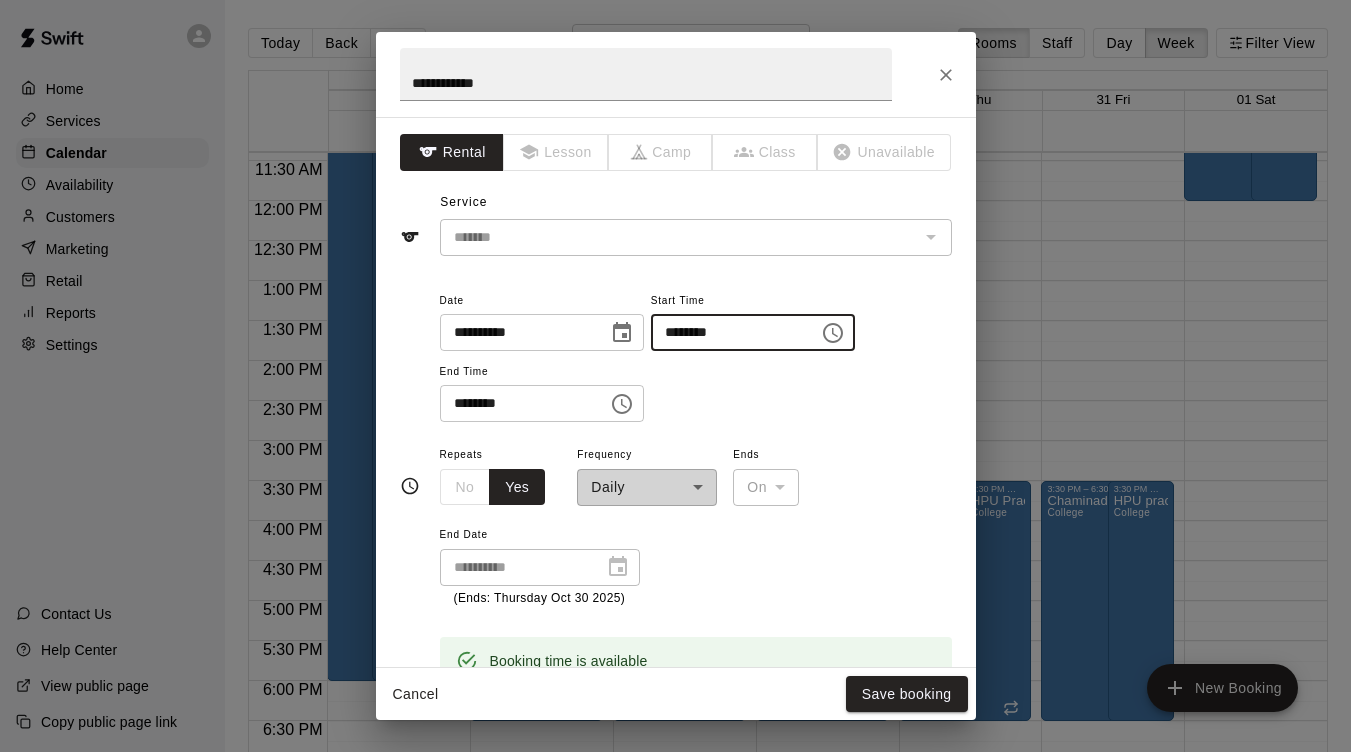 type on "********" 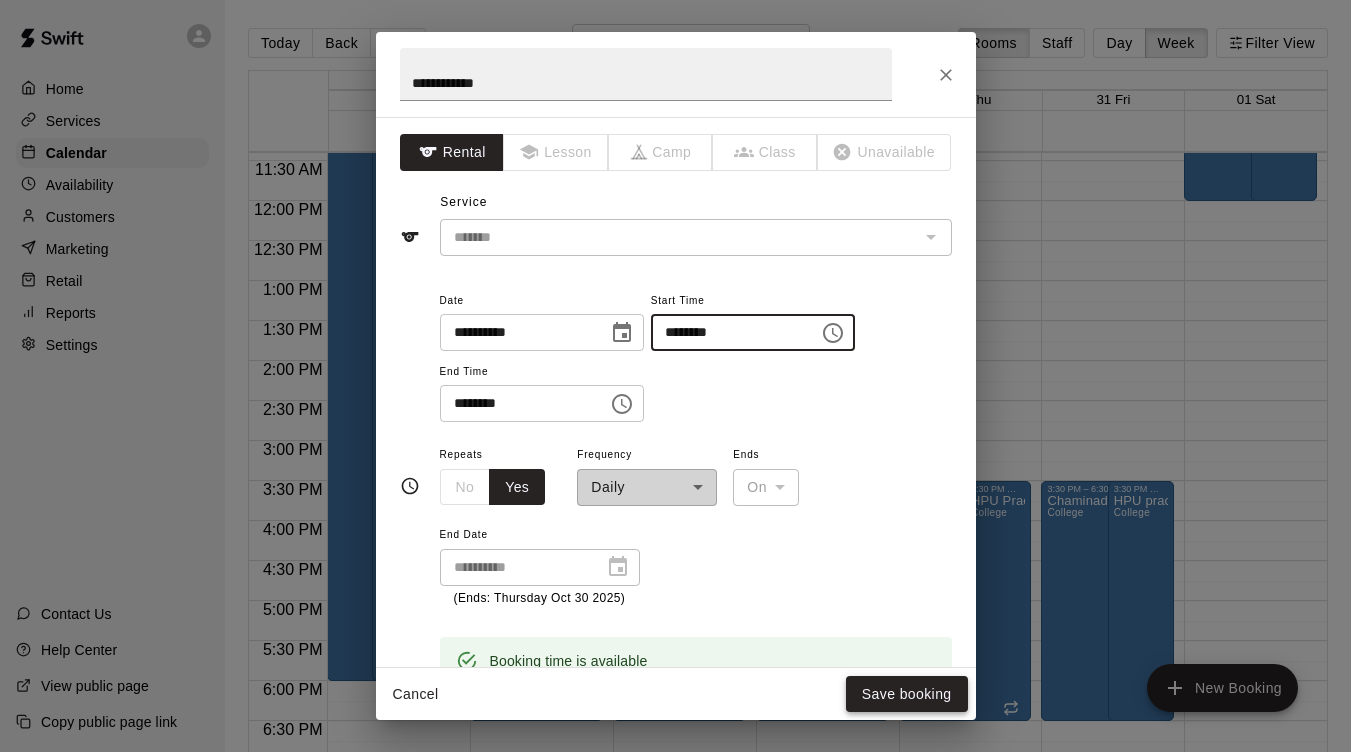 click on "Save booking" at bounding box center [907, 694] 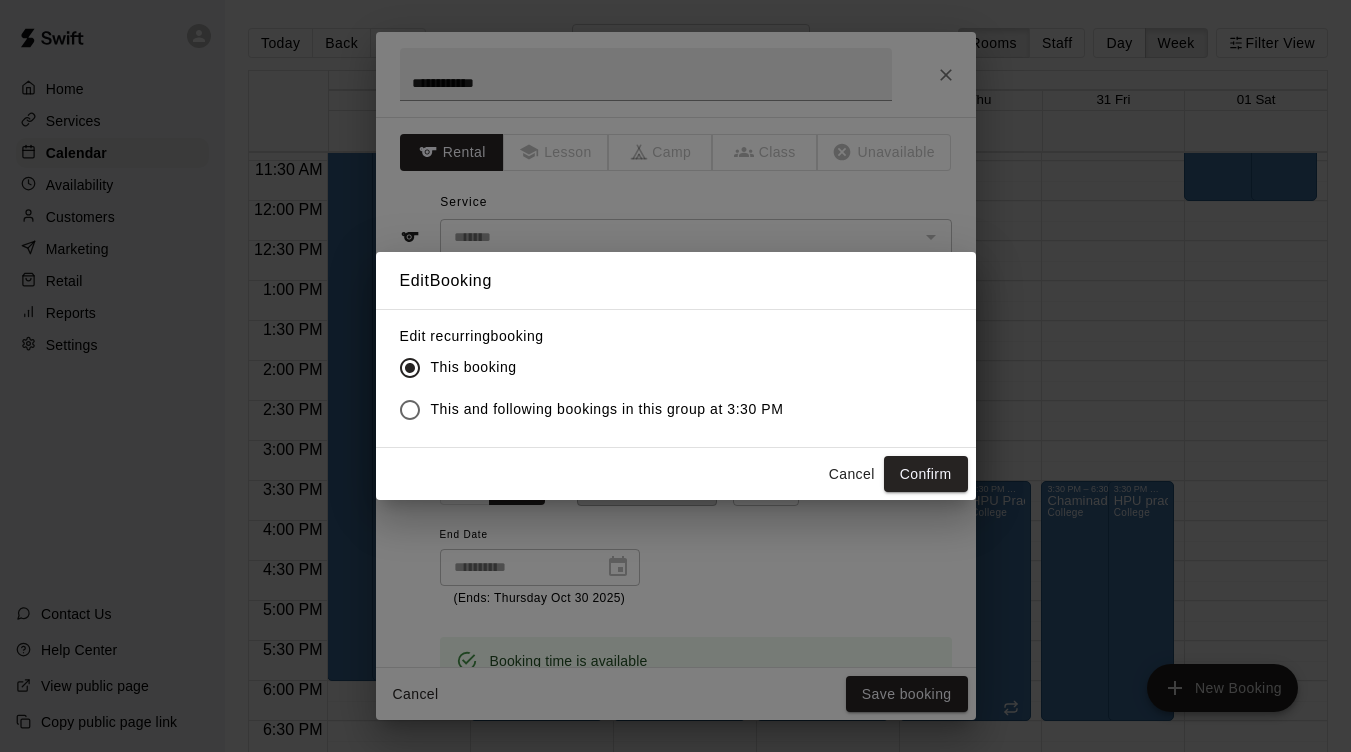 click on "Cancel" at bounding box center [852, 474] 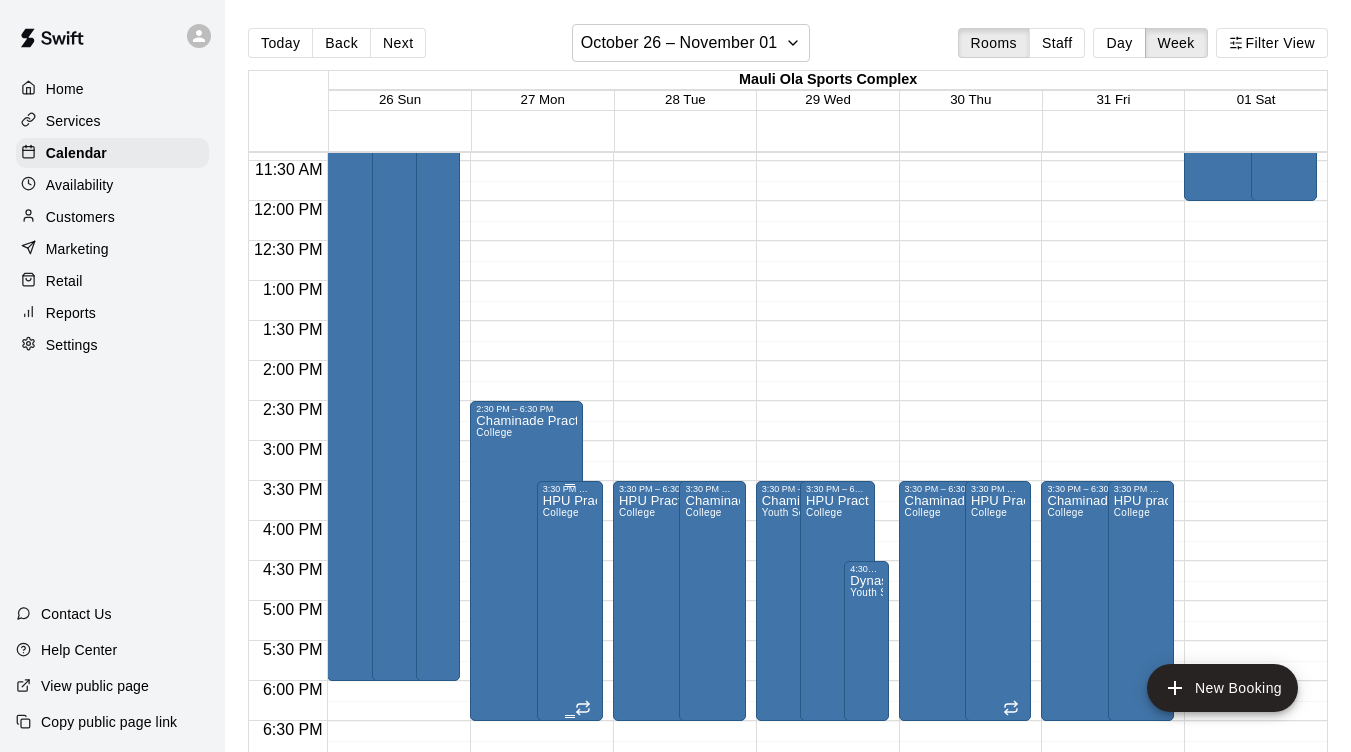 click on "HPU Practice College" at bounding box center (570, 870) 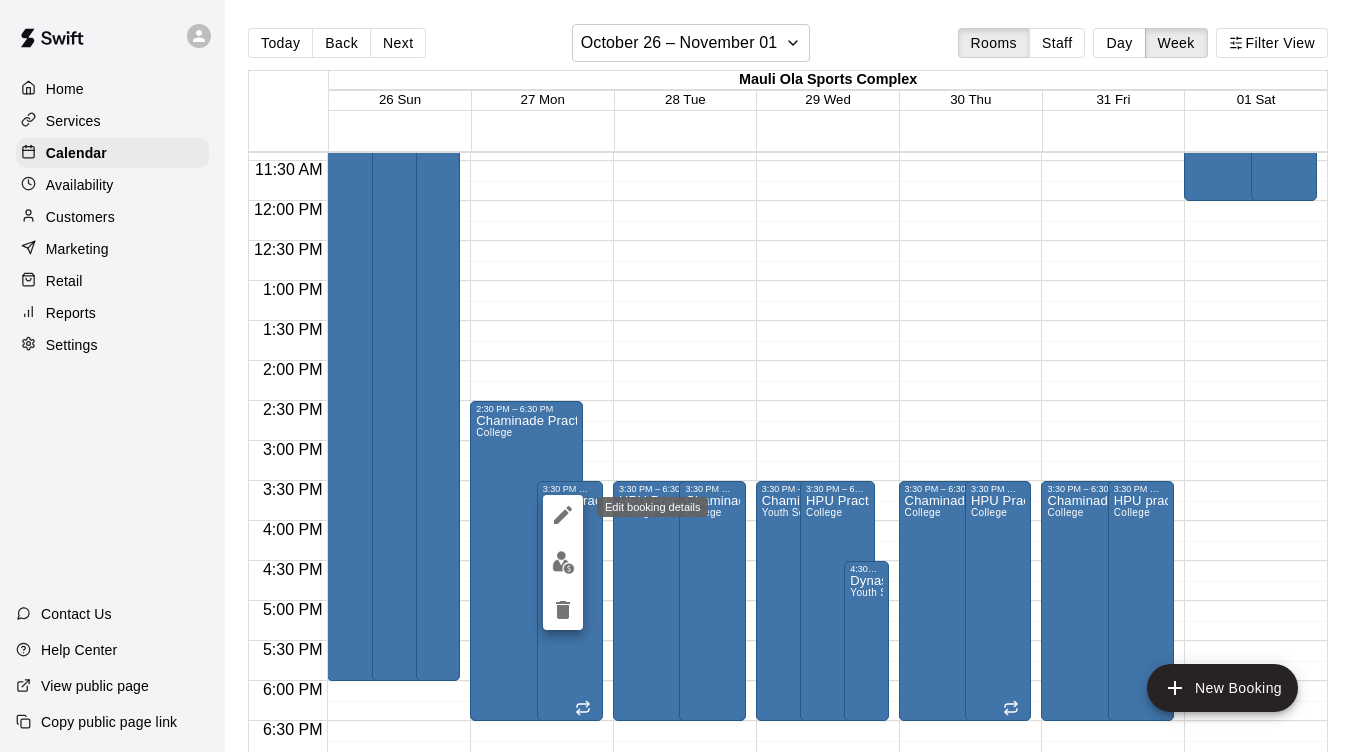 click 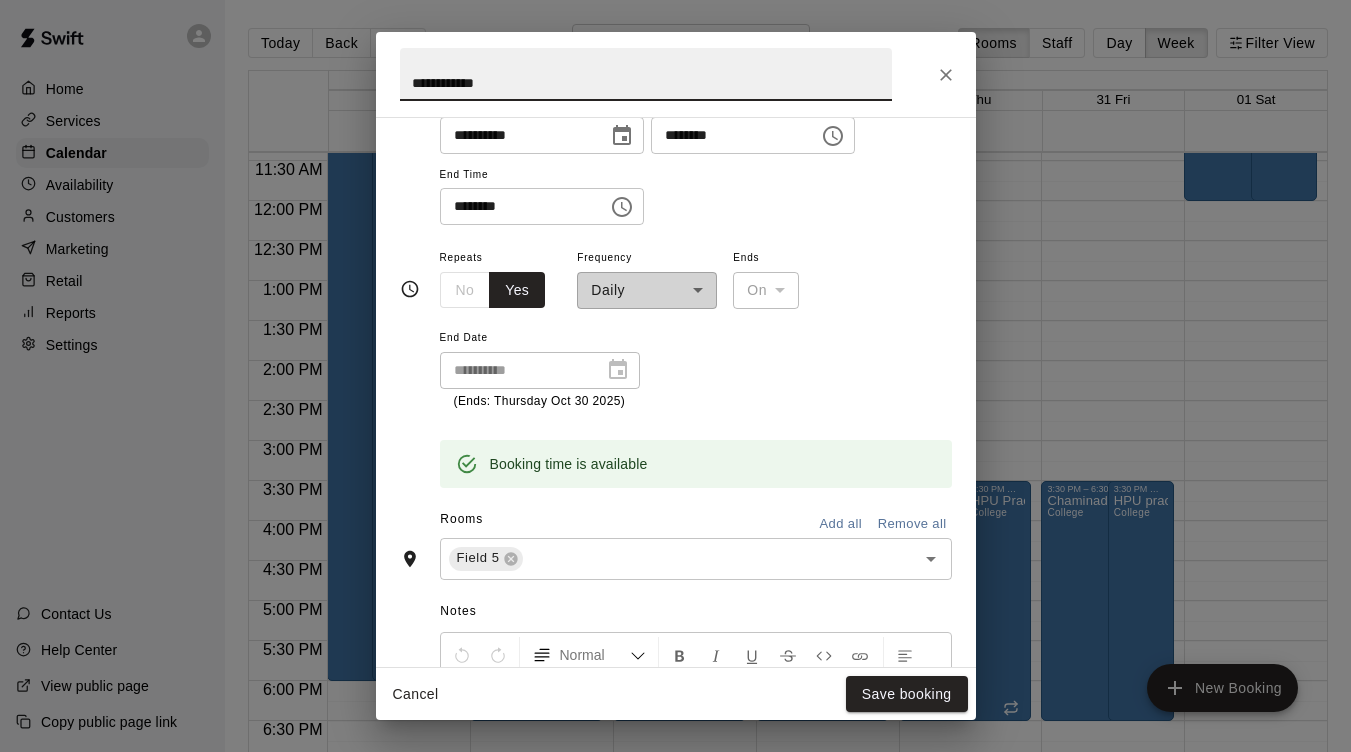 scroll, scrollTop: 50, scrollLeft: 0, axis: vertical 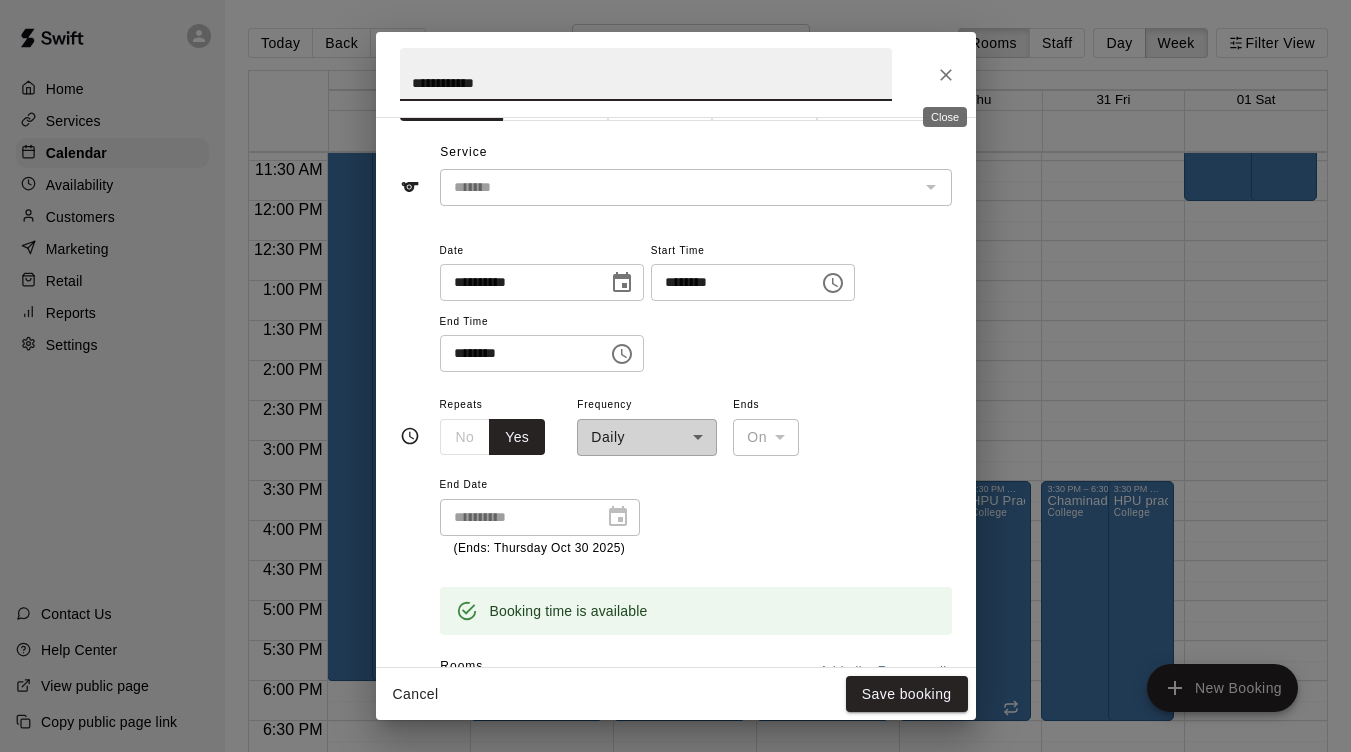 click 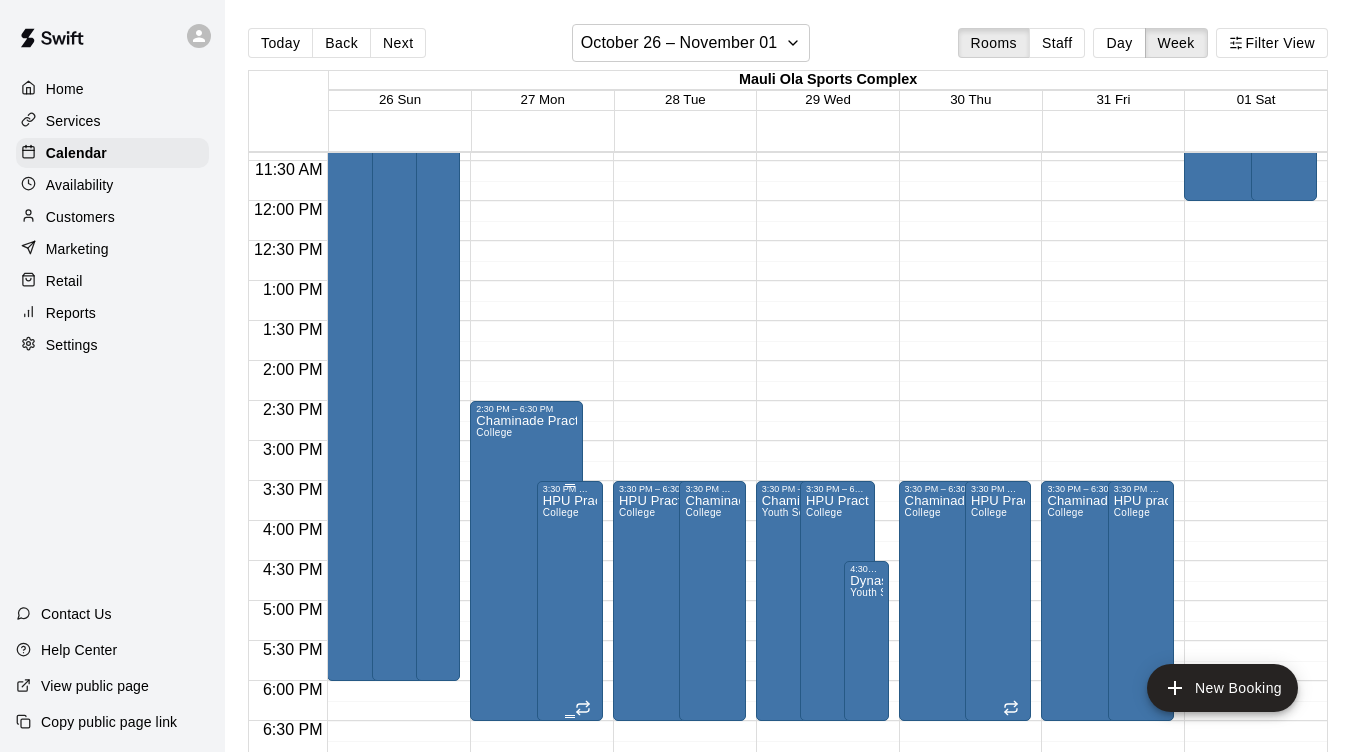 click on "HPU Practice College" at bounding box center (570, 870) 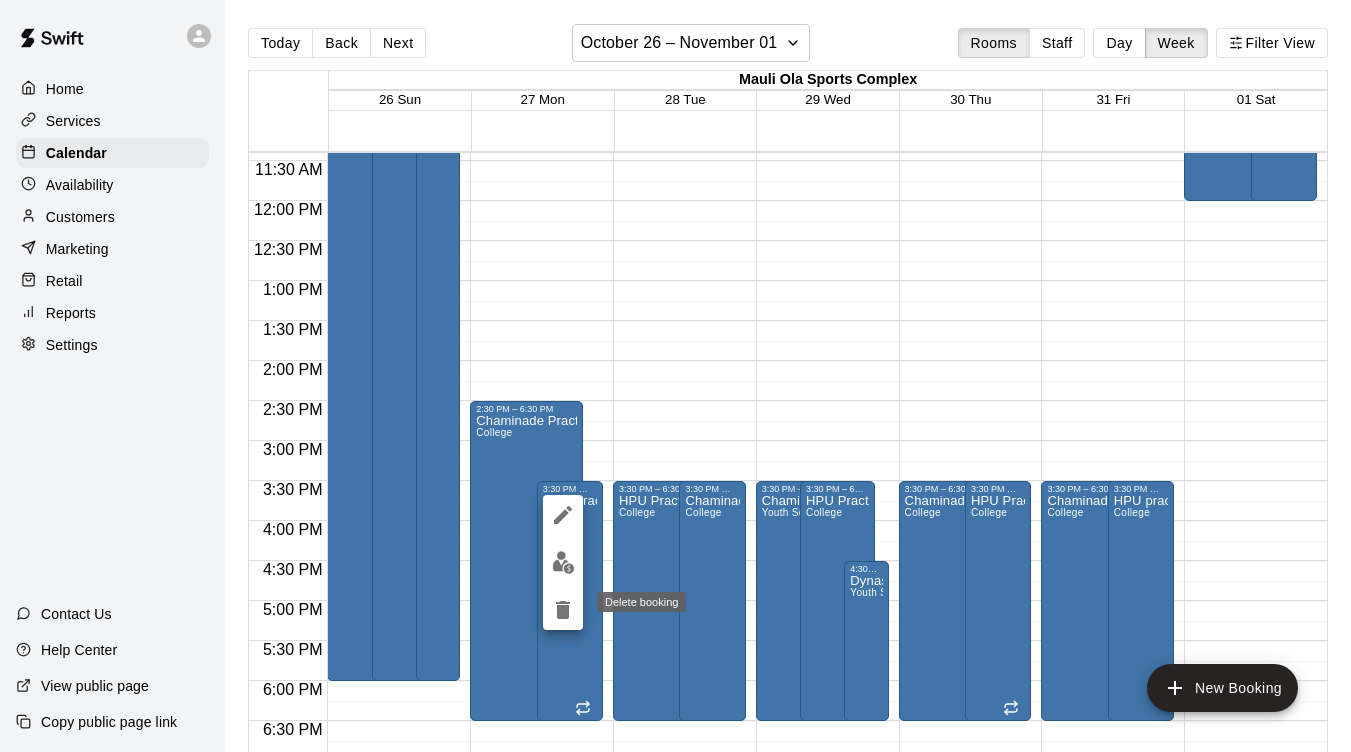 click 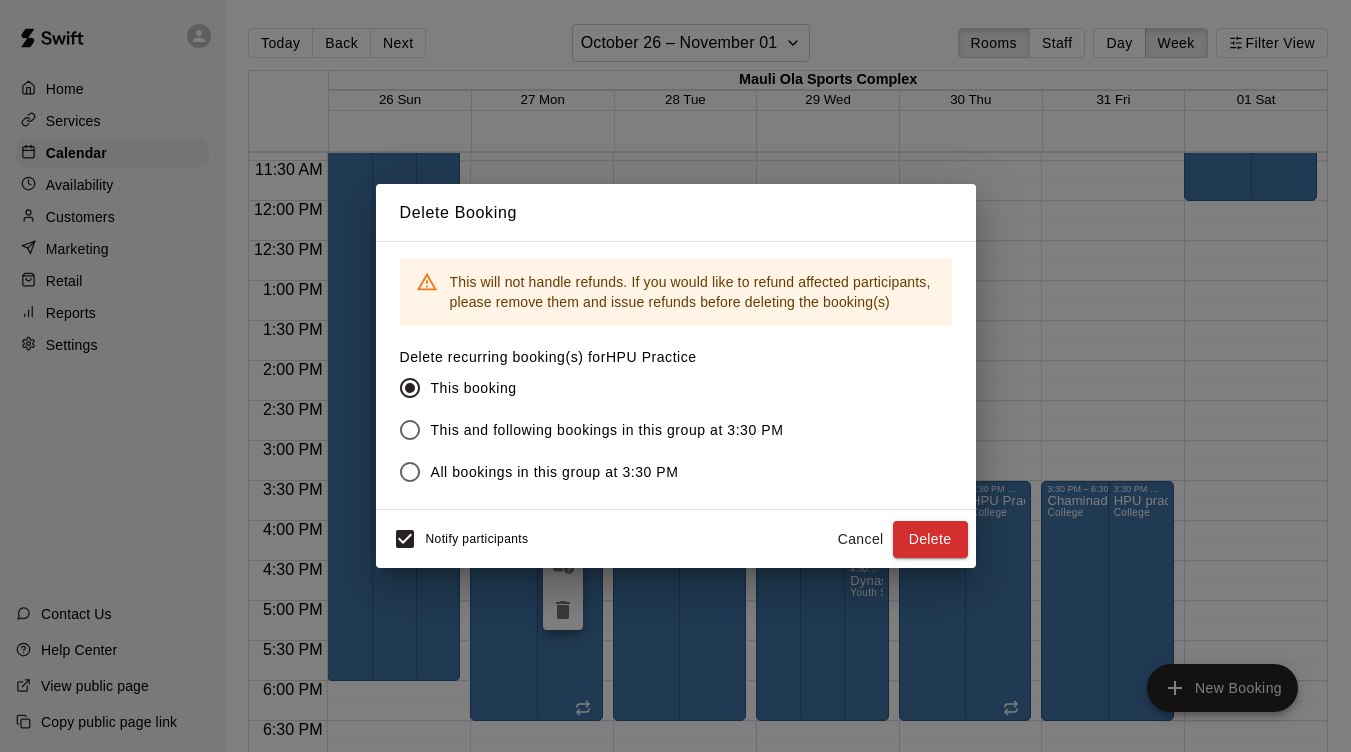 click on "All bookings in this group  at 3:30 PM" at bounding box center (555, 472) 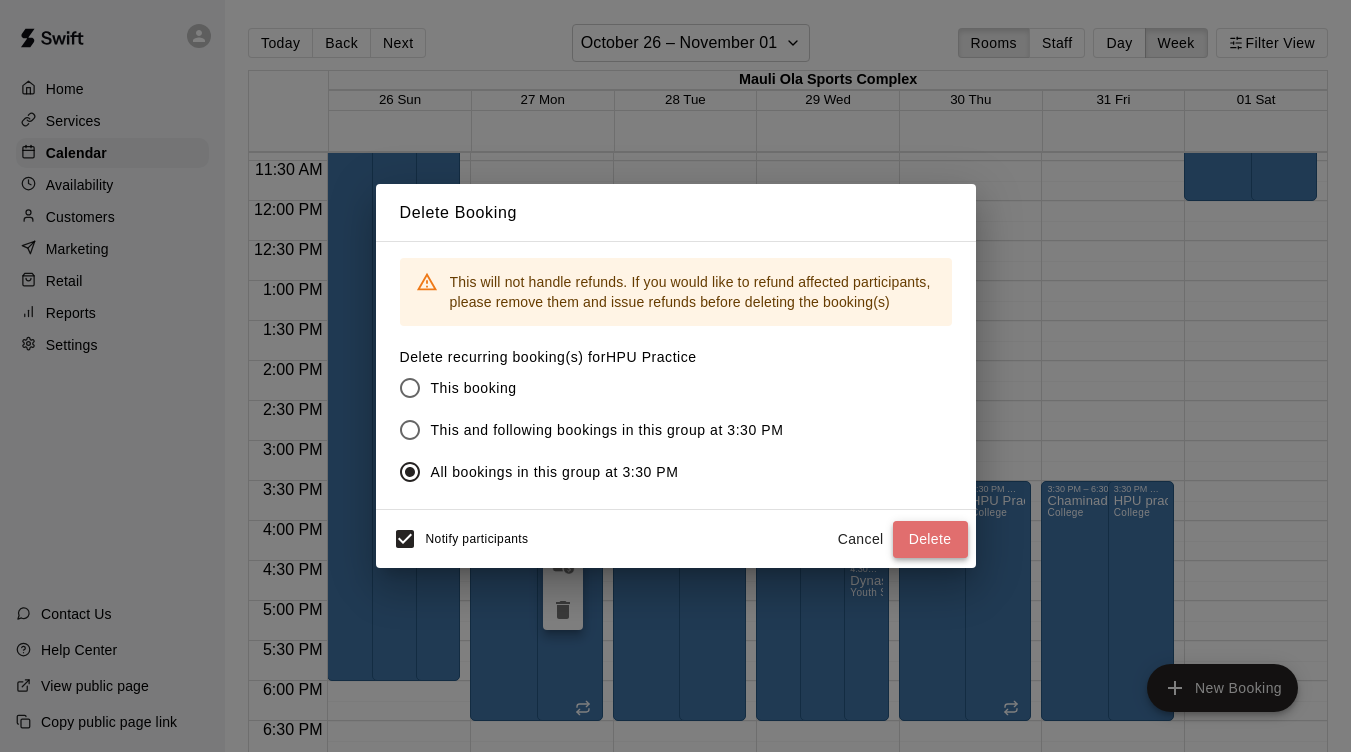 click on "Delete" at bounding box center [930, 539] 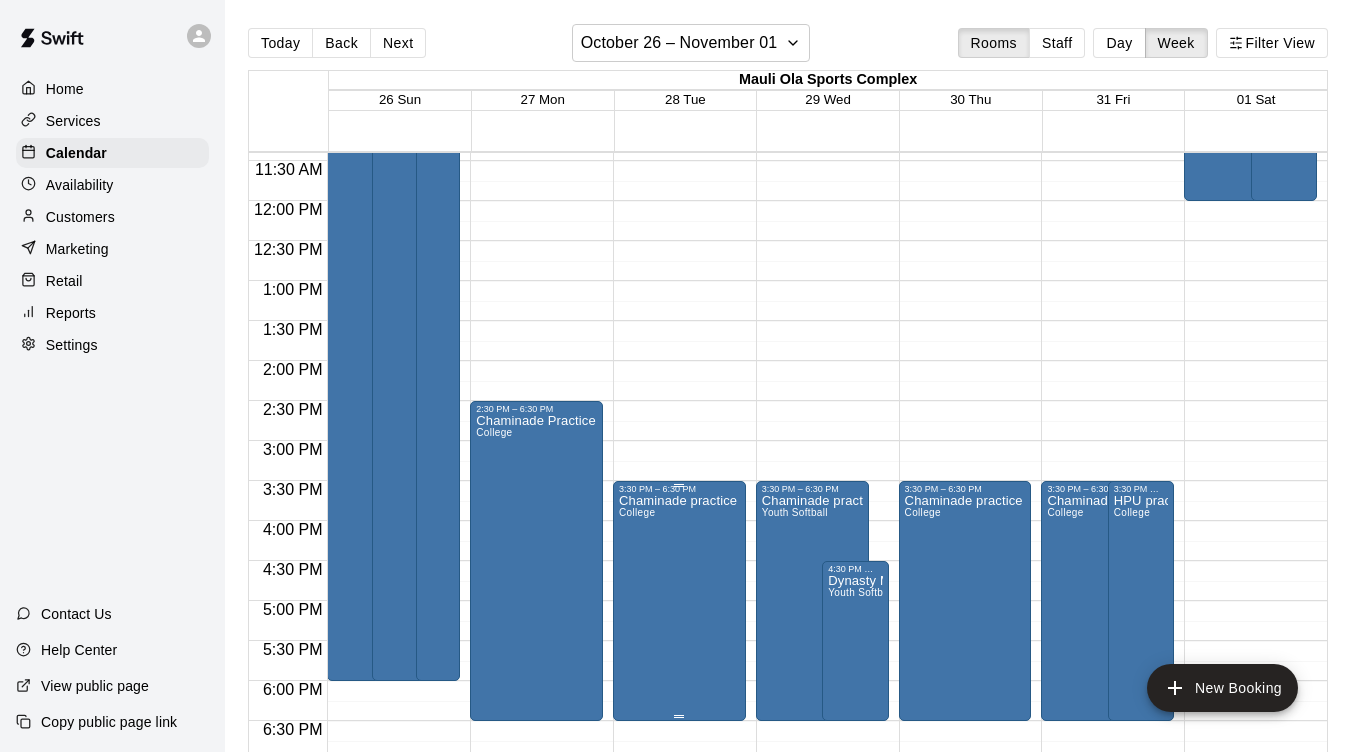click on "Chaminade practice College" at bounding box center (678, 870) 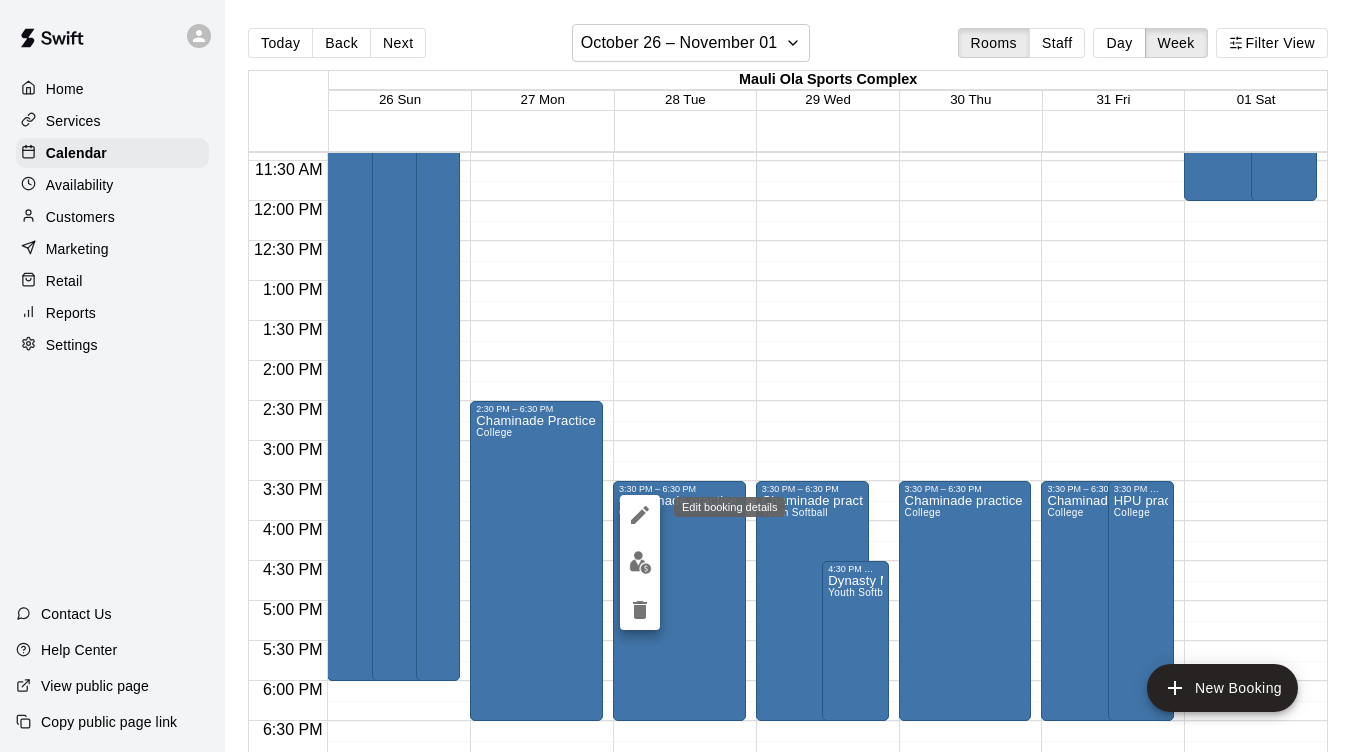 click 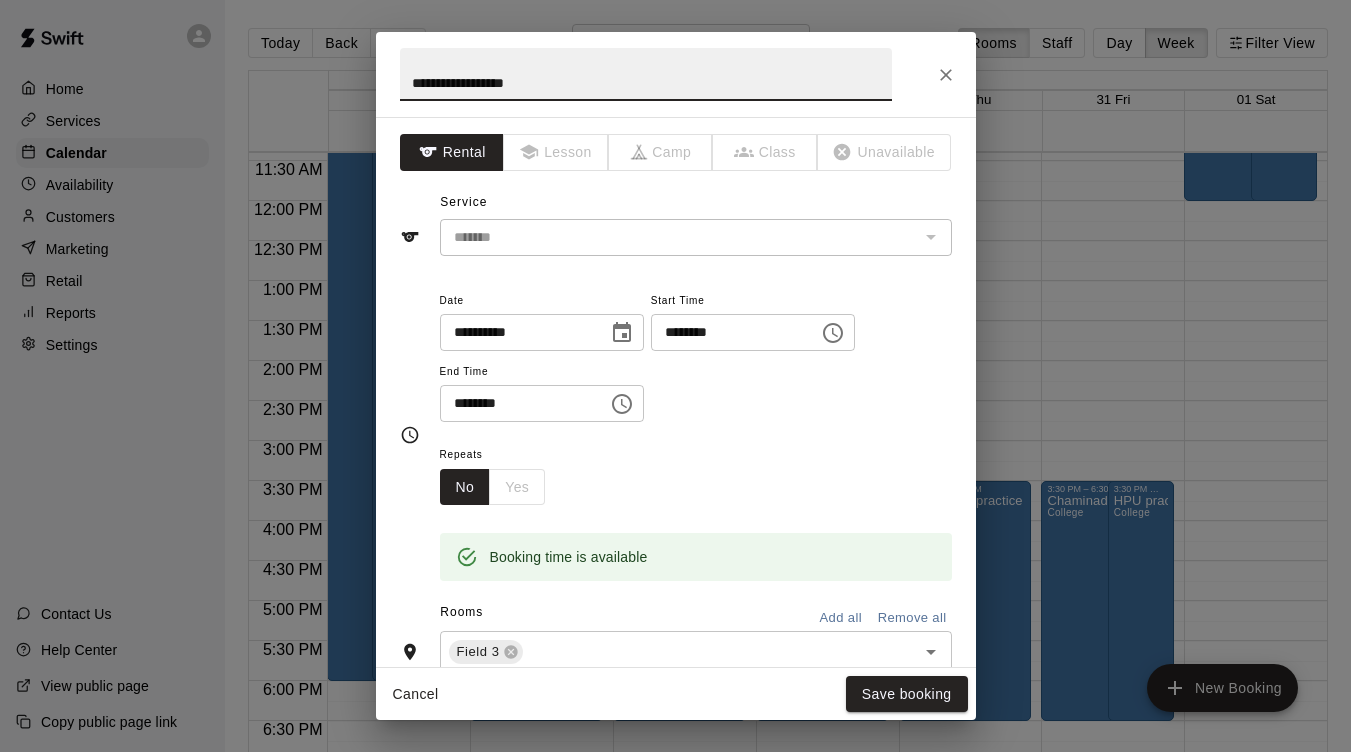 click on "********" at bounding box center [728, 332] 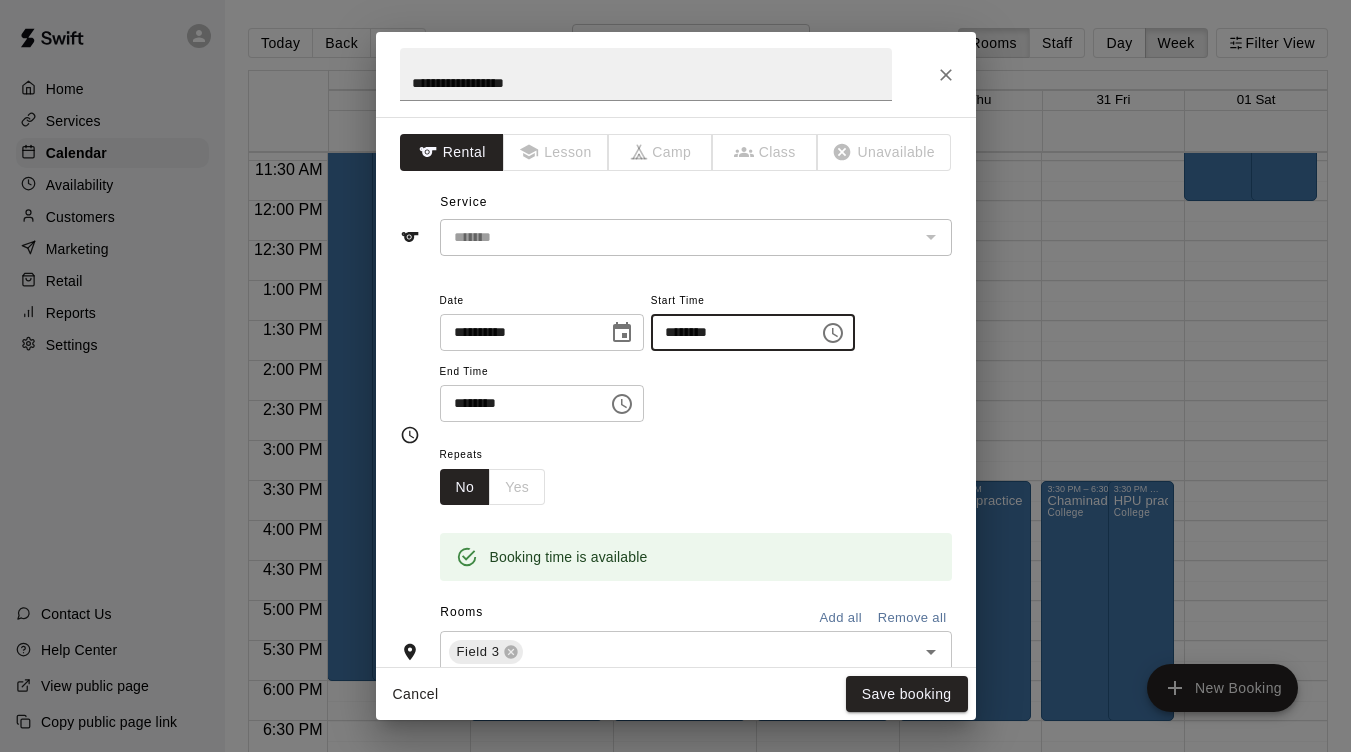 type on "********" 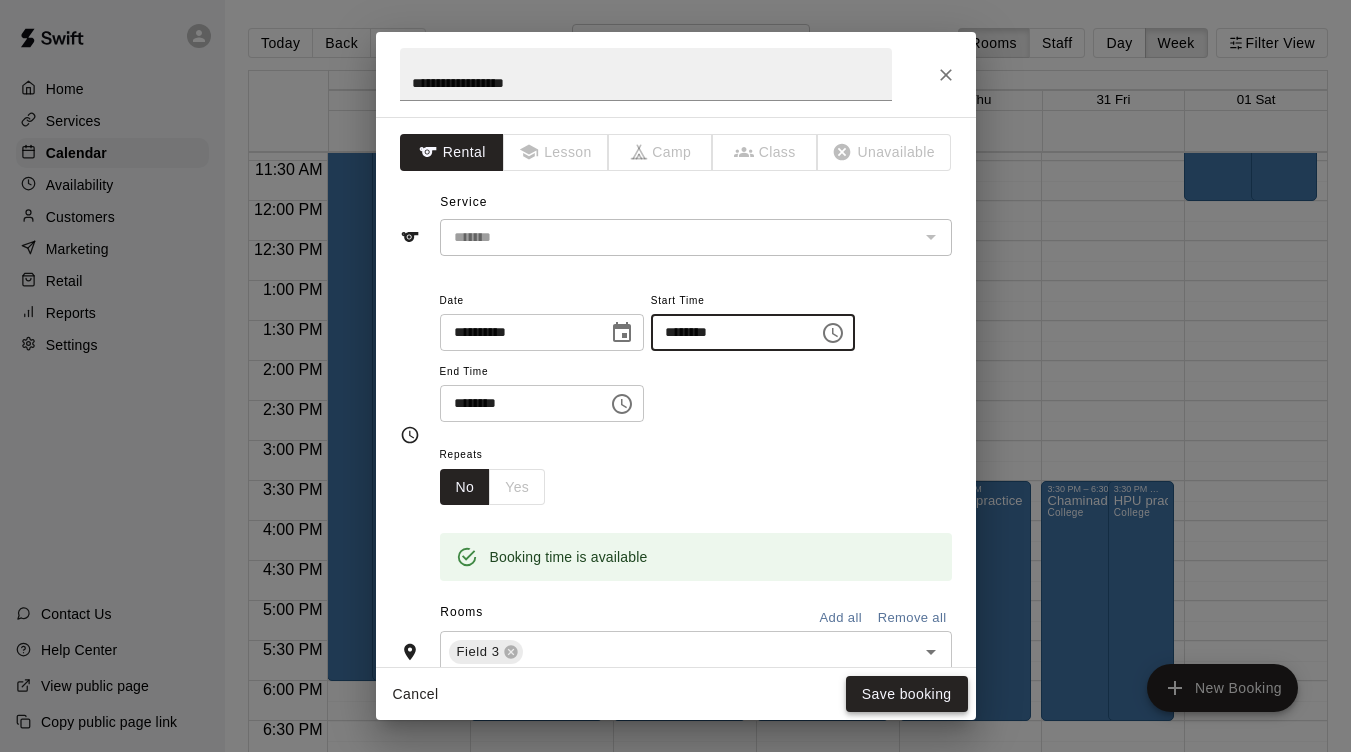 click on "Save booking" at bounding box center [907, 694] 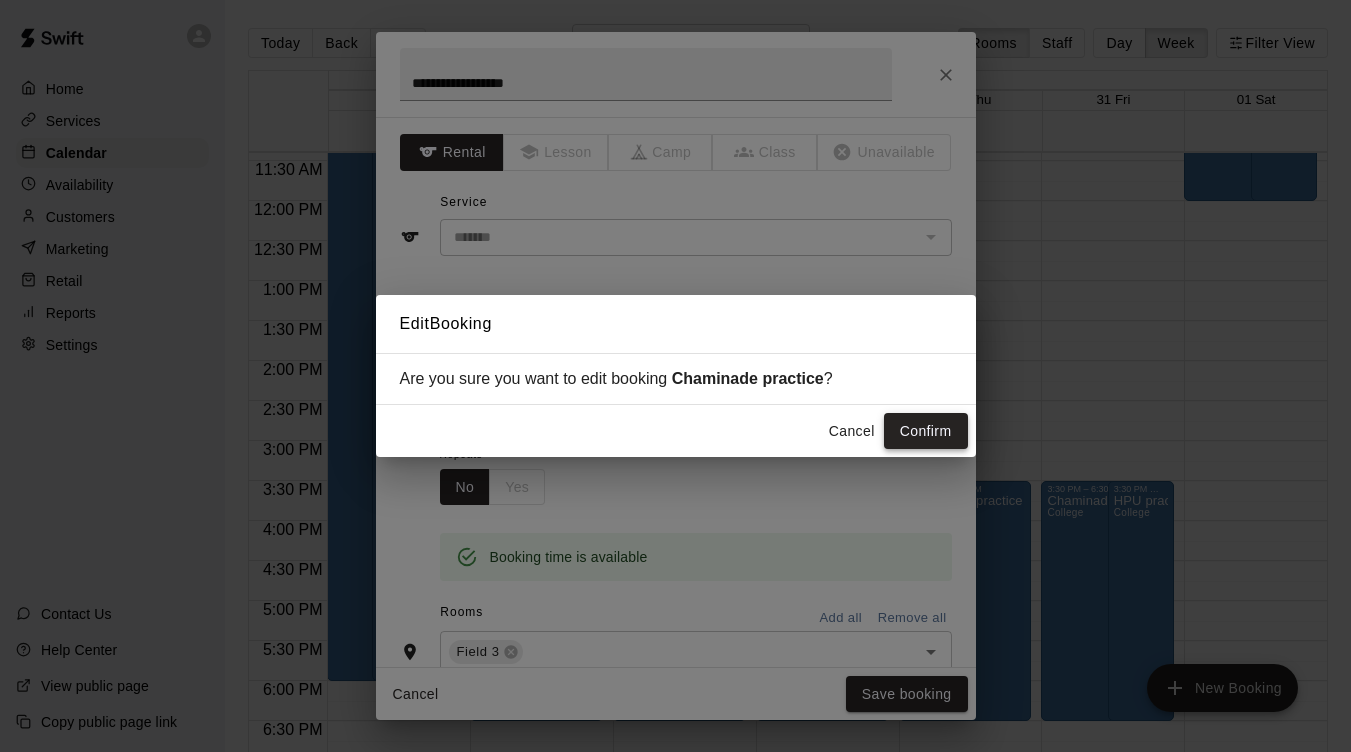 click on "Confirm" at bounding box center [926, 431] 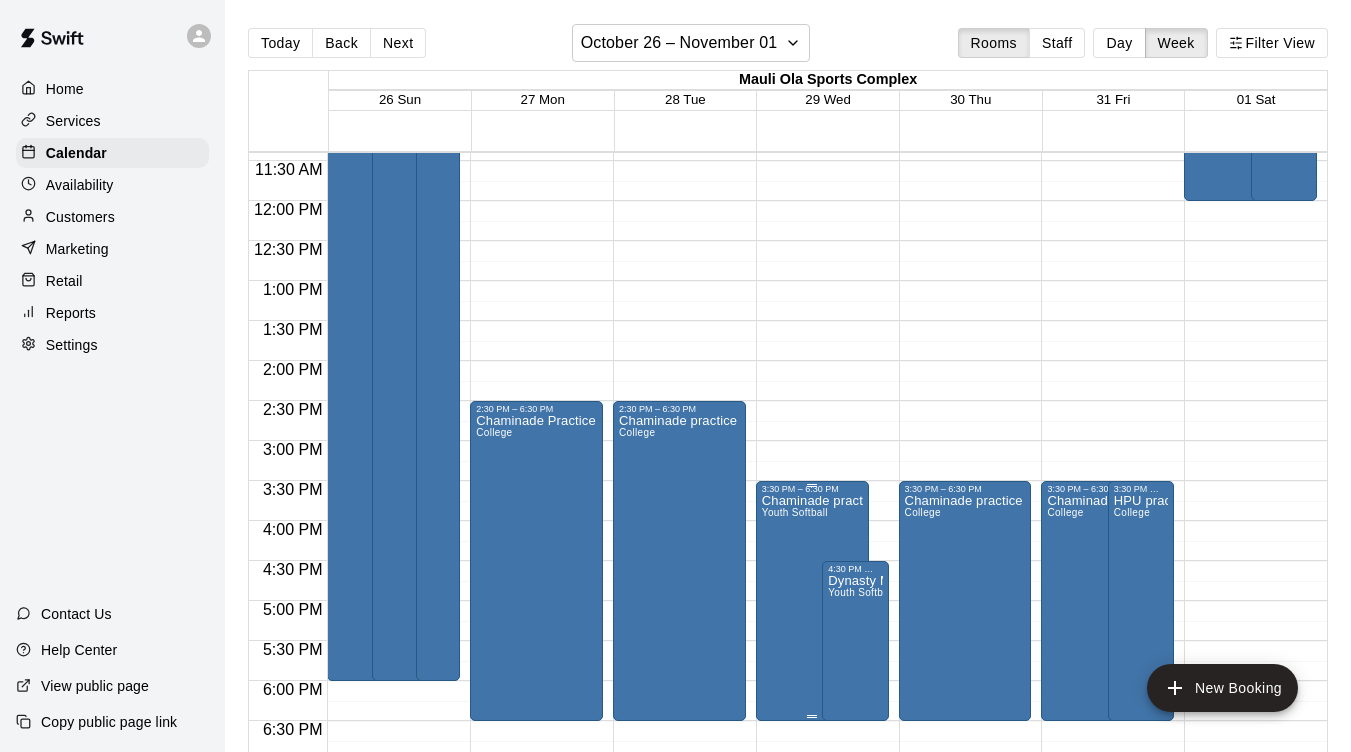 click on "Chaminade practice Youth Softball" at bounding box center [812, 870] 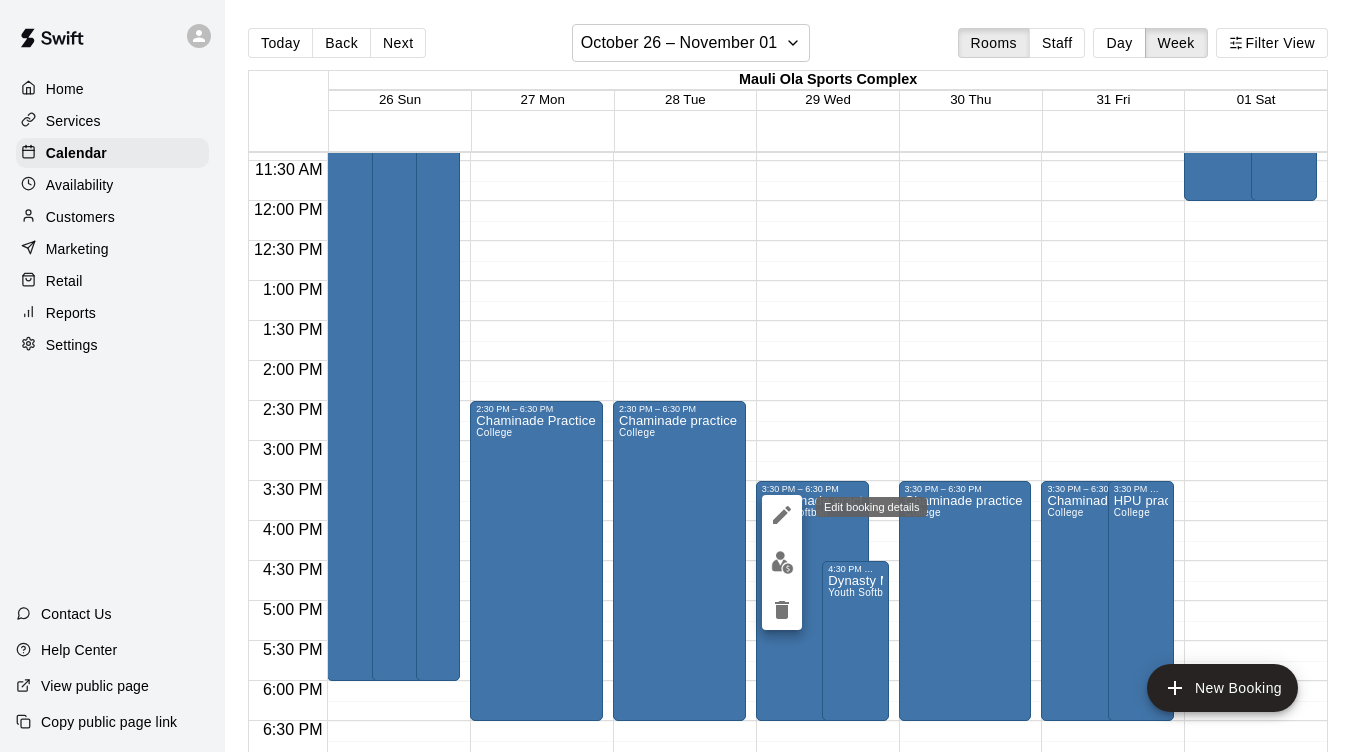 click 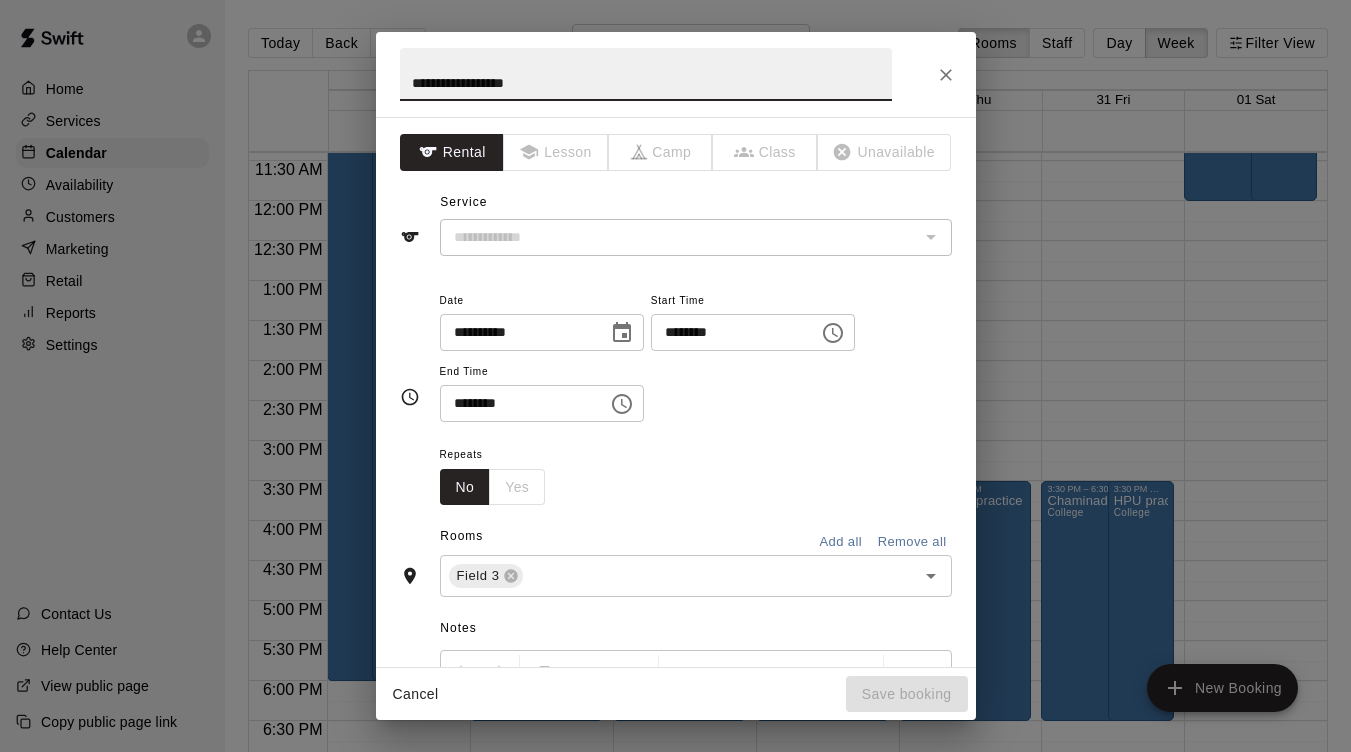 type on "**********" 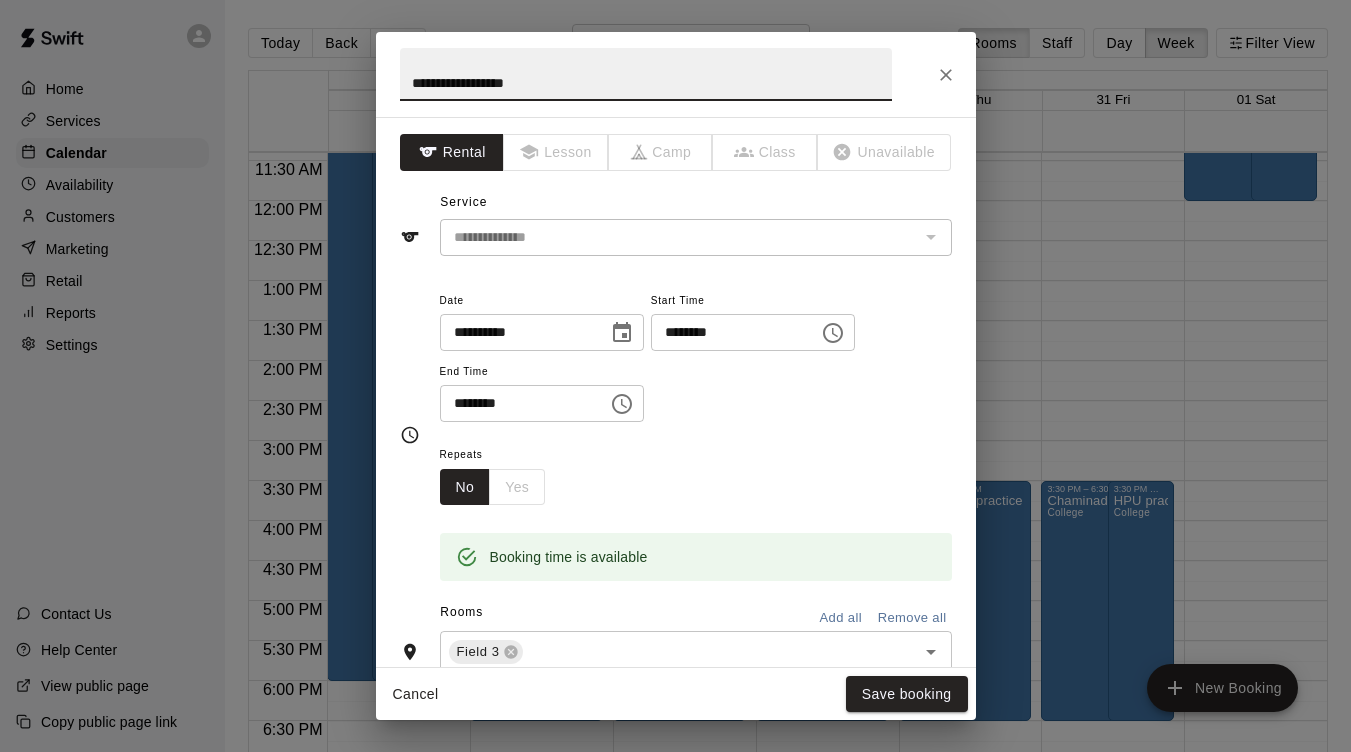 click on "********" at bounding box center (728, 332) 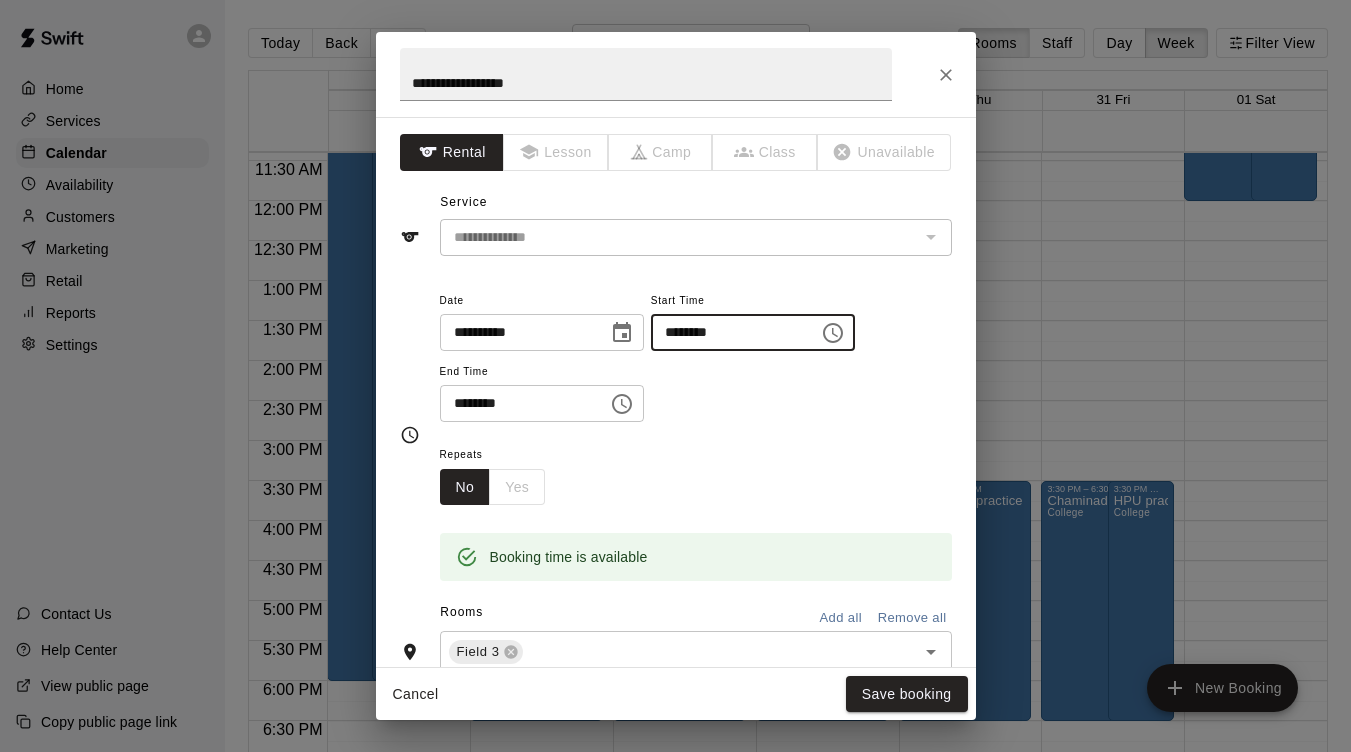 type on "********" 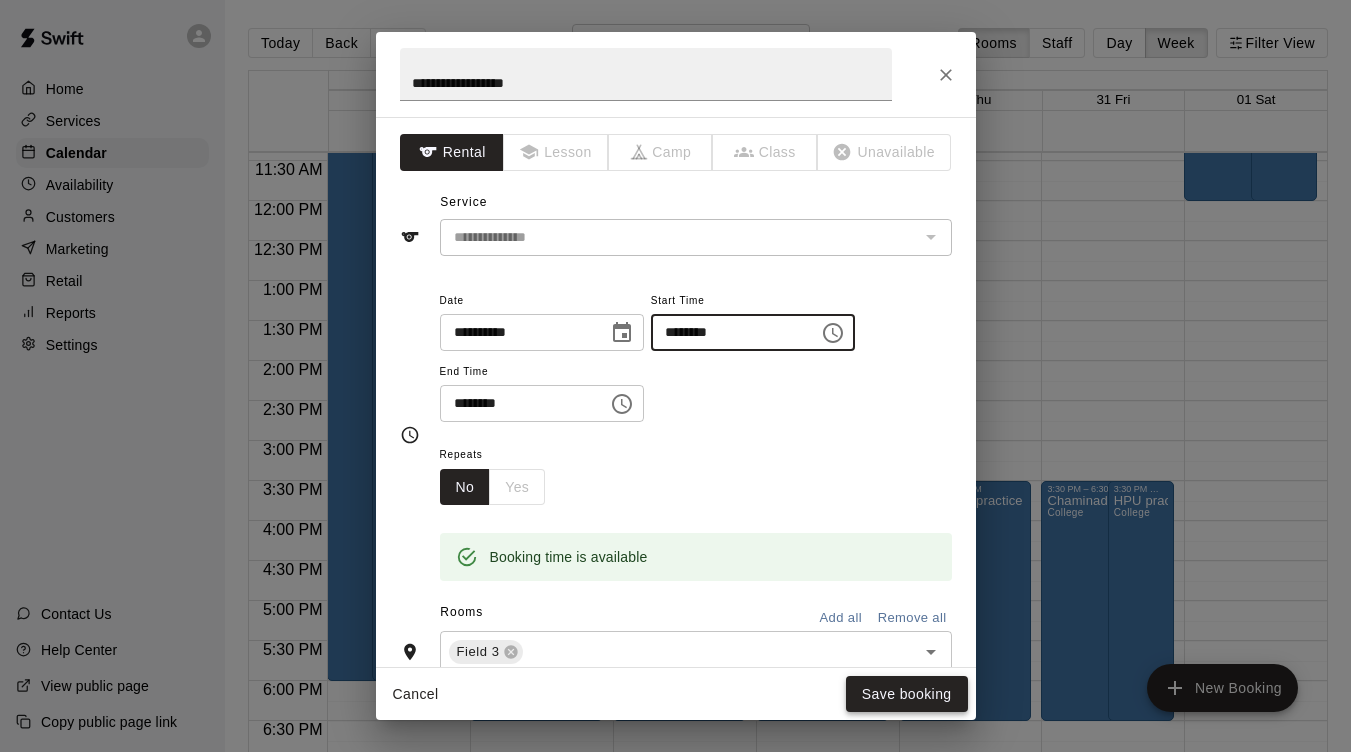 click on "Save booking" at bounding box center [907, 694] 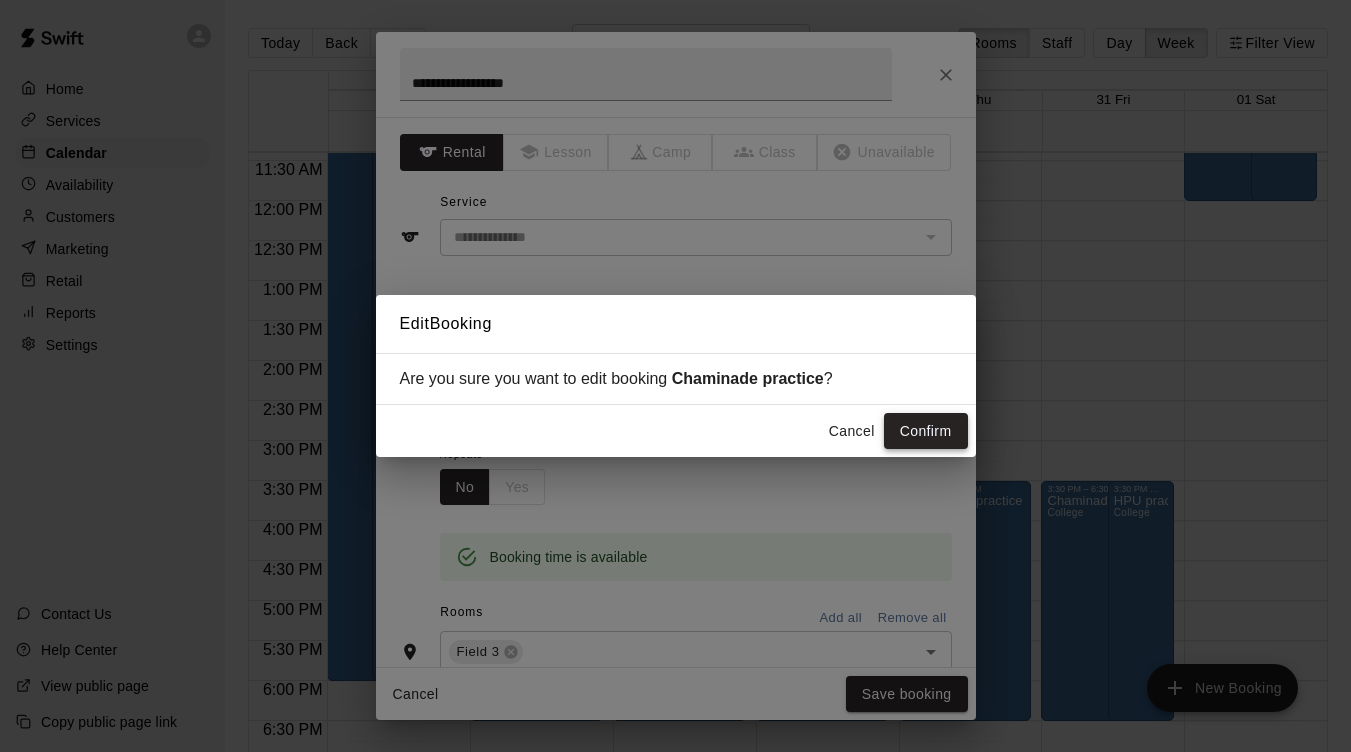 click on "Confirm" at bounding box center (926, 431) 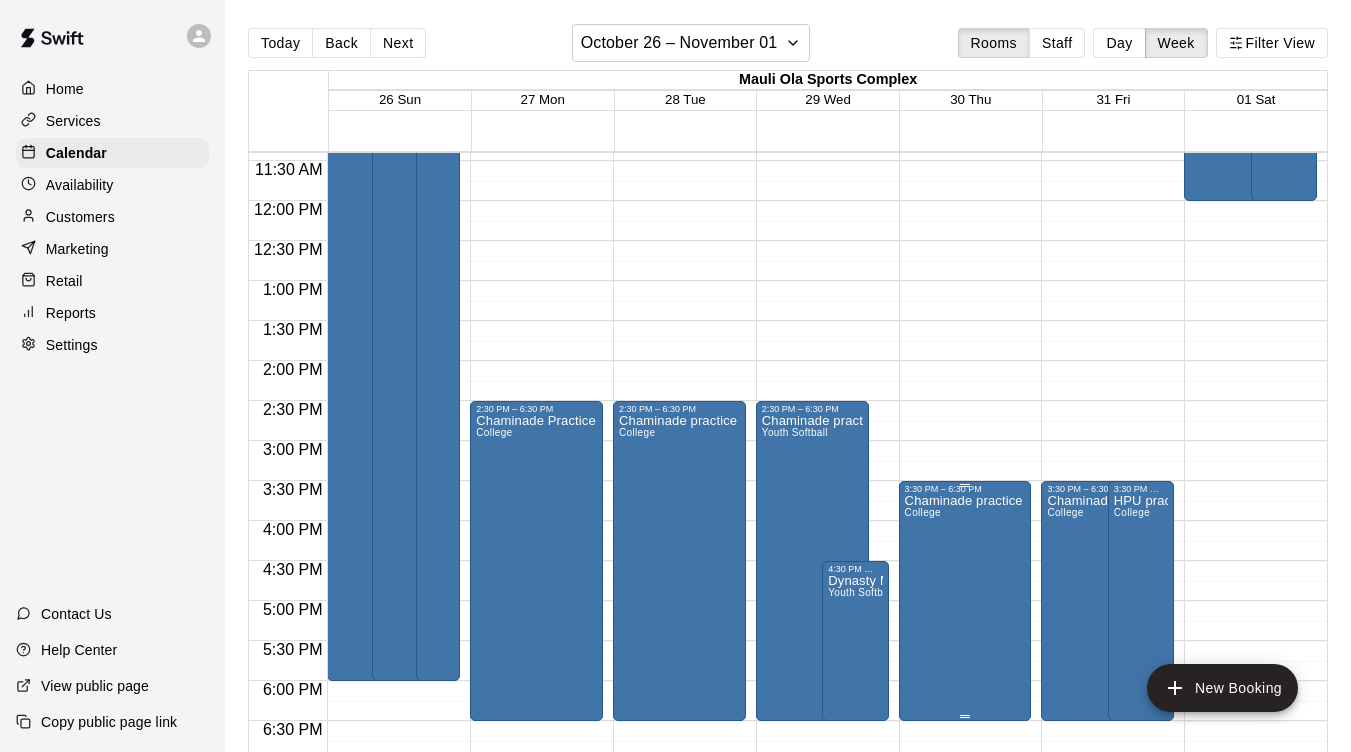 click on "Chaminade practice College" at bounding box center [964, 870] 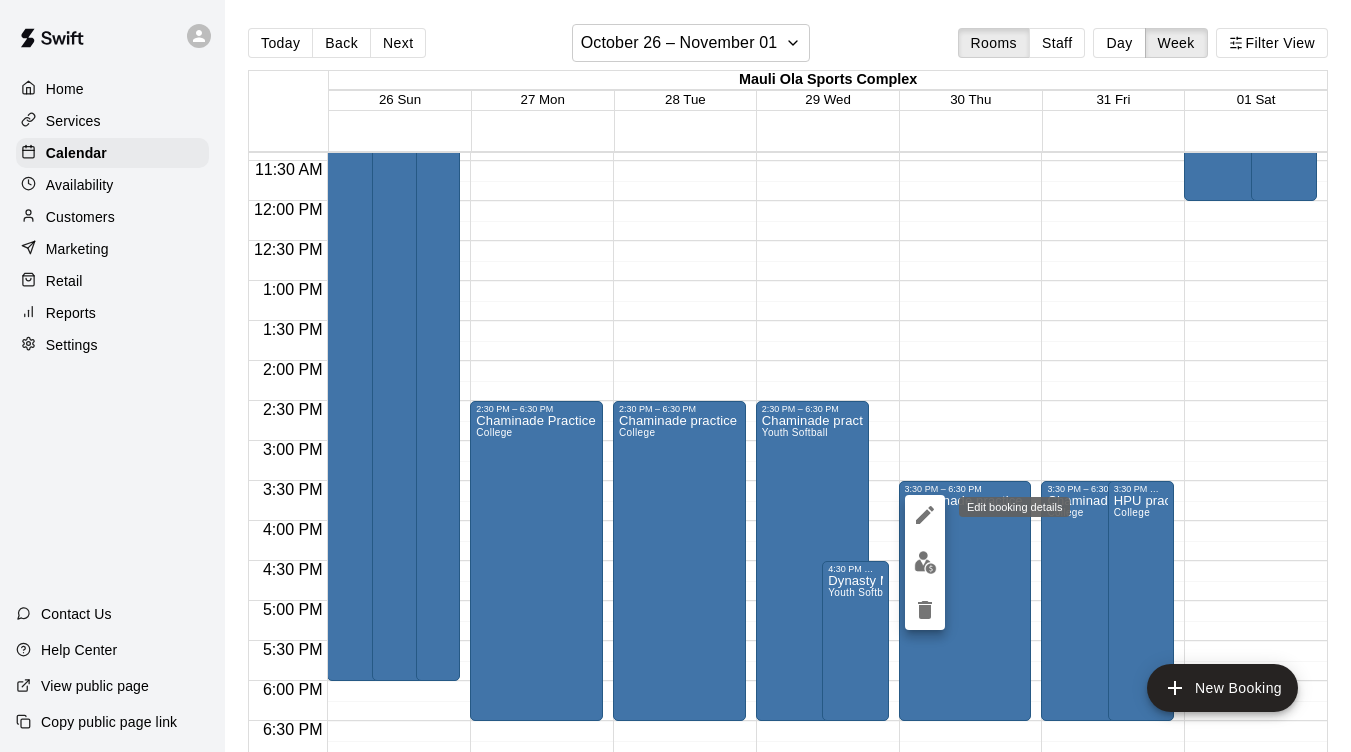 click 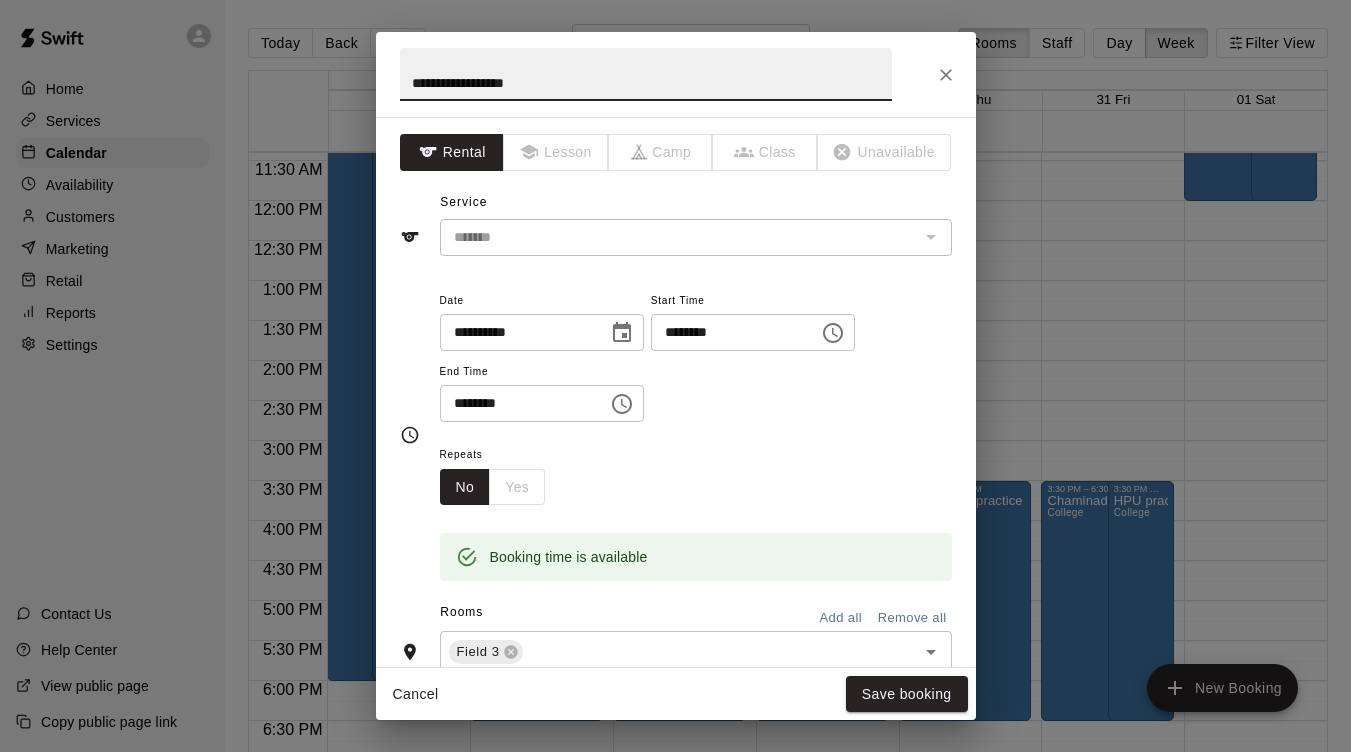 click on "********" at bounding box center [728, 332] 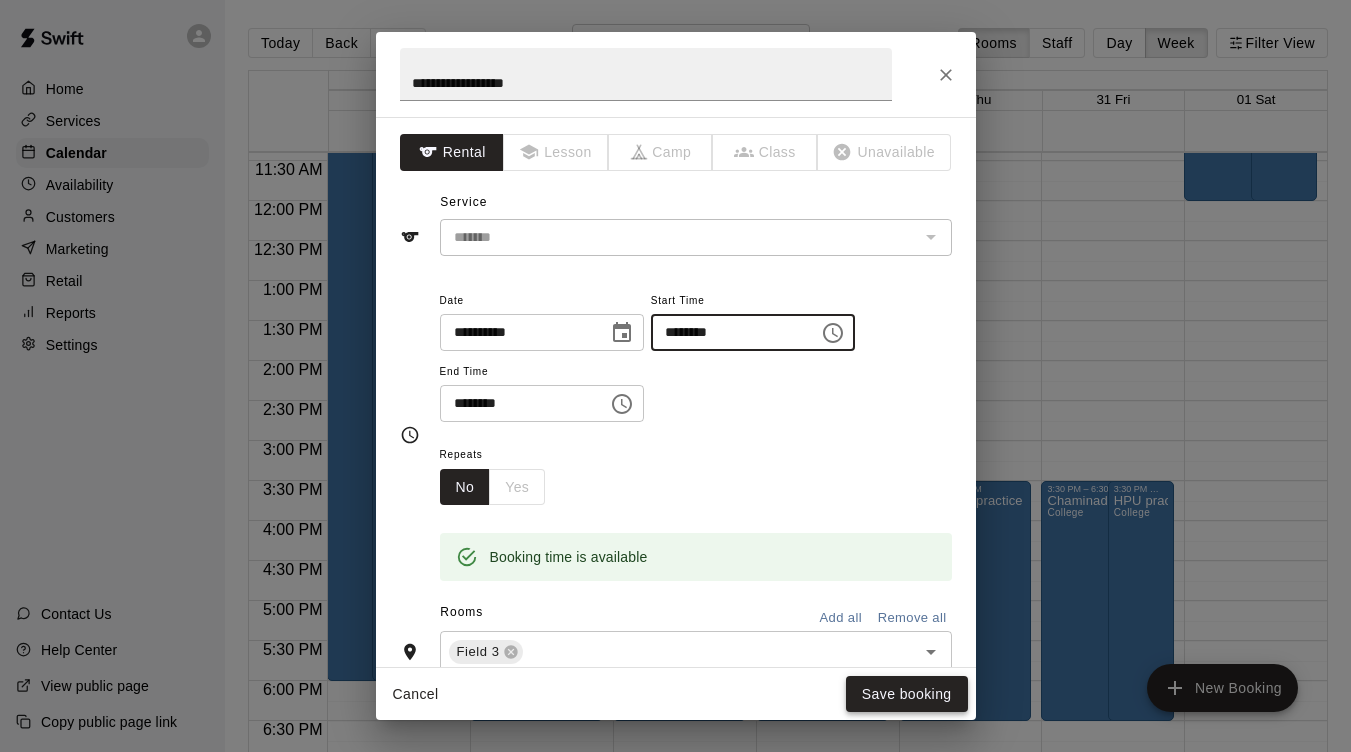 click on "Save booking" at bounding box center [907, 694] 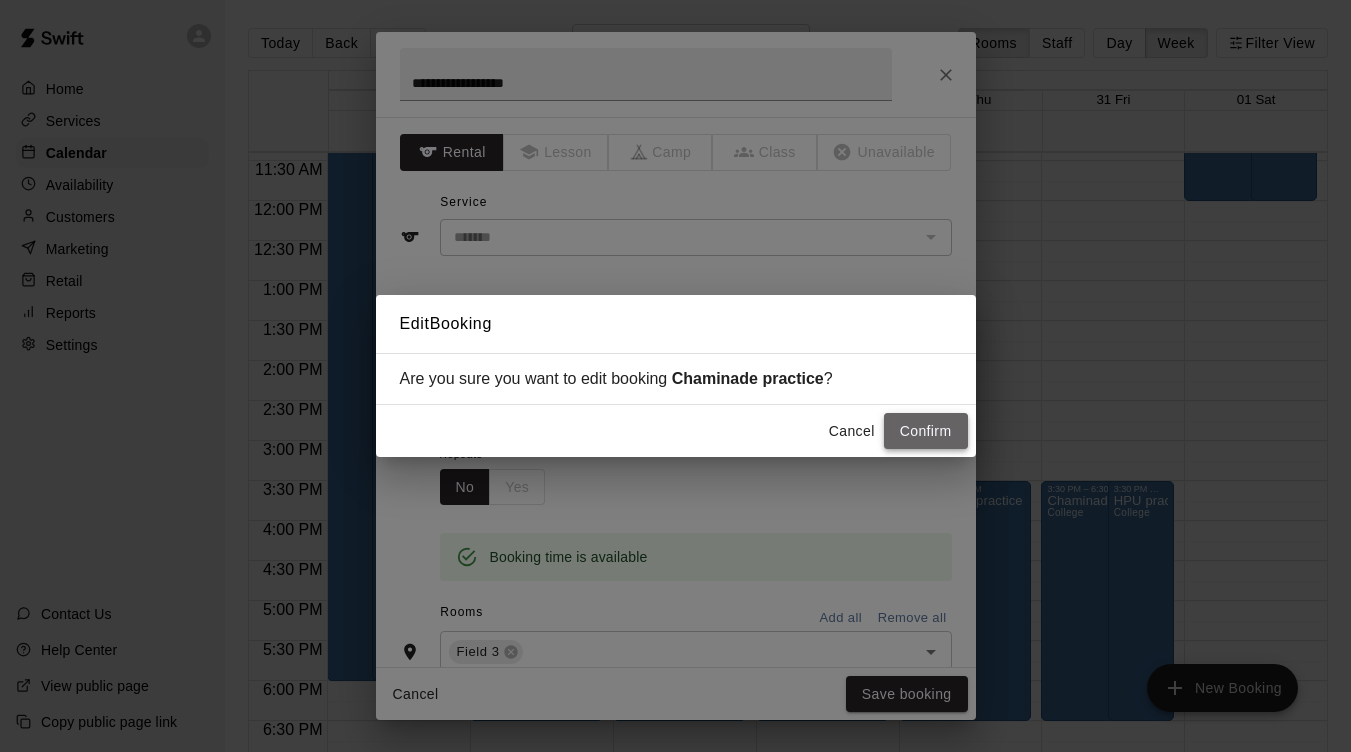 click on "Confirm" at bounding box center [926, 431] 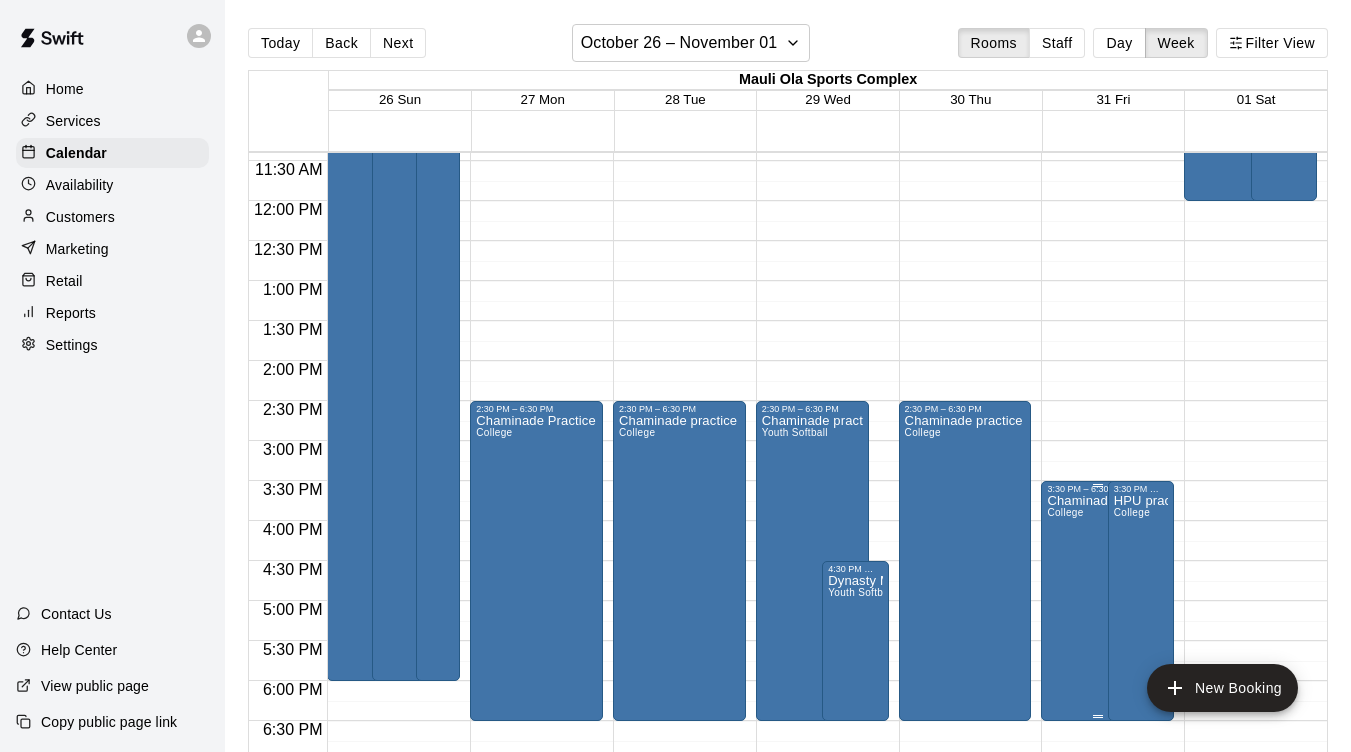 click on "Chaminade practice College" at bounding box center [1097, 870] 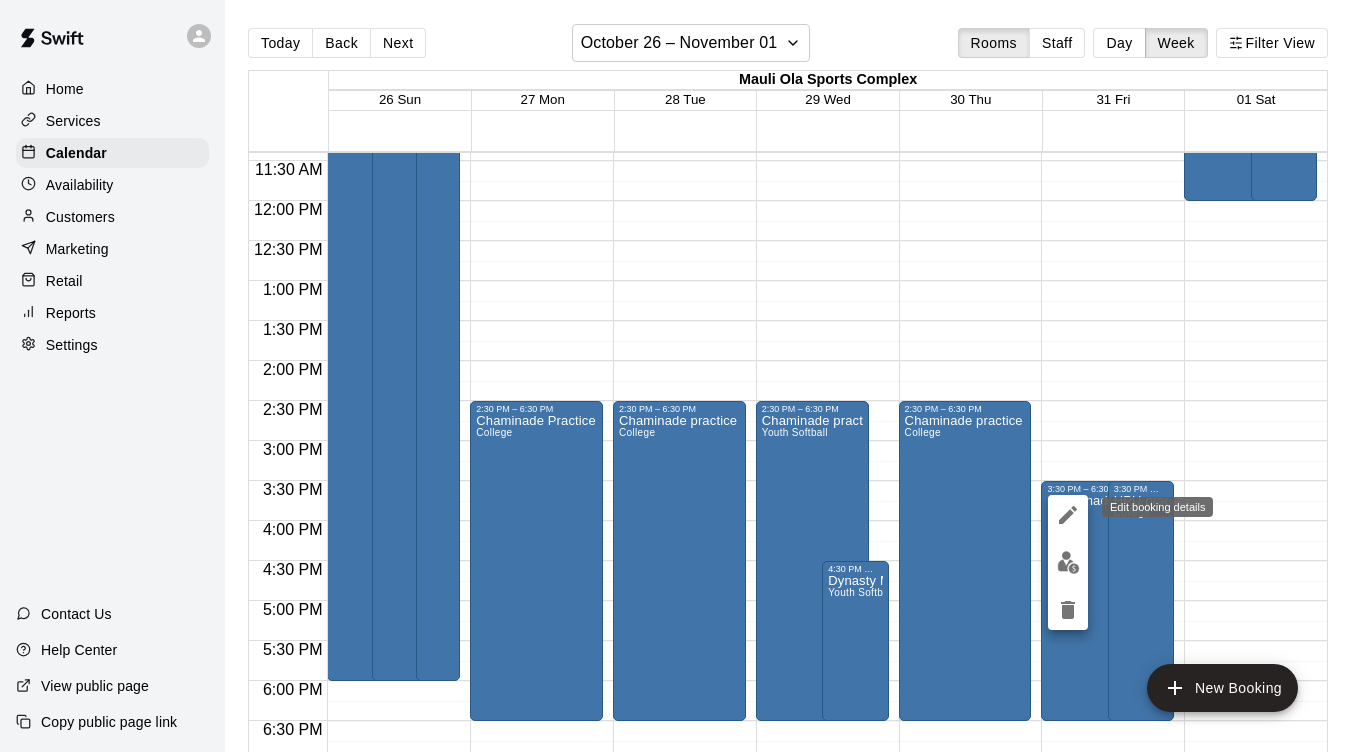 click 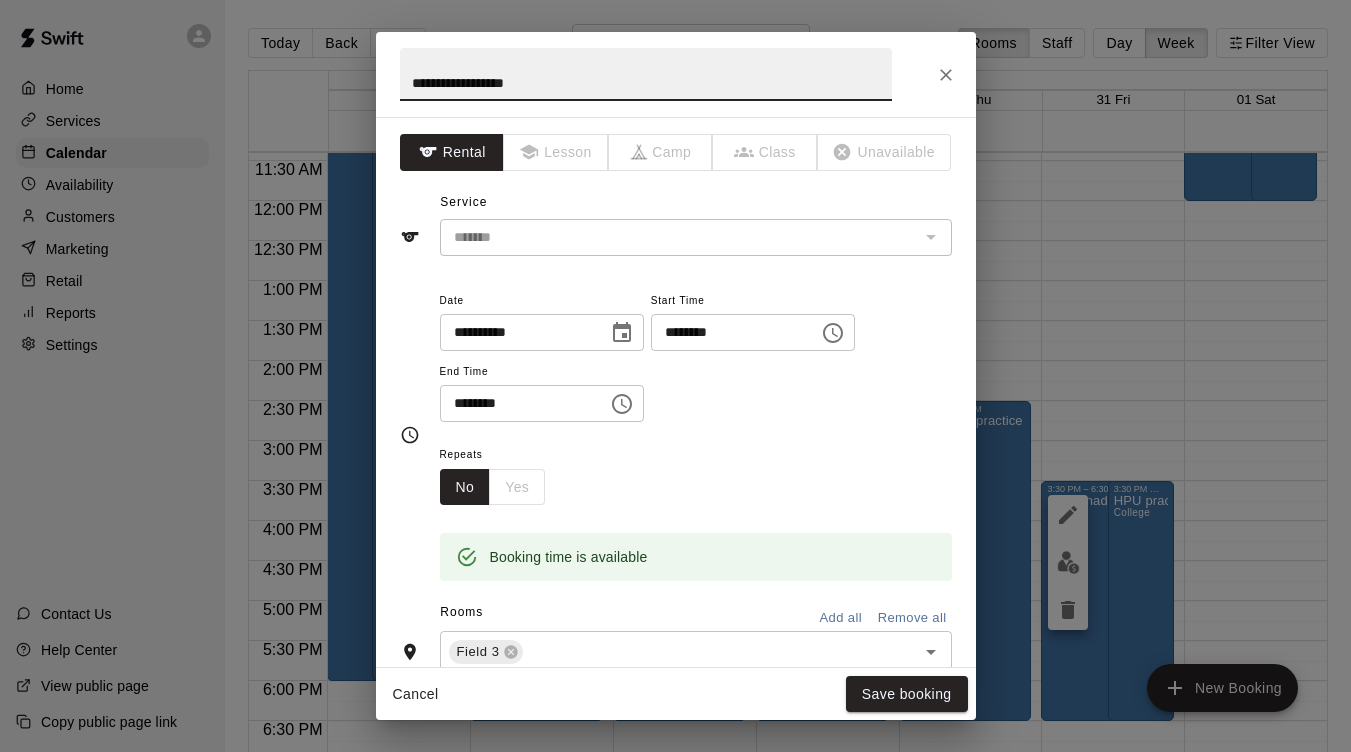 click on "********" at bounding box center (728, 332) 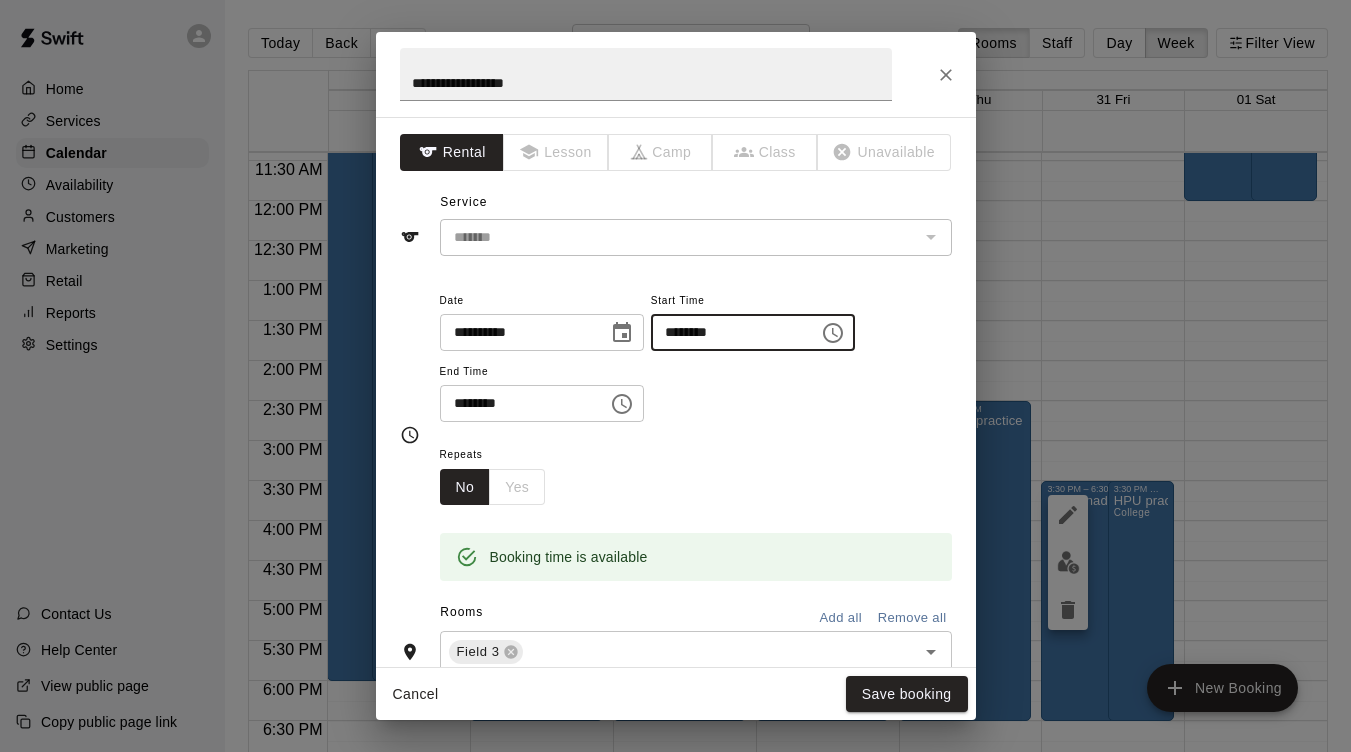 type on "********" 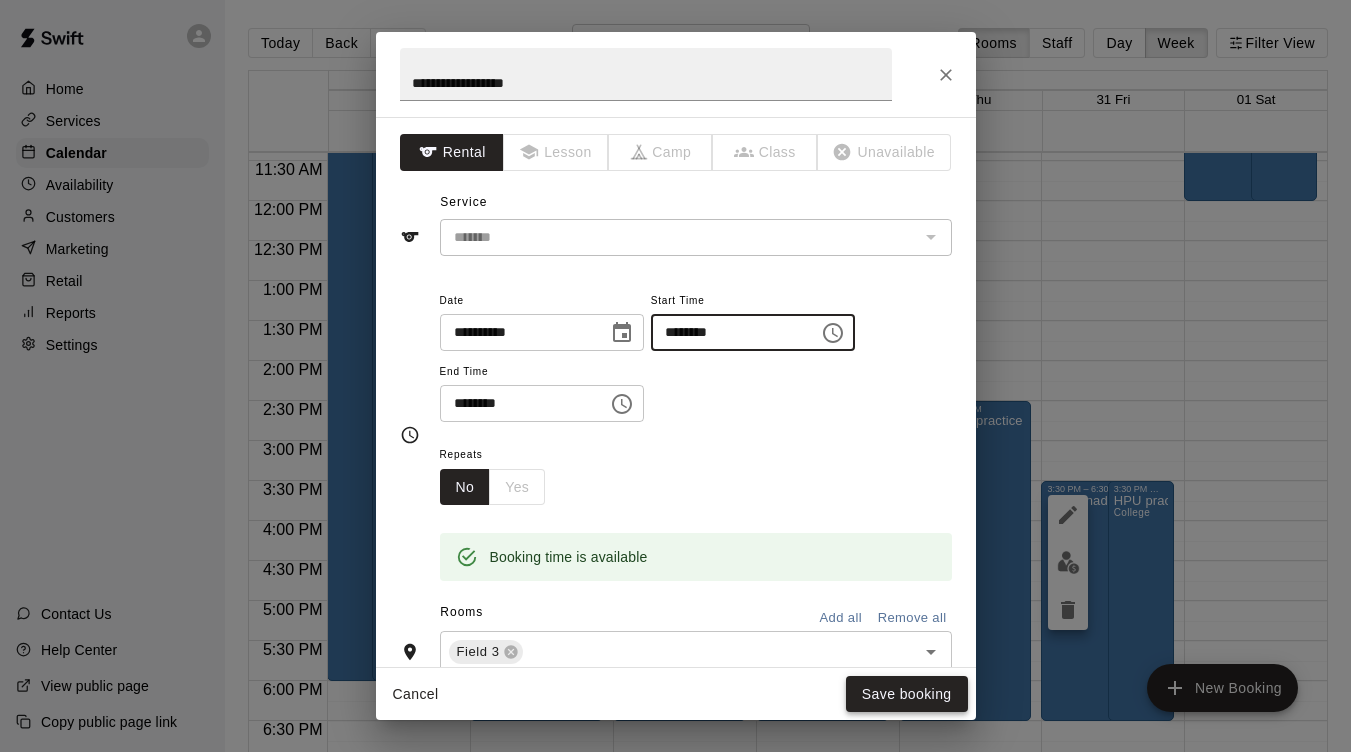 click on "Save booking" at bounding box center [907, 694] 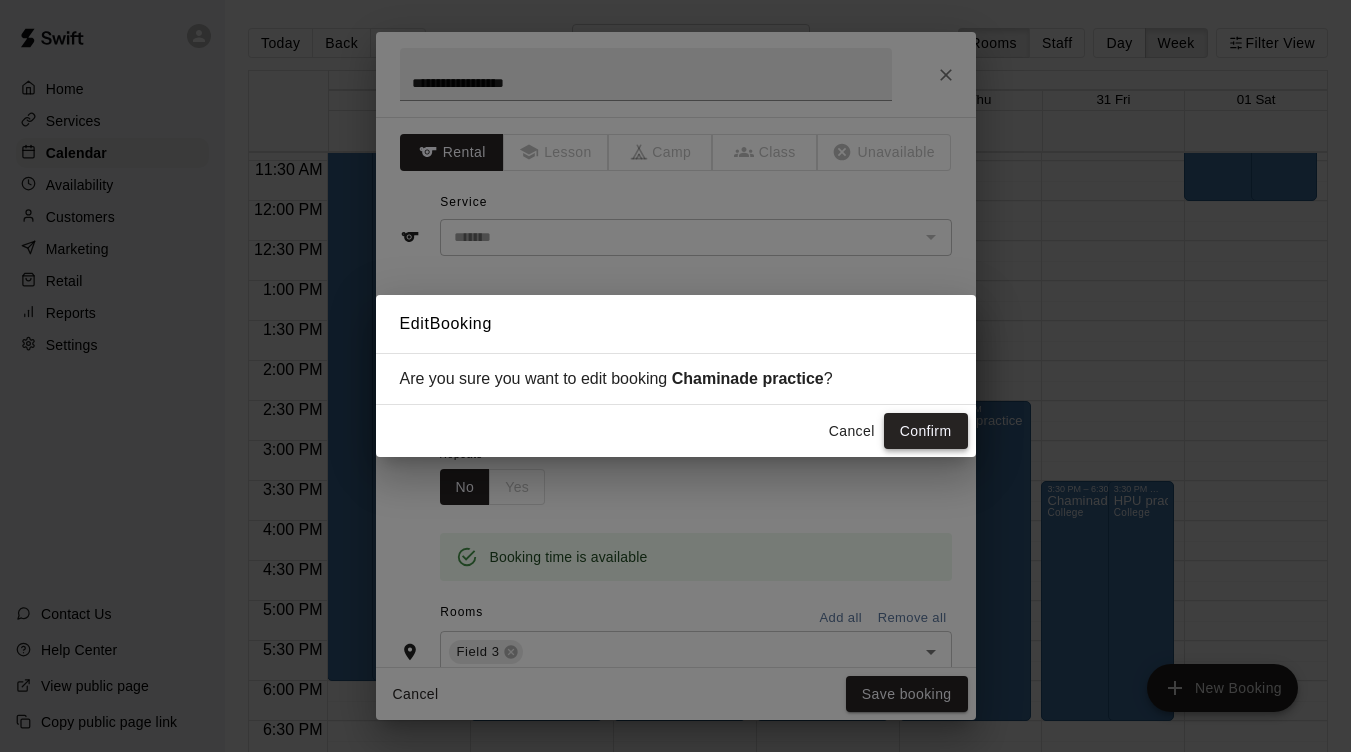 click on "Confirm" at bounding box center (926, 431) 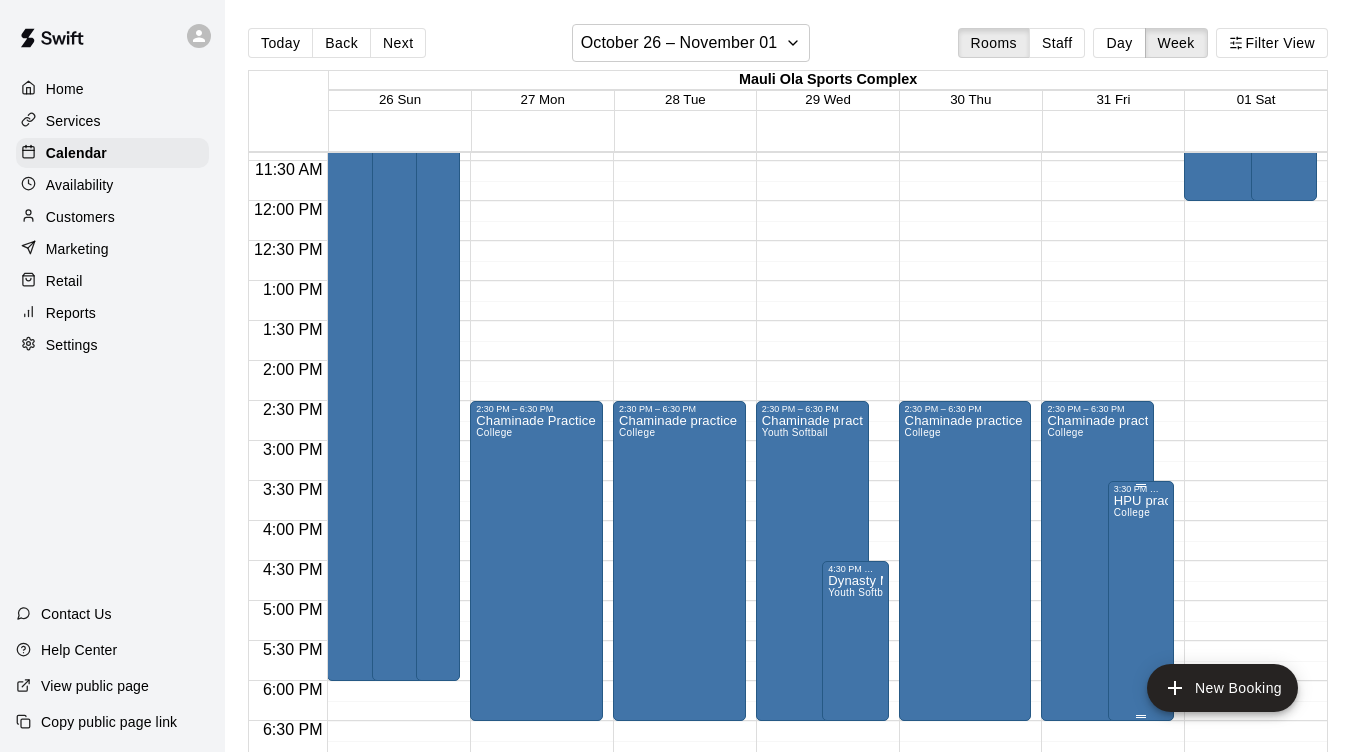 click on "HPU practice College" at bounding box center (1141, 870) 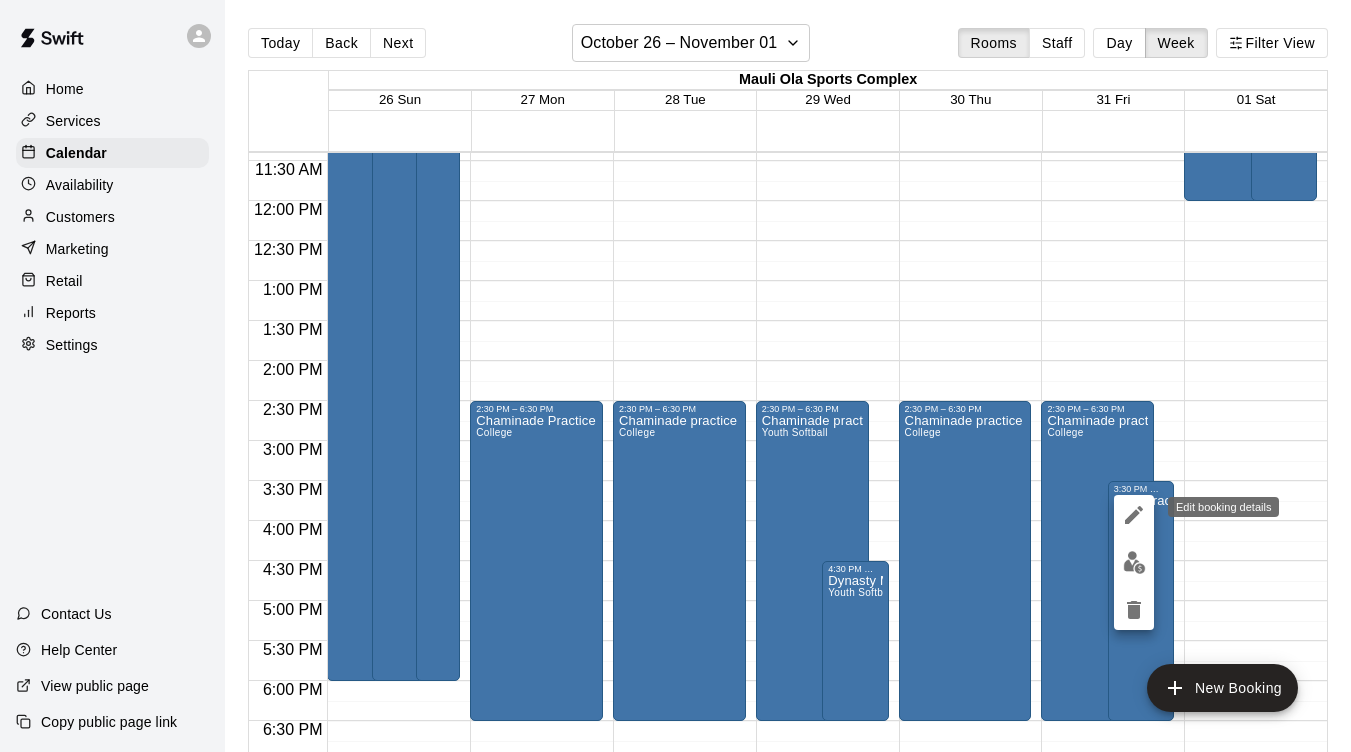 click 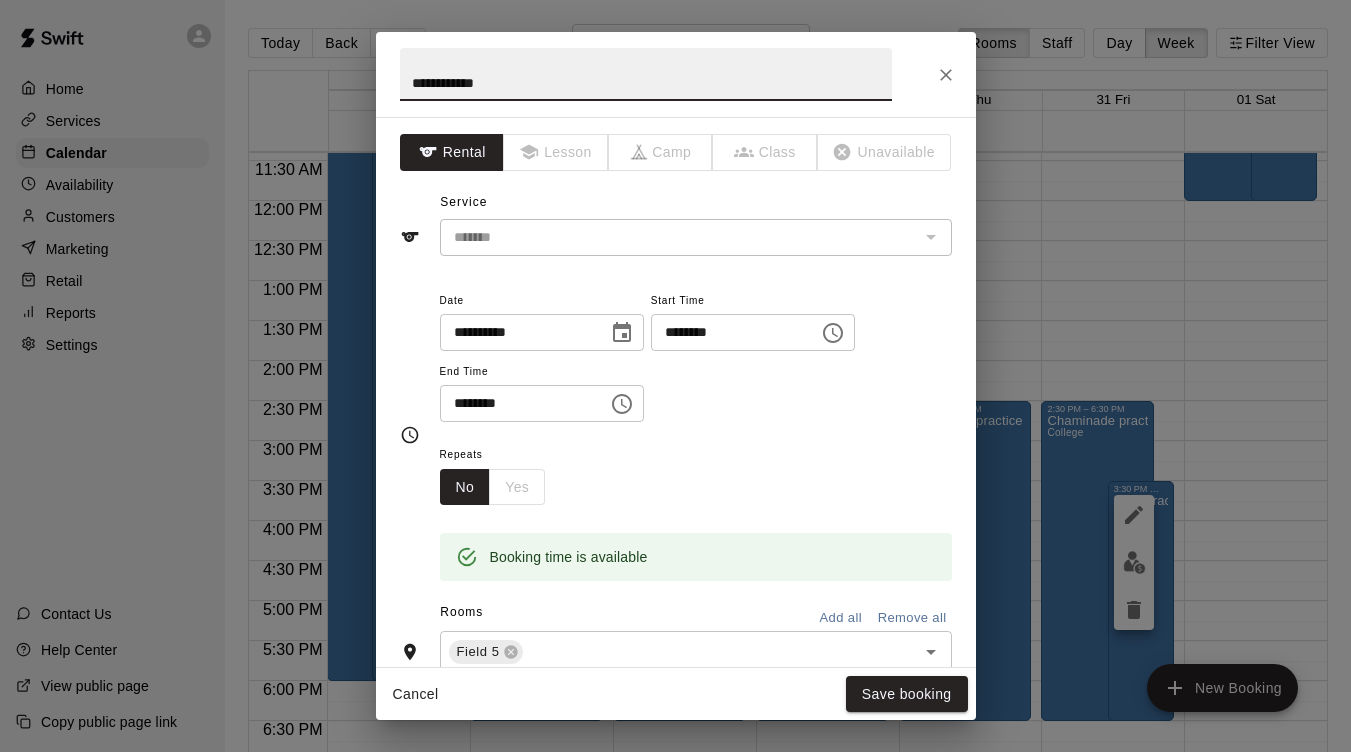 click on "********" at bounding box center (728, 332) 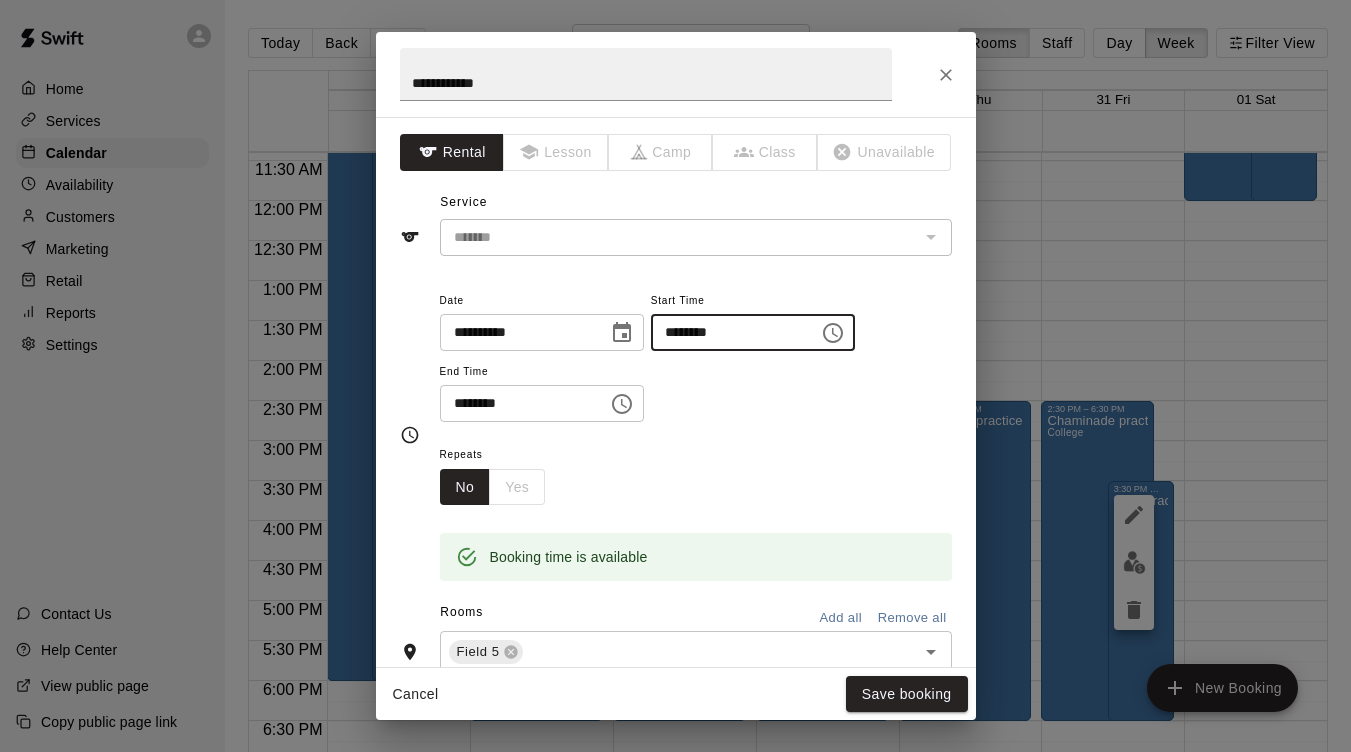 type on "********" 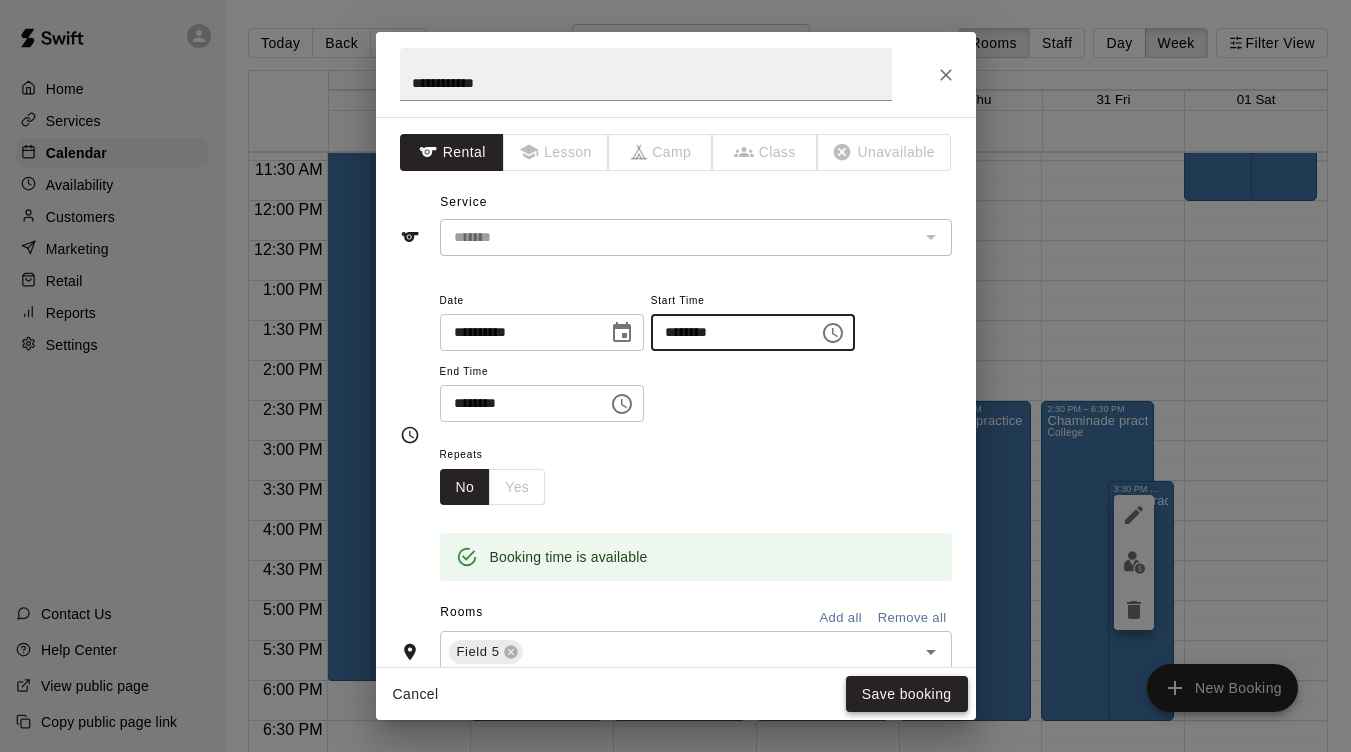 click on "Save booking" at bounding box center [907, 694] 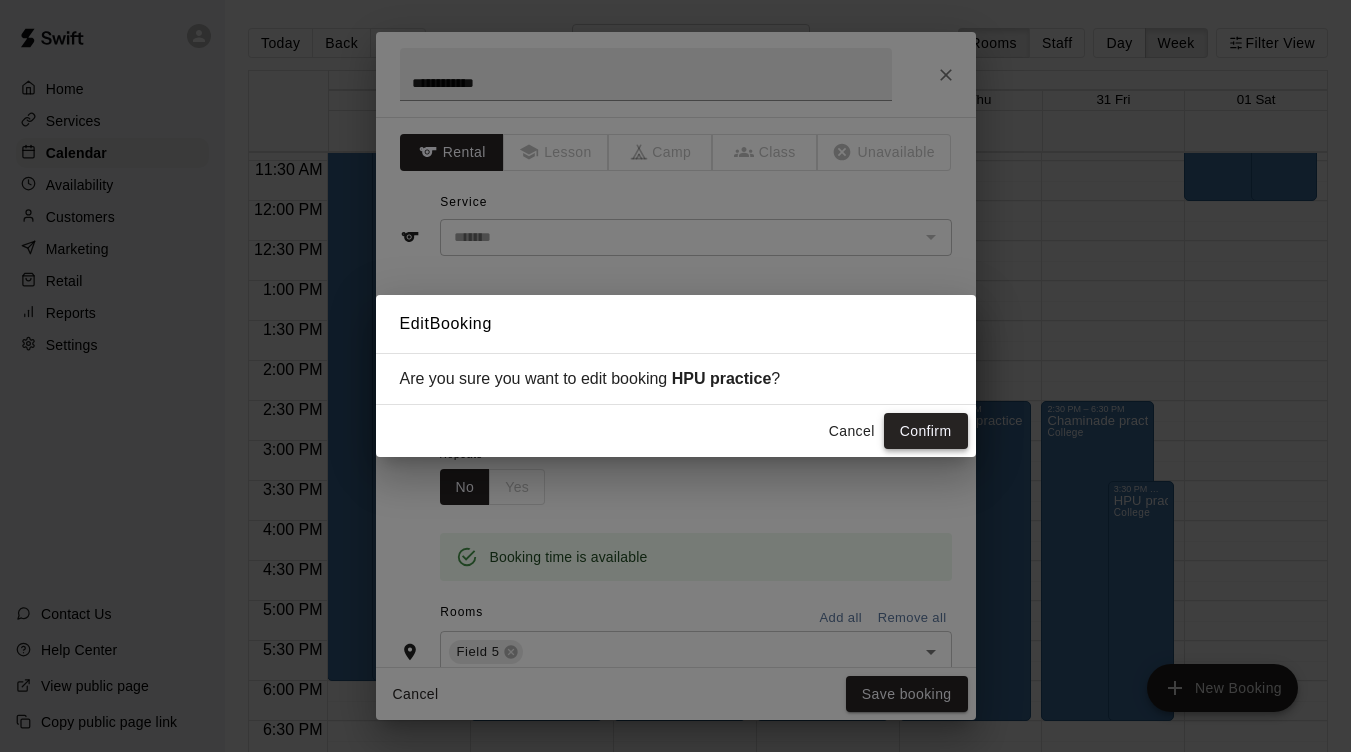 click on "Confirm" at bounding box center [926, 431] 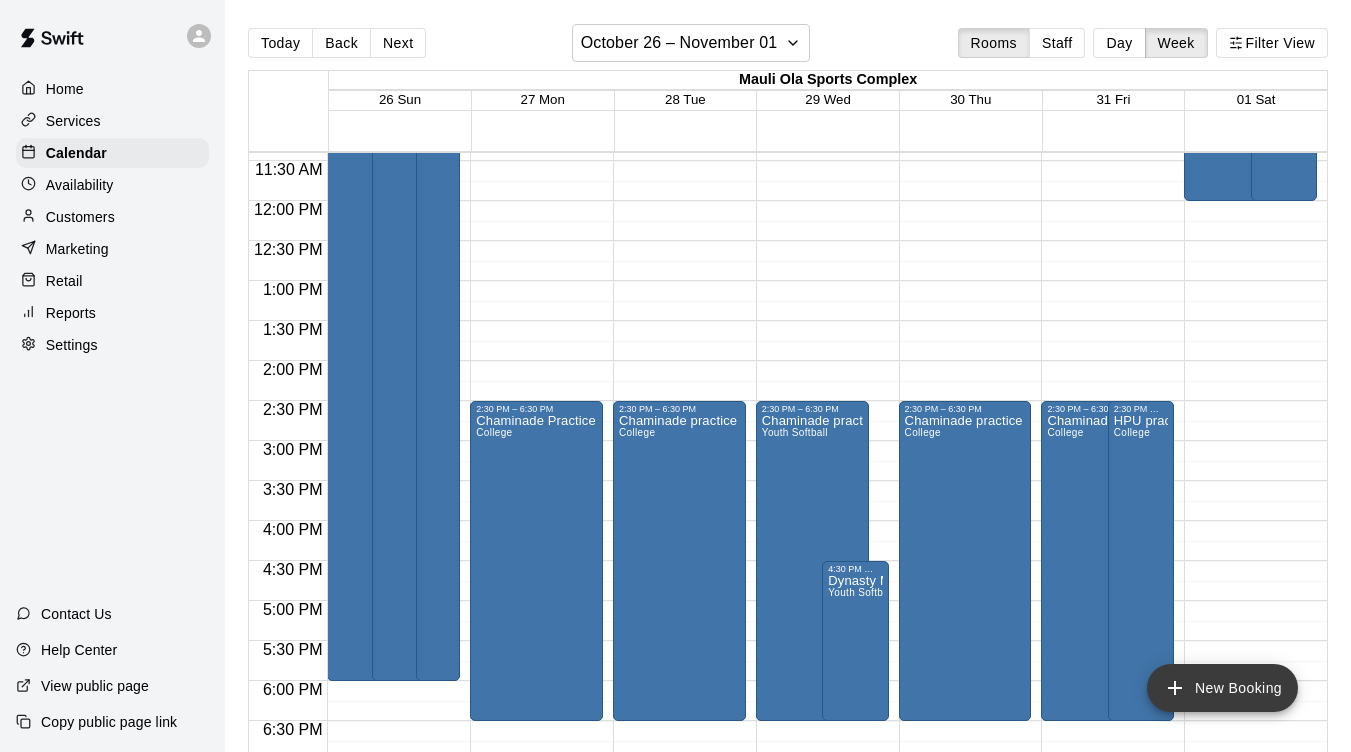 click on "New Booking" at bounding box center (1222, 688) 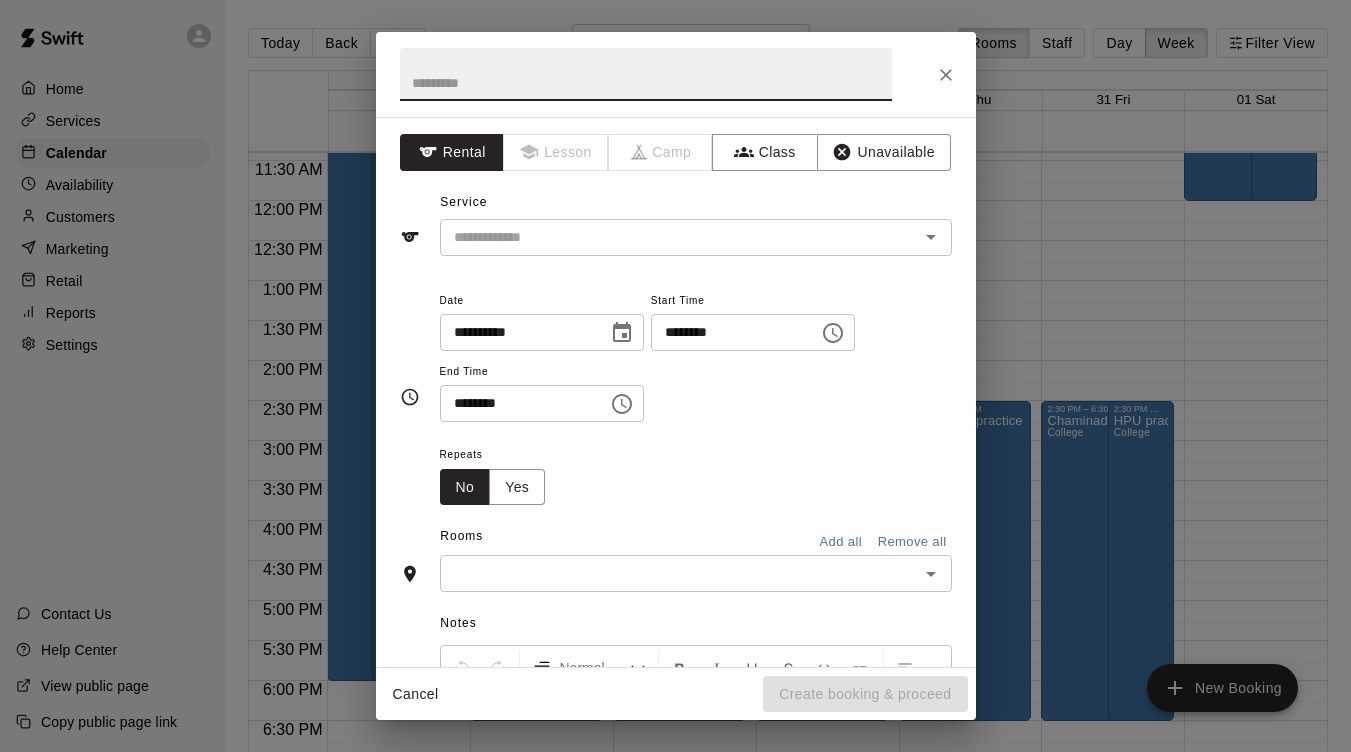 click at bounding box center [646, 74] 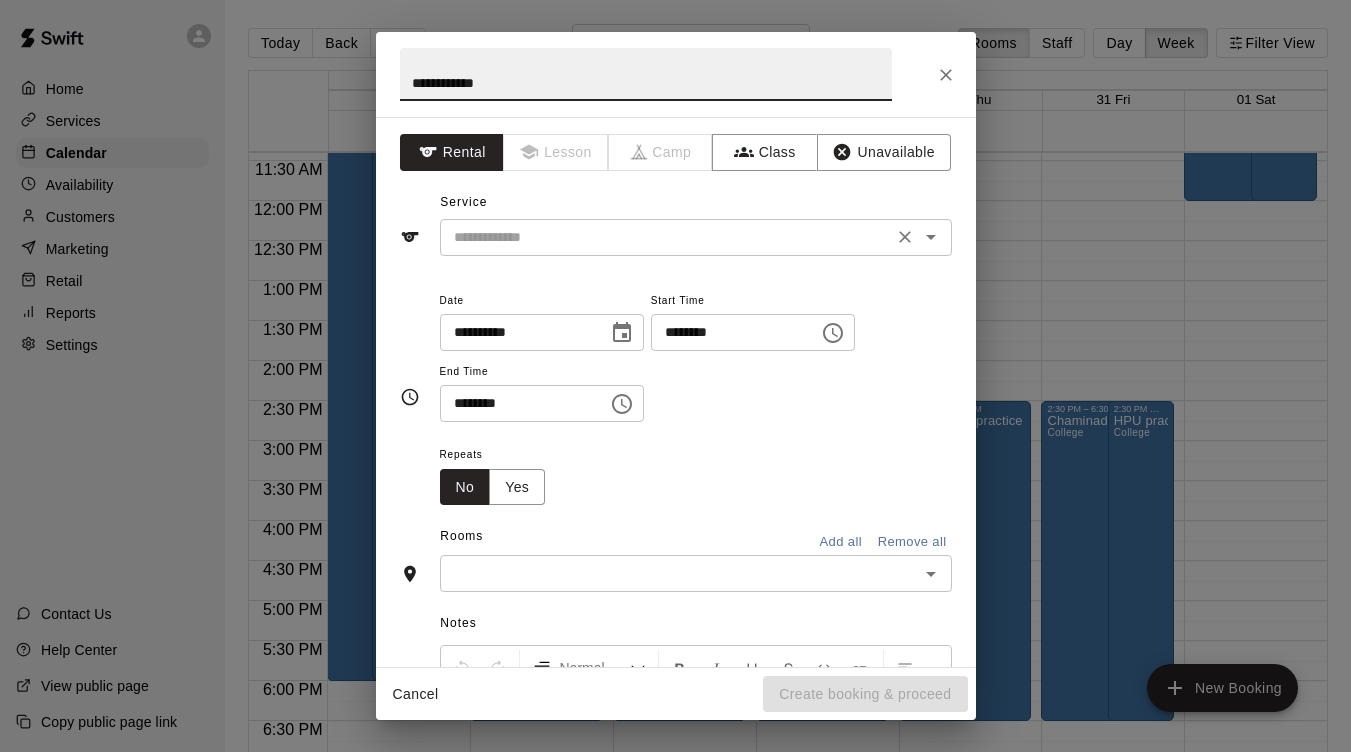 type on "**********" 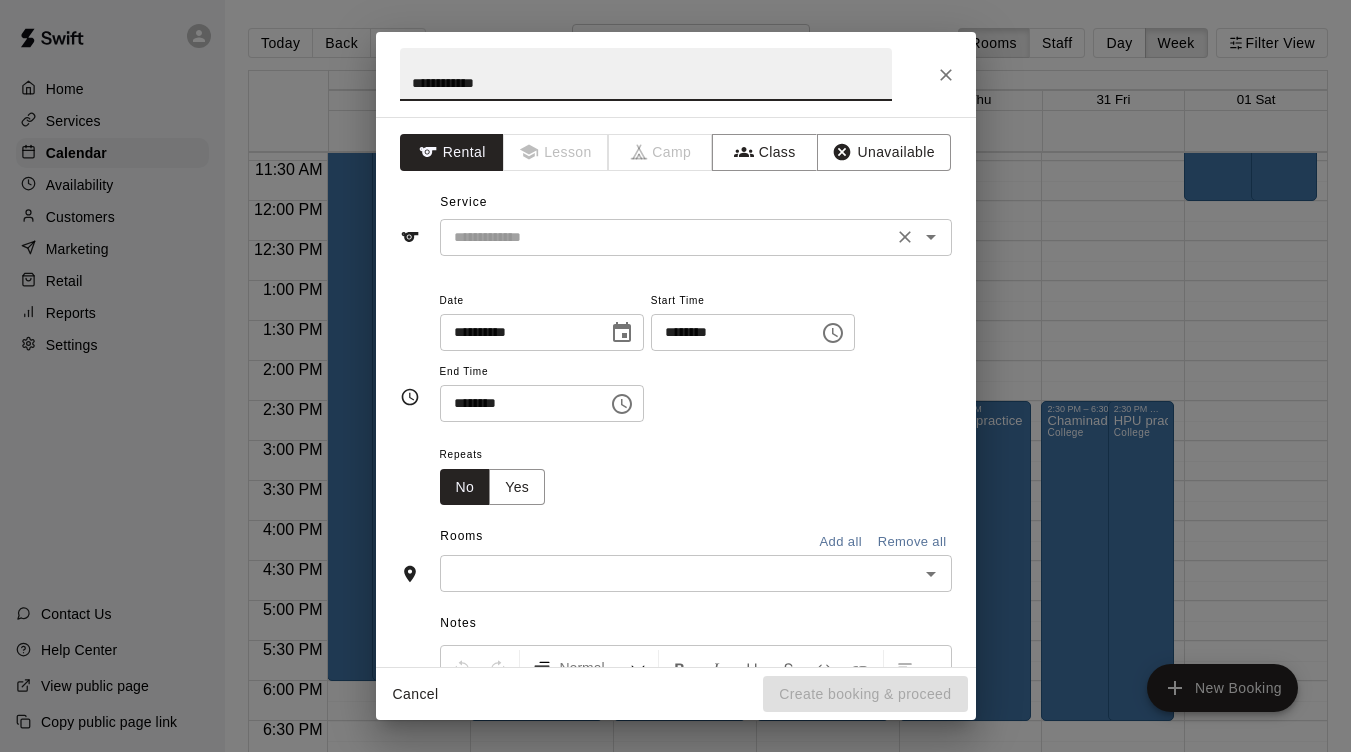 click at bounding box center [666, 237] 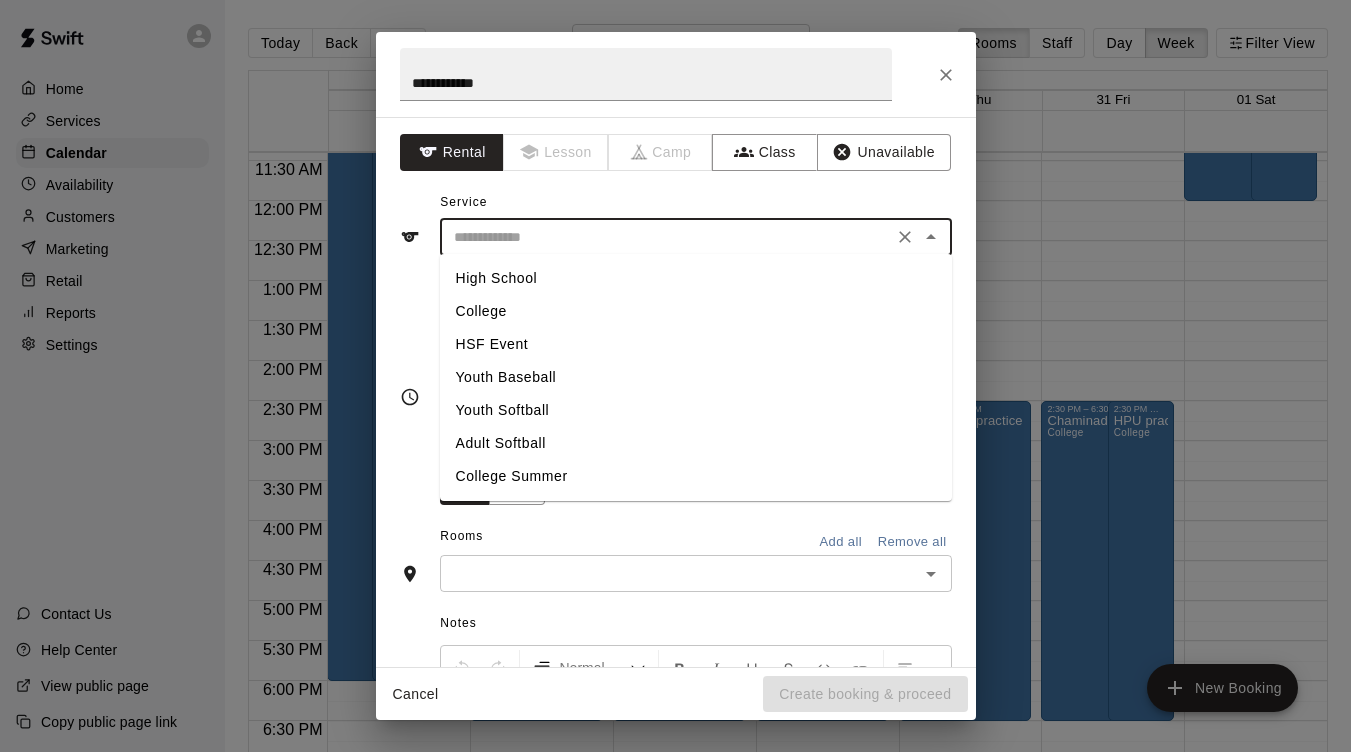 click on "College" at bounding box center (696, 311) 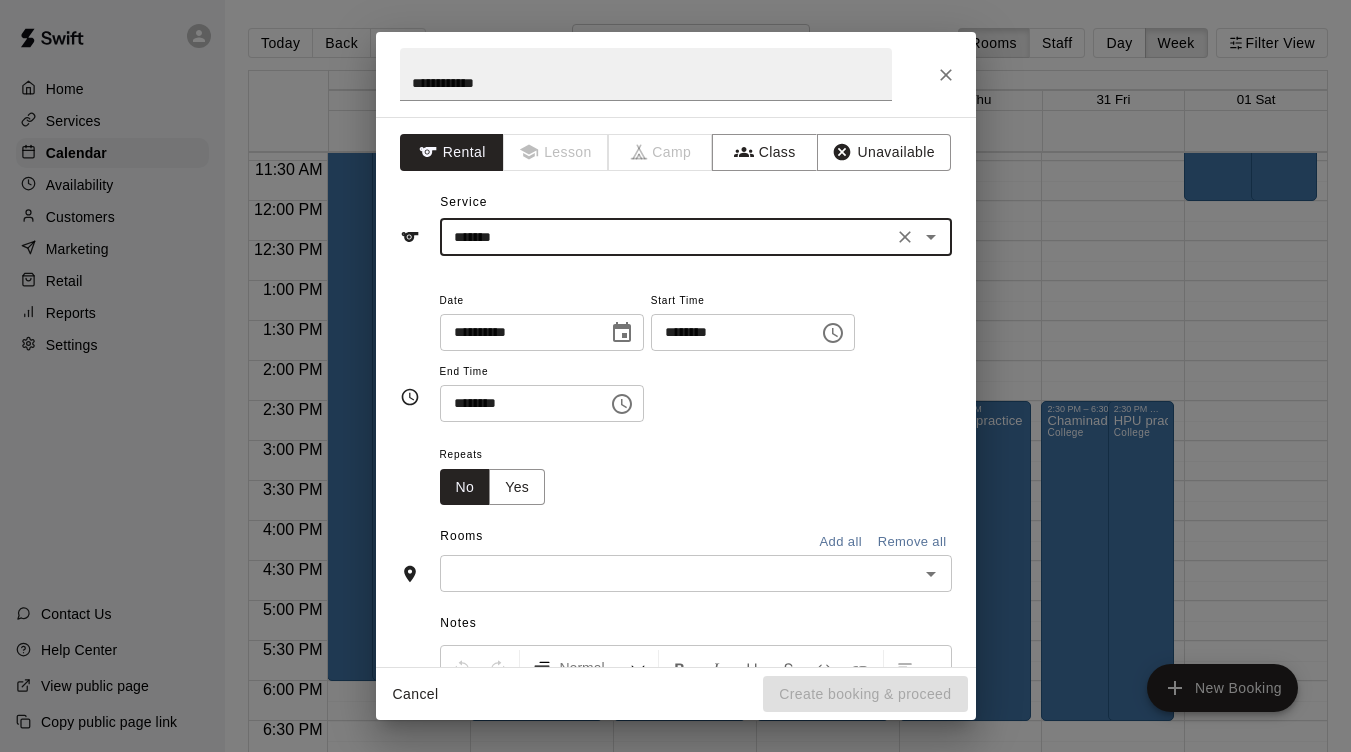 click on "********" at bounding box center (728, 332) 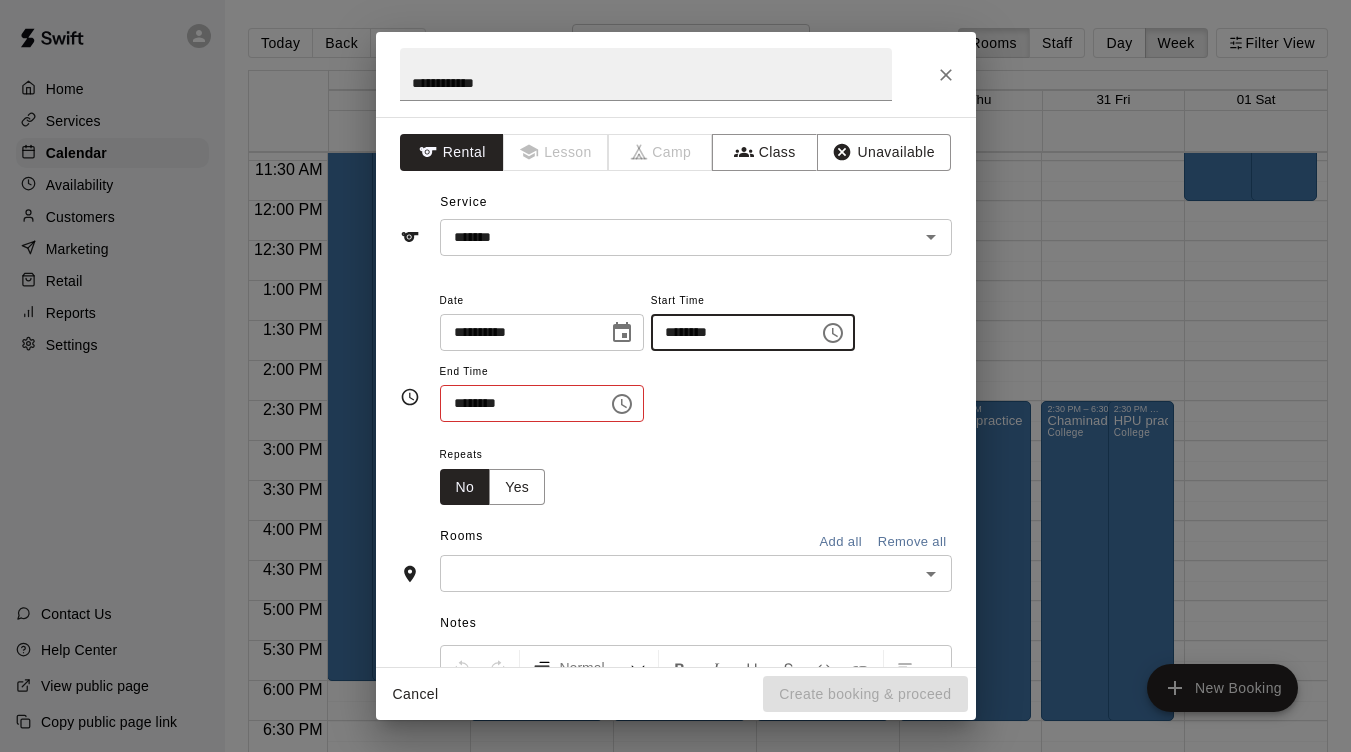 type on "********" 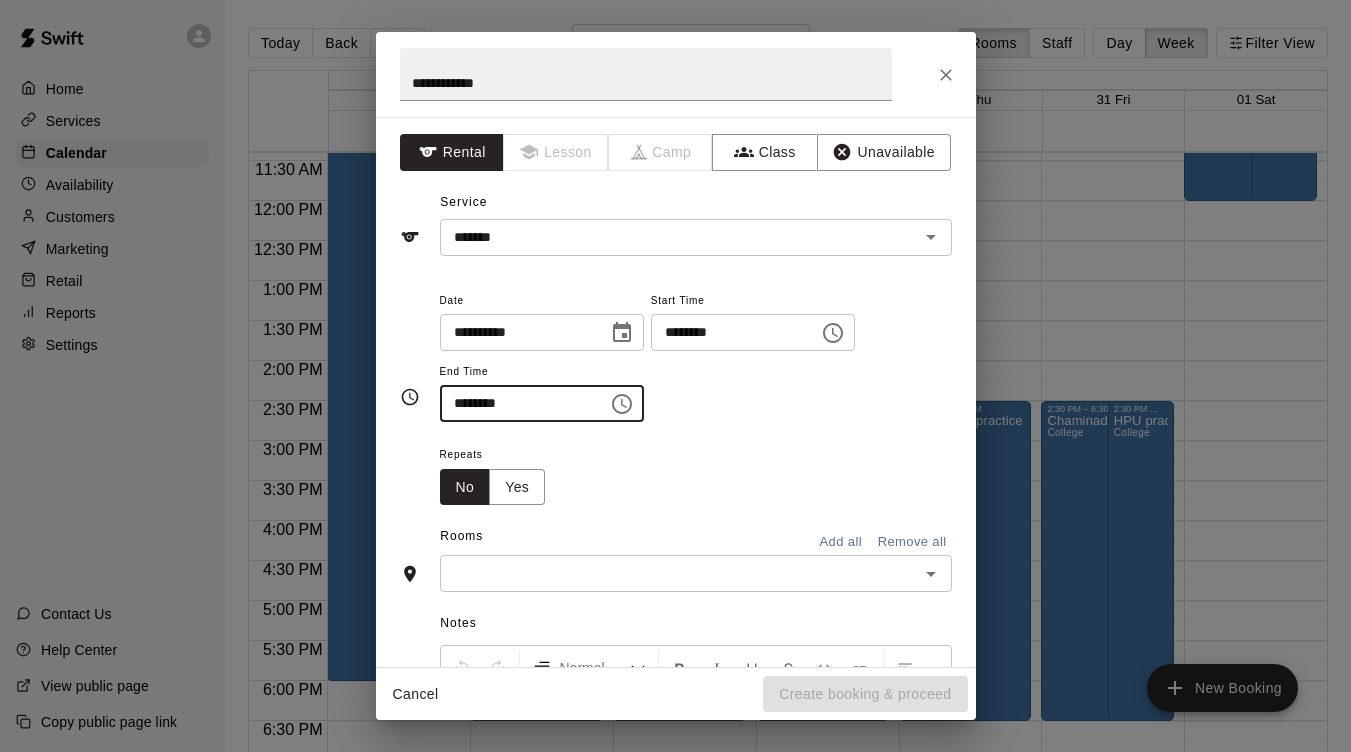 type on "********" 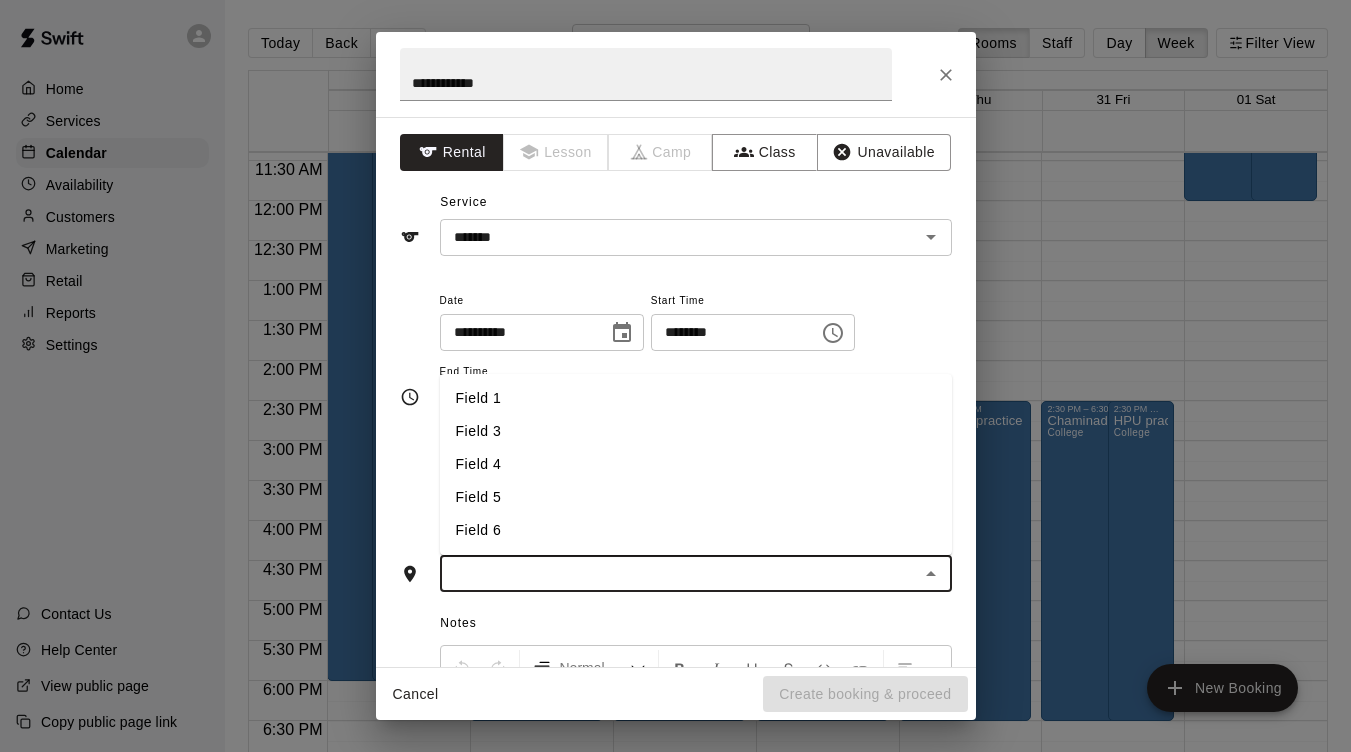 click on "Field 5" at bounding box center [696, 497] 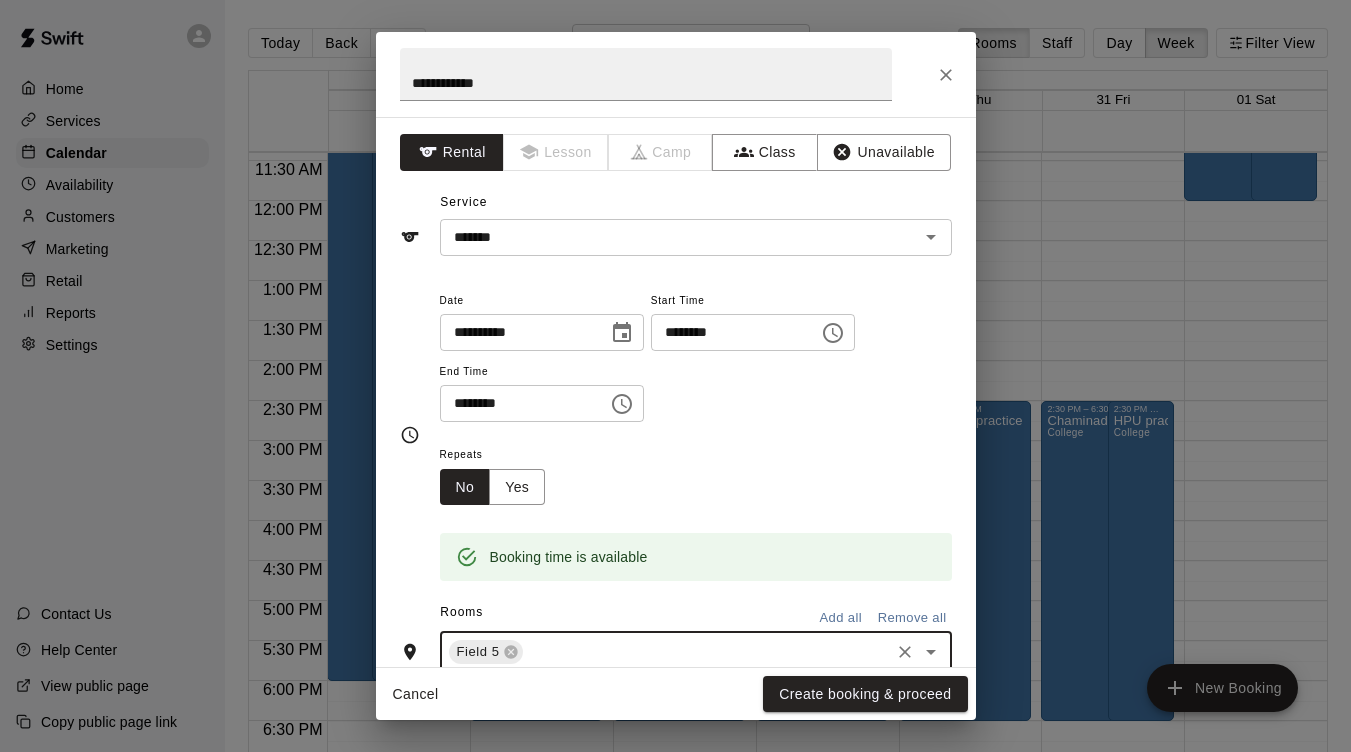 click 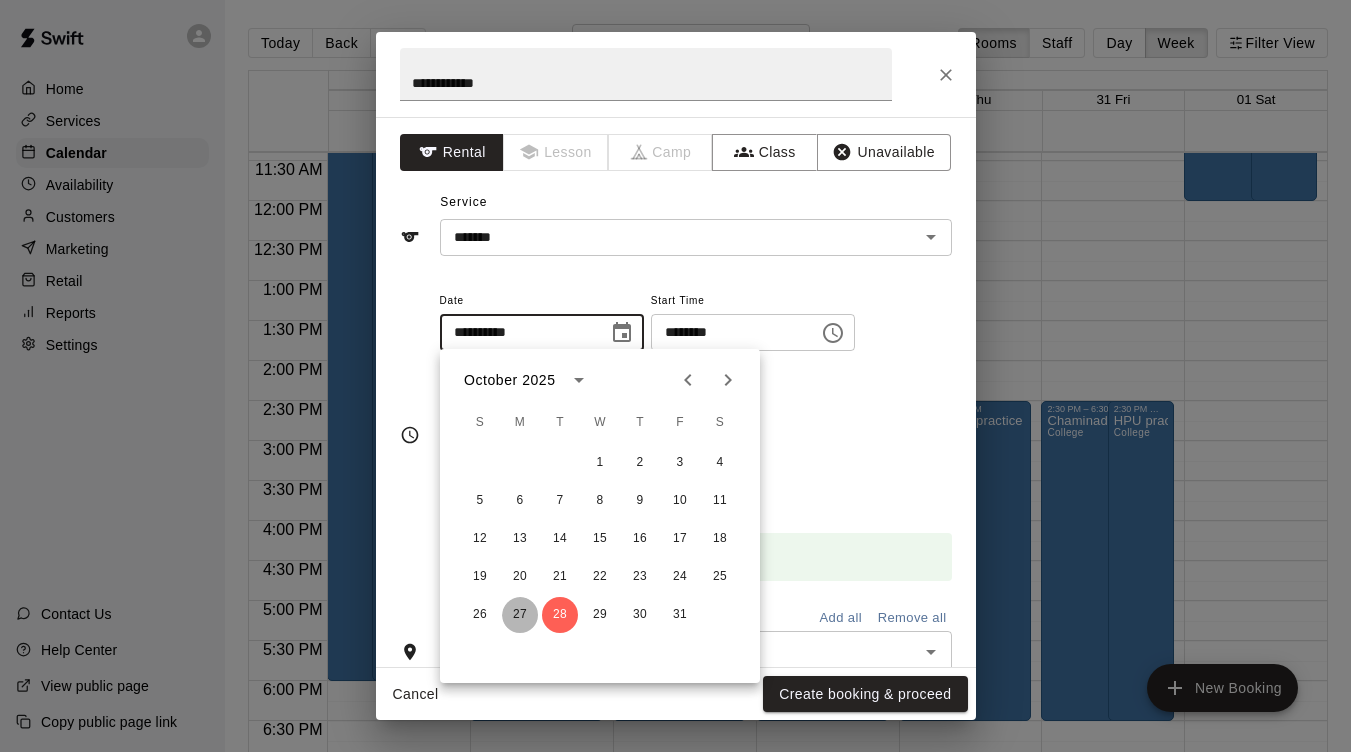 click on "27" at bounding box center [520, 615] 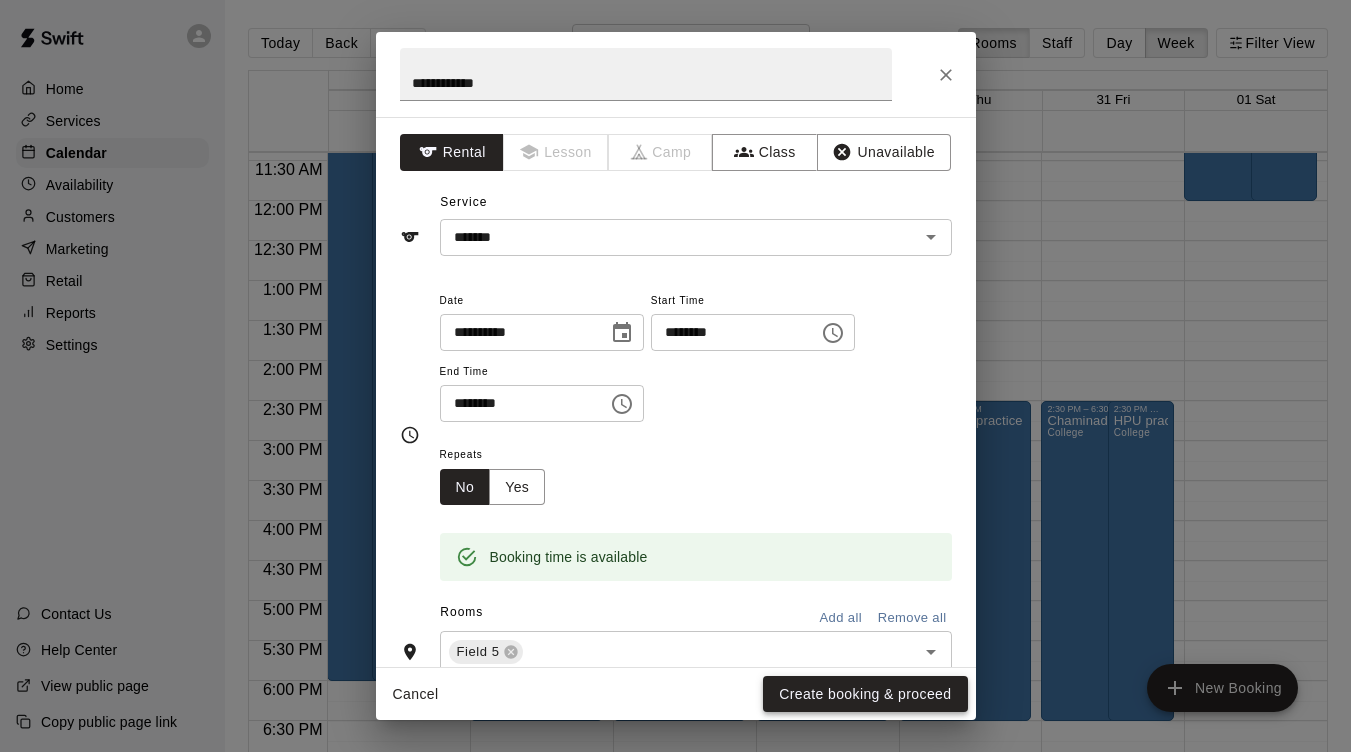 click on "Create booking & proceed" at bounding box center (865, 694) 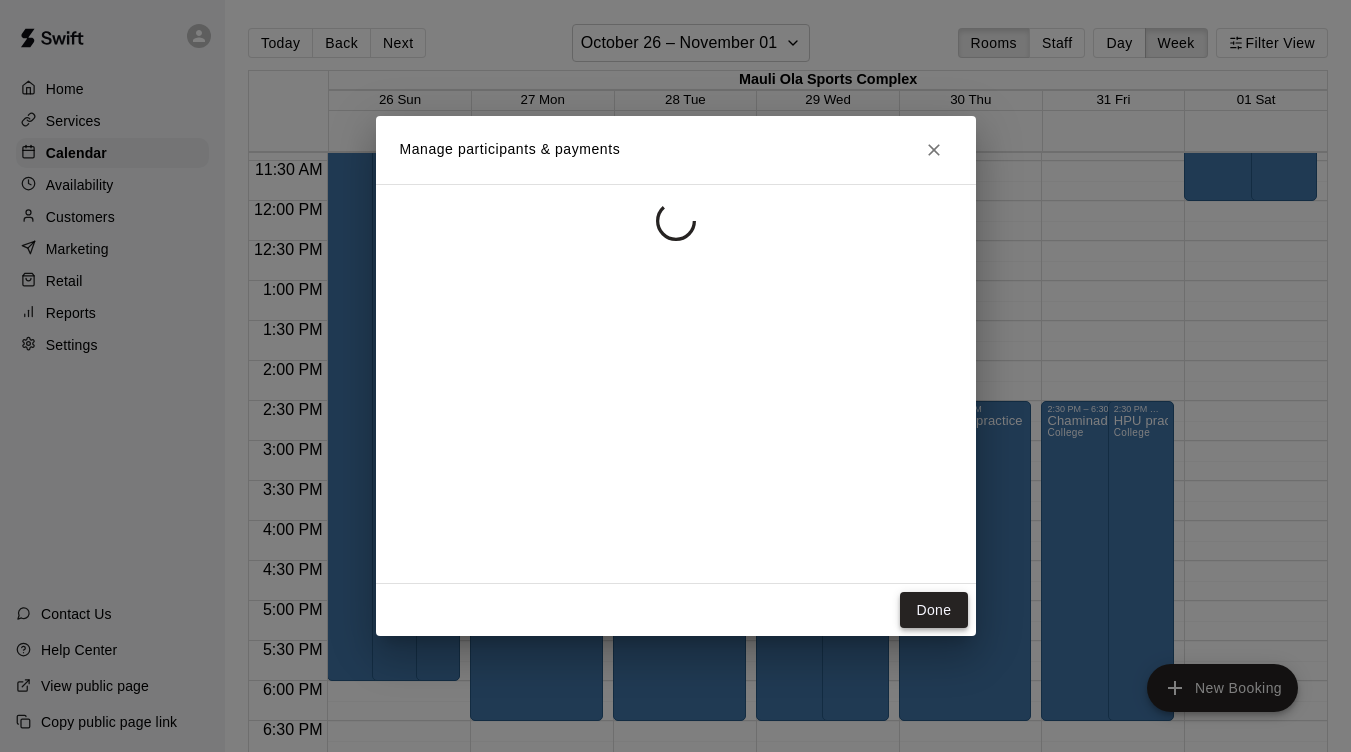 click on "Done" at bounding box center (933, 610) 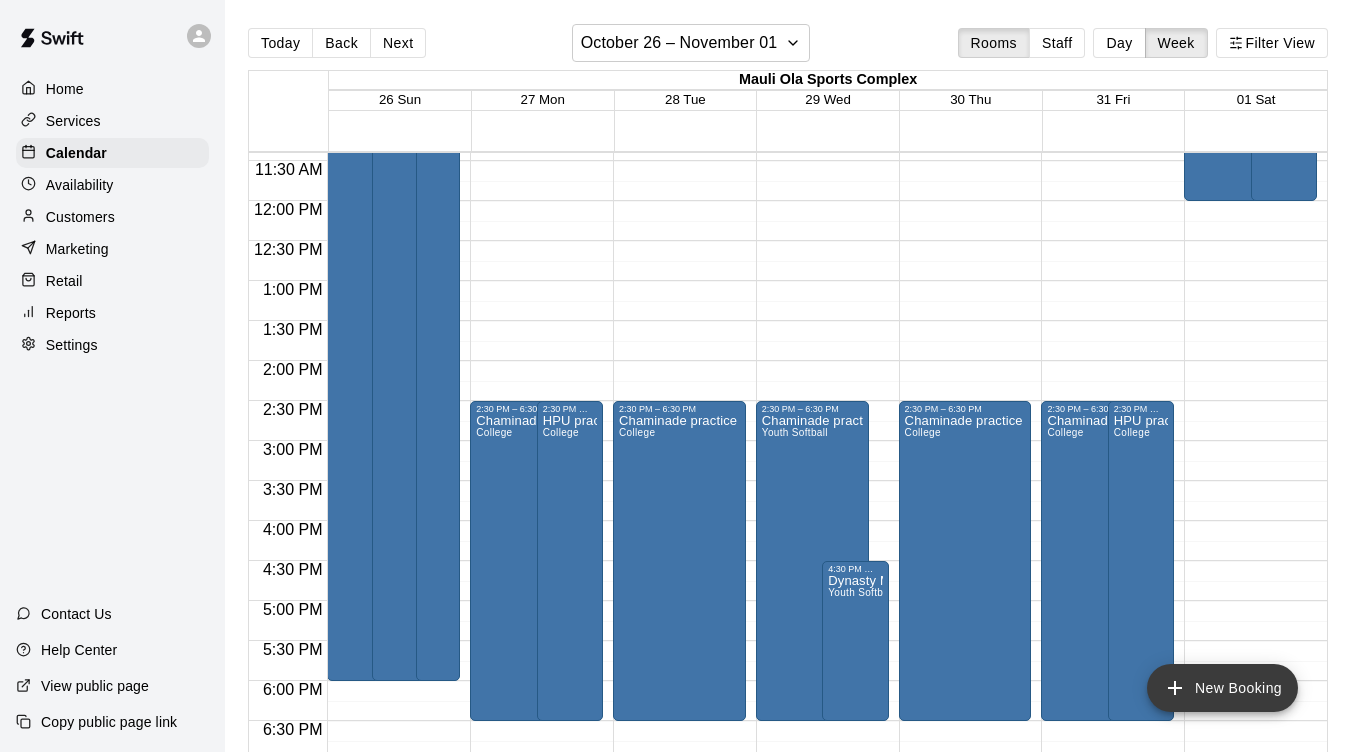 click on "New Booking" at bounding box center [1222, 688] 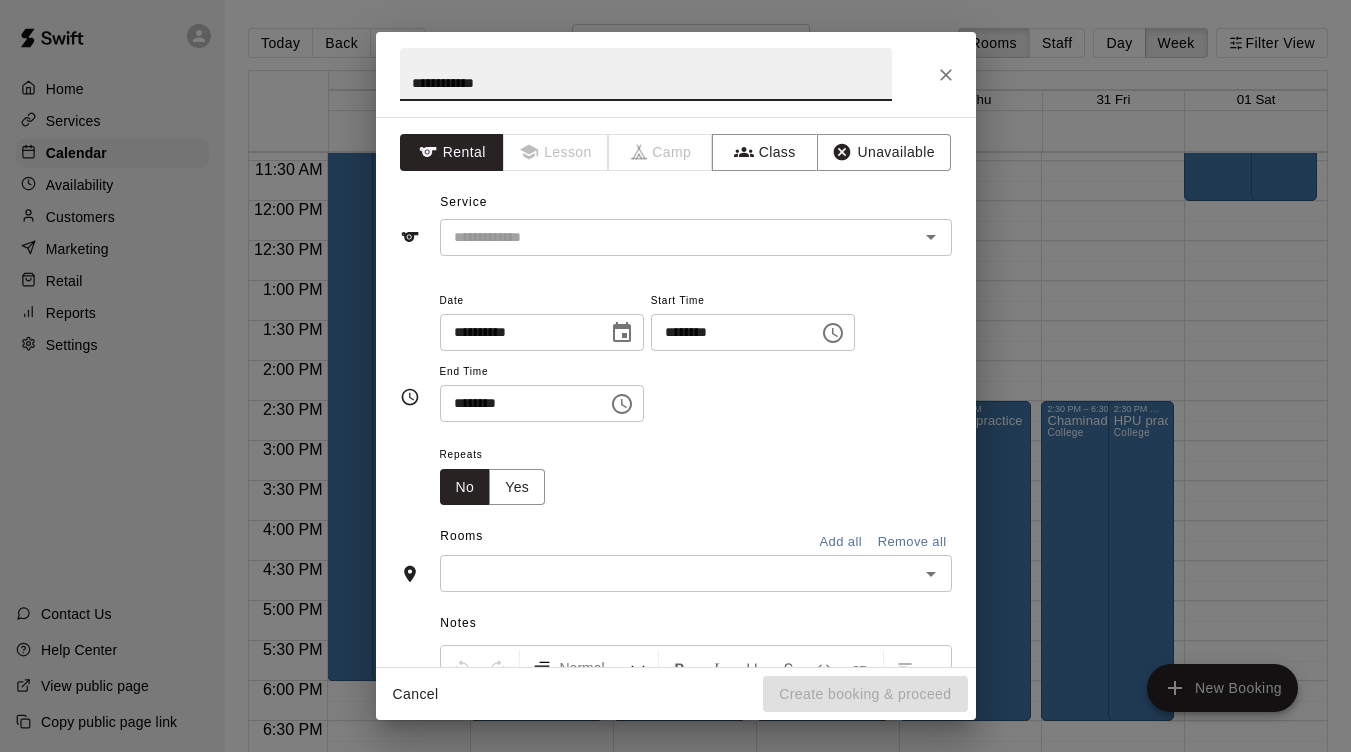 type on "**********" 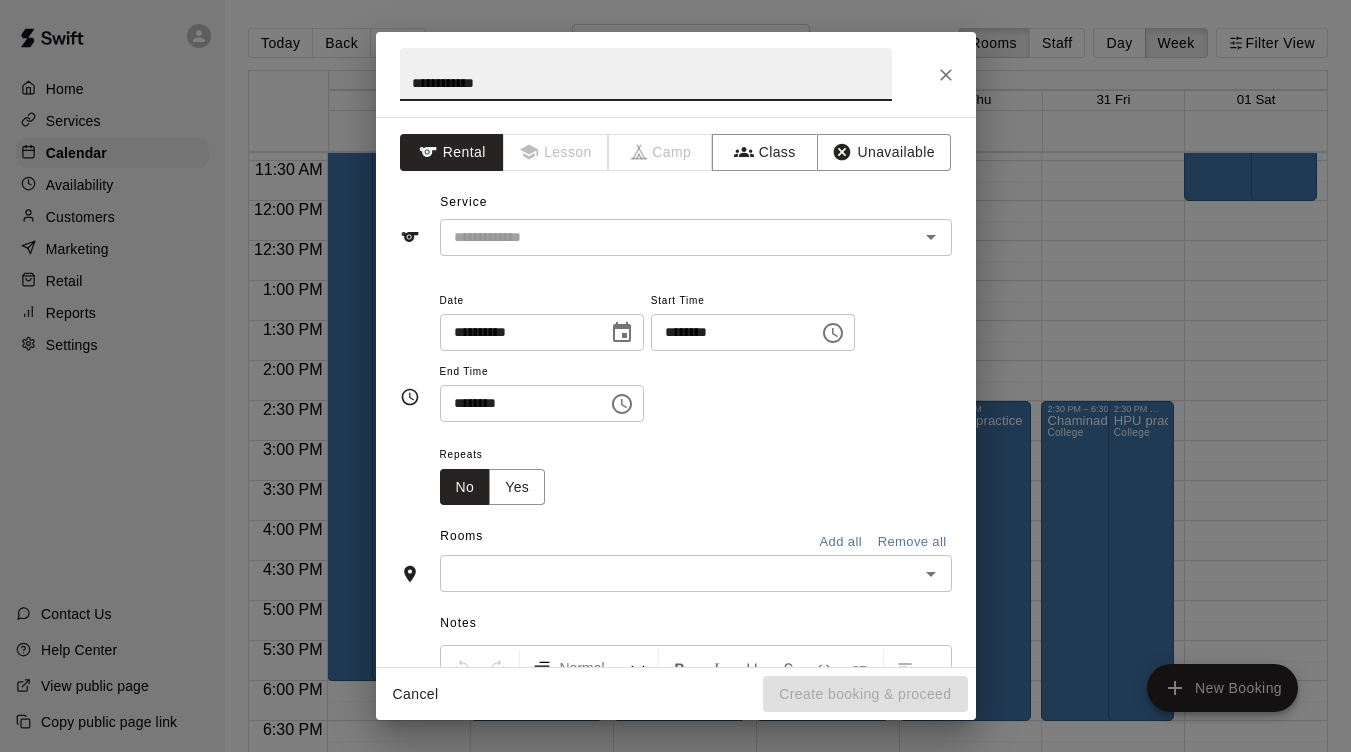 click on "********" at bounding box center (728, 332) 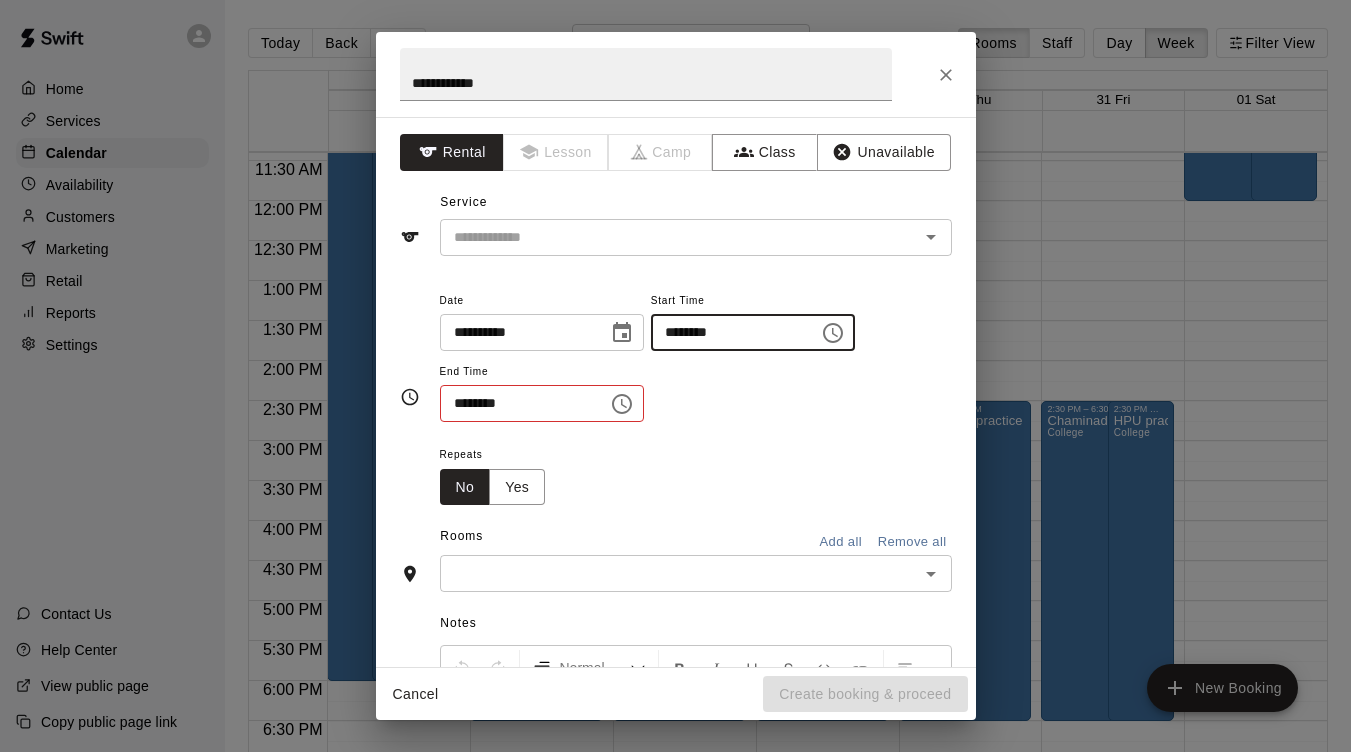 type on "********" 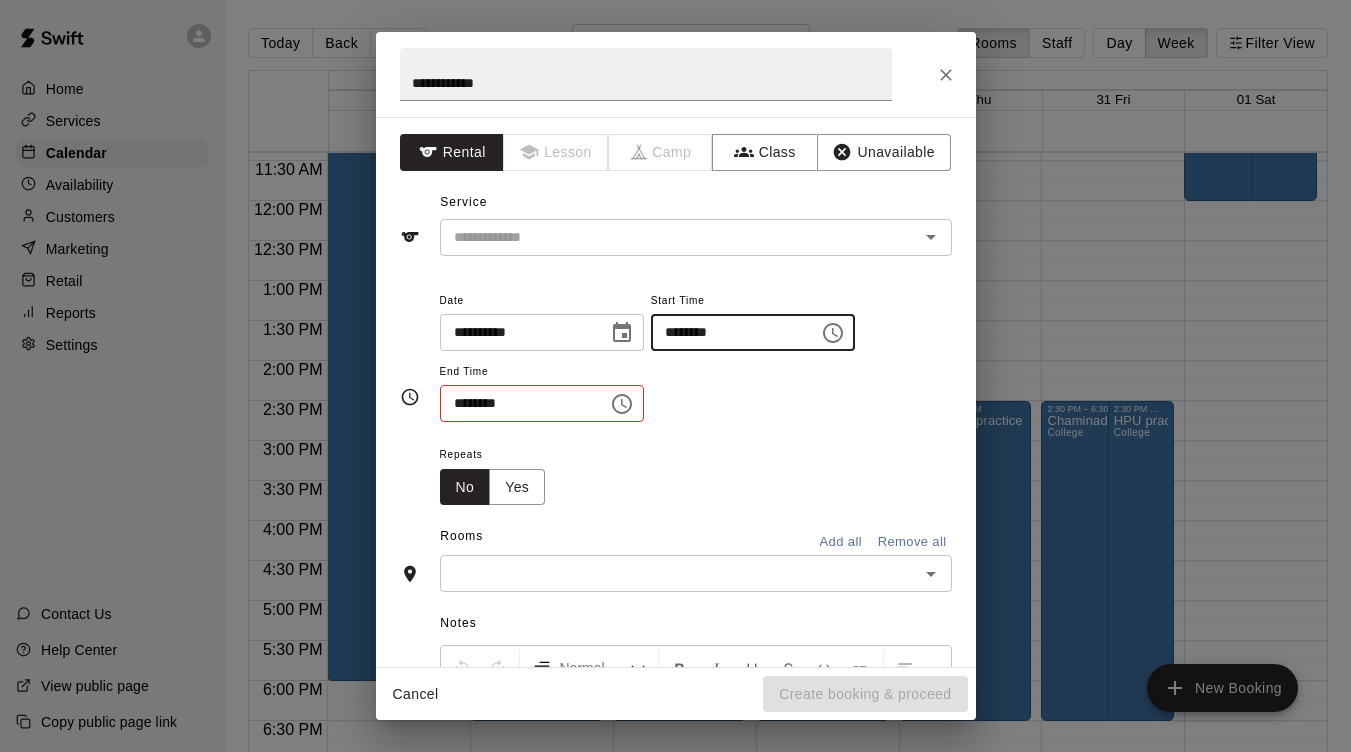 click on "********" at bounding box center (517, 403) 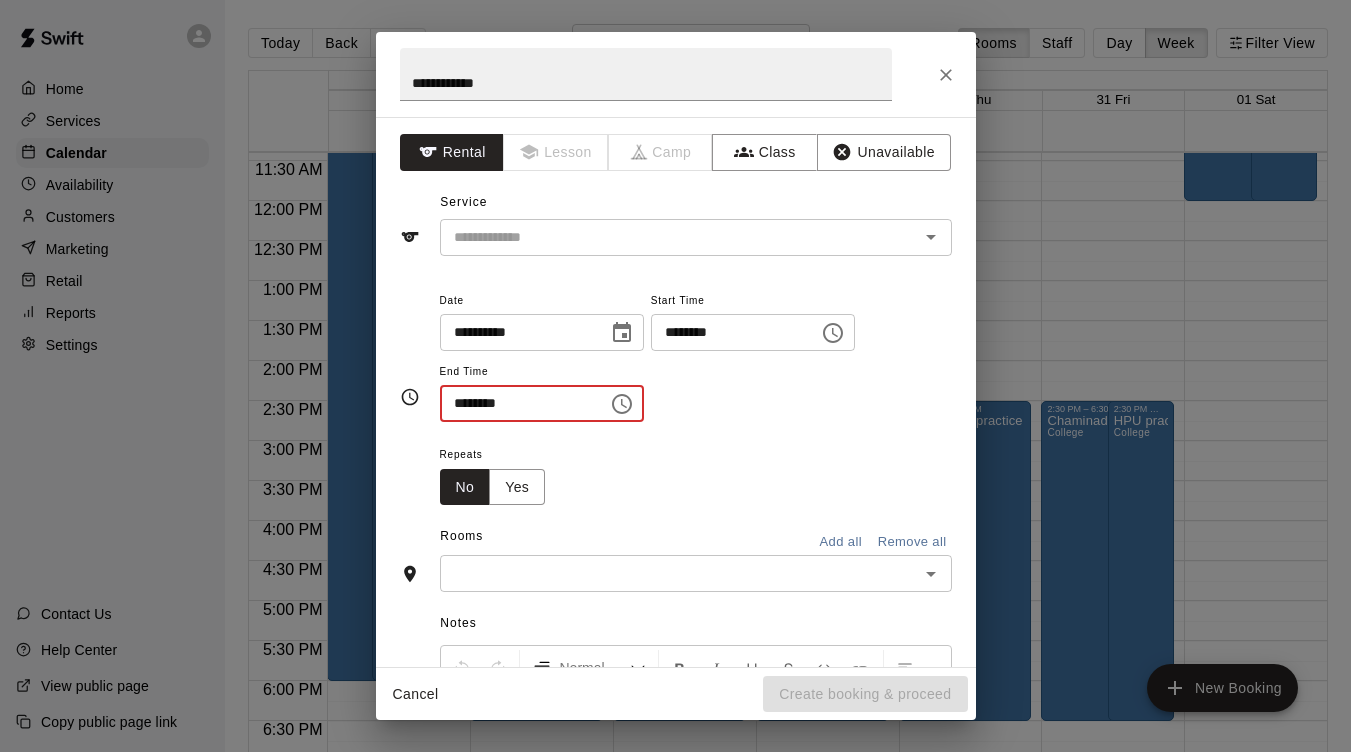 click on "********" at bounding box center [517, 403] 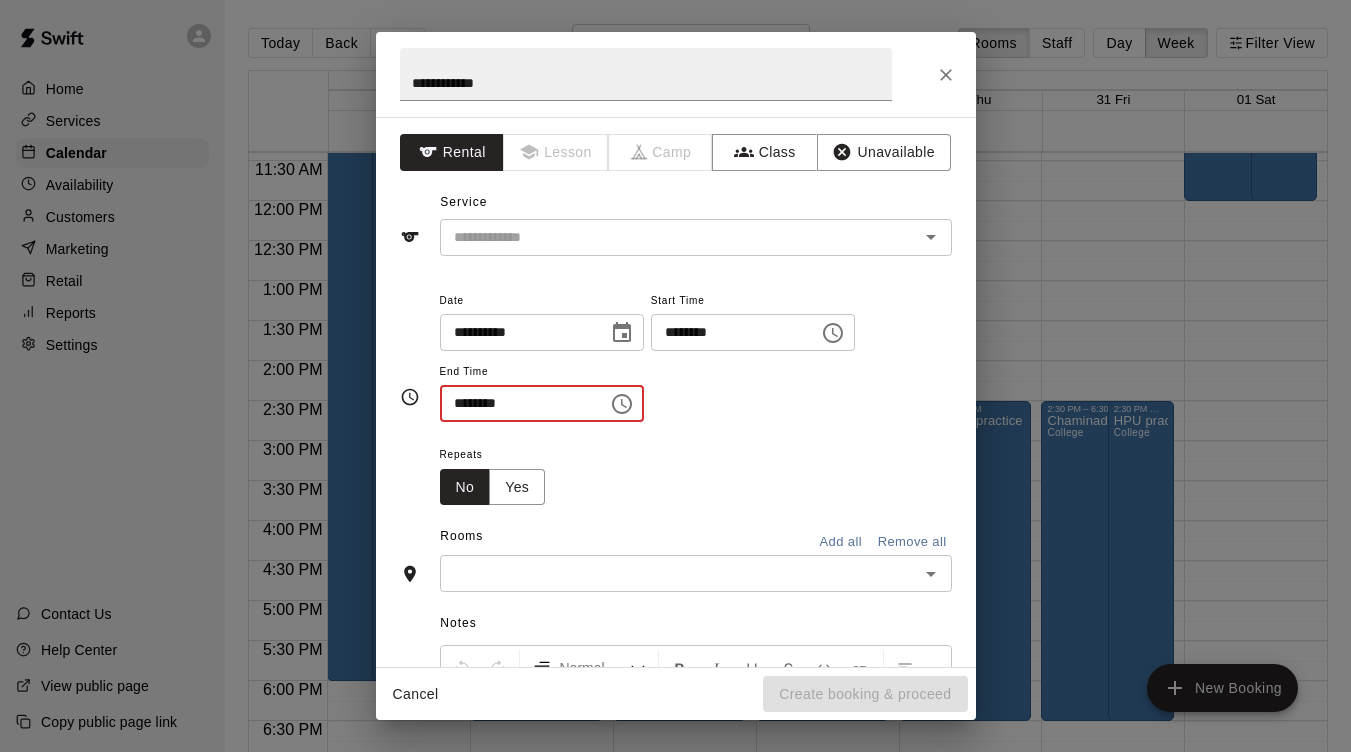 click on "Rooms Add all Remove all" at bounding box center (676, 538) 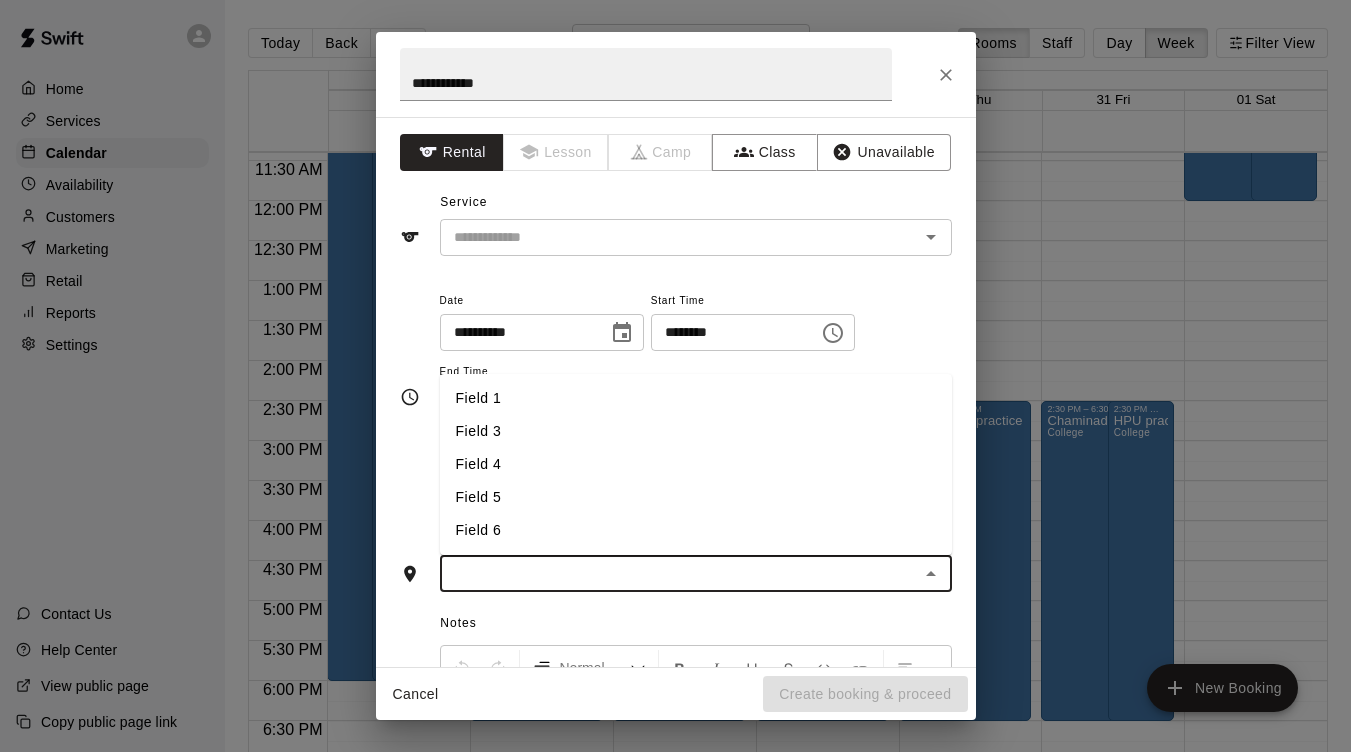 click at bounding box center [679, 573] 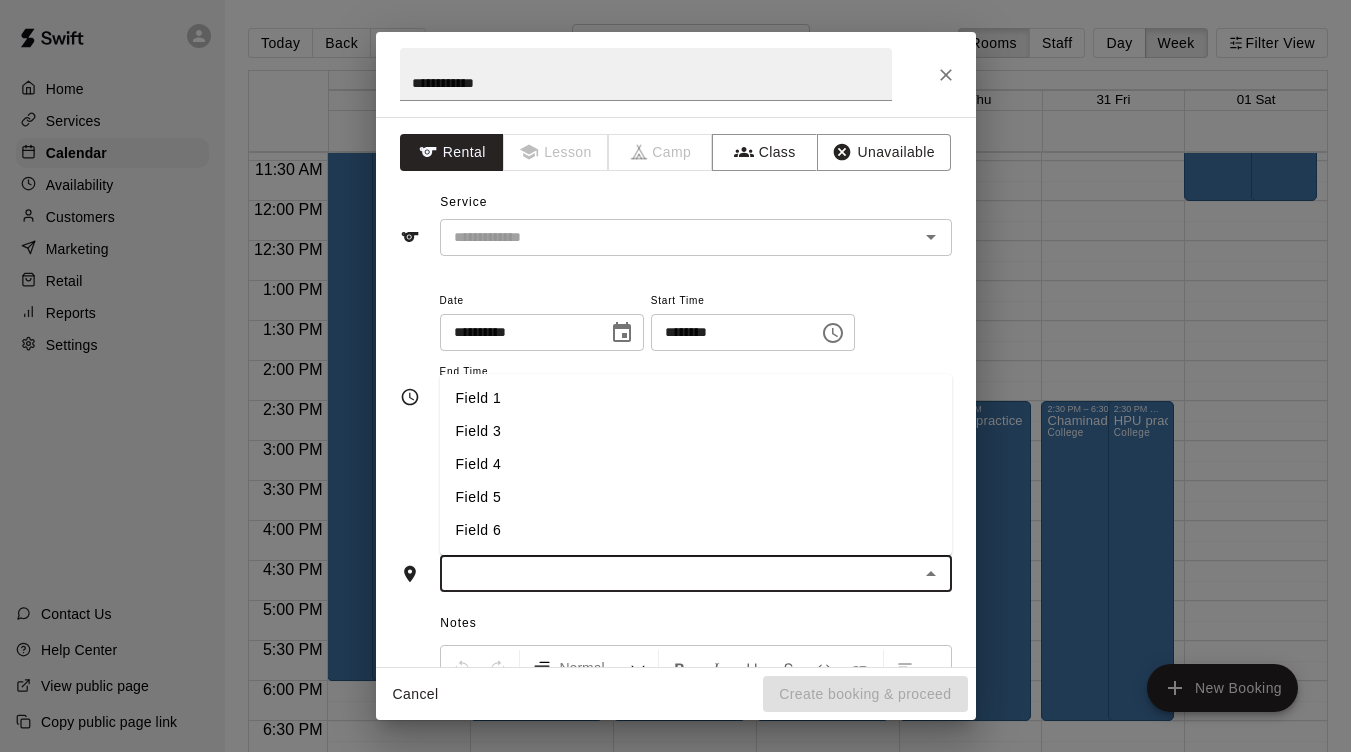 click on "Field 5" at bounding box center [696, 497] 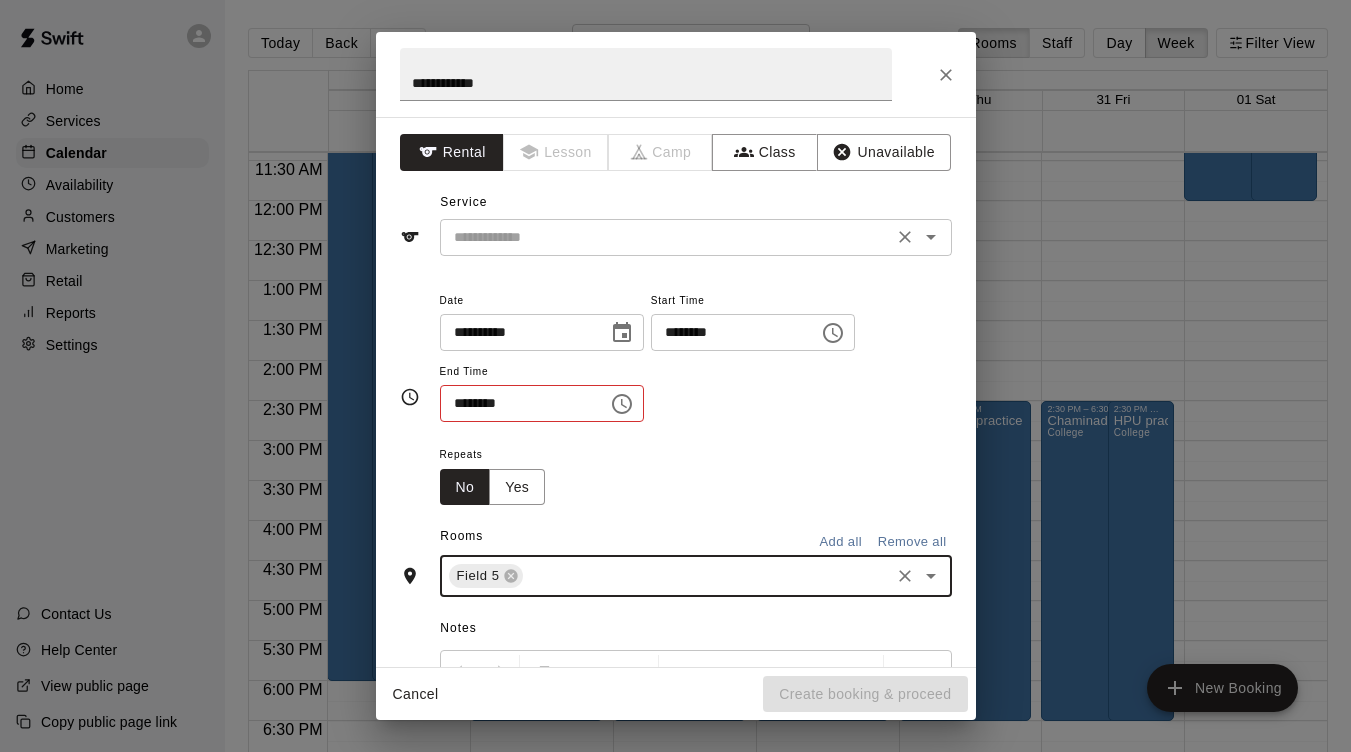 click at bounding box center (666, 237) 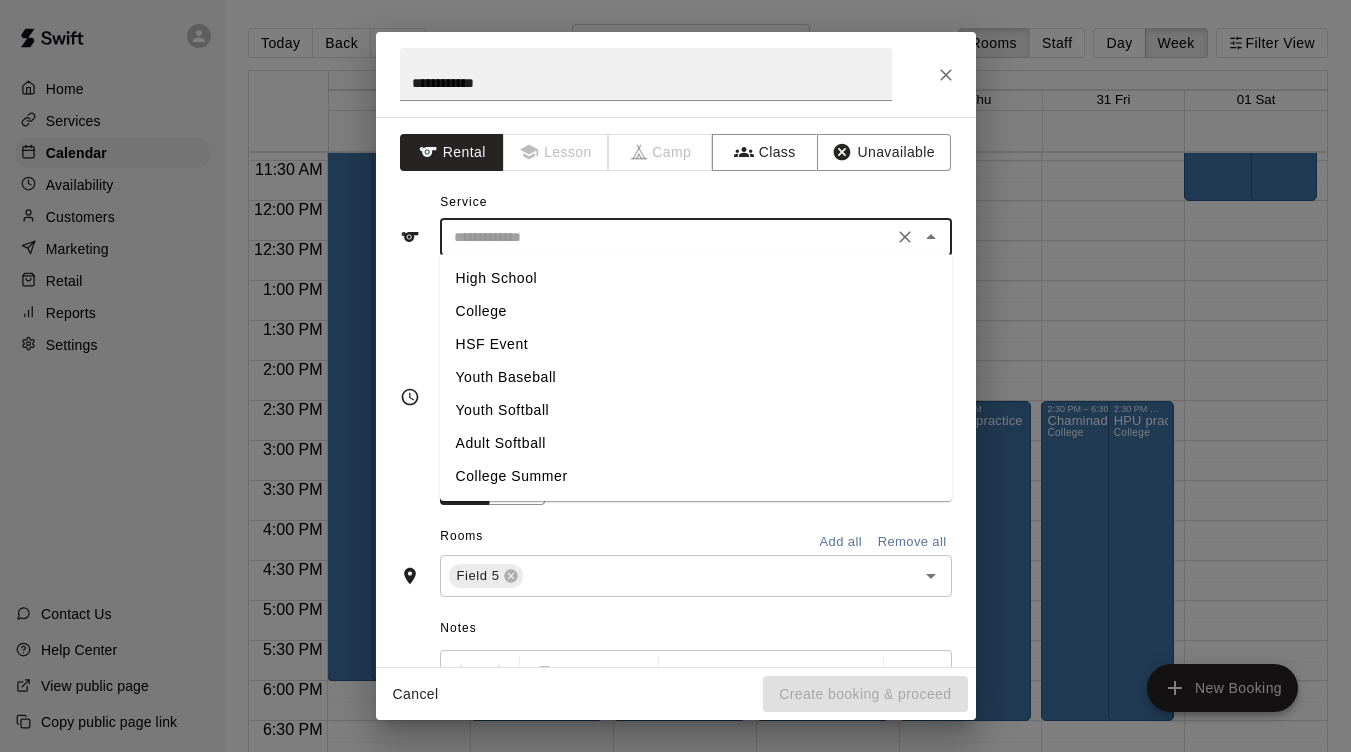 click on "College" at bounding box center (696, 311) 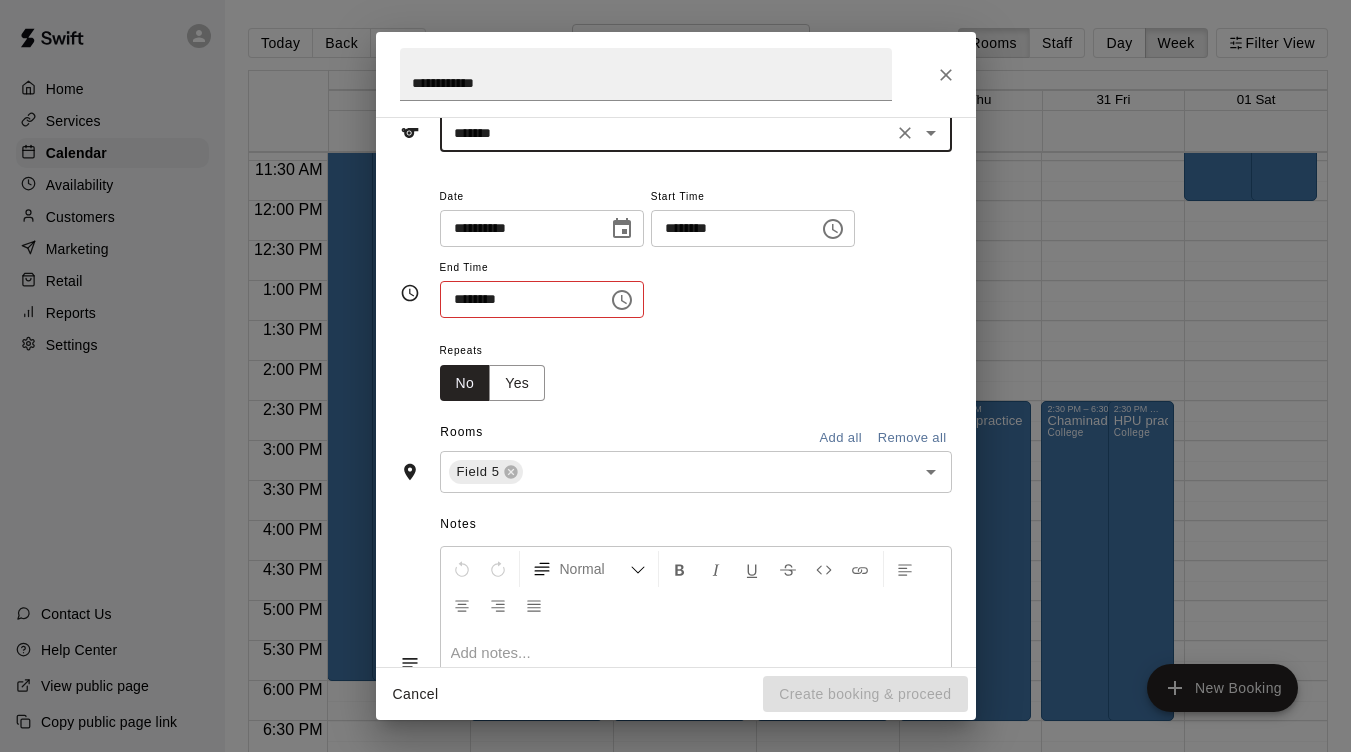 scroll, scrollTop: 112, scrollLeft: 0, axis: vertical 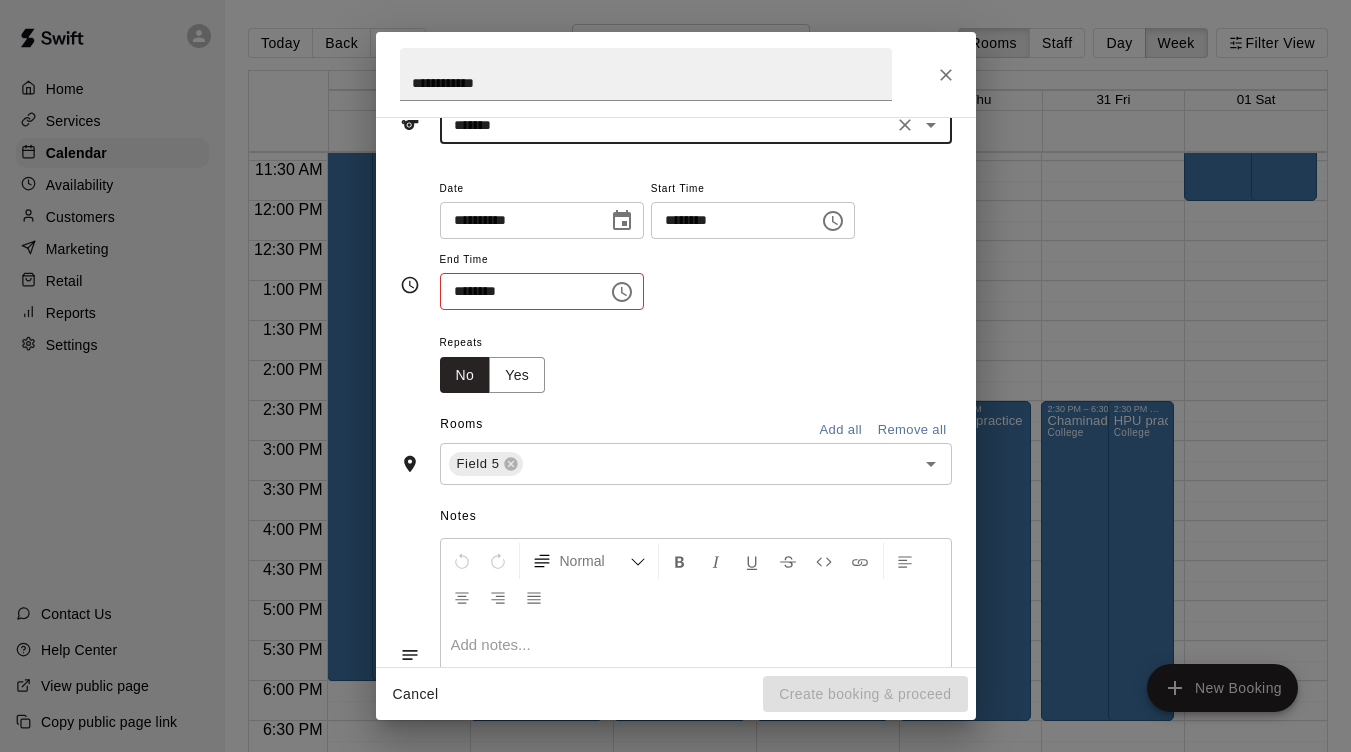 click on "********" at bounding box center [517, 291] 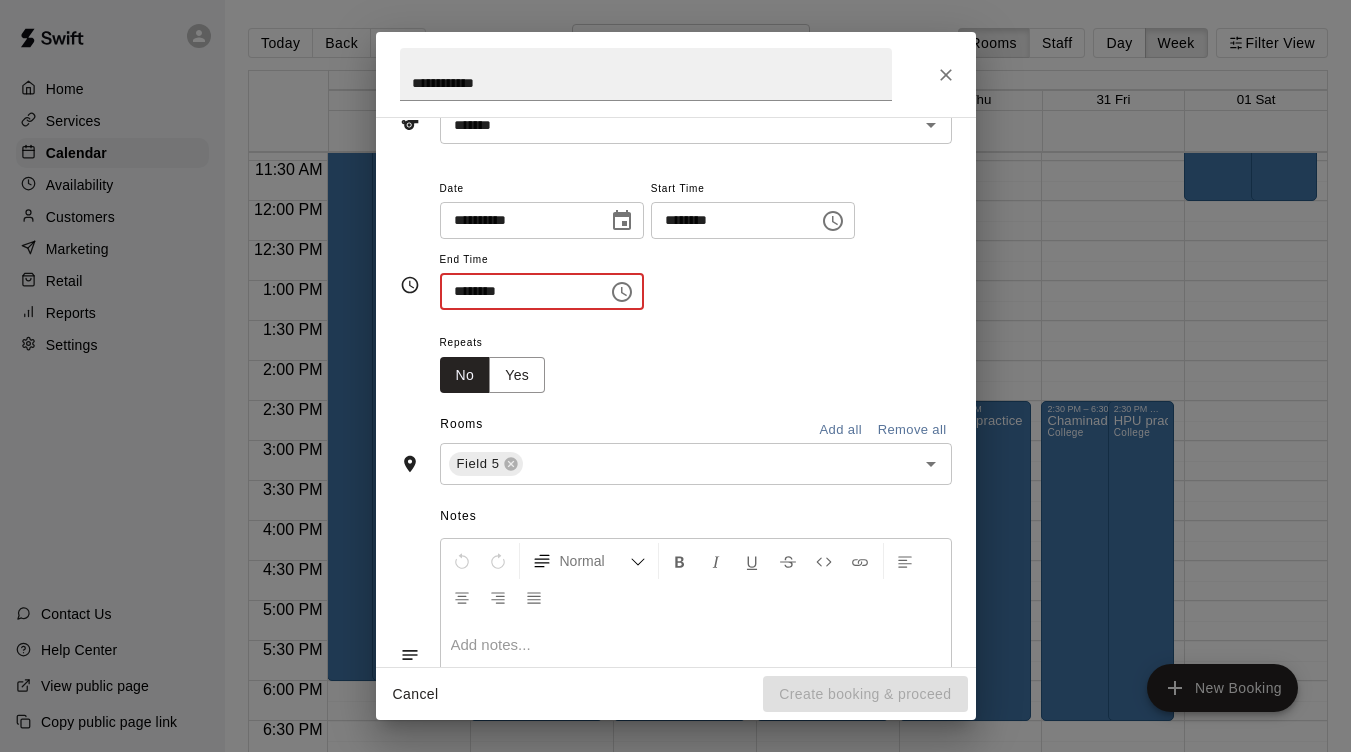type on "********" 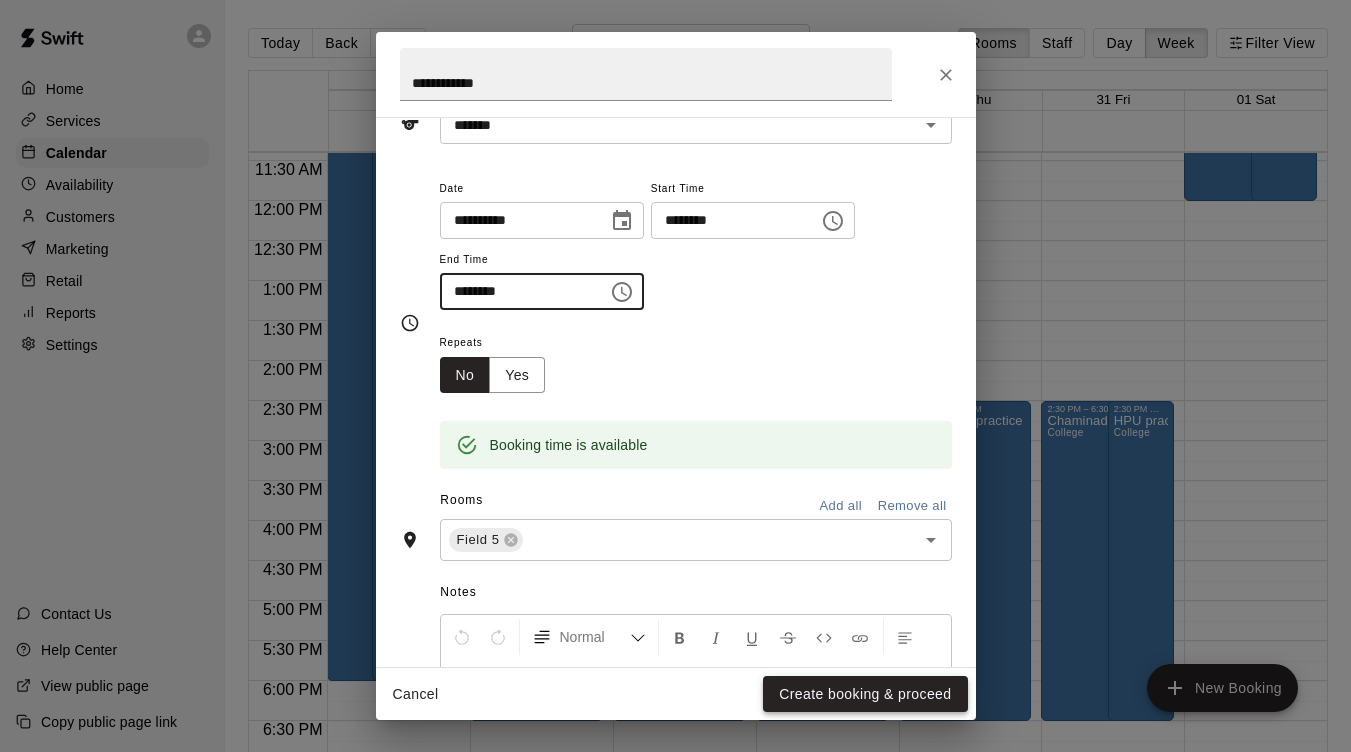 click on "Create booking & proceed" at bounding box center (865, 694) 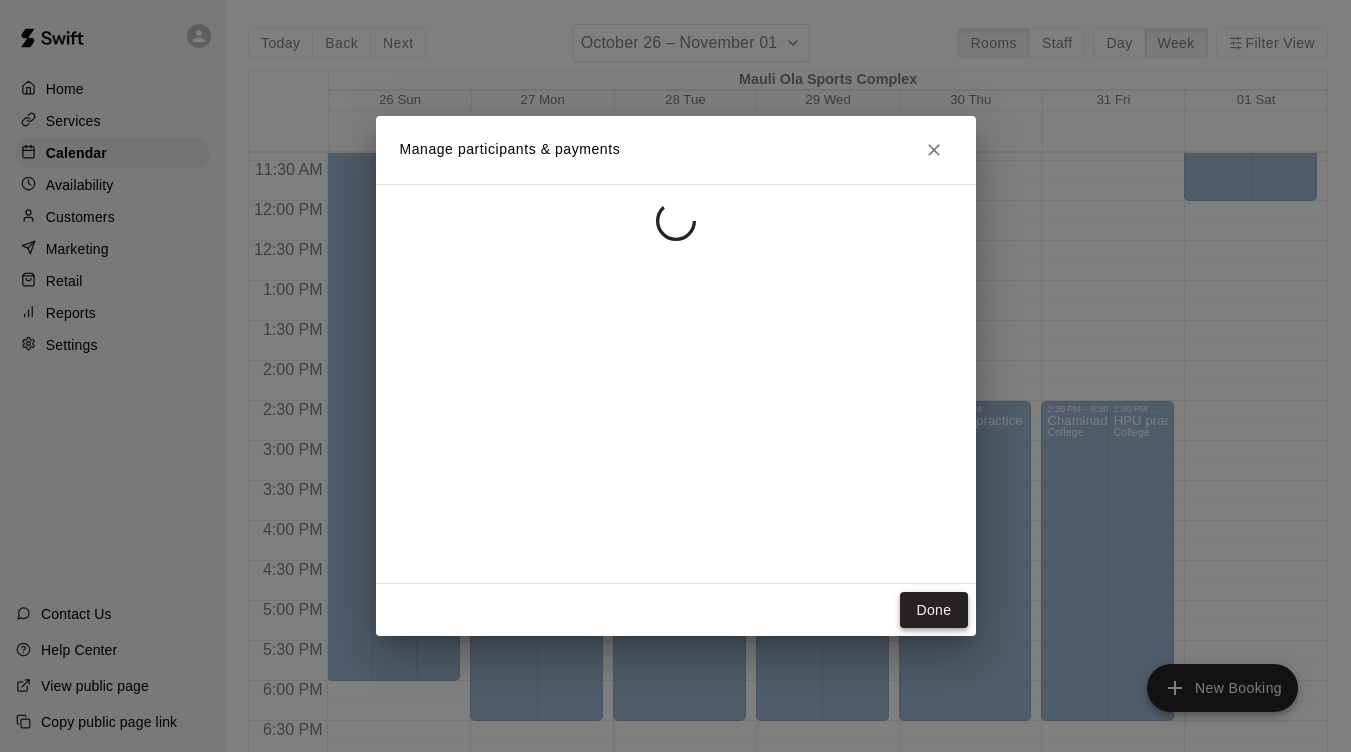 click on "Done" at bounding box center (933, 610) 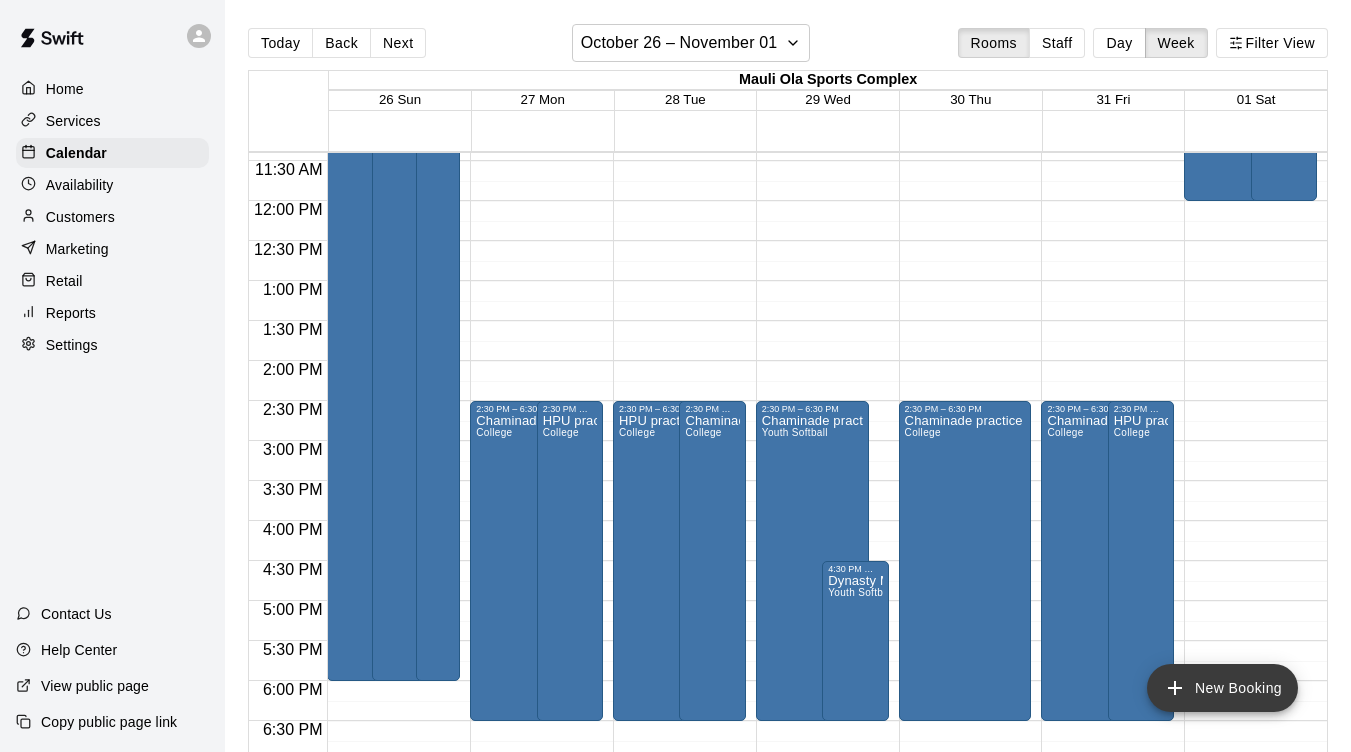 click on "New Booking" at bounding box center [1222, 688] 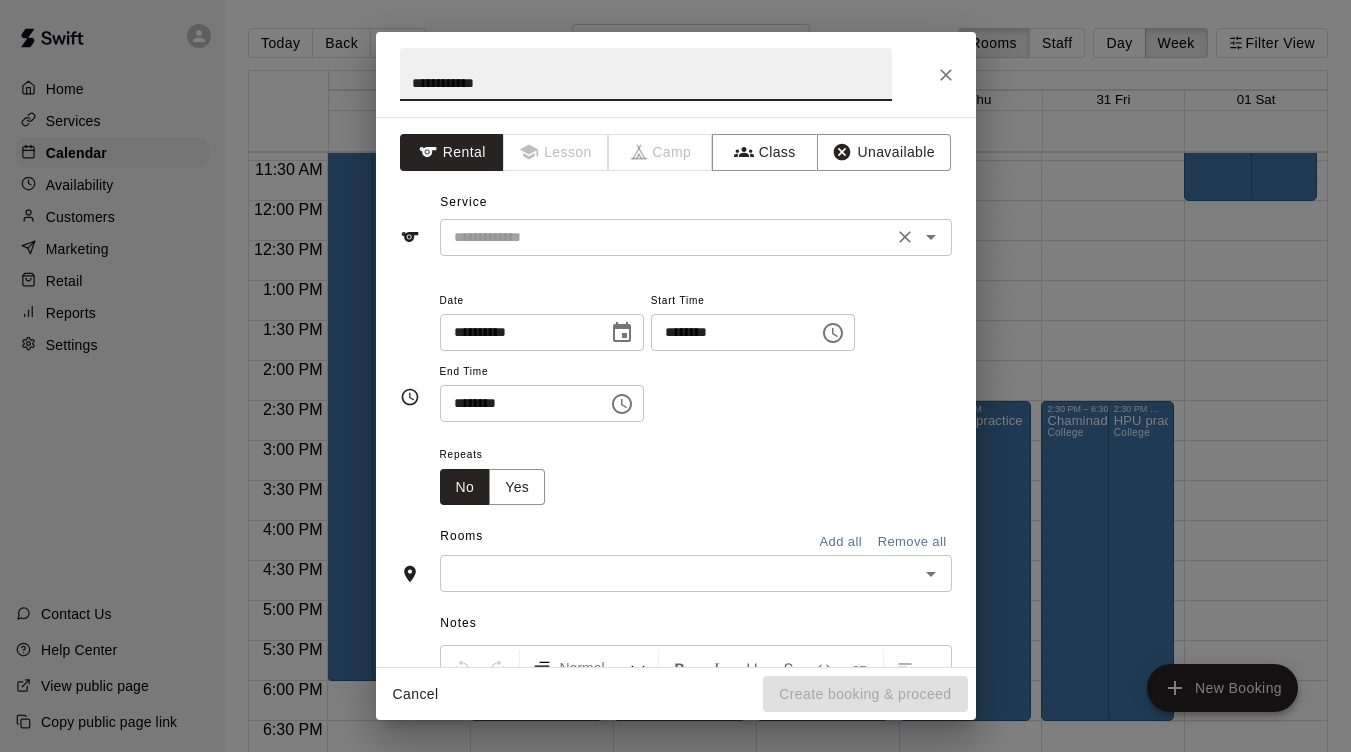 type on "**********" 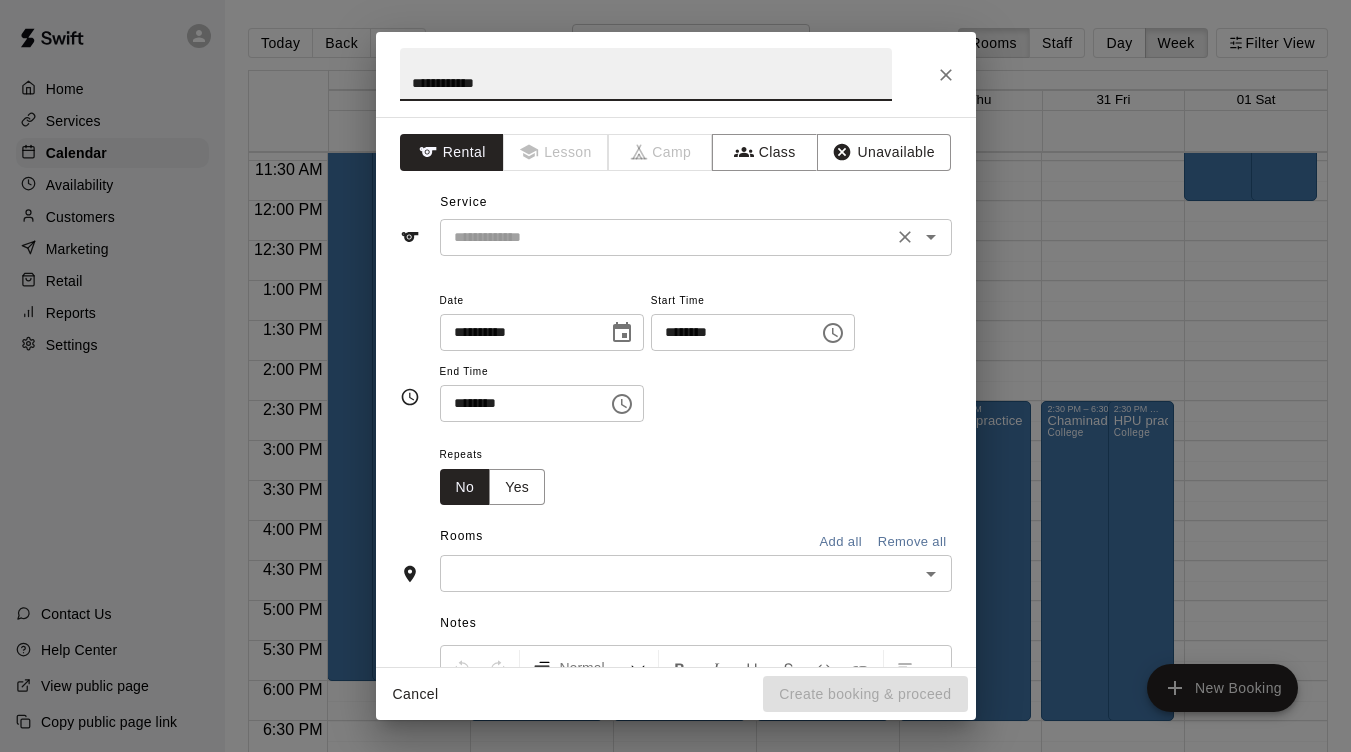 click at bounding box center (666, 237) 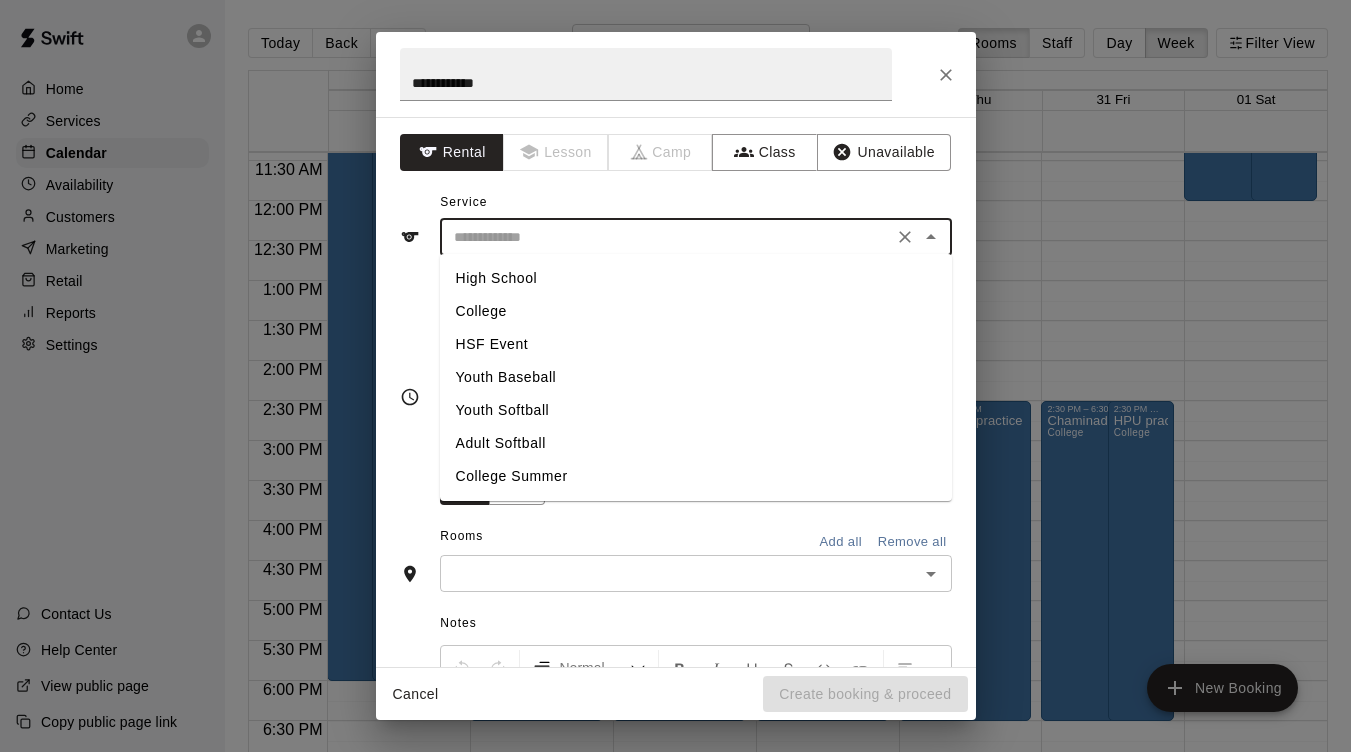 click on "College" at bounding box center [696, 311] 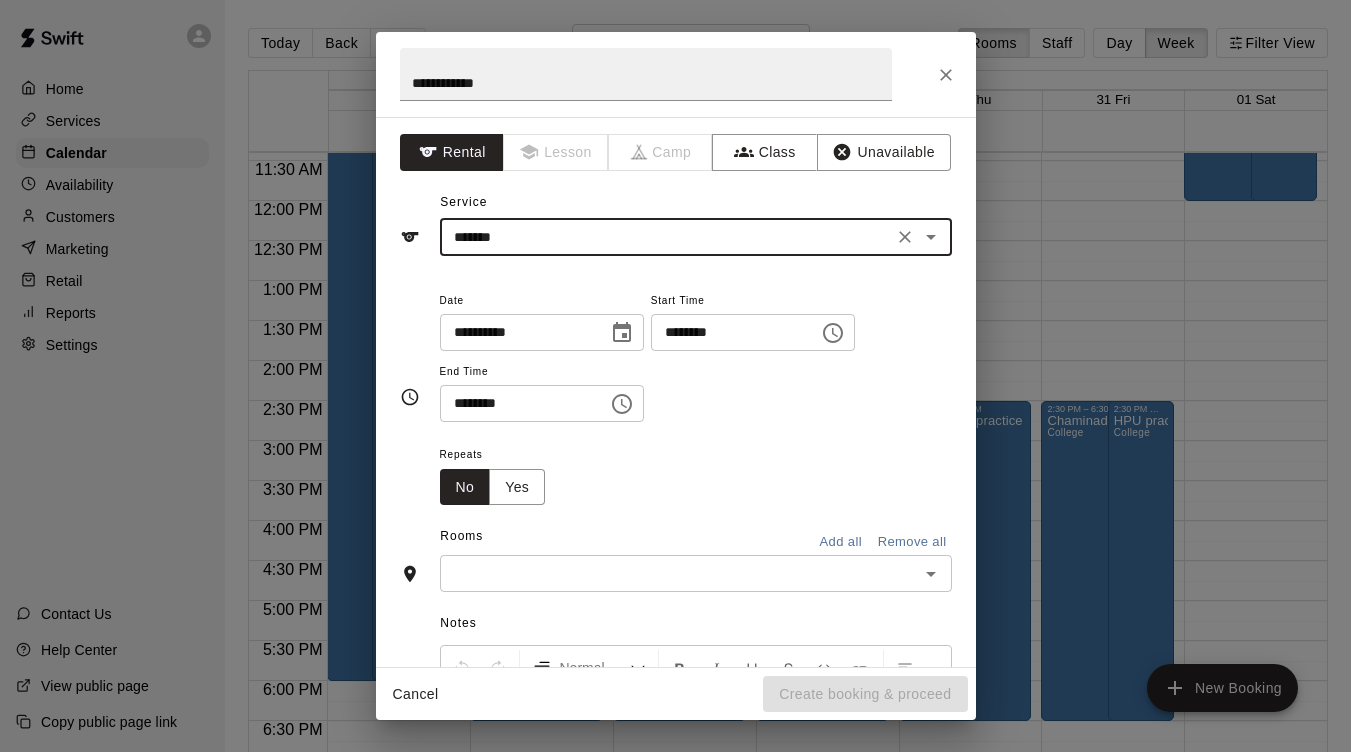 click on "********" at bounding box center [728, 332] 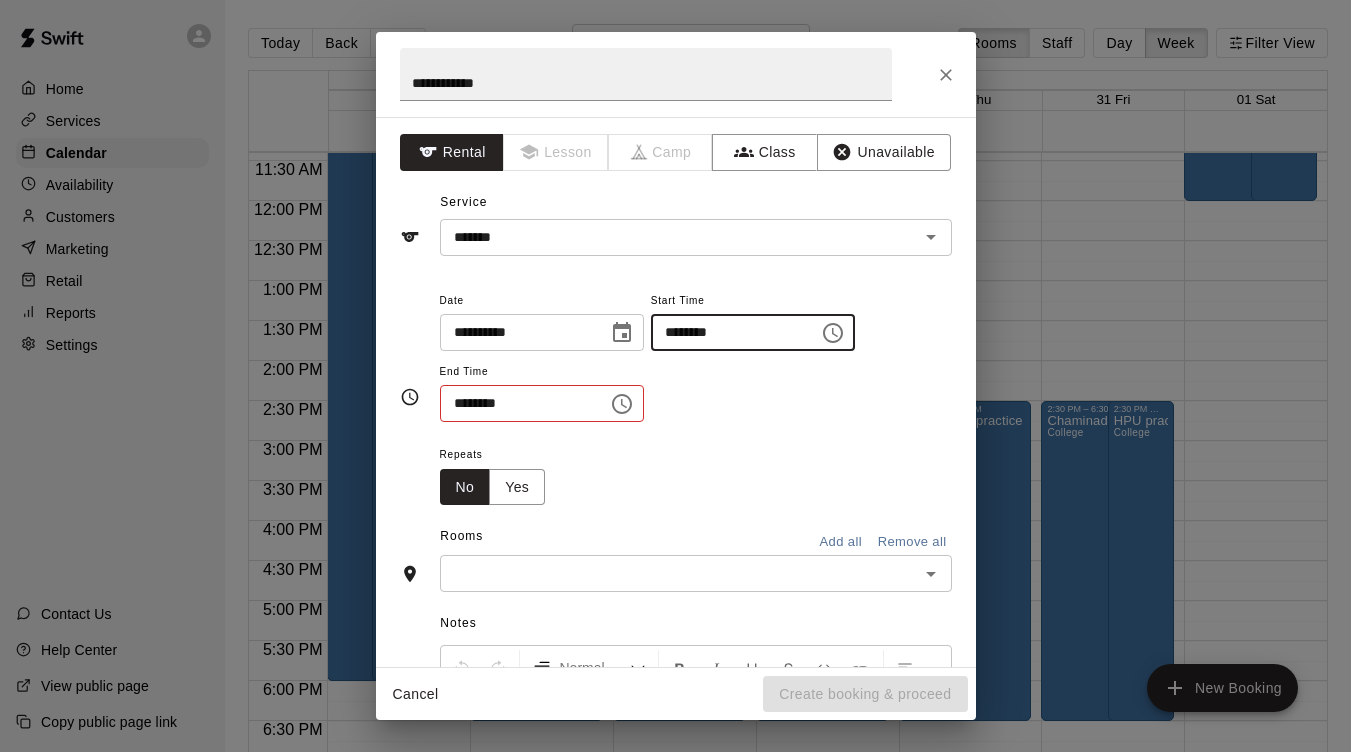 type on "********" 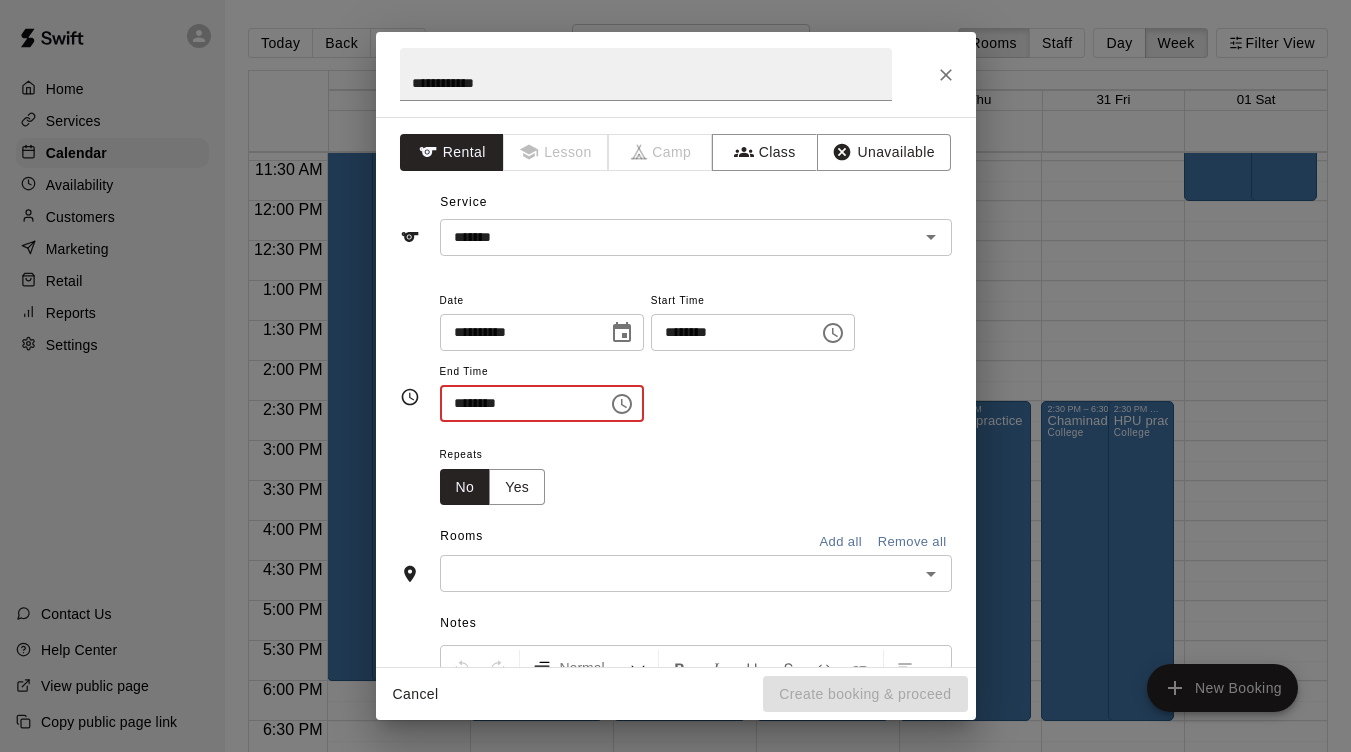 type on "********" 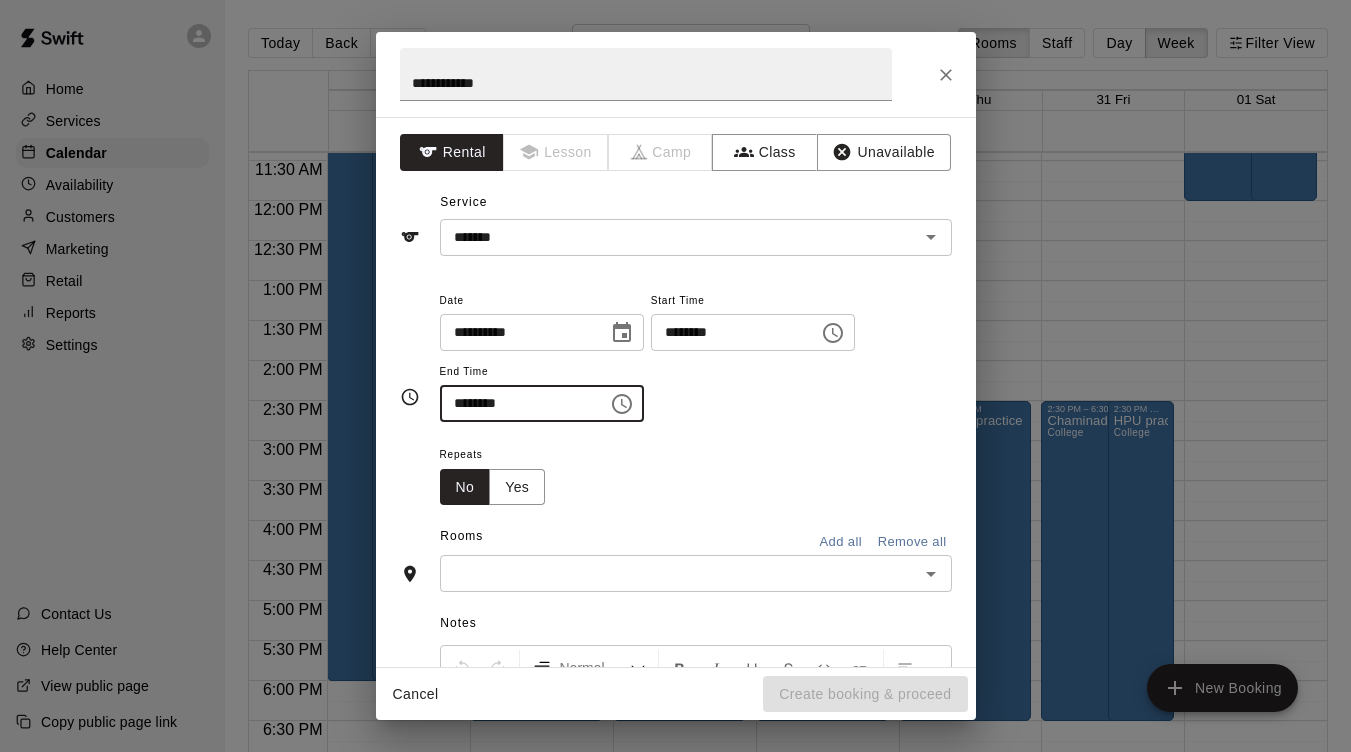 click at bounding box center [679, 573] 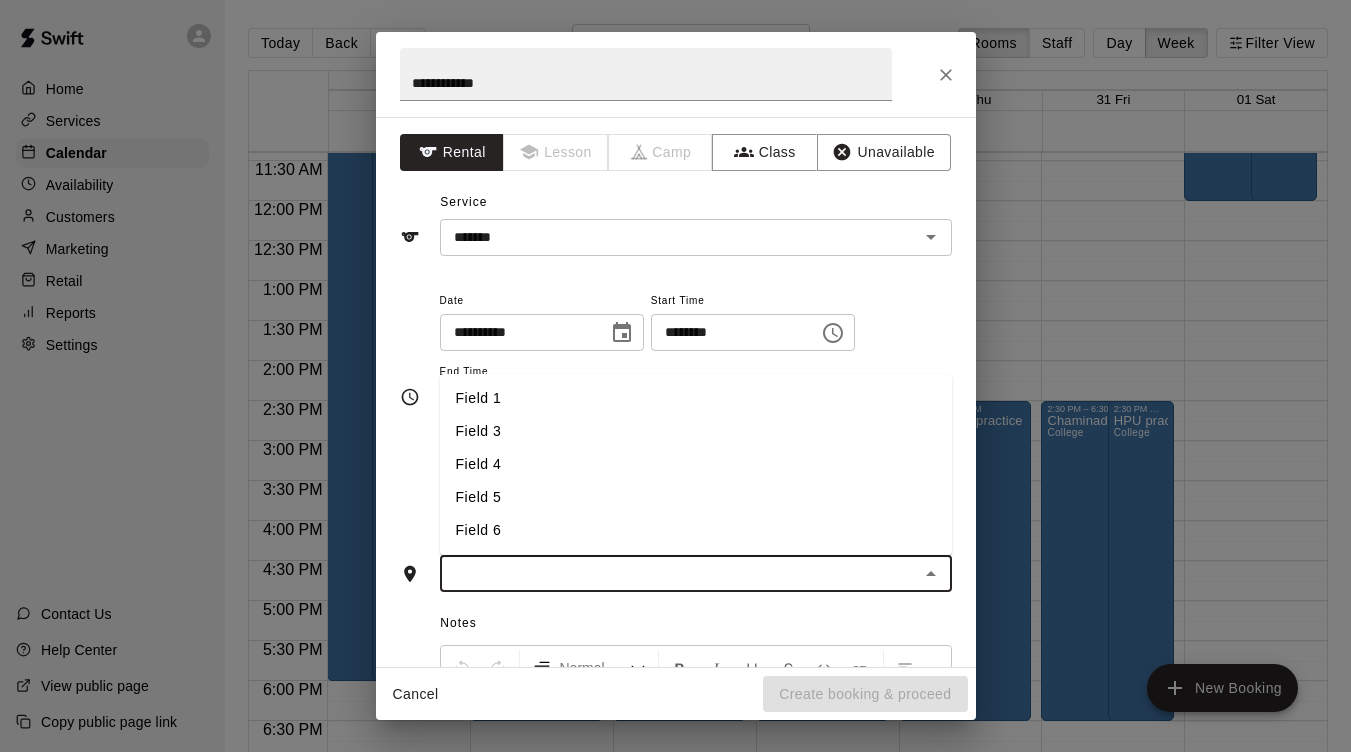 click on "Field 5" at bounding box center [696, 497] 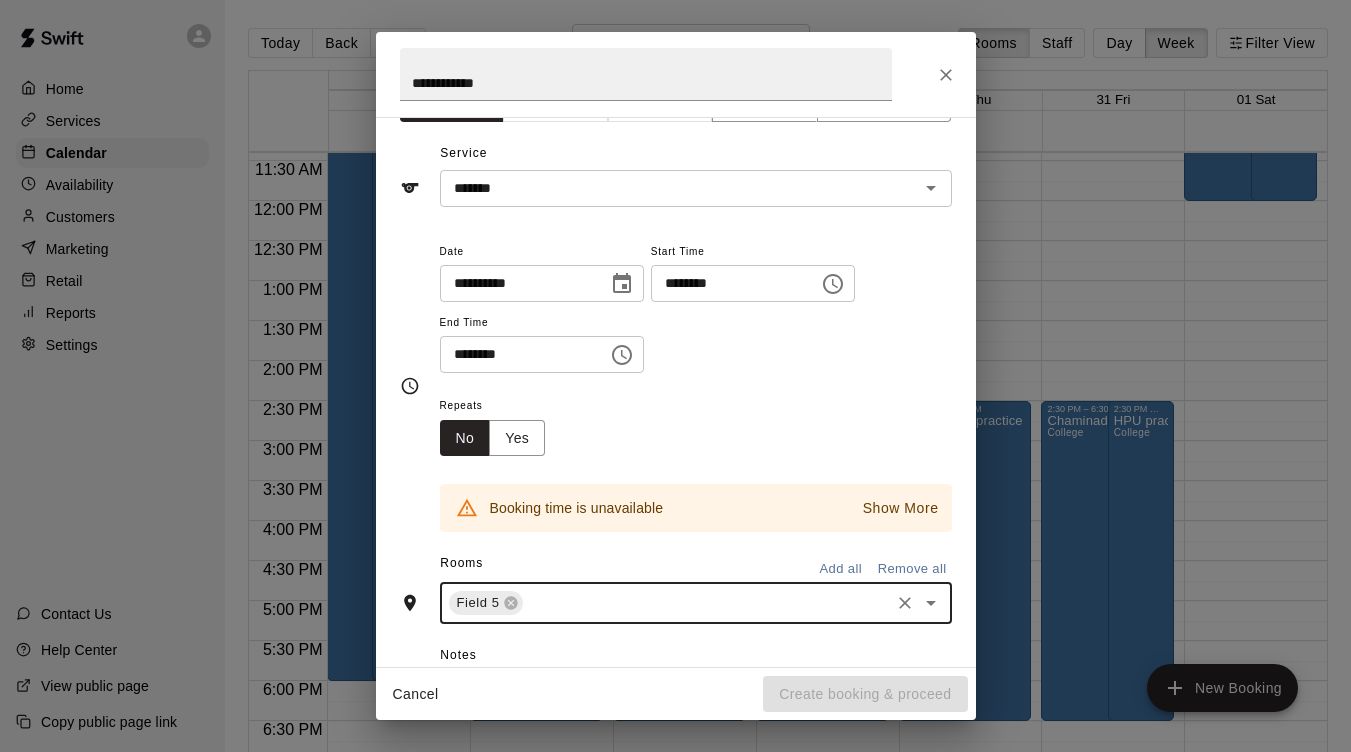 scroll, scrollTop: 23, scrollLeft: 0, axis: vertical 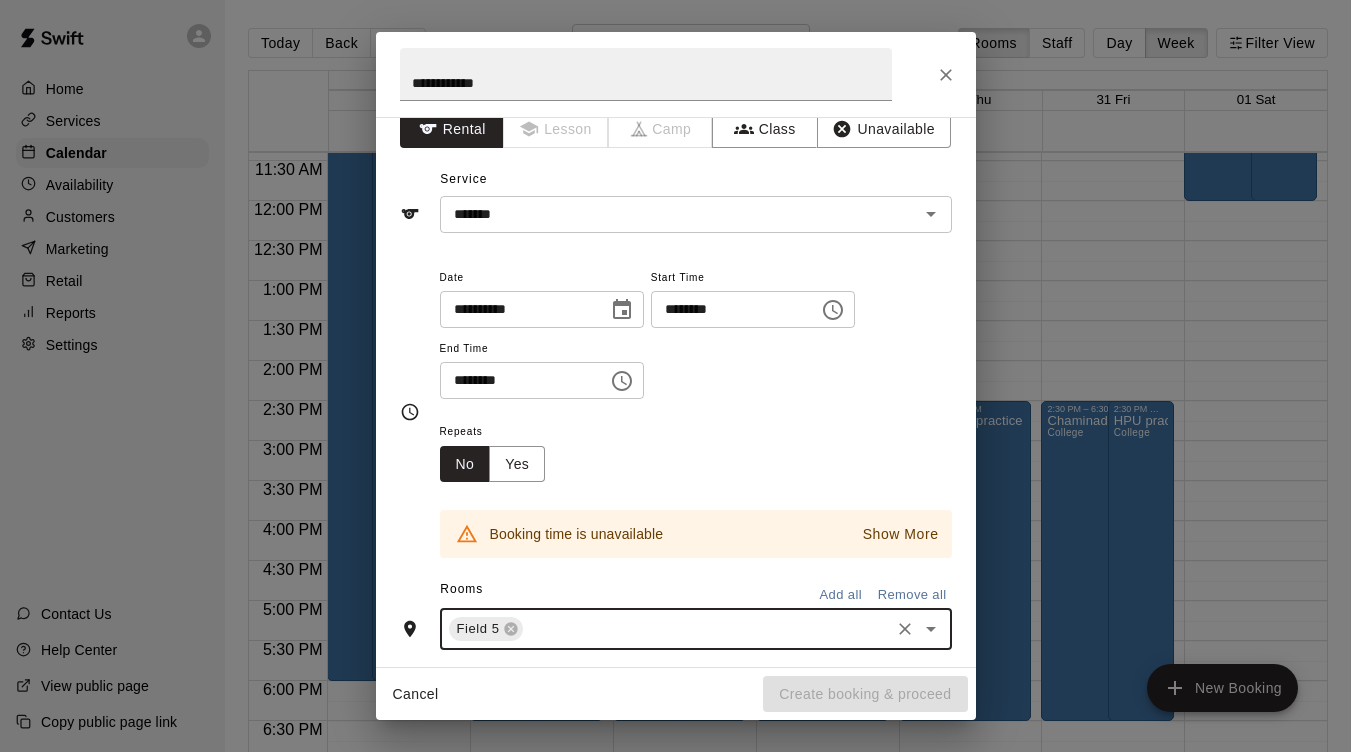 click 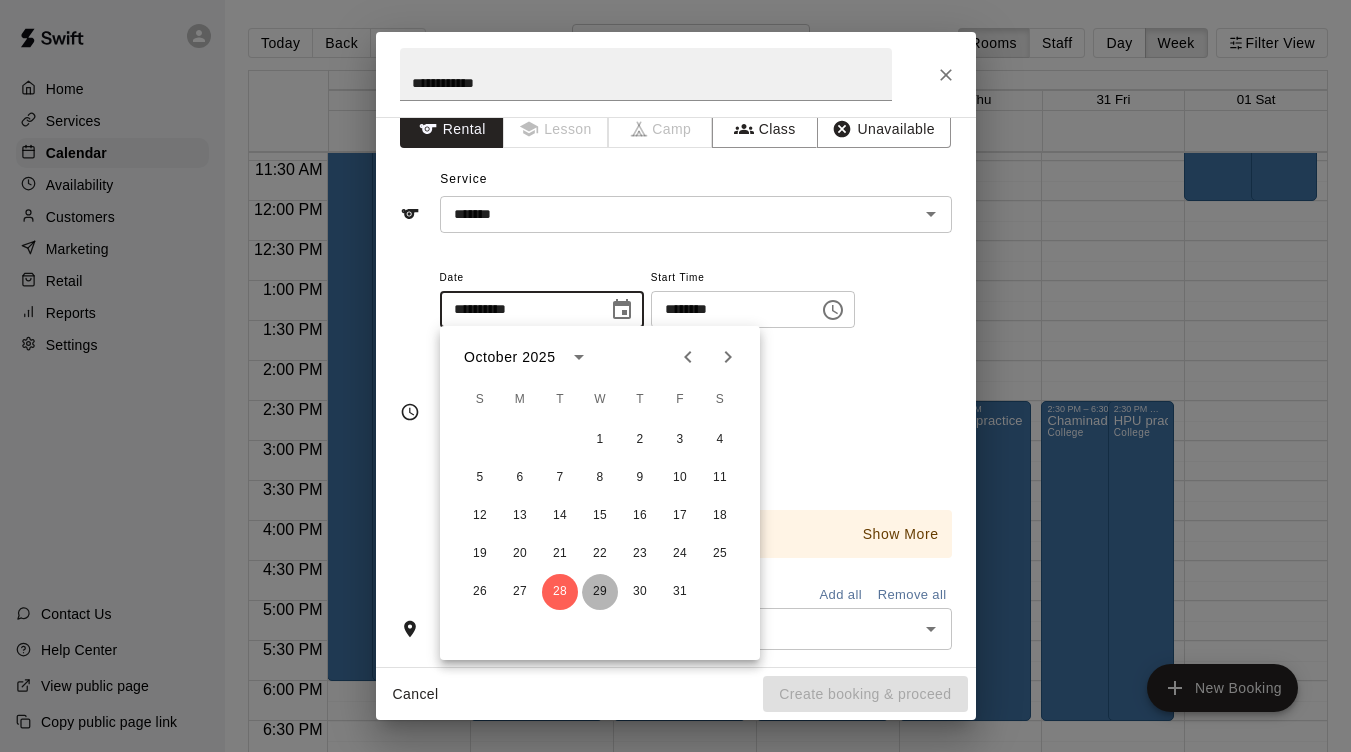click on "29" at bounding box center (600, 592) 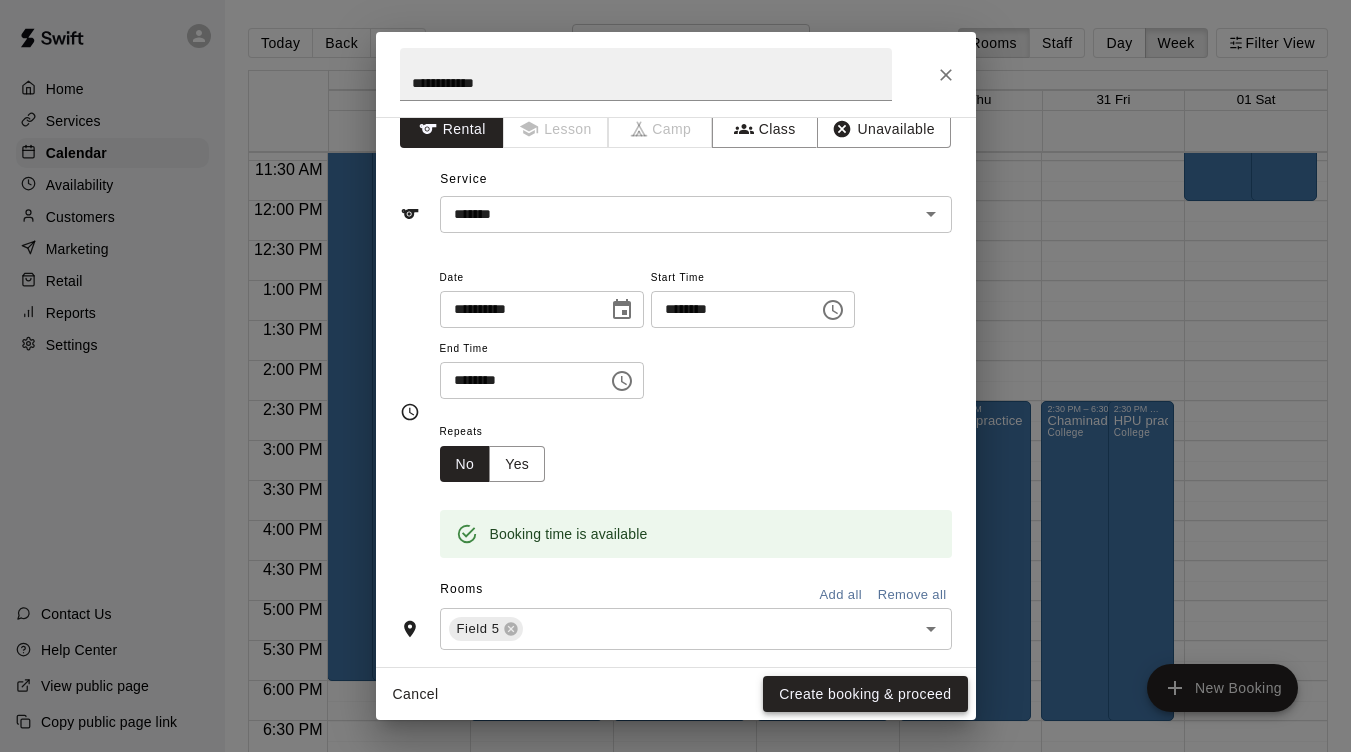click on "Create booking & proceed" at bounding box center [865, 694] 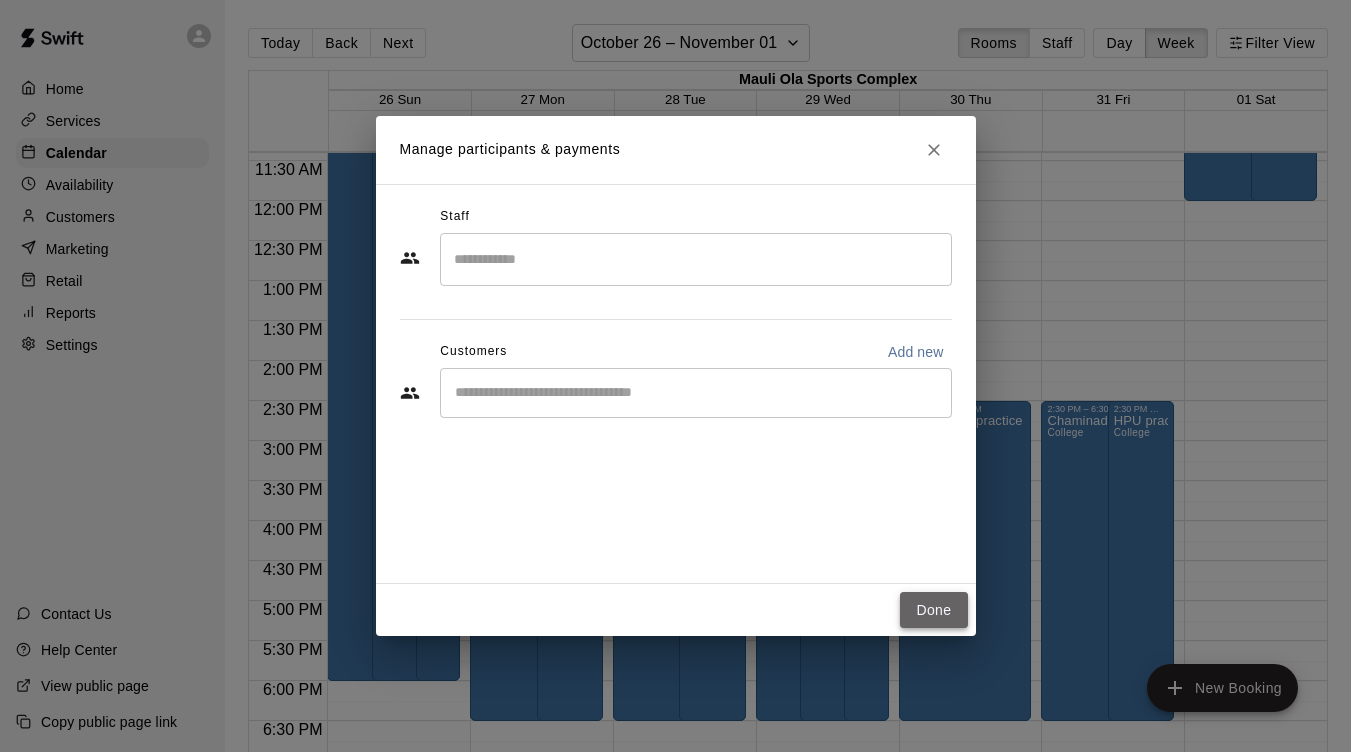 click on "Done" at bounding box center (933, 610) 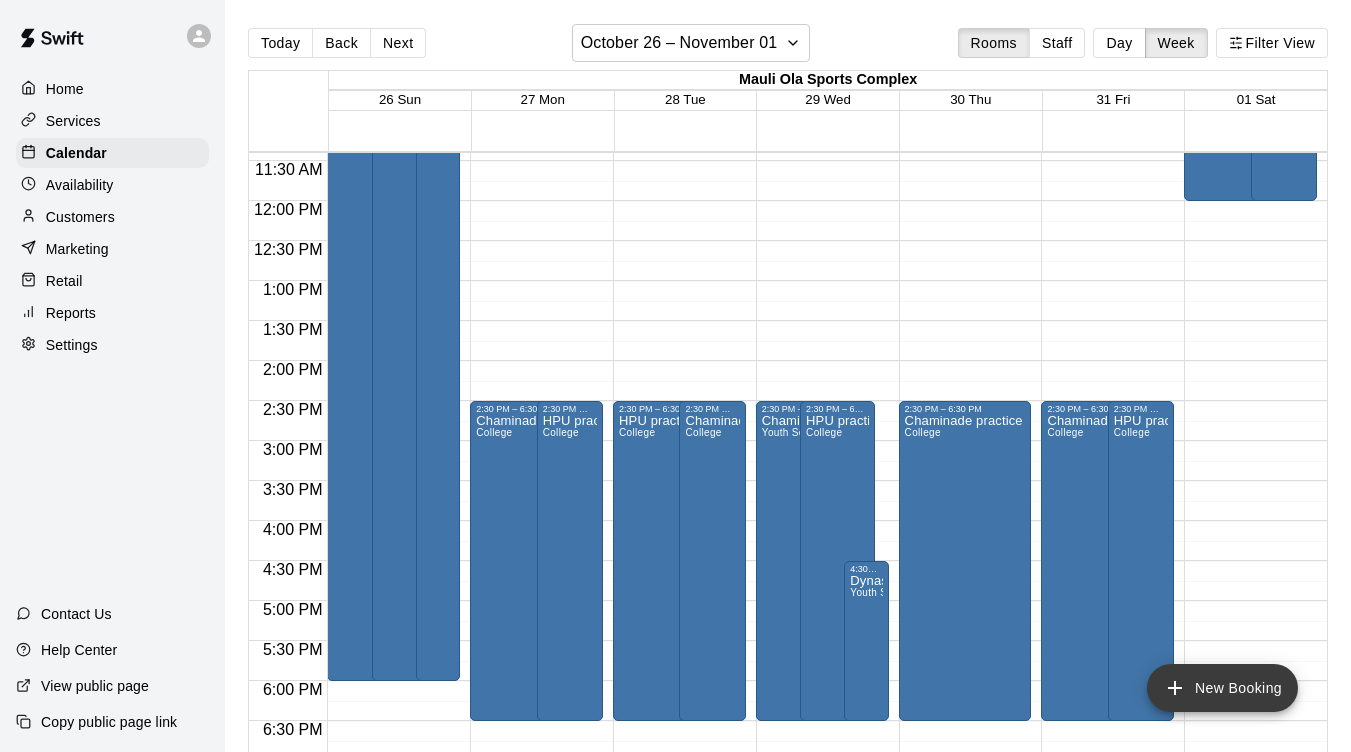 click on "New Booking" at bounding box center (1222, 688) 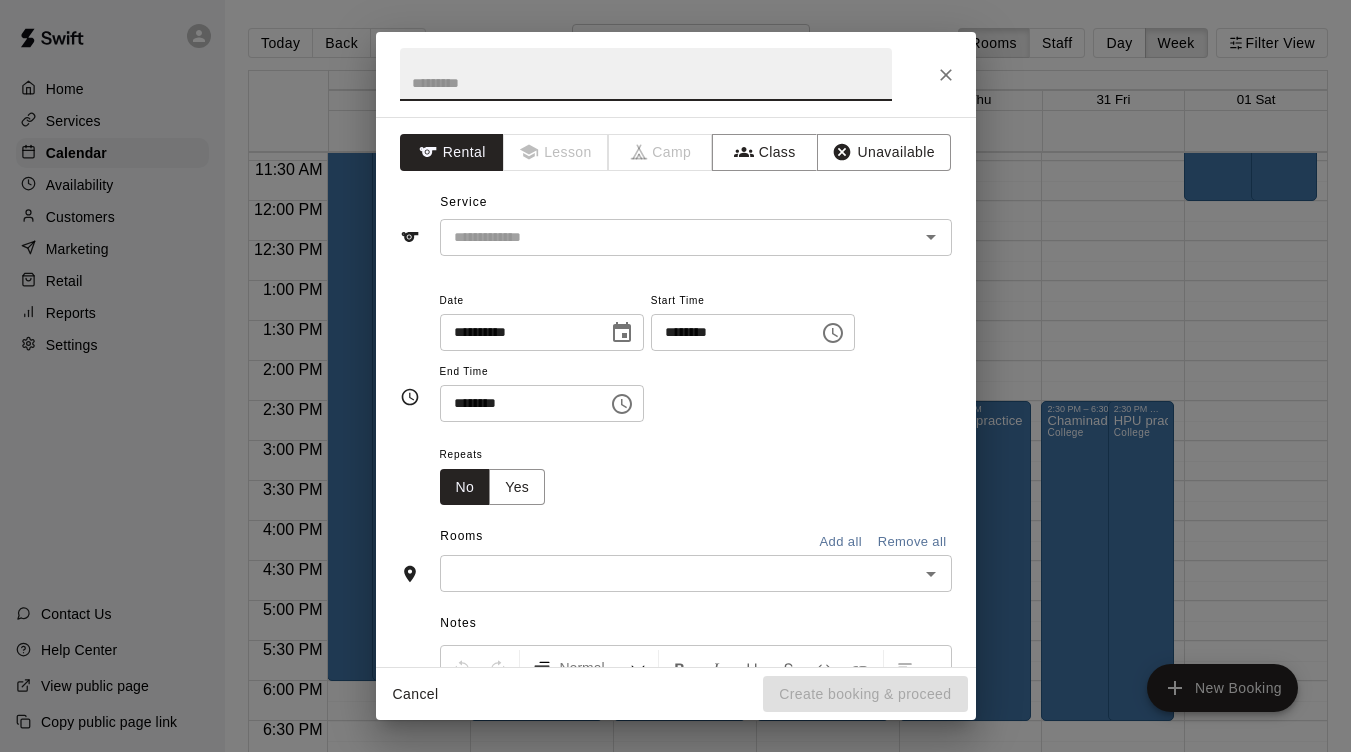 click 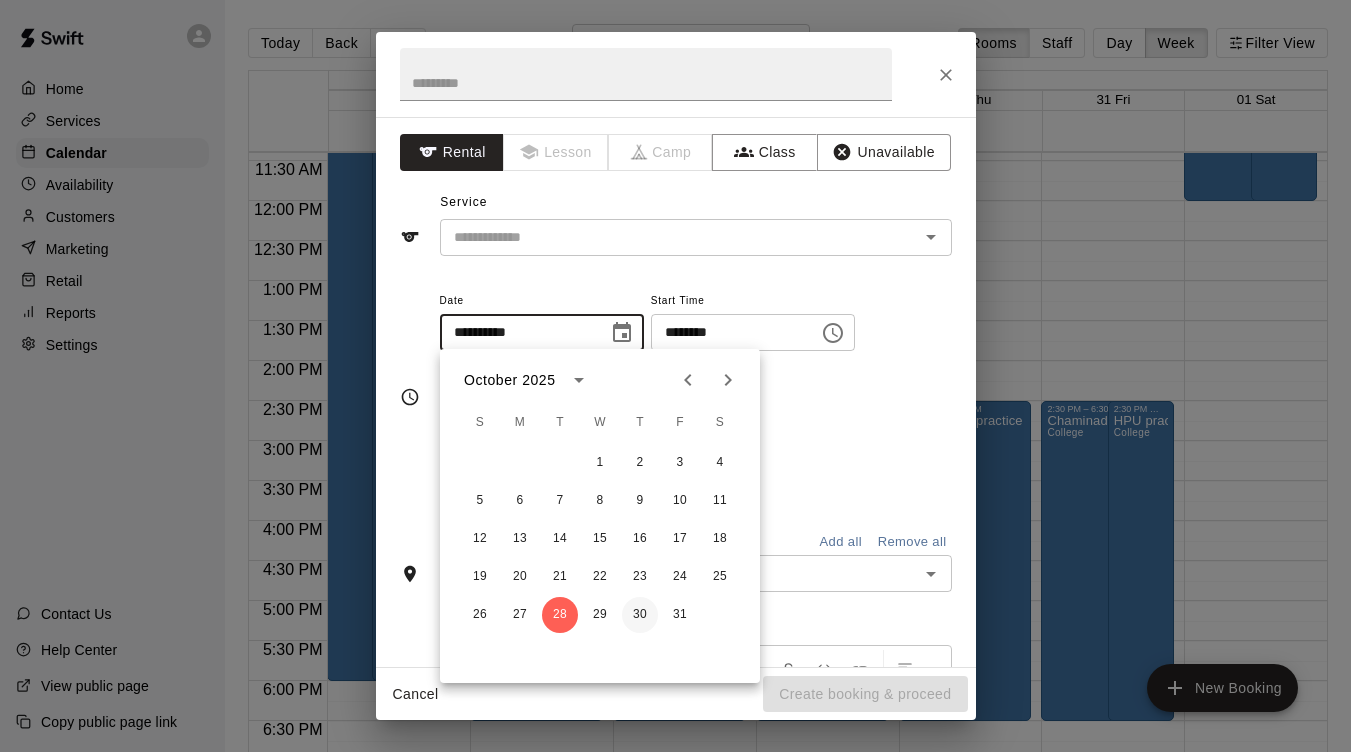 click on "30" at bounding box center (640, 615) 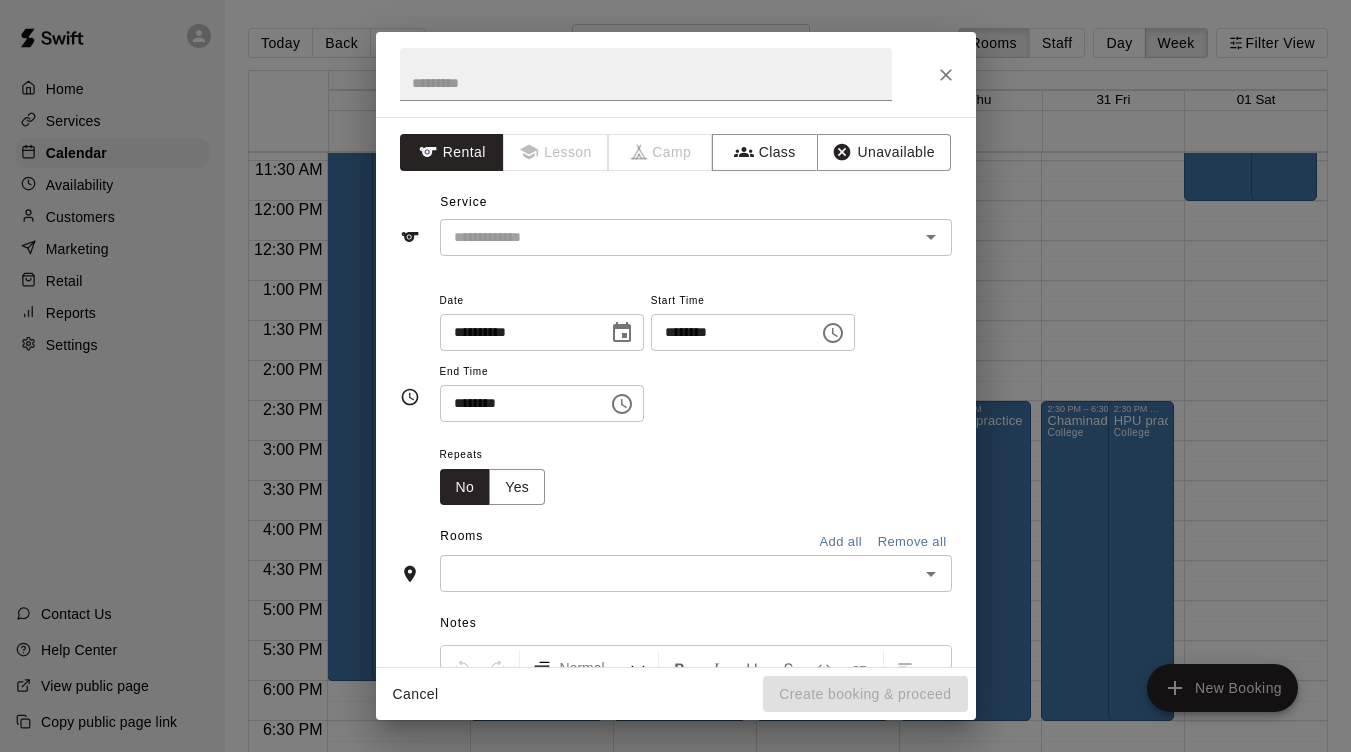 click on "********" at bounding box center [728, 332] 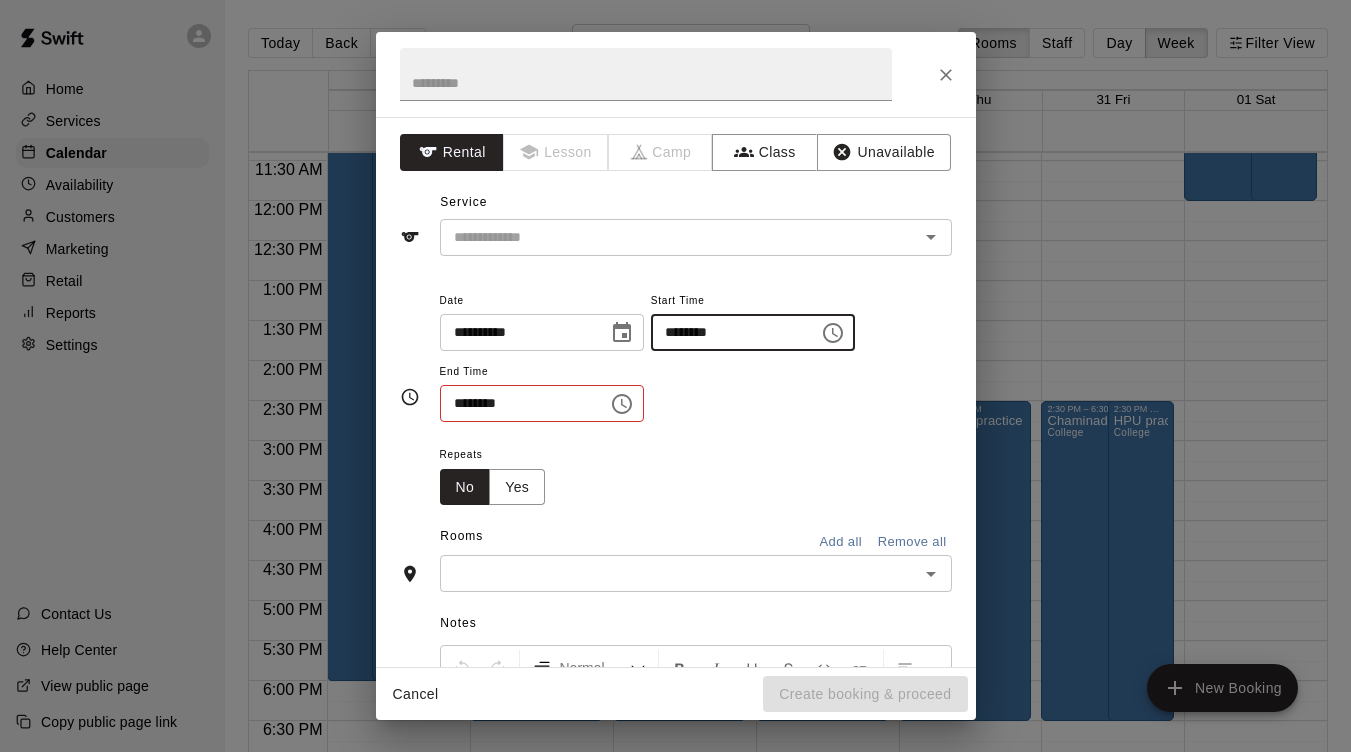 click on "********" at bounding box center (728, 332) 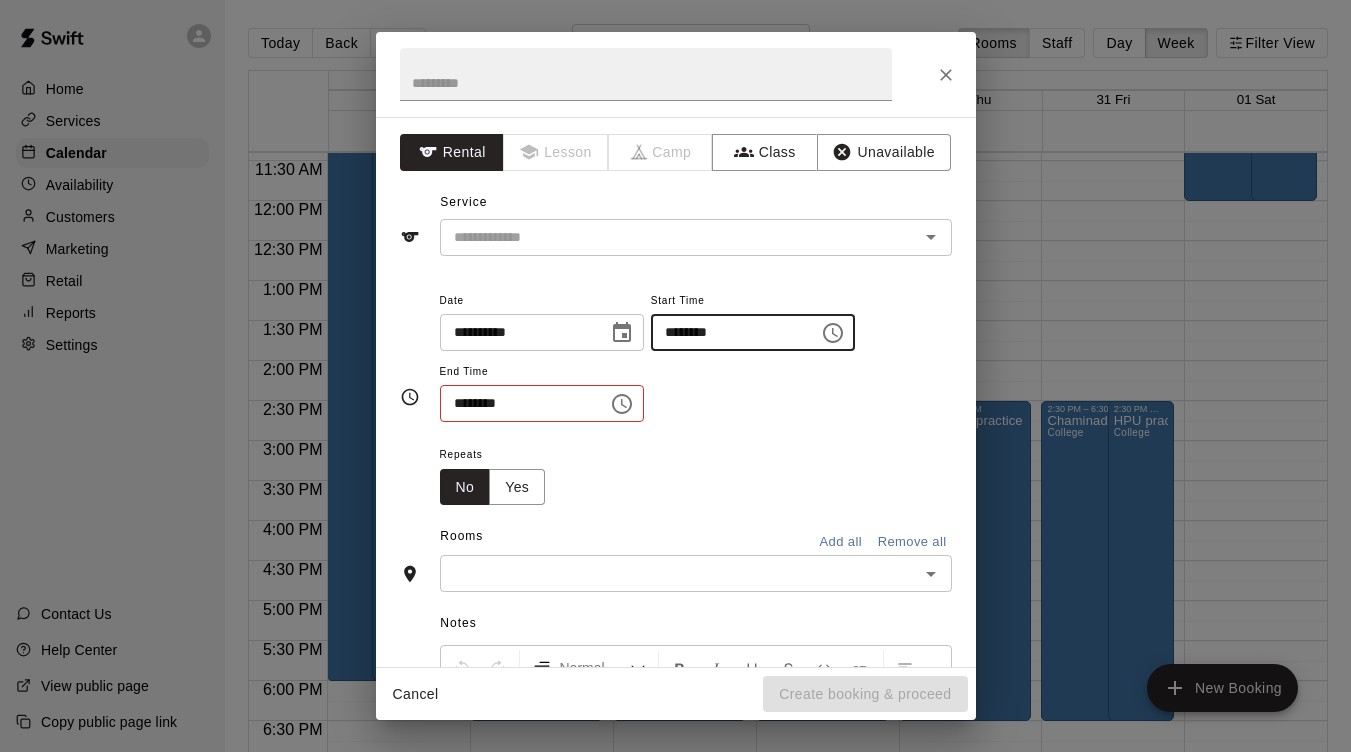 type on "********" 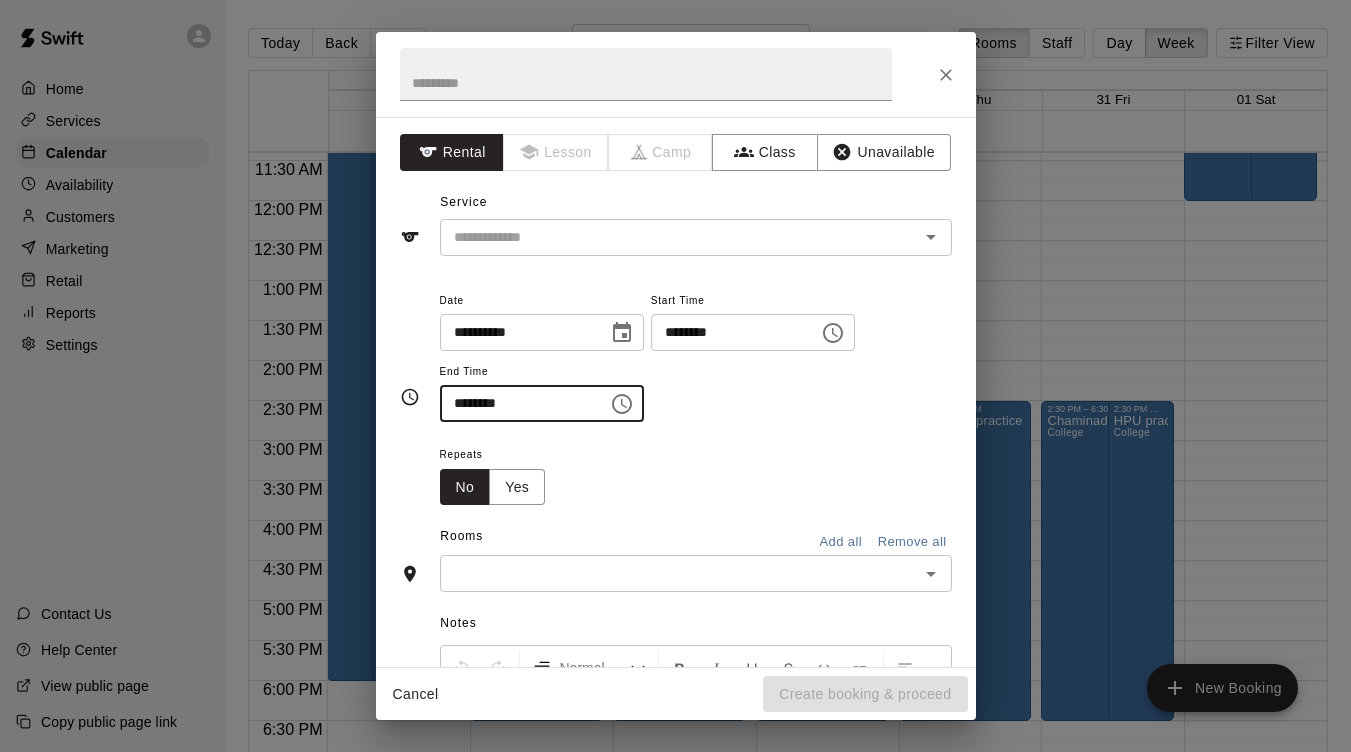 type on "********" 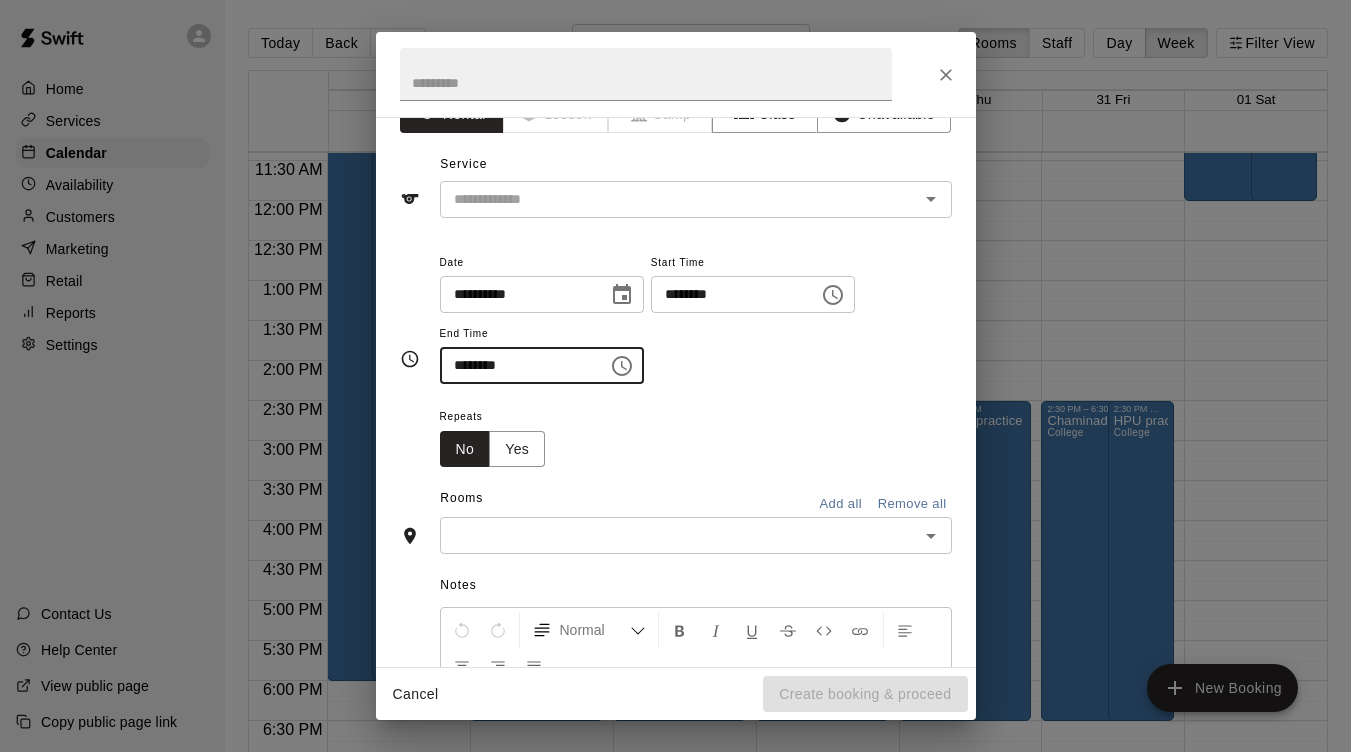 click at bounding box center [679, 535] 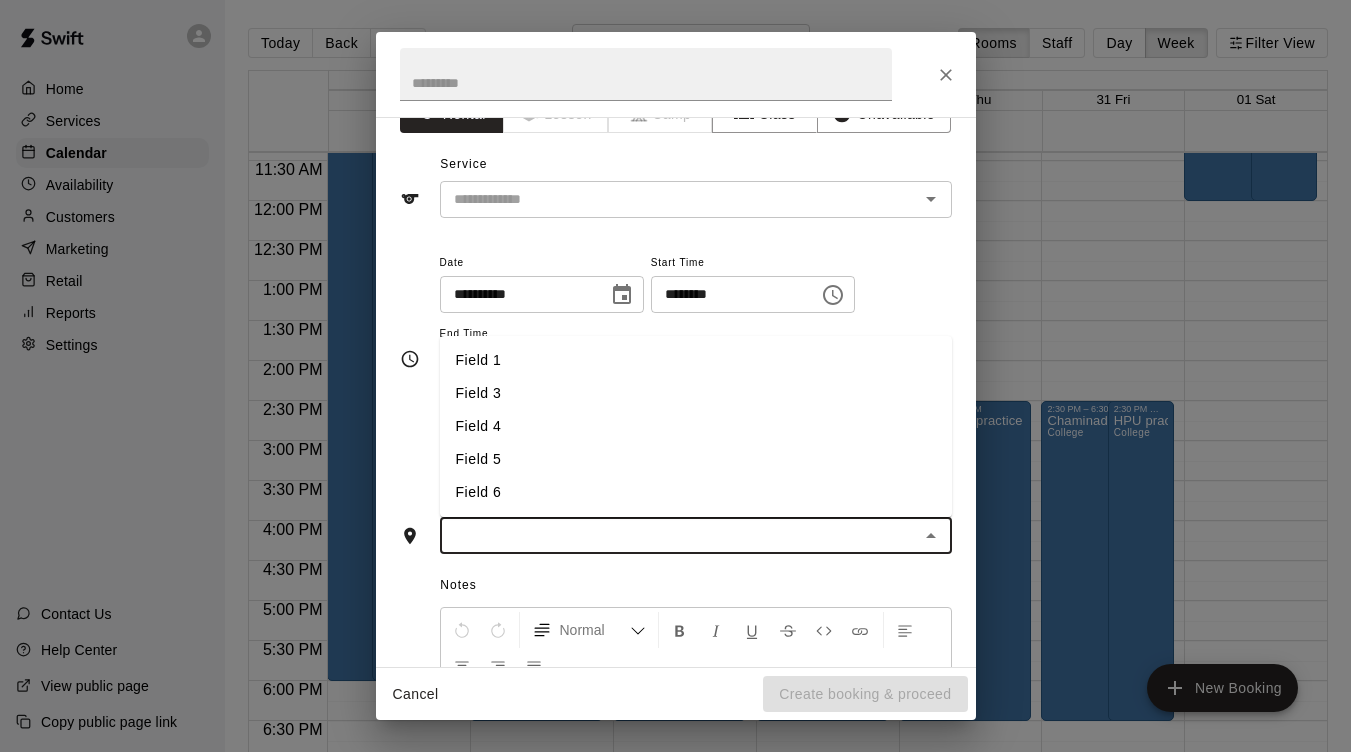 click on "Field 5" at bounding box center [696, 459] 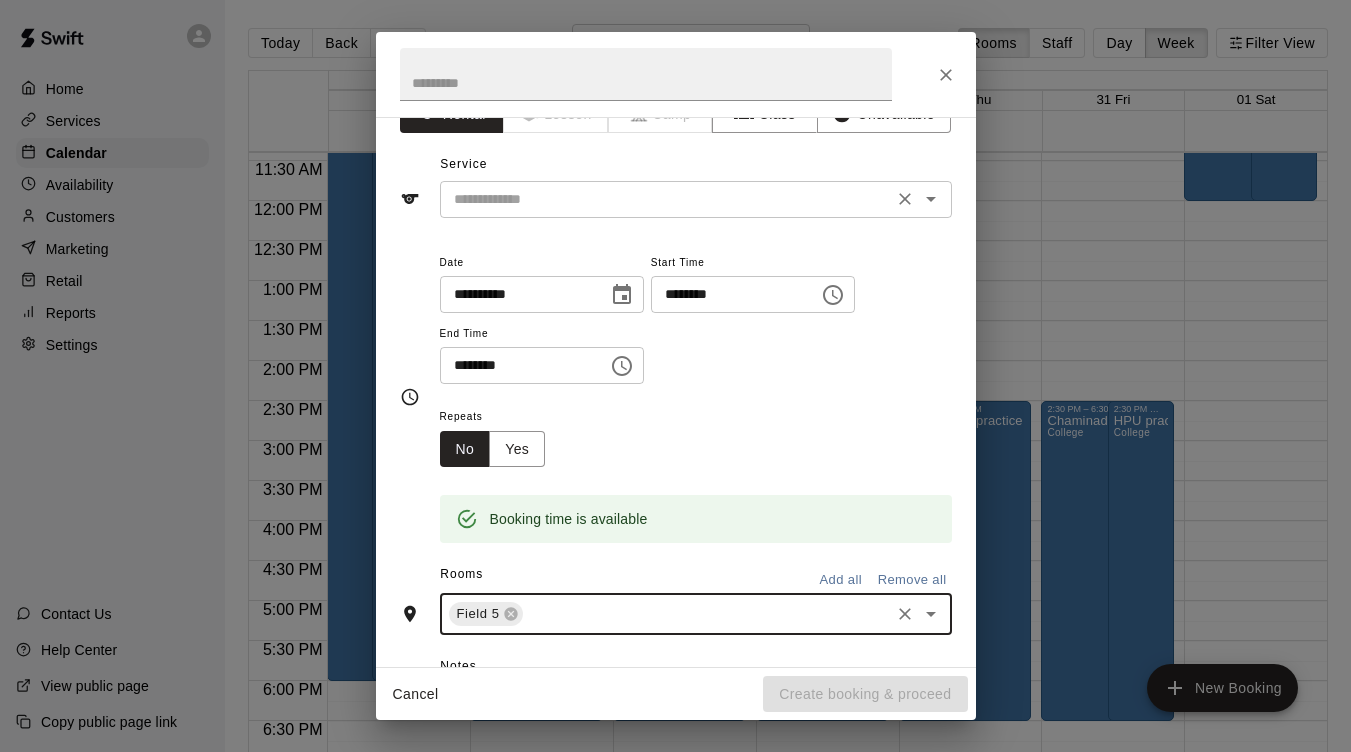 click at bounding box center (666, 199) 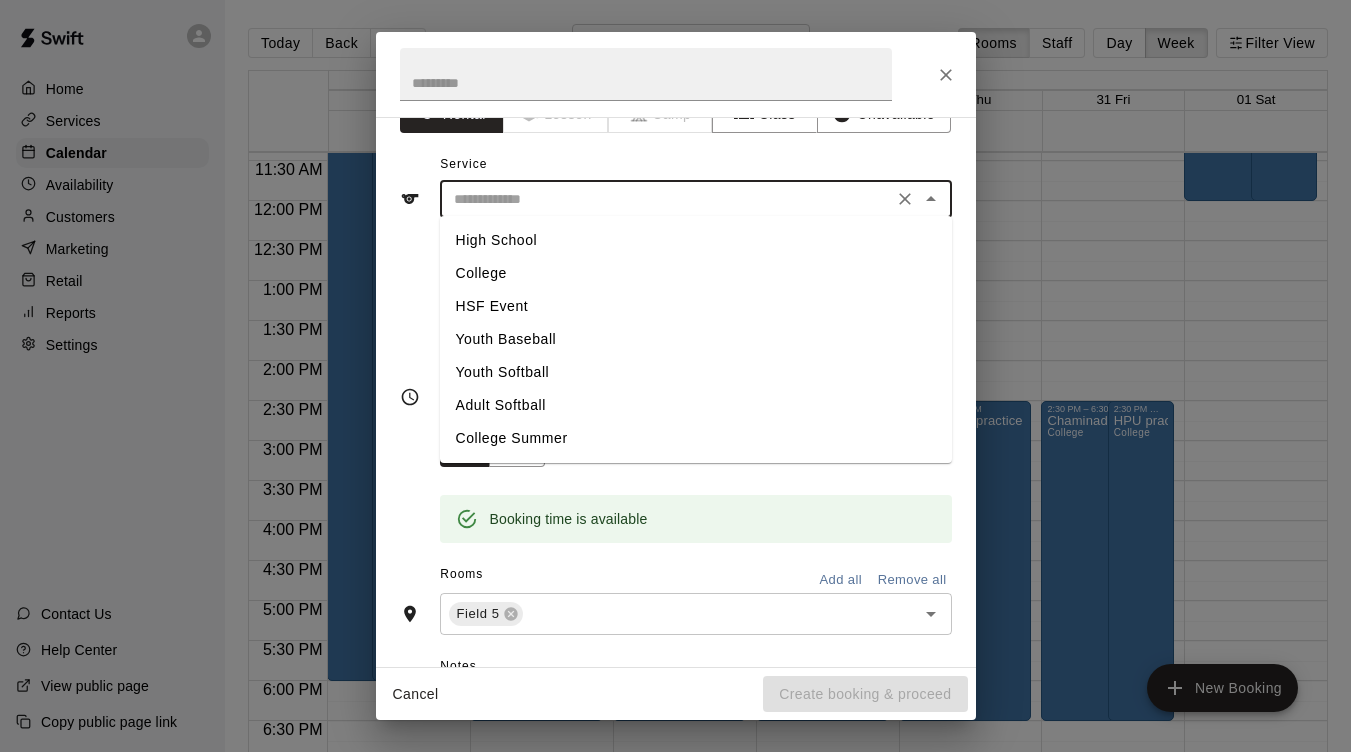 click on "College" at bounding box center [696, 273] 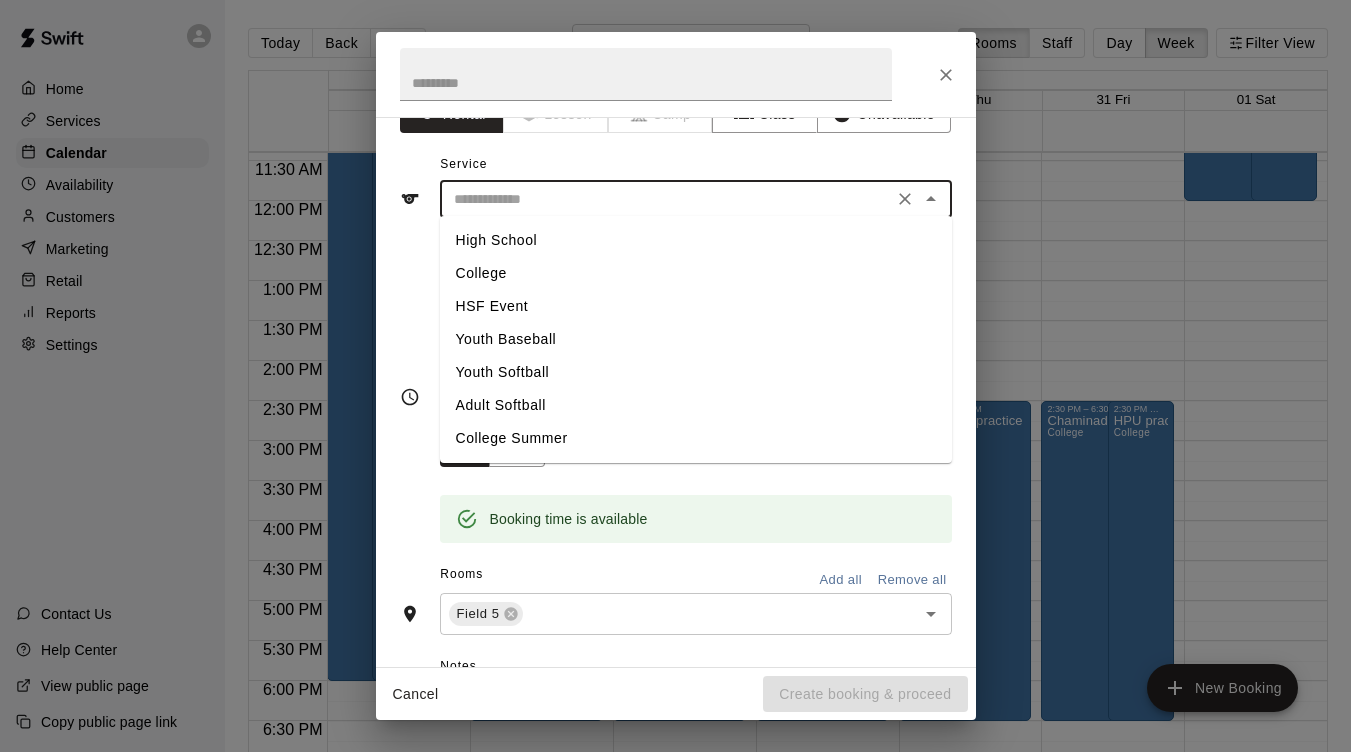 type on "*******" 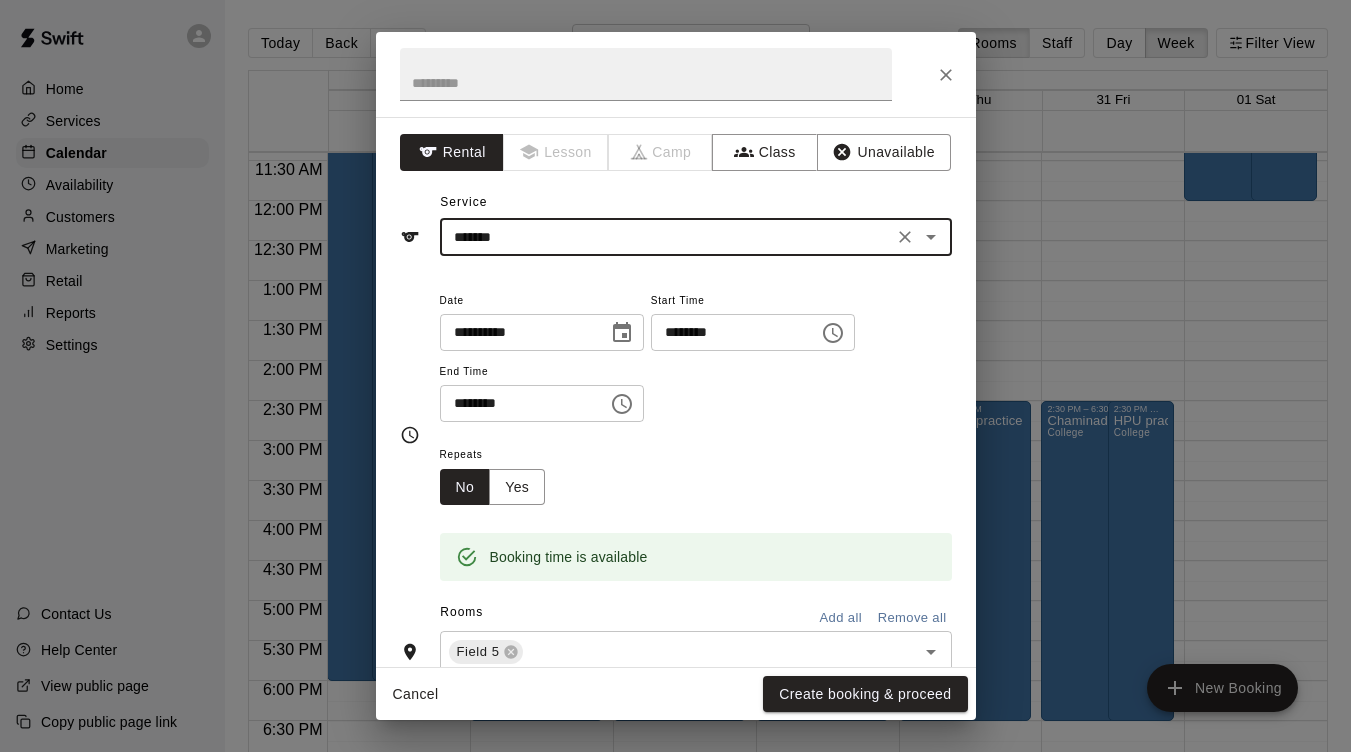 scroll, scrollTop: 0, scrollLeft: 0, axis: both 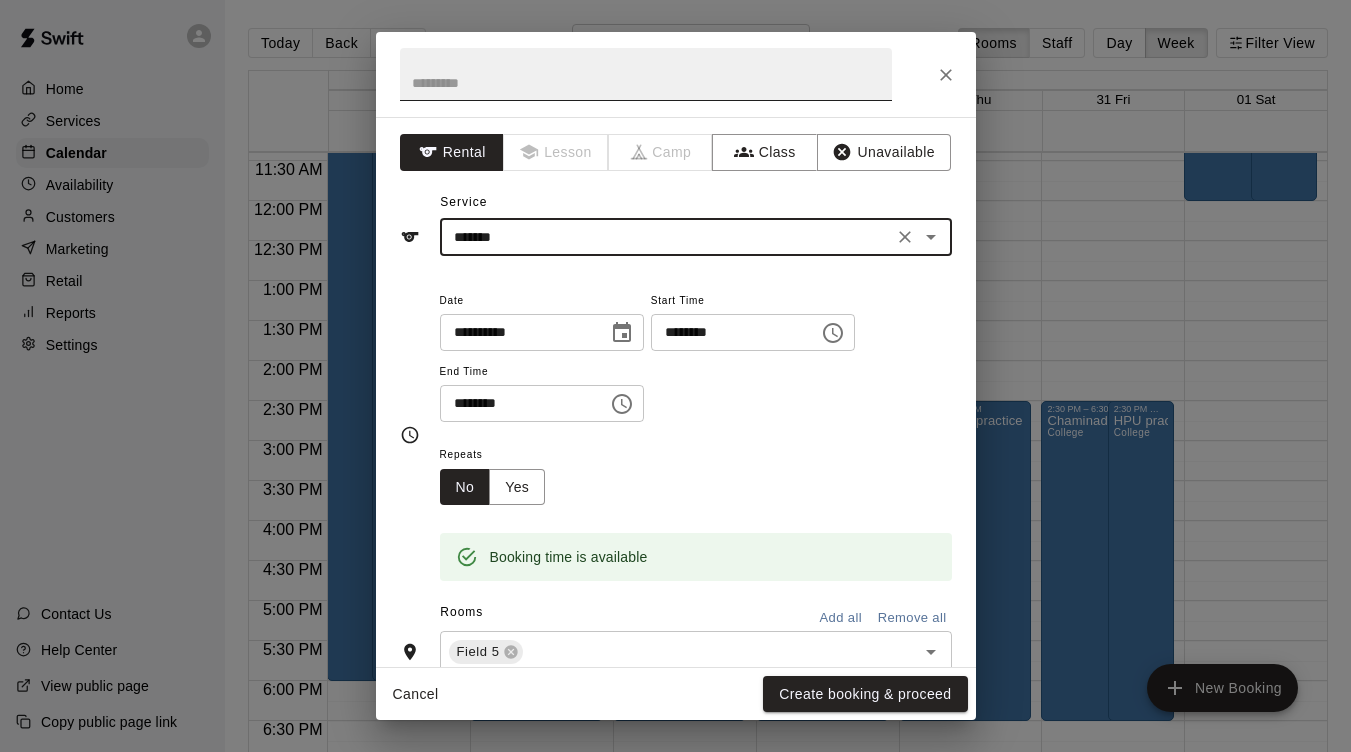 click at bounding box center (646, 74) 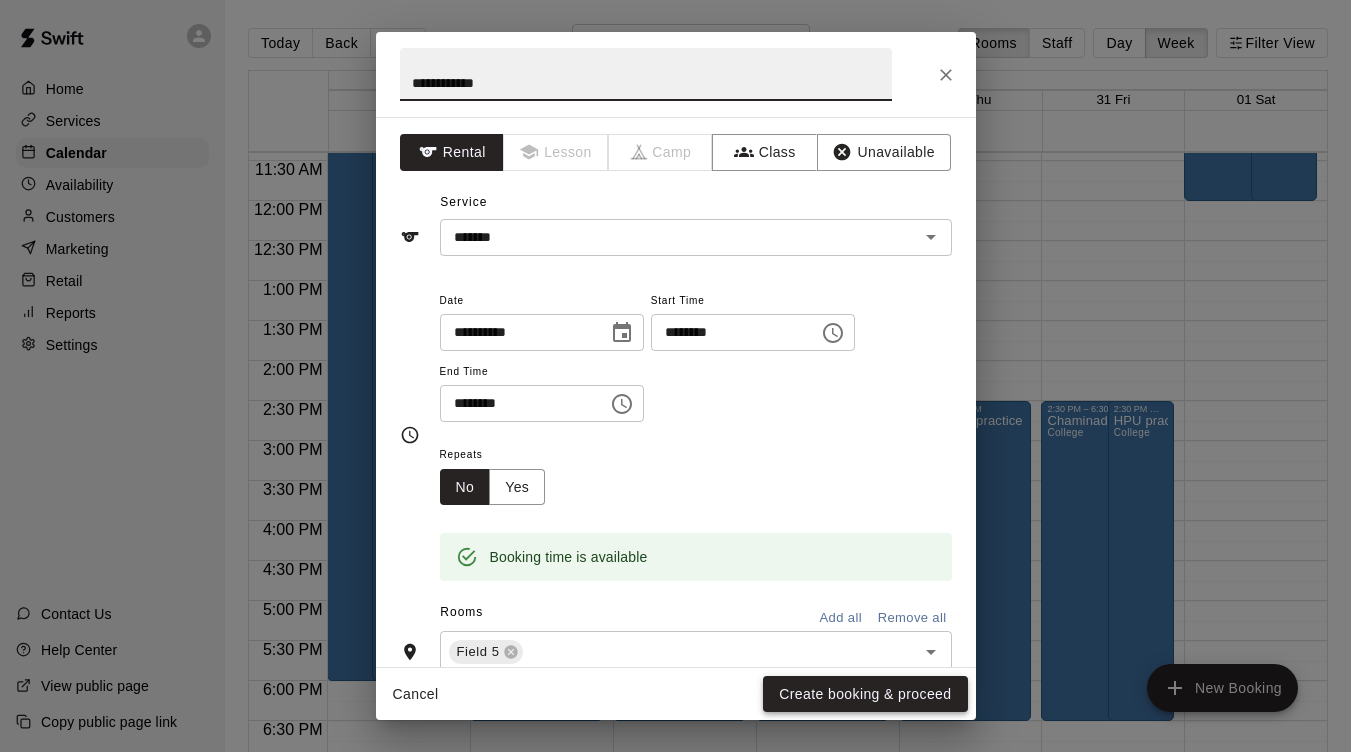 type on "**********" 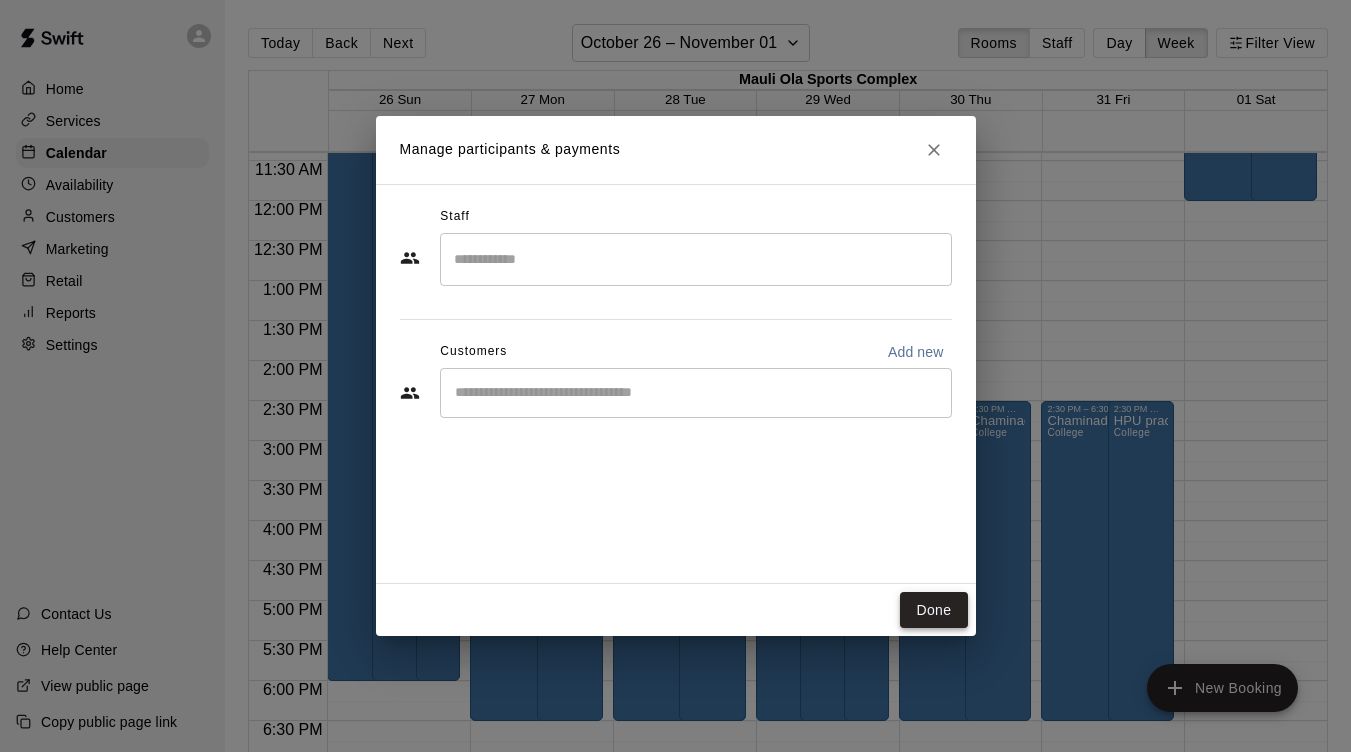 click on "Done" at bounding box center [933, 610] 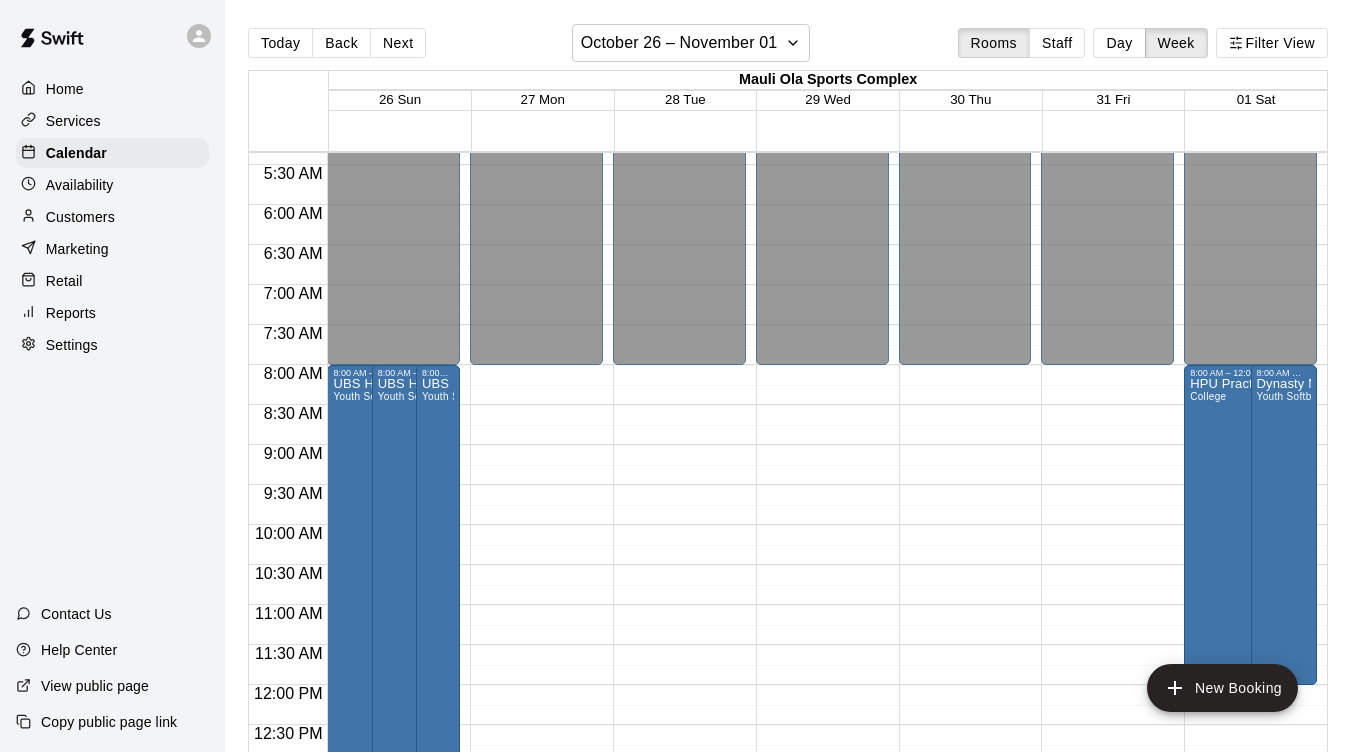 scroll, scrollTop: 439, scrollLeft: 0, axis: vertical 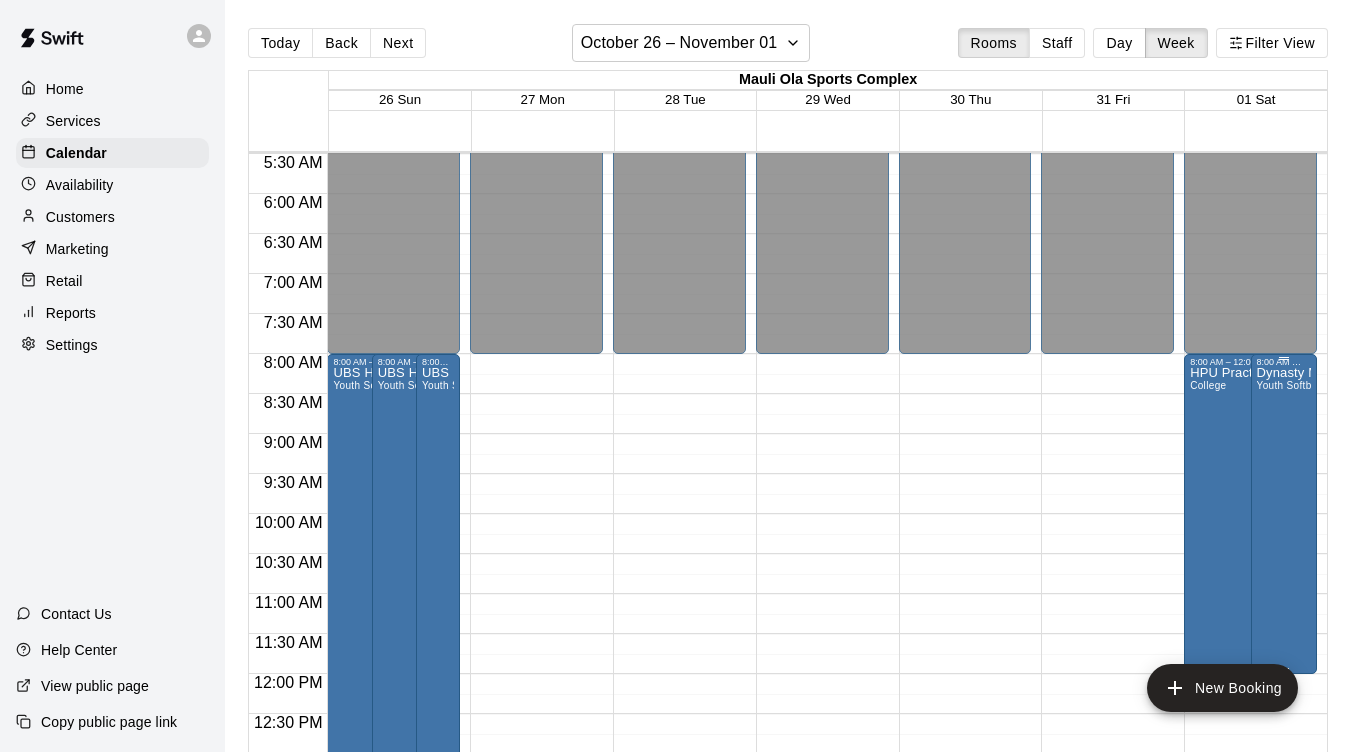 click on "Dynasty Makai/SFH Youth Softball" at bounding box center [1284, 743] 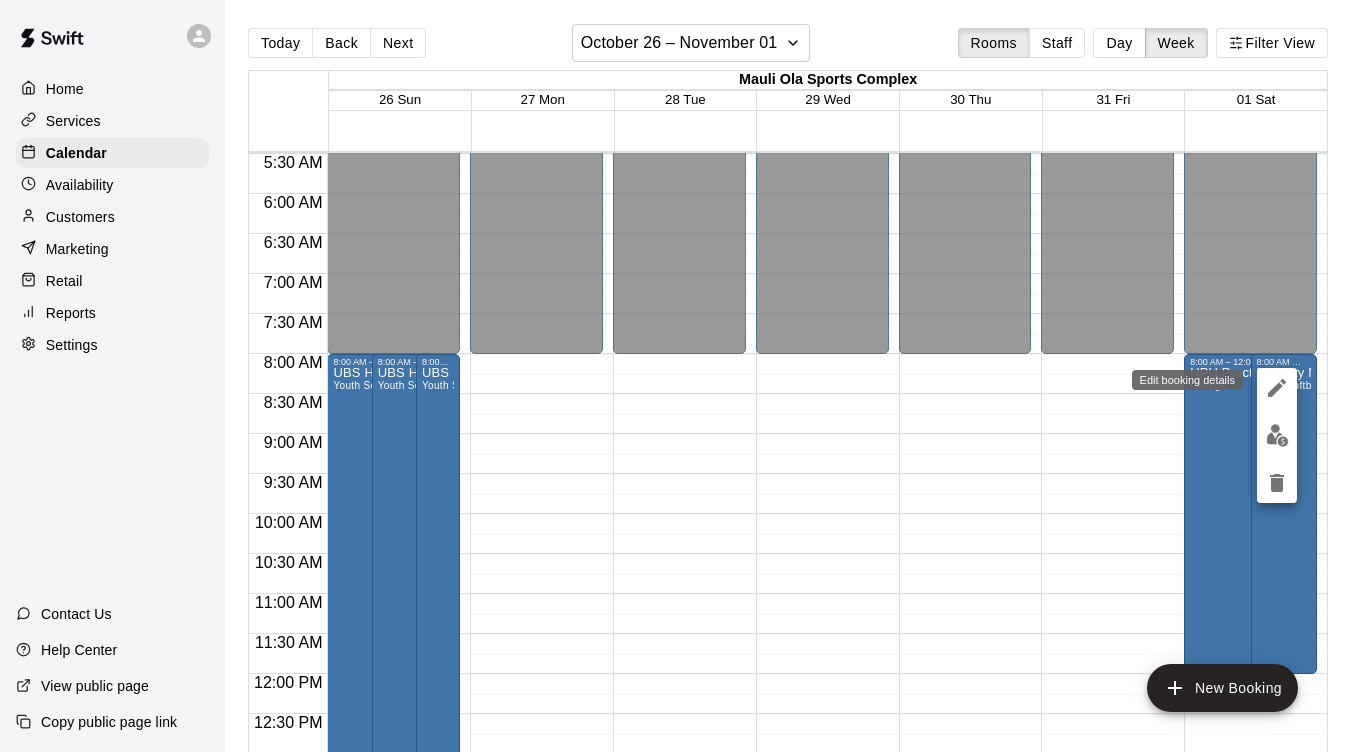 click 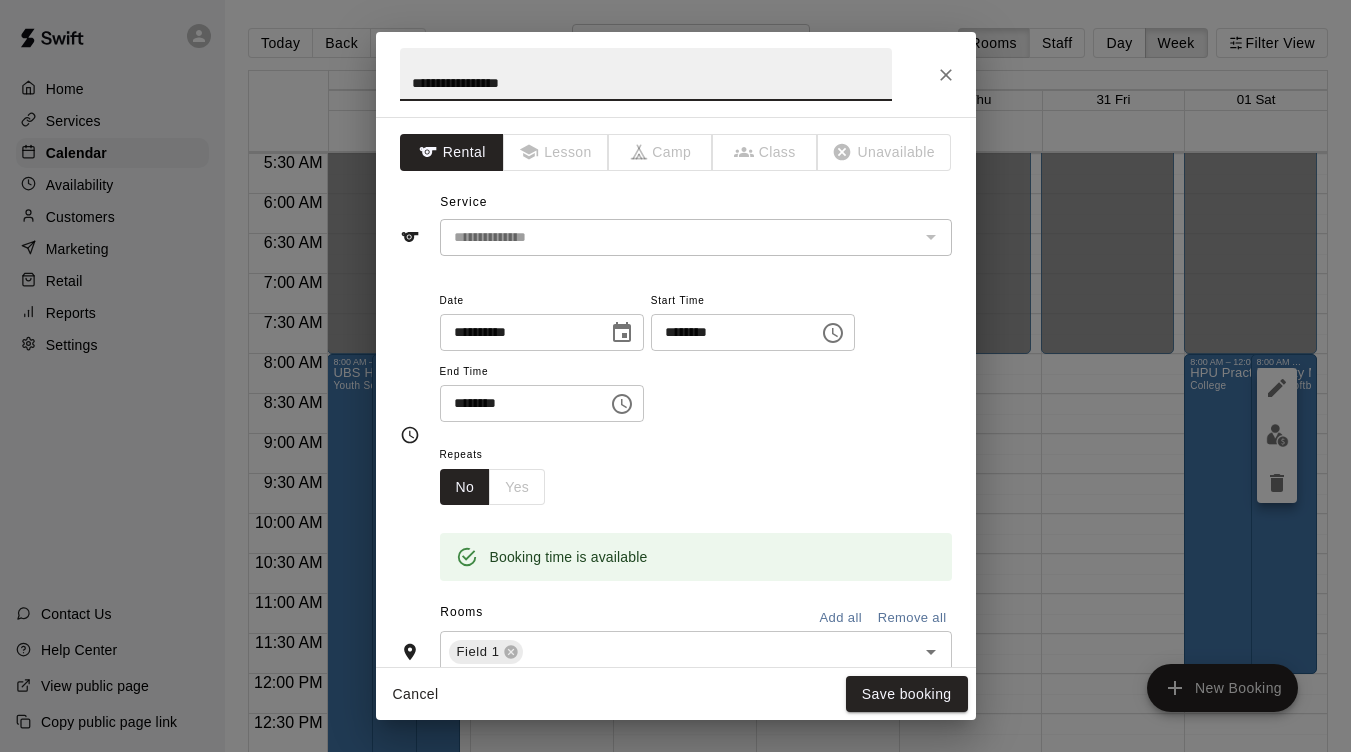 drag, startPoint x: 558, startPoint y: 86, endPoint x: 366, endPoint y: 87, distance: 192.00261 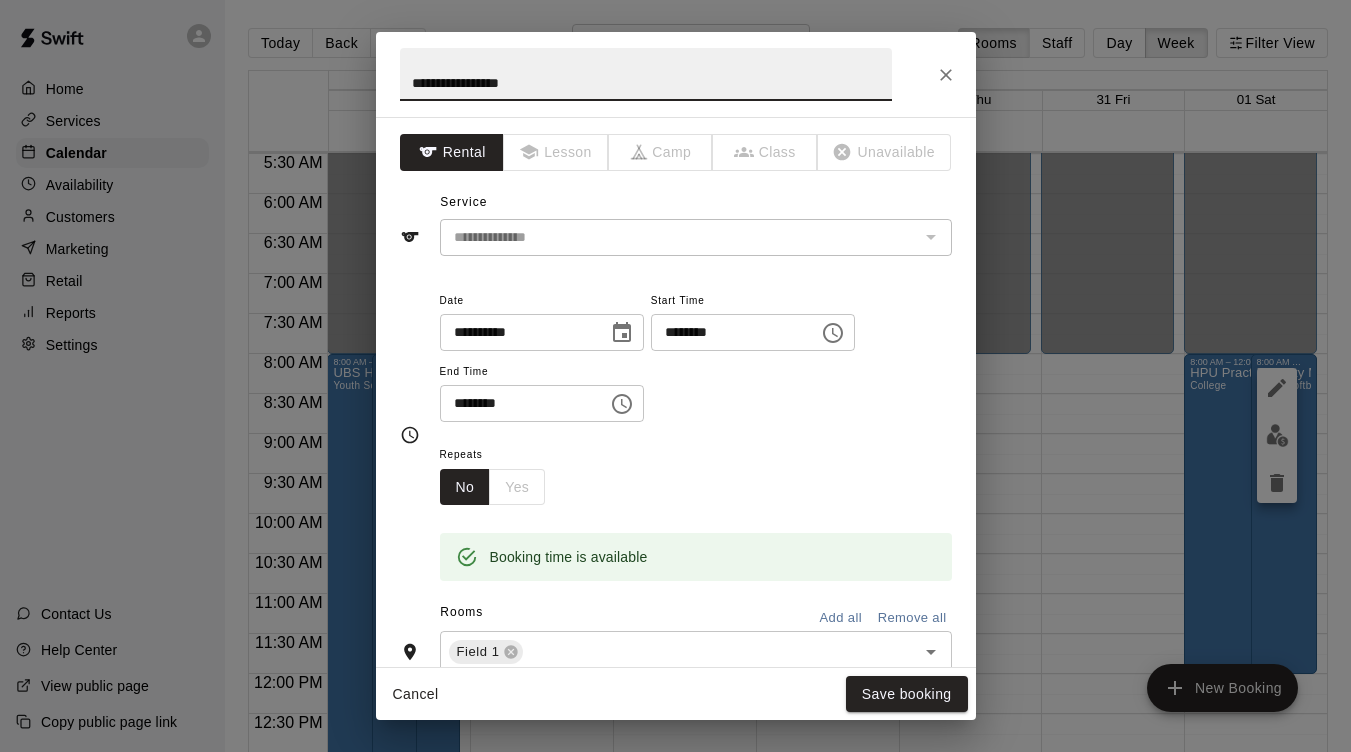 click on "**********" at bounding box center (675, 376) 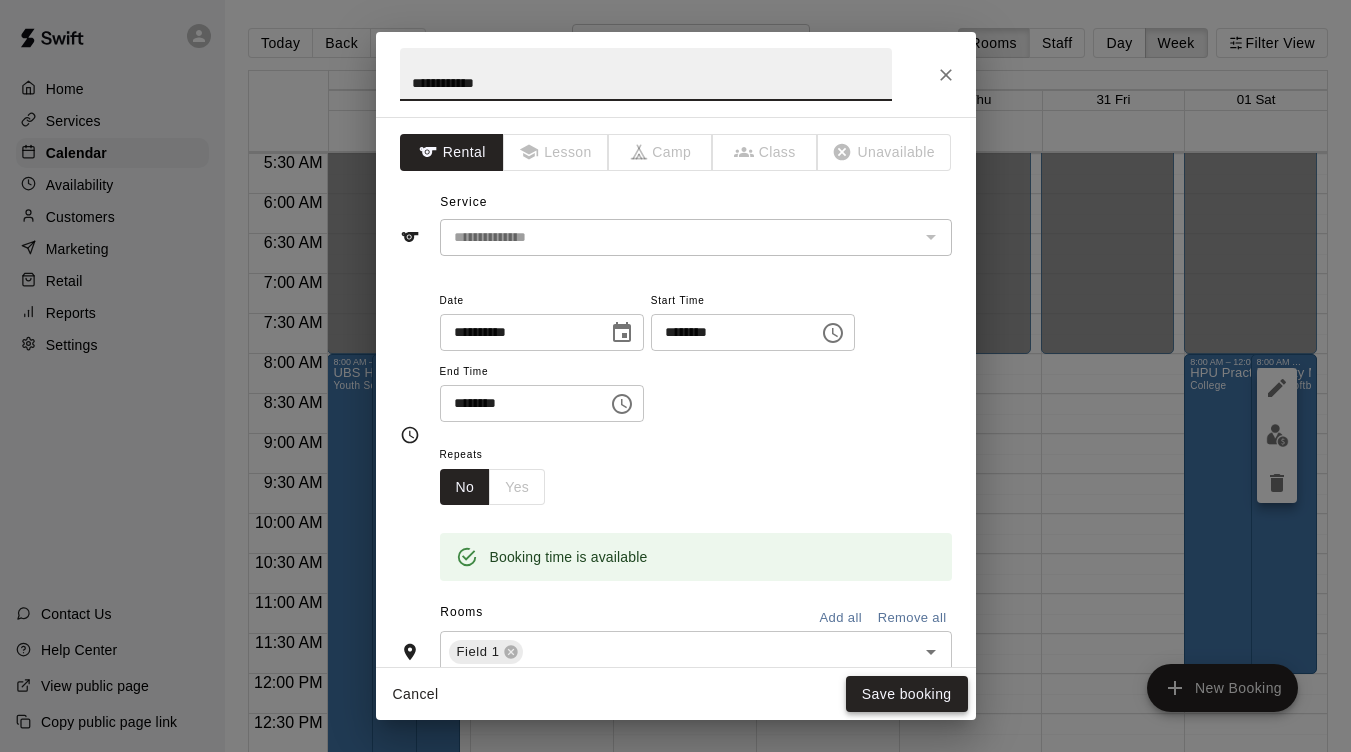 type on "**********" 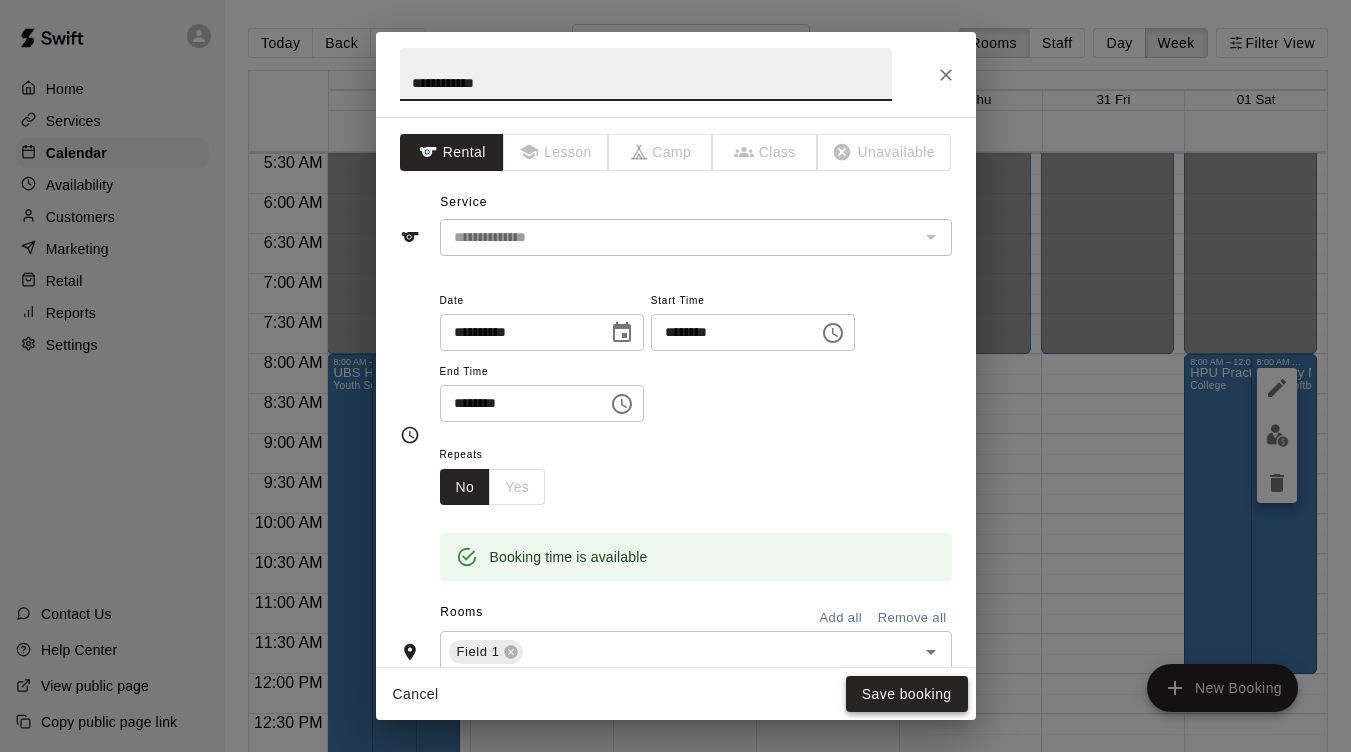 click on "Save booking" at bounding box center [907, 694] 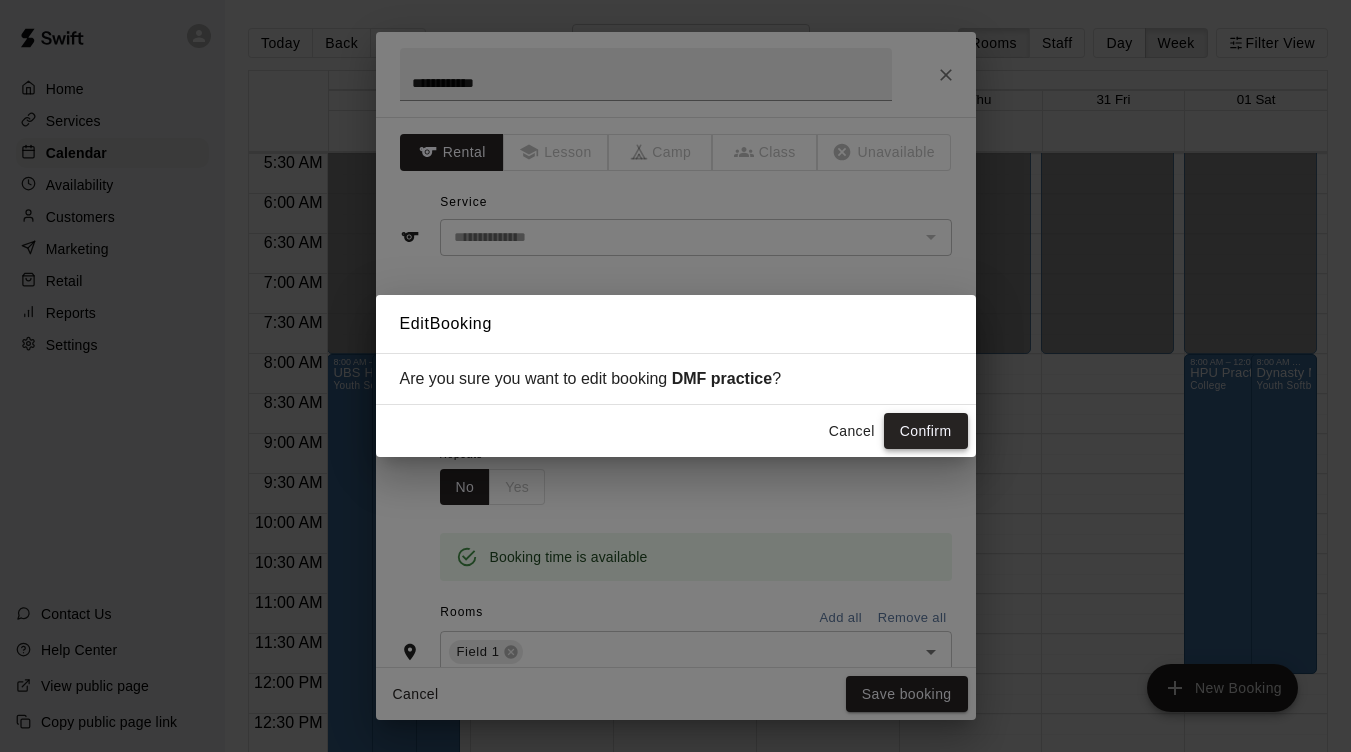 click on "Confirm" at bounding box center (926, 431) 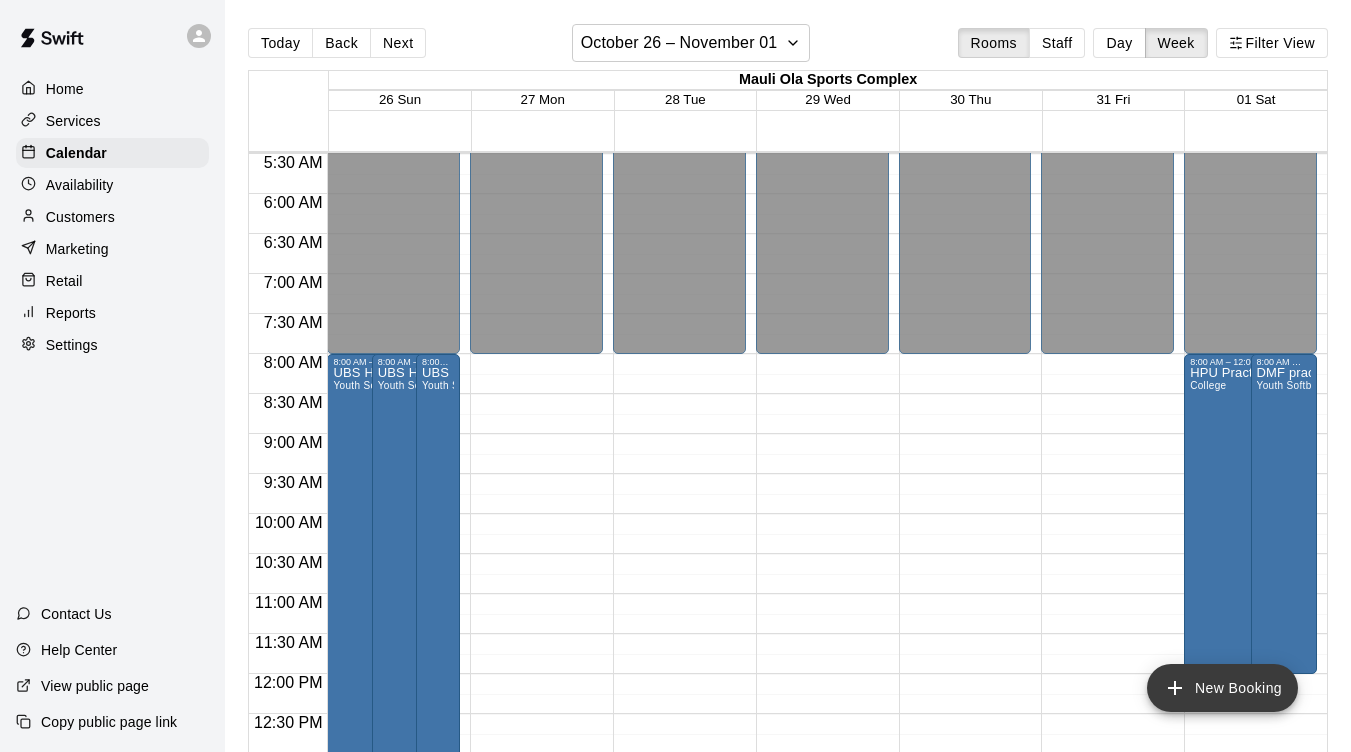 click on "New Booking" at bounding box center [1222, 688] 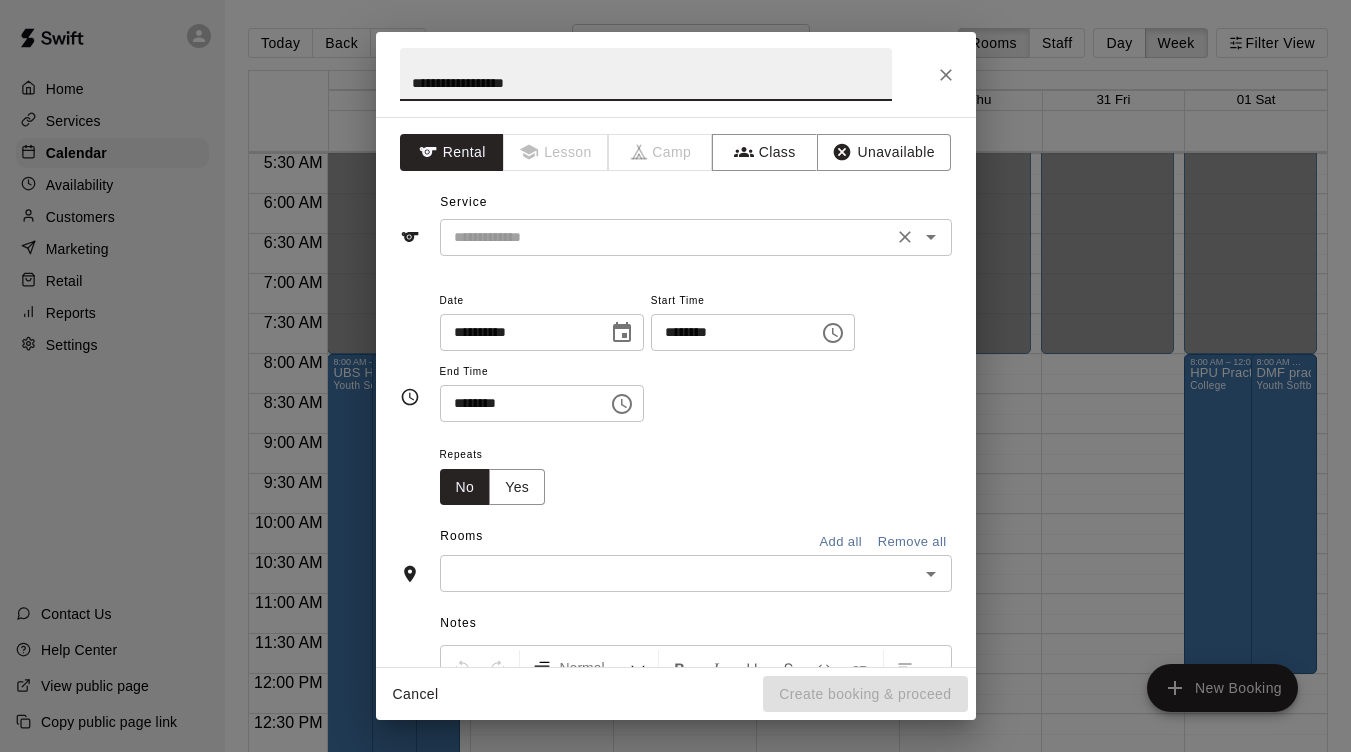 type on "**********" 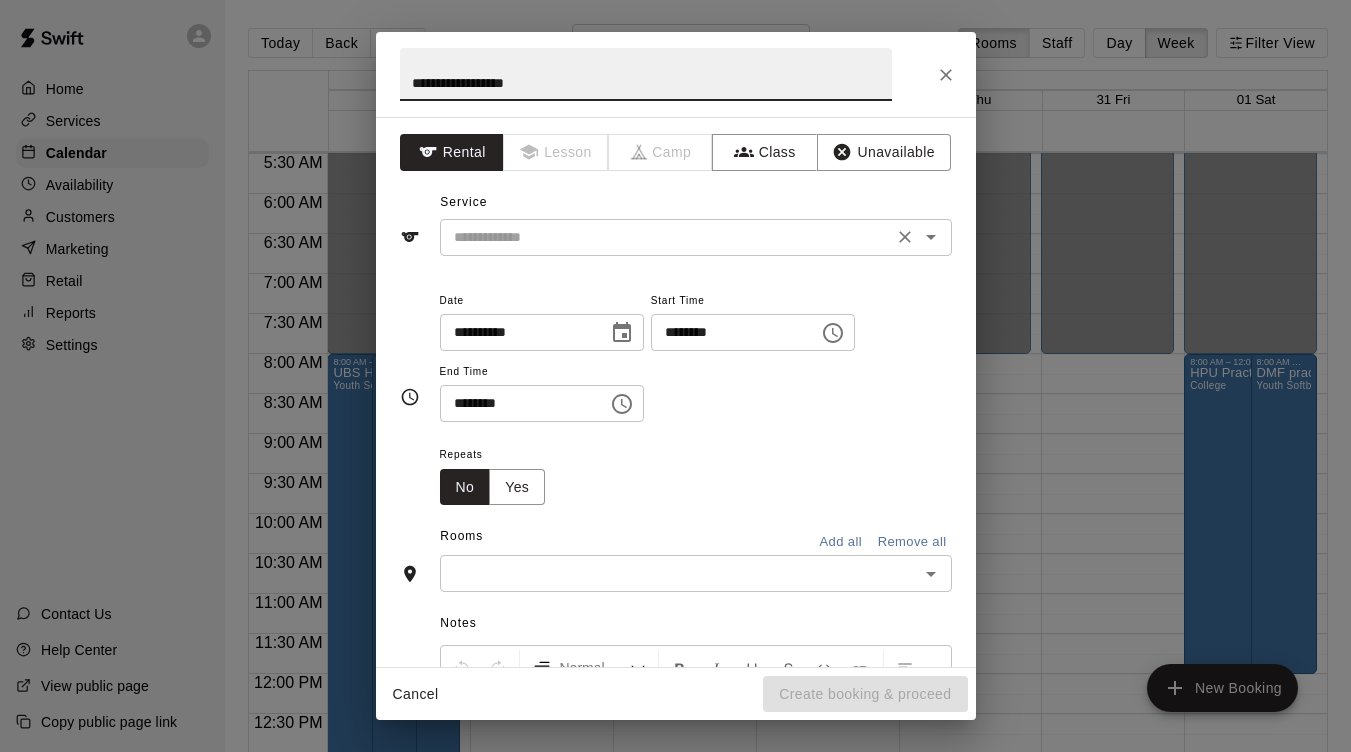 click at bounding box center [666, 237] 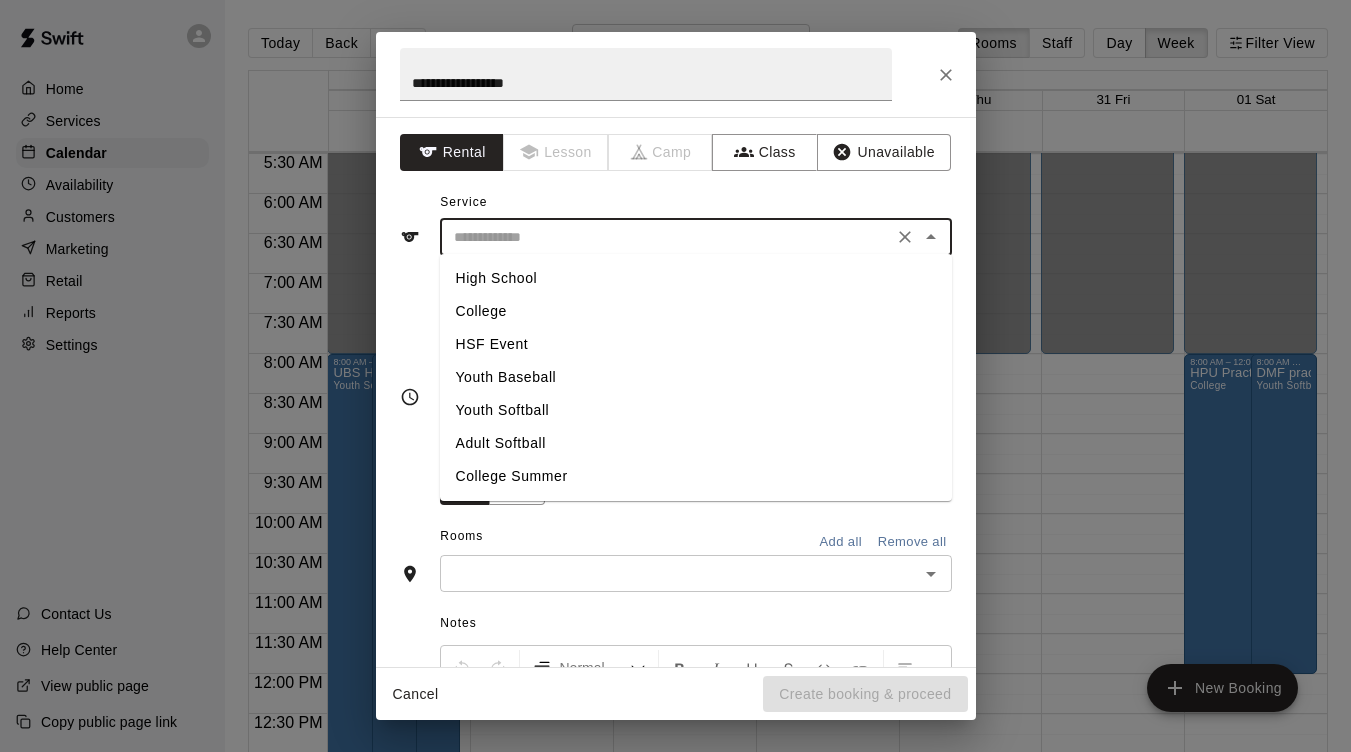 click on "College" at bounding box center (696, 311) 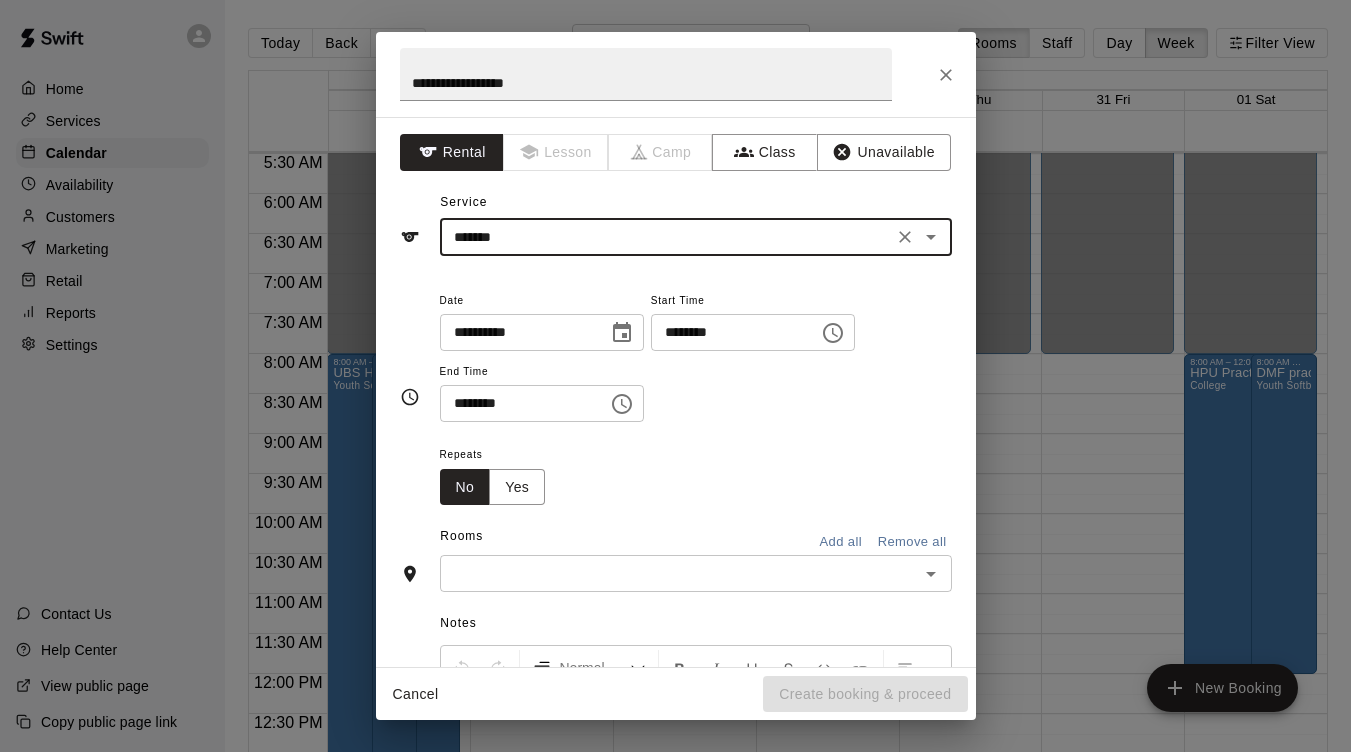 click 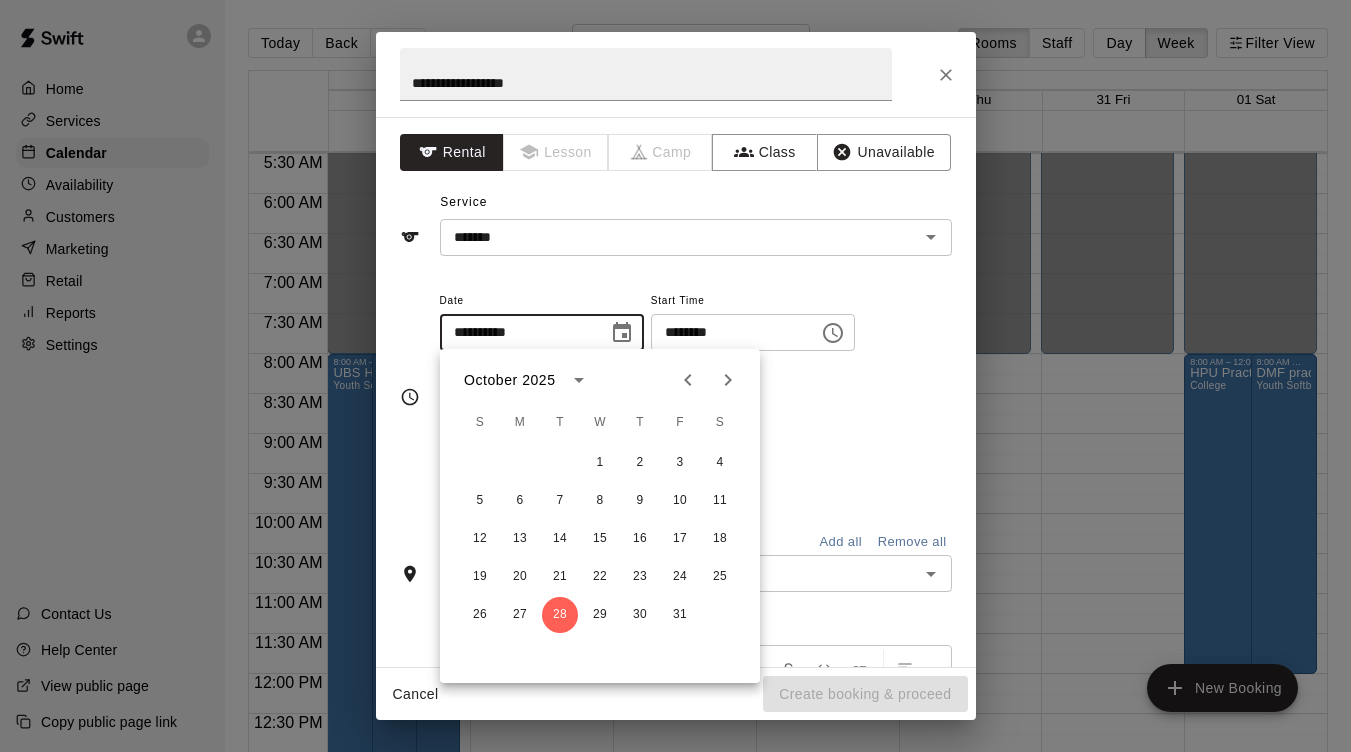 click on "26 27 28 29 30 31" at bounding box center [600, 615] 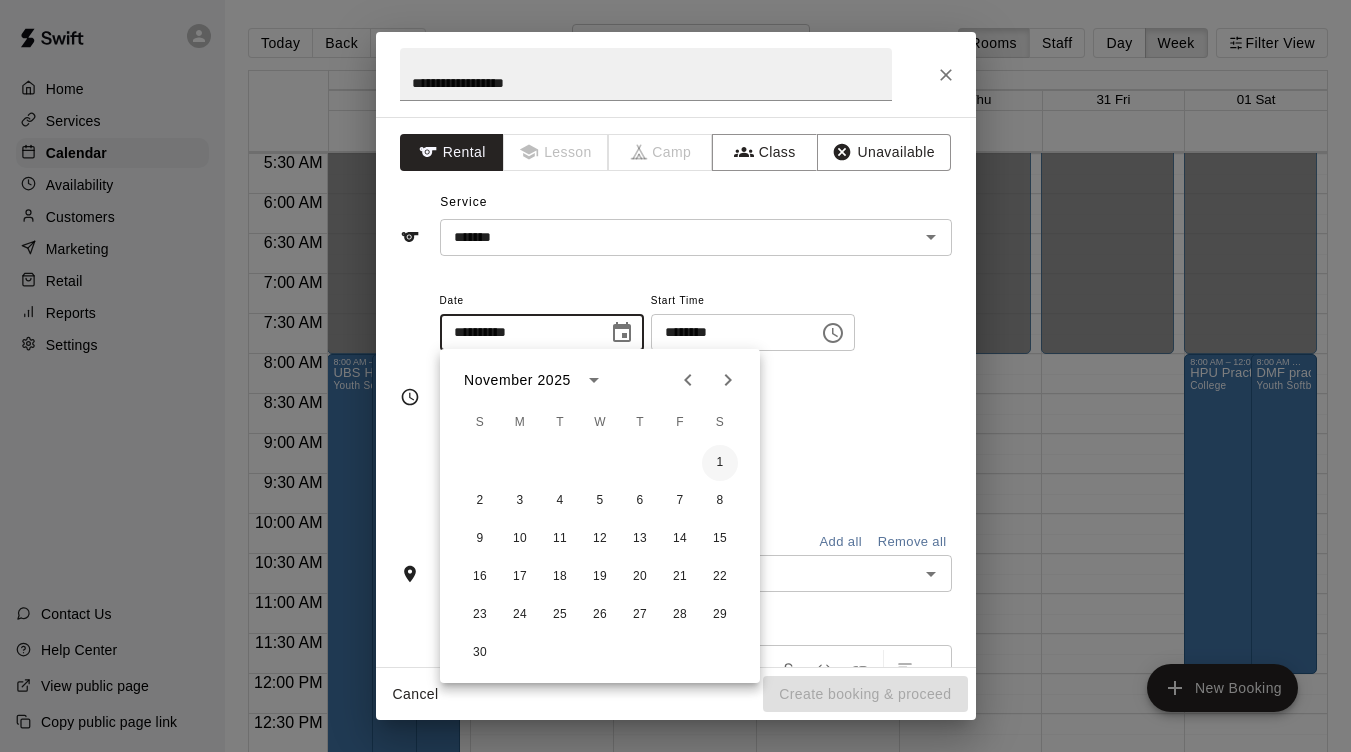 click on "1" at bounding box center (720, 463) 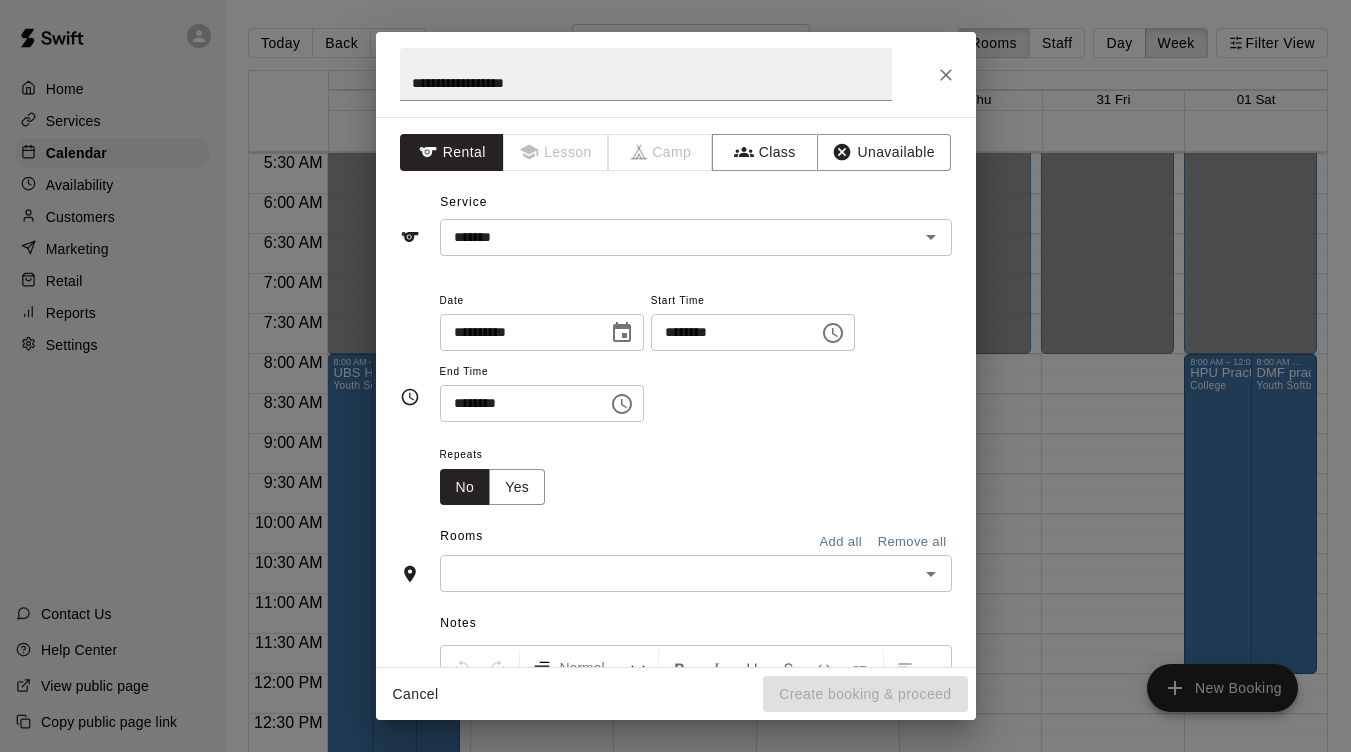 click on "********" at bounding box center [728, 332] 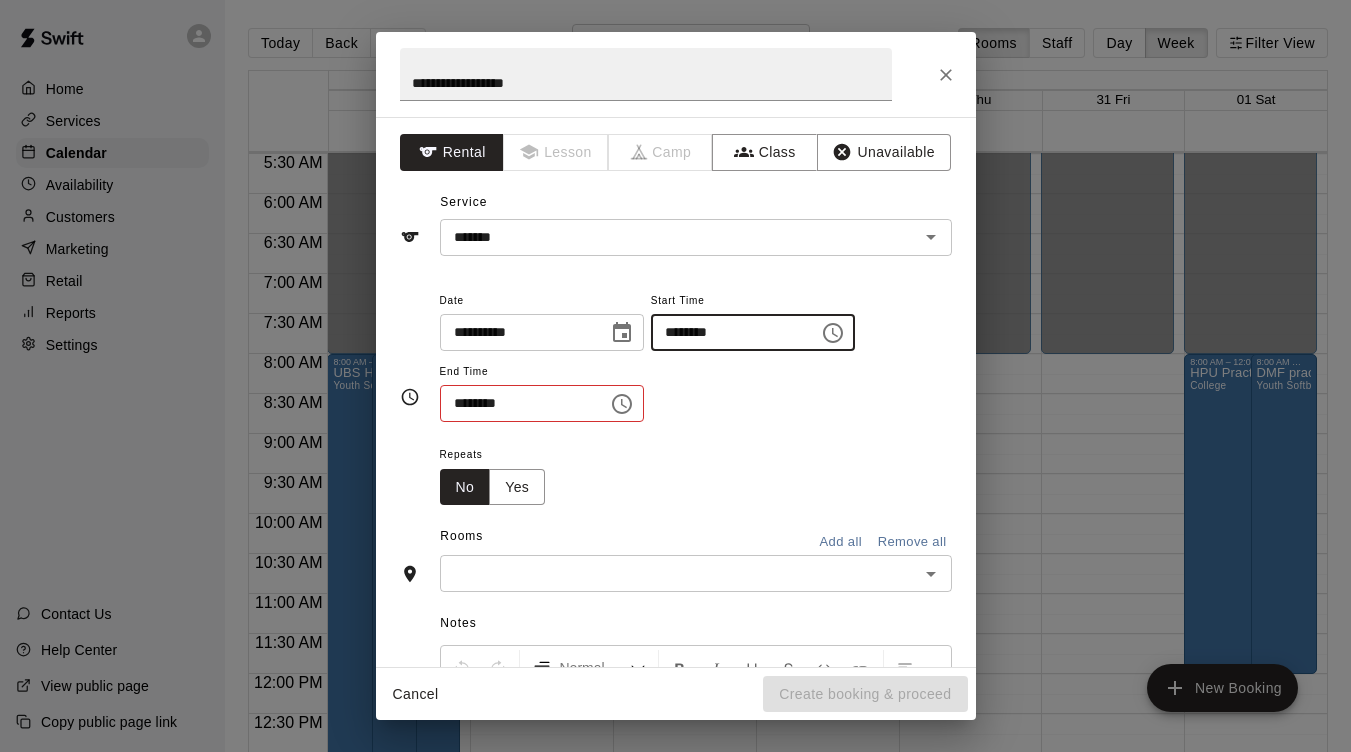 type on "********" 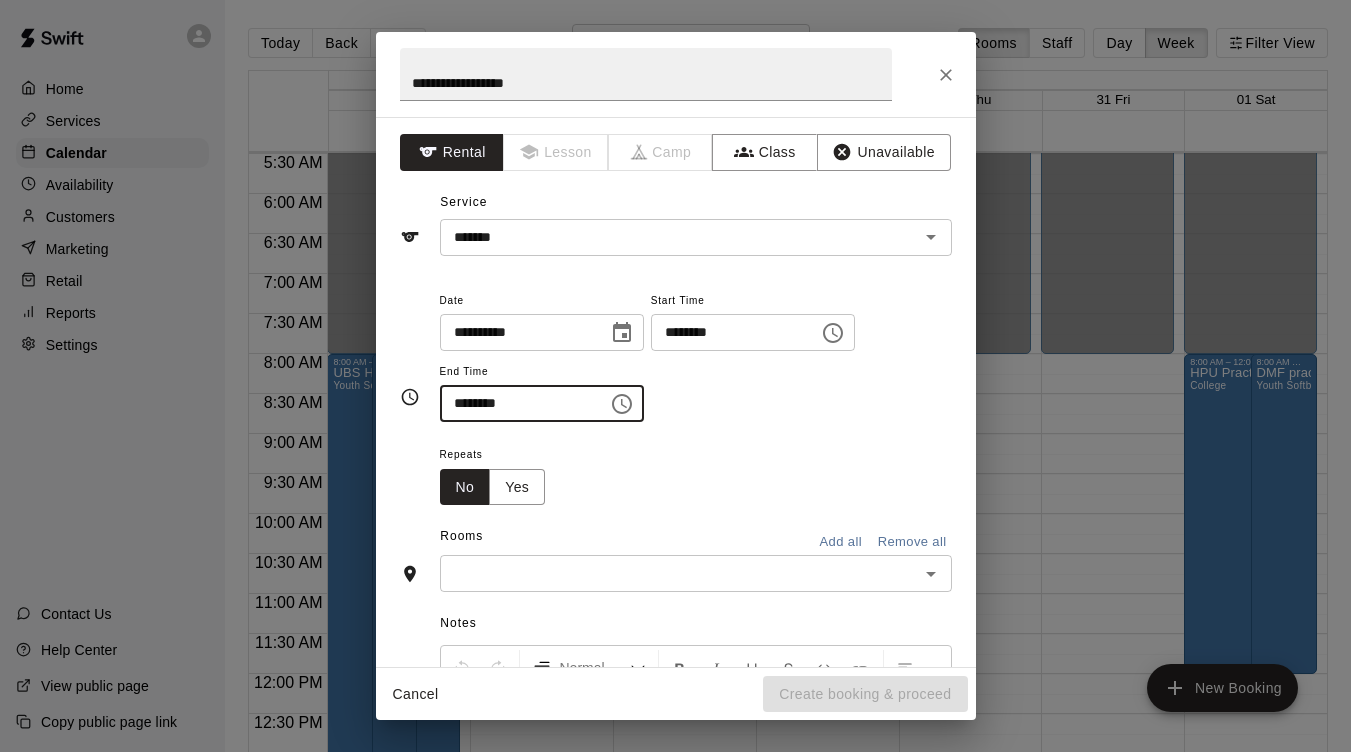type on "********" 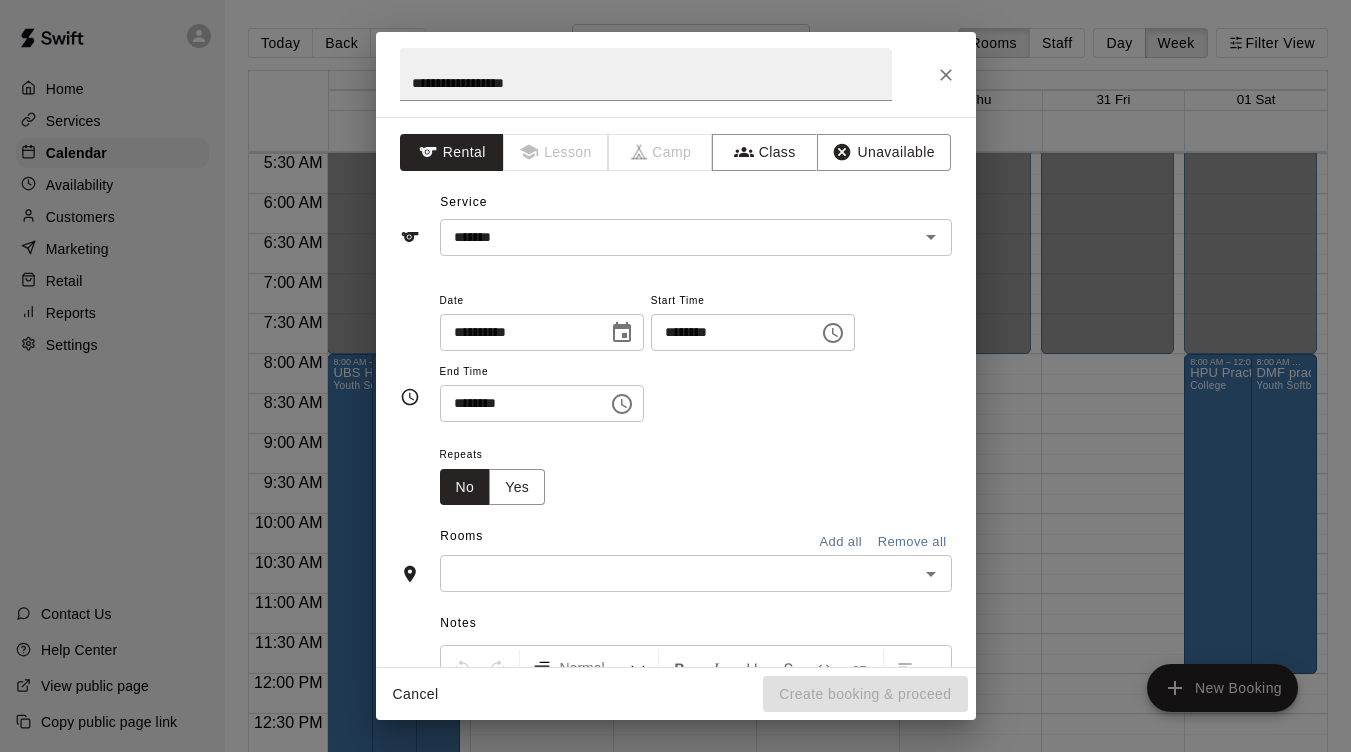 click at bounding box center [679, 573] 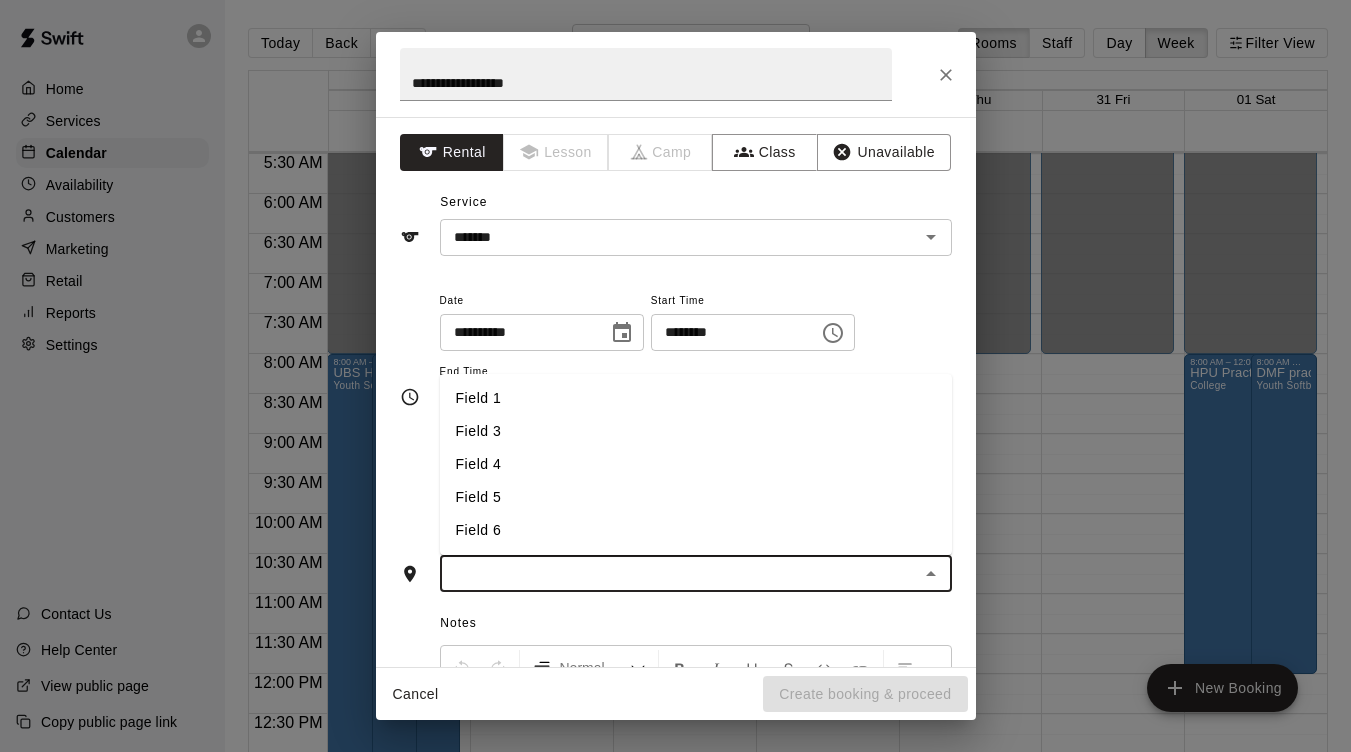 click on "Field 3" at bounding box center [696, 431] 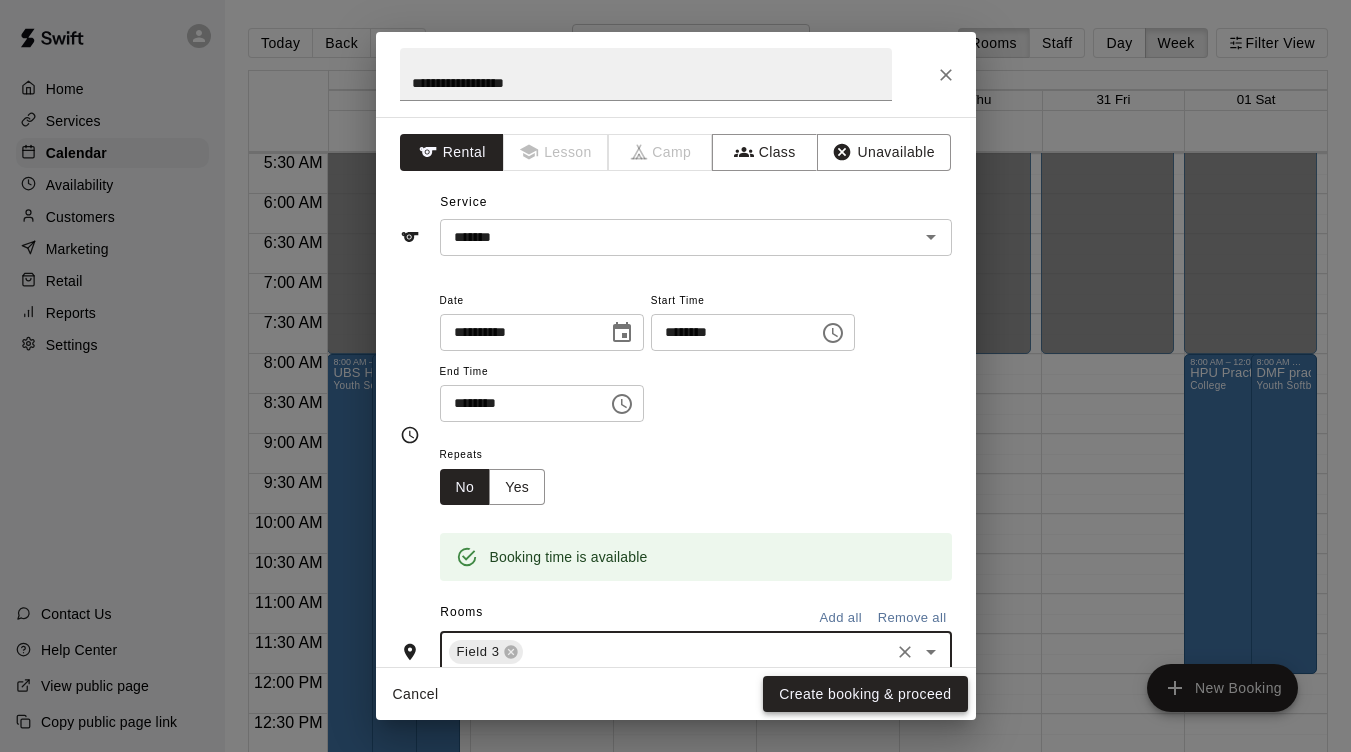 click on "Create booking & proceed" at bounding box center (865, 694) 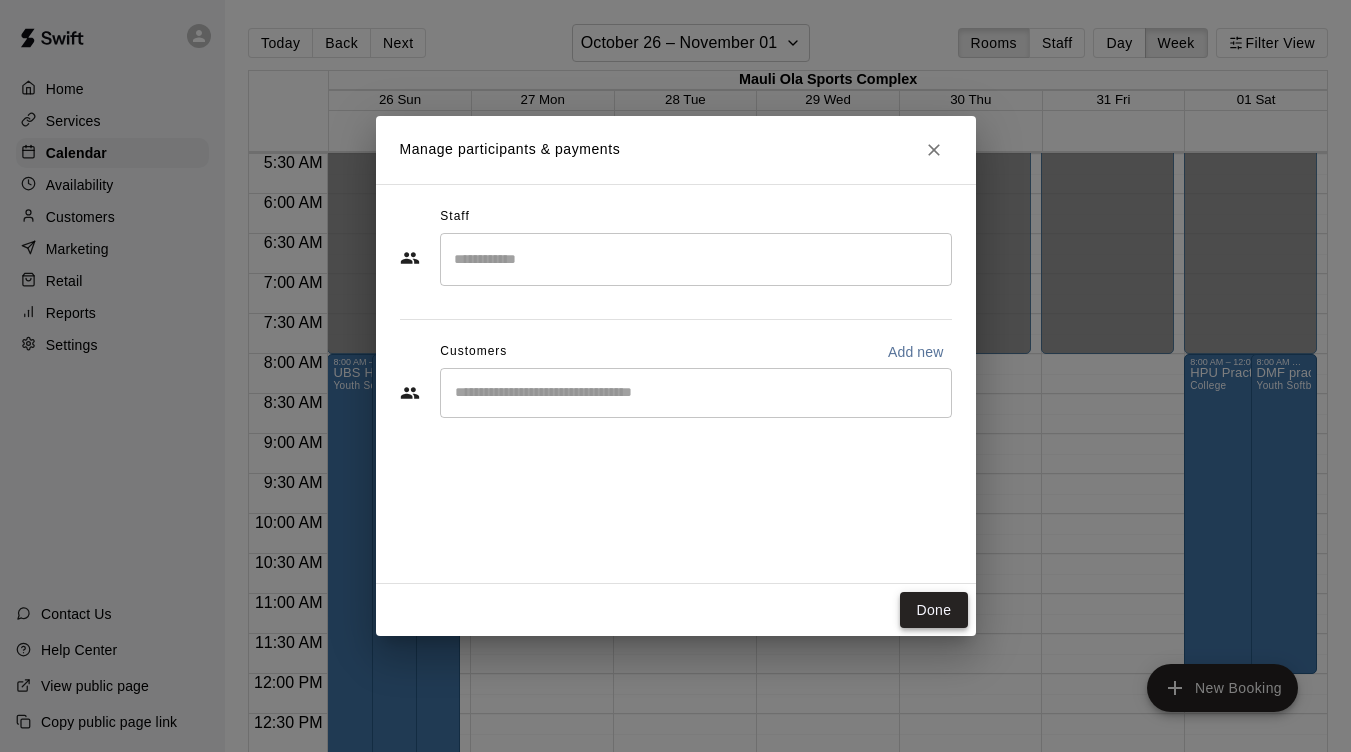 click on "Done" at bounding box center [933, 610] 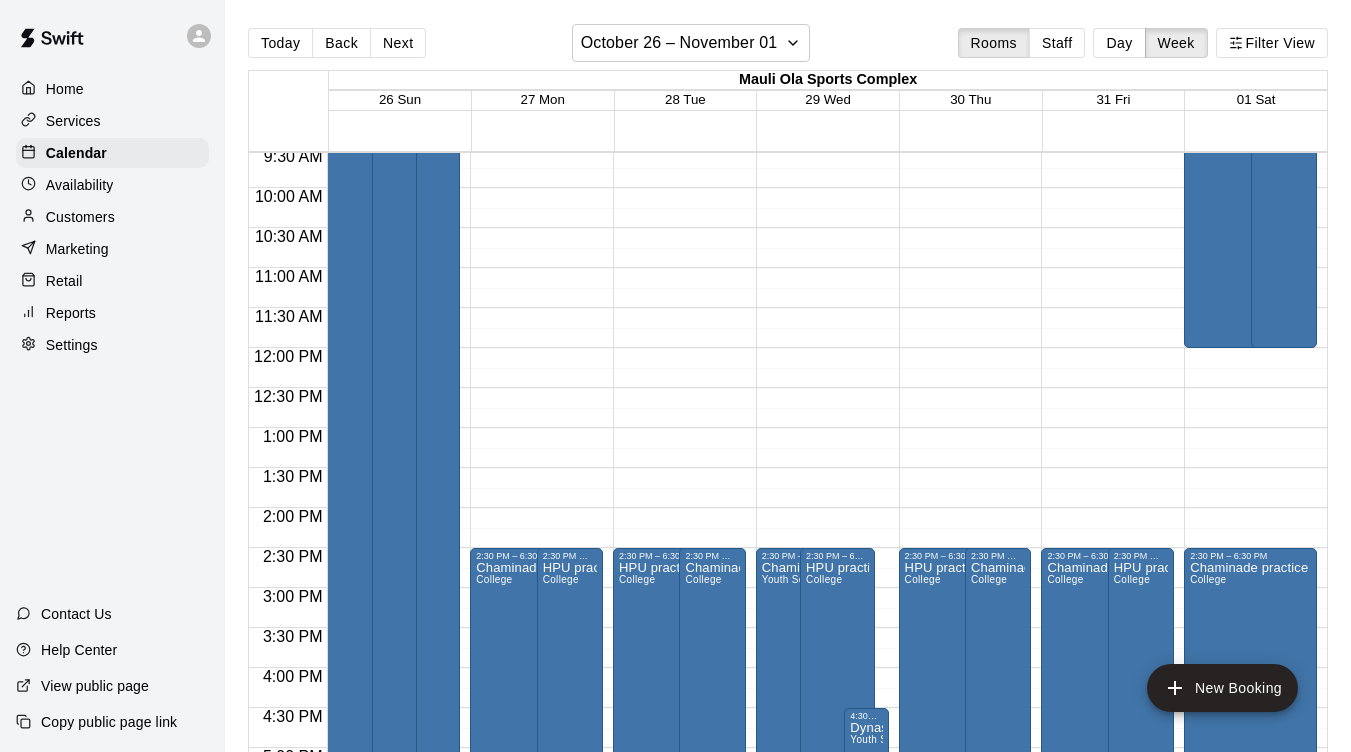 scroll, scrollTop: 771, scrollLeft: 0, axis: vertical 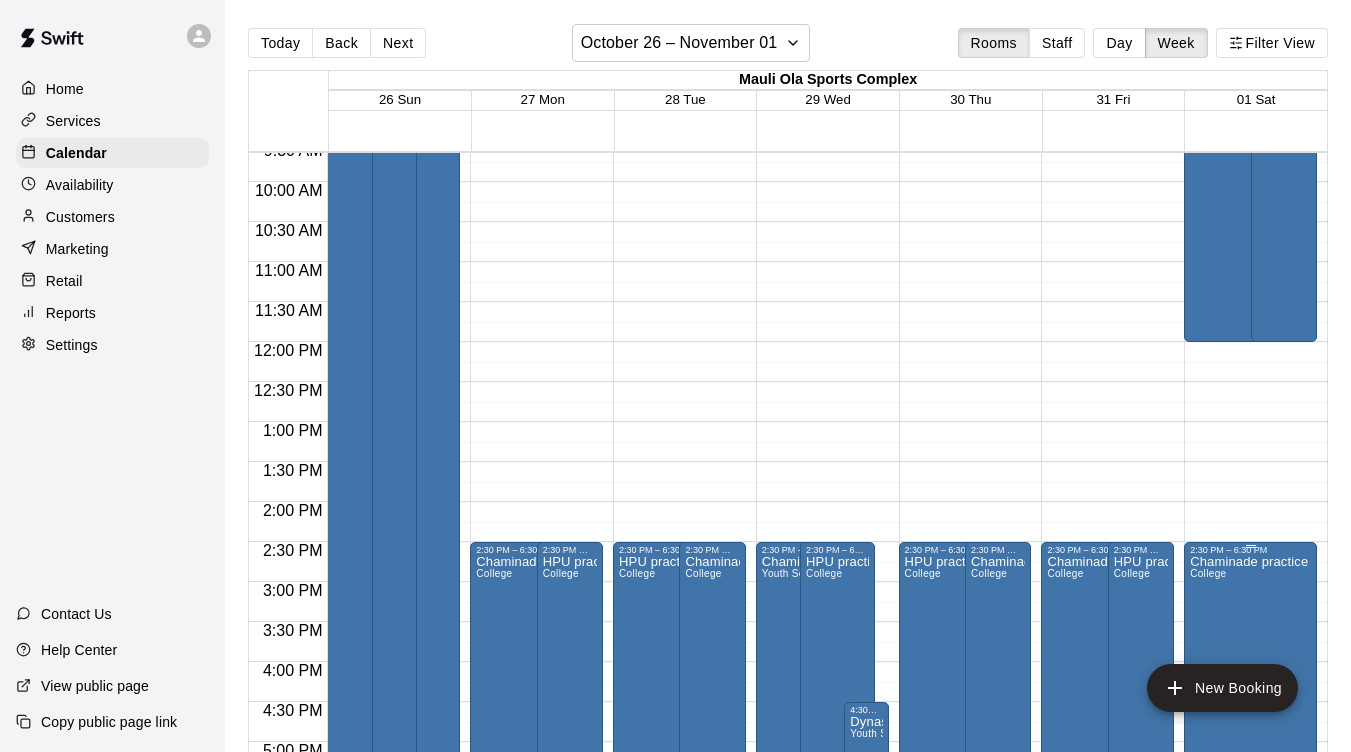 click on "Chaminade practice College" at bounding box center (1249, 931) 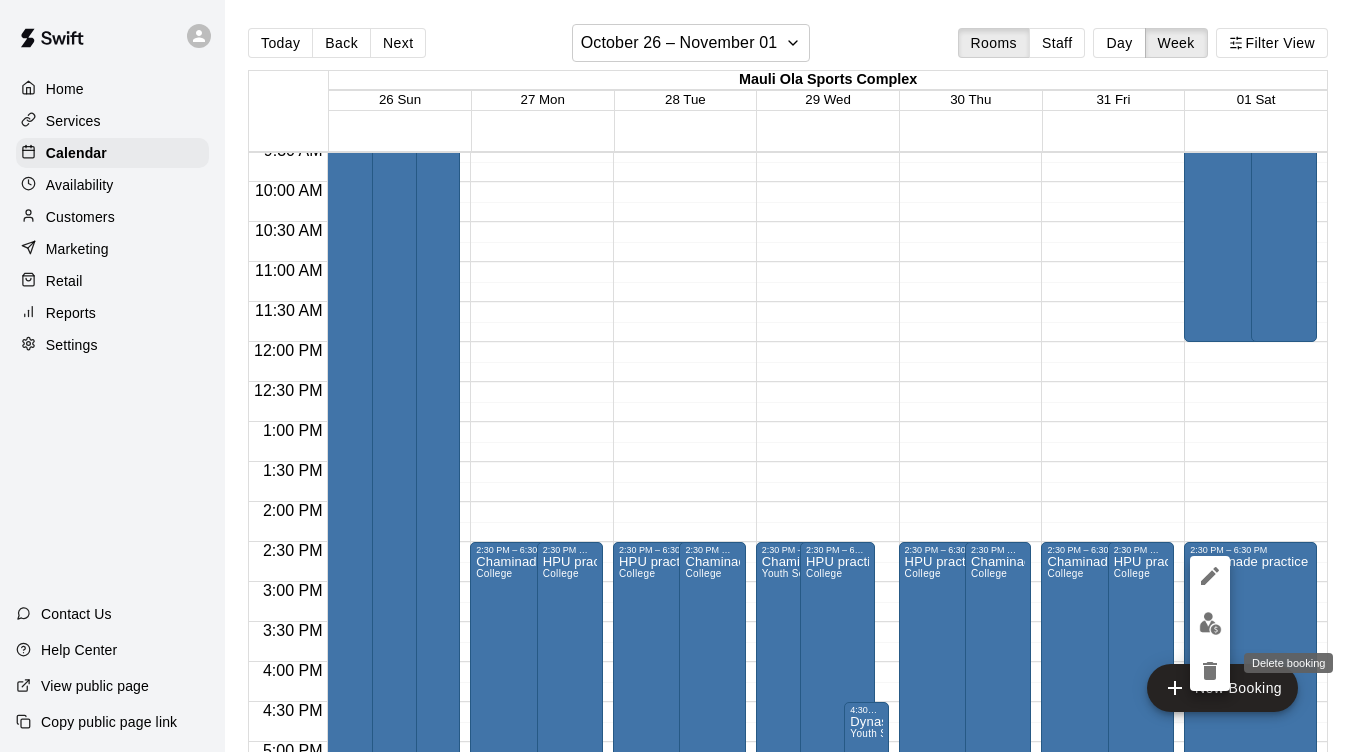 click 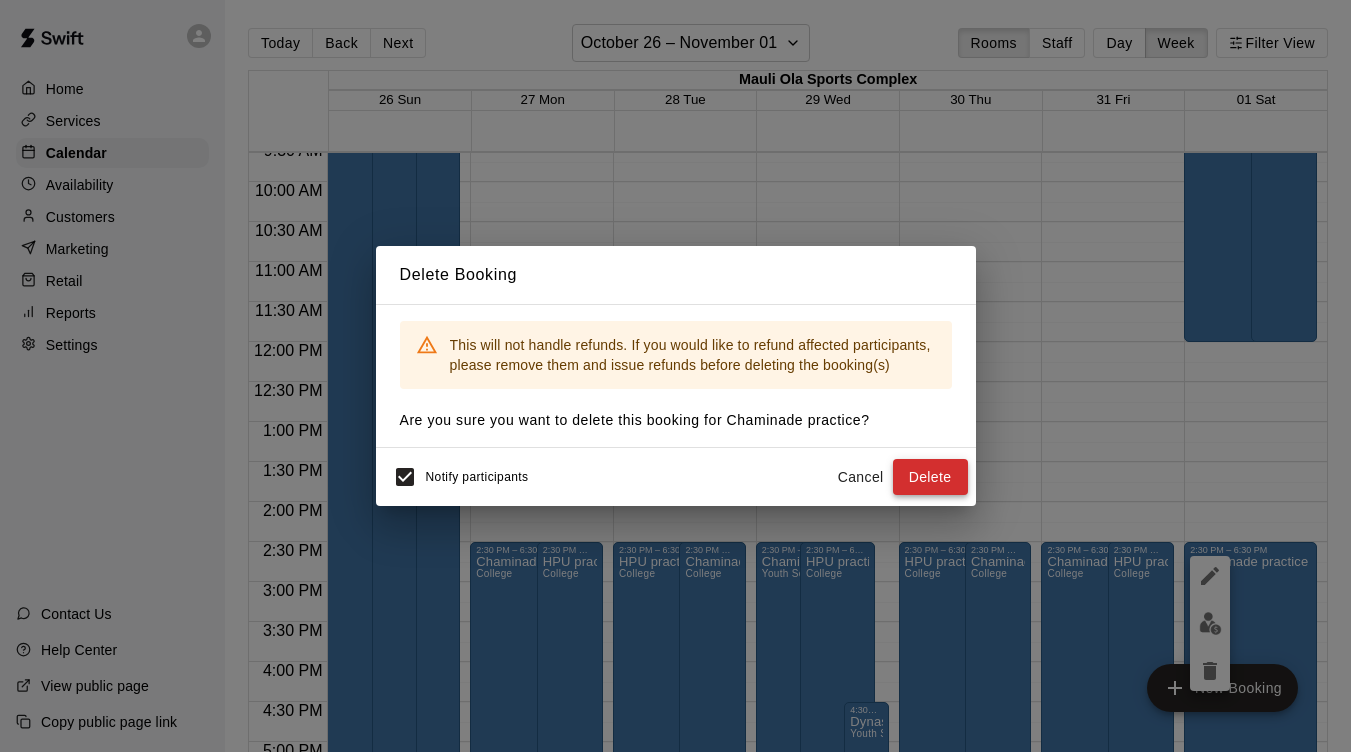 click on "Delete" at bounding box center [930, 477] 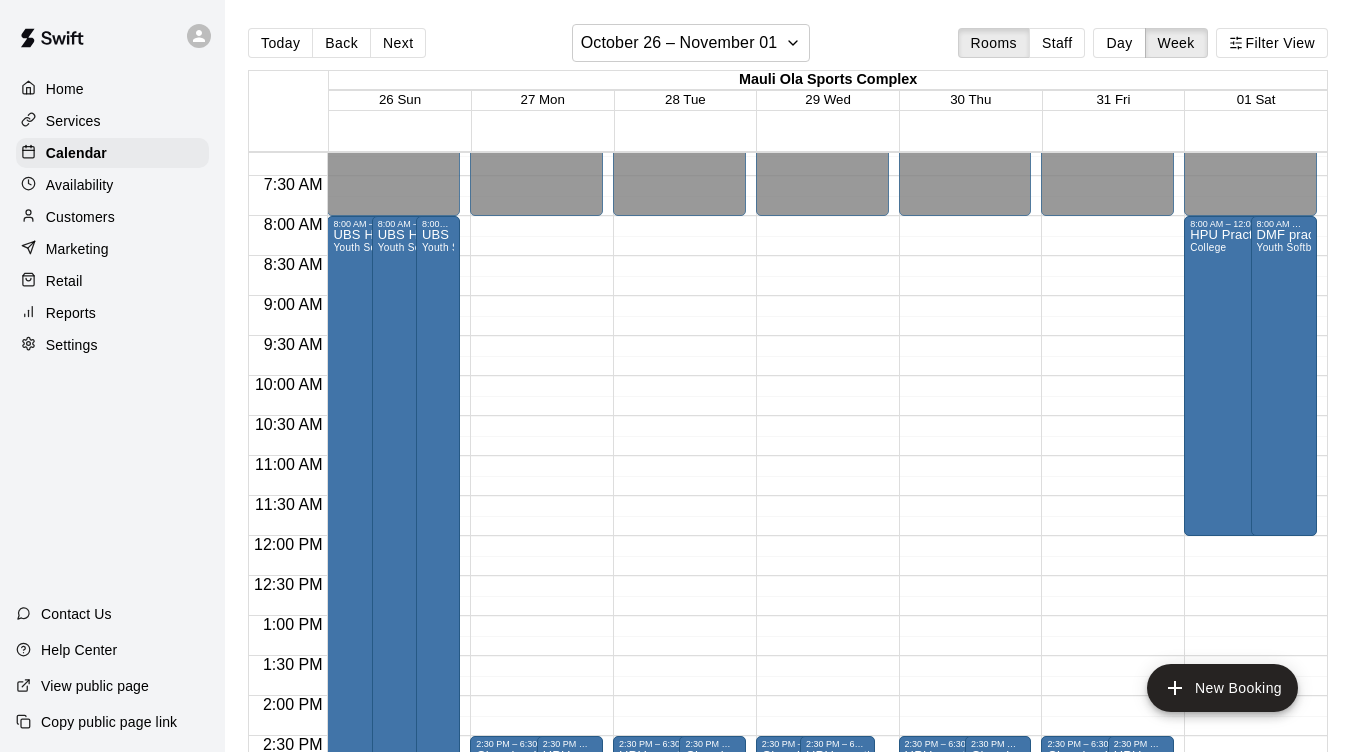 scroll, scrollTop: 574, scrollLeft: 0, axis: vertical 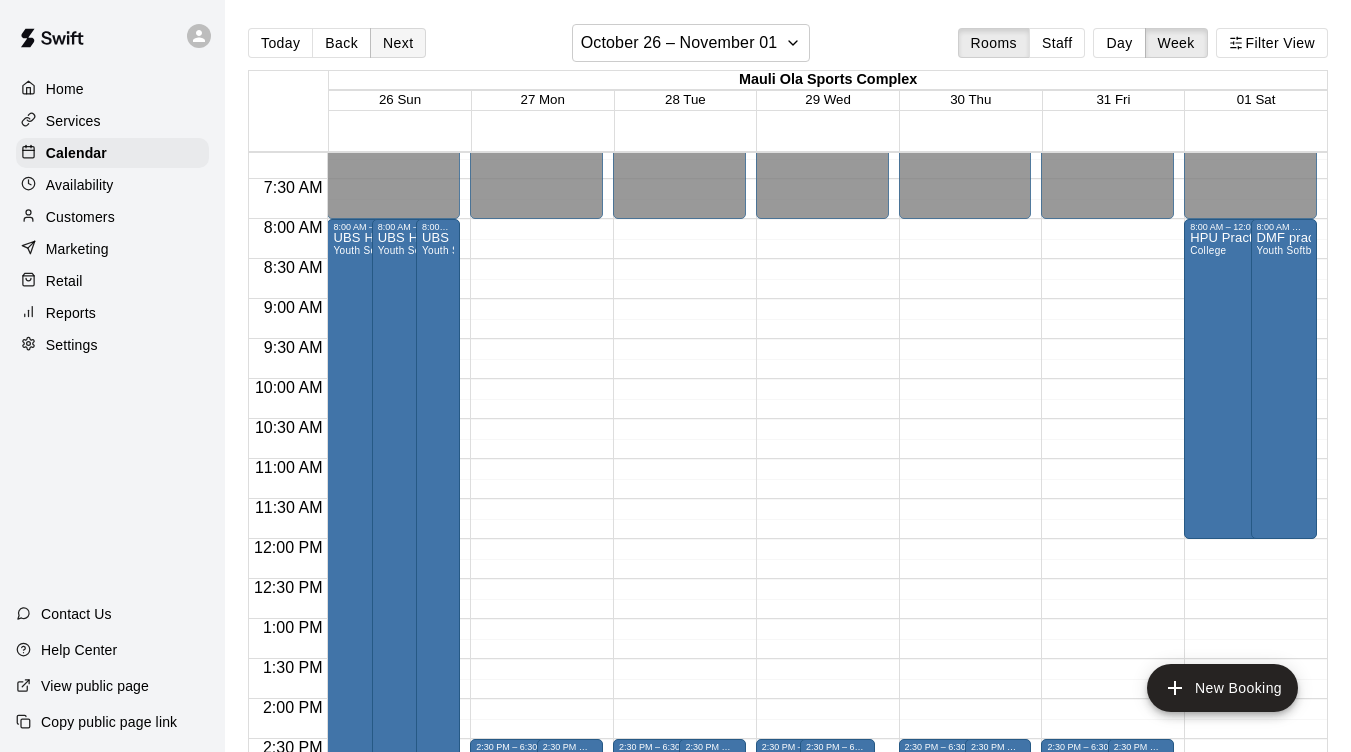 click on "Next" at bounding box center [398, 43] 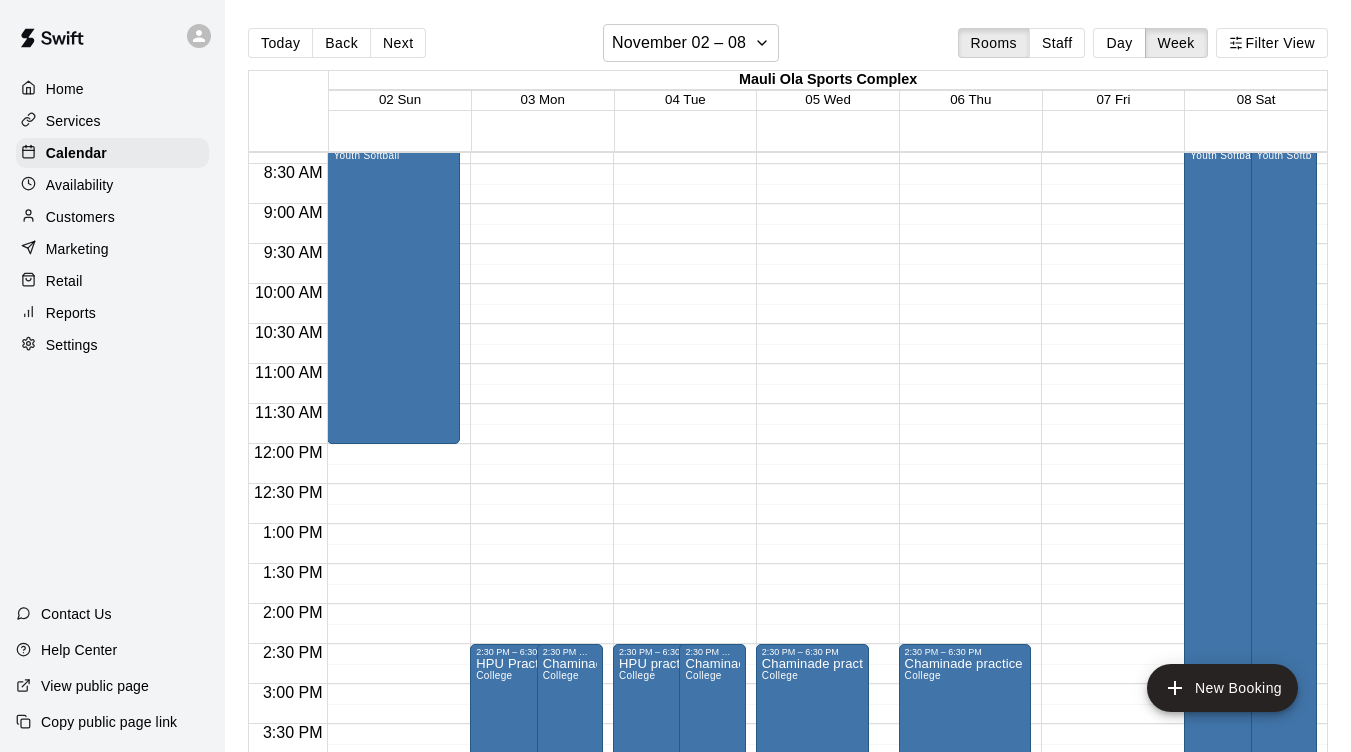 scroll, scrollTop: 677, scrollLeft: 0, axis: vertical 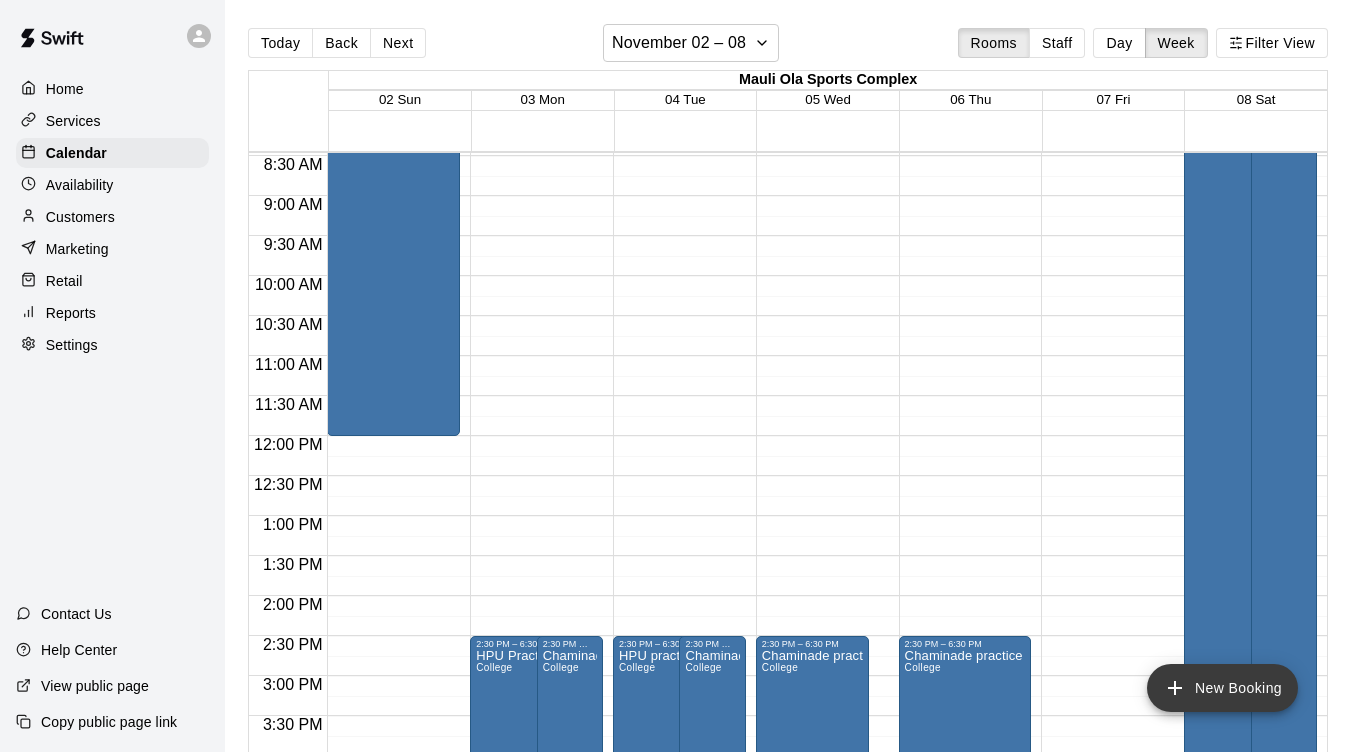 click on "New Booking" at bounding box center [1222, 688] 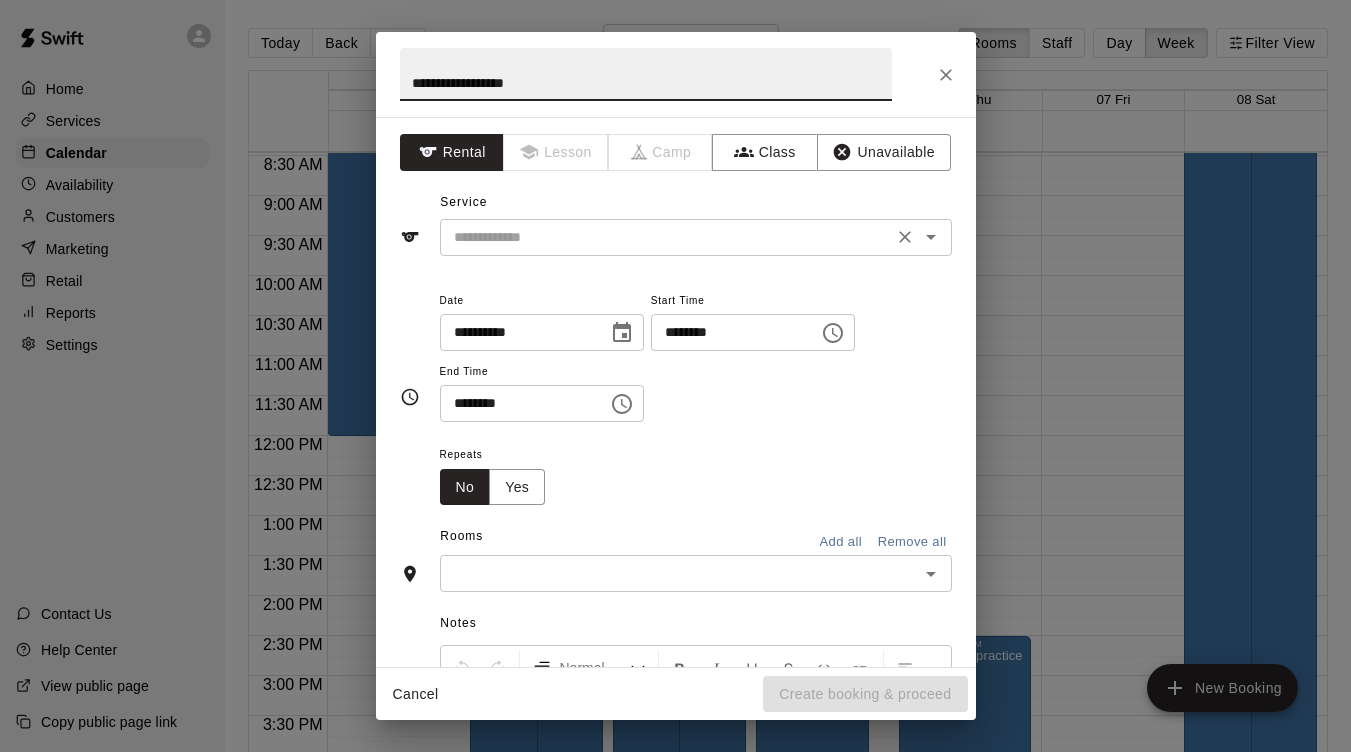 type on "**********" 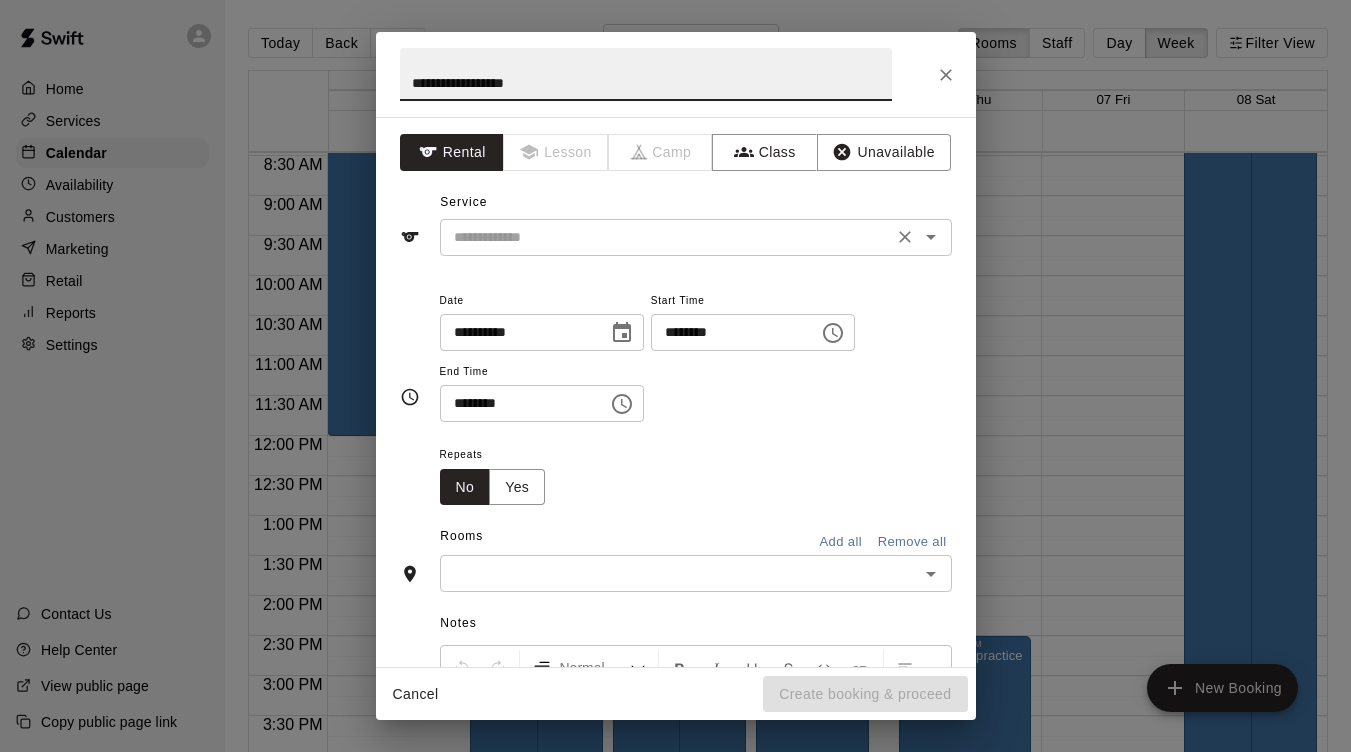 click at bounding box center [666, 237] 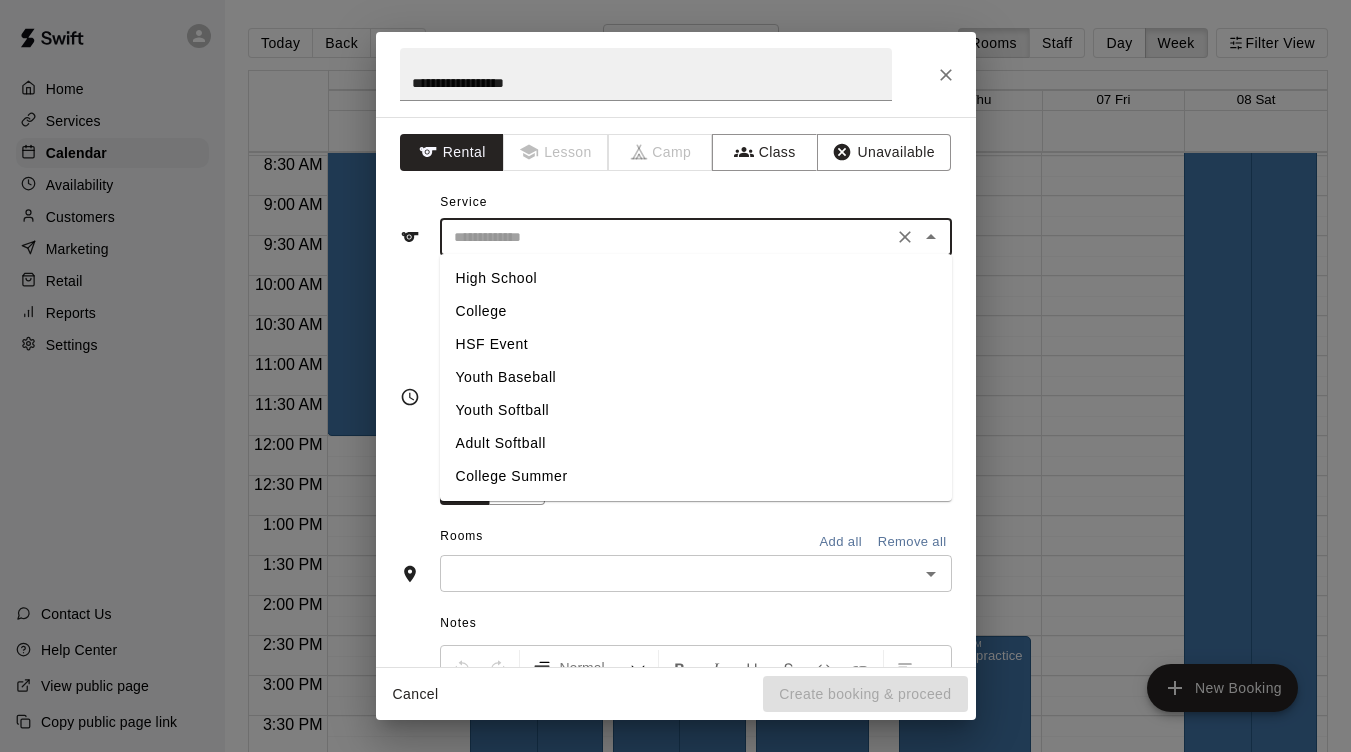 click on "College" at bounding box center (696, 311) 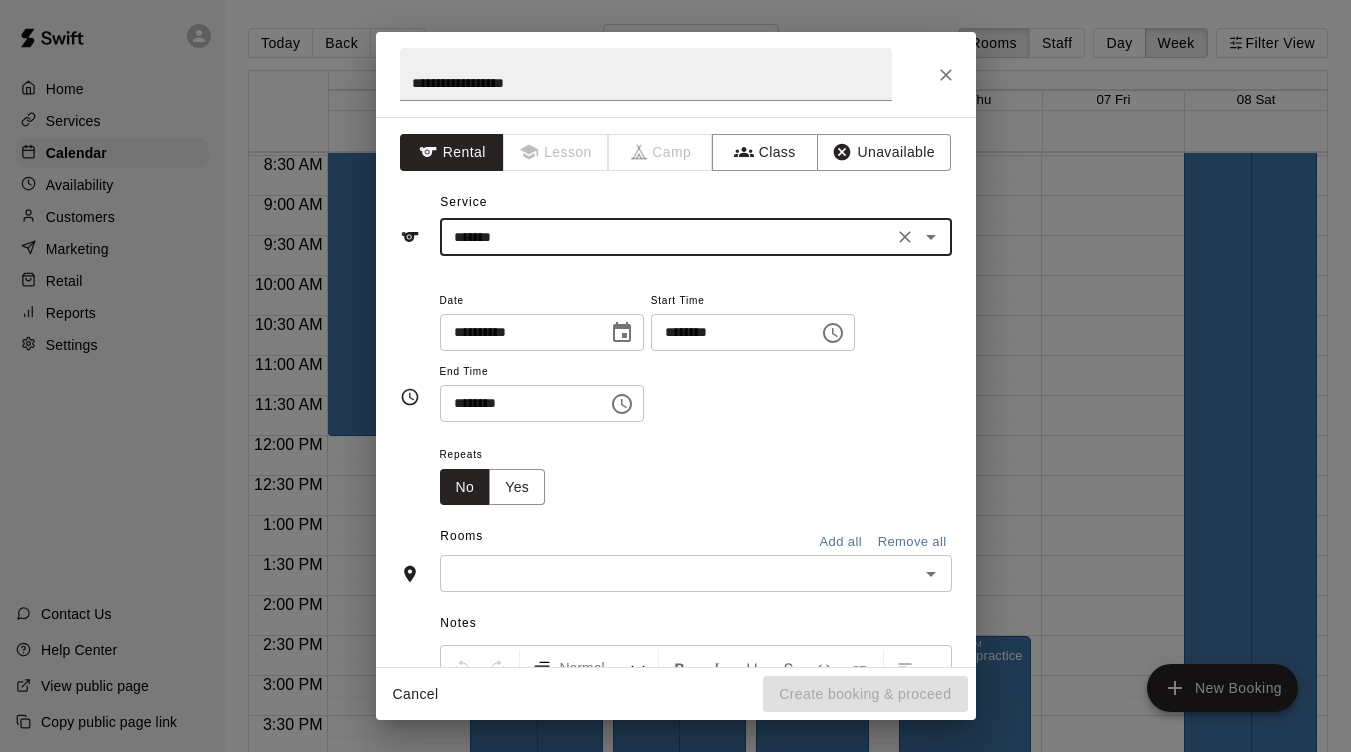 click 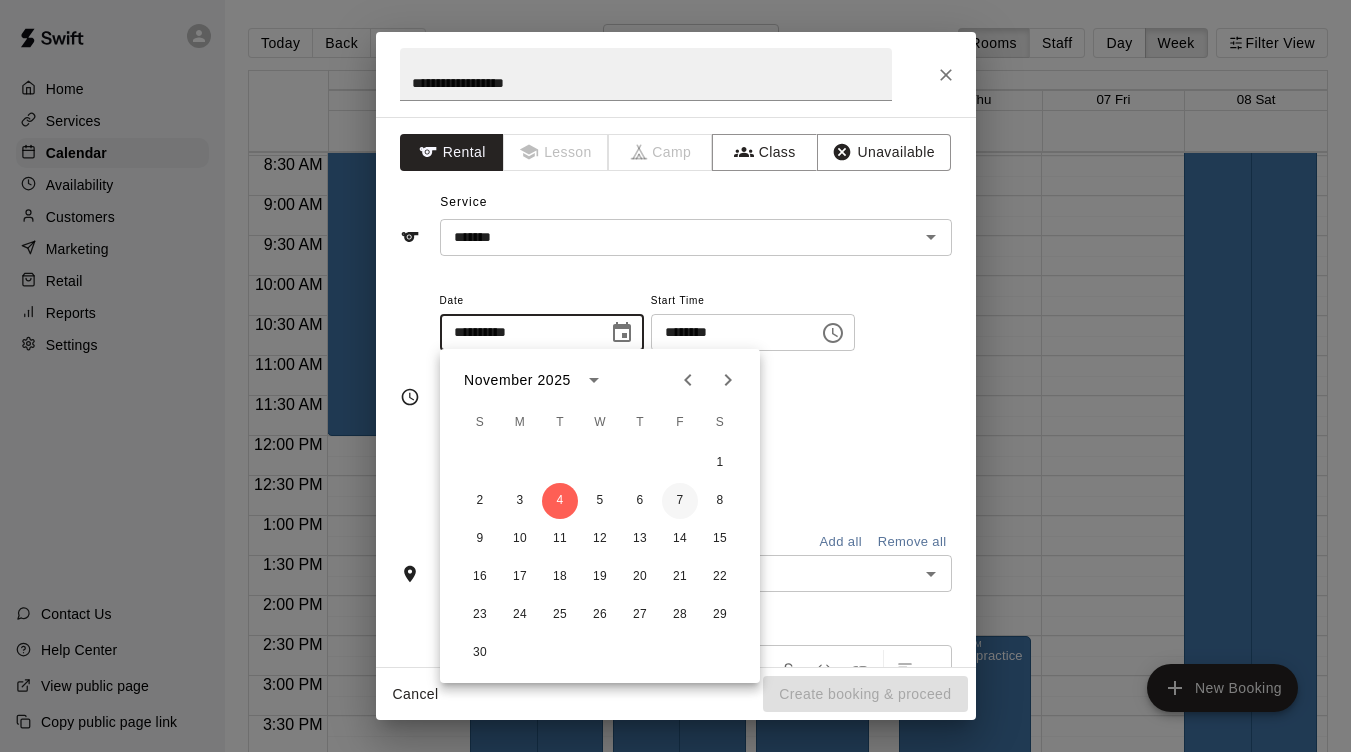 click on "7" at bounding box center (680, 501) 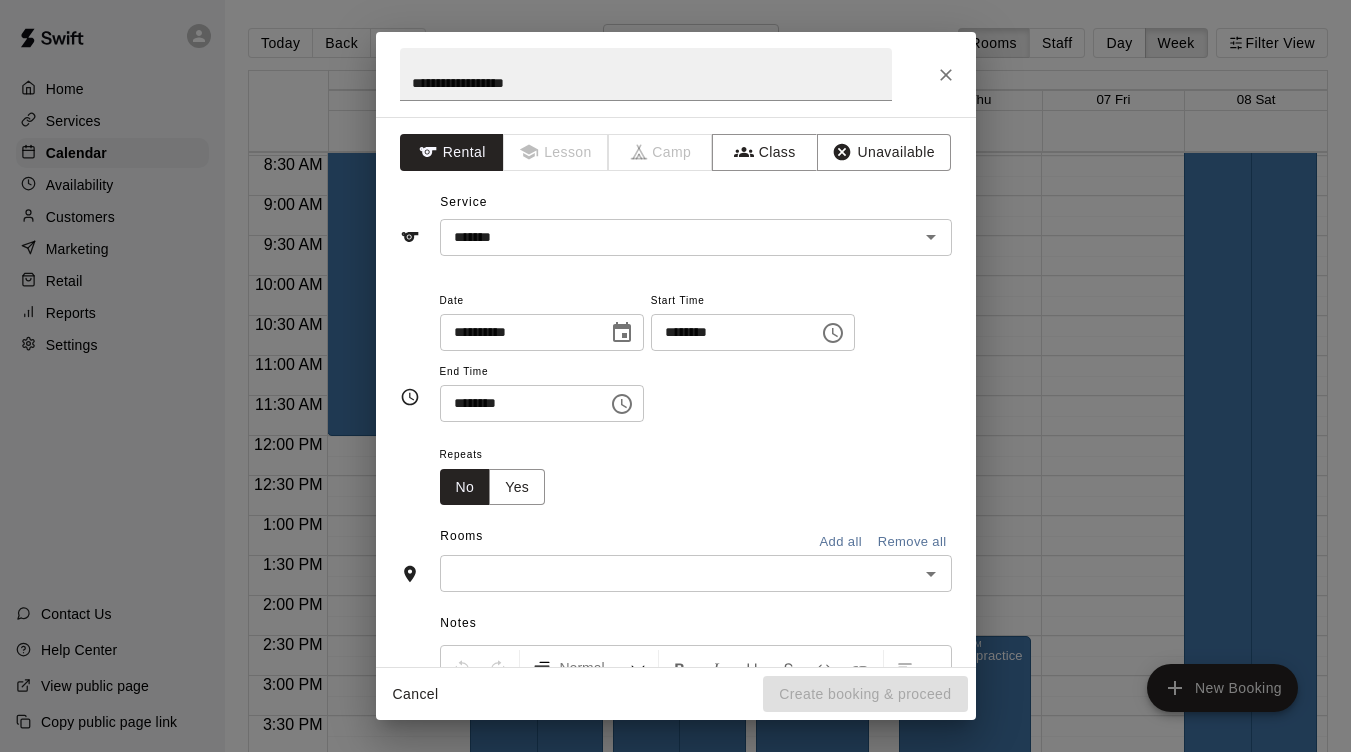 click on "********" at bounding box center [728, 332] 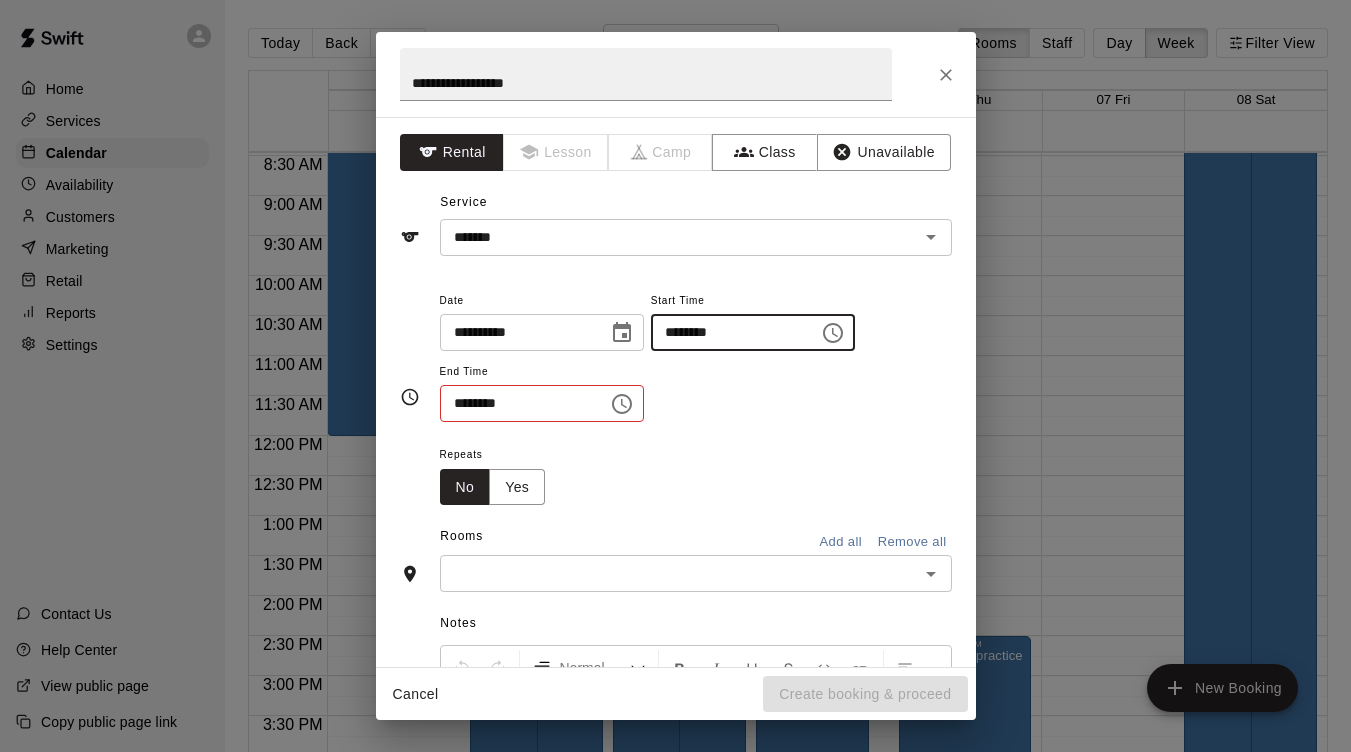 type on "********" 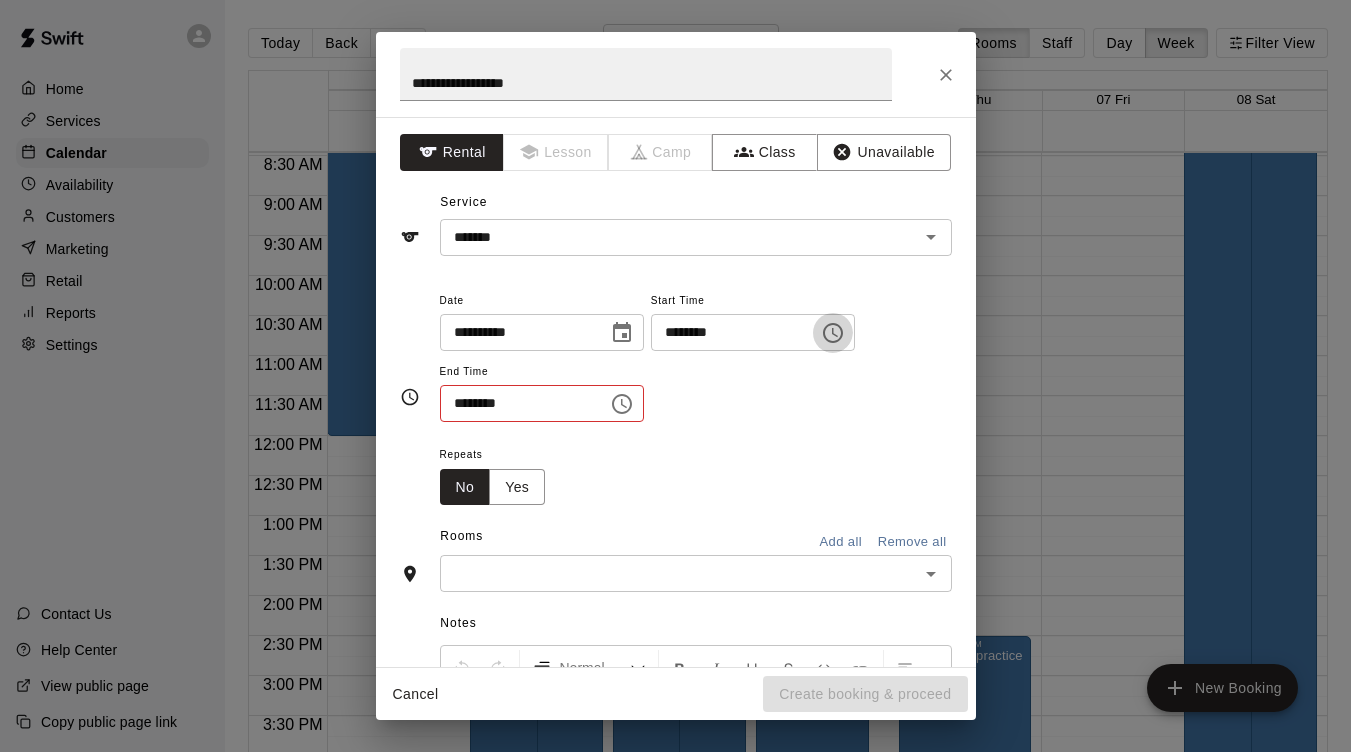 type 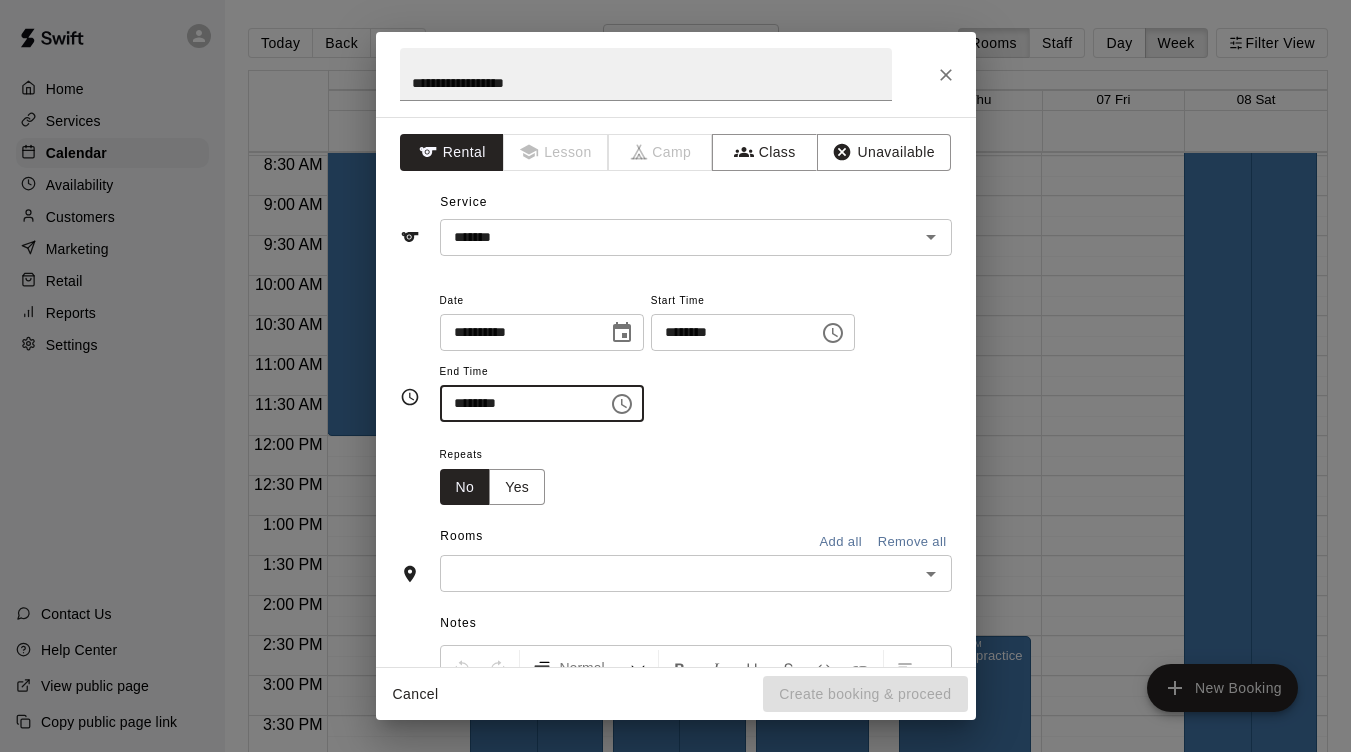 type on "********" 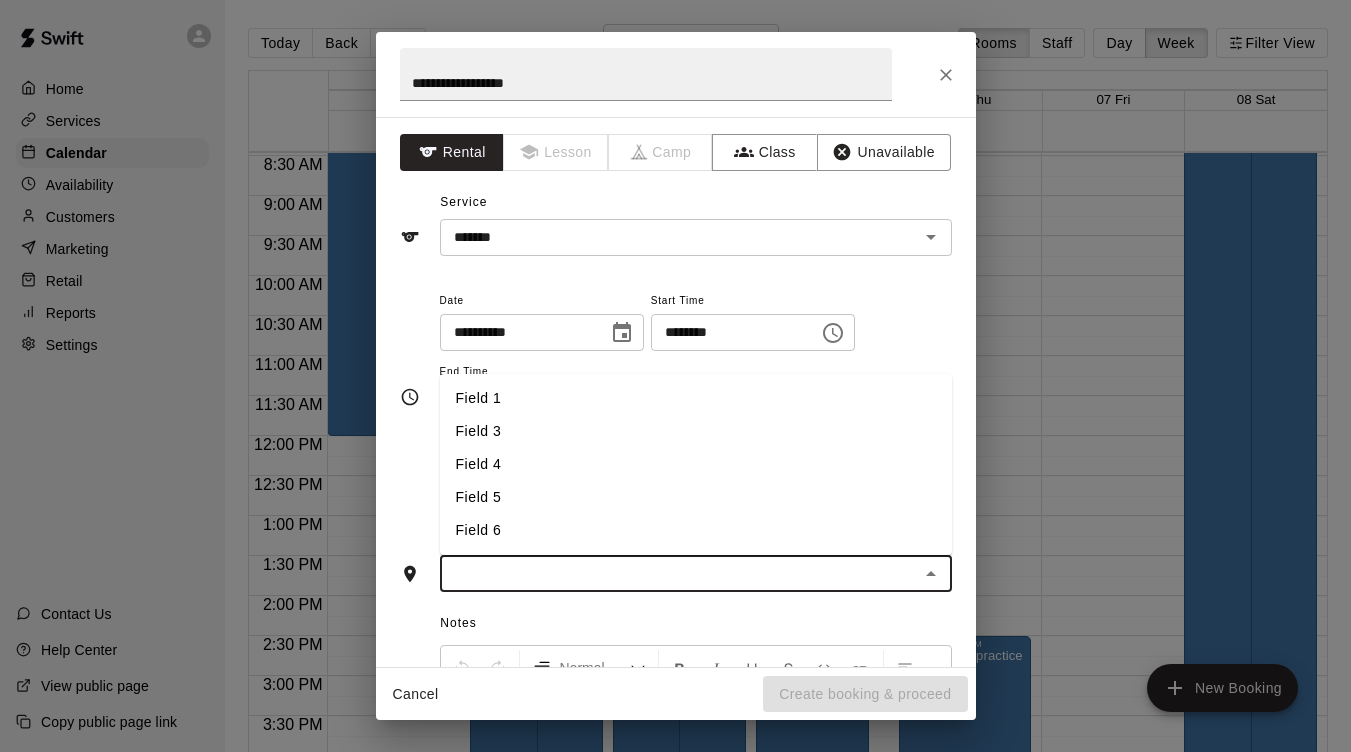 click on "Field 3" at bounding box center [696, 431] 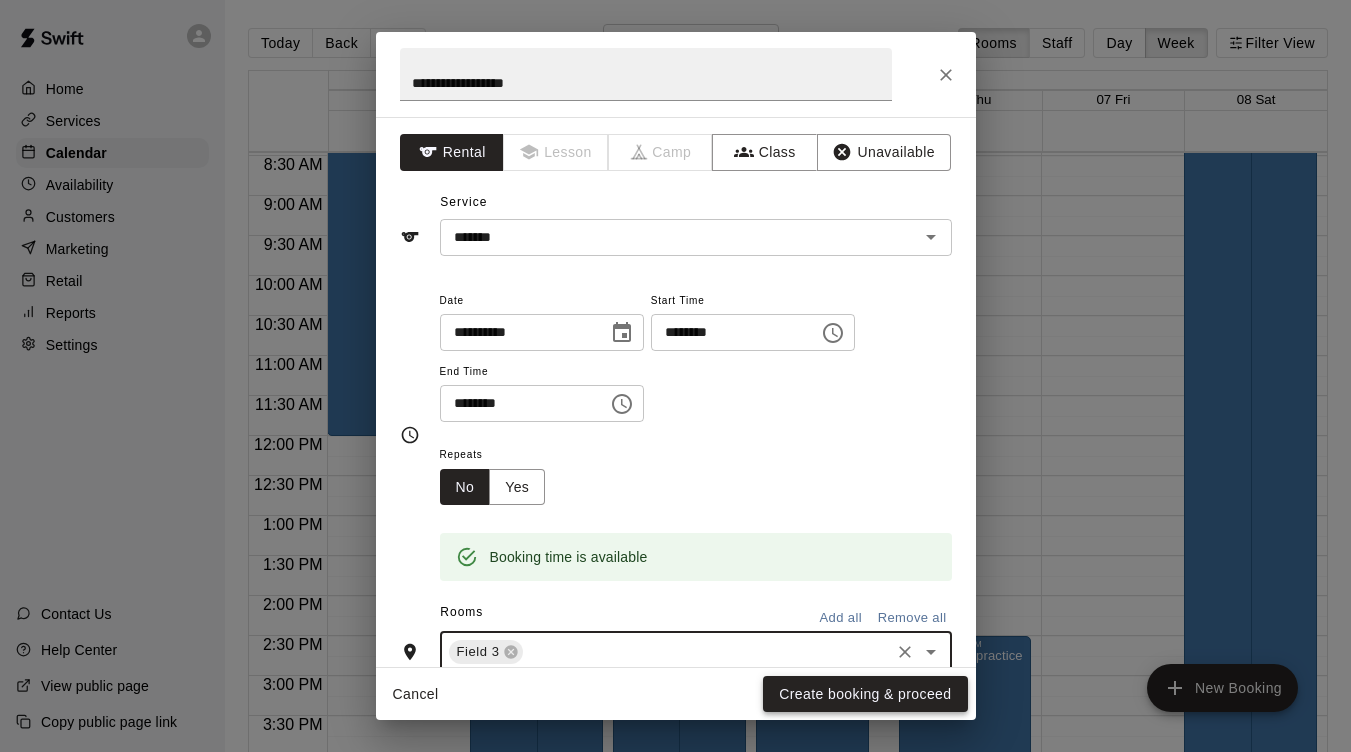 click on "Create booking & proceed" at bounding box center (865, 694) 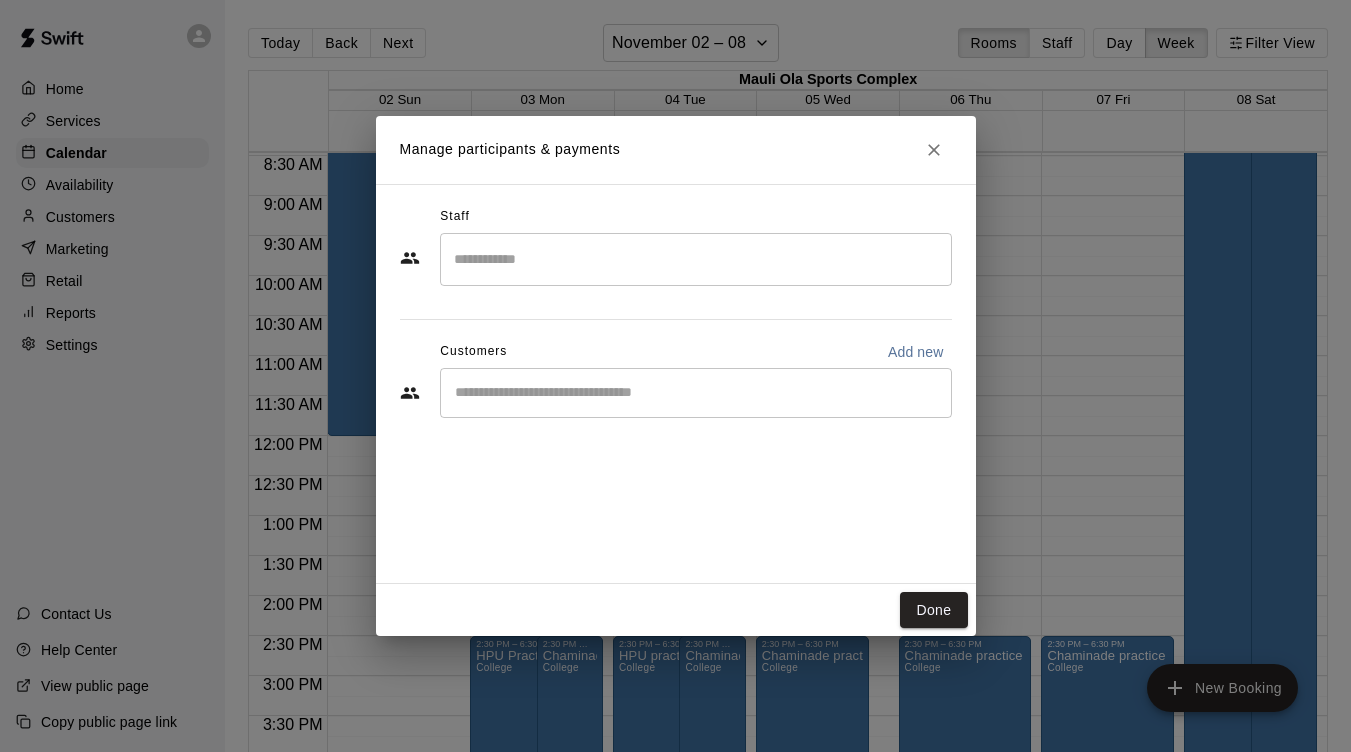 click on "Manage participants & payments Staff ​ Customers Add new ​ Done" at bounding box center (675, 376) 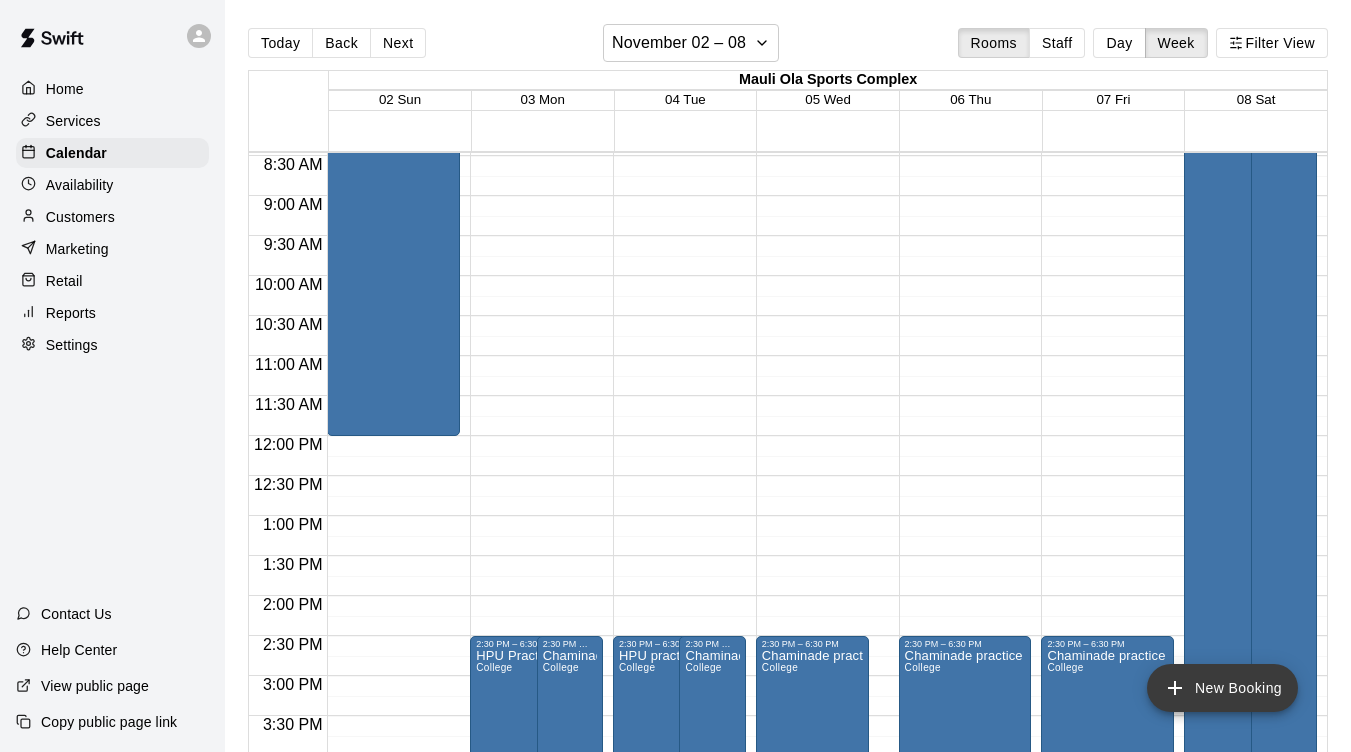 click on "New Booking" at bounding box center (1222, 688) 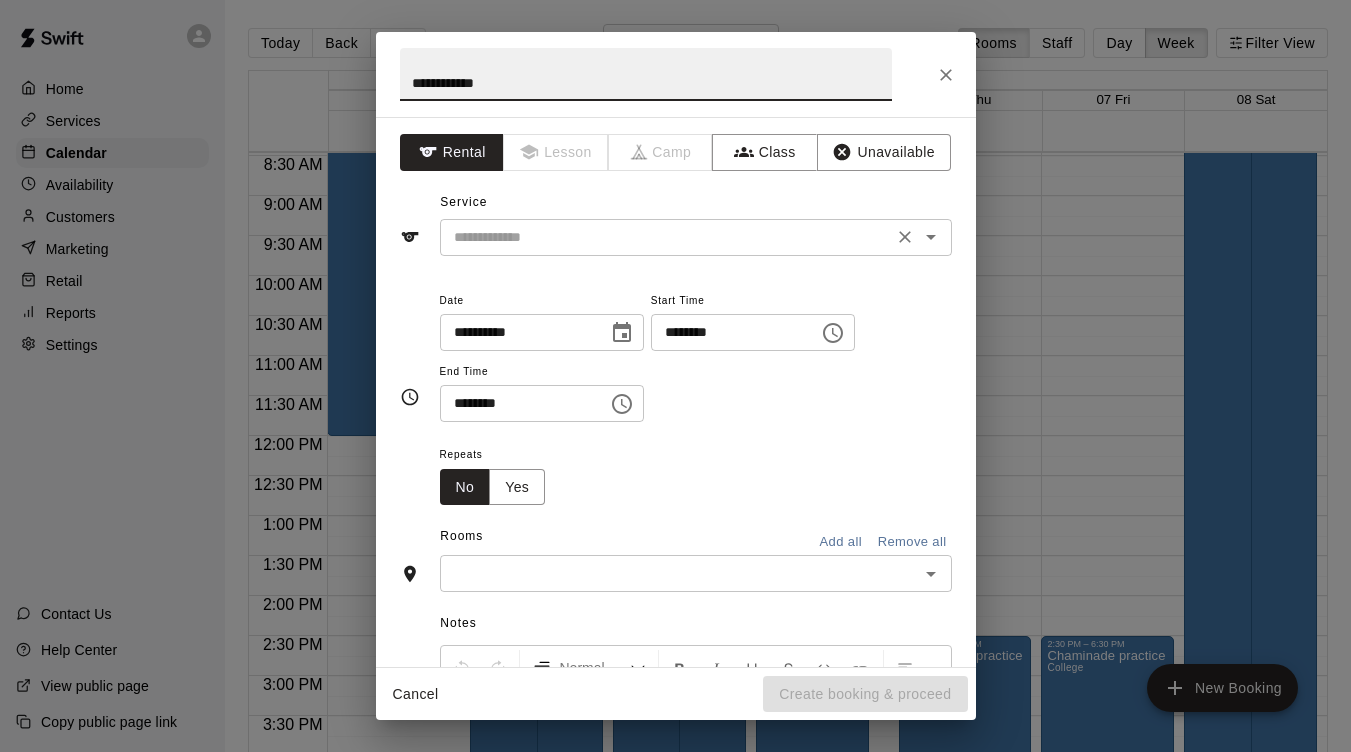 type on "**********" 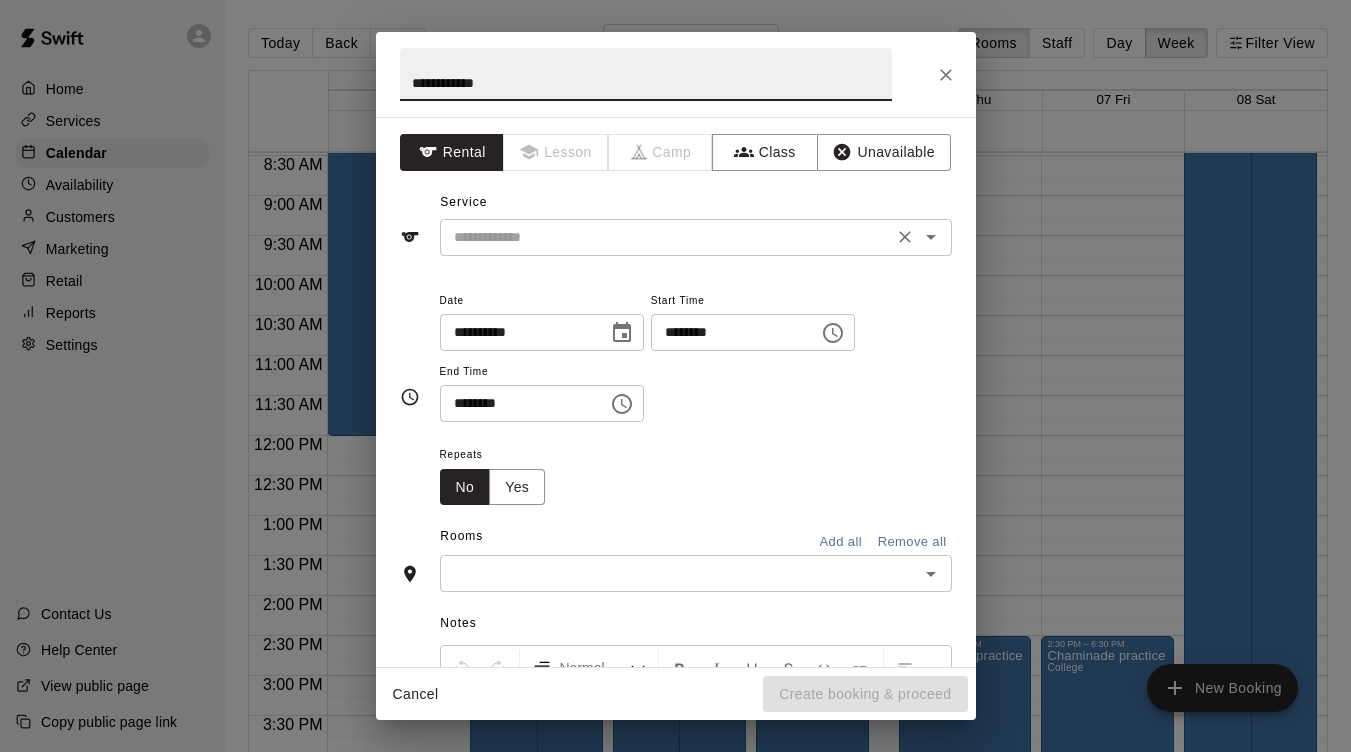 click at bounding box center [666, 237] 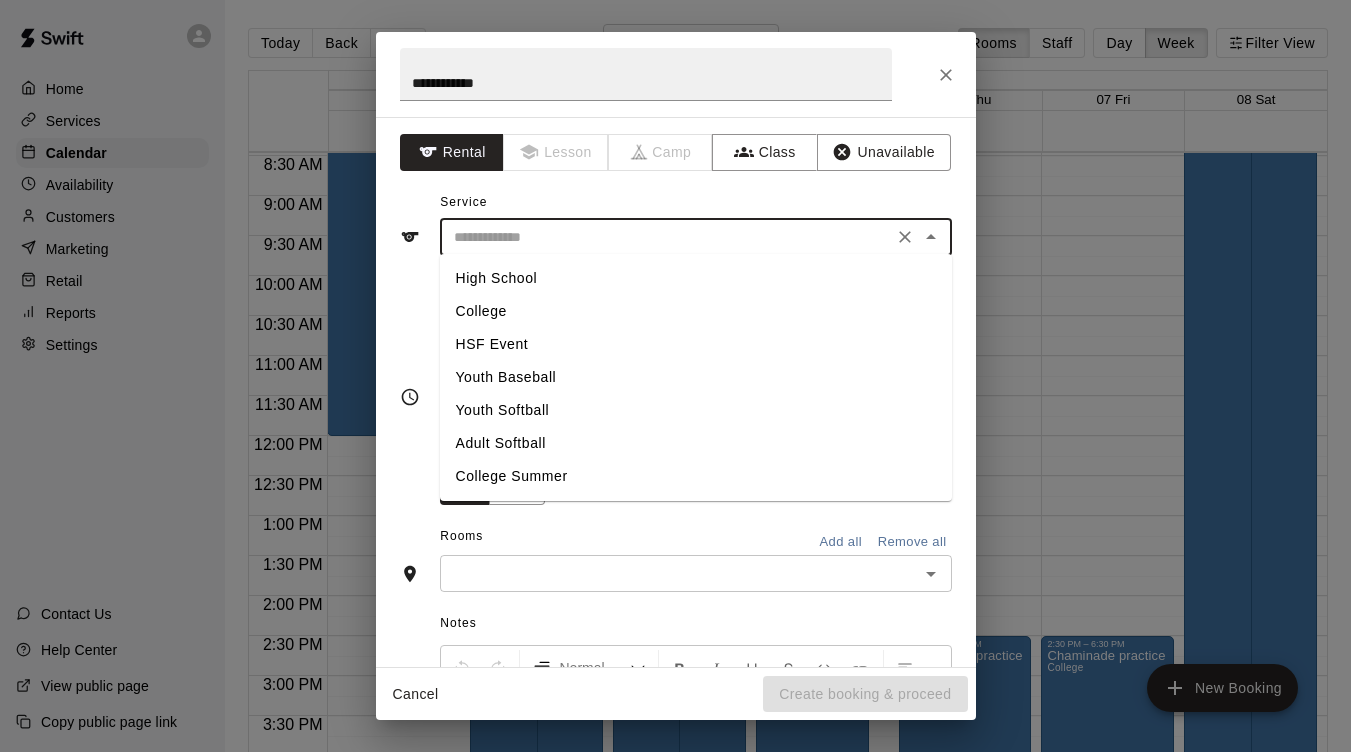 click on "College" at bounding box center [696, 311] 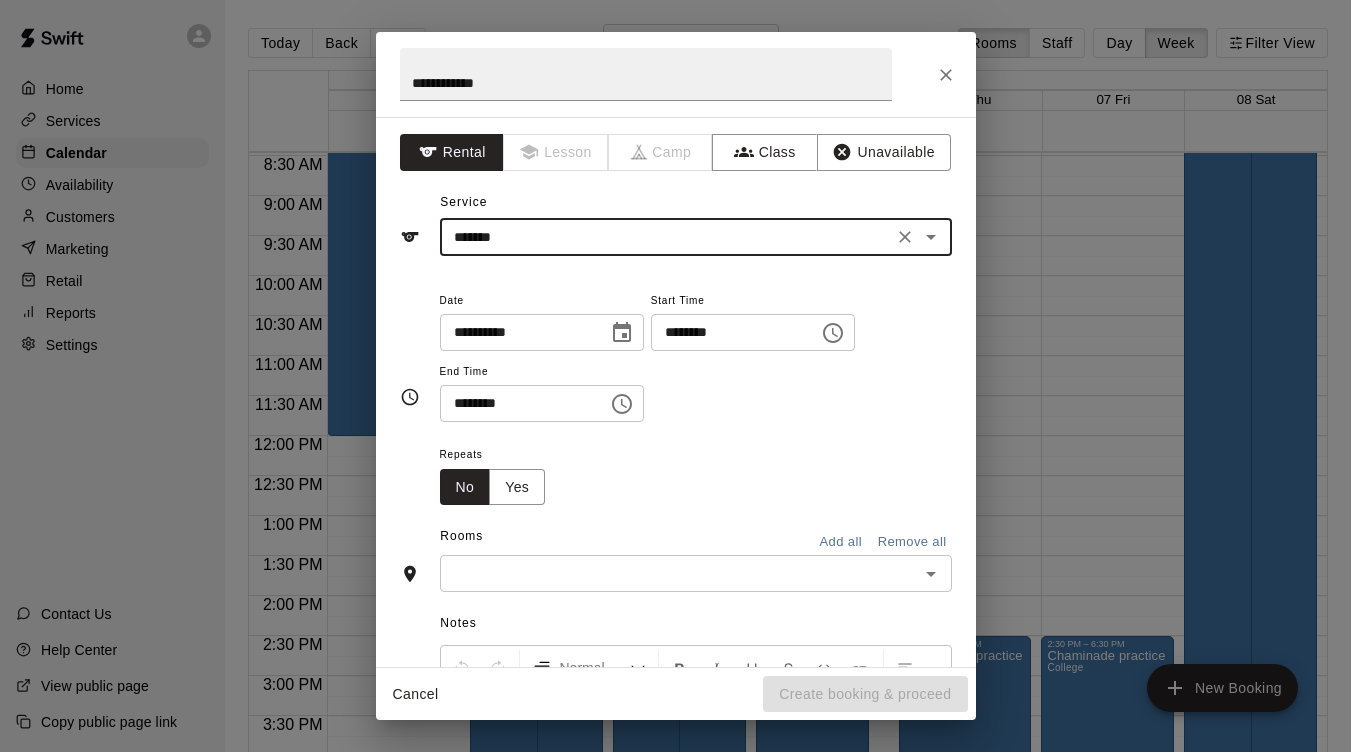 click 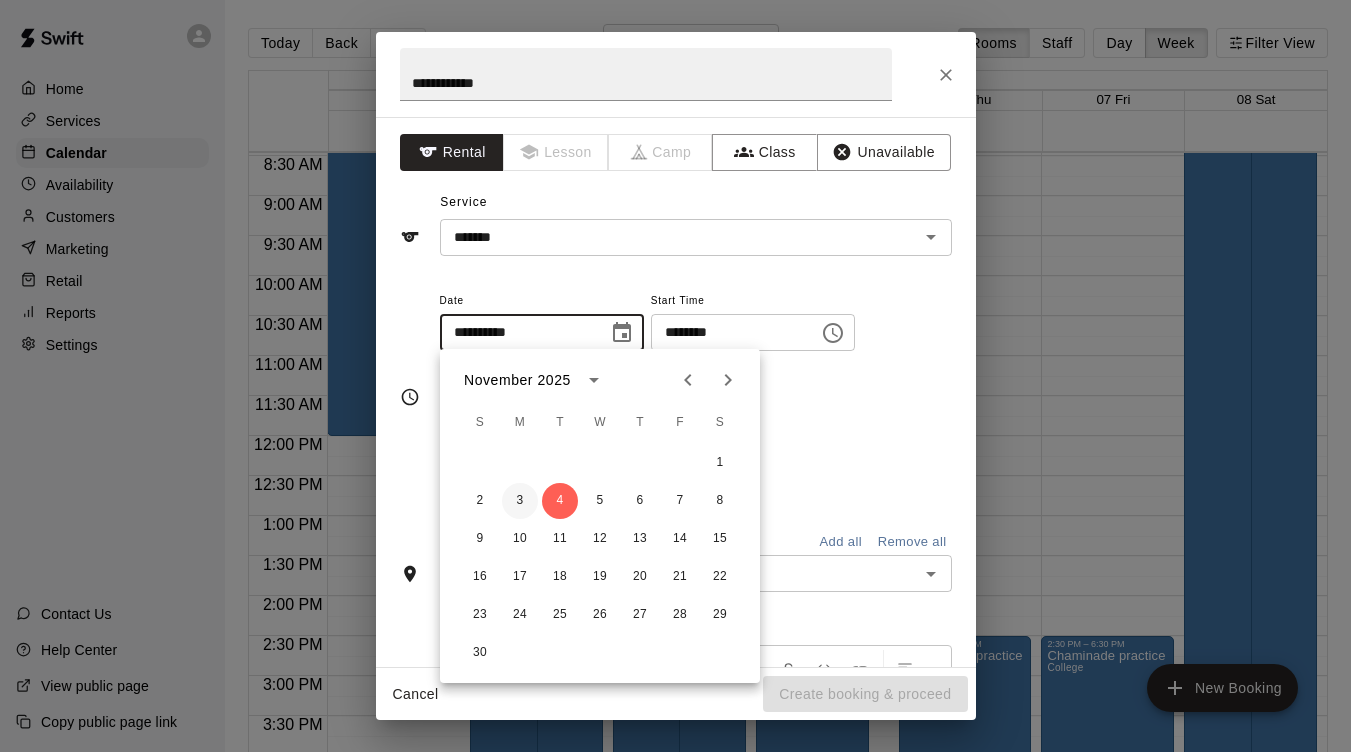 click on "3" at bounding box center (520, 501) 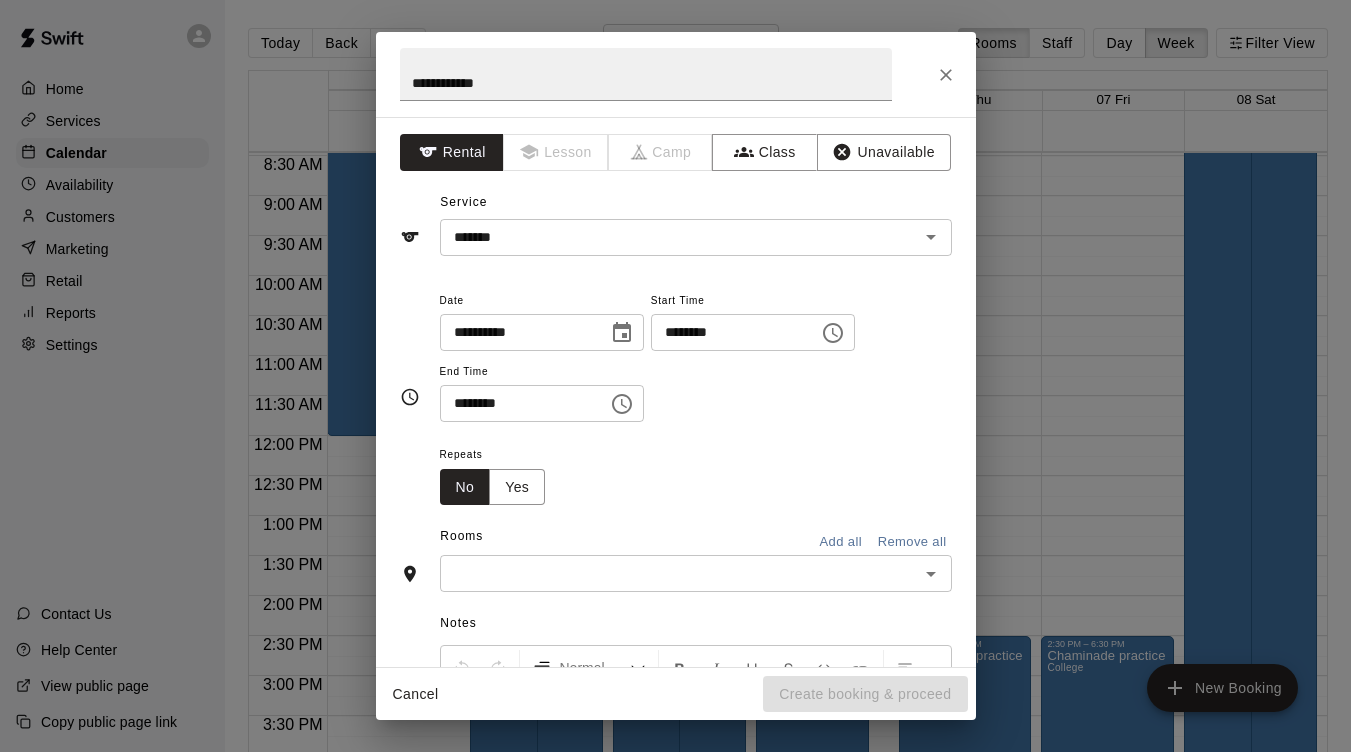 click on "********" at bounding box center (728, 332) 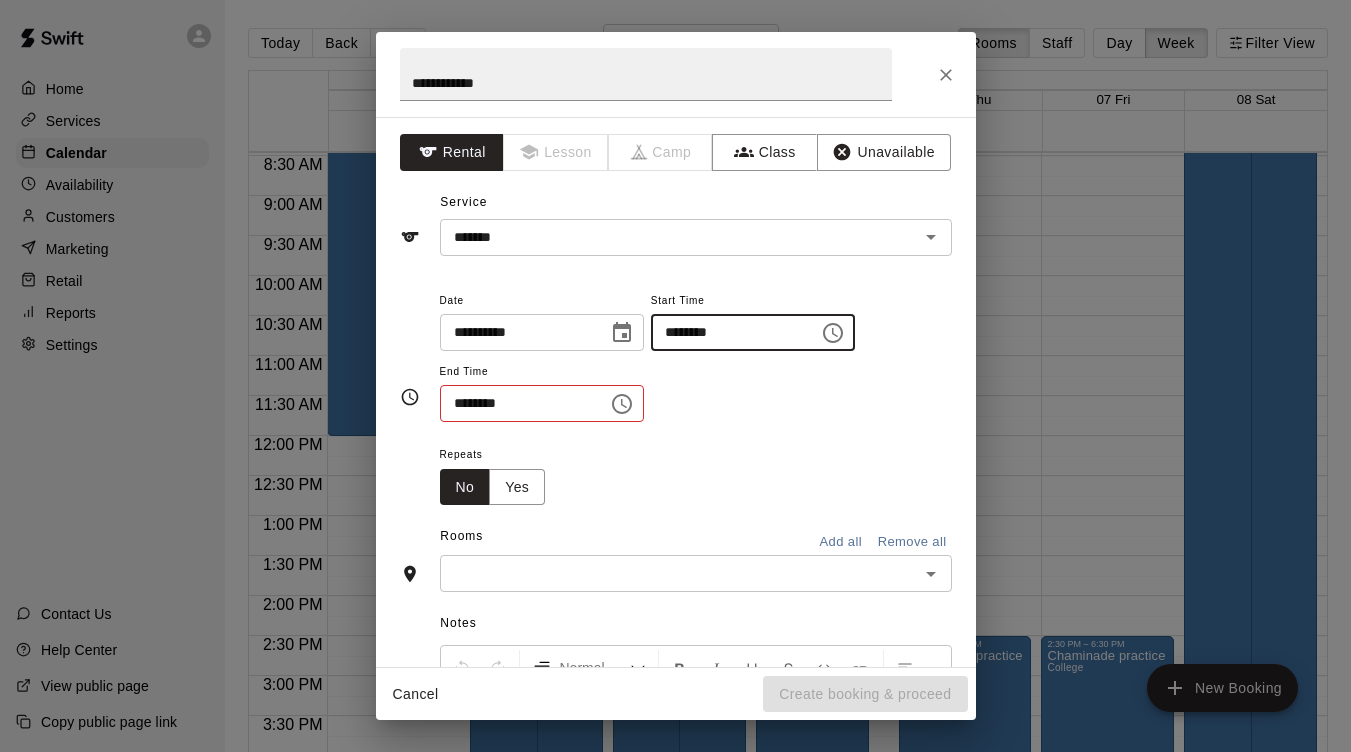 type on "********" 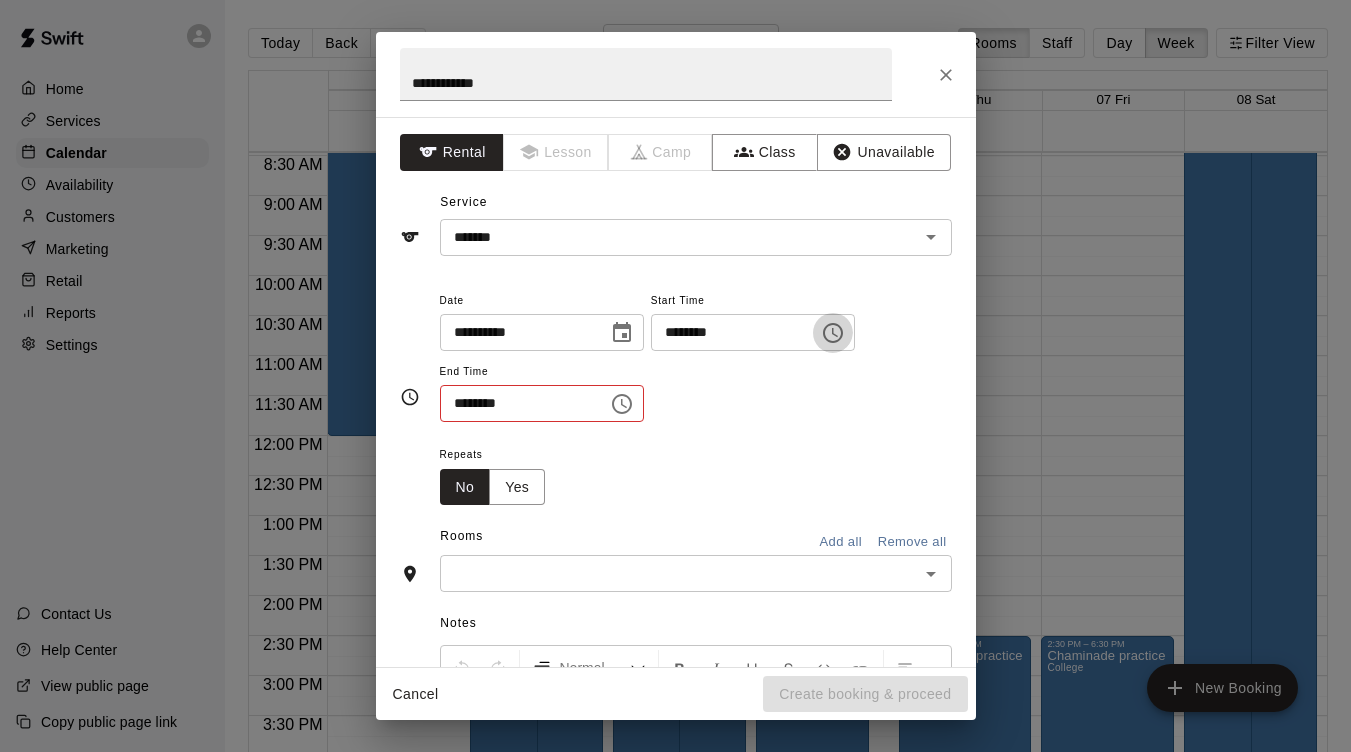 type 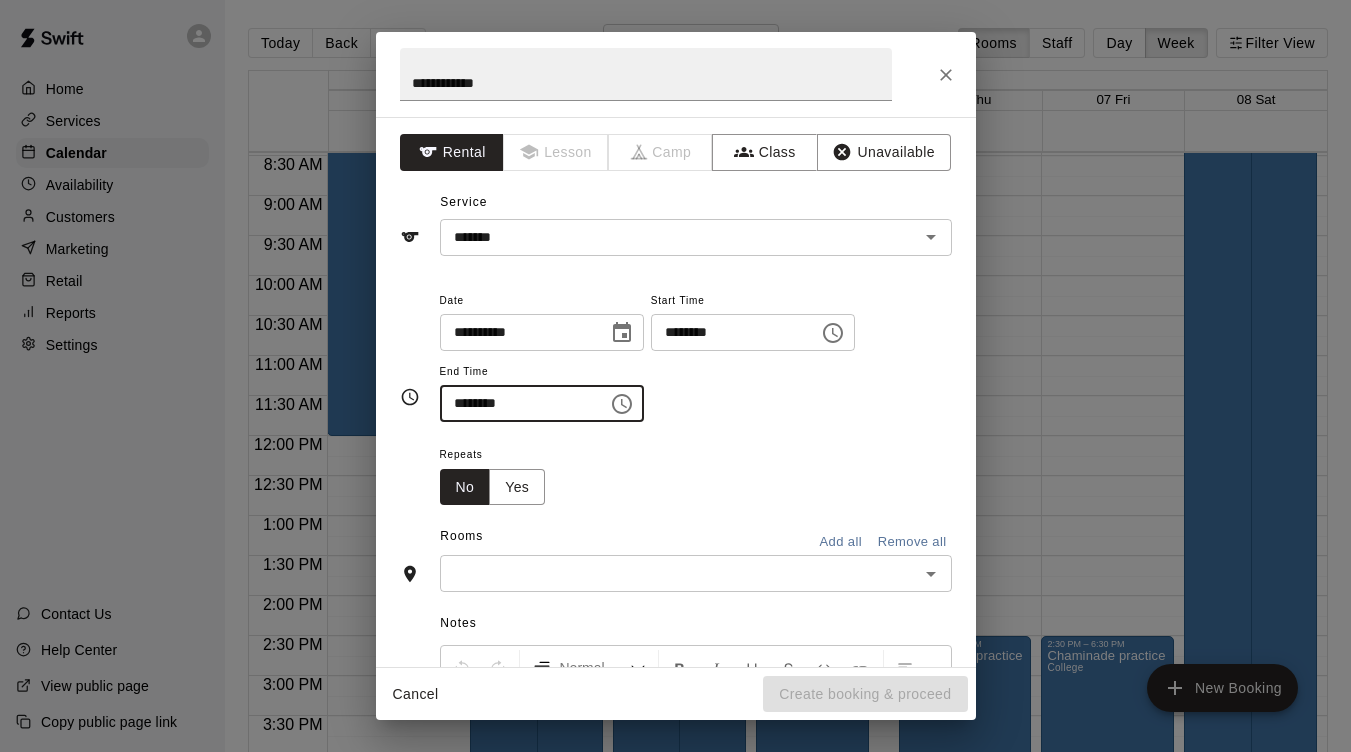 type on "********" 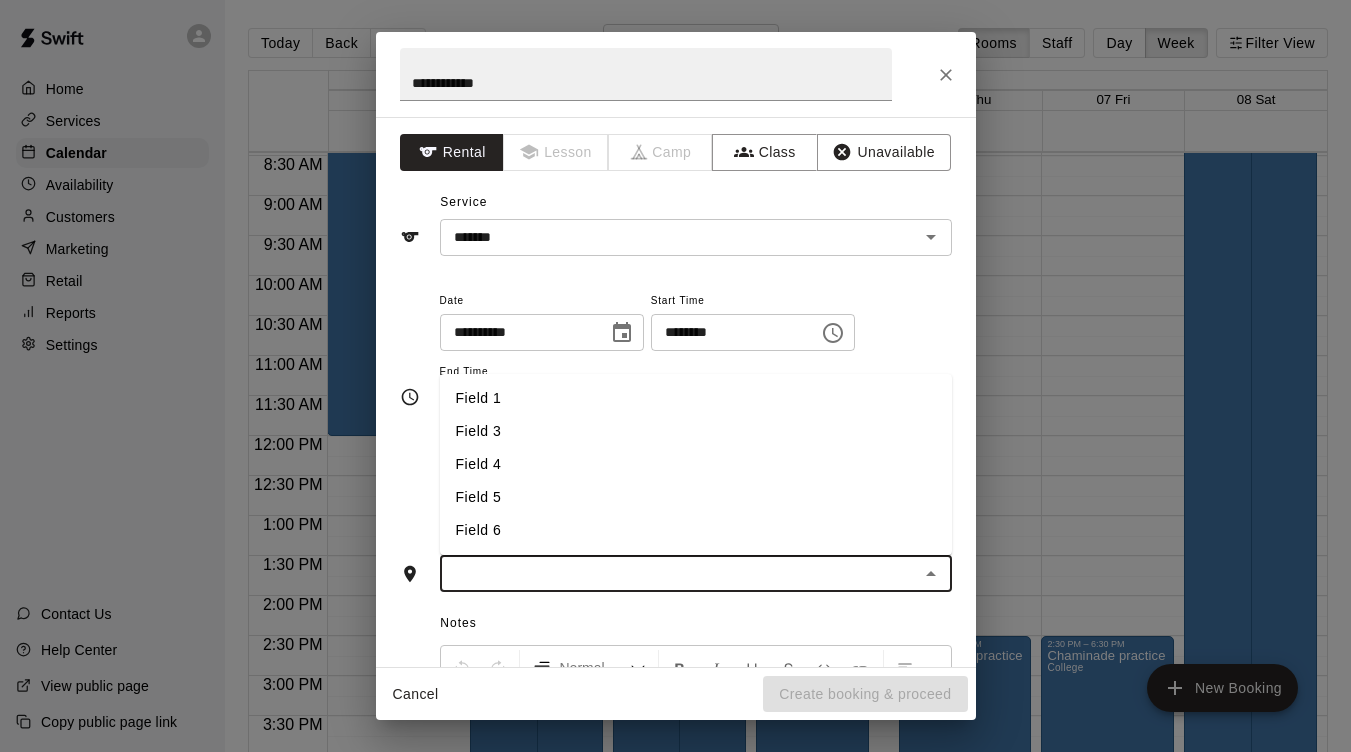 click on "Field 5" at bounding box center [696, 497] 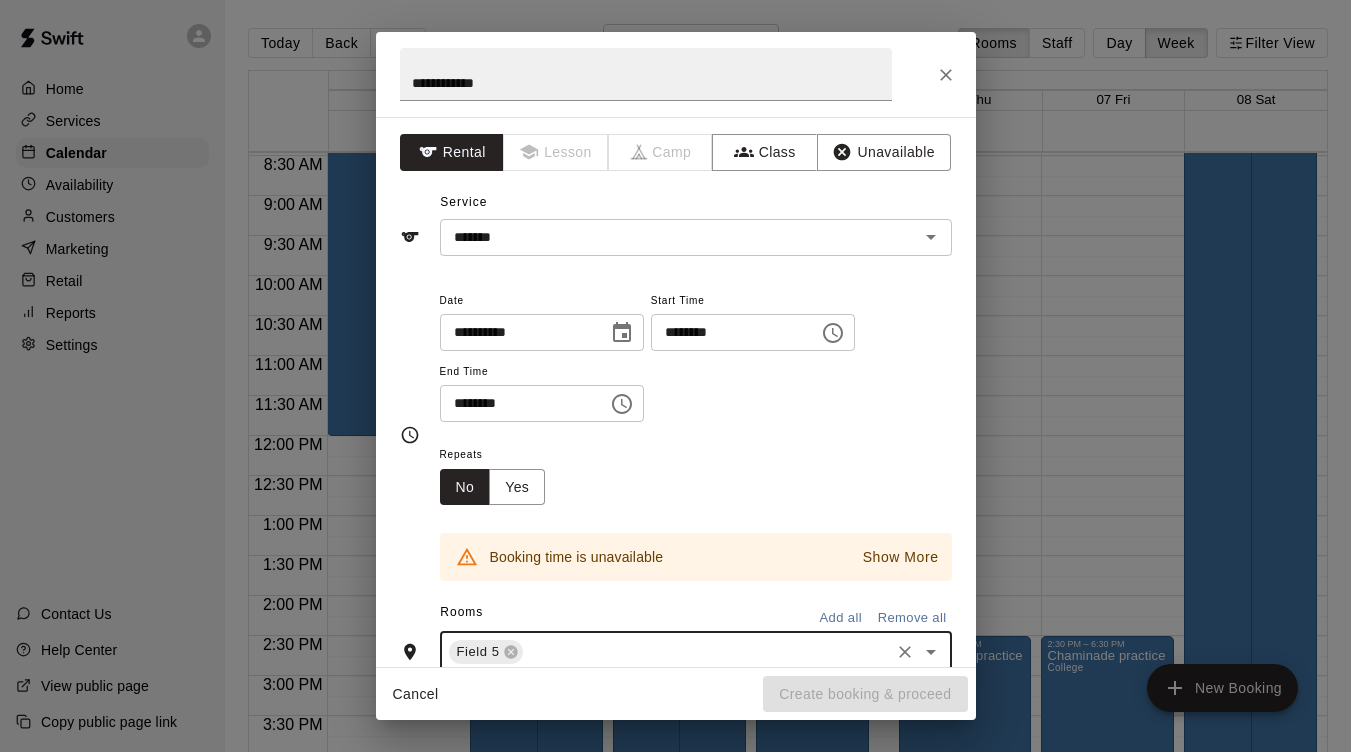 click 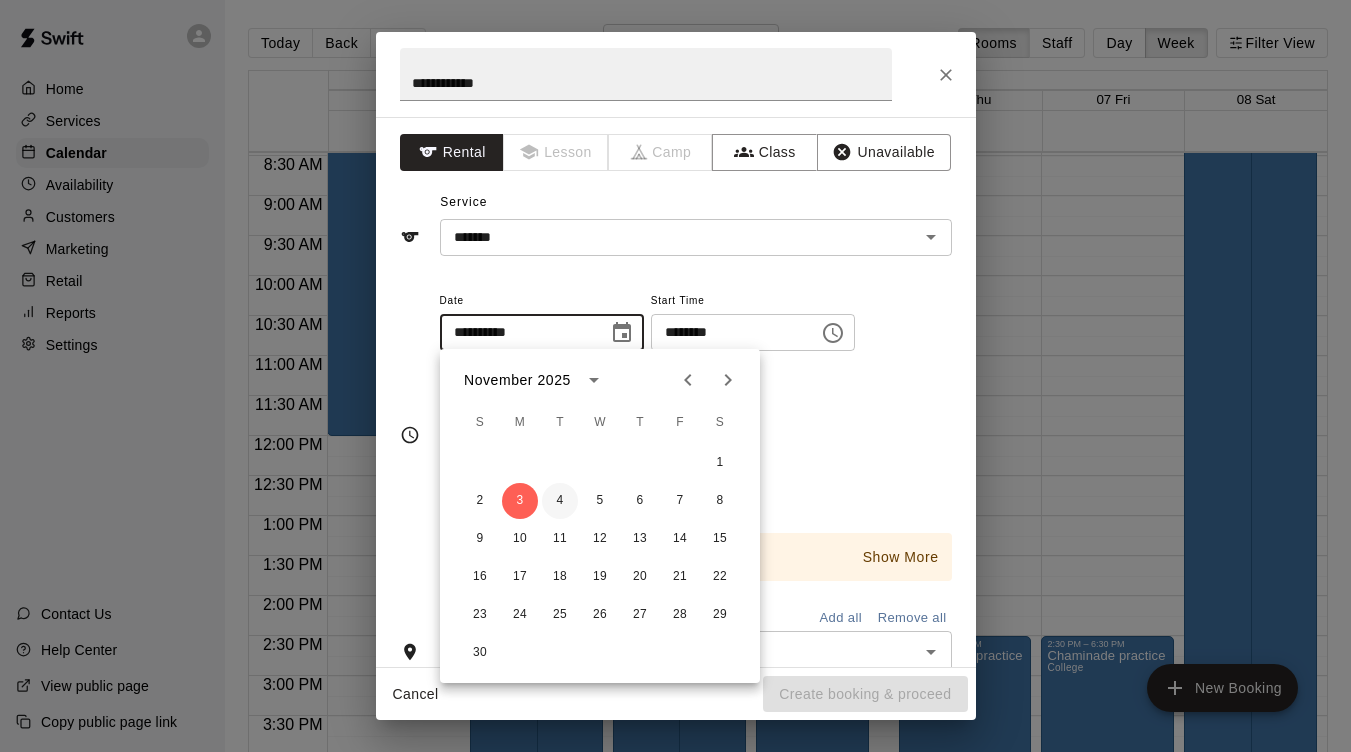 click on "4" at bounding box center [560, 501] 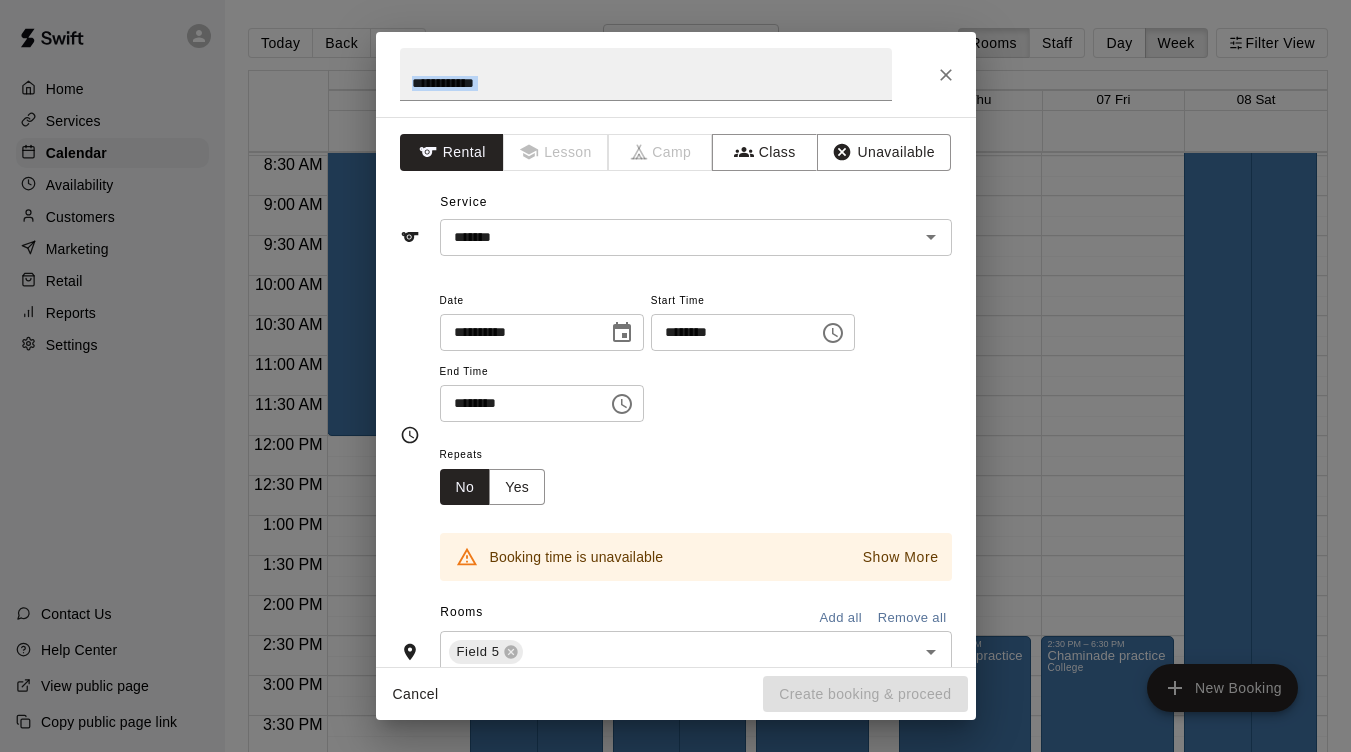 drag, startPoint x: 918, startPoint y: 51, endPoint x: 738, endPoint y: 31, distance: 181.1077 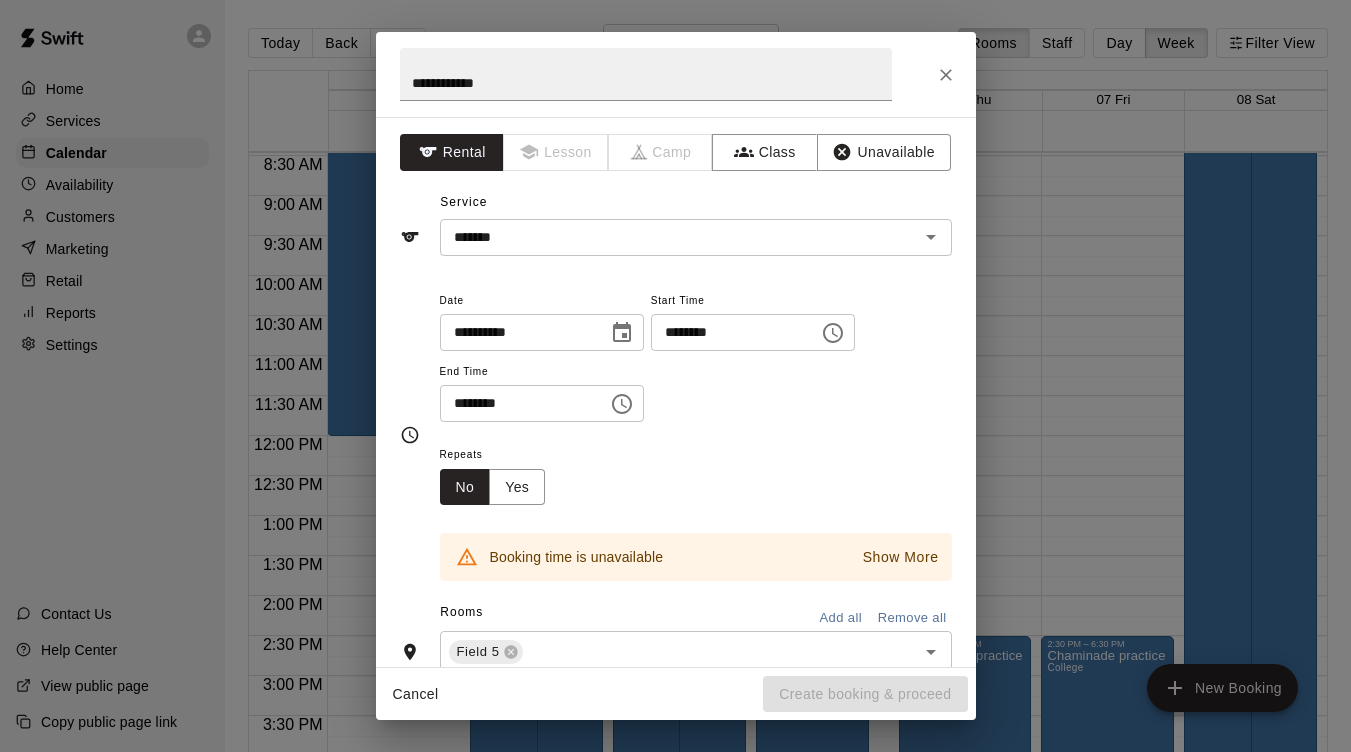 click on "**********" at bounding box center [646, 74] 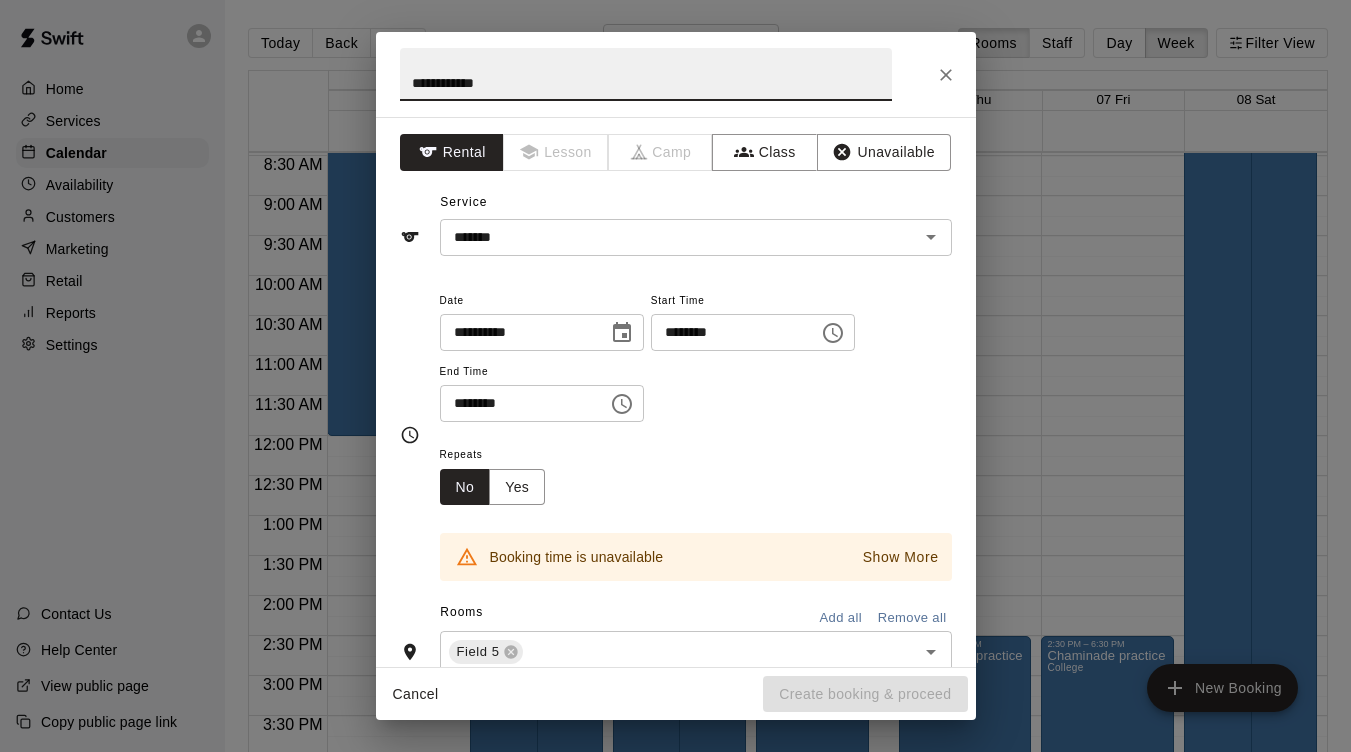 drag, startPoint x: 441, startPoint y: 84, endPoint x: 390, endPoint y: 83, distance: 51.009804 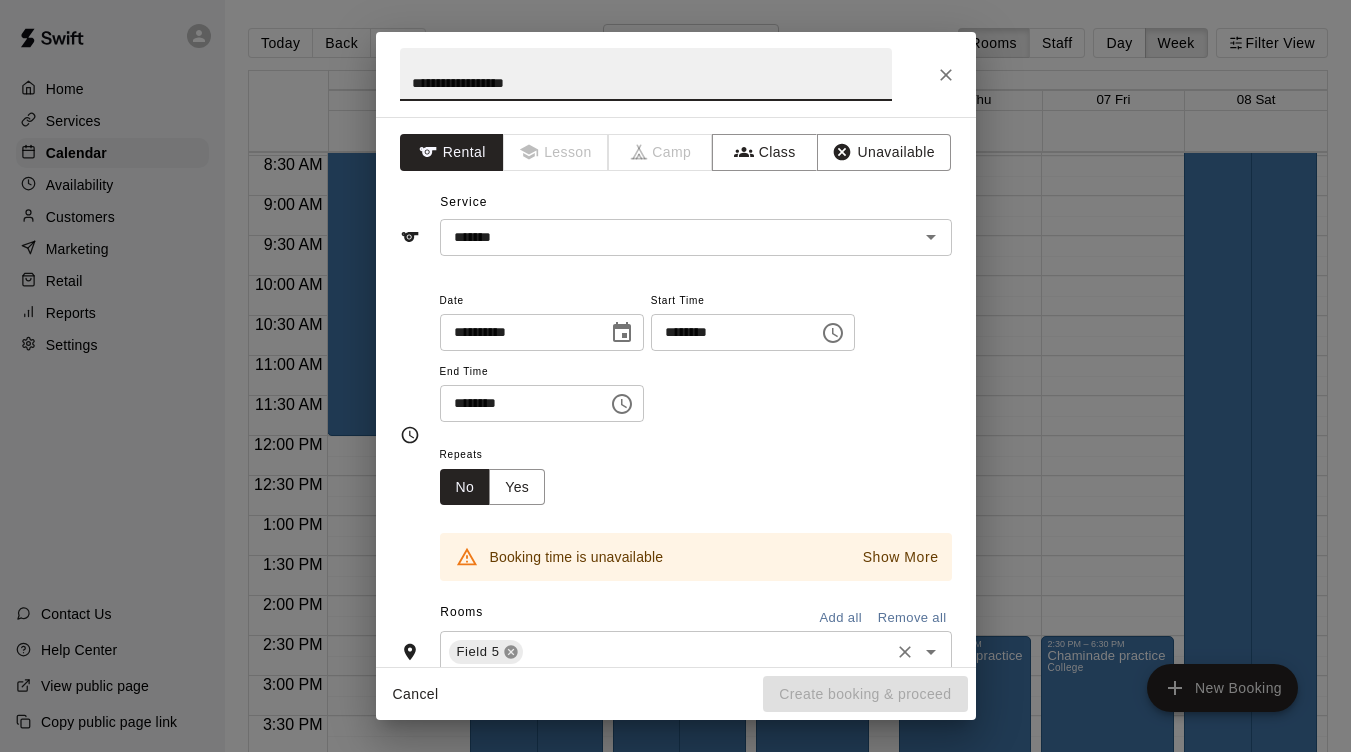 click 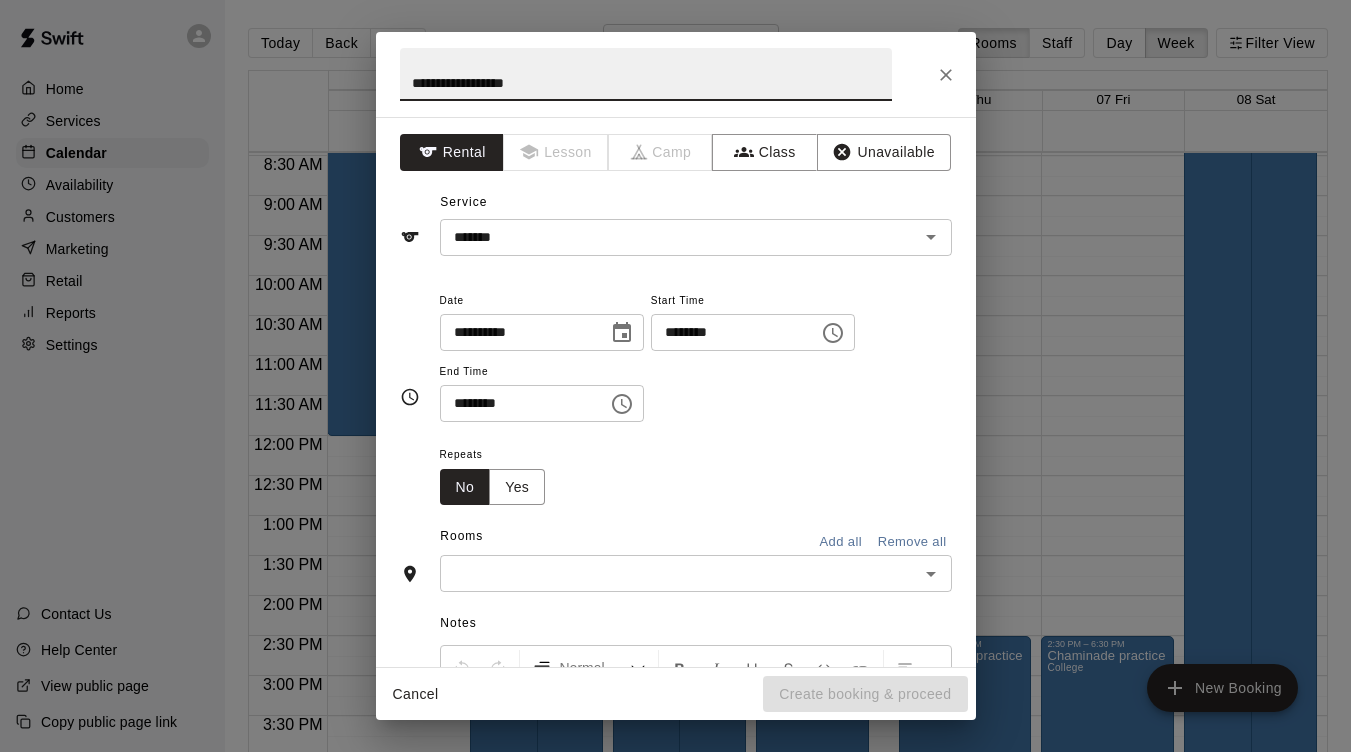type on "**********" 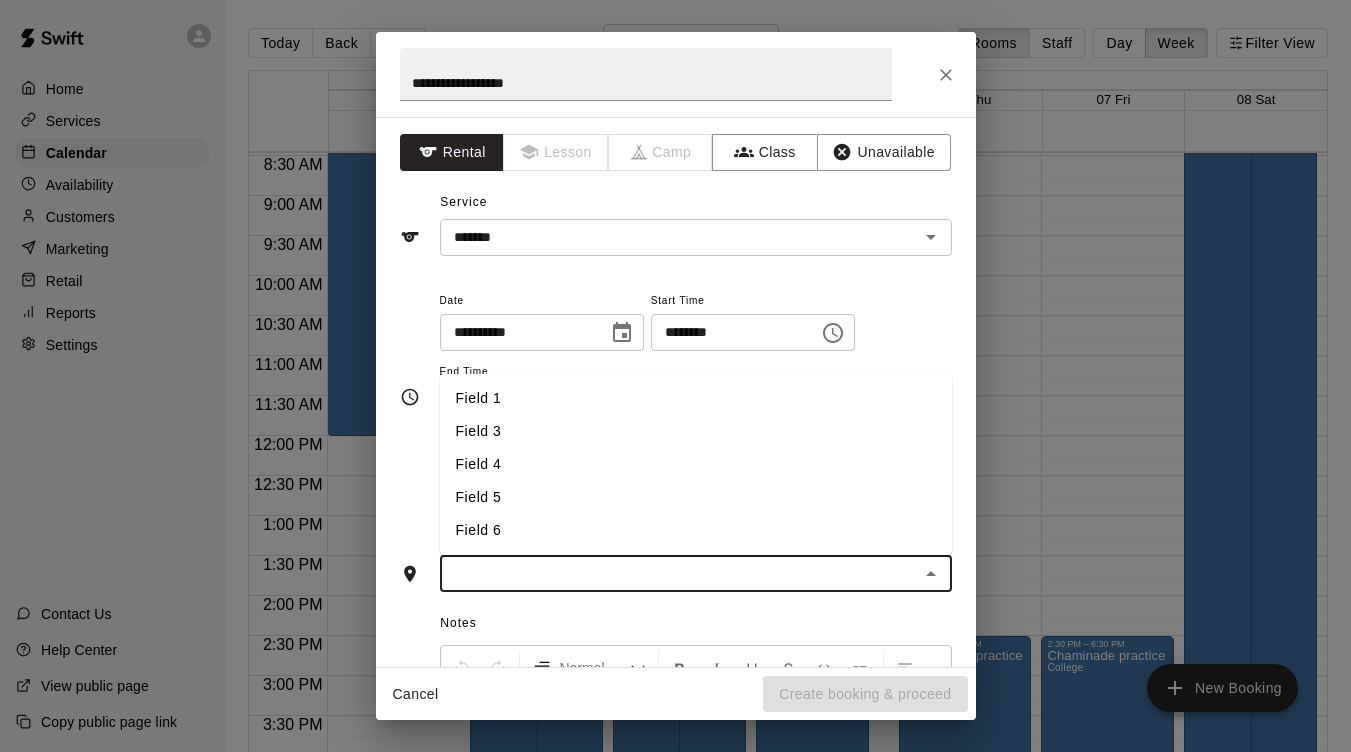 click at bounding box center [679, 573] 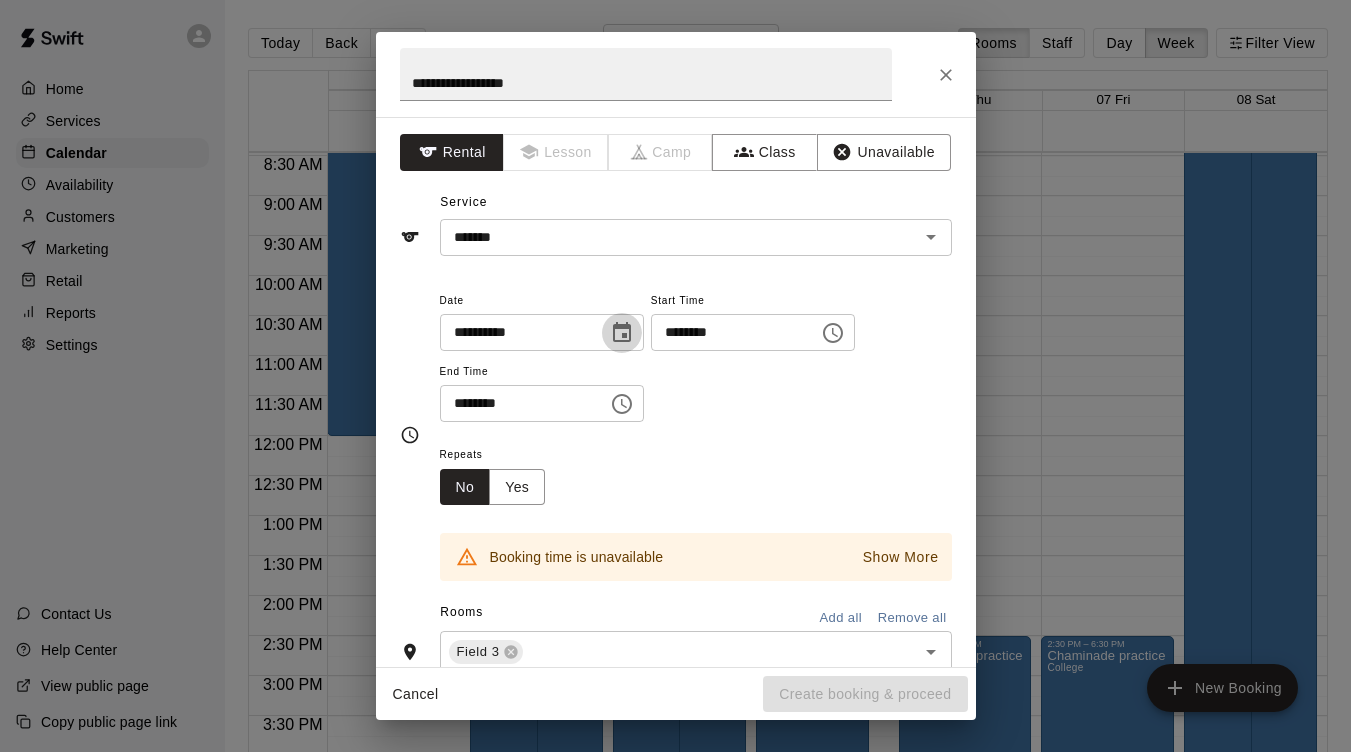 click 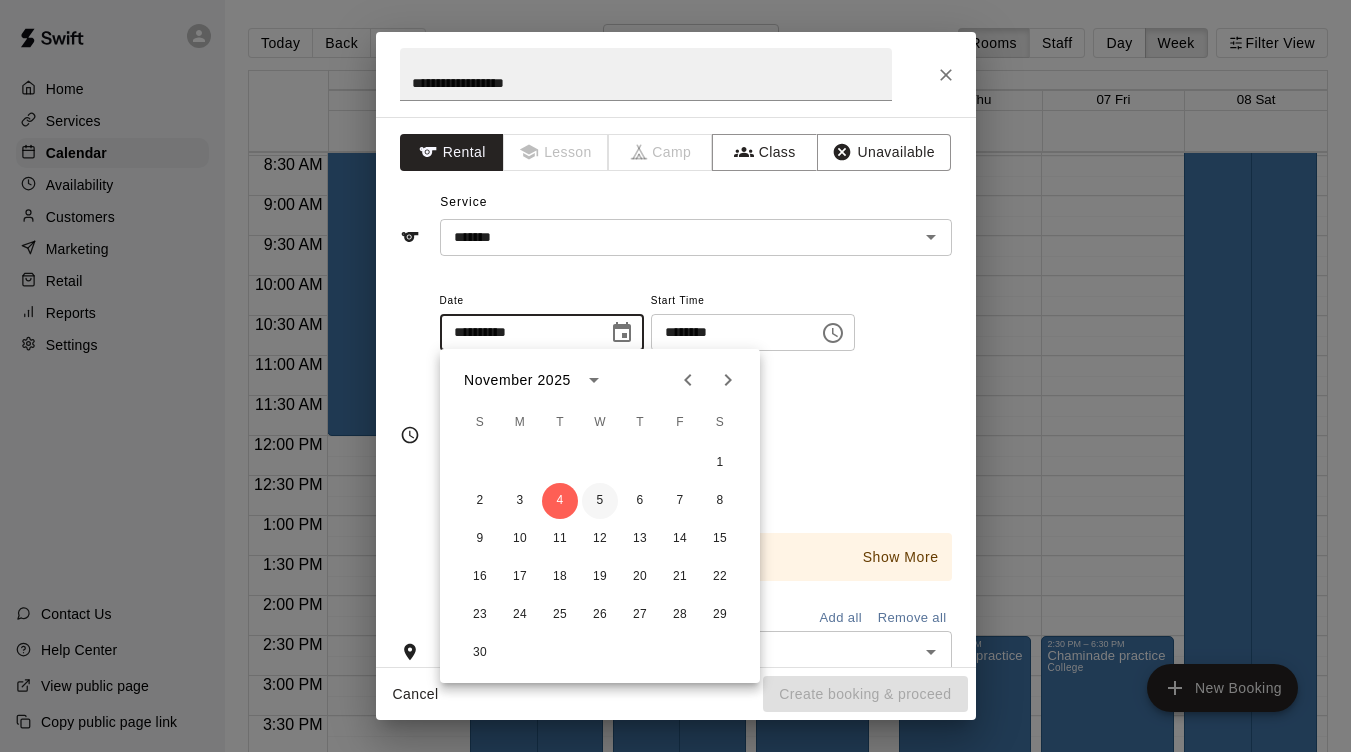click on "5" at bounding box center [600, 501] 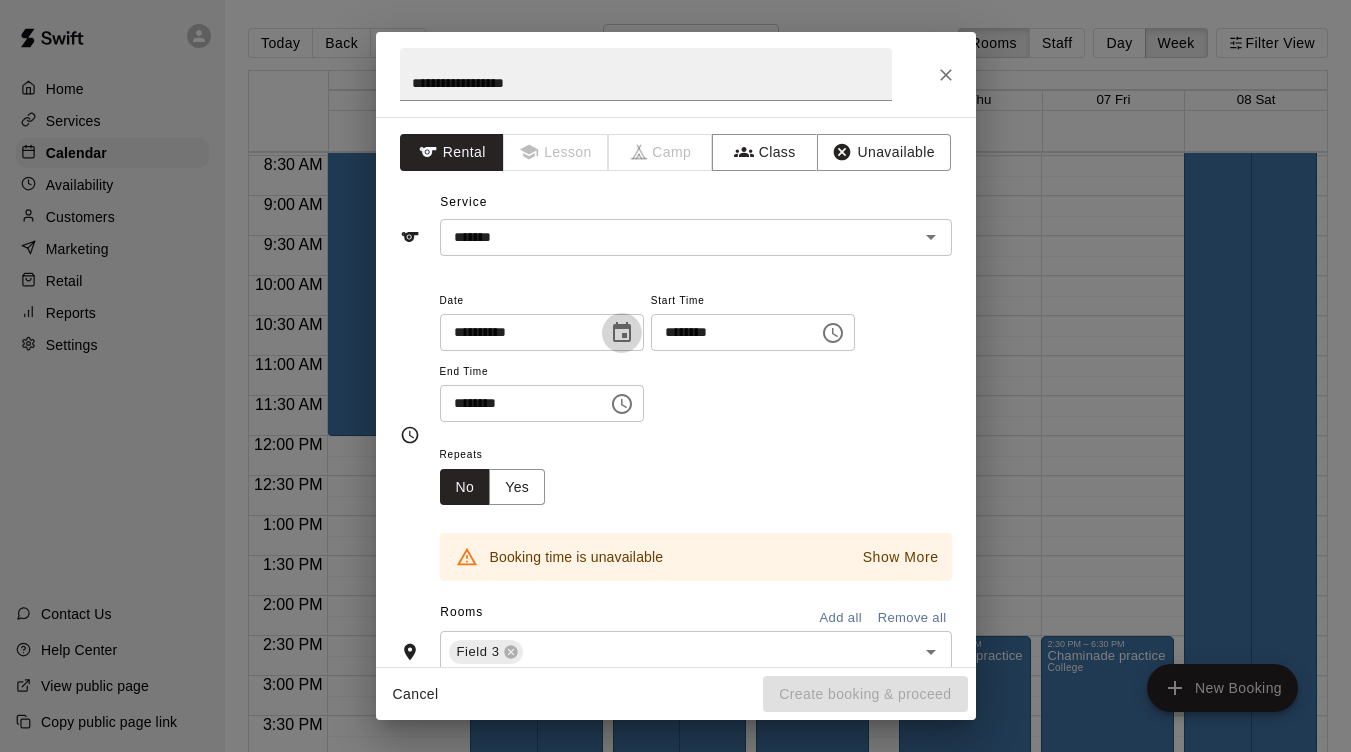 click 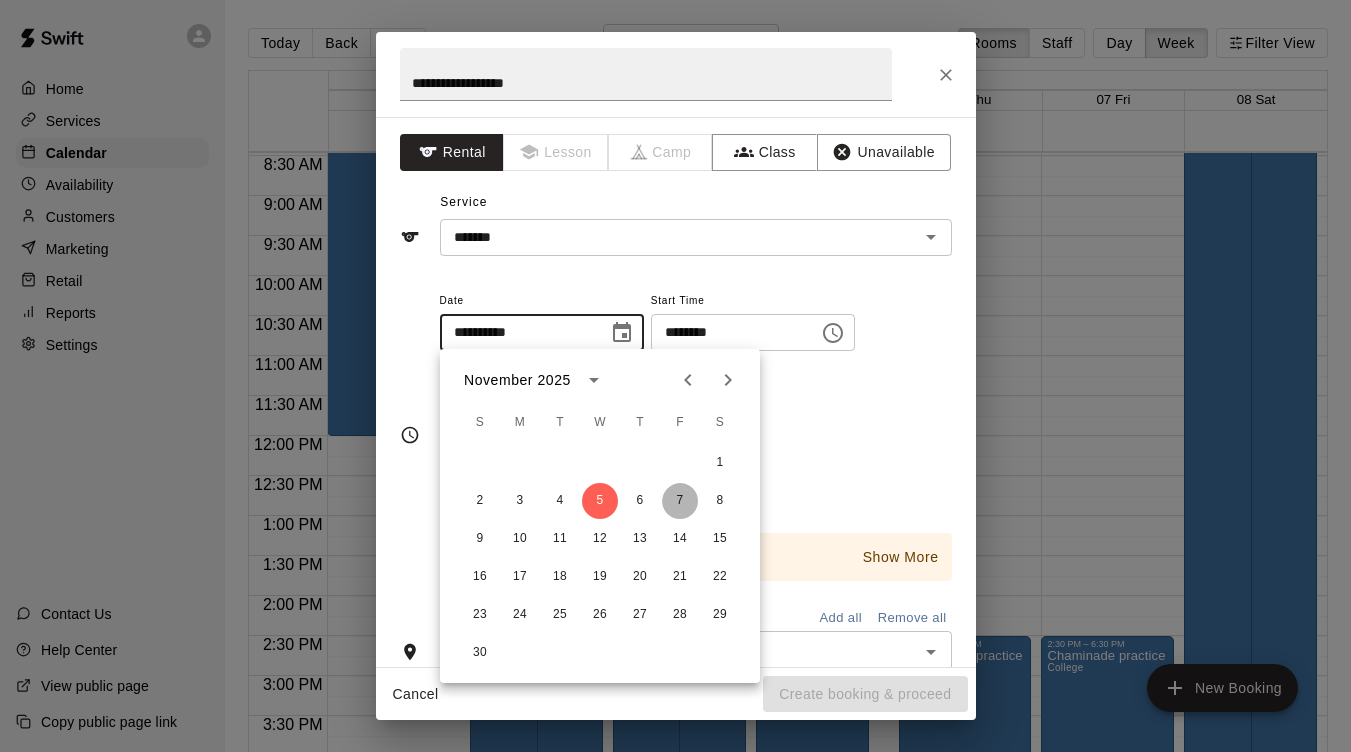 click on "7" at bounding box center (680, 501) 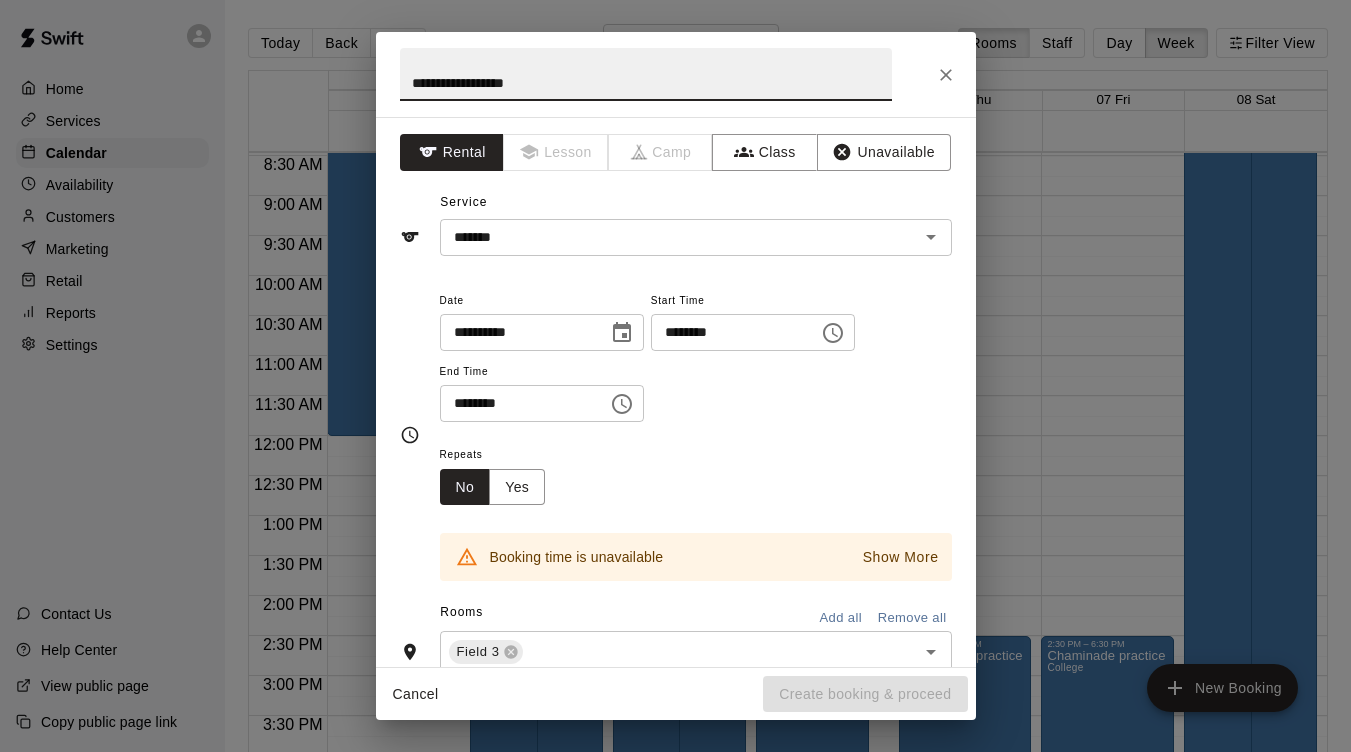 drag, startPoint x: 485, startPoint y: 79, endPoint x: 422, endPoint y: 73, distance: 63.28507 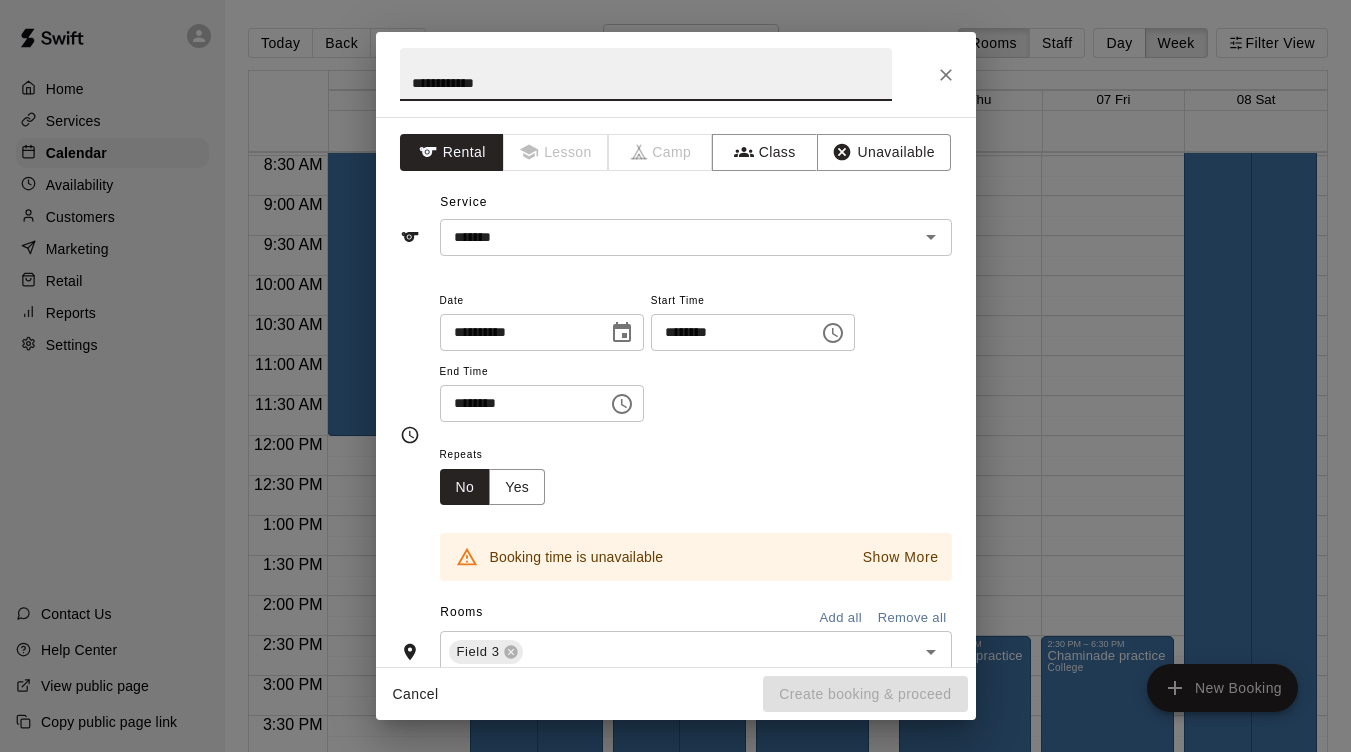 type on "**********" 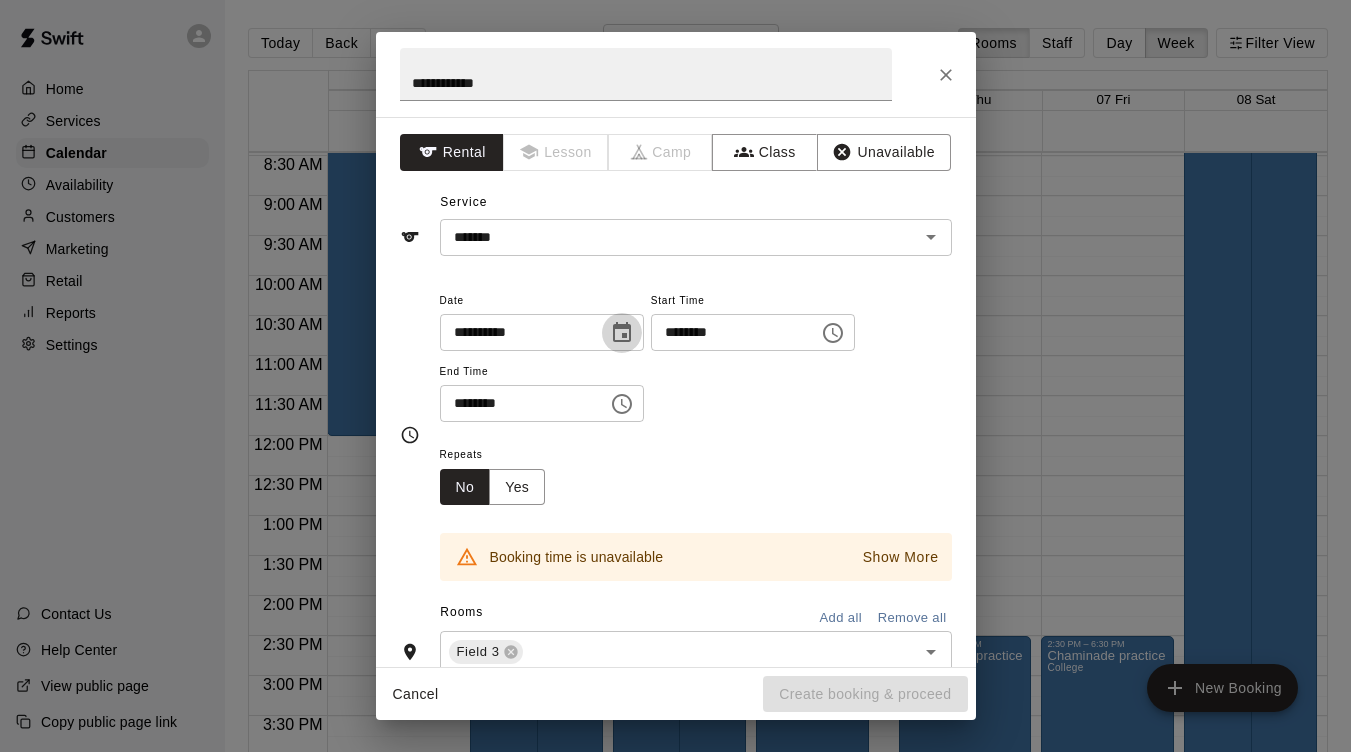 click 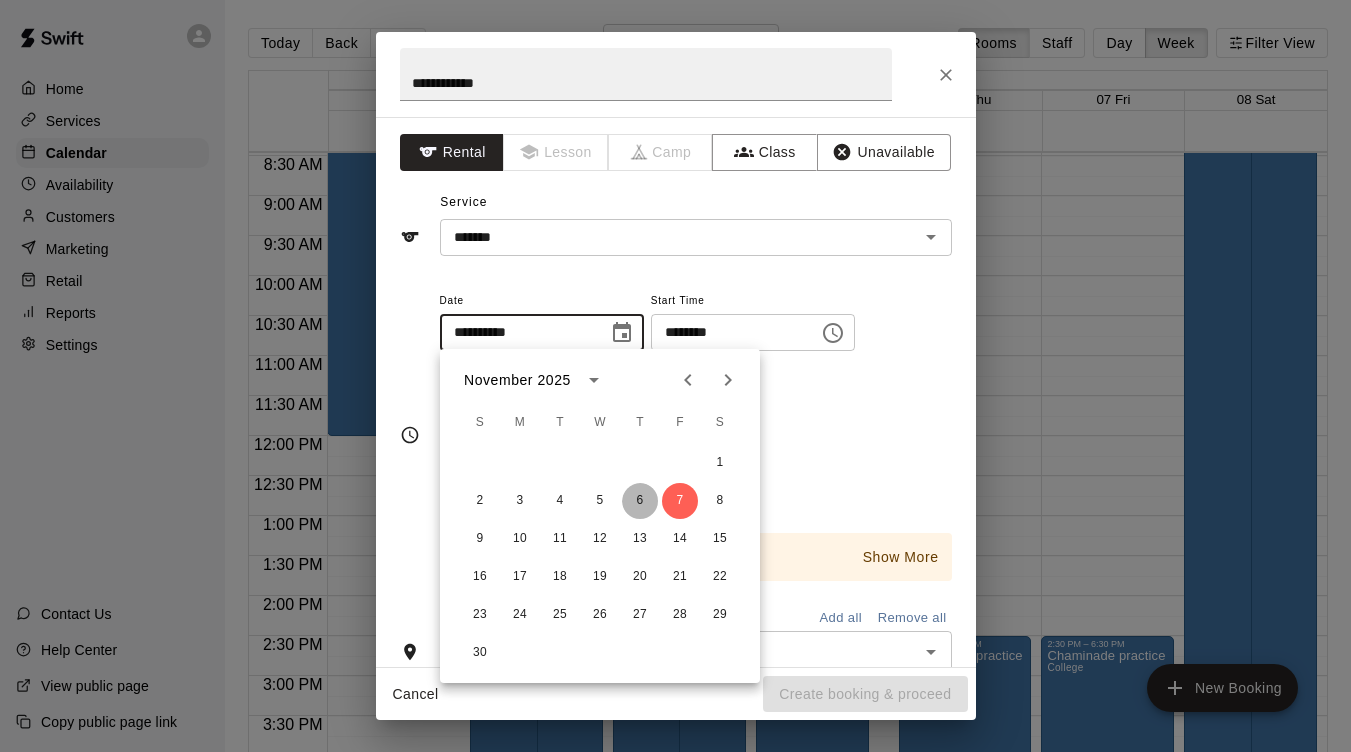 click on "6" at bounding box center (640, 501) 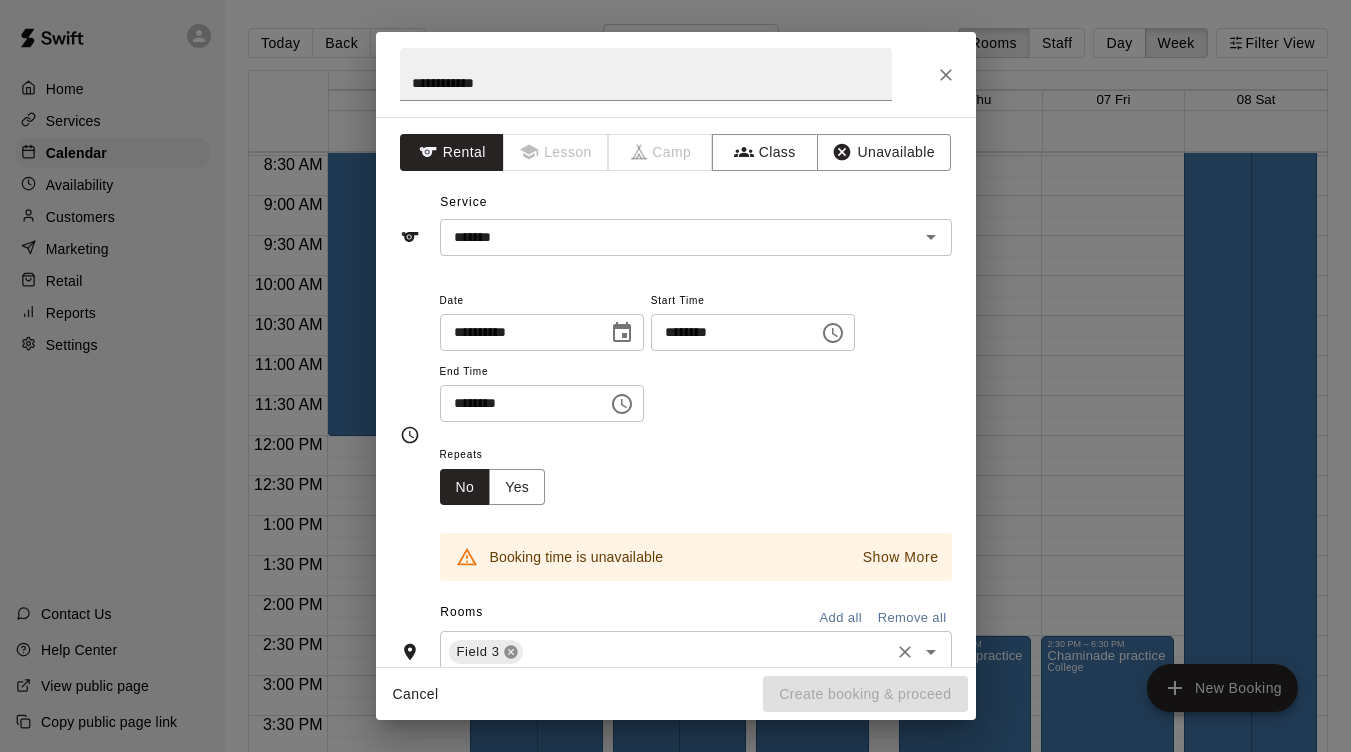 click 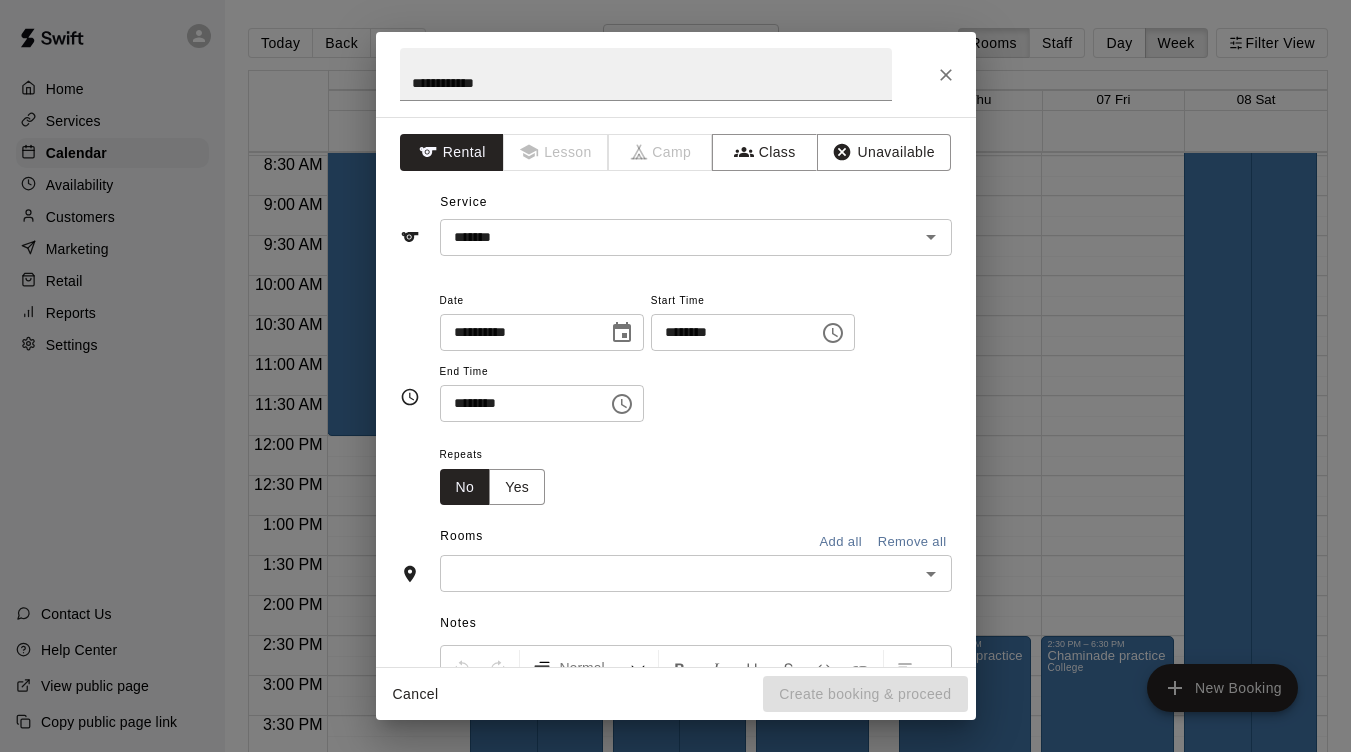 click at bounding box center (679, 573) 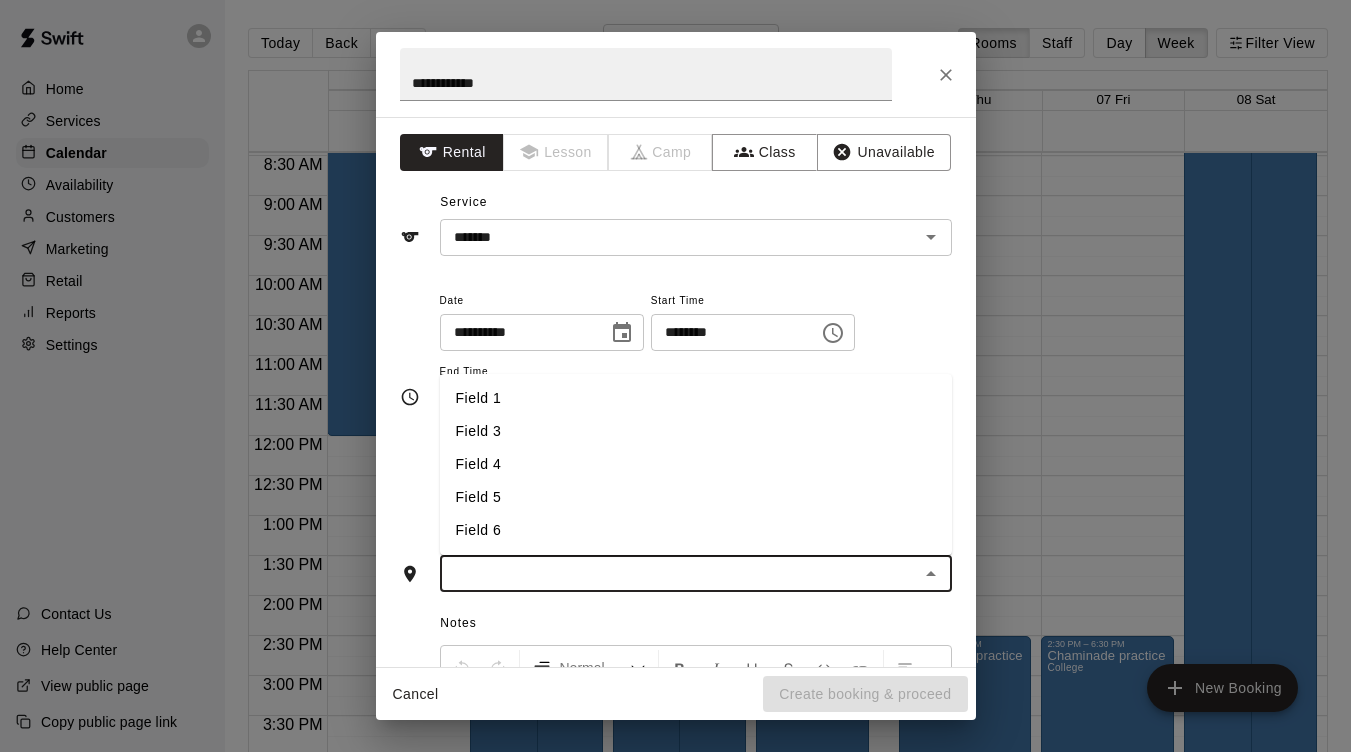 click on "Field 5" at bounding box center (696, 497) 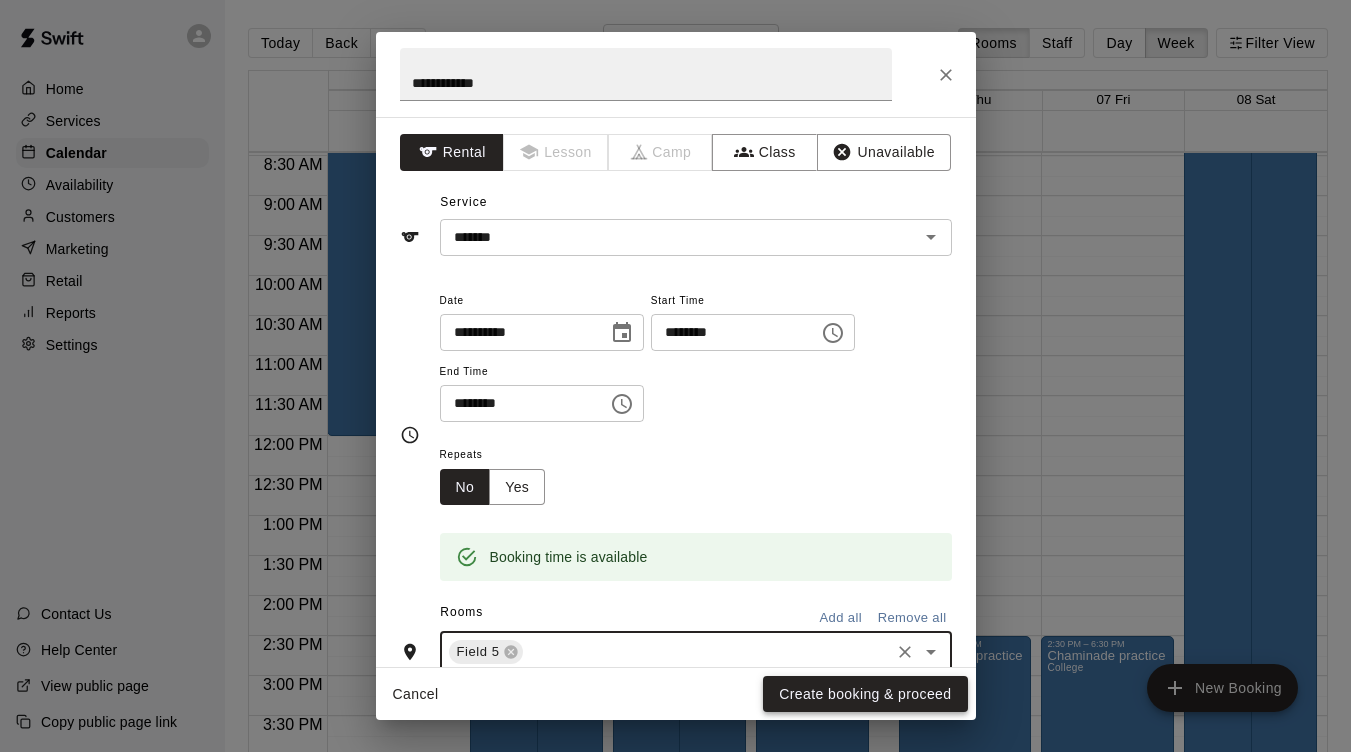 click on "Create booking & proceed" at bounding box center (865, 694) 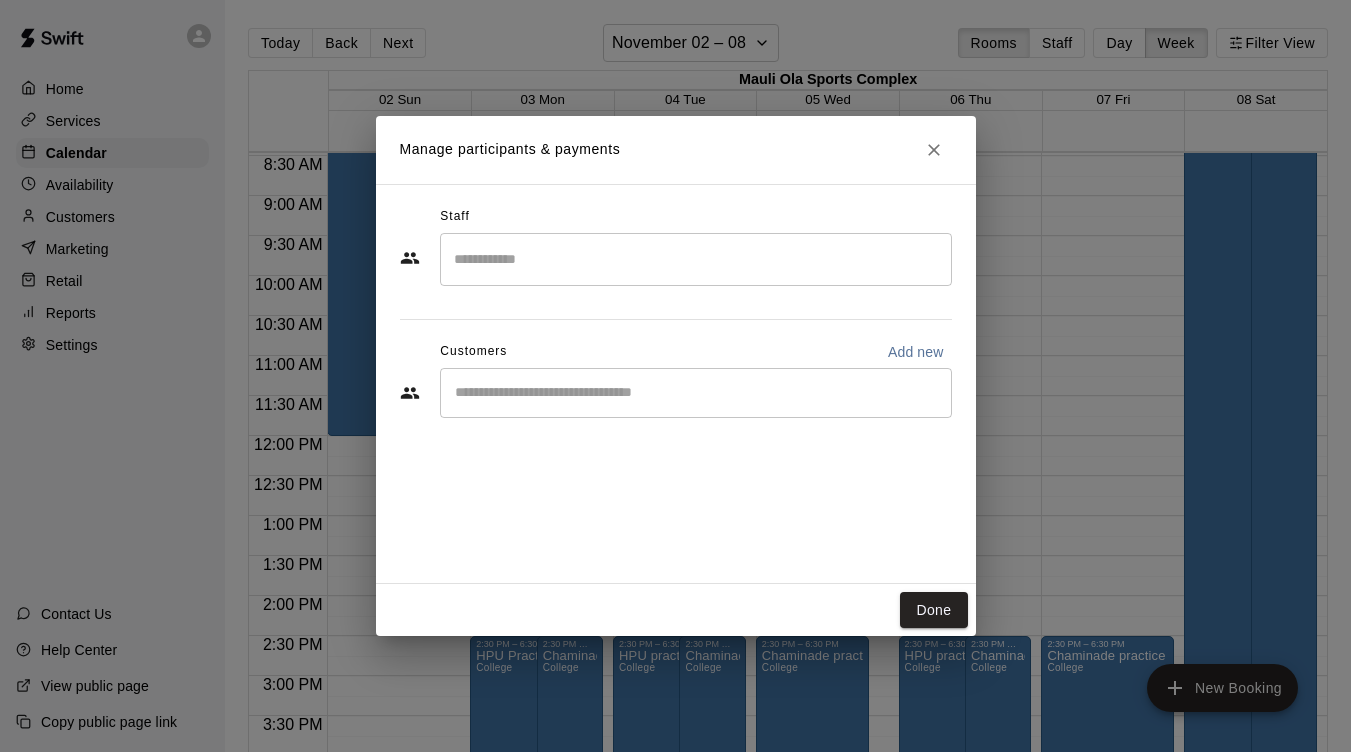 click on "Manage participants & payments Staff ​ Customers Add new ​ Done" at bounding box center (675, 376) 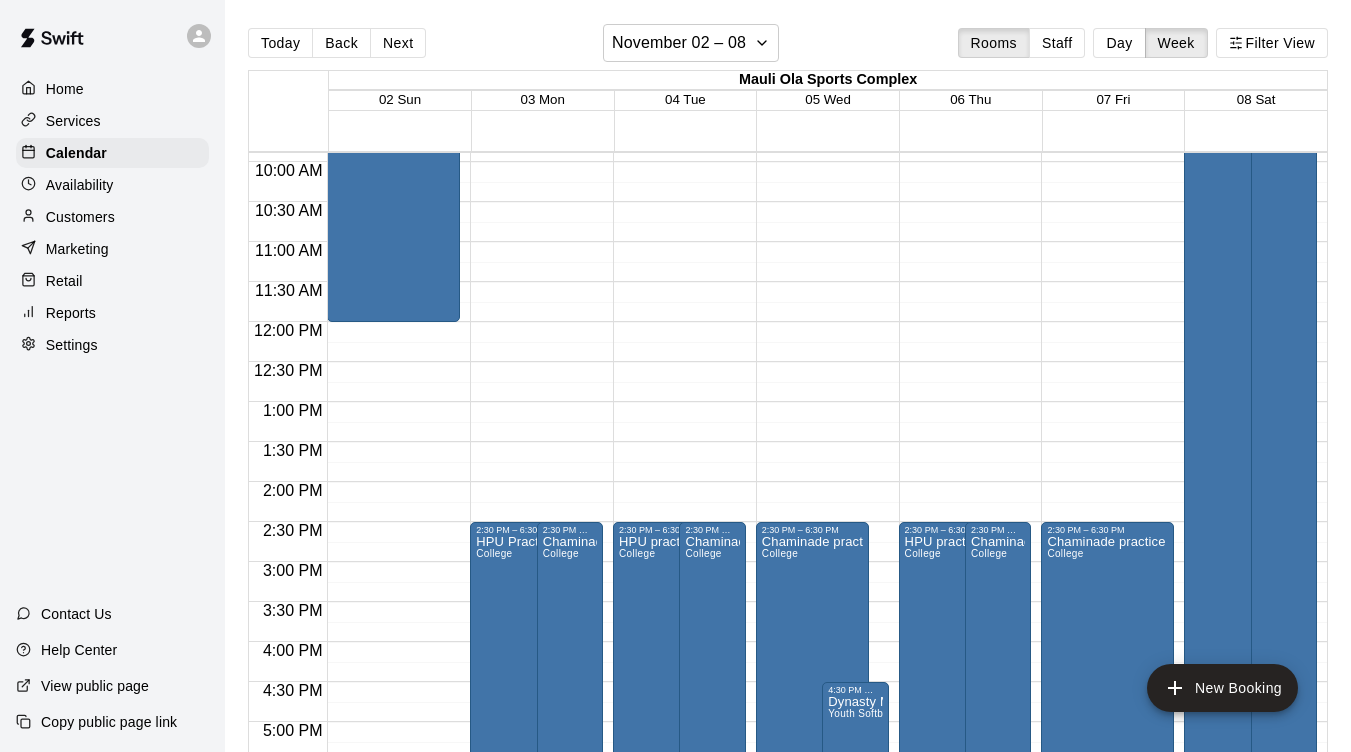 scroll, scrollTop: 794, scrollLeft: 0, axis: vertical 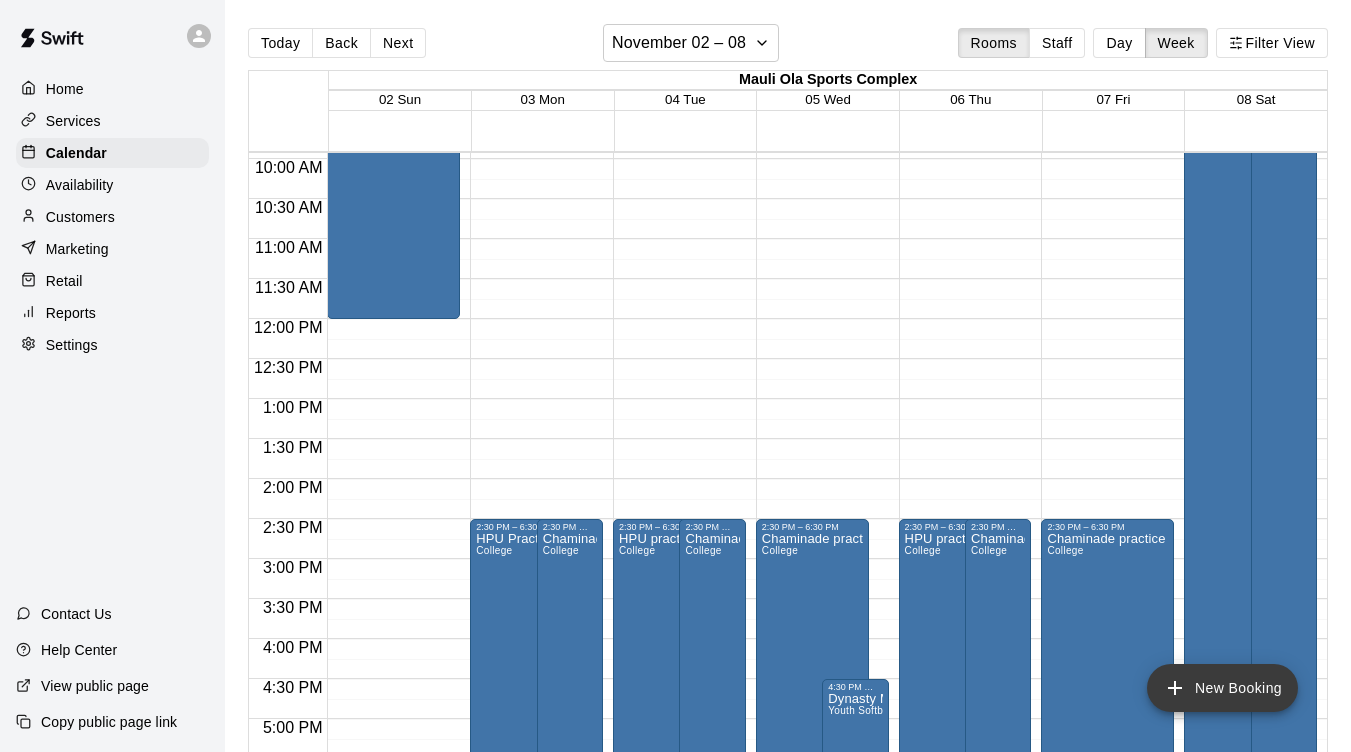 click on "New Booking" at bounding box center [1222, 688] 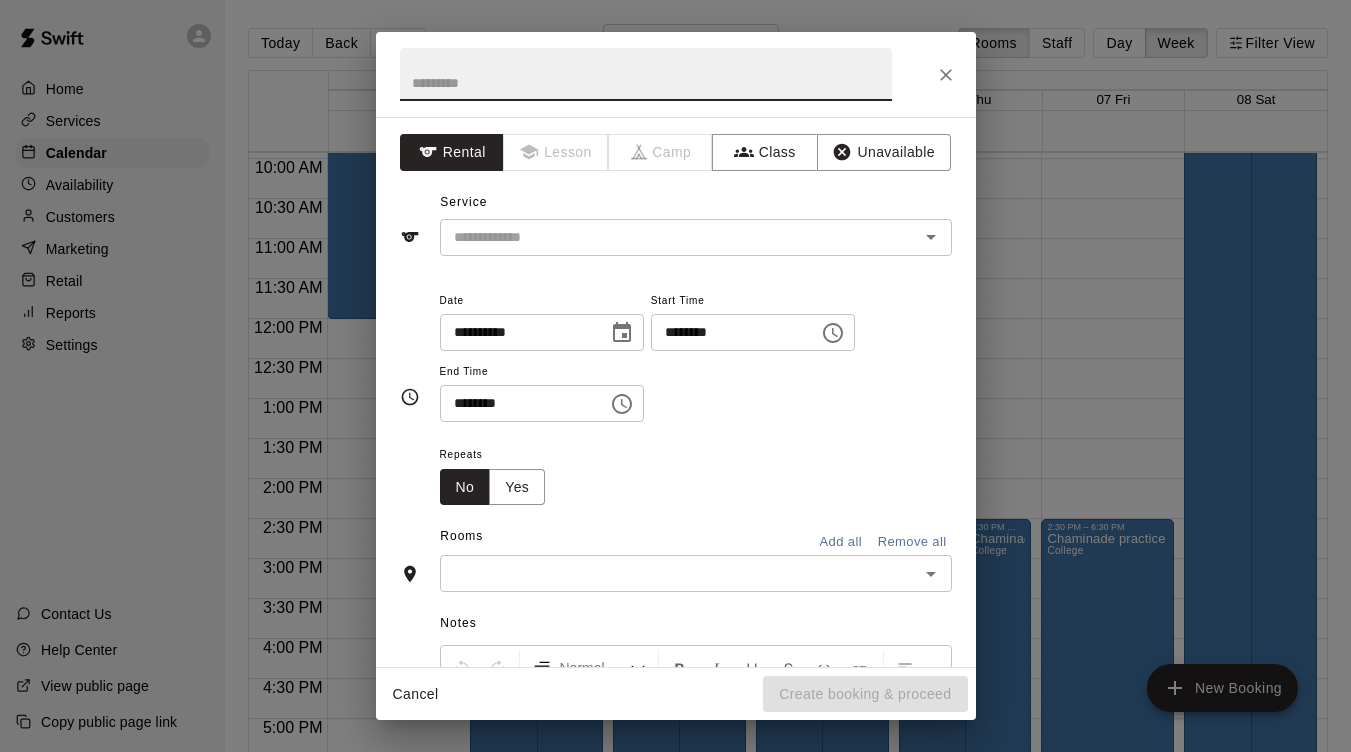 click 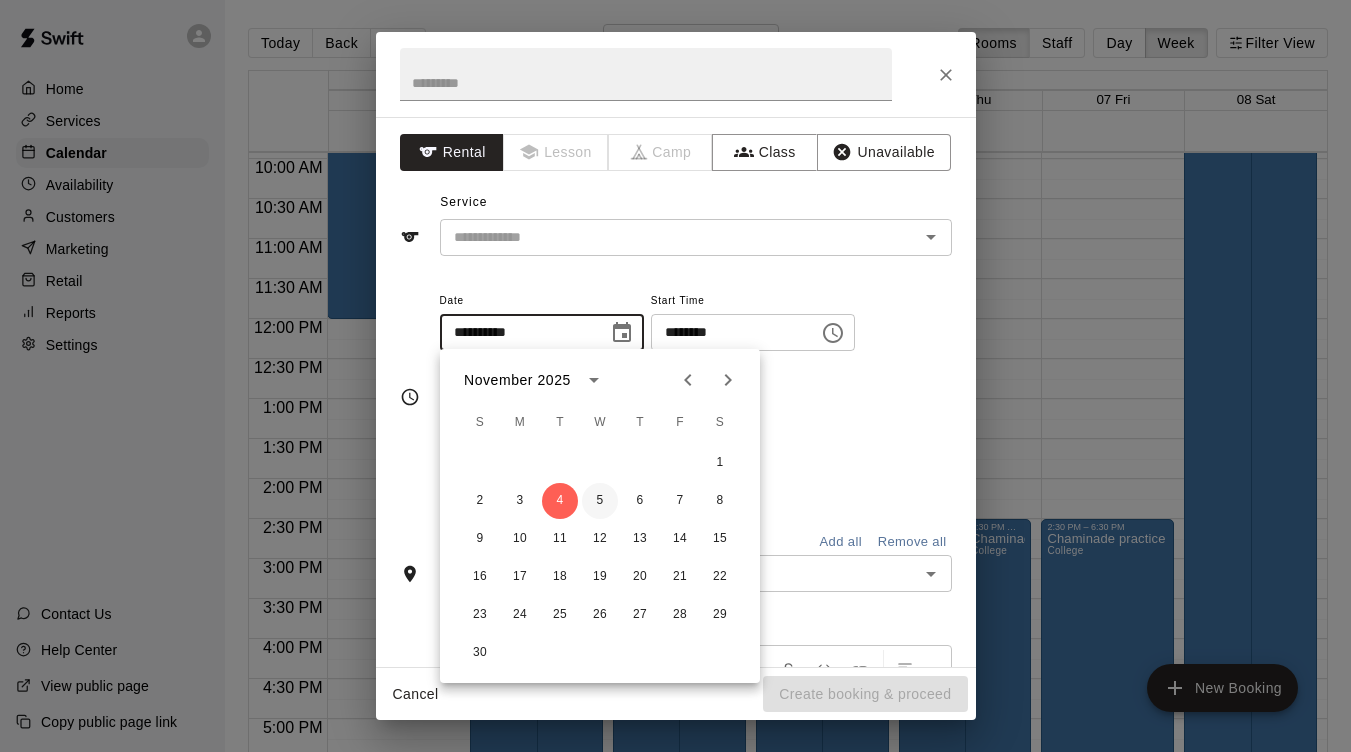 click on "5" at bounding box center [600, 501] 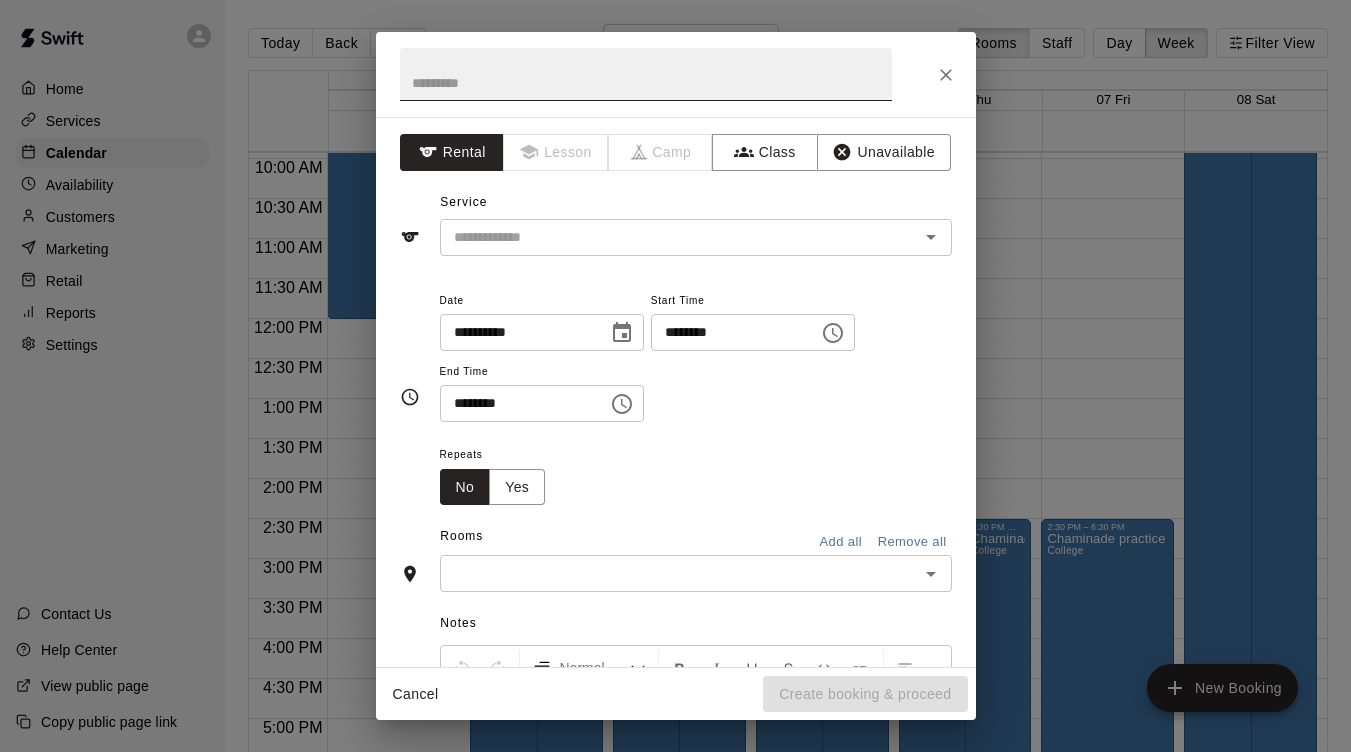 click at bounding box center [646, 74] 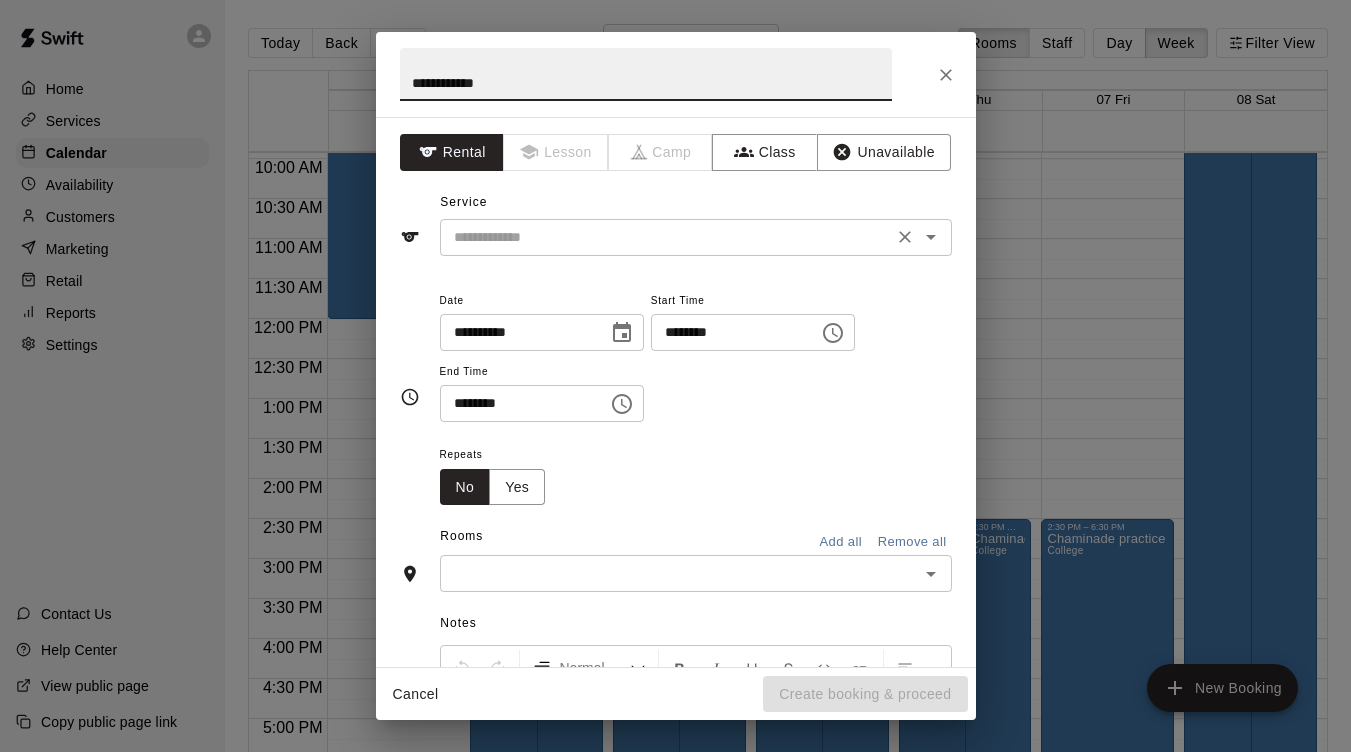 type on "**********" 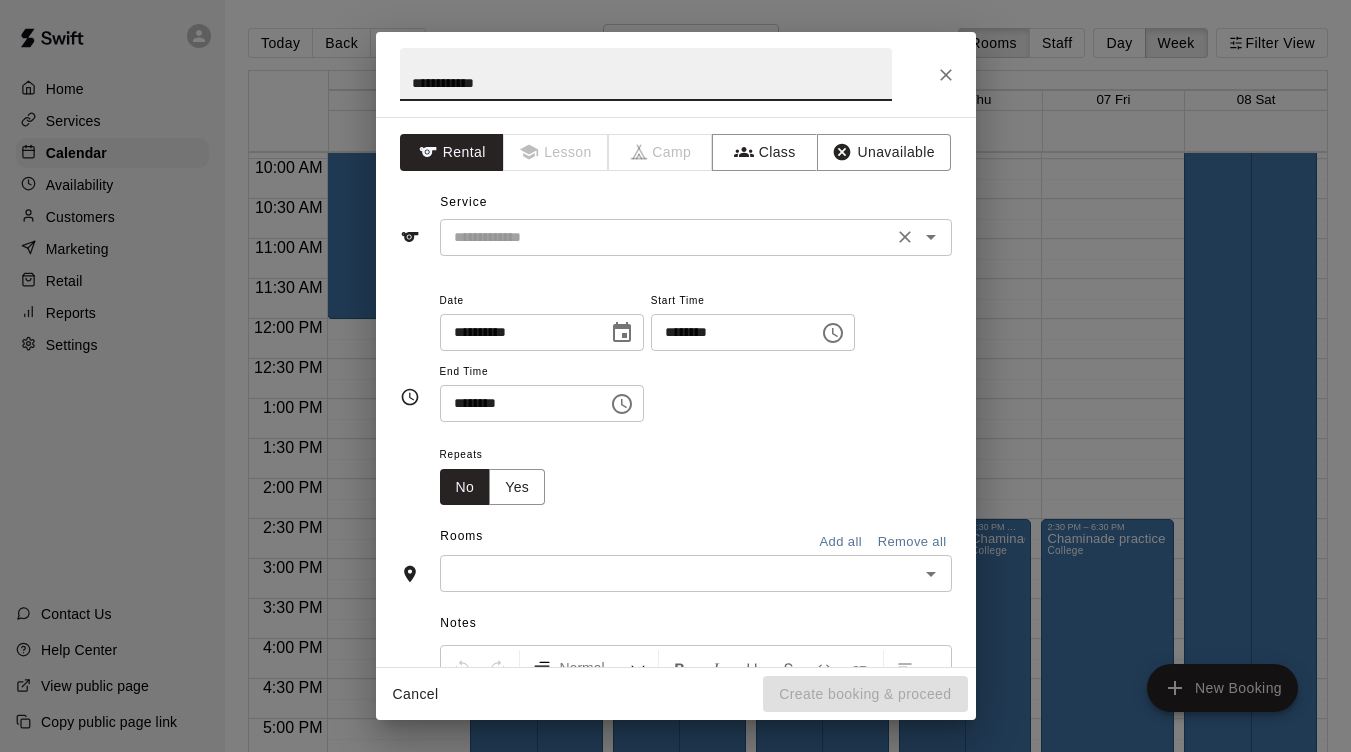 click at bounding box center [666, 237] 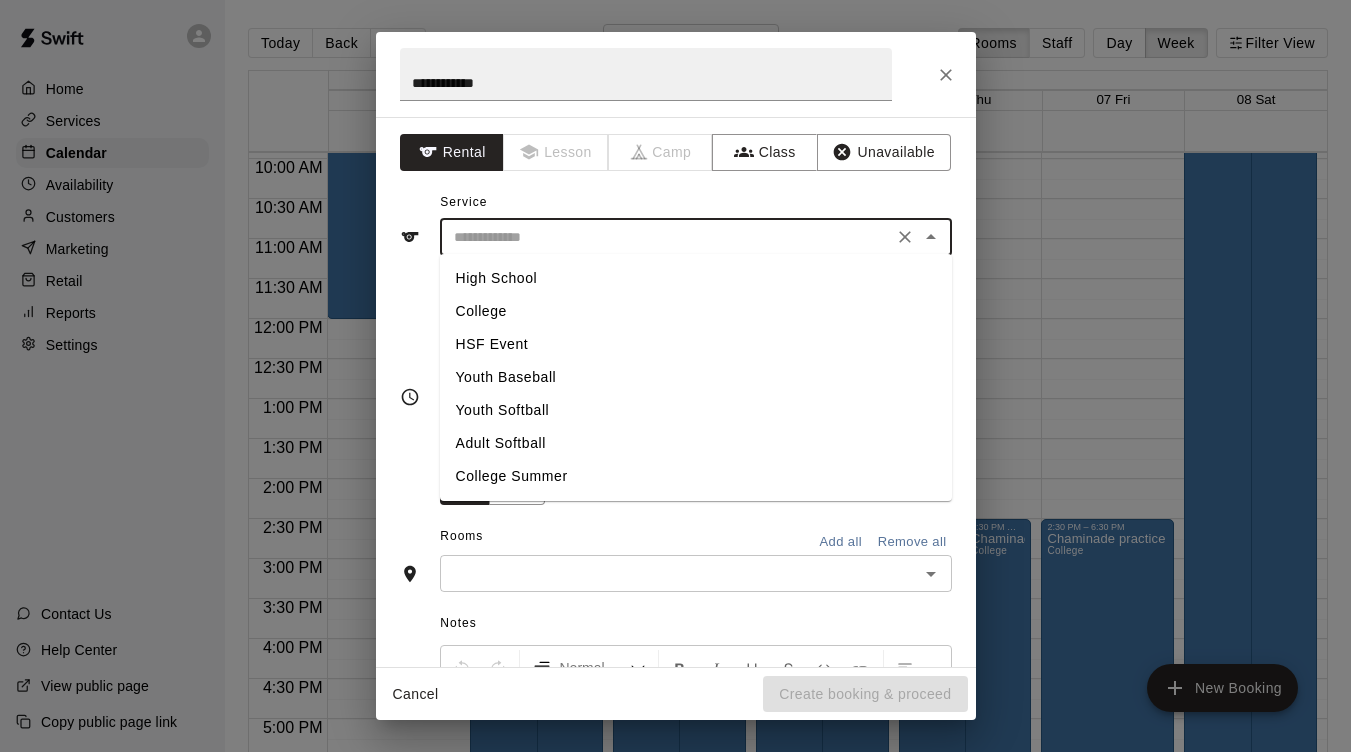 click on "College" at bounding box center (696, 311) 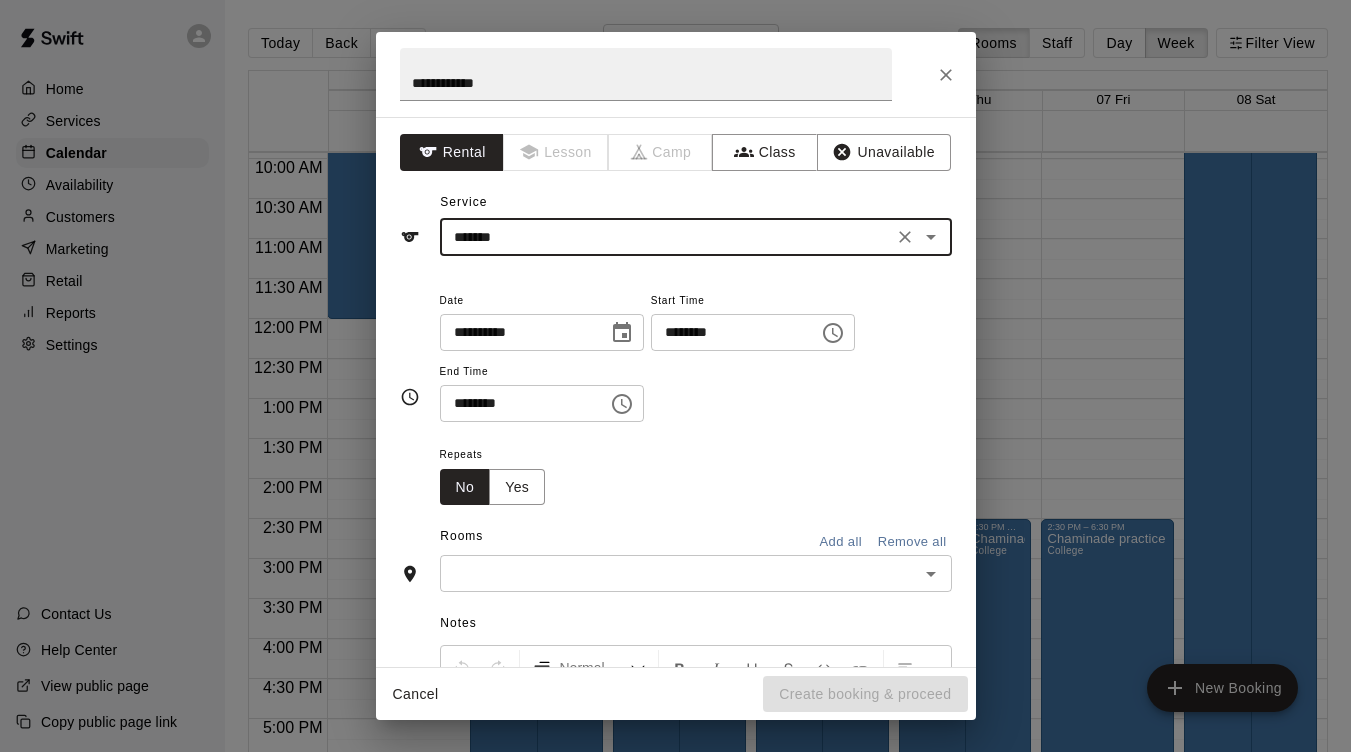 click on "********" at bounding box center (728, 332) 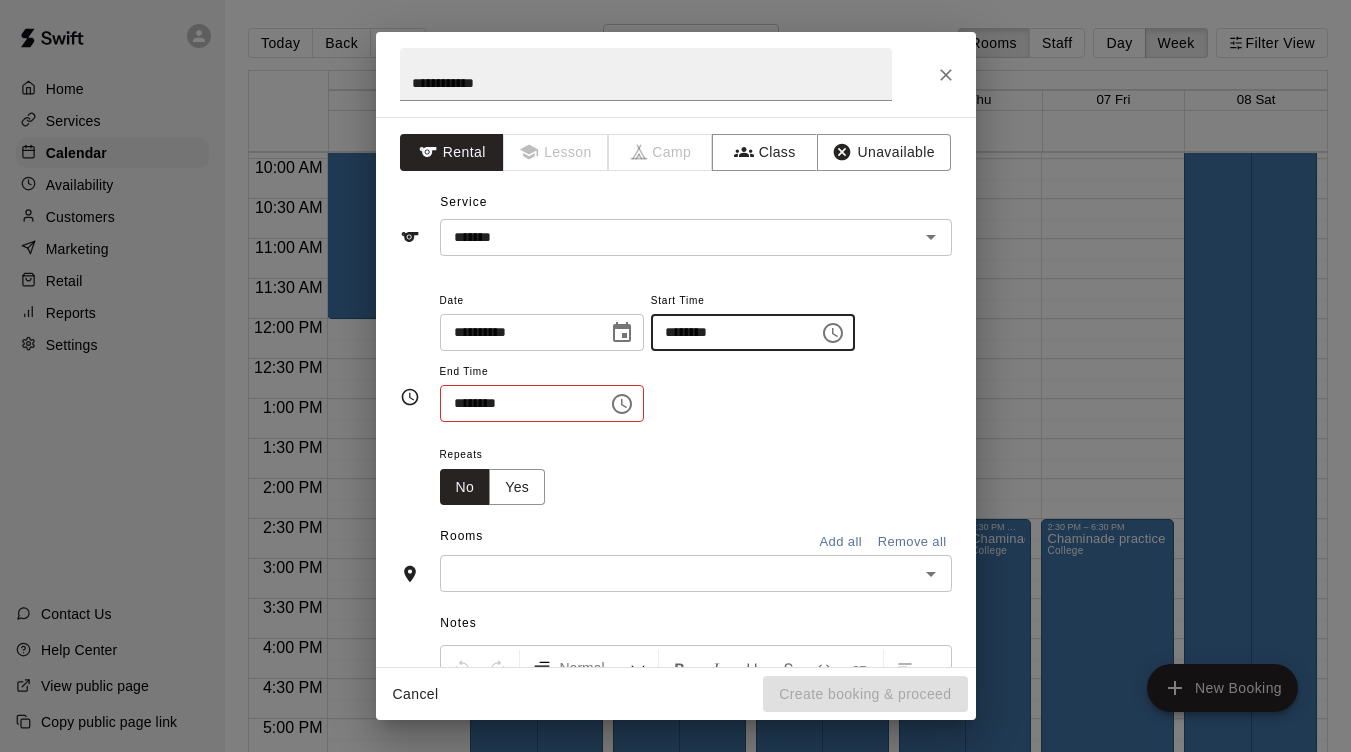 type on "********" 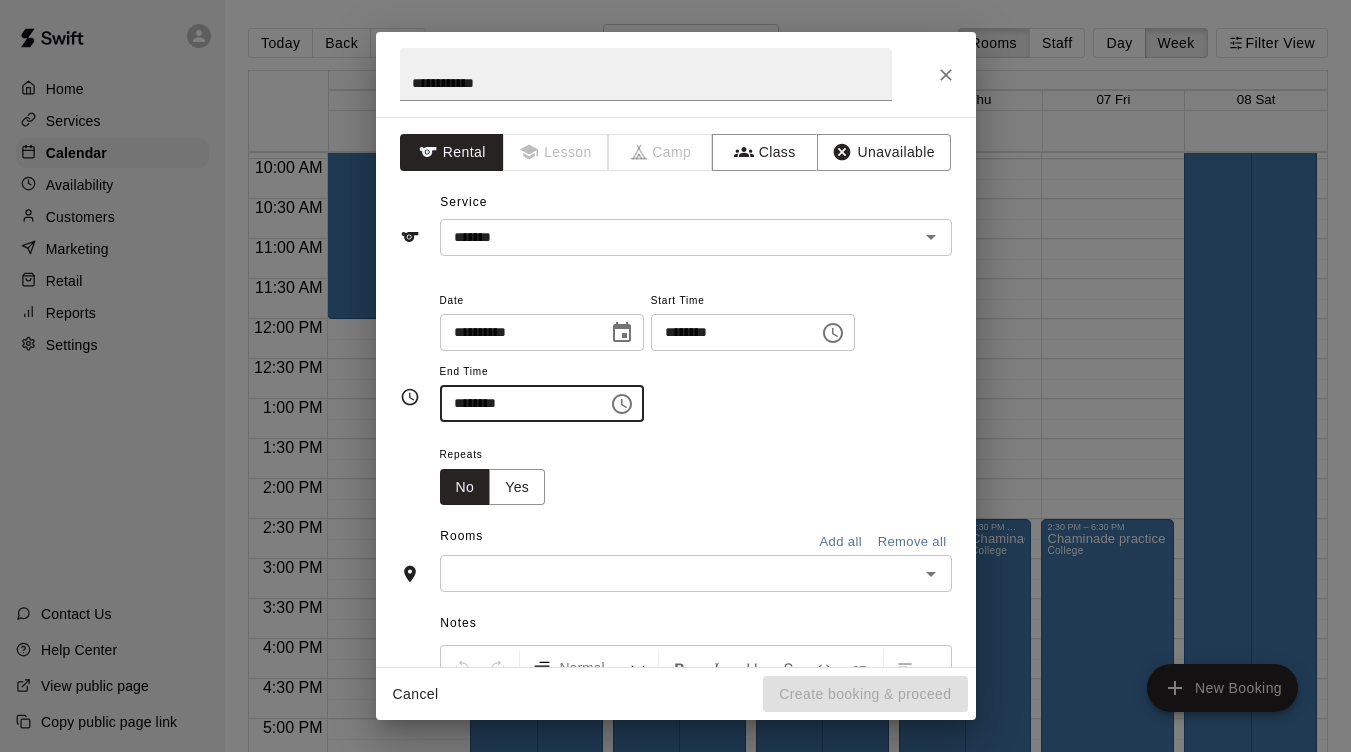 type on "********" 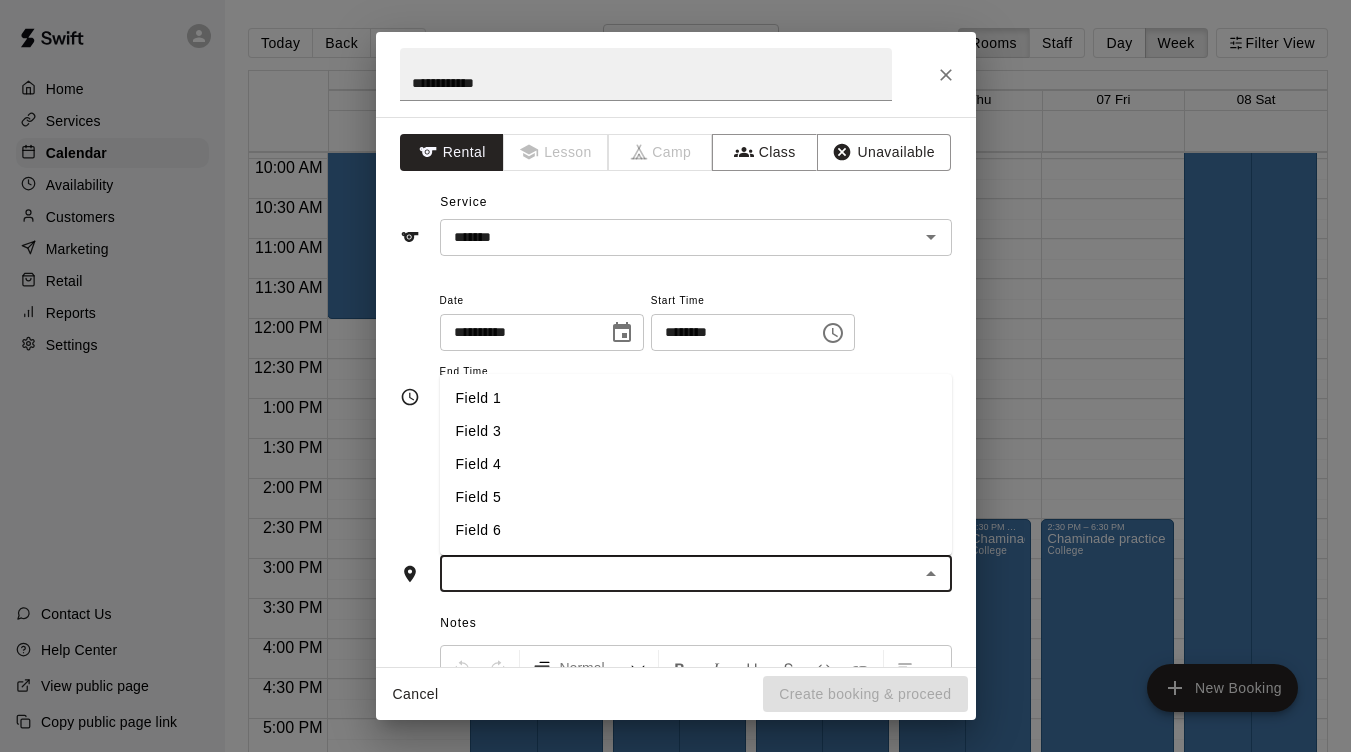 click on "Field 5" at bounding box center [696, 497] 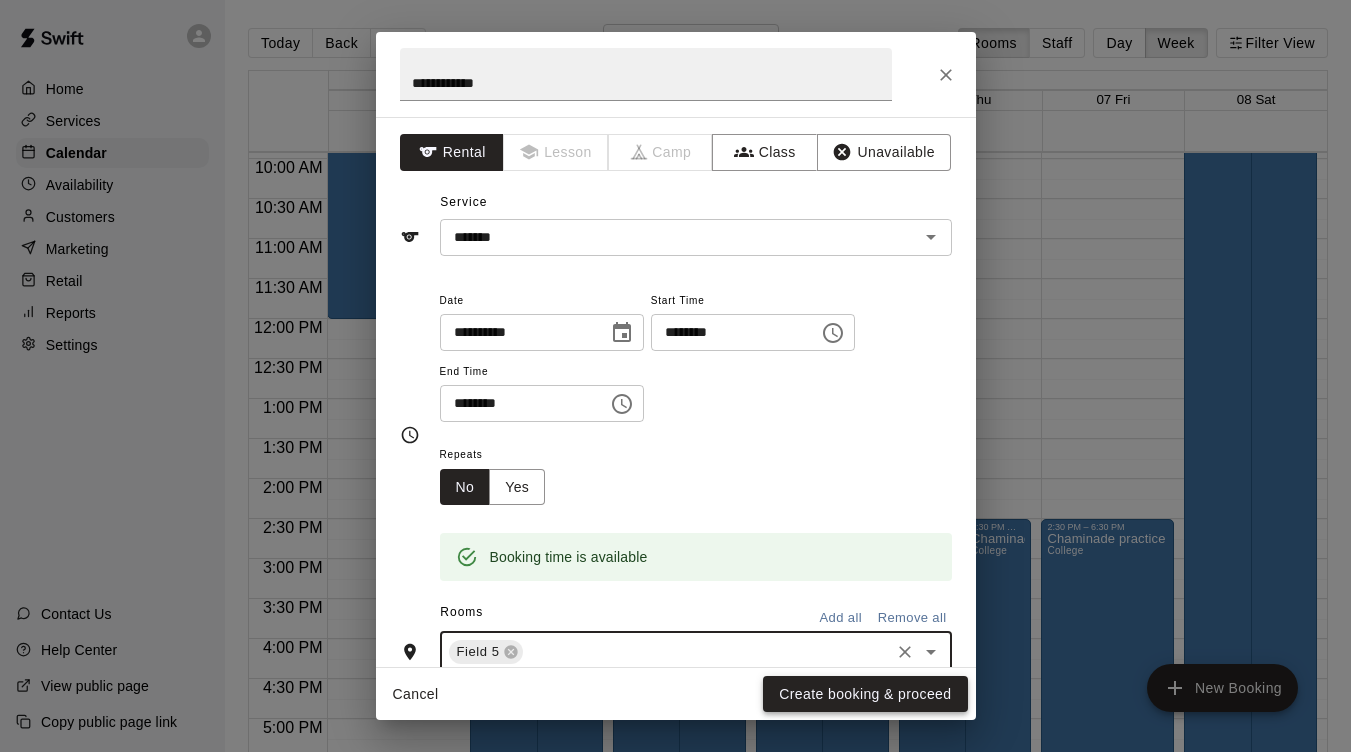 click on "Create booking & proceed" at bounding box center (865, 694) 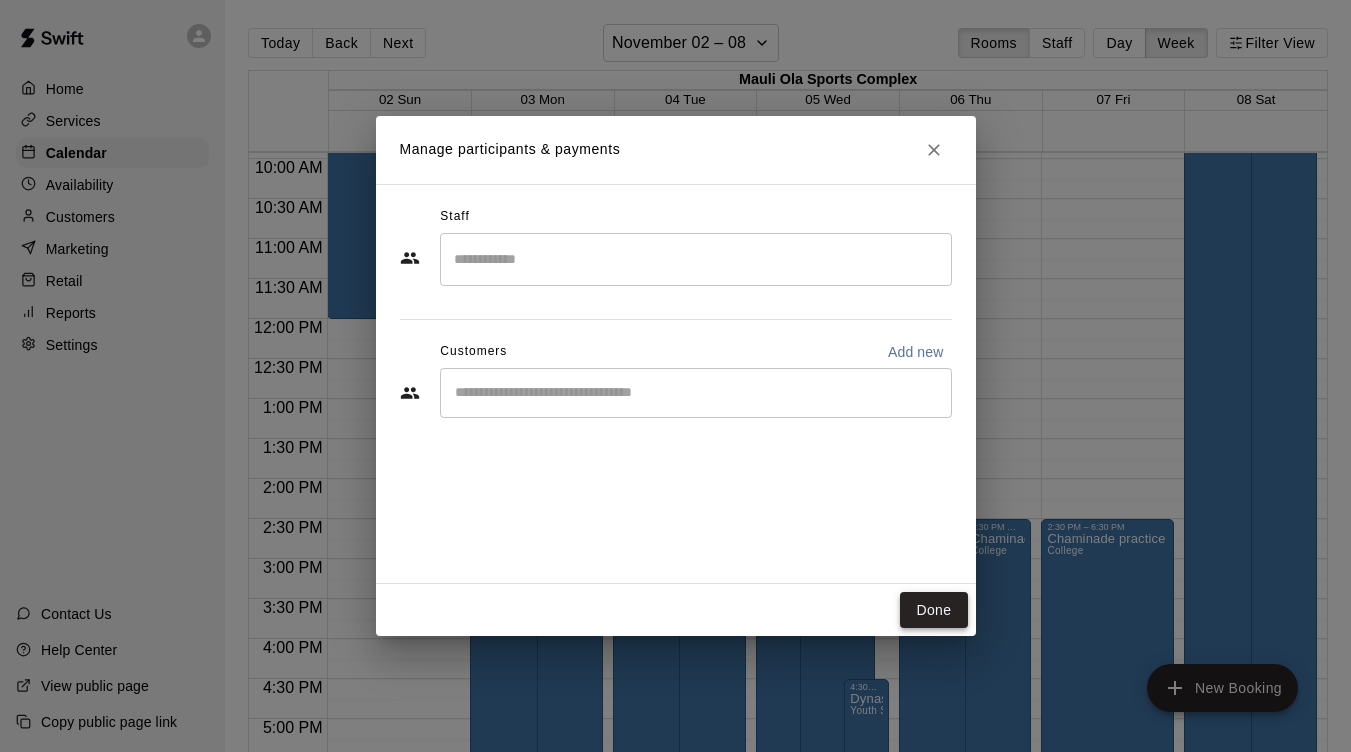 click on "Done" at bounding box center [933, 610] 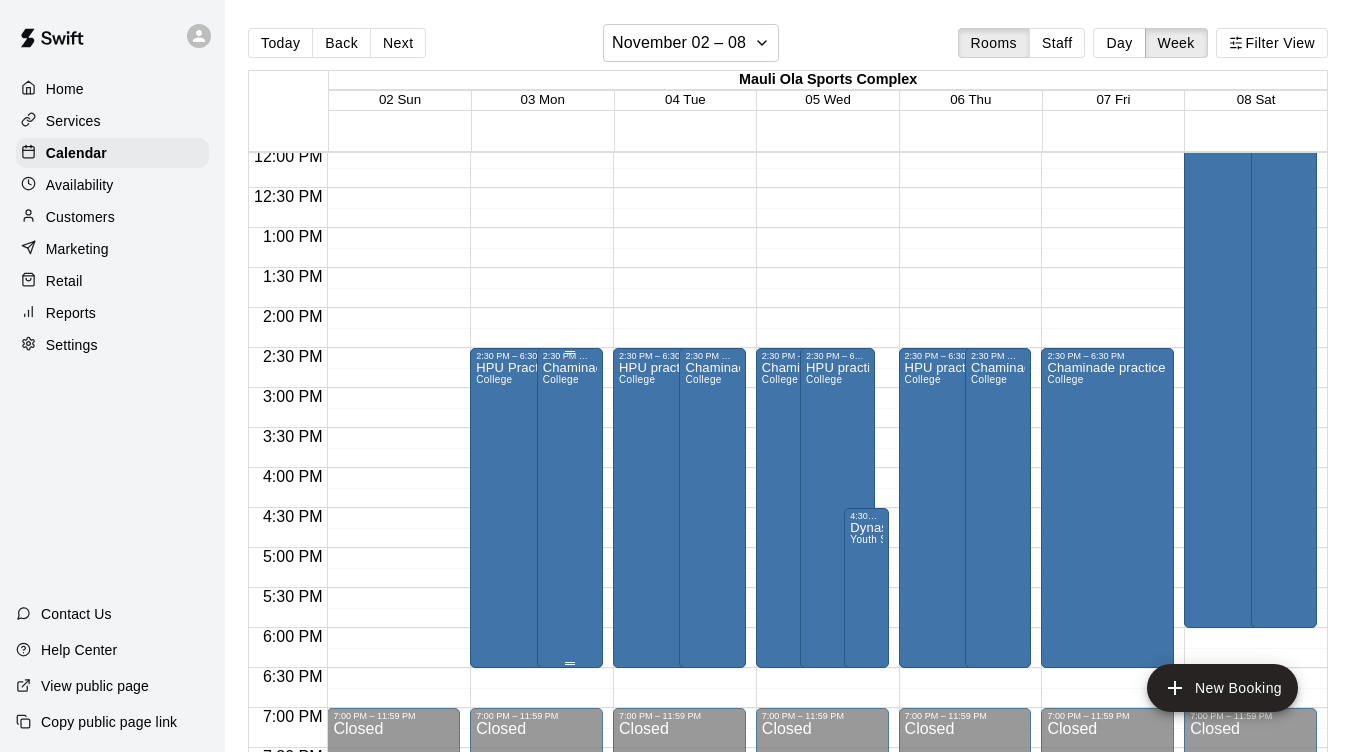 scroll, scrollTop: 955, scrollLeft: 0, axis: vertical 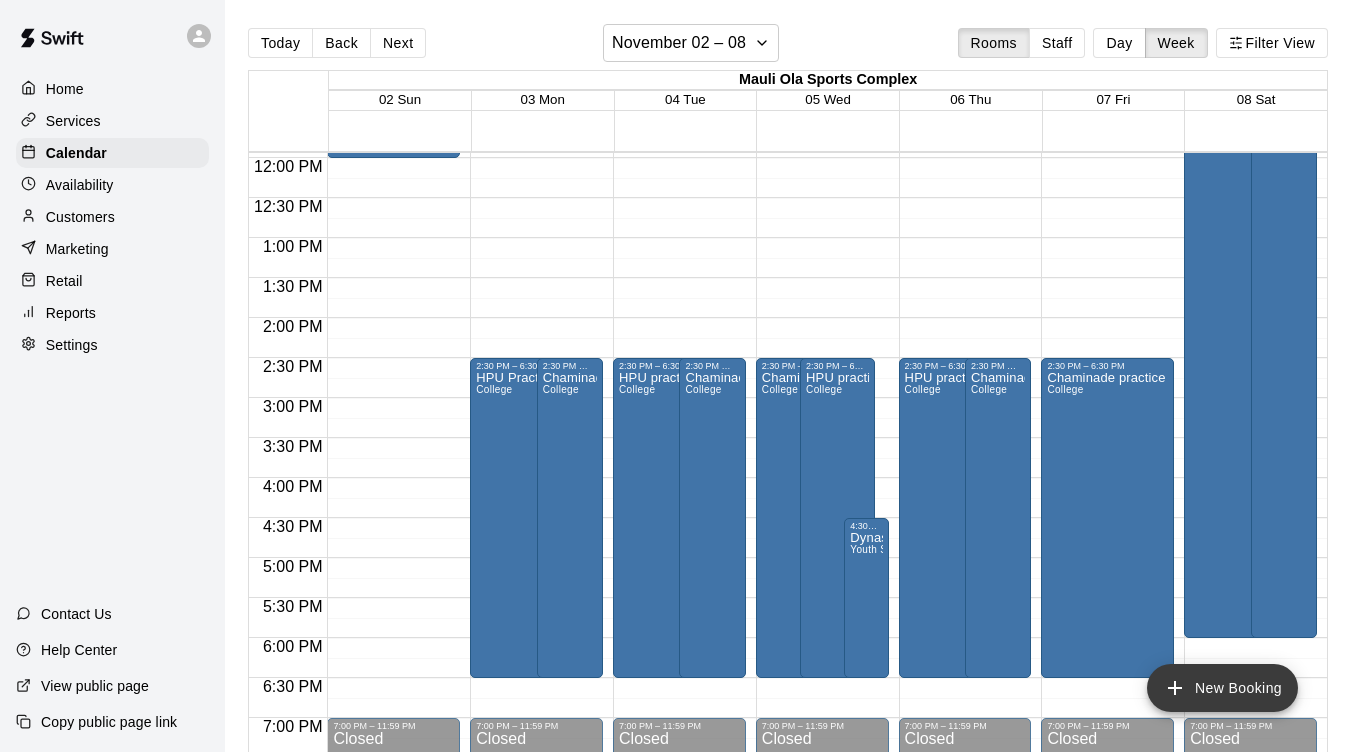 click on "New Booking" at bounding box center [1222, 688] 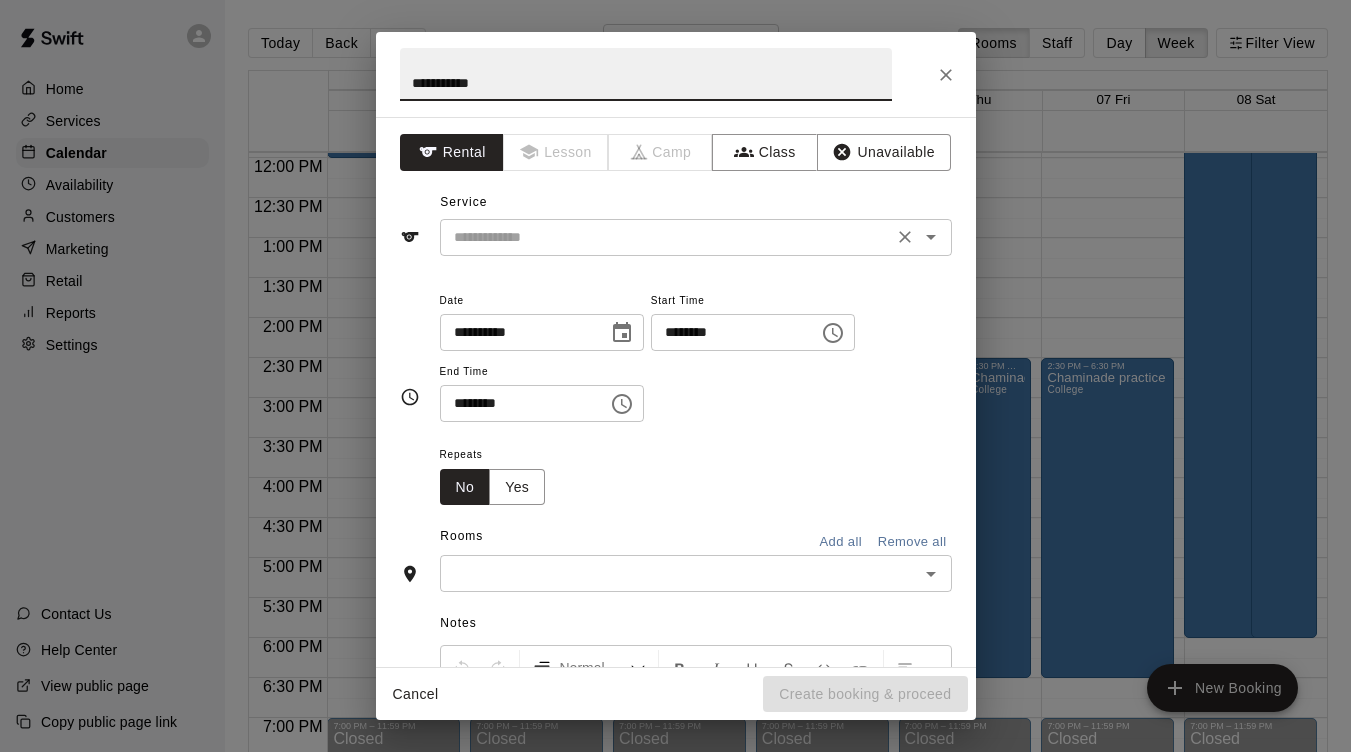 type on "**********" 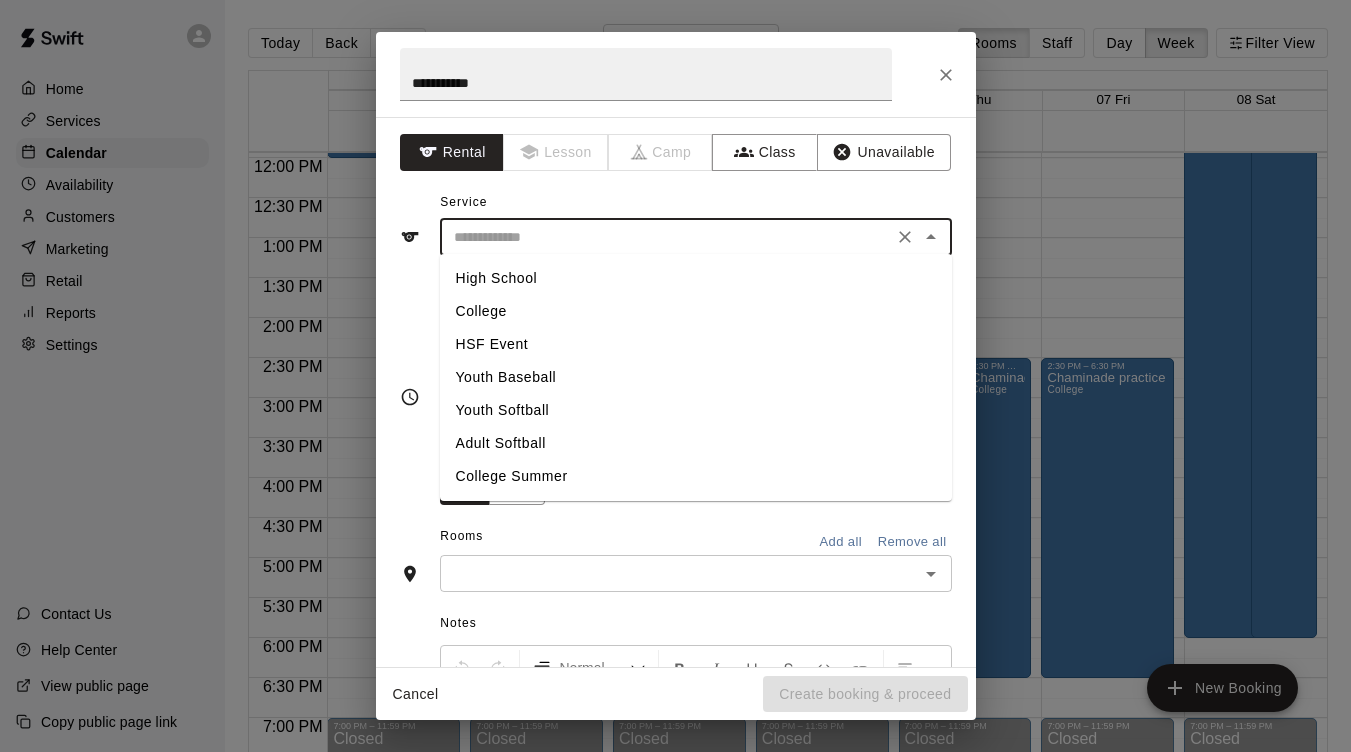 click at bounding box center [666, 237] 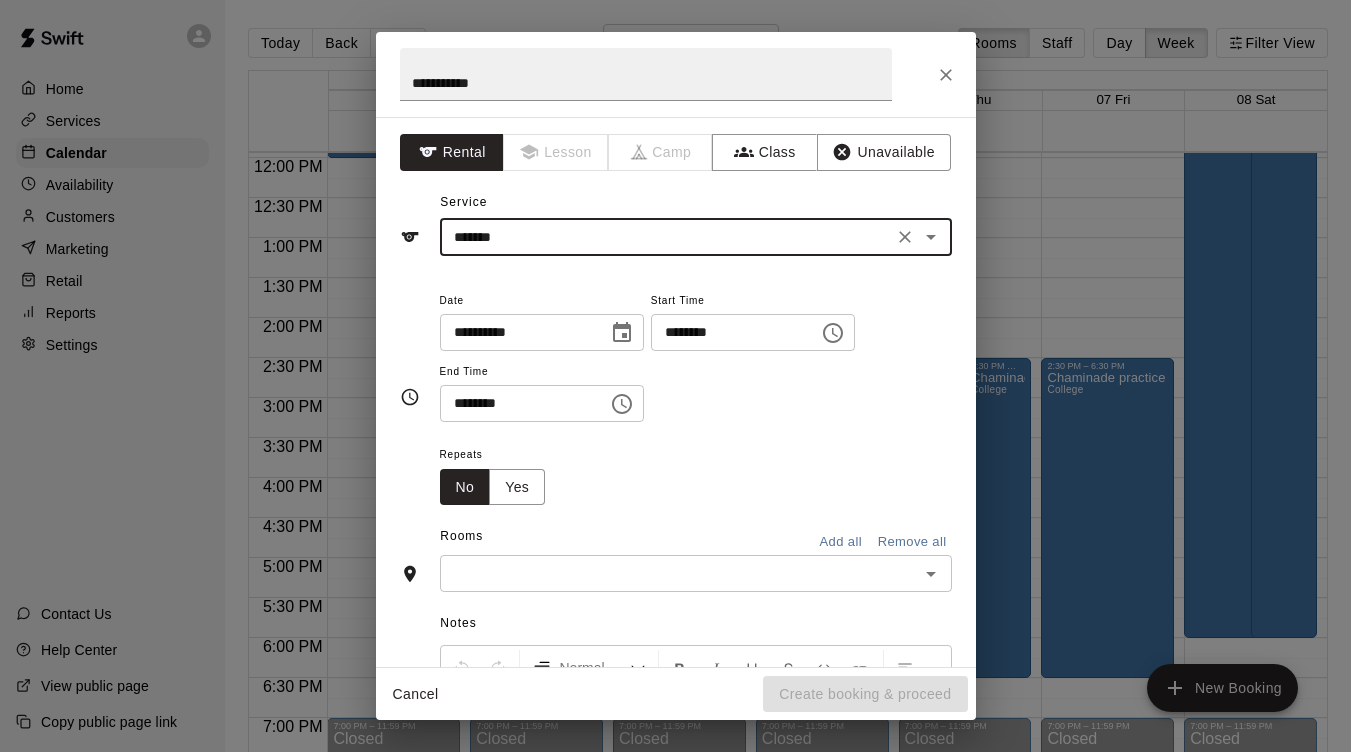 click 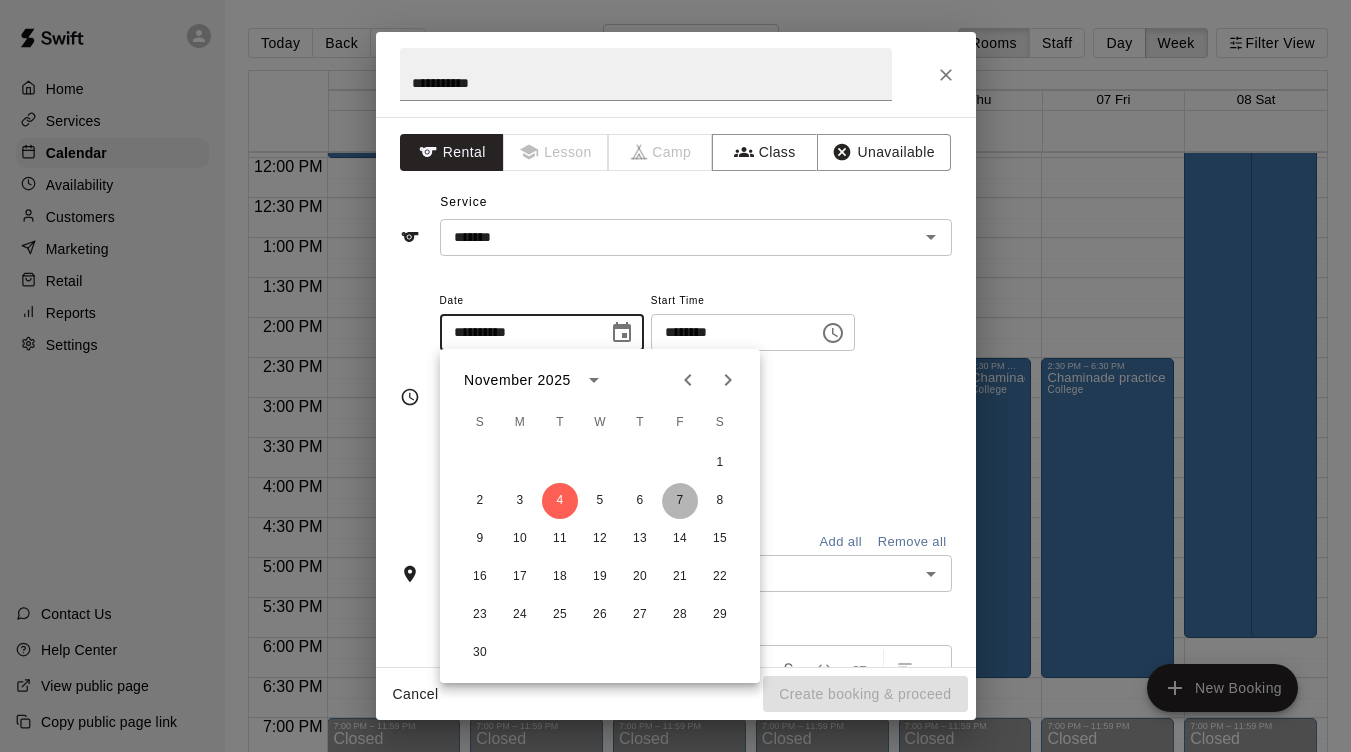 click on "7" at bounding box center (680, 501) 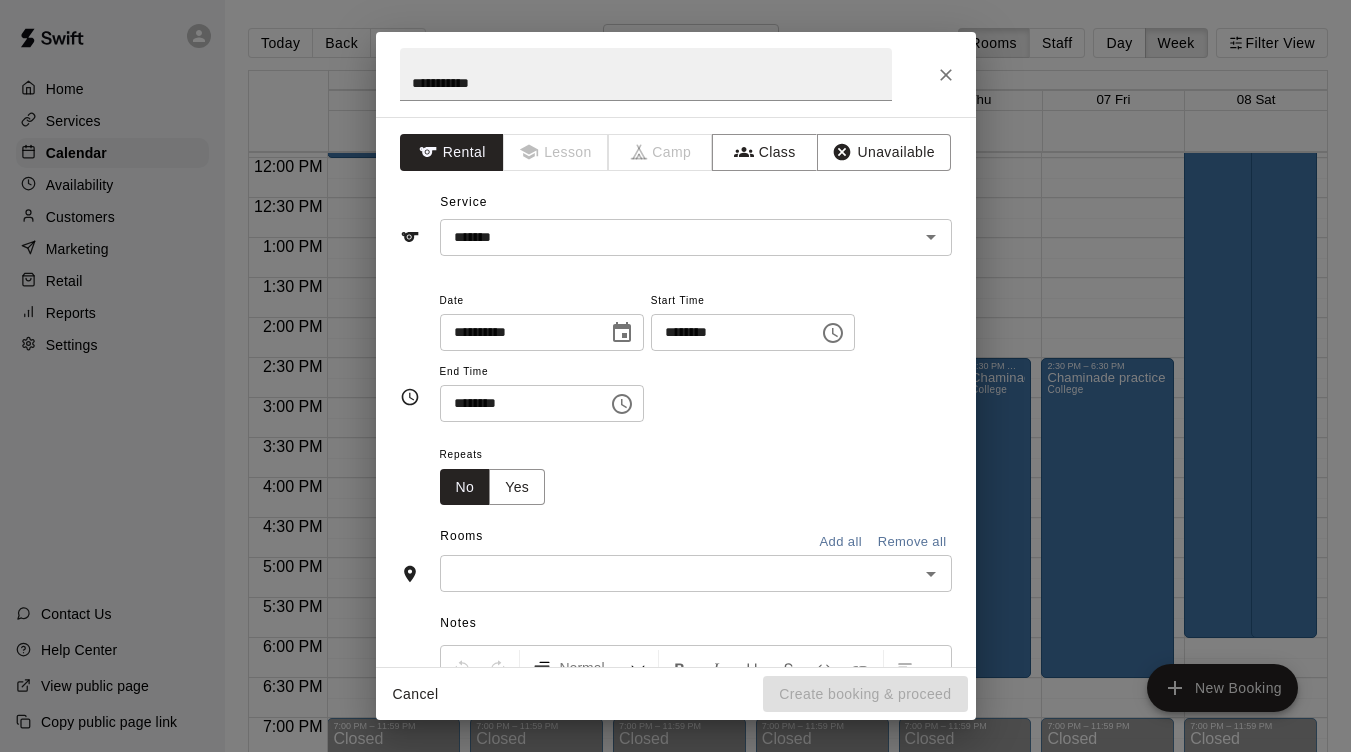 click on "********" at bounding box center [728, 332] 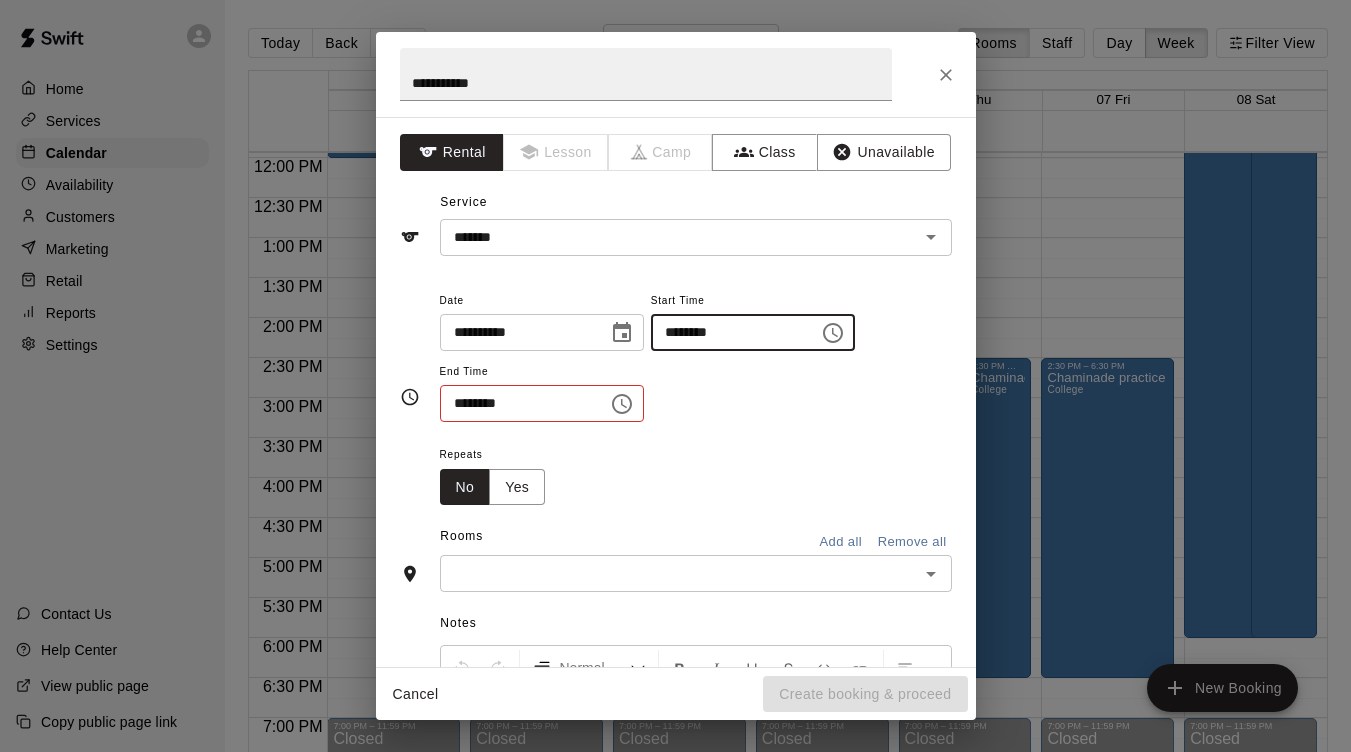 type on "********" 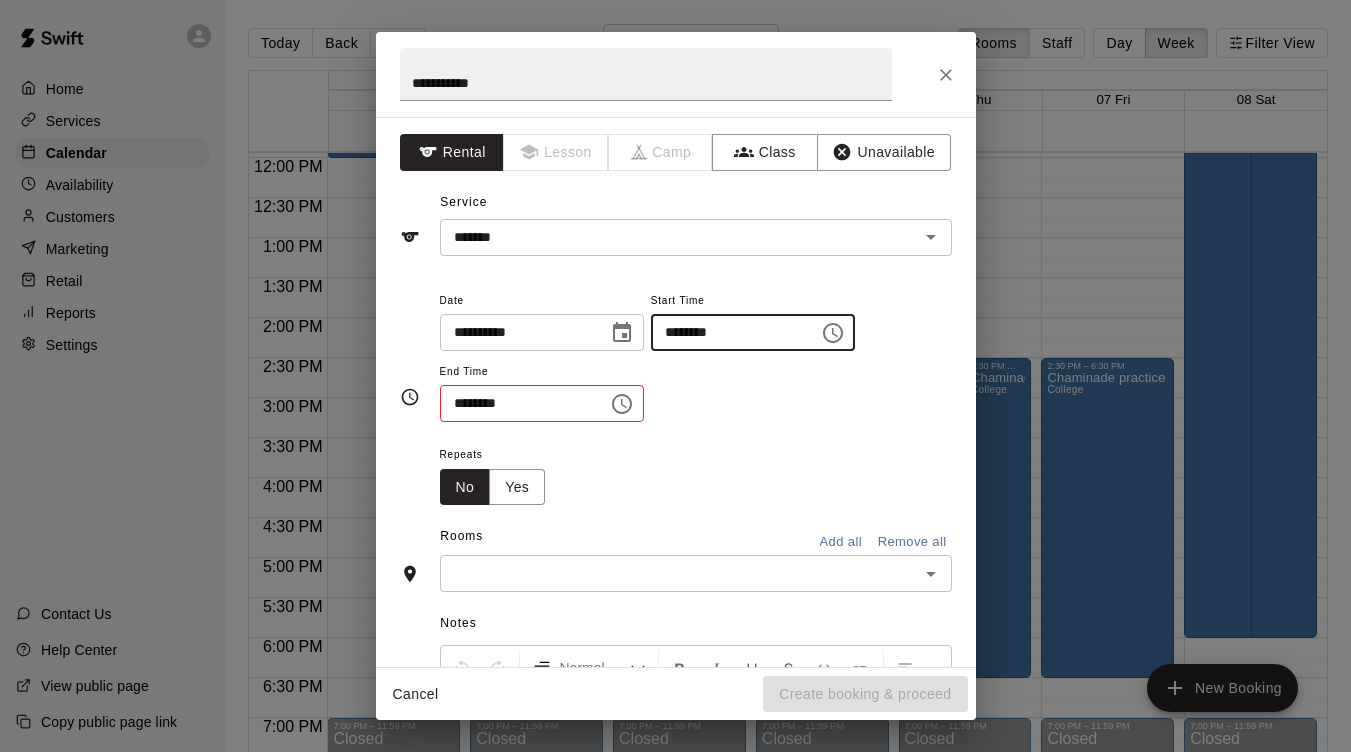 type 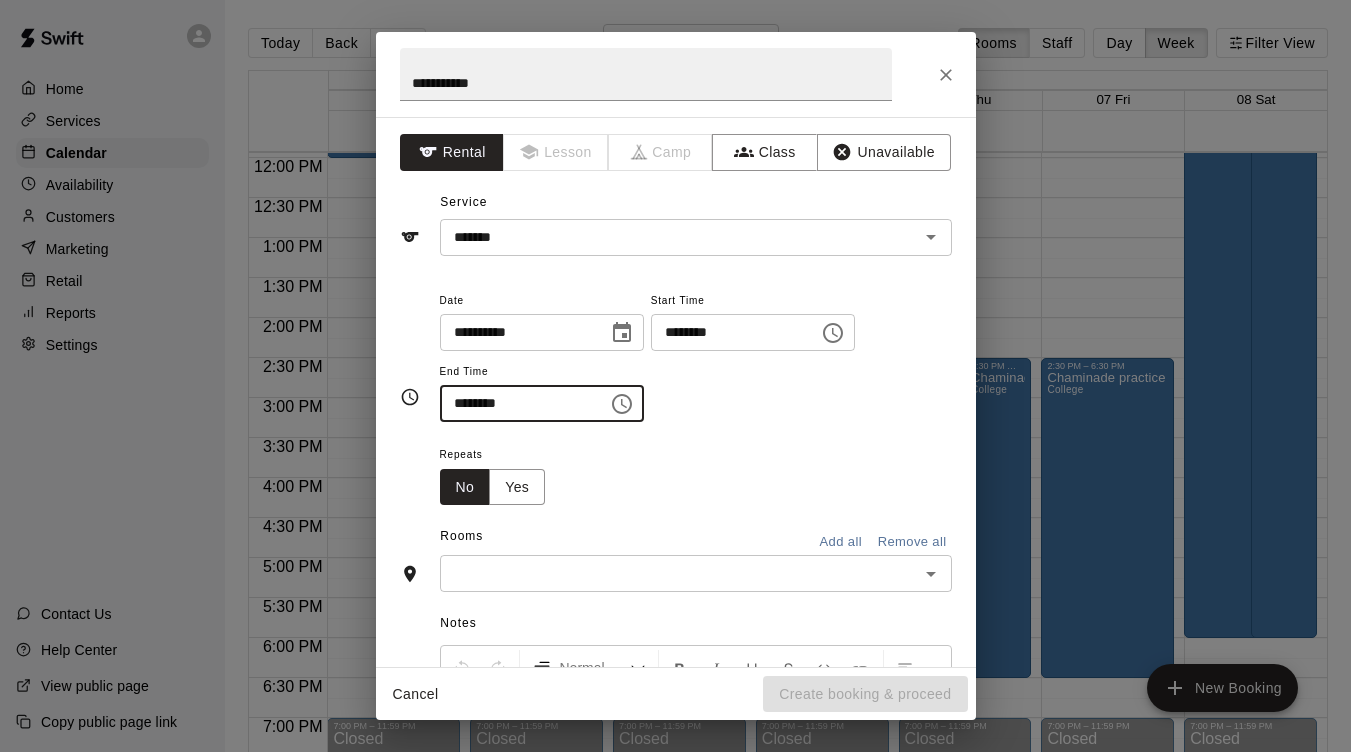 type on "********" 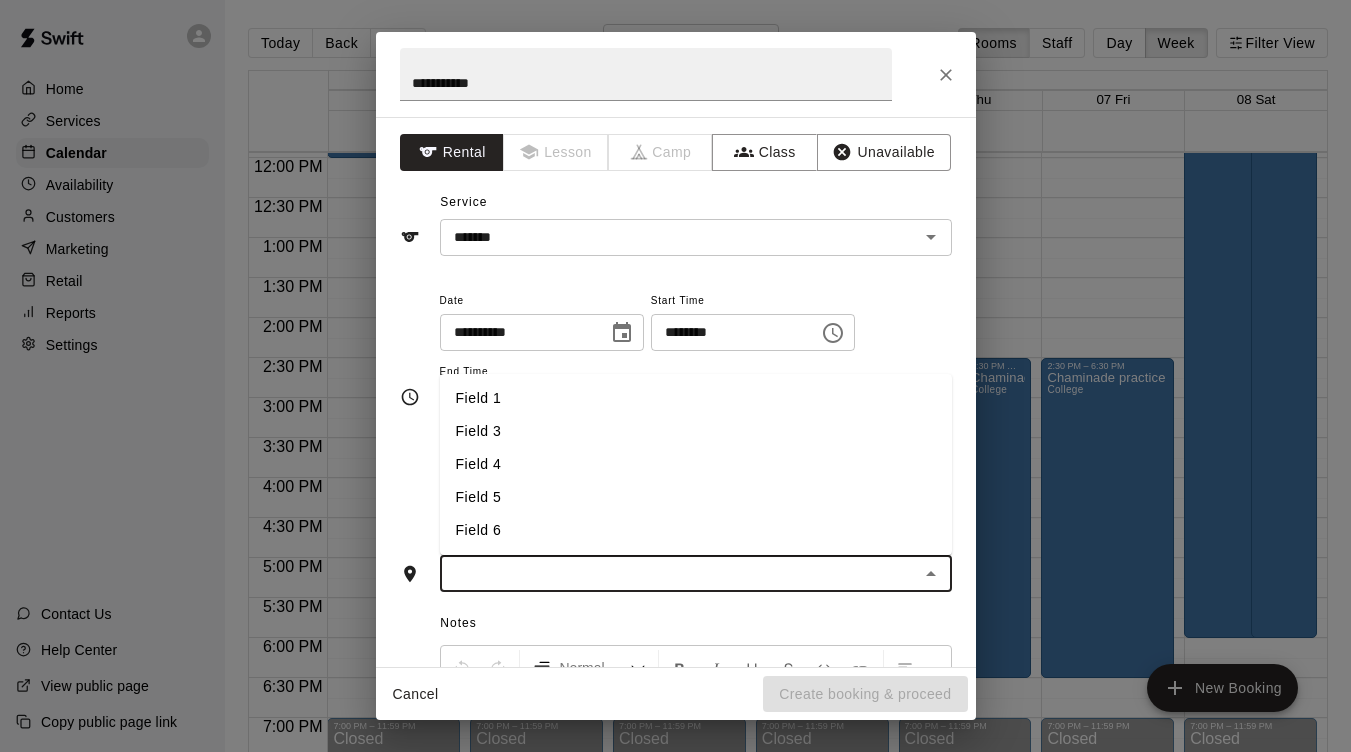 click on "Field 5" at bounding box center (696, 497) 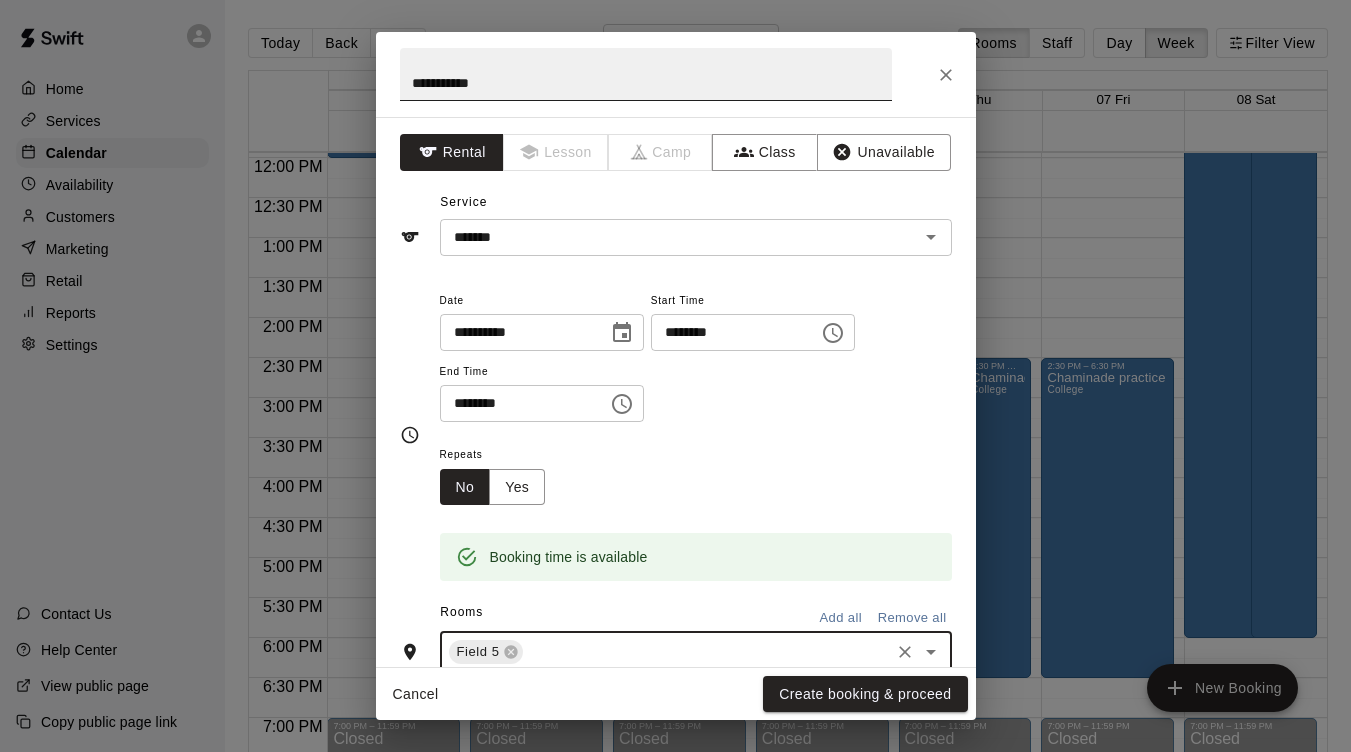 click on "**********" at bounding box center [646, 74] 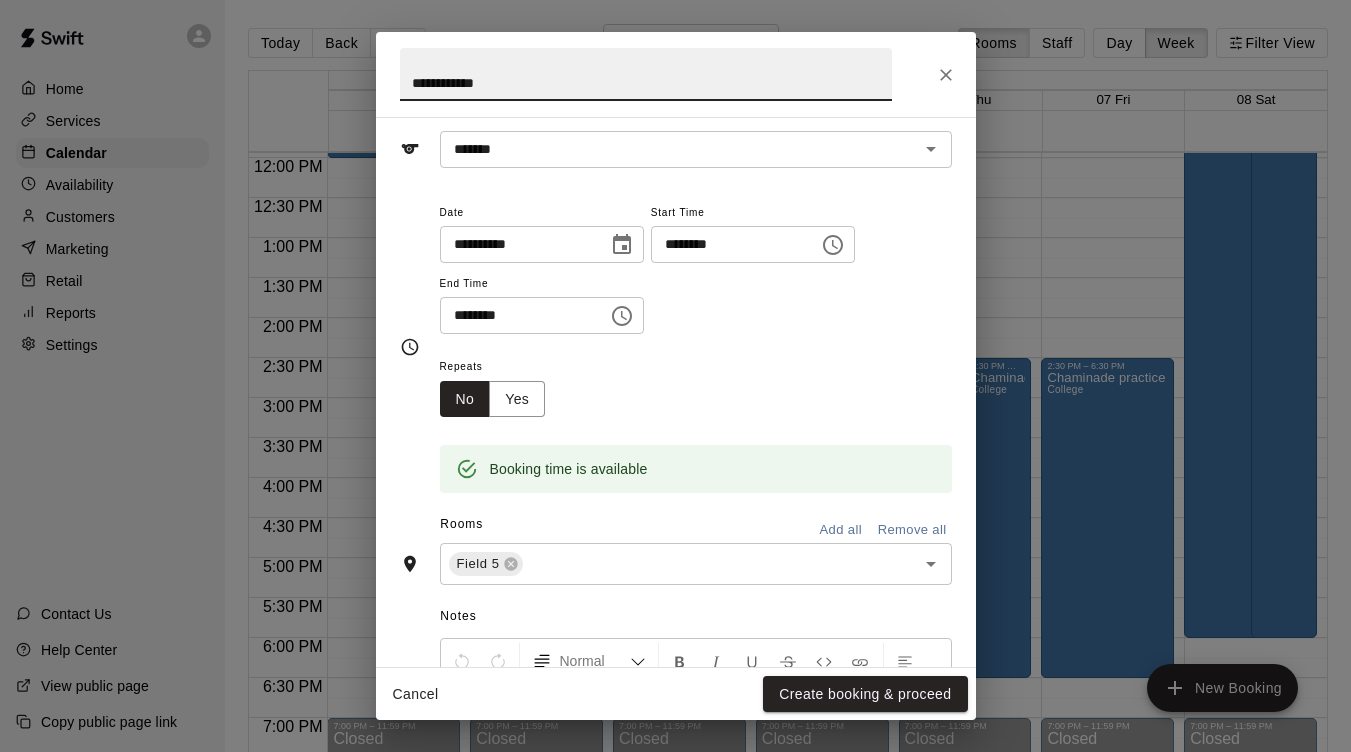 scroll, scrollTop: 89, scrollLeft: 0, axis: vertical 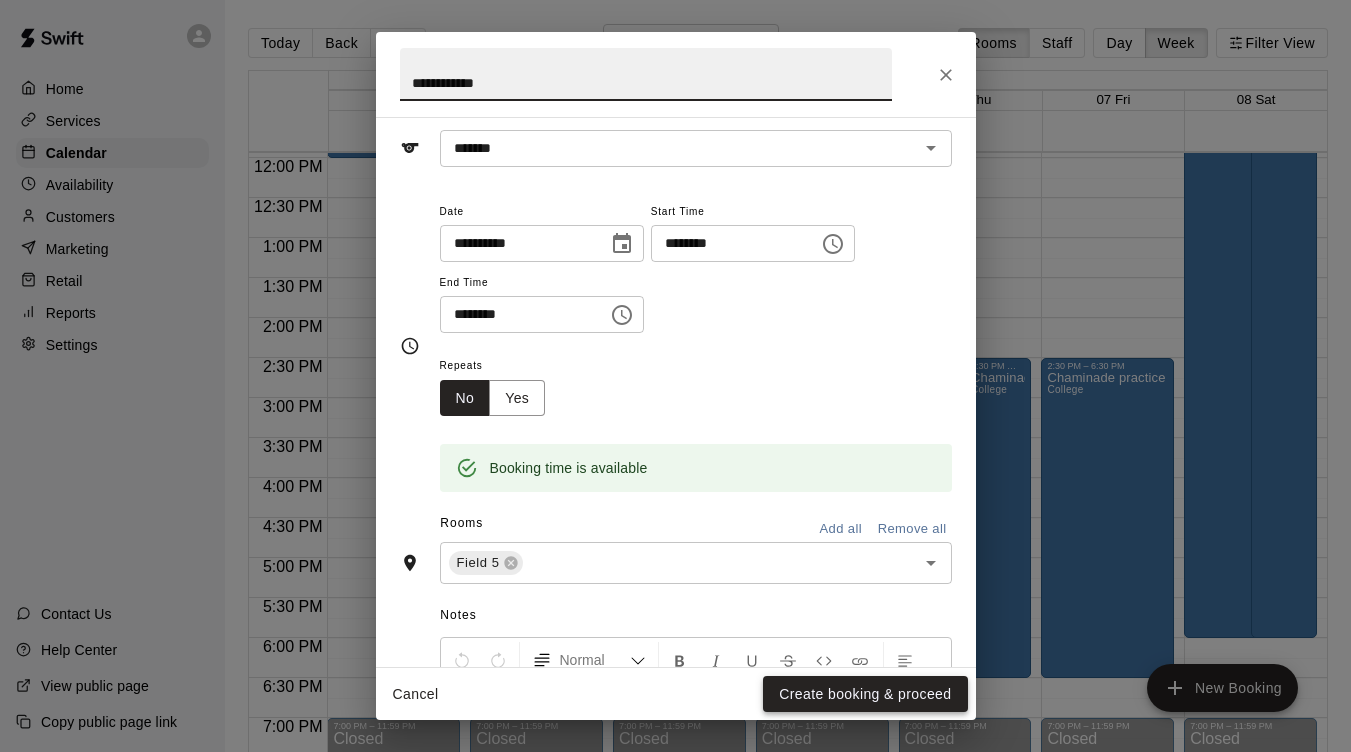 type on "**********" 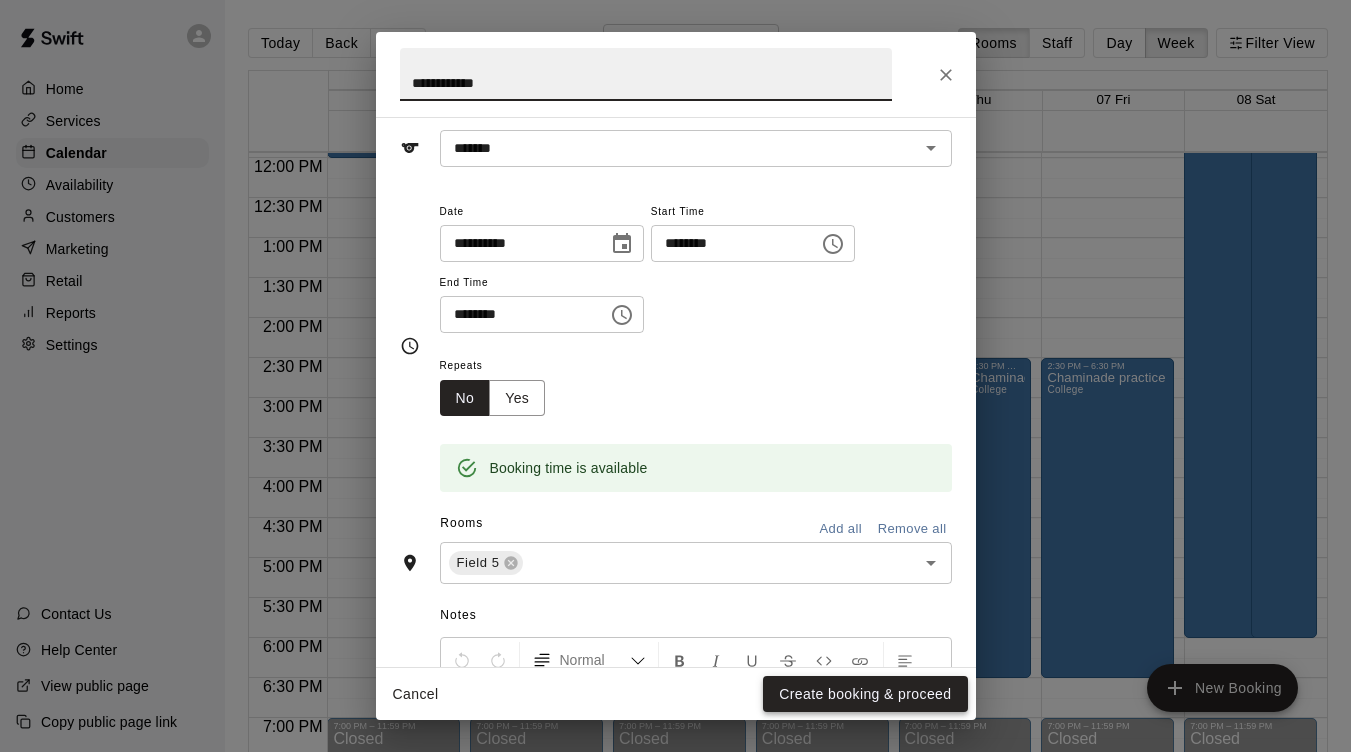 click on "Create booking & proceed" at bounding box center [865, 694] 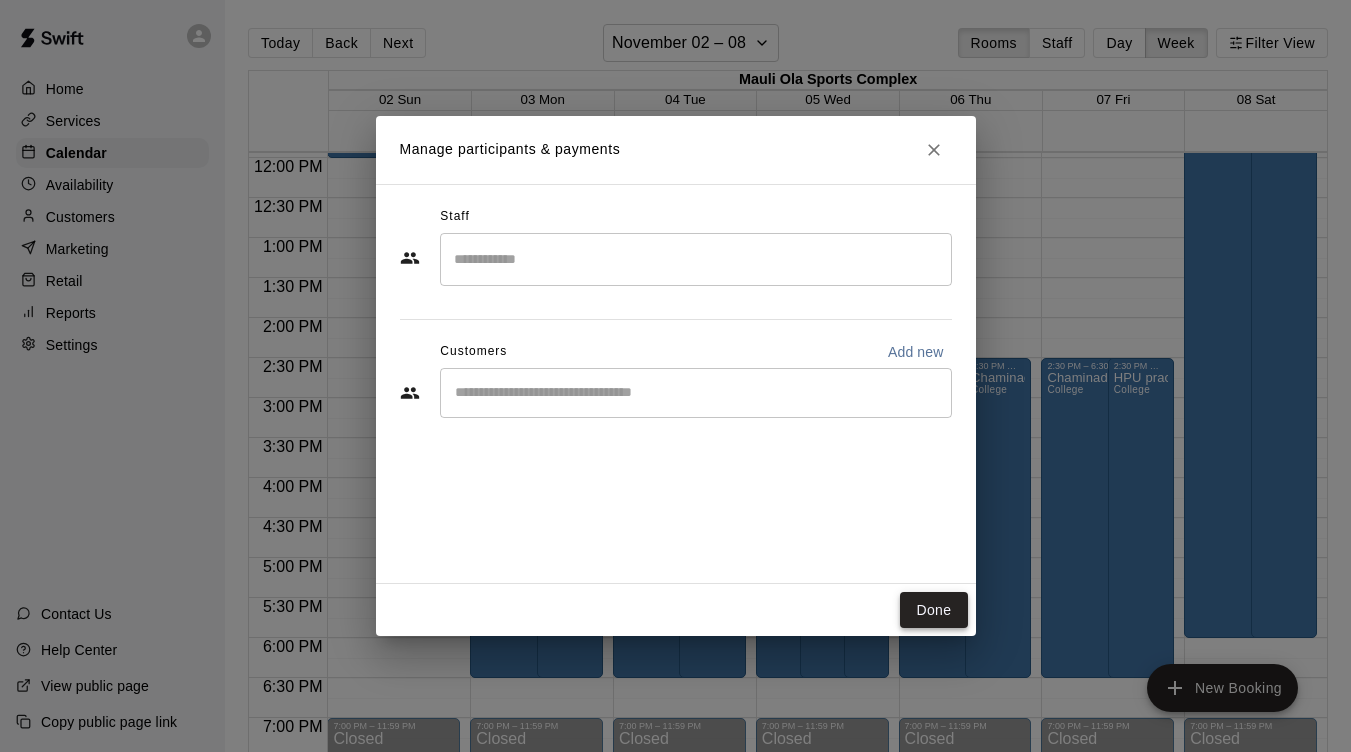 click on "Done" at bounding box center (933, 610) 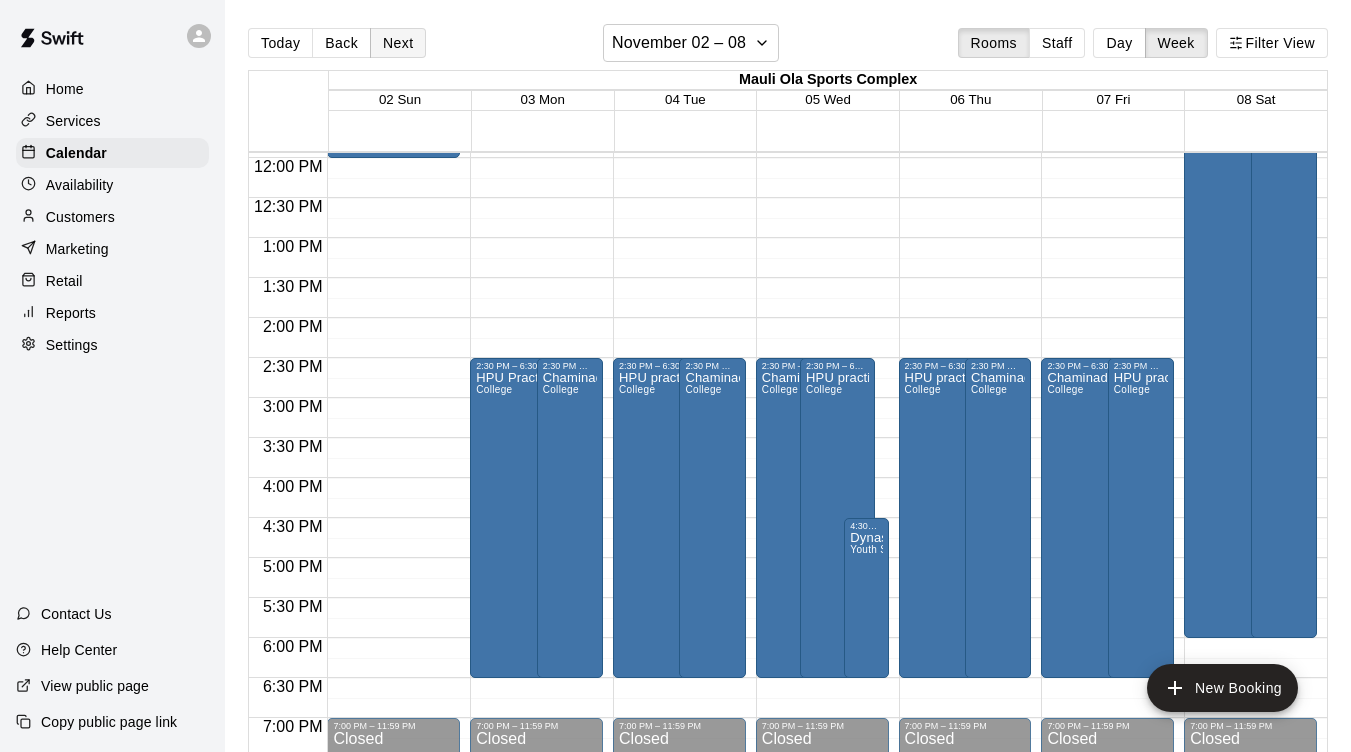 click on "Next" at bounding box center [398, 43] 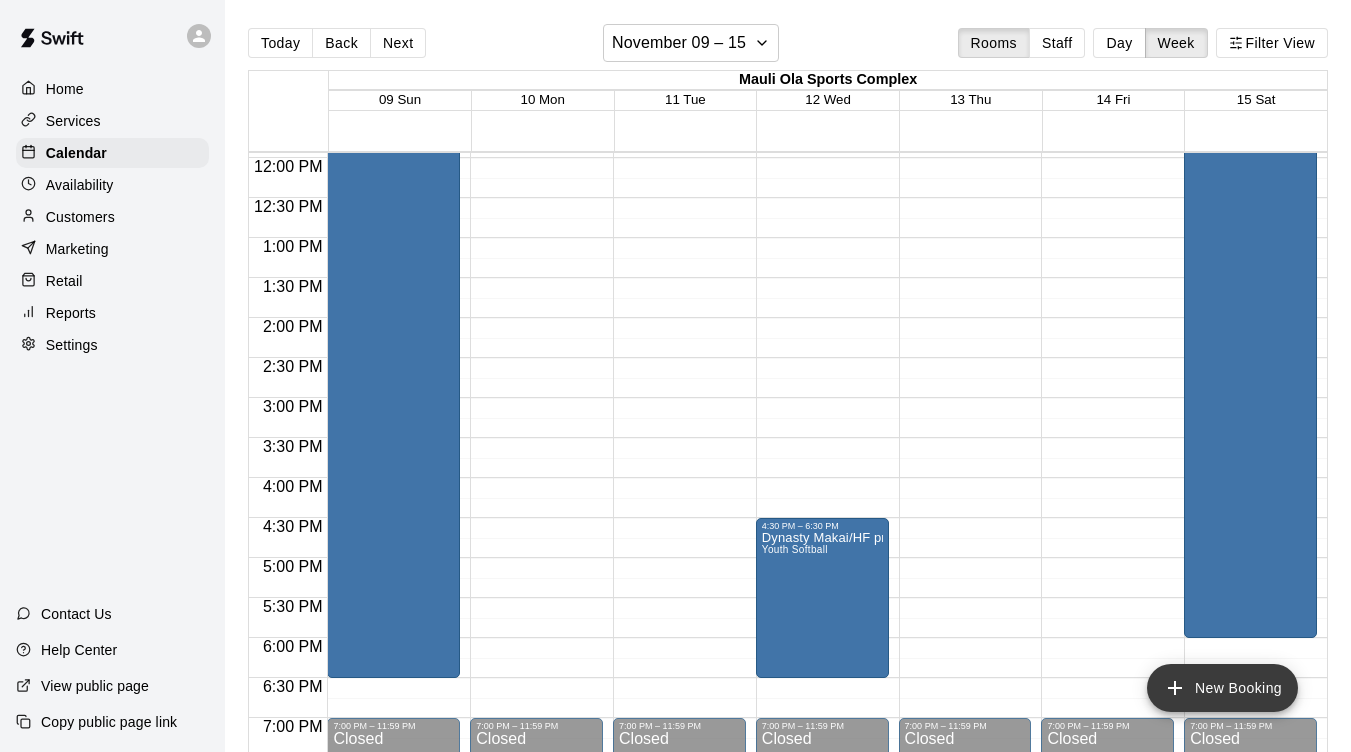 click on "New Booking" at bounding box center (1222, 688) 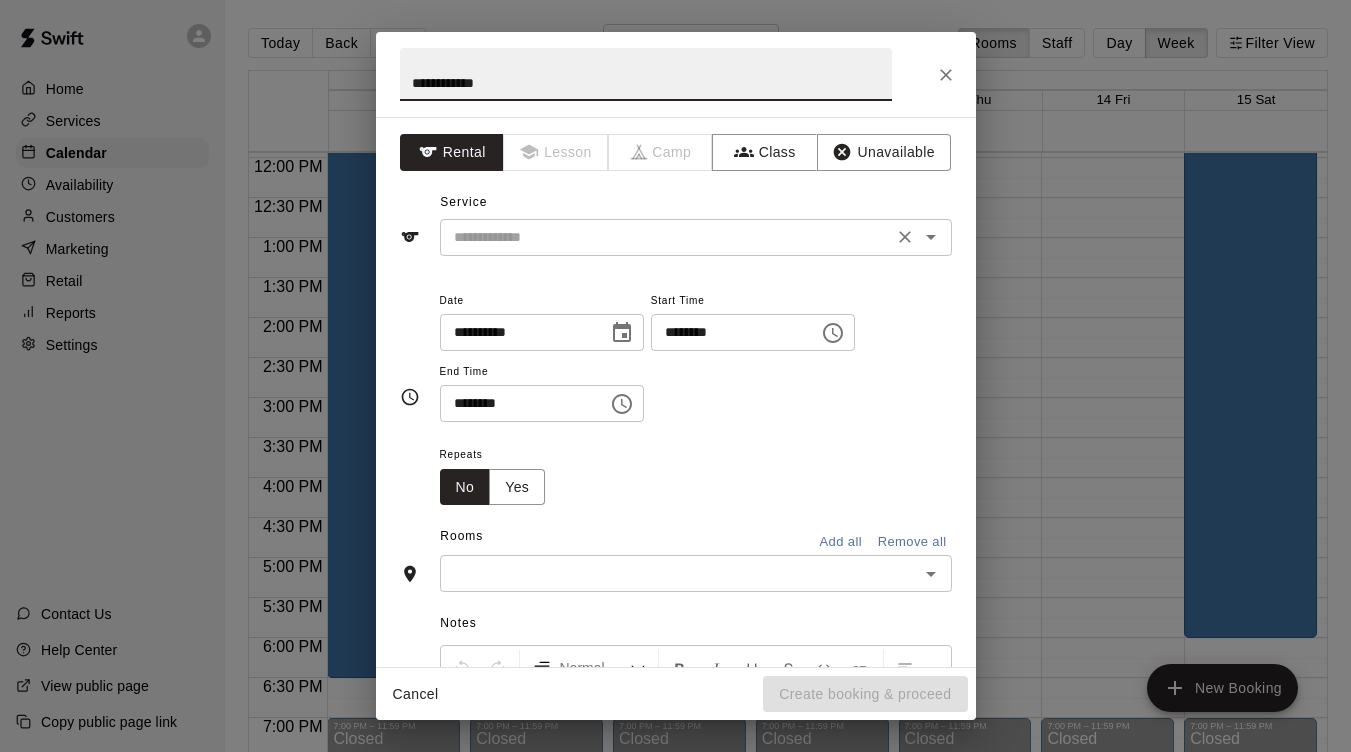 type on "**********" 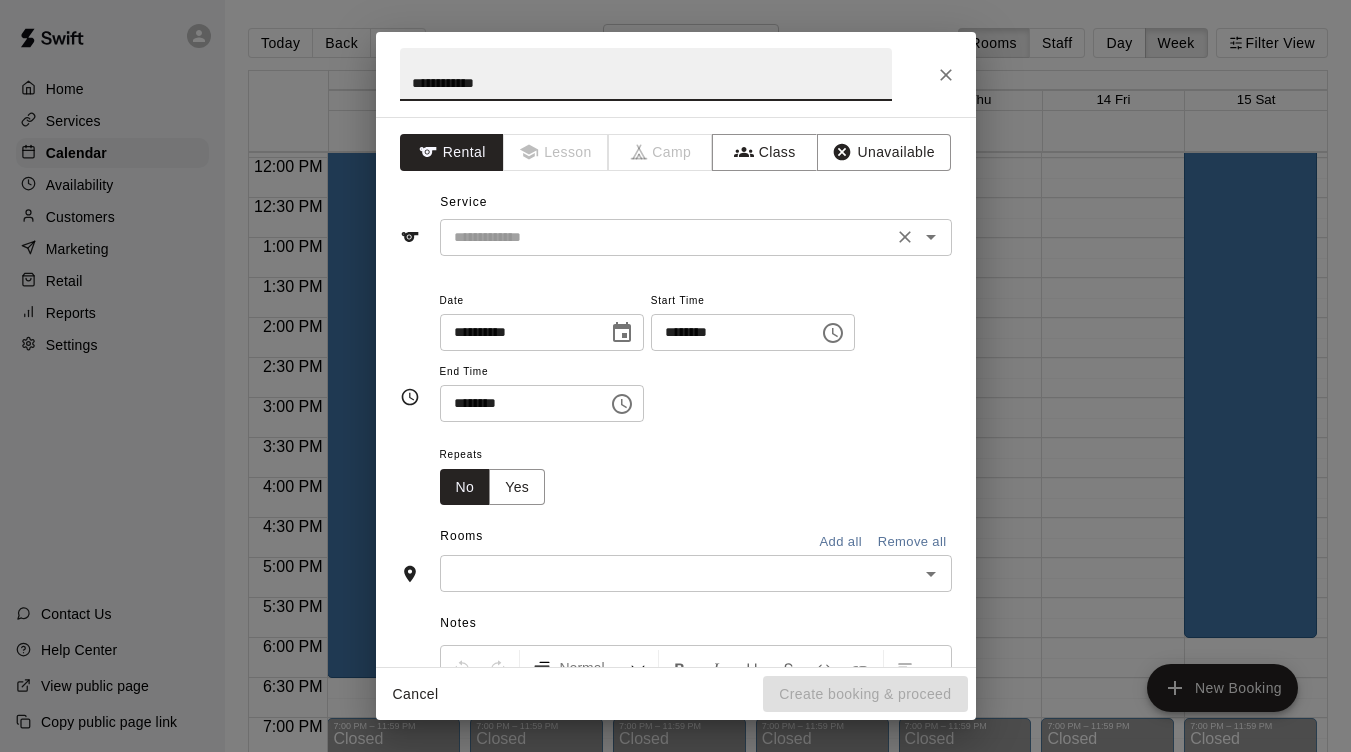click at bounding box center (666, 237) 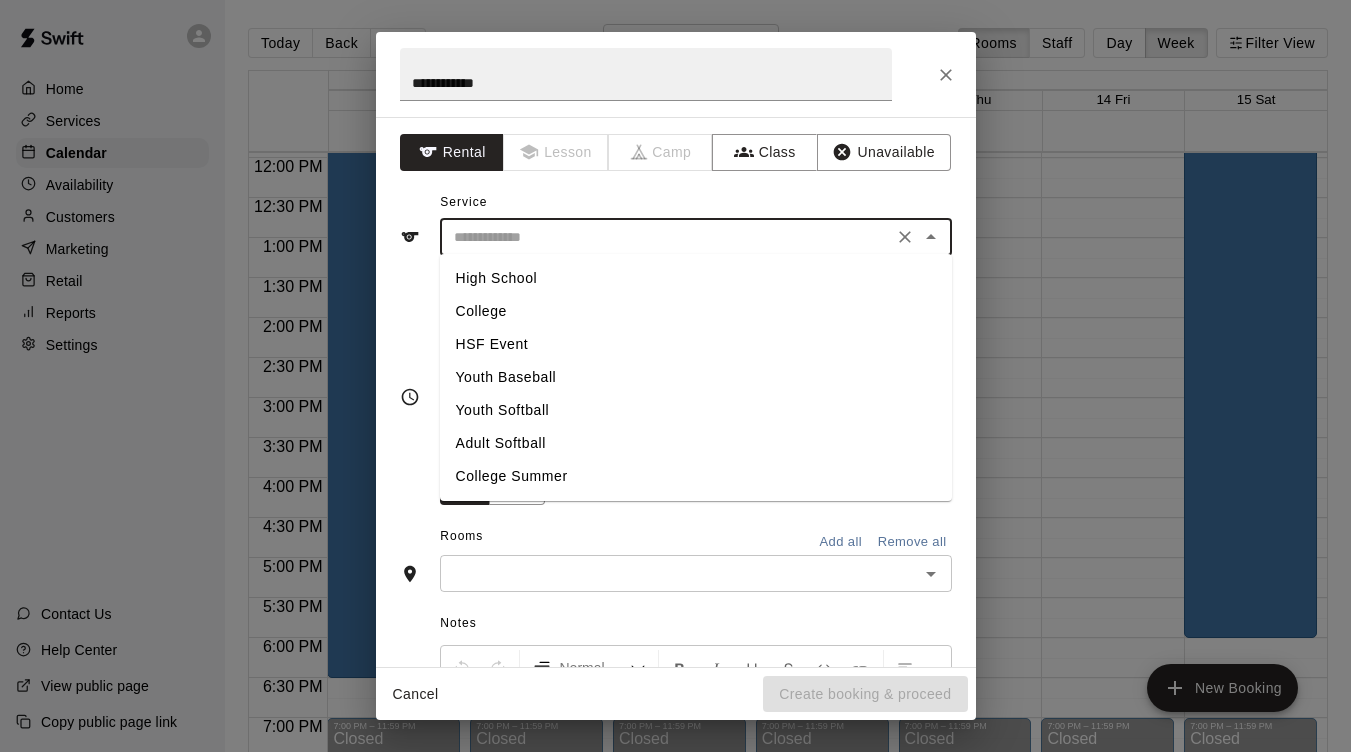 click on "College" at bounding box center [696, 311] 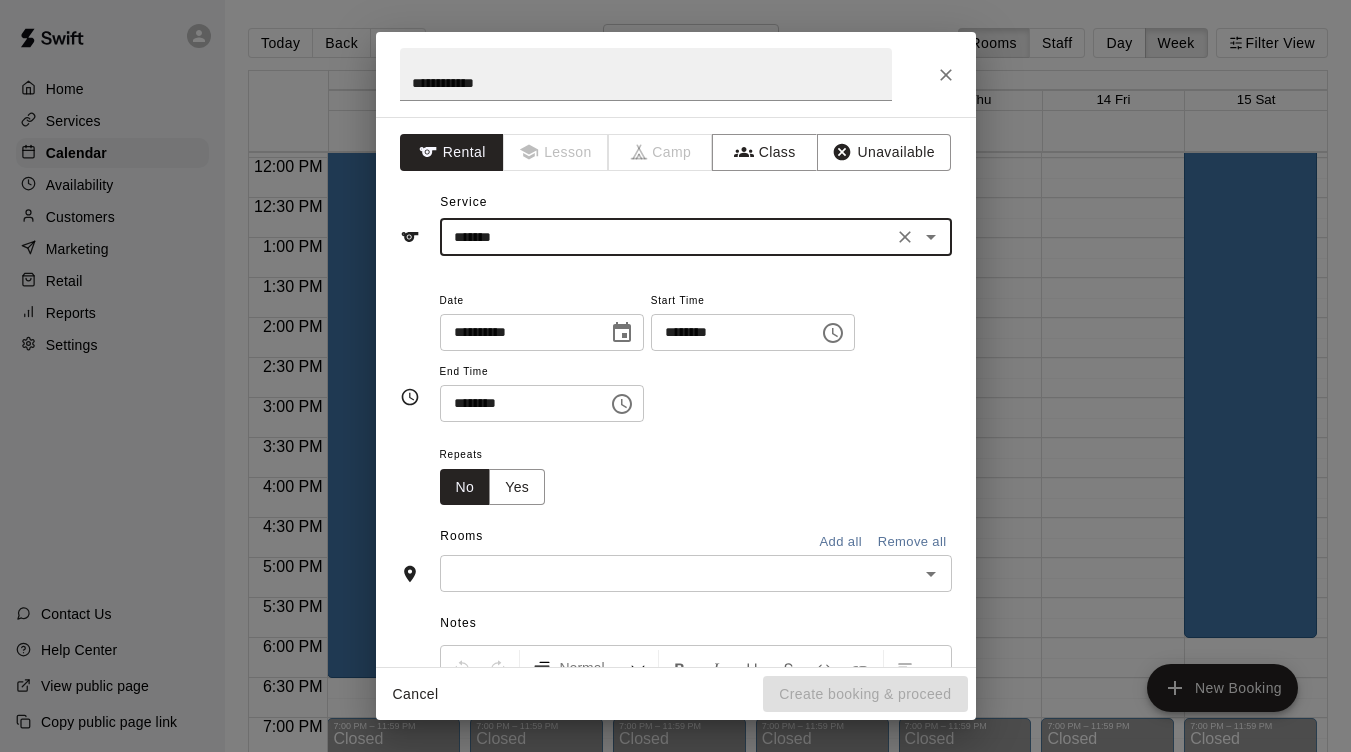 click 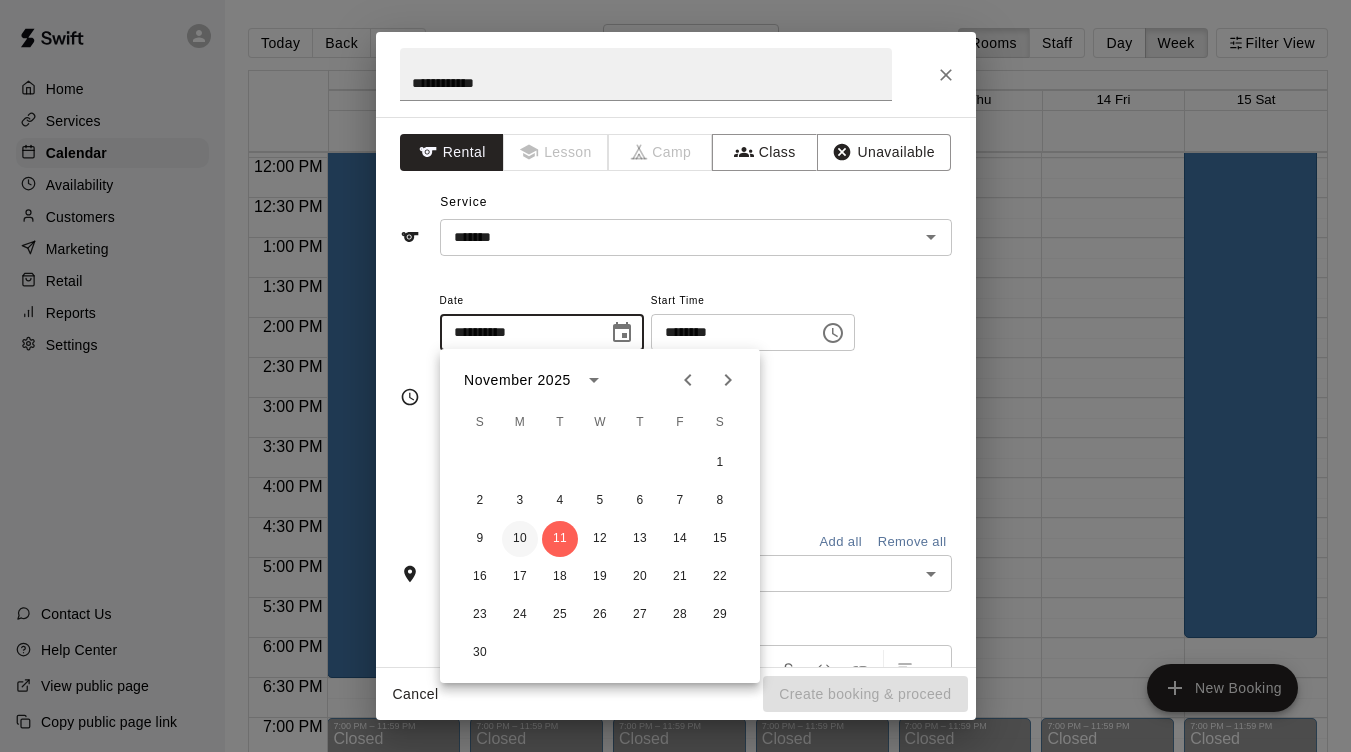 click on "10" at bounding box center [520, 539] 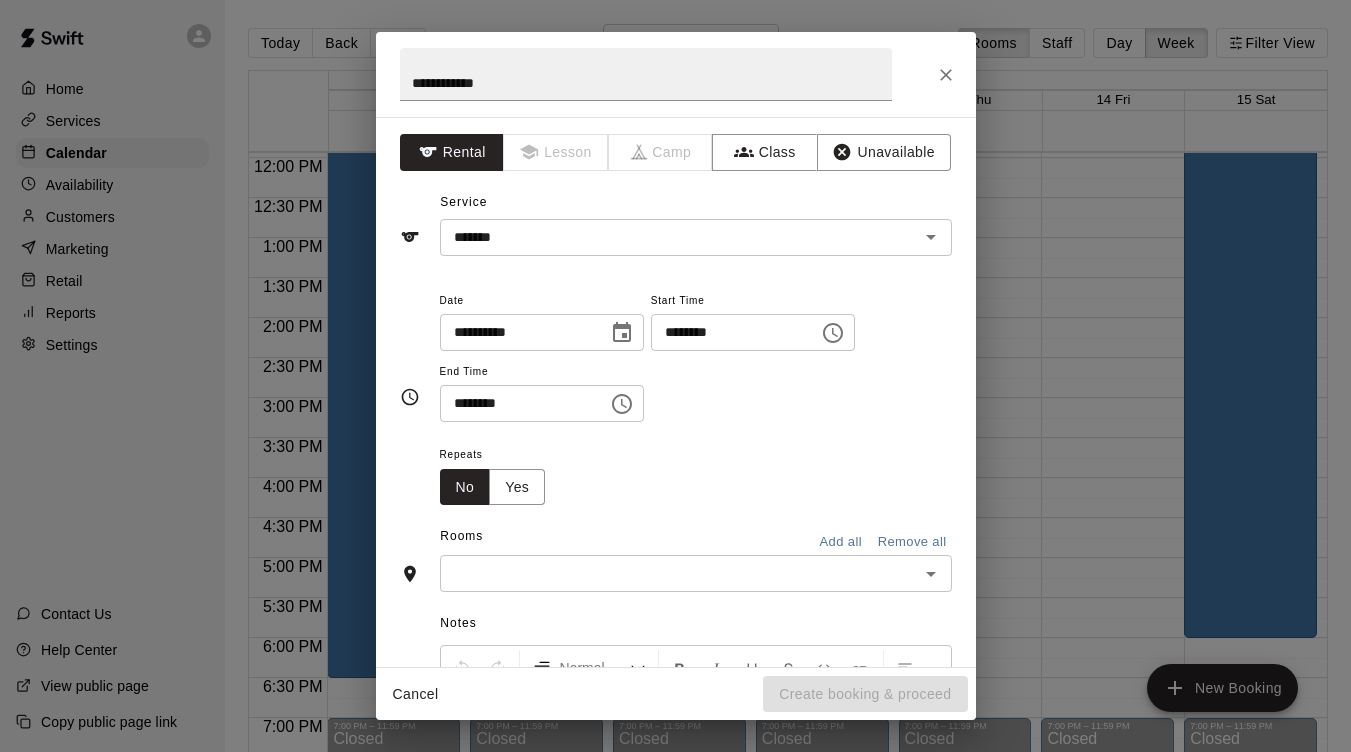 click on "********" at bounding box center (728, 332) 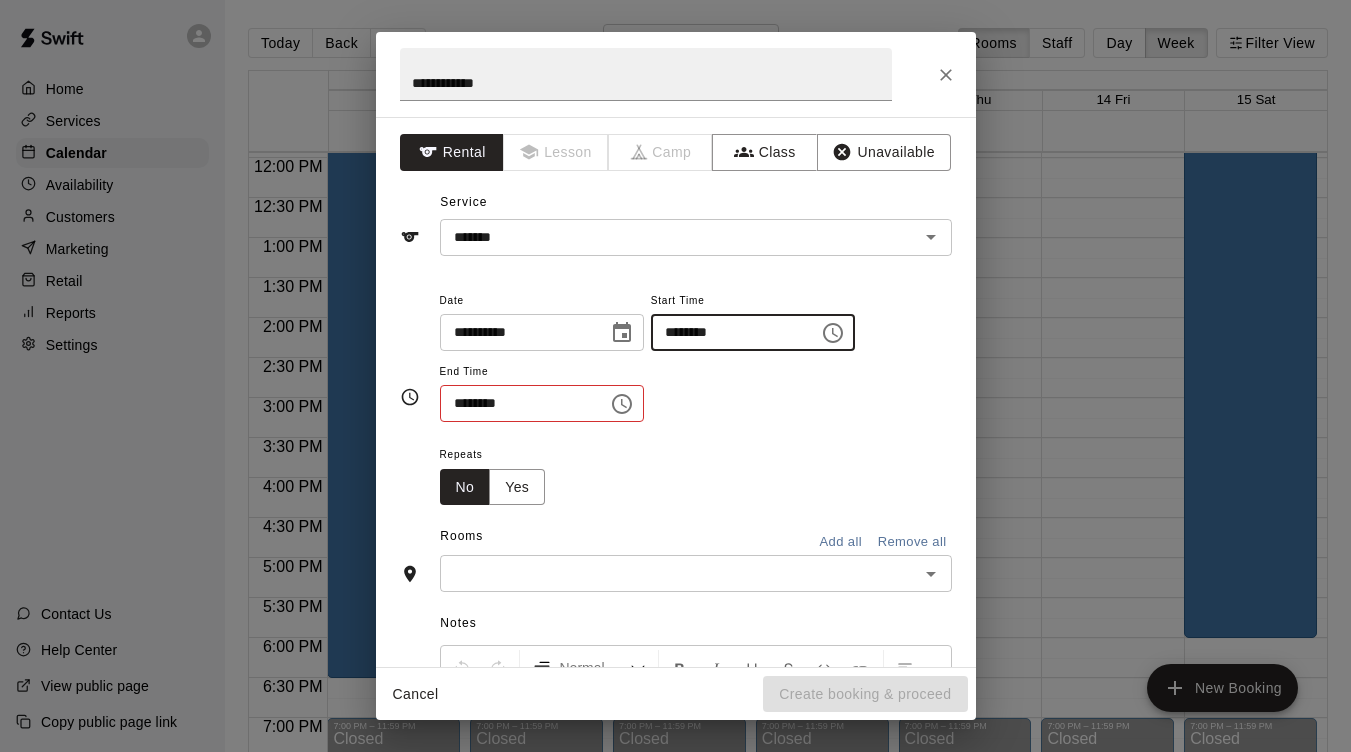 type on "********" 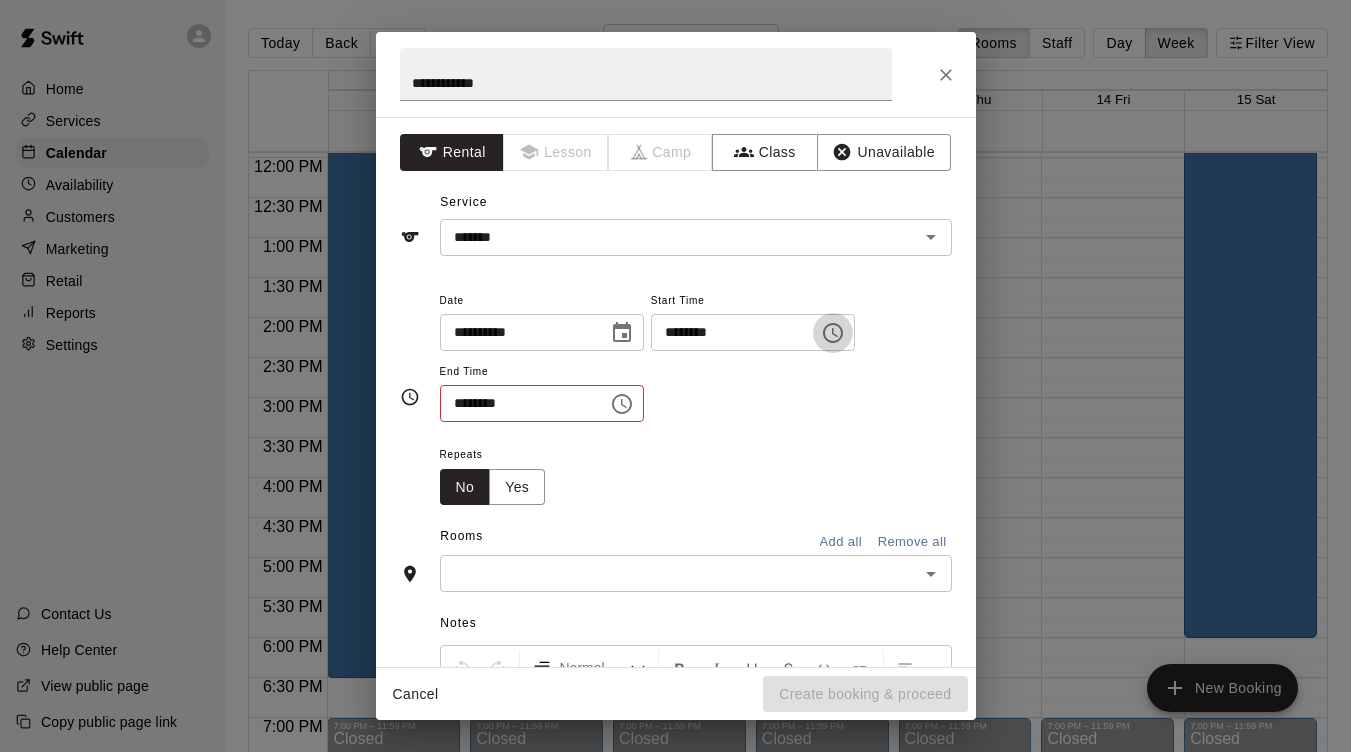type 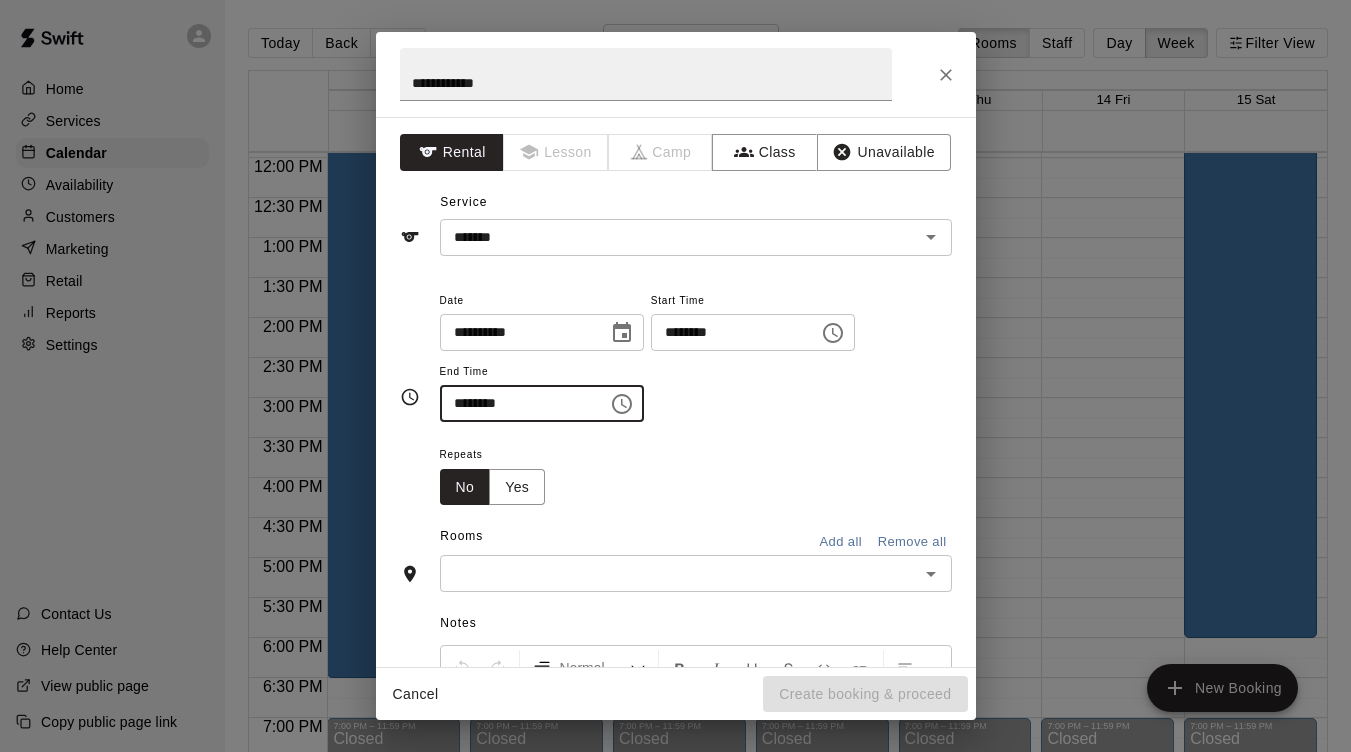 type on "********" 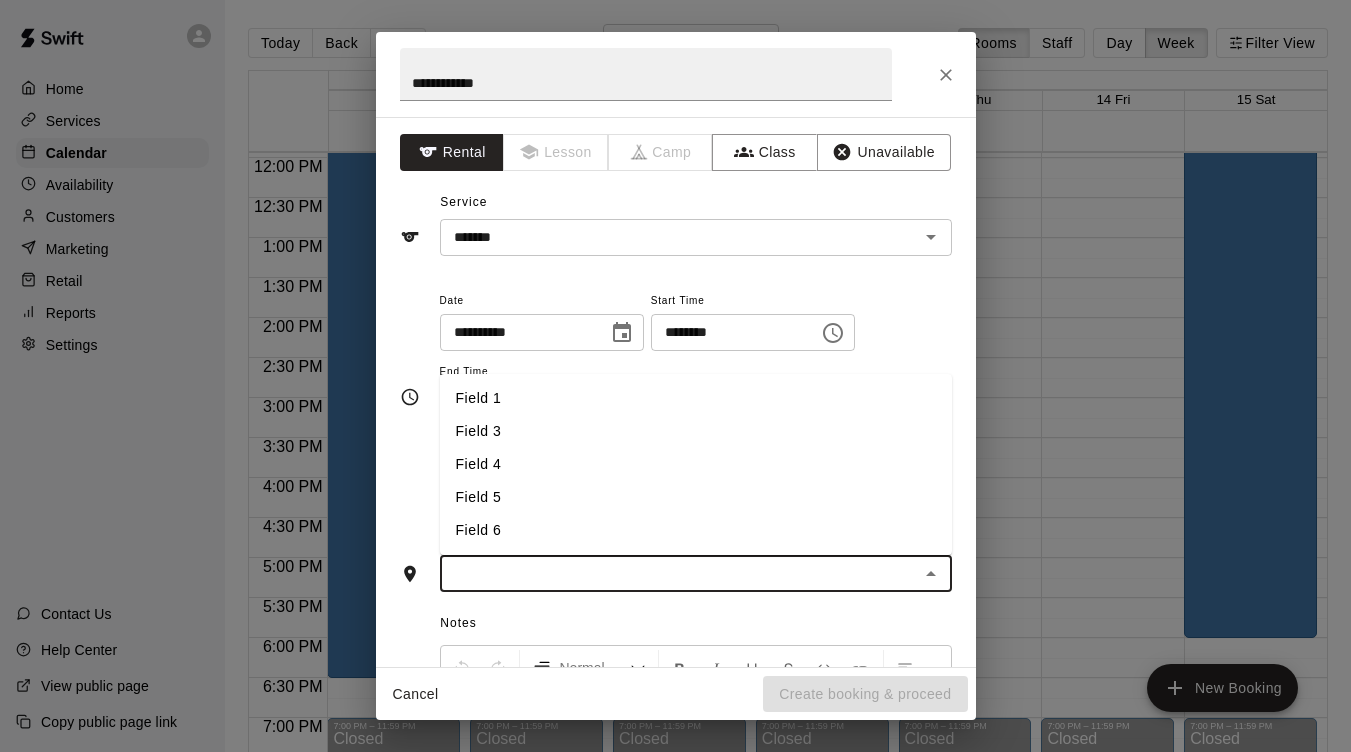 click on "Field 5" at bounding box center [696, 497] 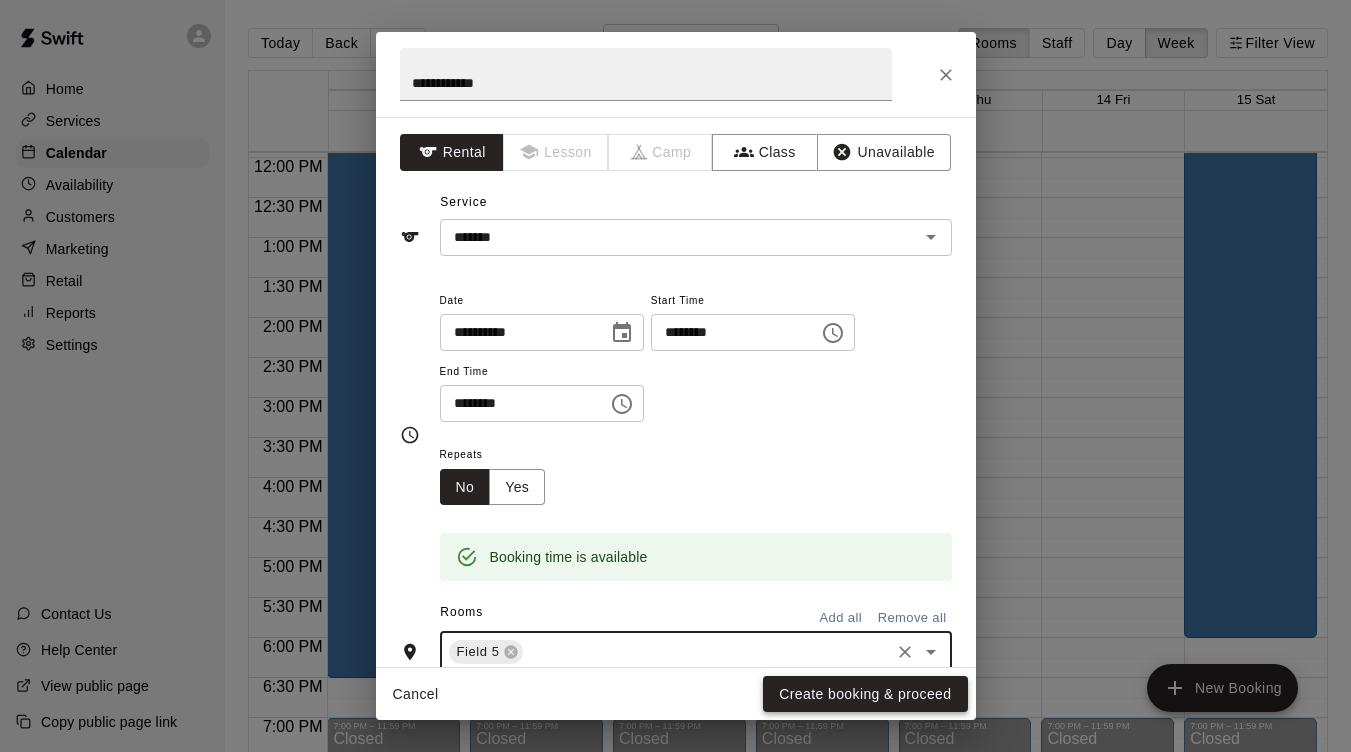click on "Create booking & proceed" at bounding box center (865, 694) 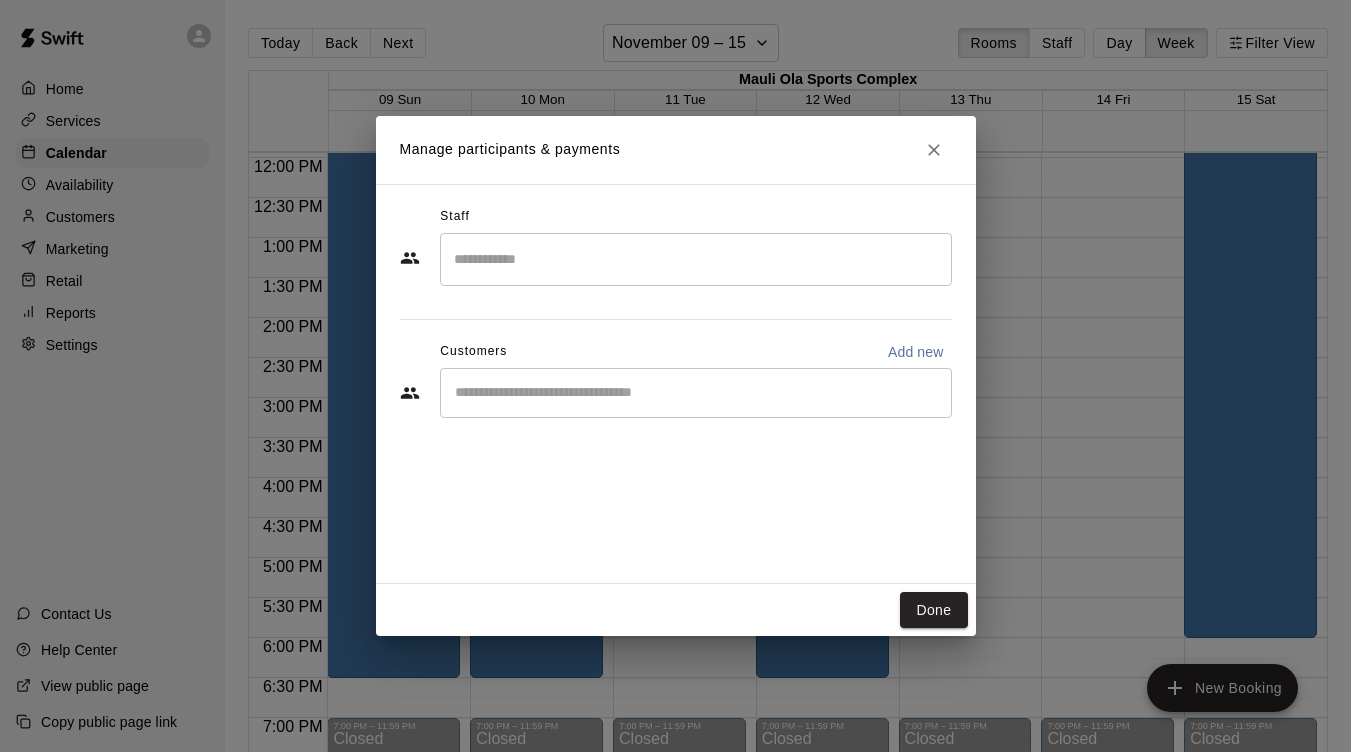 click on "Manage participants & payments Staff ​ Customers Add new ​ Done" at bounding box center (675, 376) 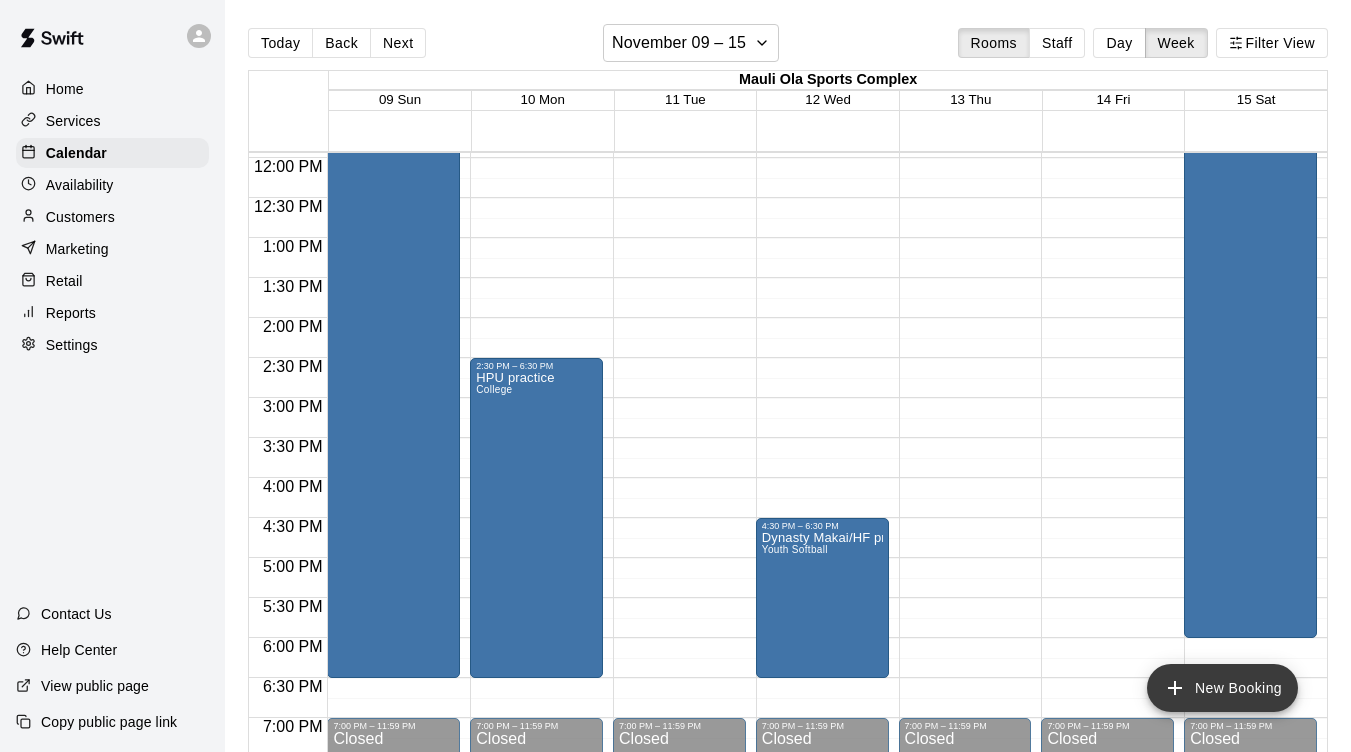 click on "New Booking" at bounding box center (1222, 688) 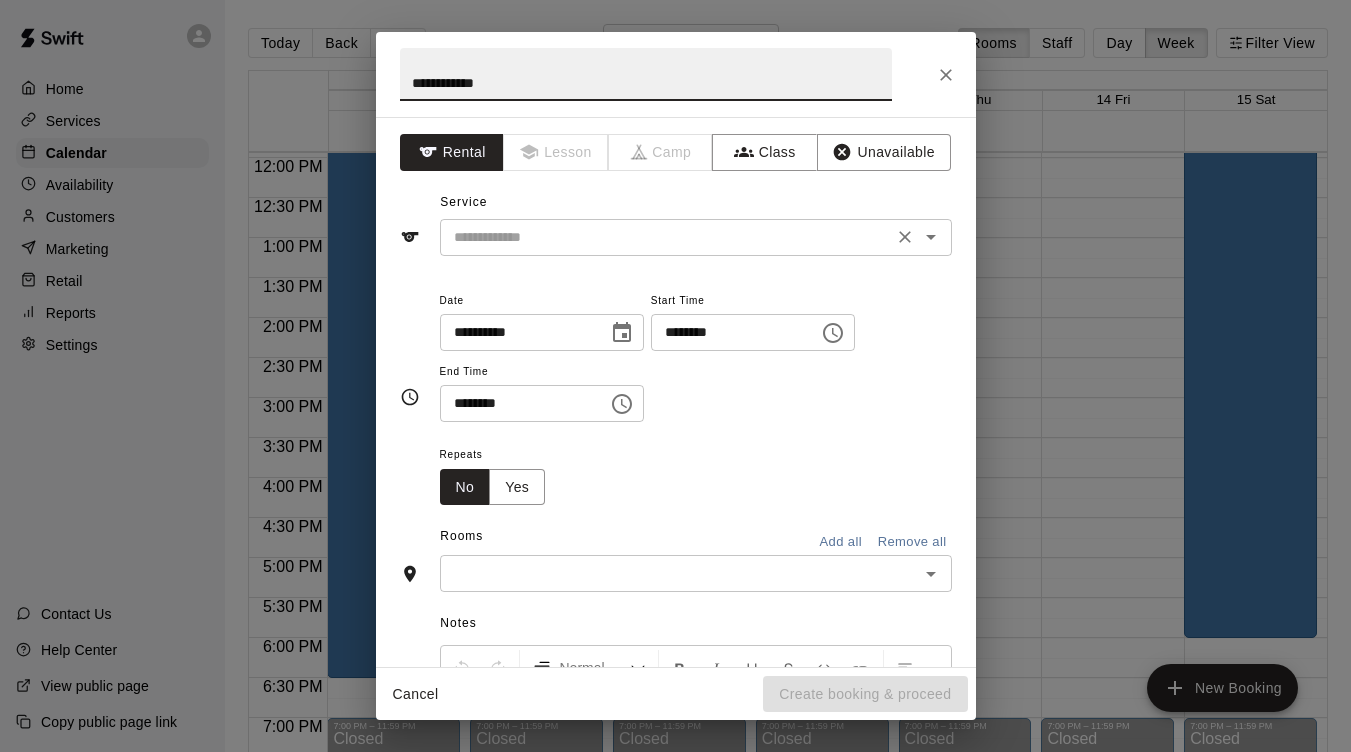 click on "​" at bounding box center [696, 237] 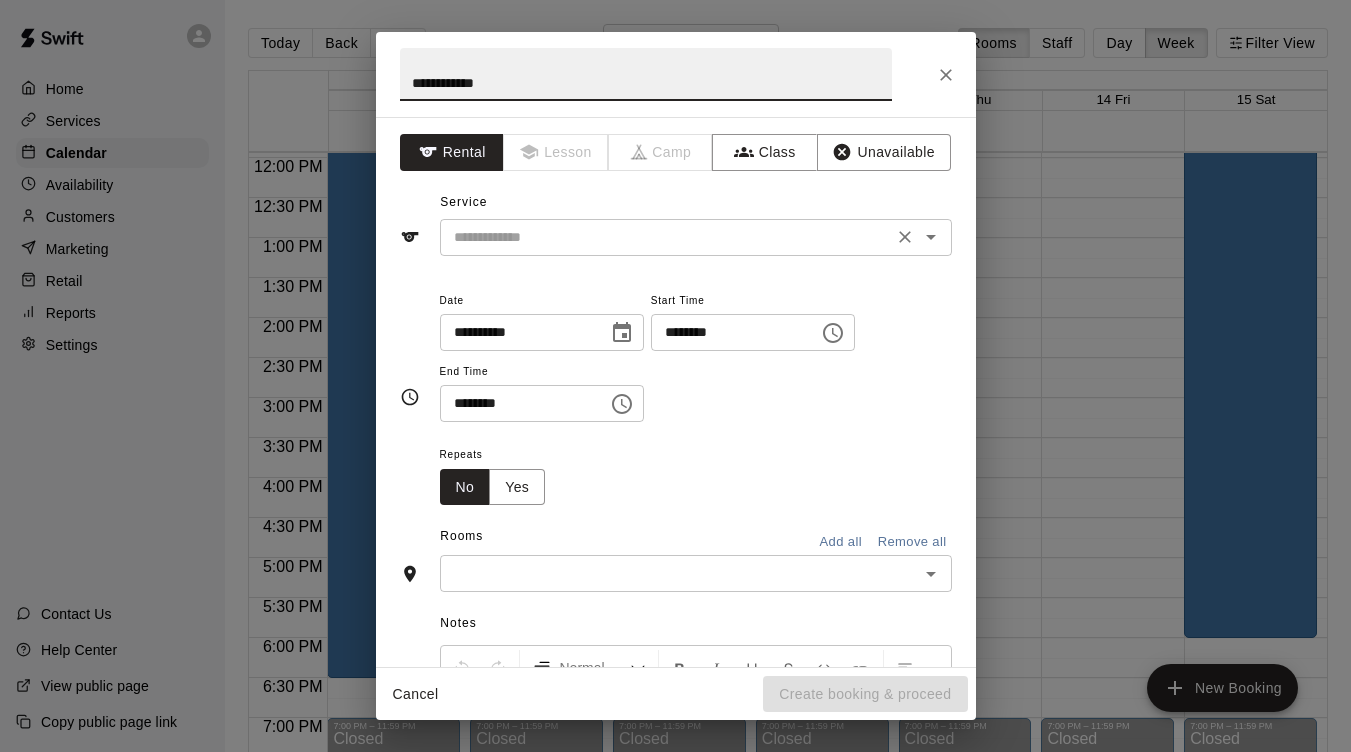 type on "**********" 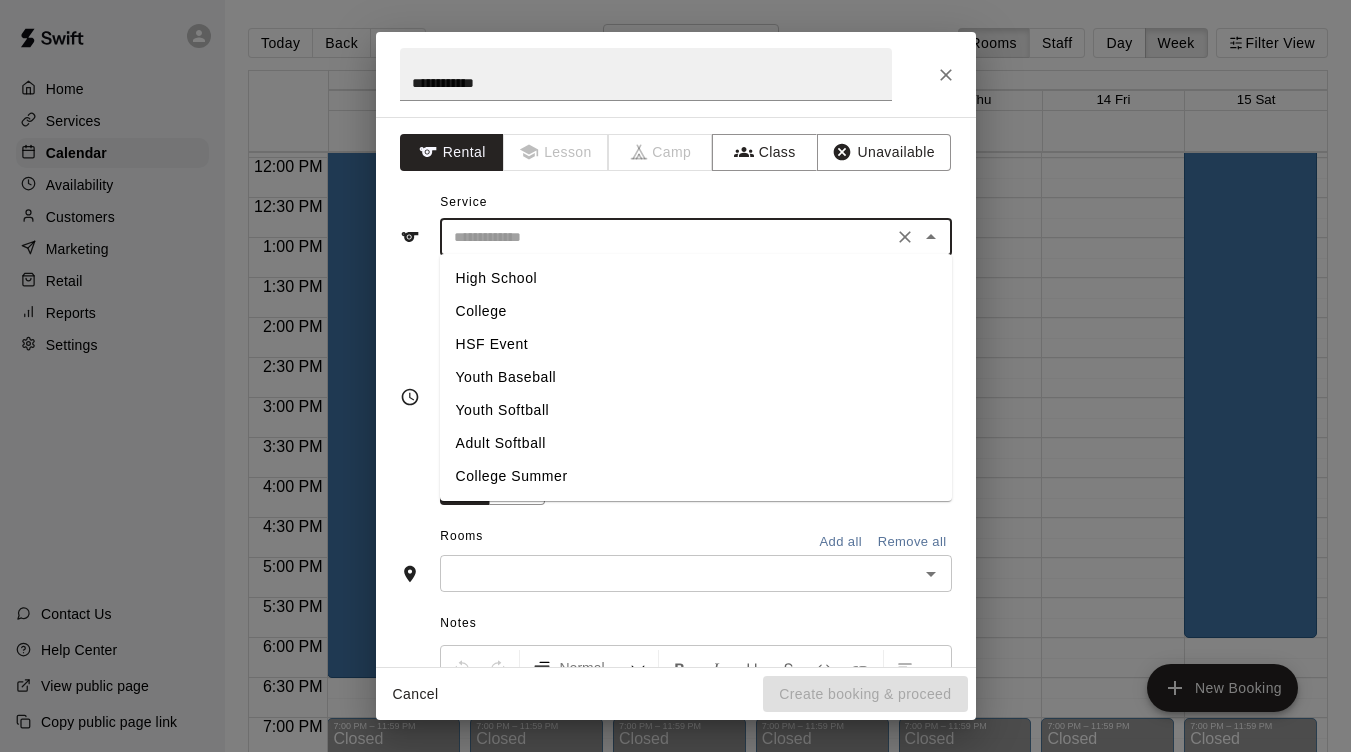 click on "College" at bounding box center (696, 311) 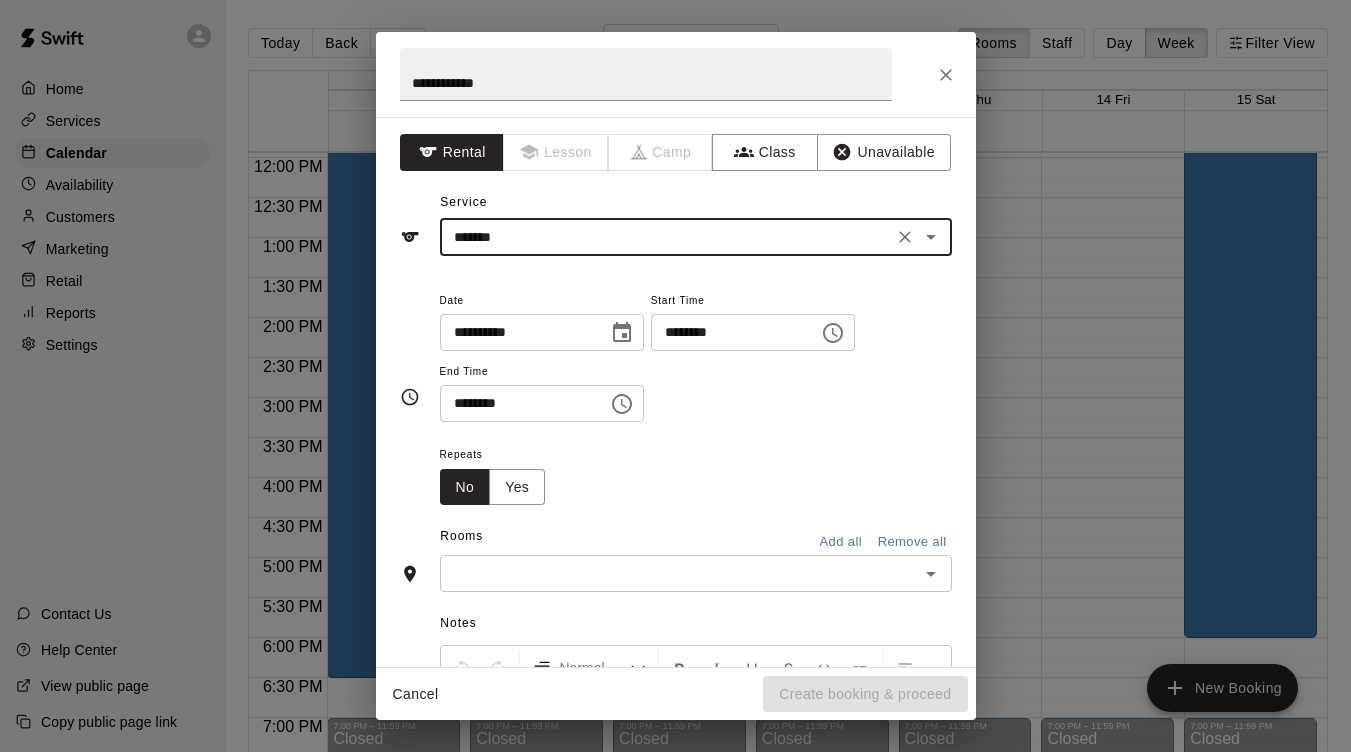 click 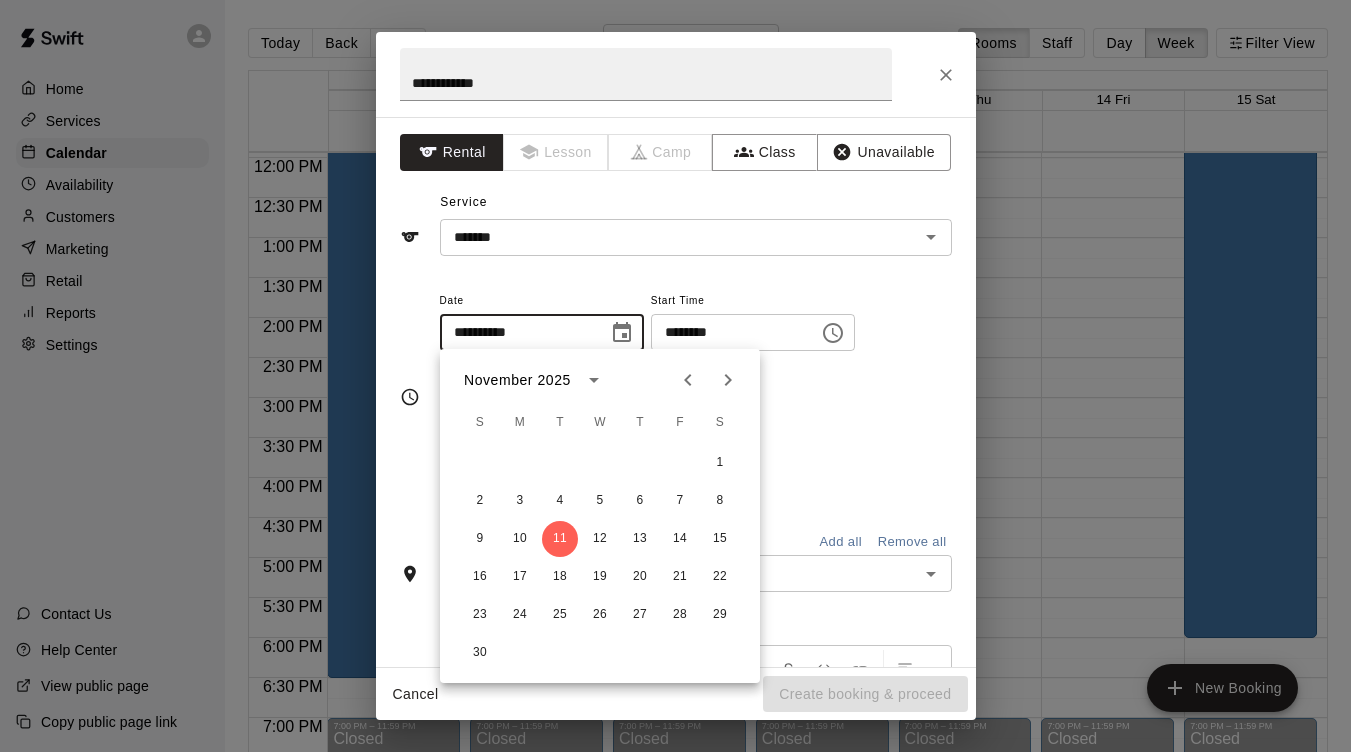 click on "********" at bounding box center [728, 332] 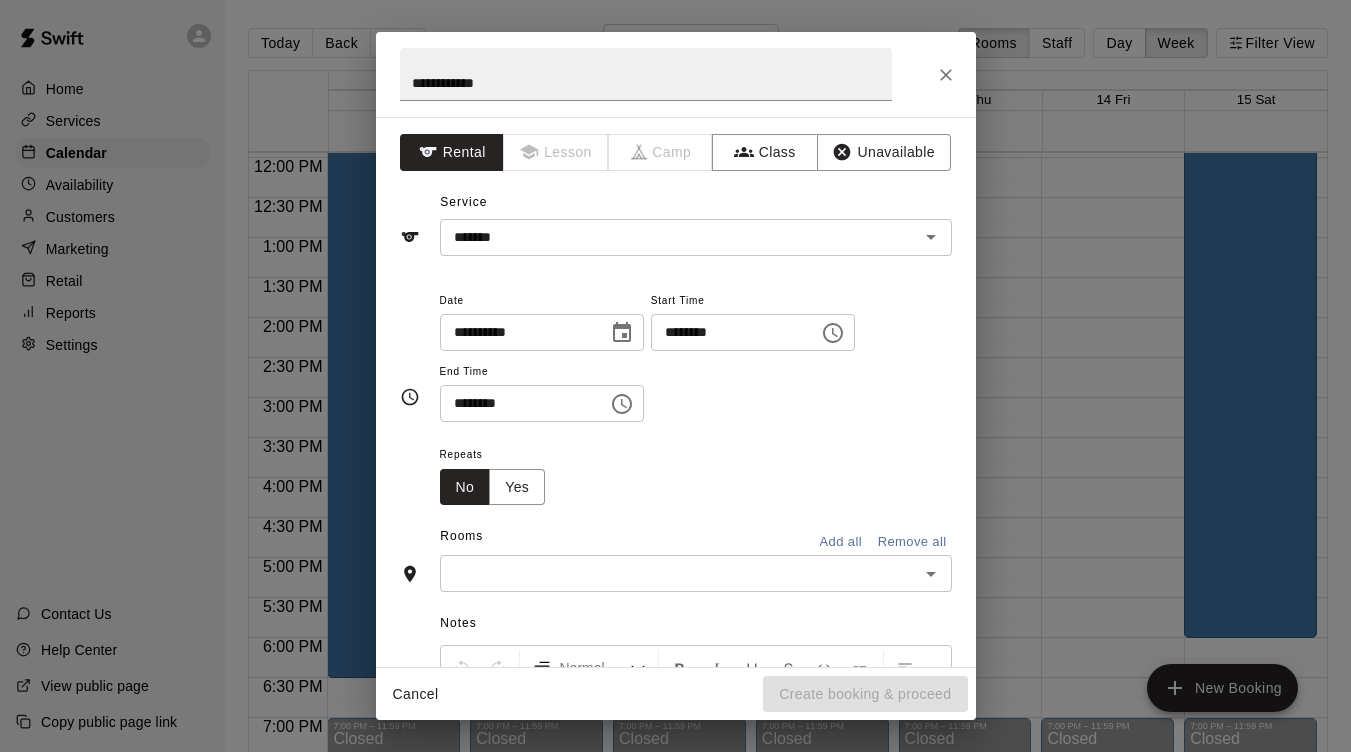 click on "********" at bounding box center [728, 332] 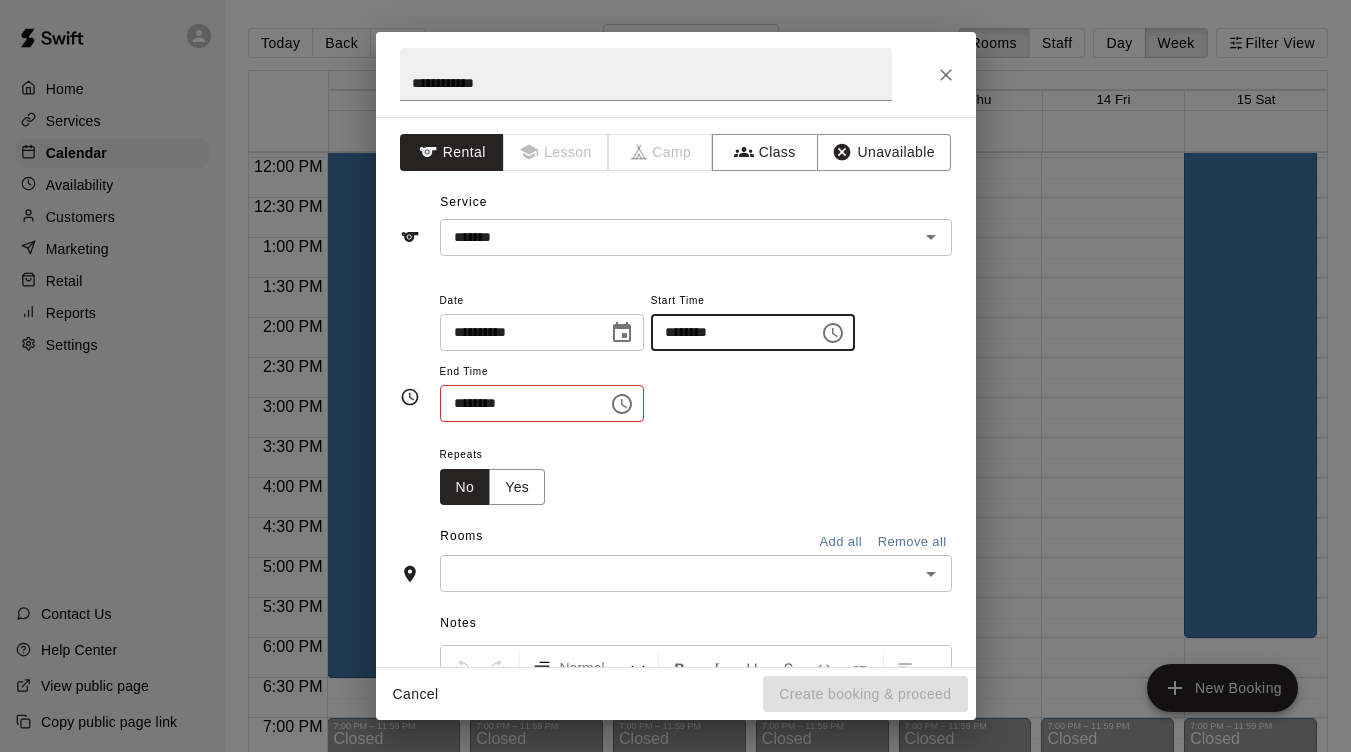 type on "********" 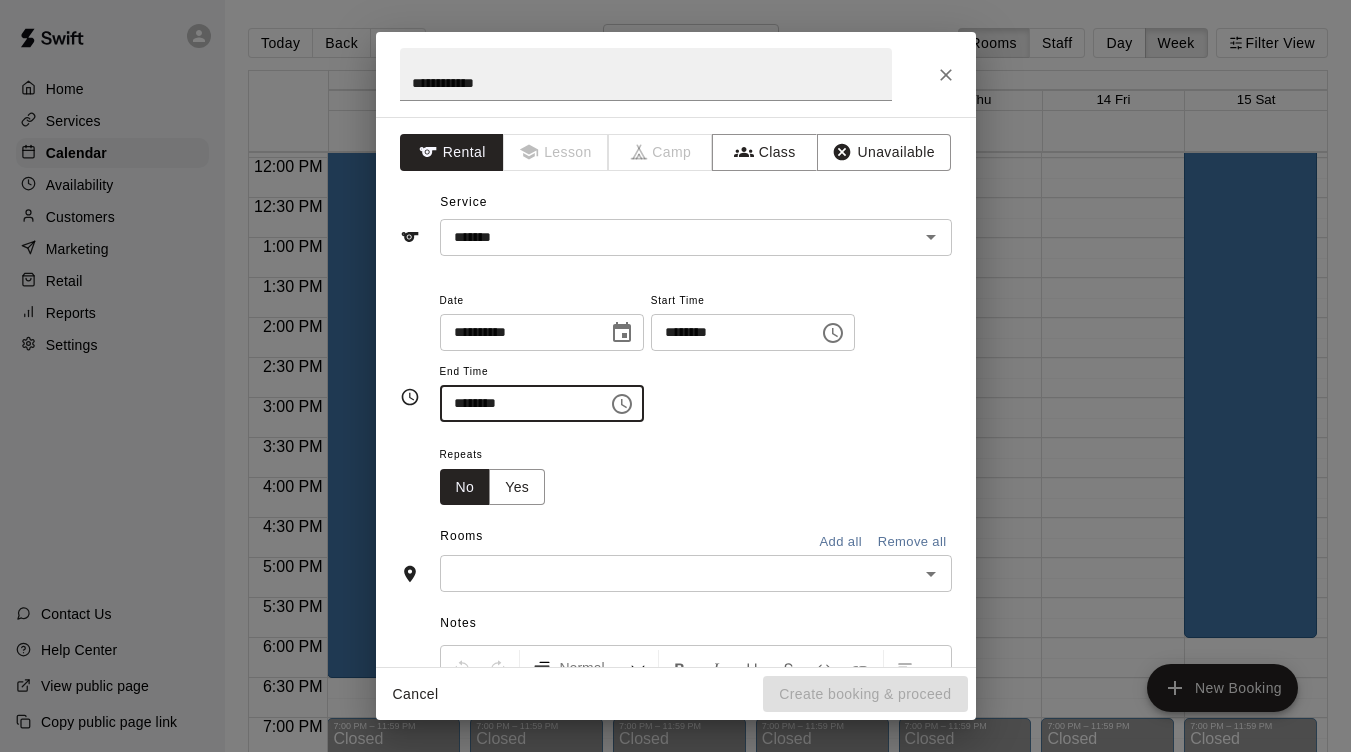 type on "********" 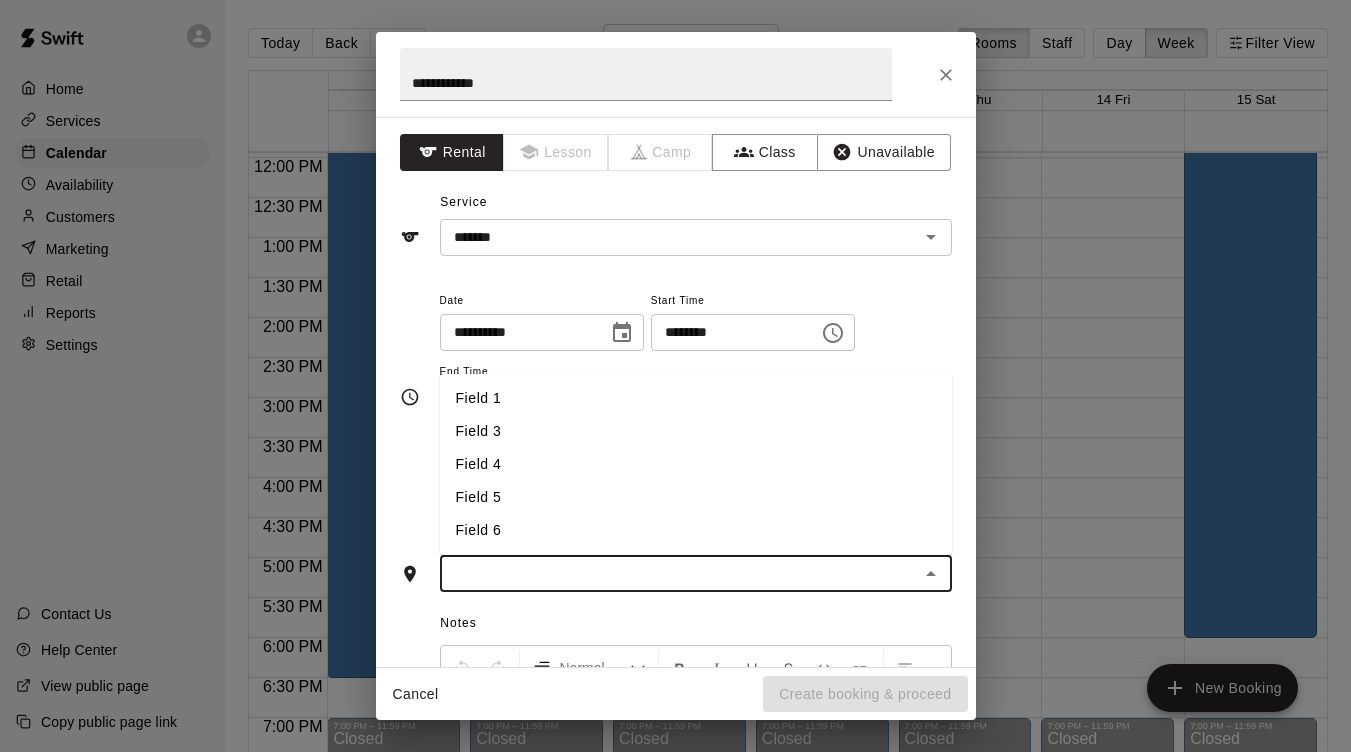 click at bounding box center (679, 573) 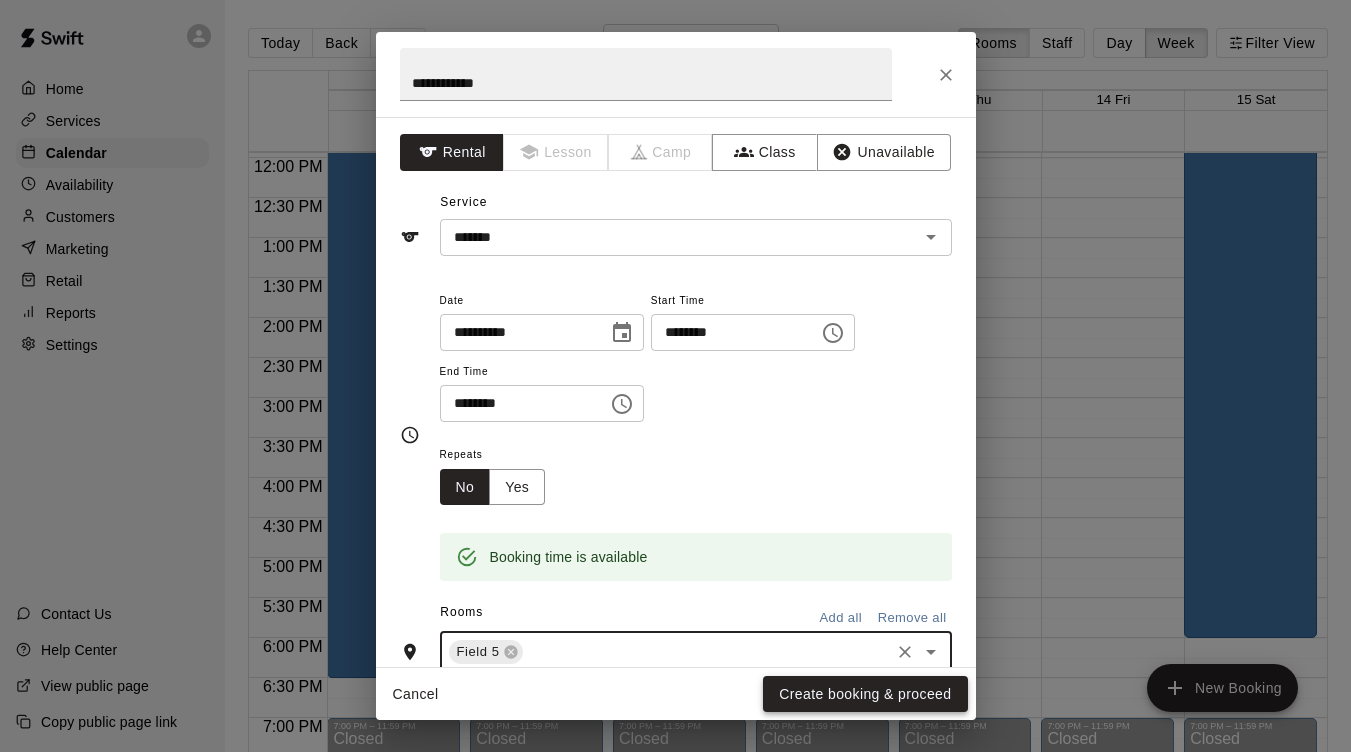 click on "Create booking & proceed" at bounding box center [865, 694] 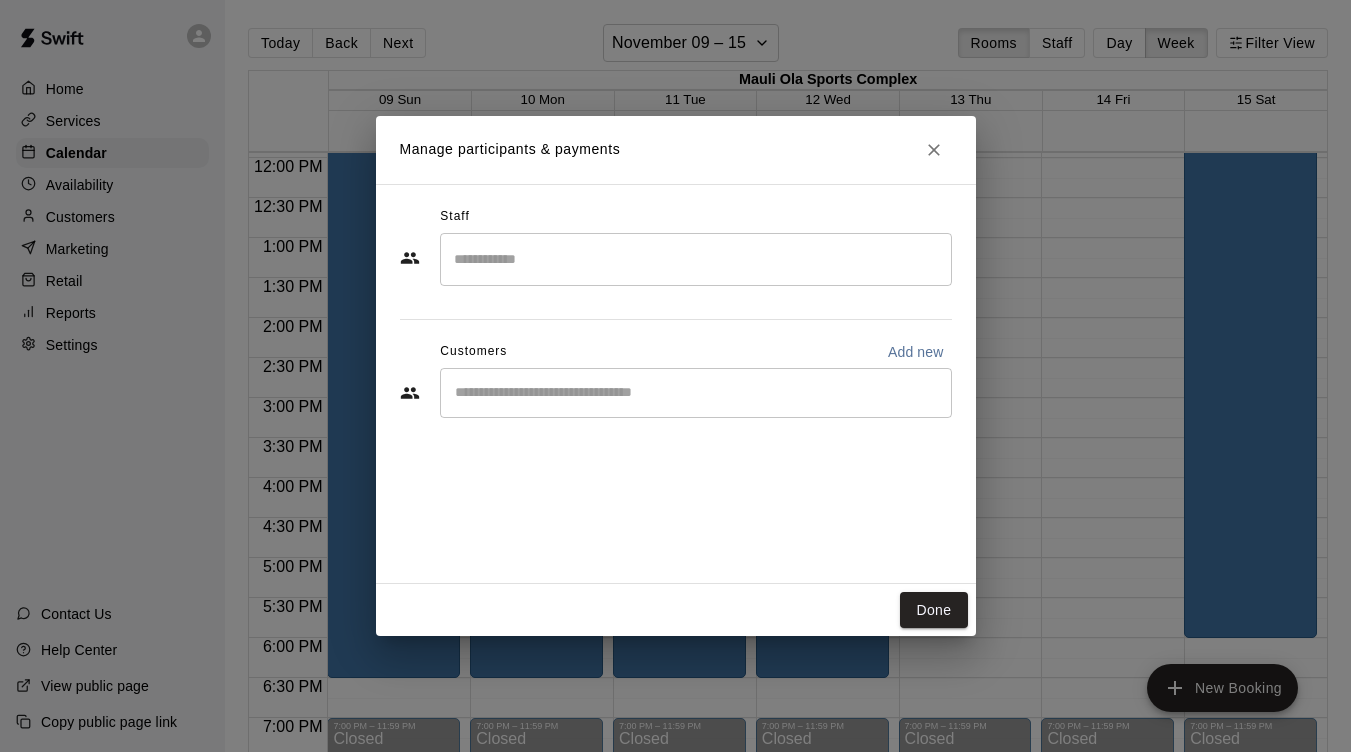 click on "Manage participants & payments Staff ​ Customers Add new ​ Done" at bounding box center (675, 376) 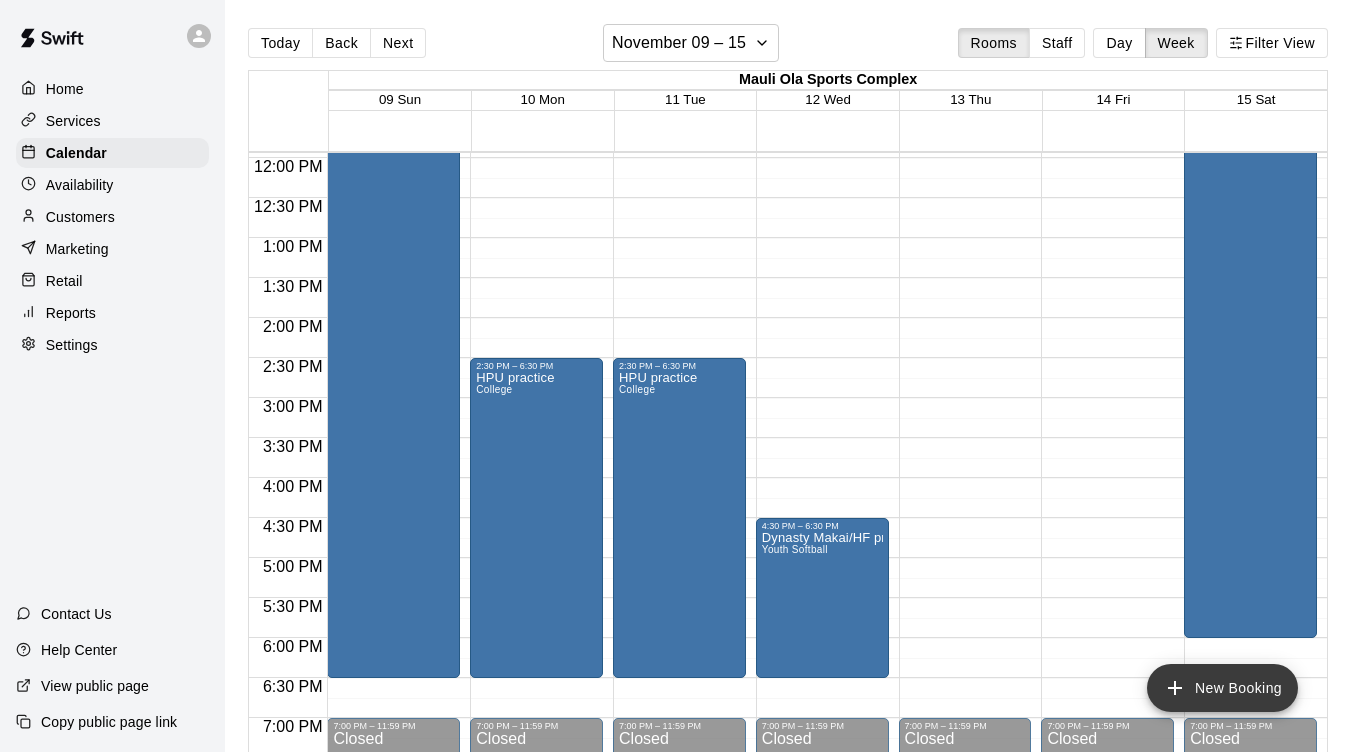 click on "New Booking" at bounding box center [1222, 688] 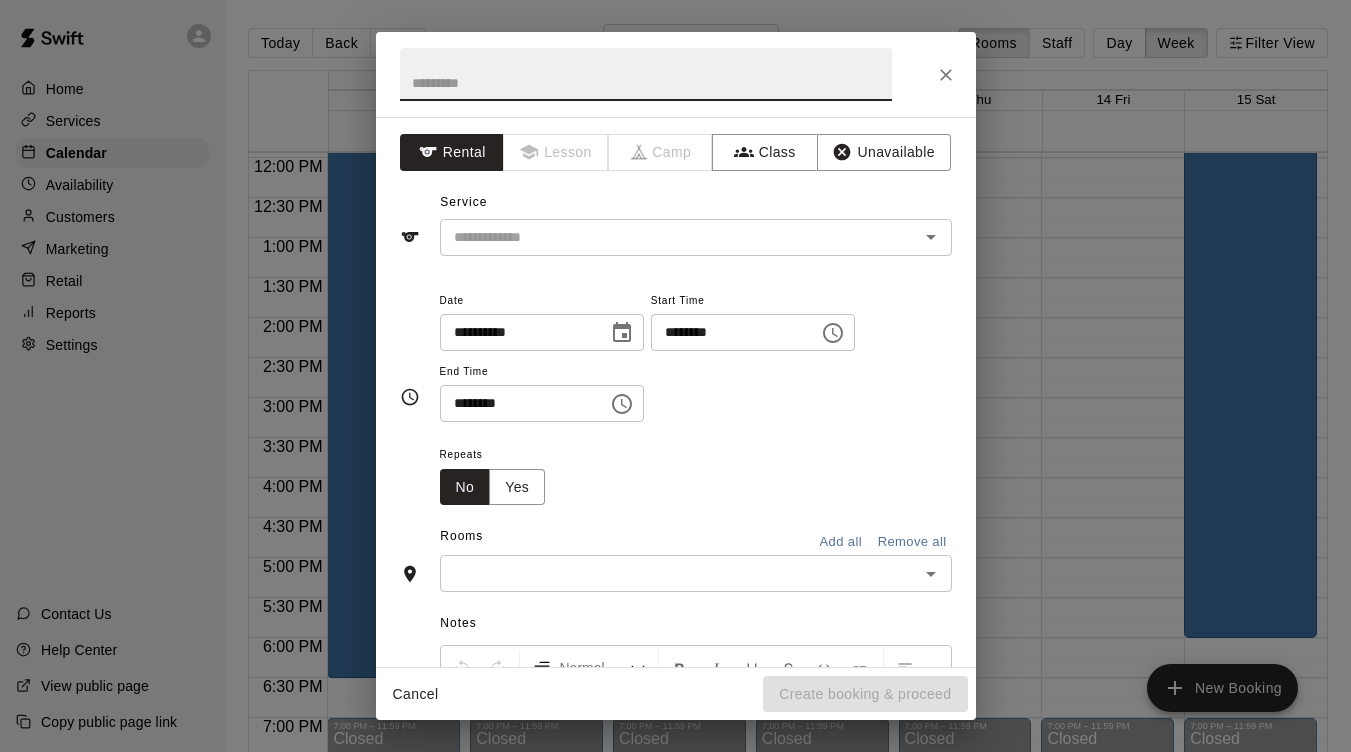 click 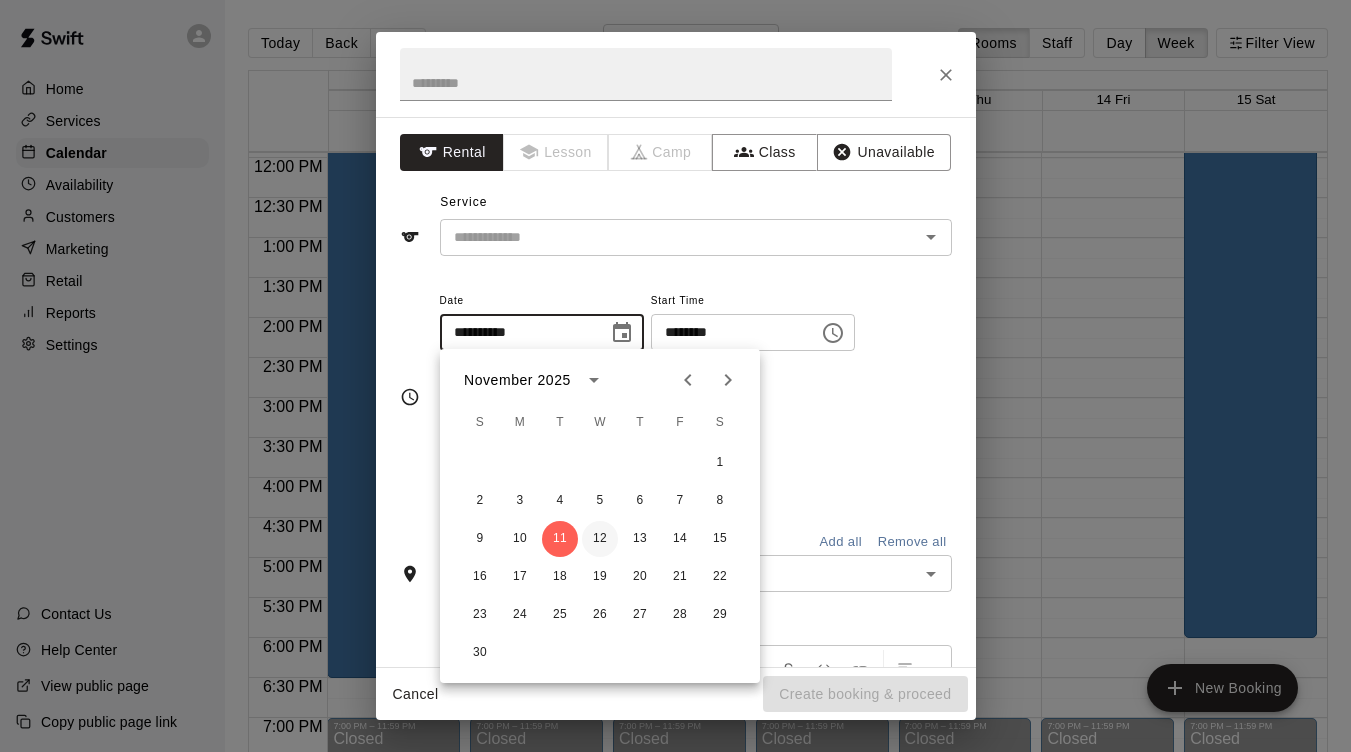 click on "12" at bounding box center [600, 539] 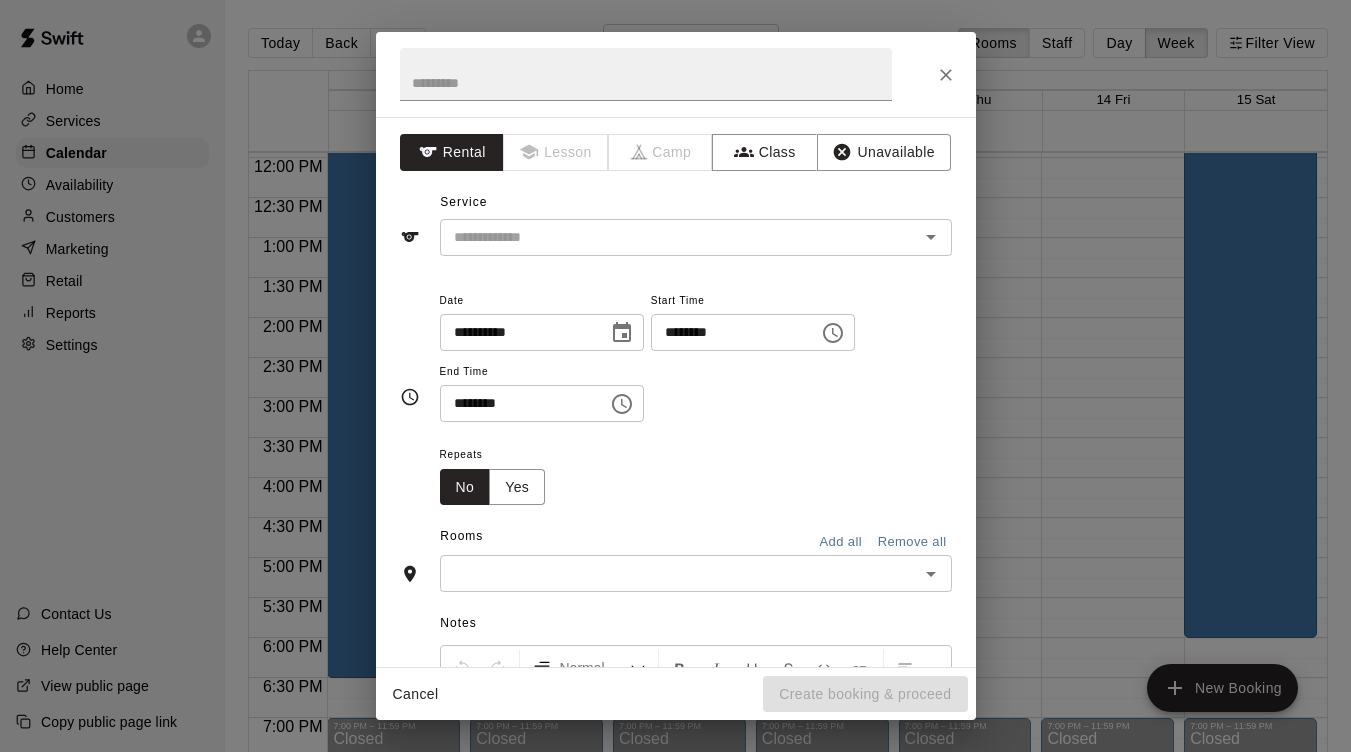 click on "********" at bounding box center [728, 332] 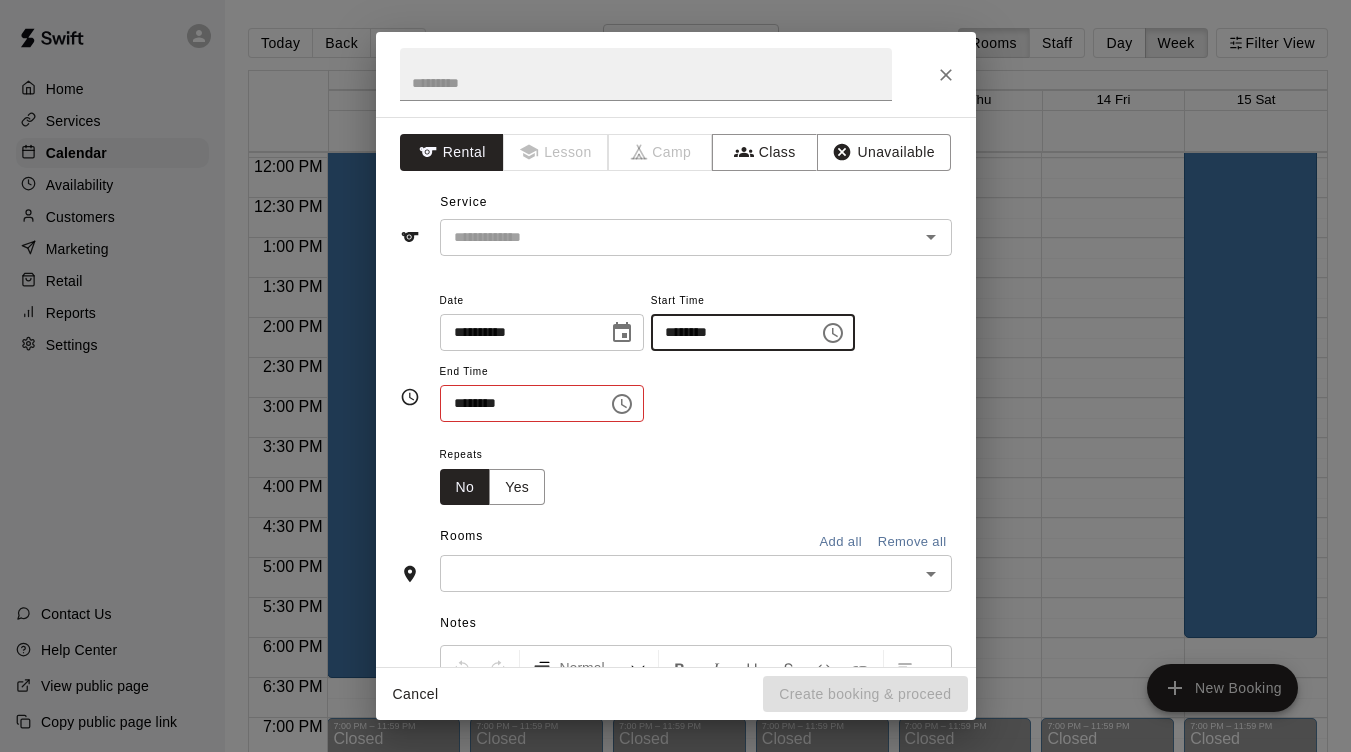 type on "********" 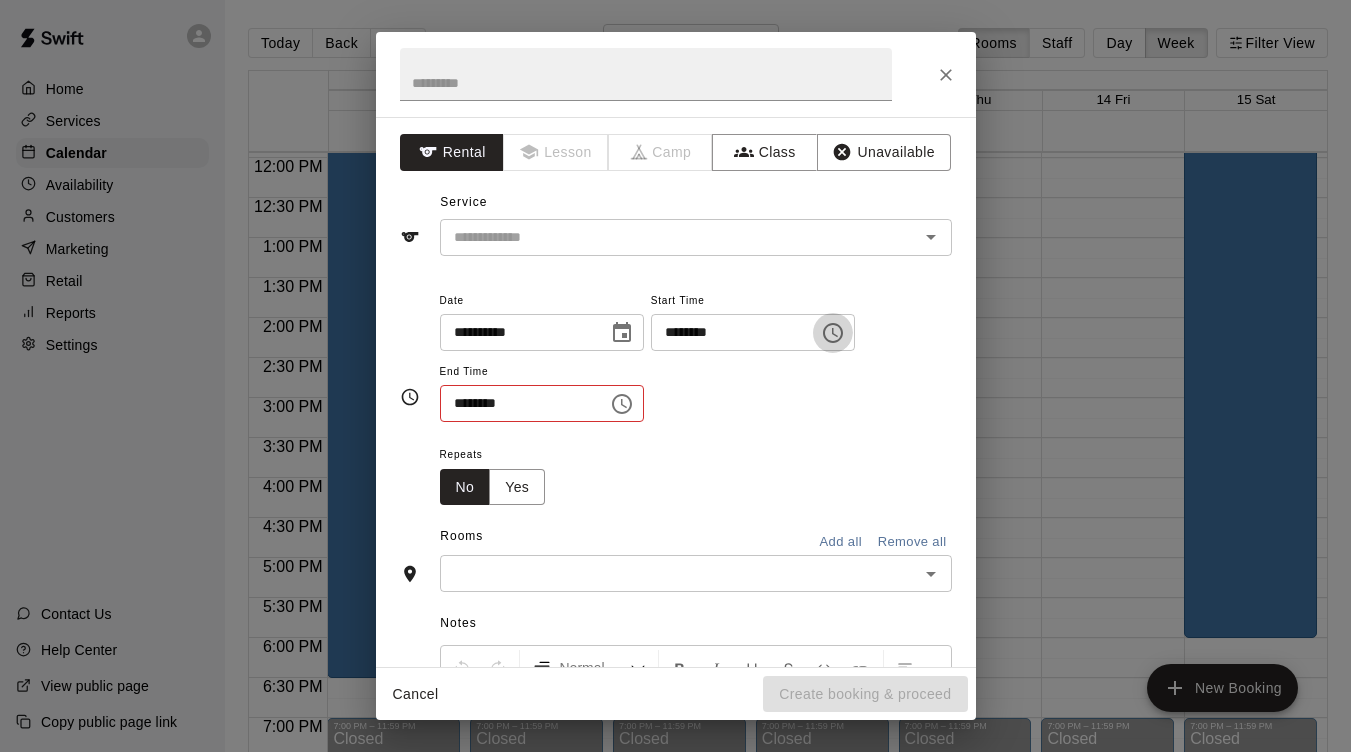 type 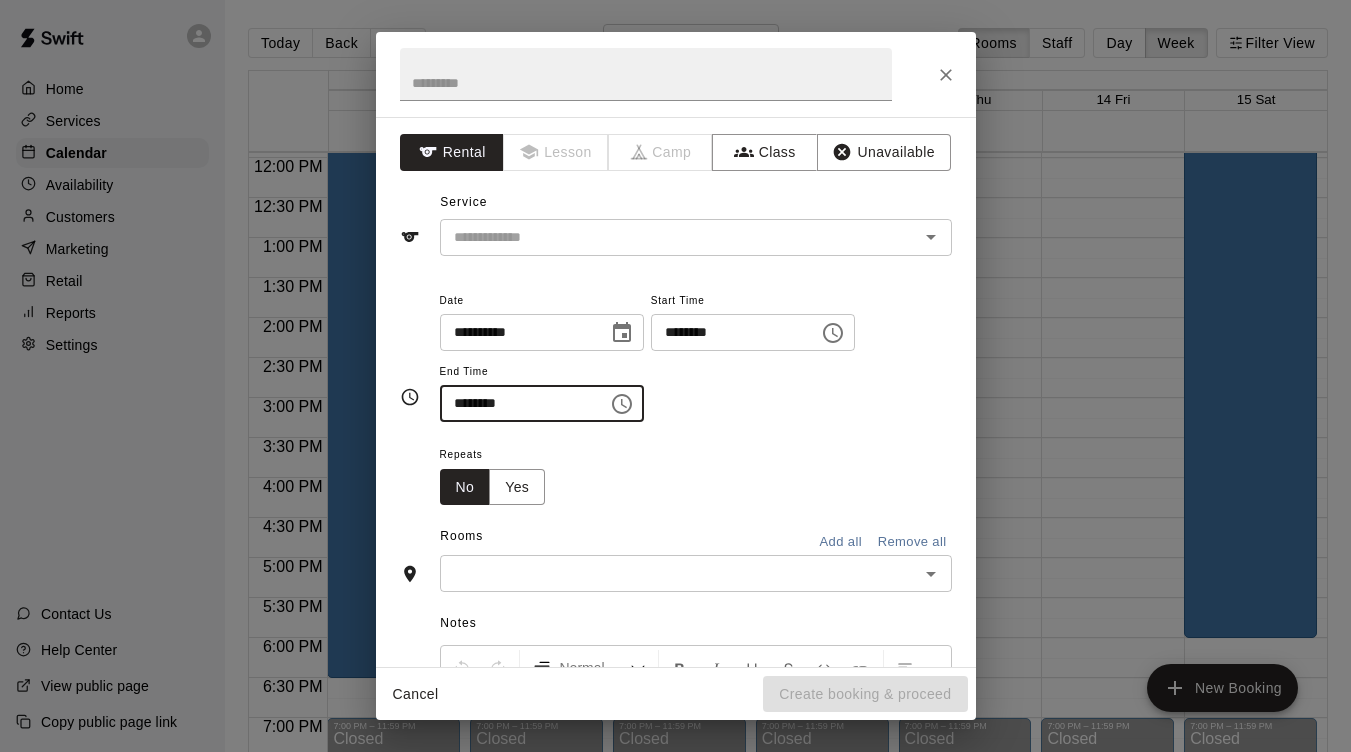 type on "********" 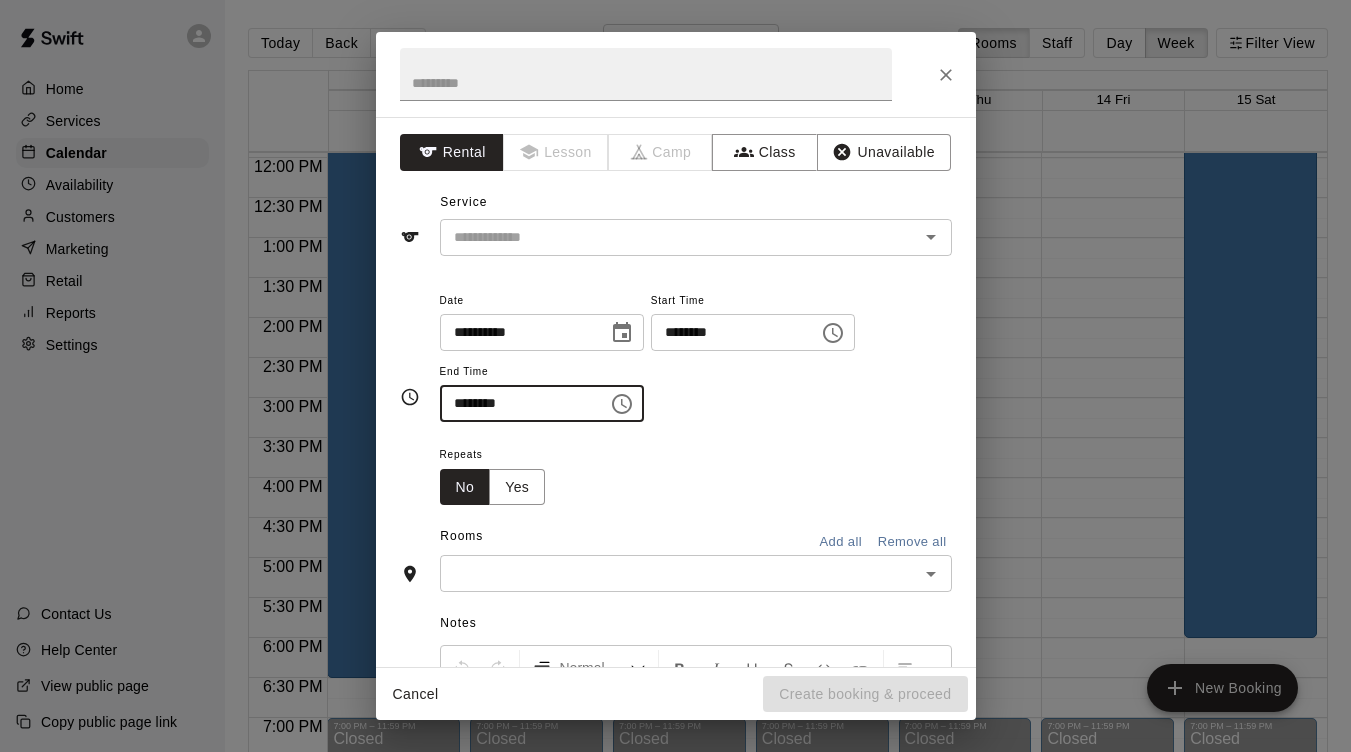 click at bounding box center (679, 573) 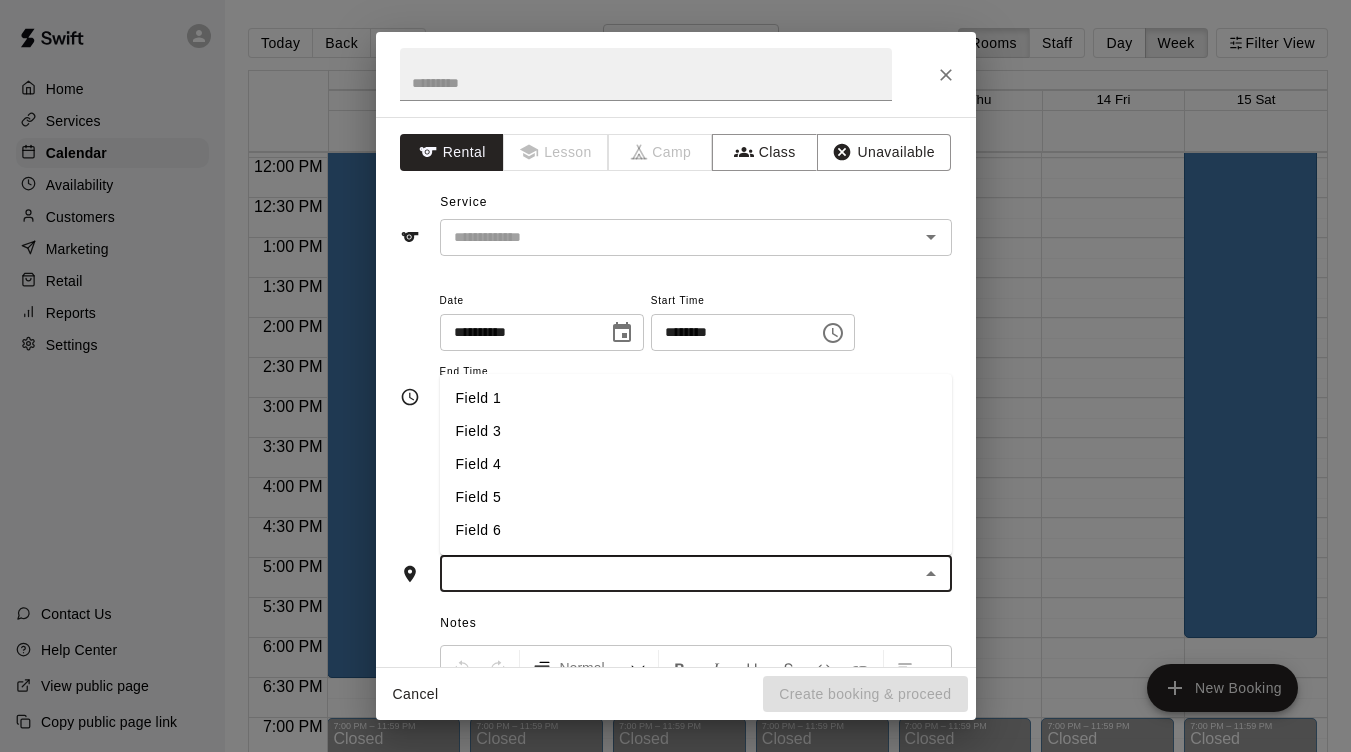 click on "Field 5" at bounding box center [696, 497] 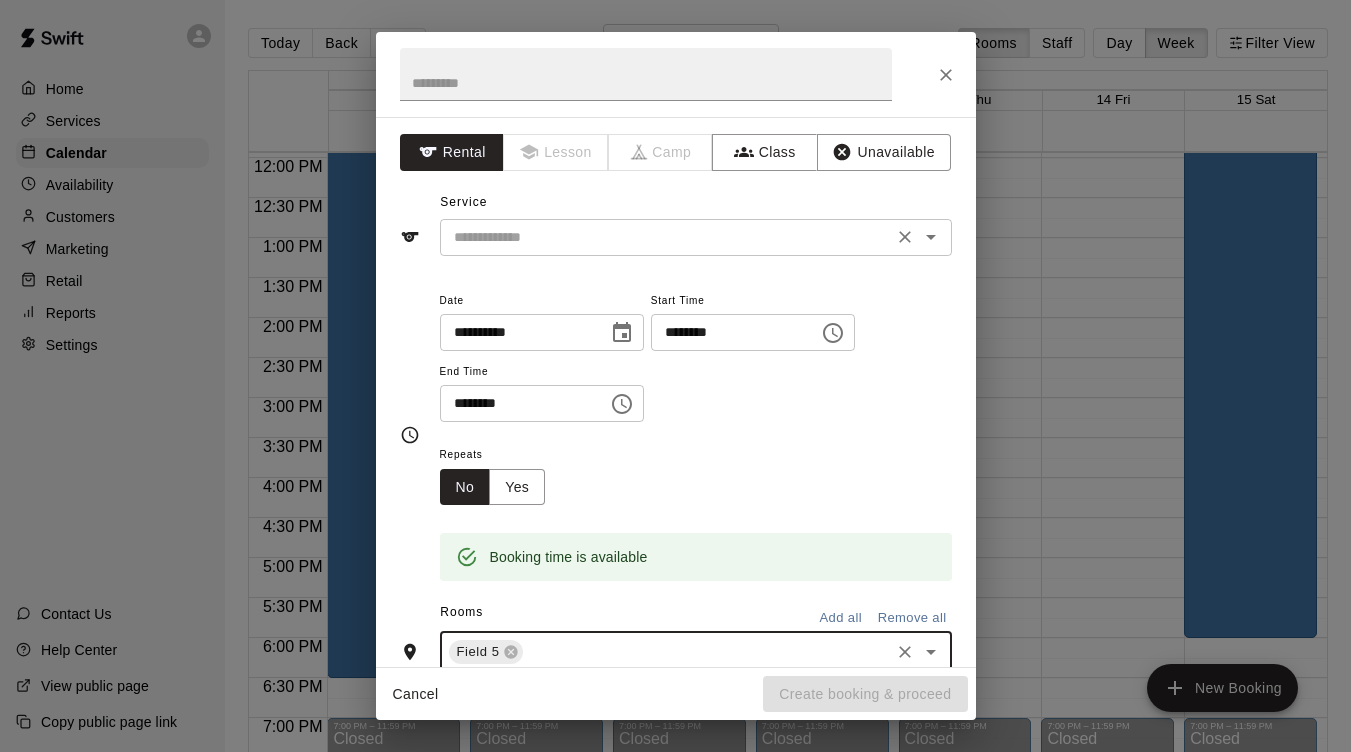 click at bounding box center [666, 237] 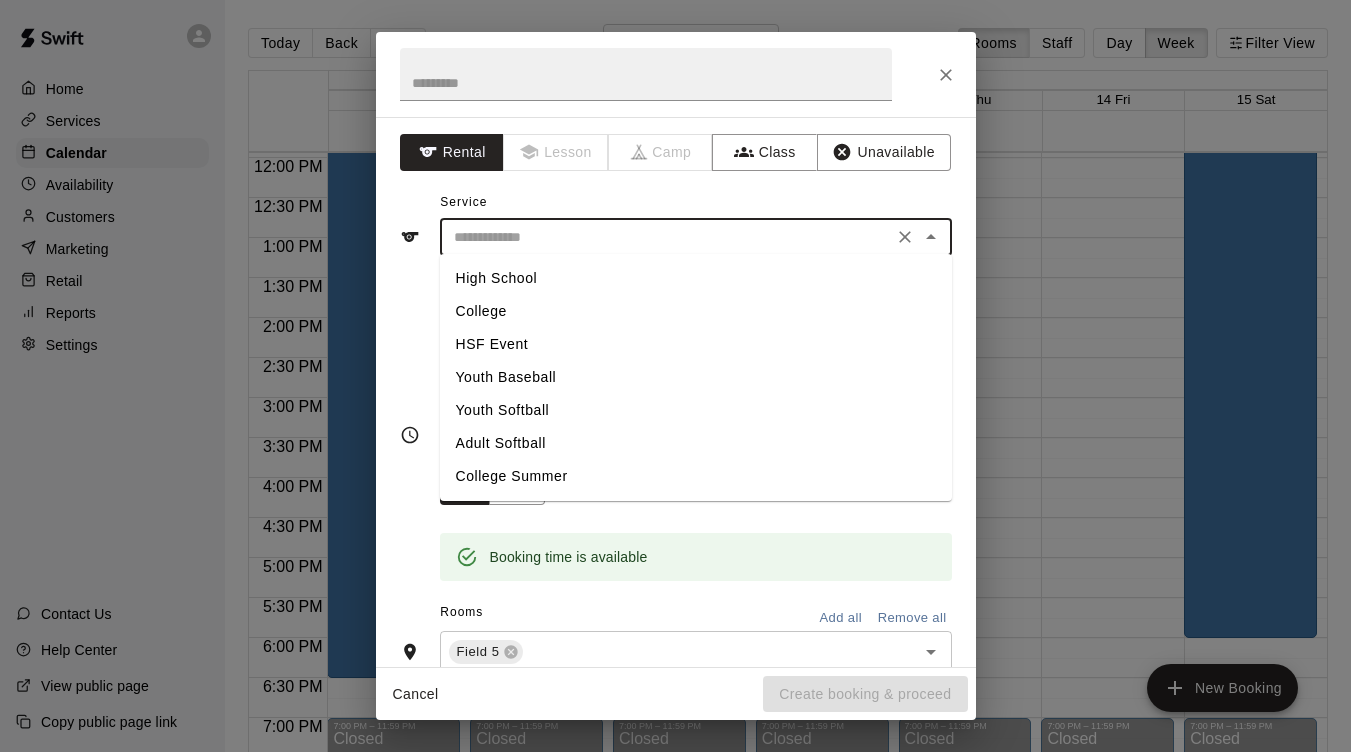 click on "College" at bounding box center [696, 311] 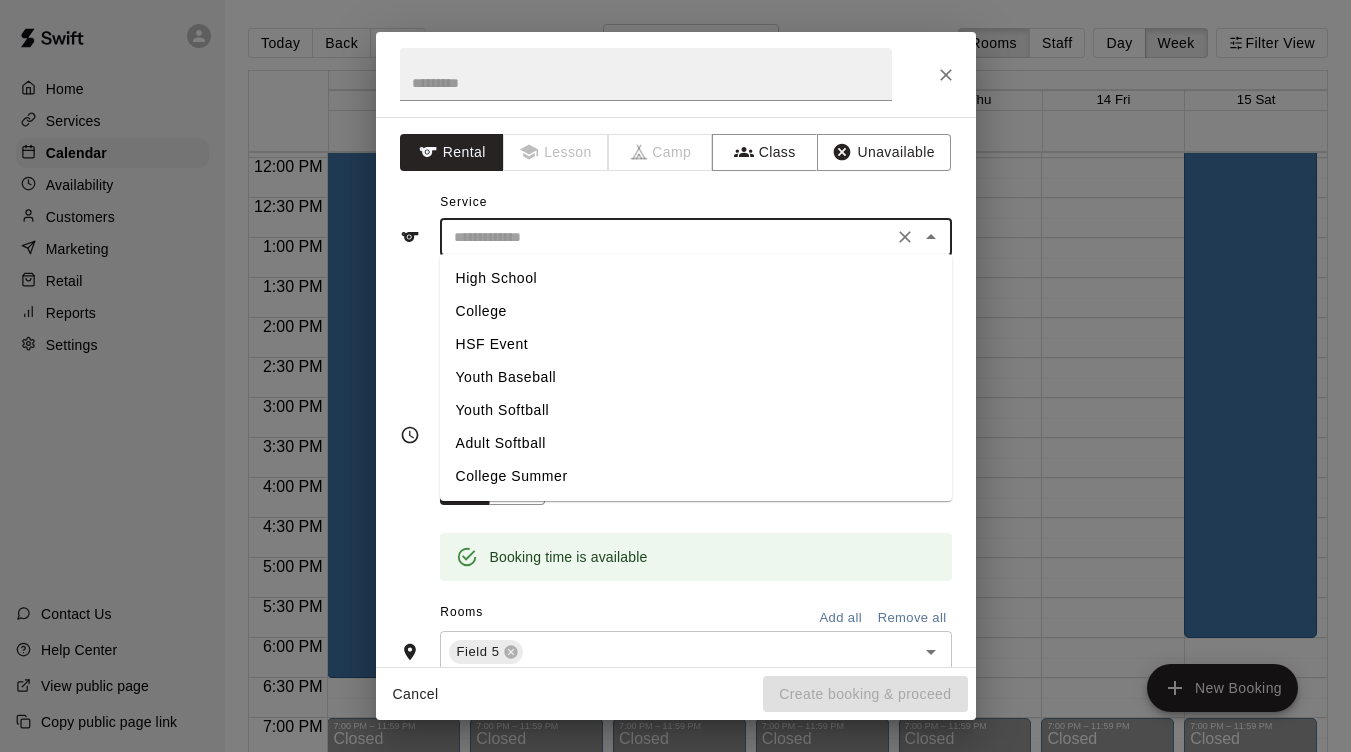 type on "*******" 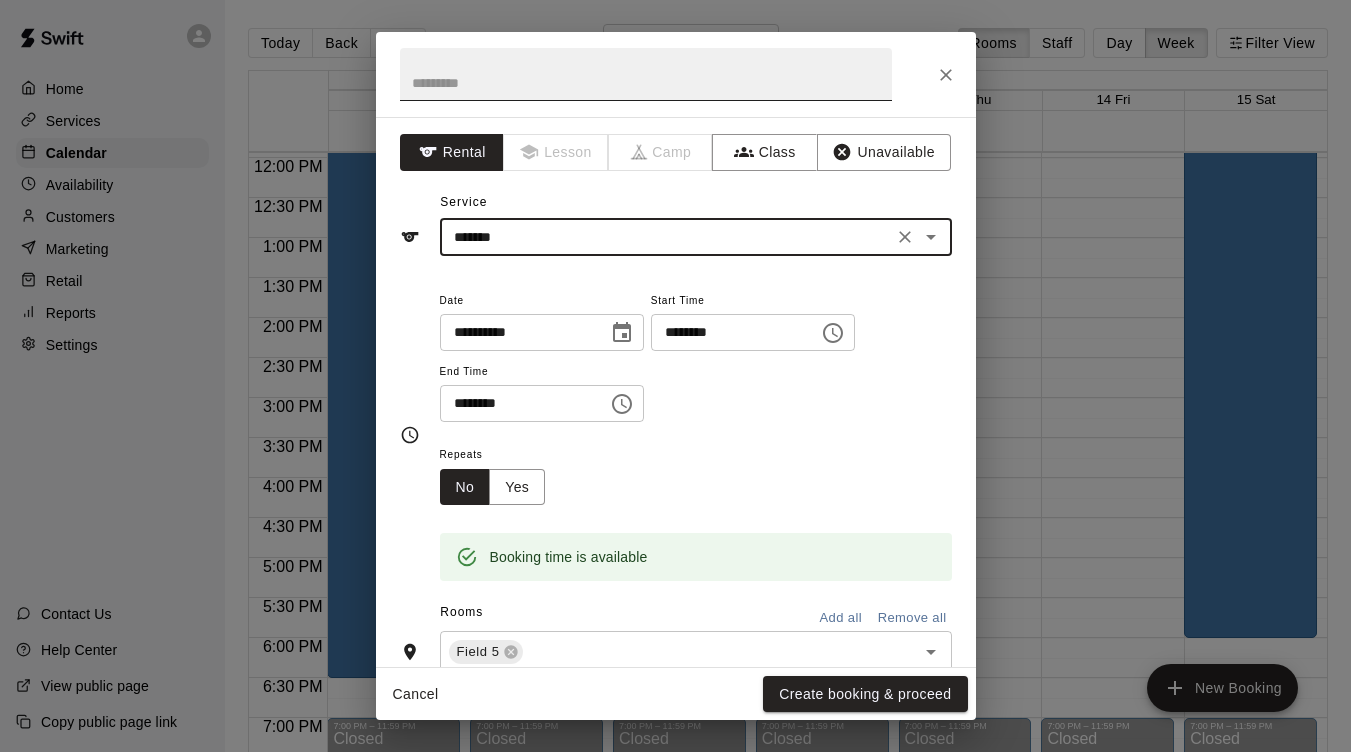 click at bounding box center [646, 74] 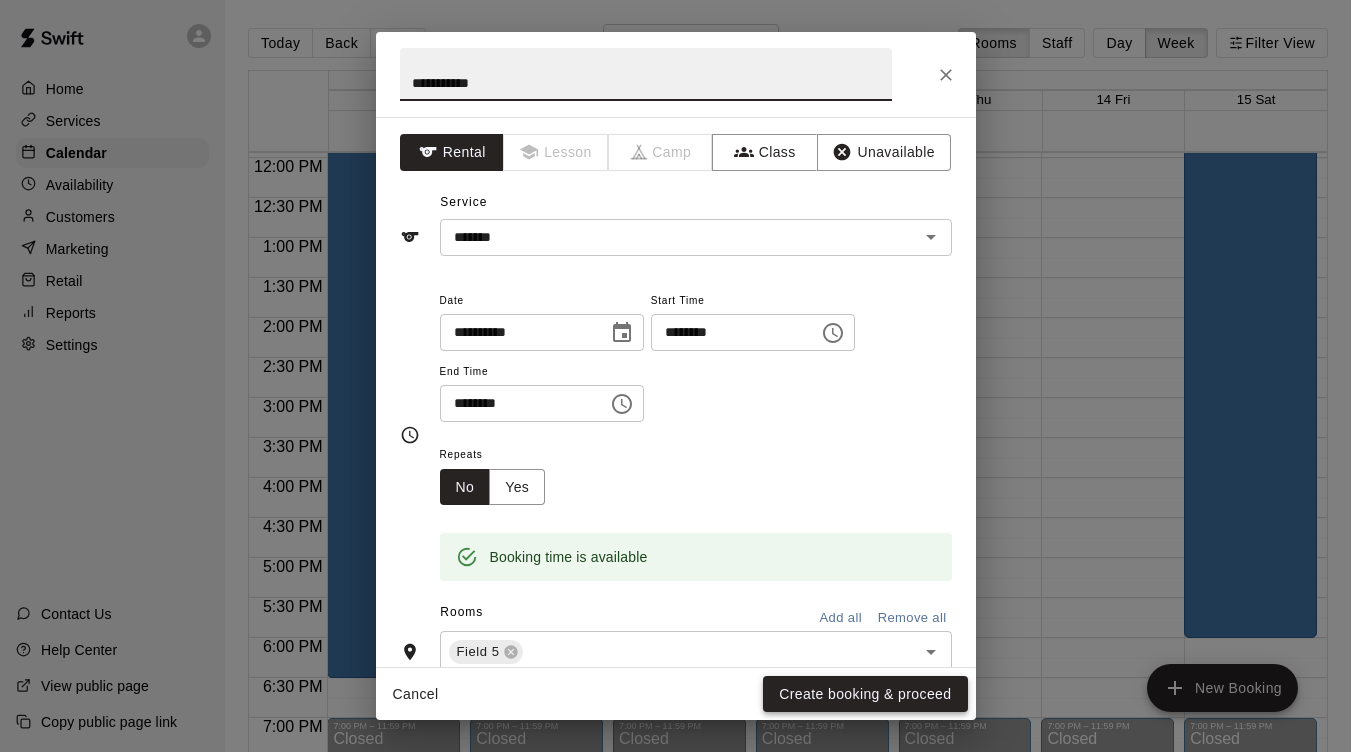 type on "**********" 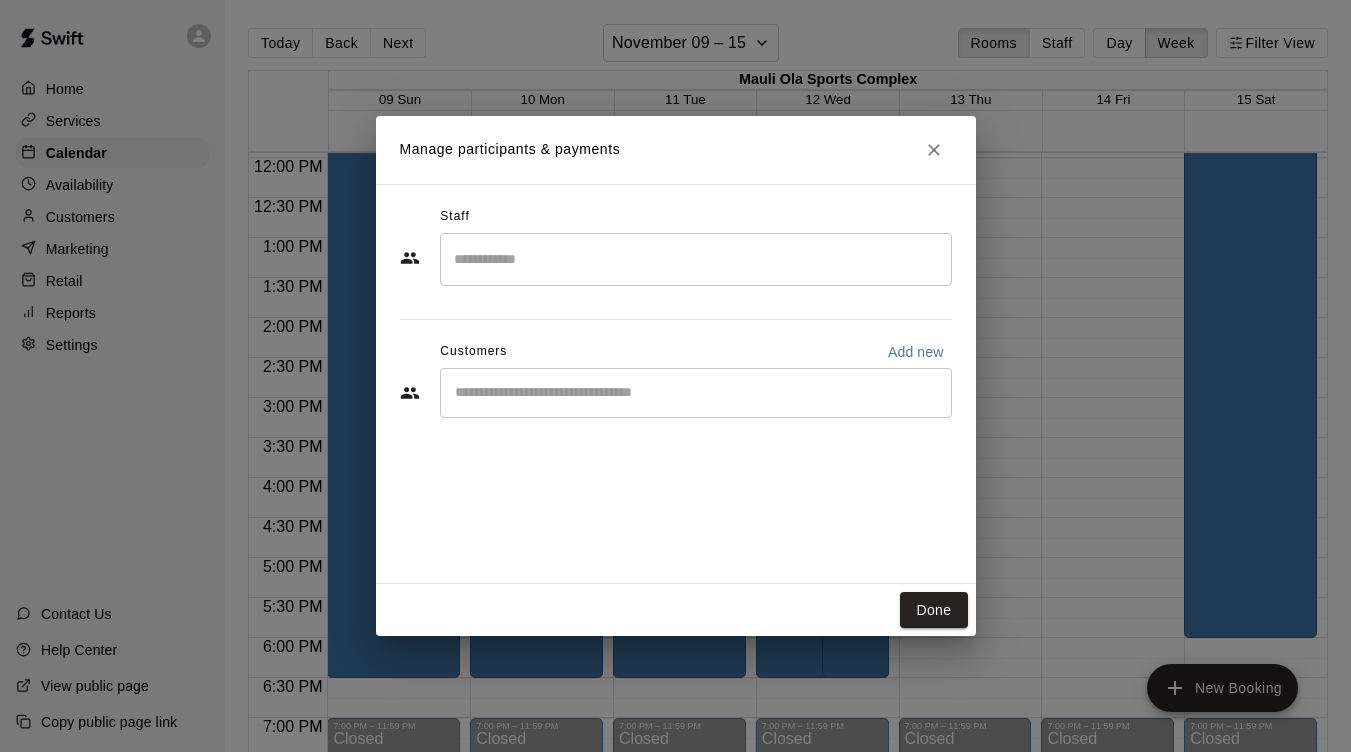 click on "Manage participants & payments Staff ​ Customers Add new ​ Done" at bounding box center (675, 376) 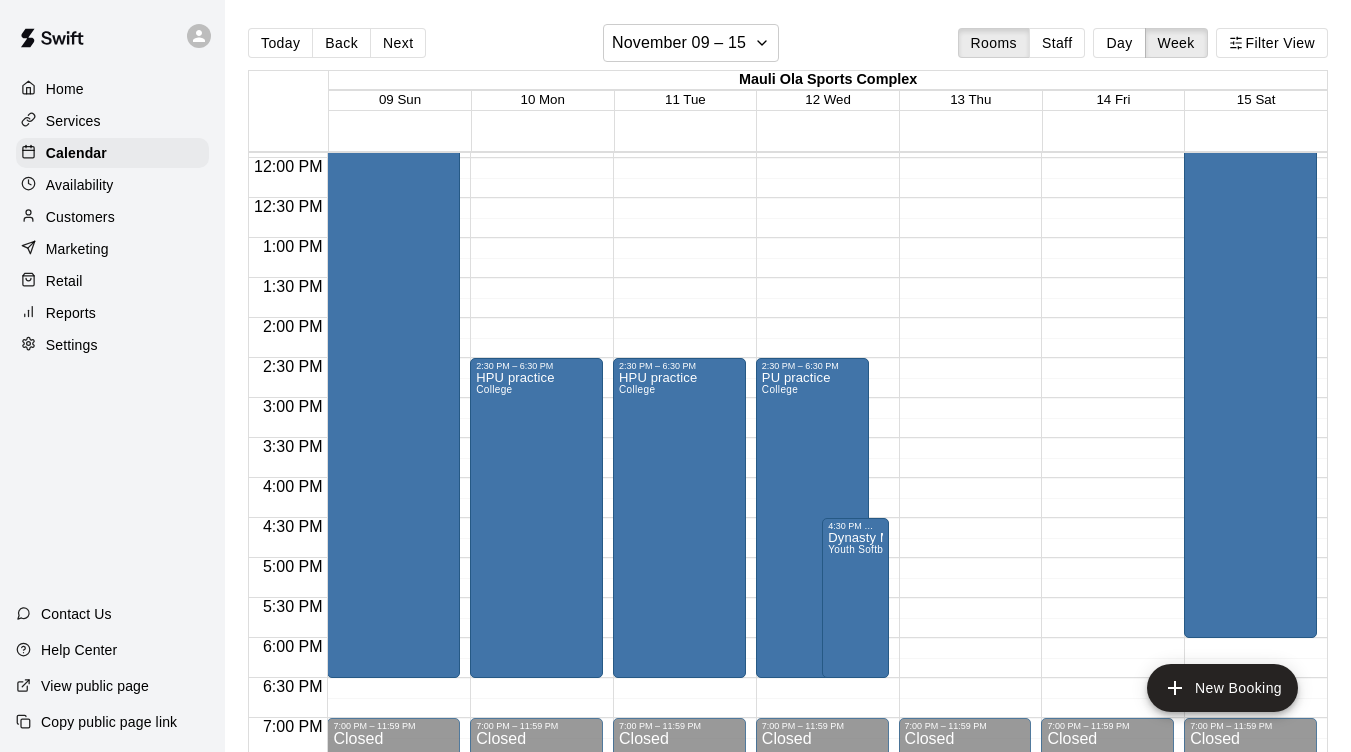 click on "New Booking" at bounding box center [1222, 688] 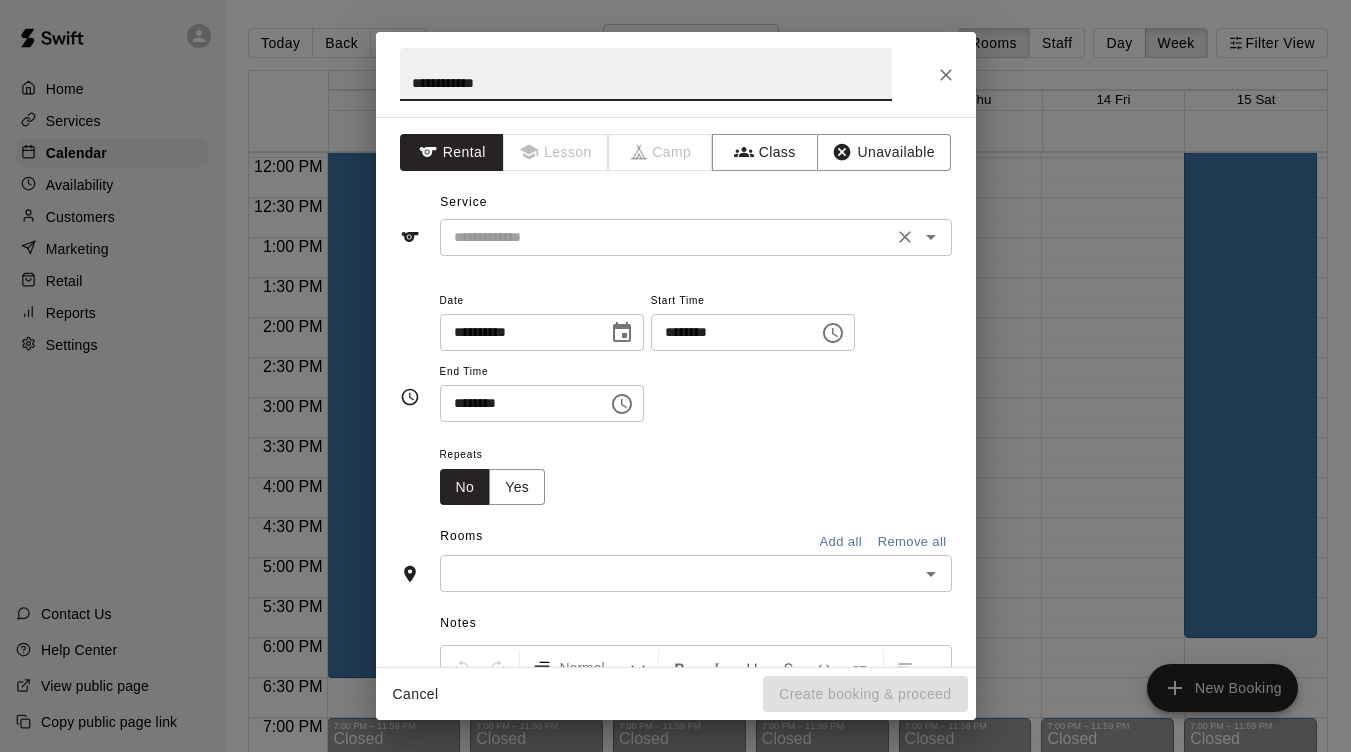 type on "**********" 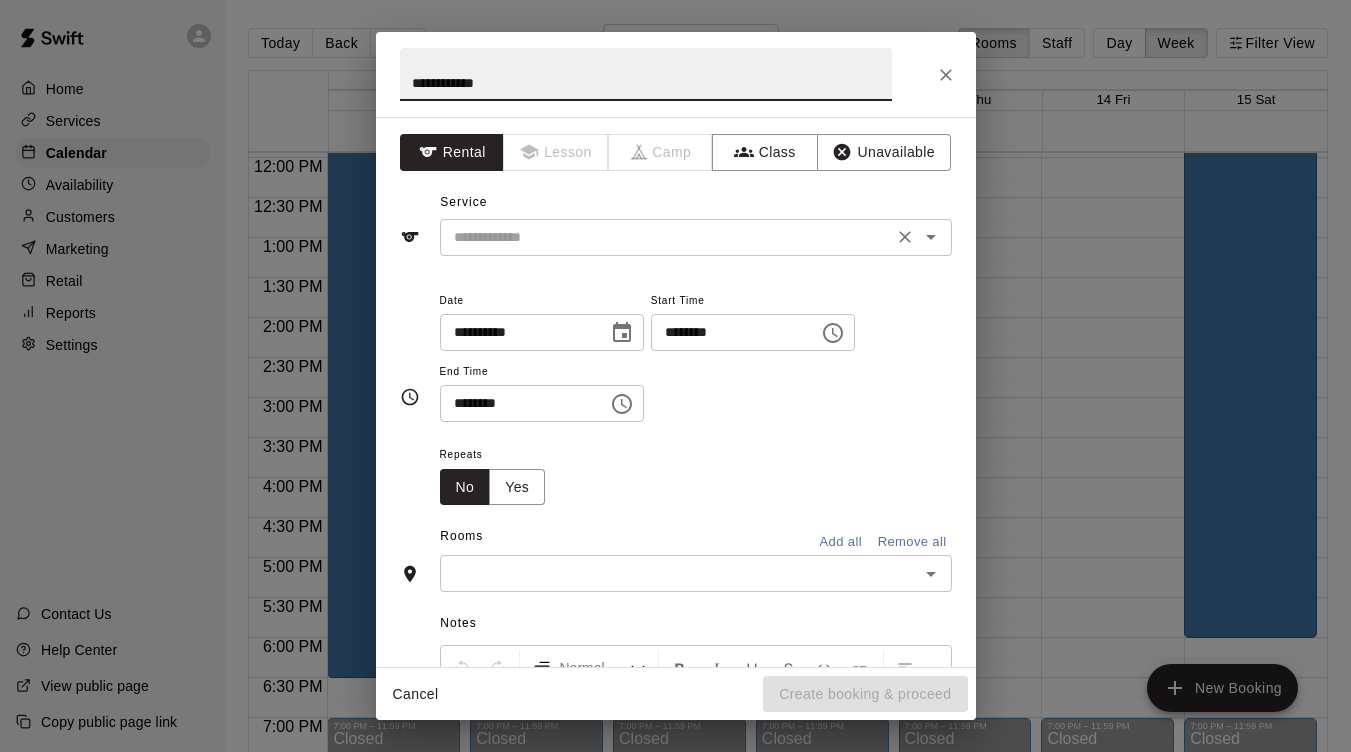 click at bounding box center (666, 237) 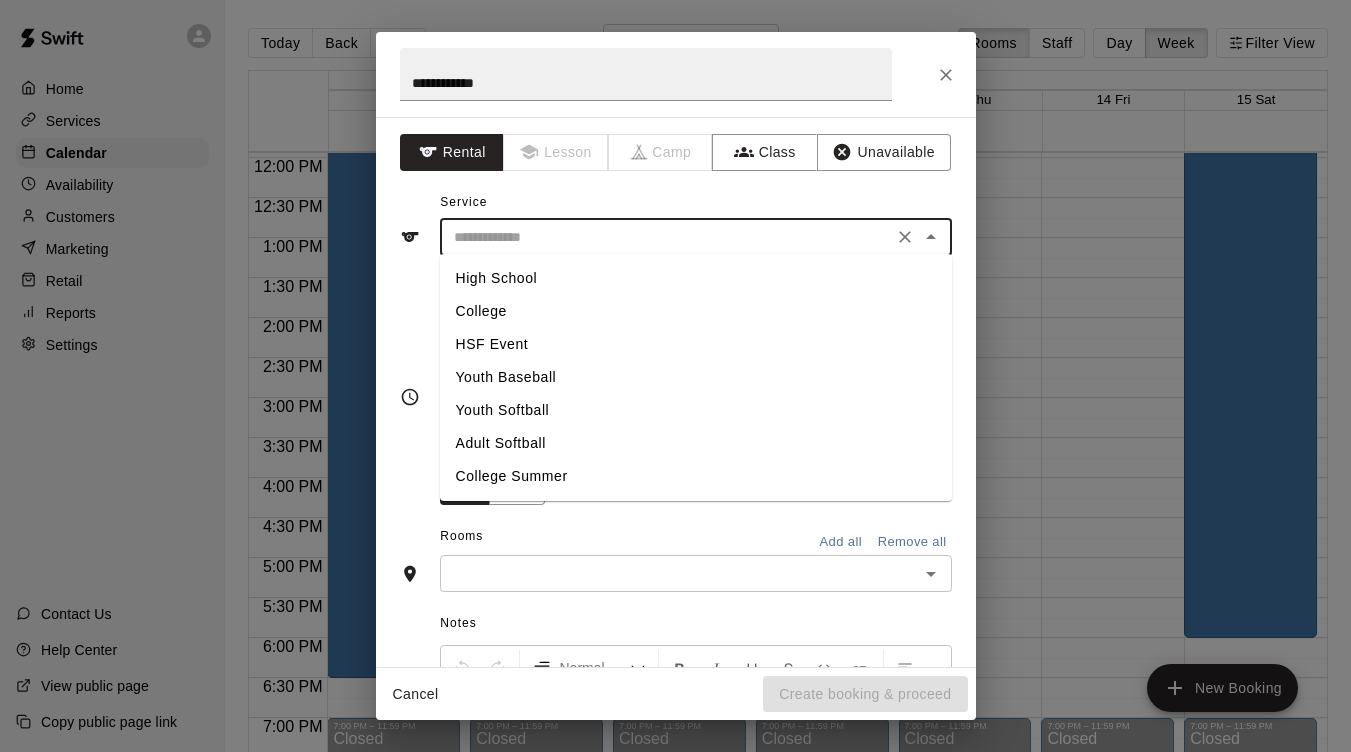 click on "College" at bounding box center [696, 311] 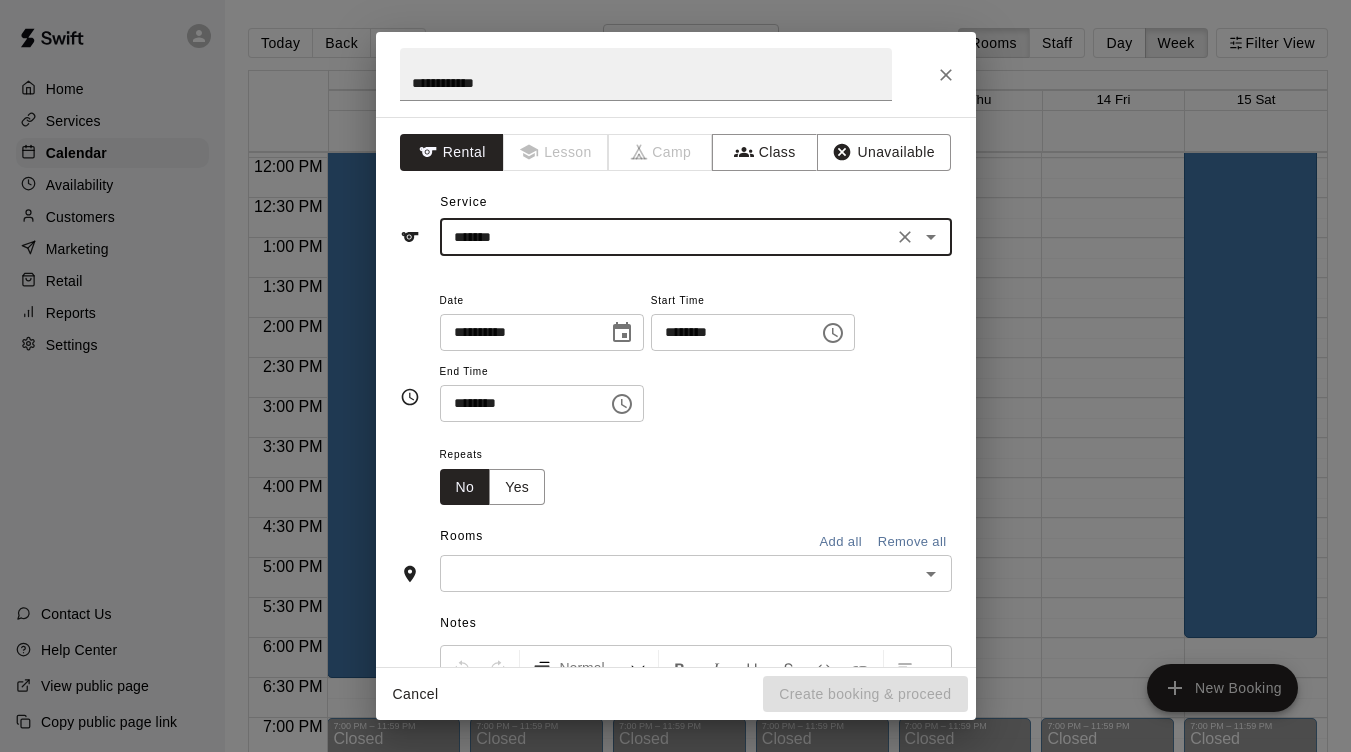 click 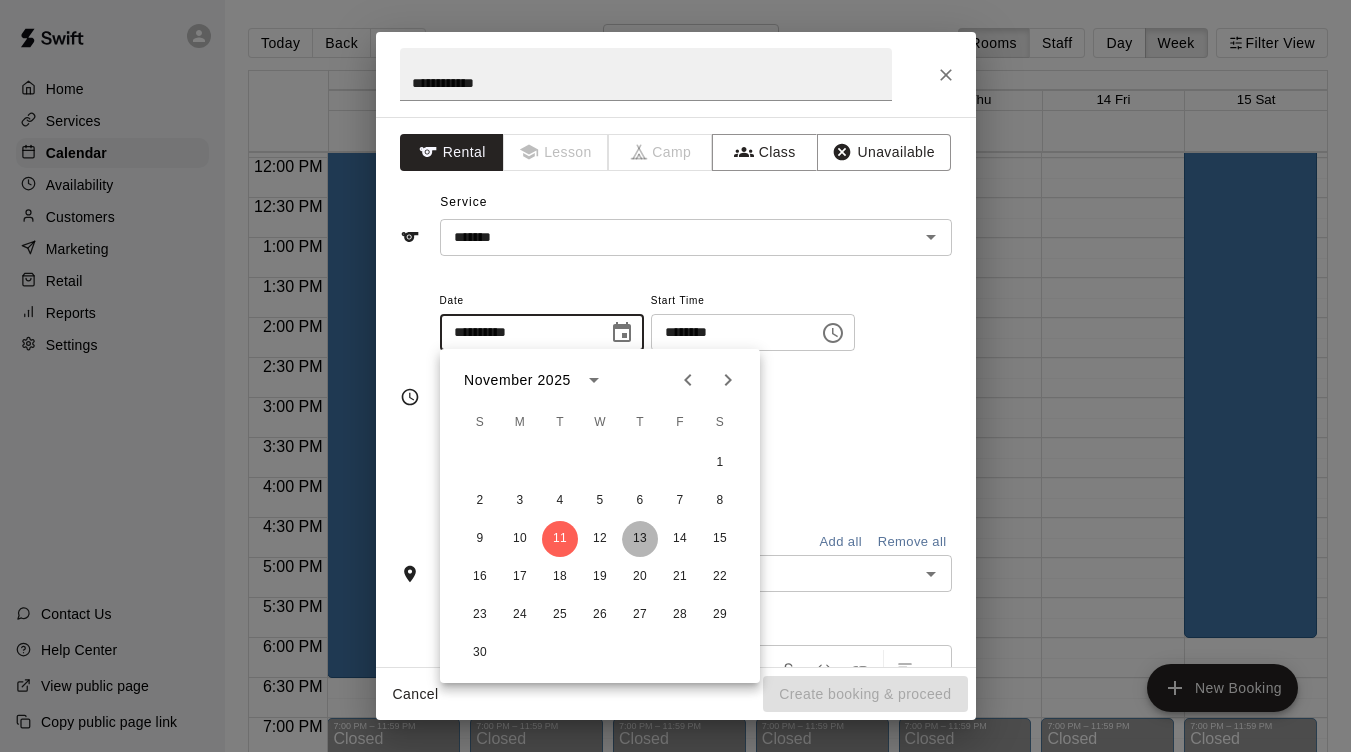 click on "13" at bounding box center (640, 539) 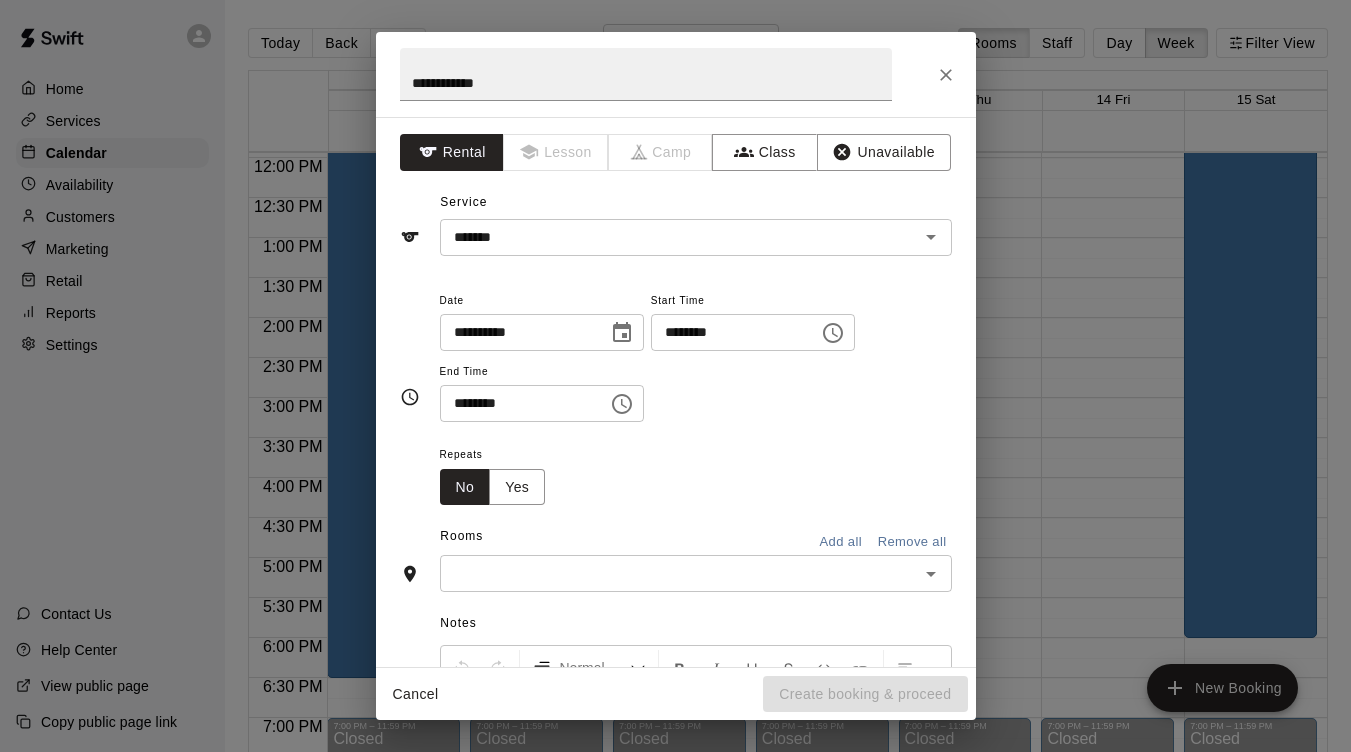 click on "********" at bounding box center (728, 332) 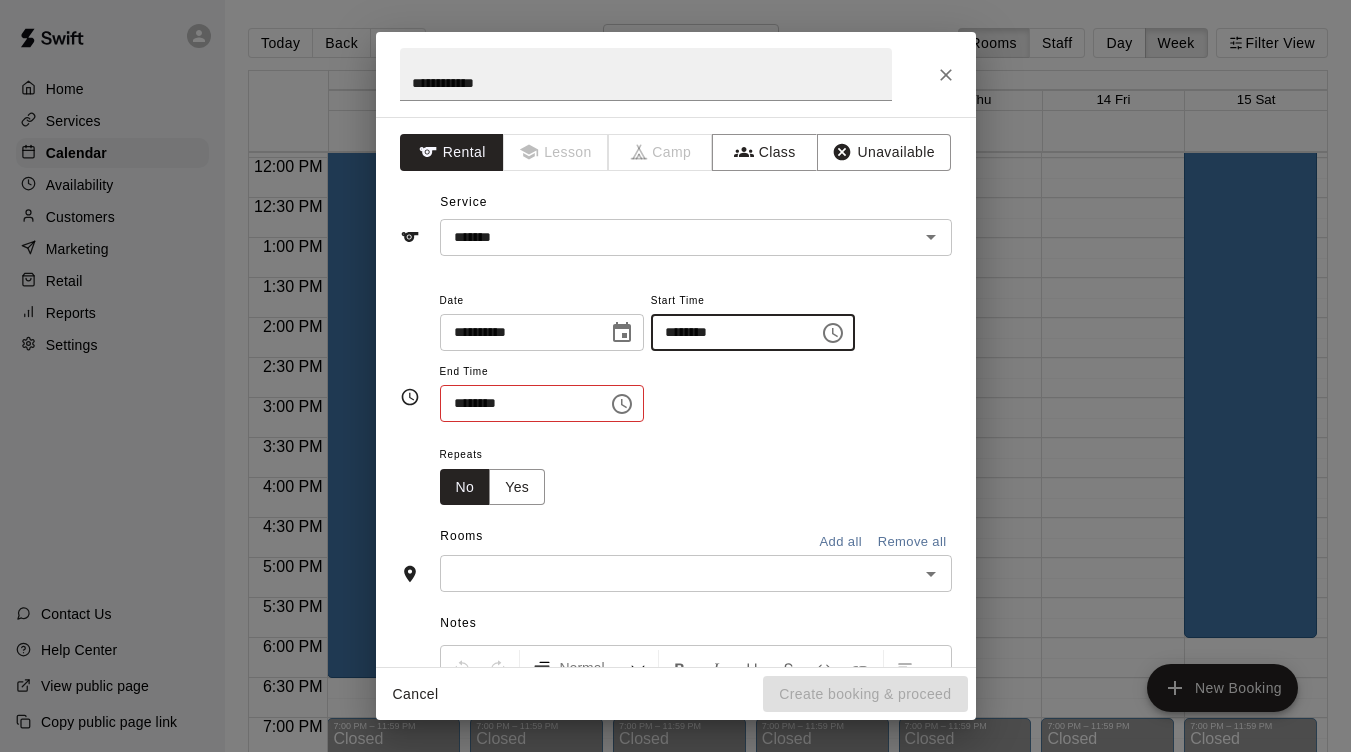 type on "********" 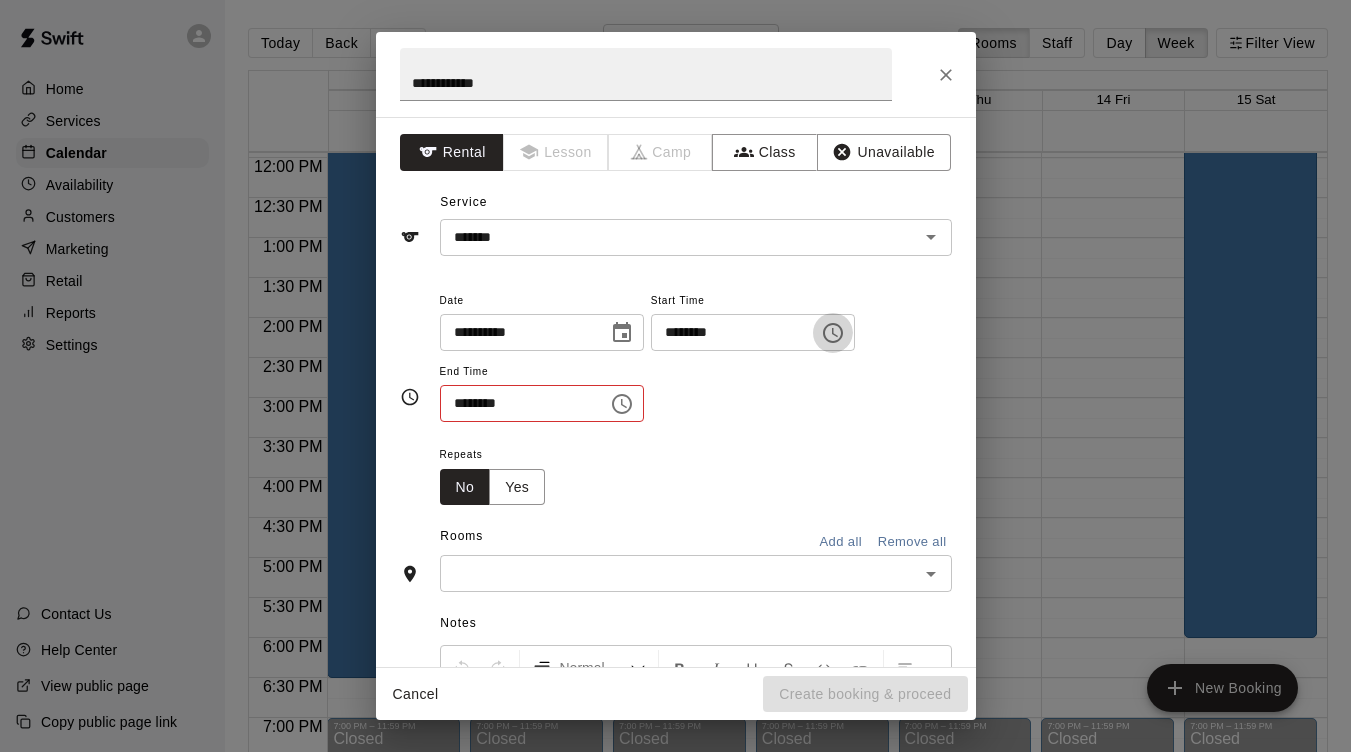 type 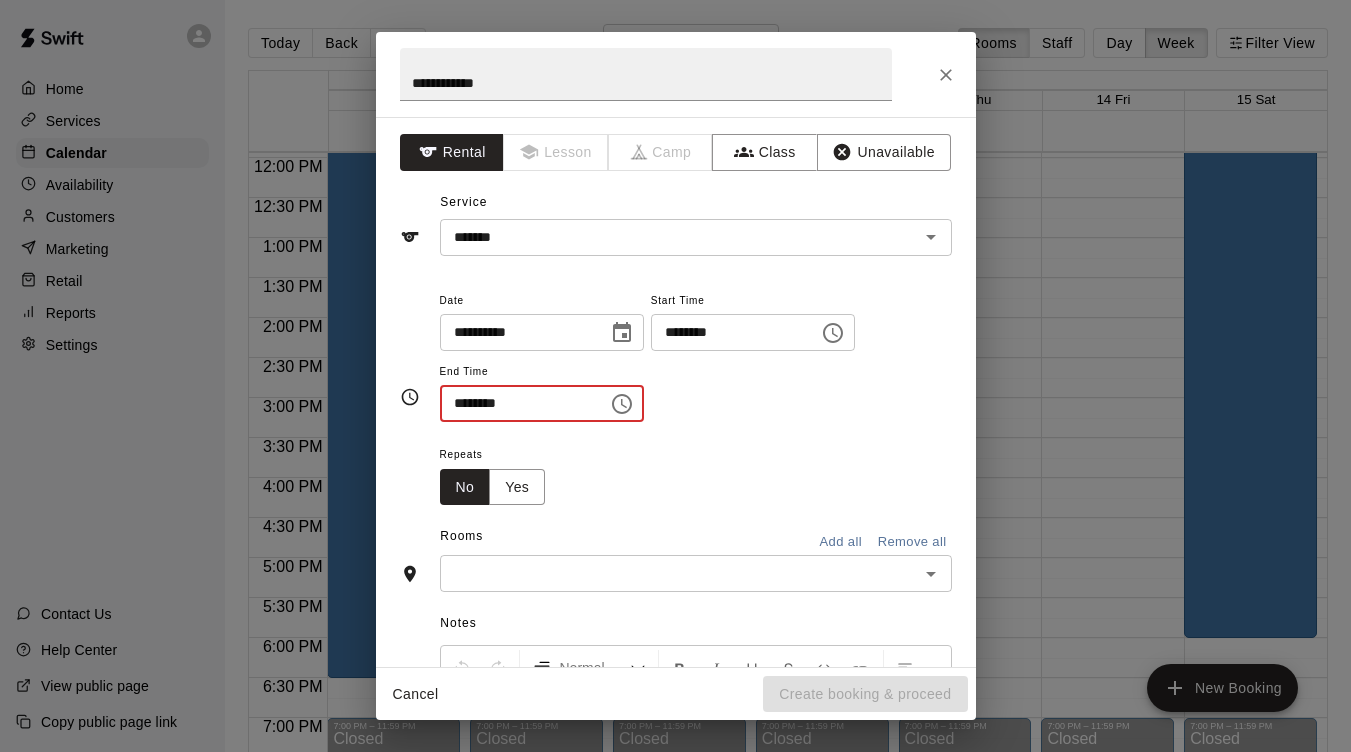 type 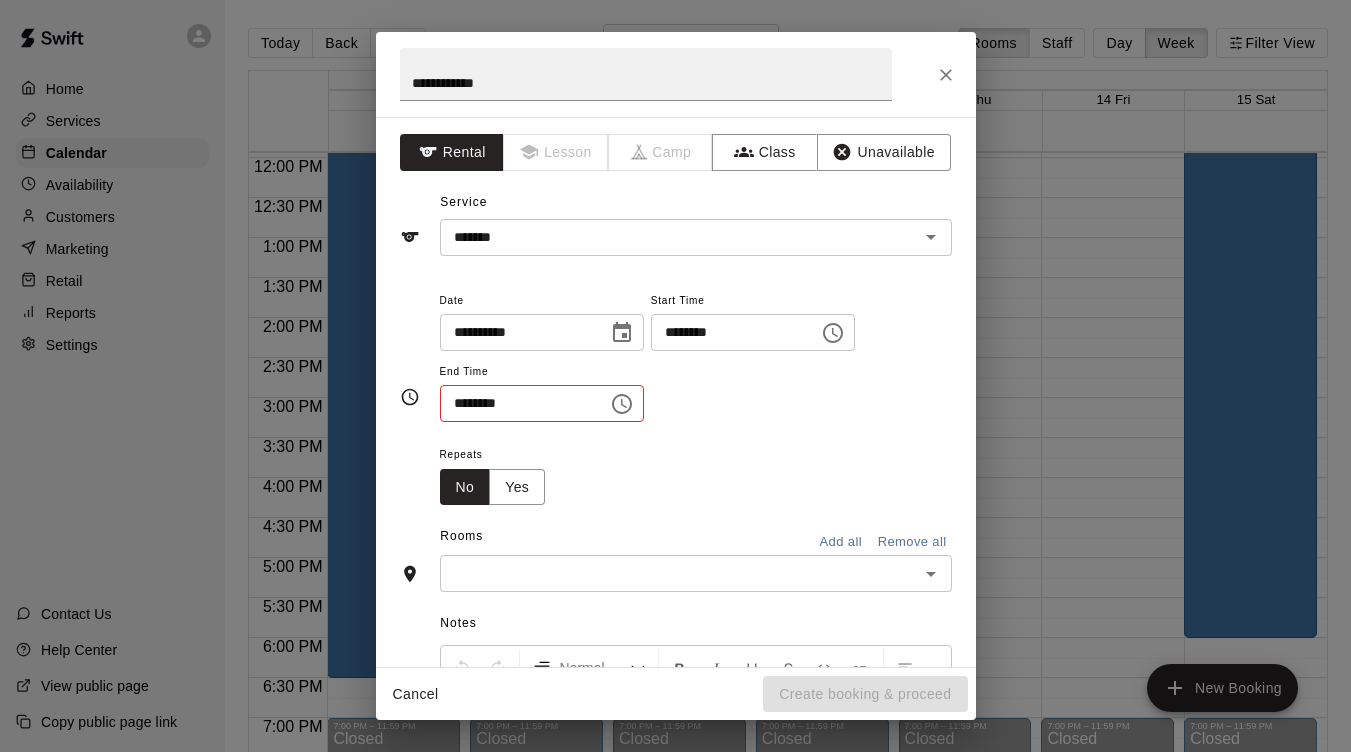 click on "********" at bounding box center (517, 403) 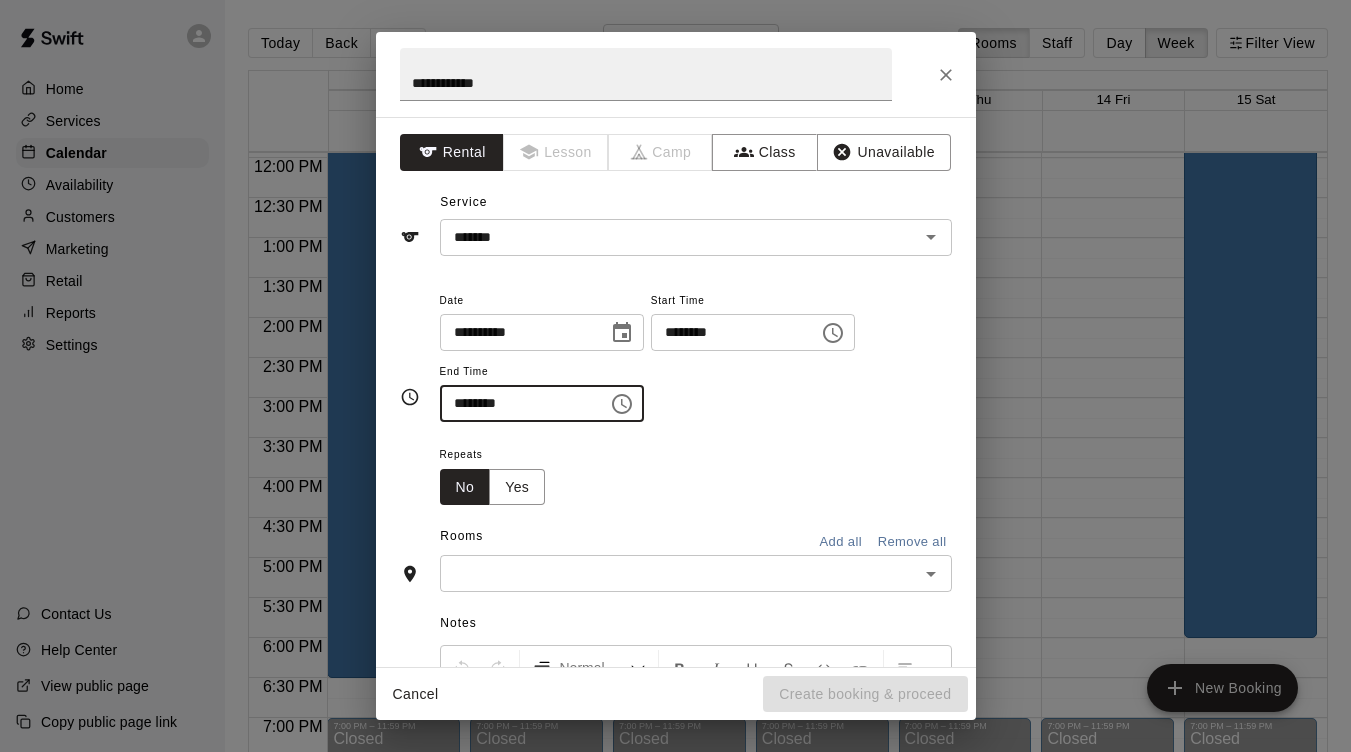 type on "********" 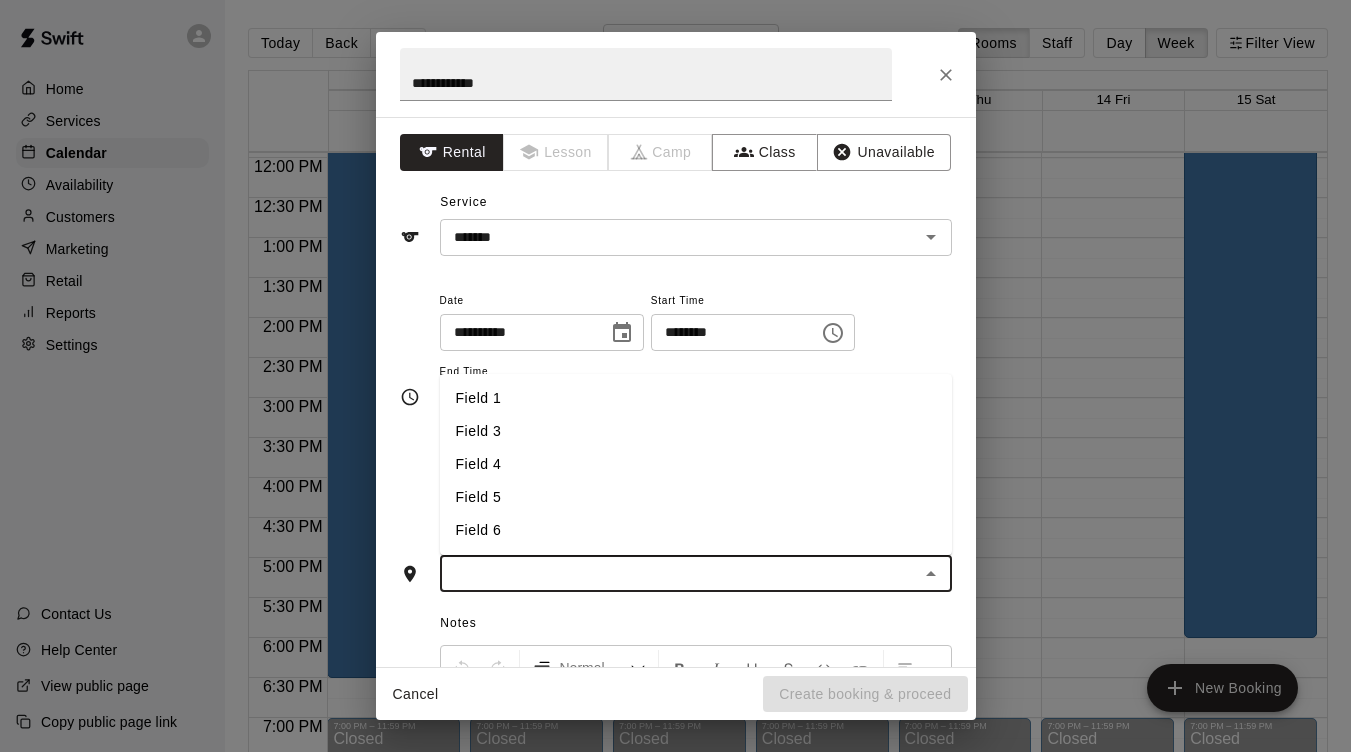 click on "Field 5" at bounding box center [696, 497] 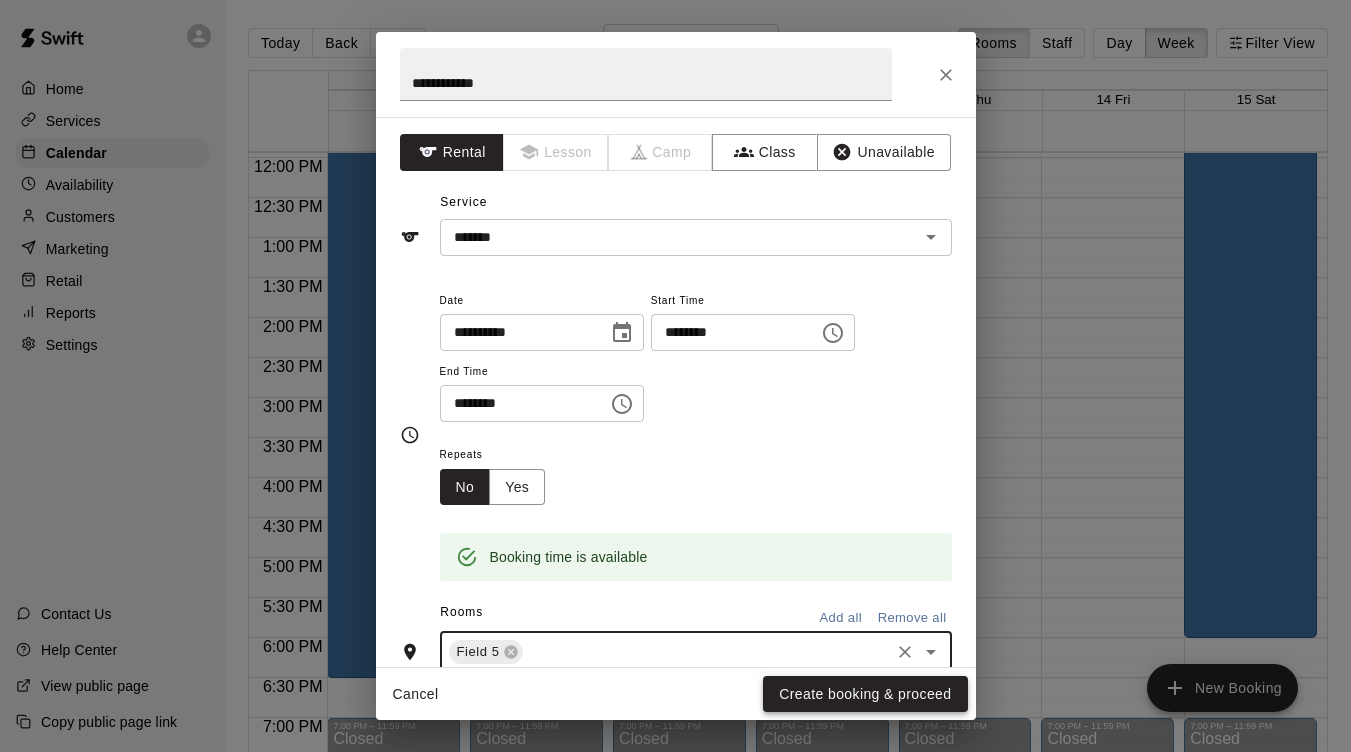 click on "Create booking & proceed" at bounding box center (865, 694) 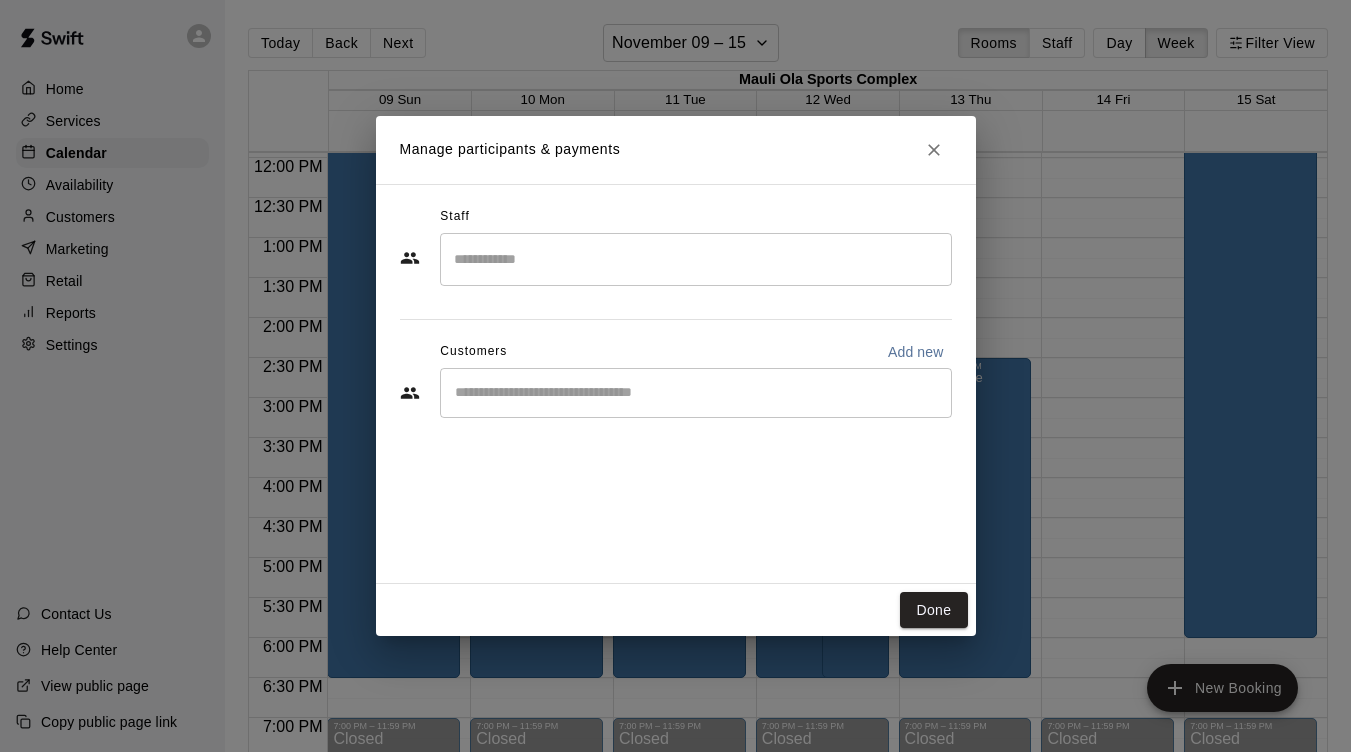 click on "Manage participants & payments Staff ​ Customers Add new ​ Done" at bounding box center [675, 376] 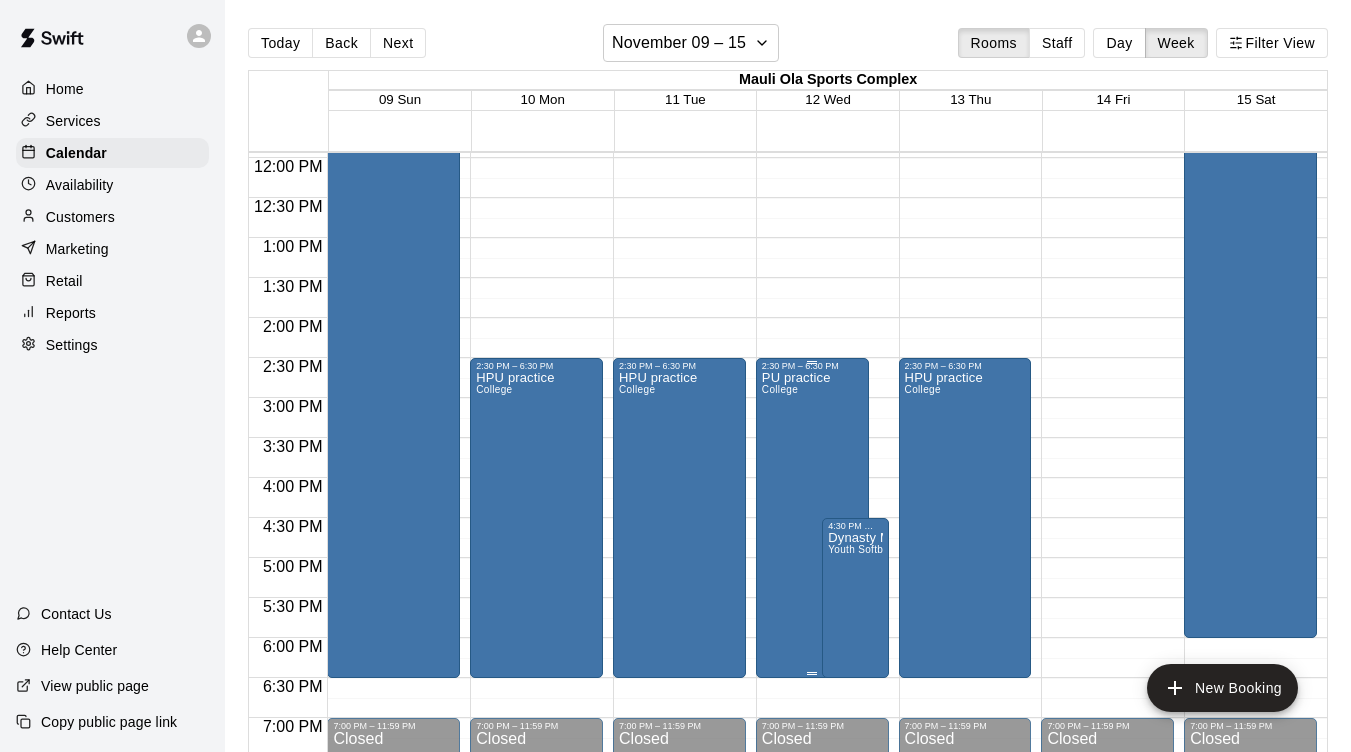 click on "PU practice College" at bounding box center (796, 747) 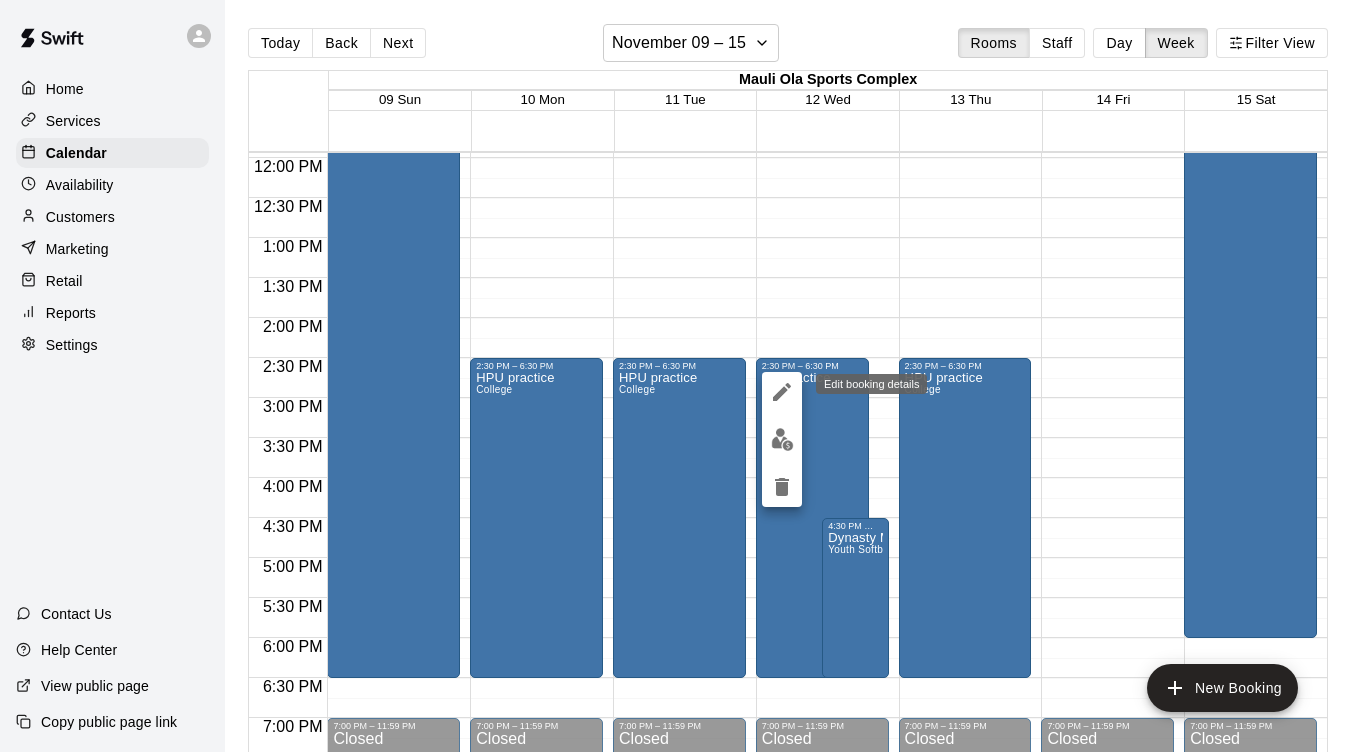 click 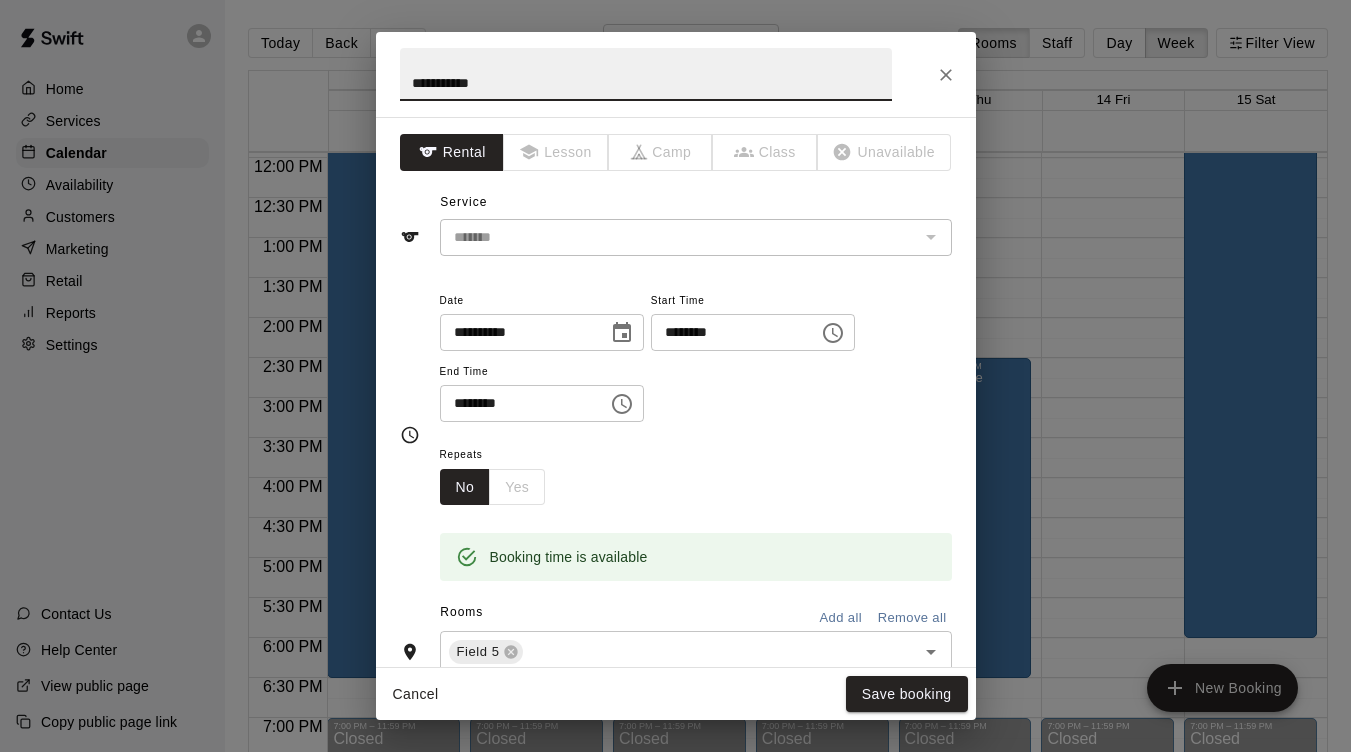 click on "**********" at bounding box center [646, 74] 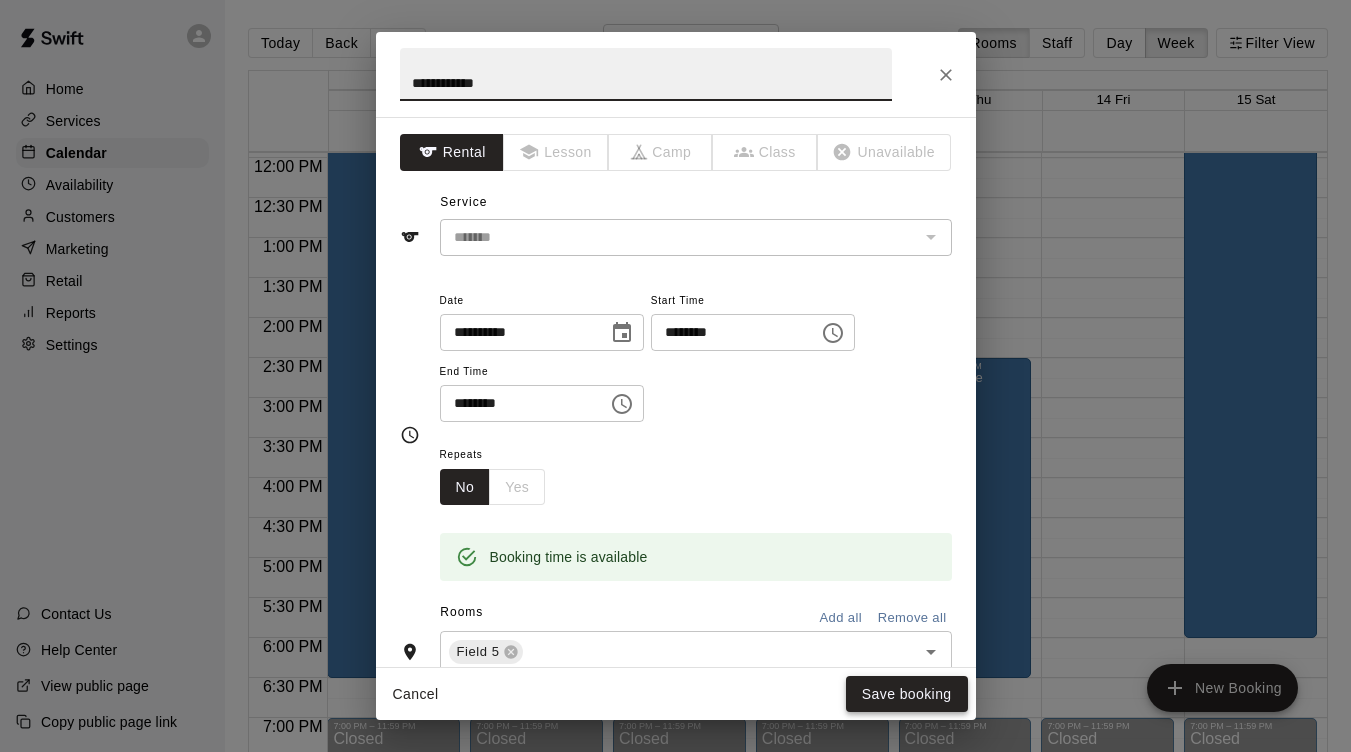 type on "**********" 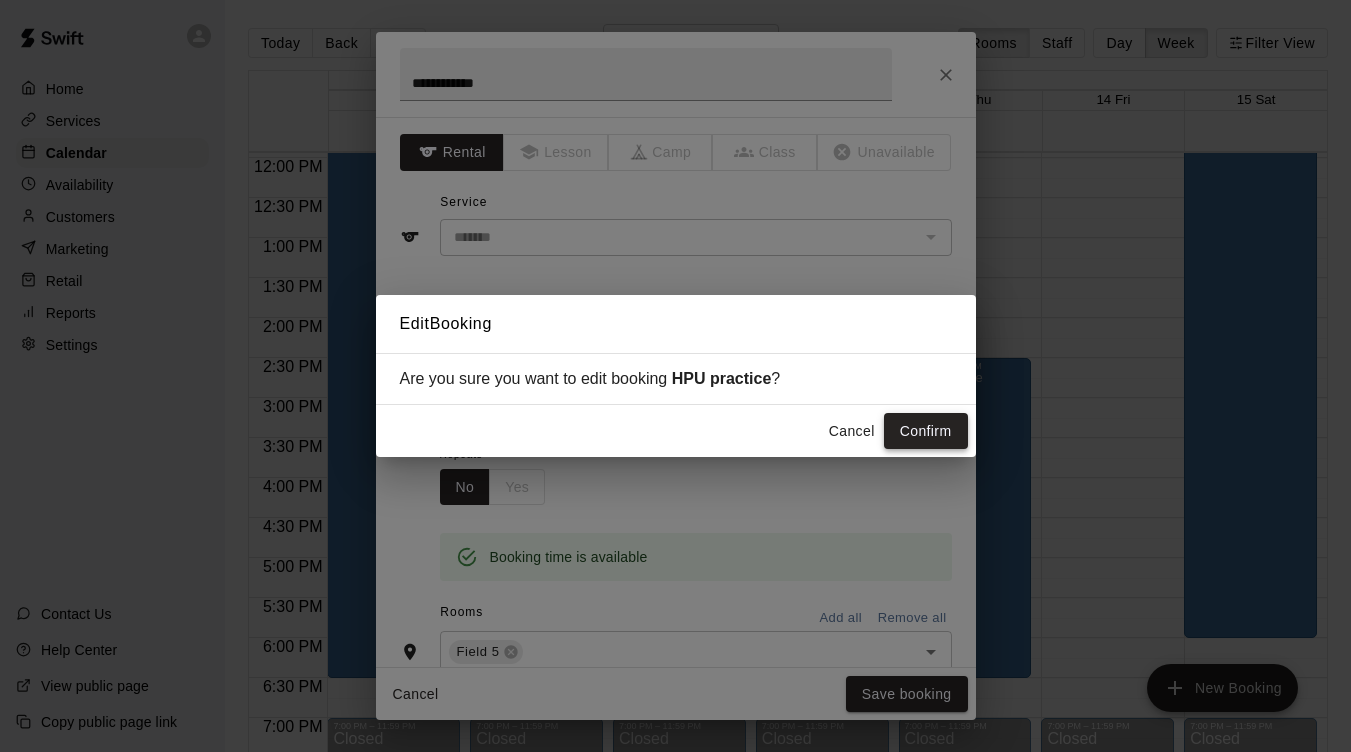 click on "Confirm" at bounding box center [926, 431] 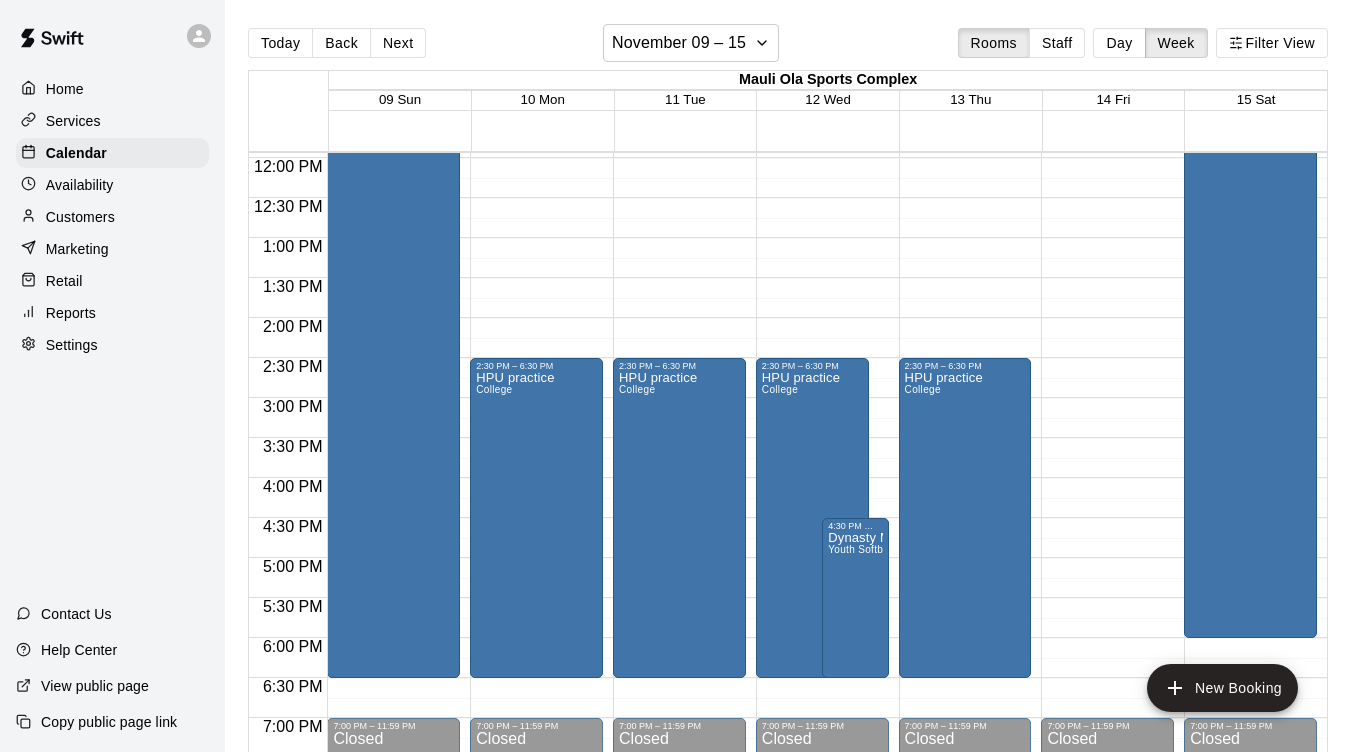 click on "New Booking" at bounding box center (1222, 688) 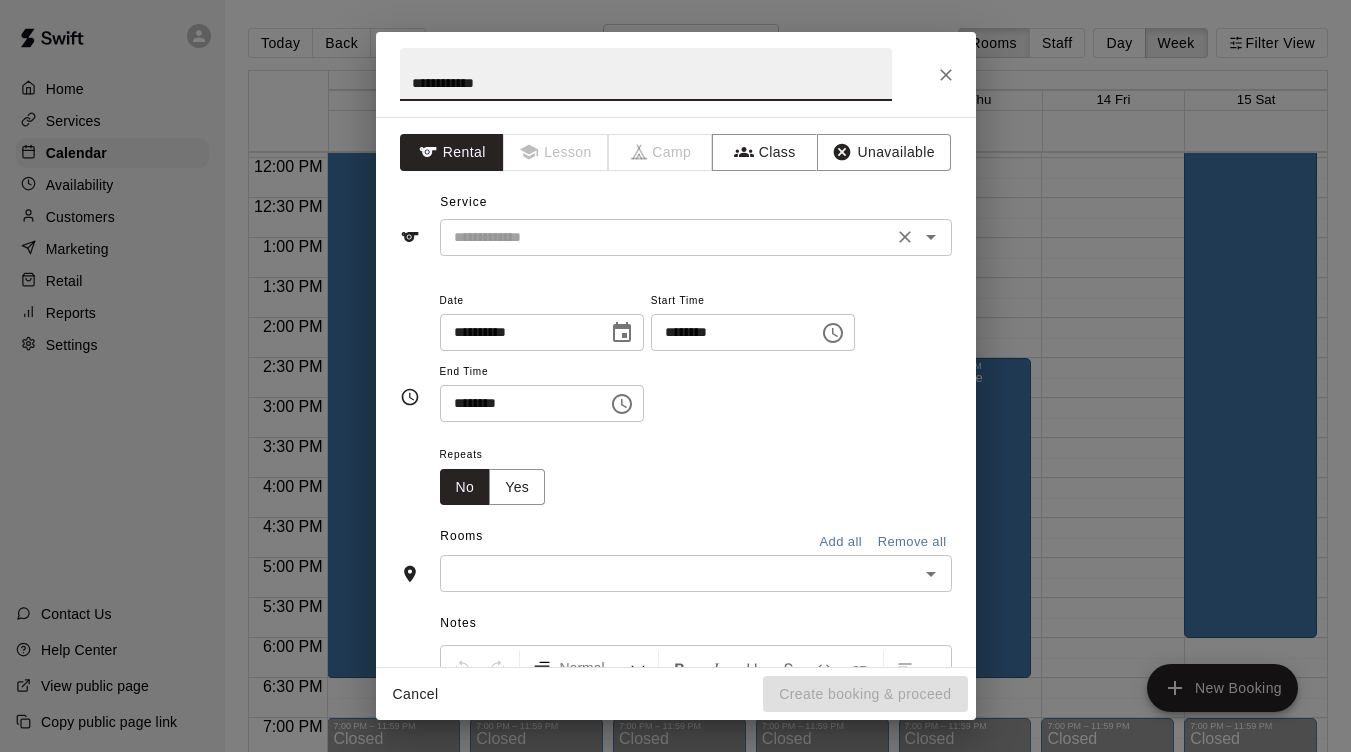 type on "**********" 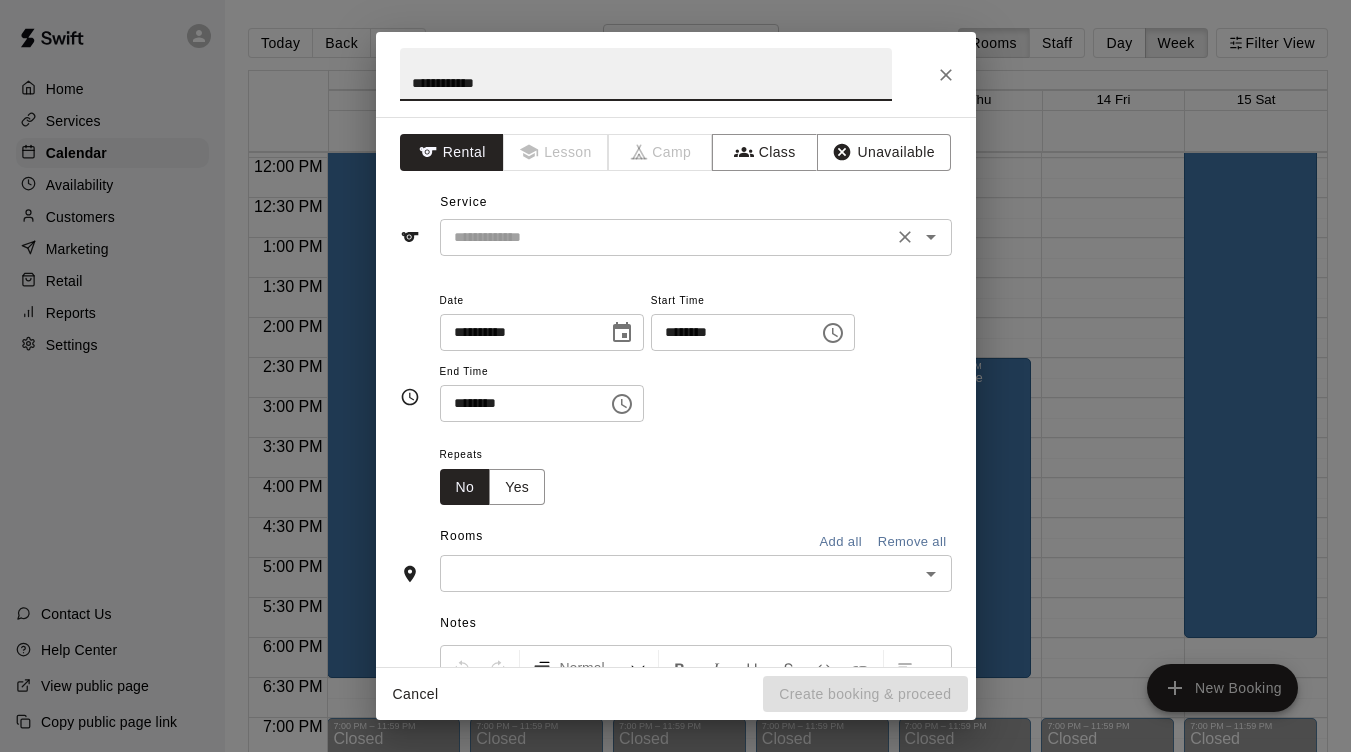 click at bounding box center [666, 237] 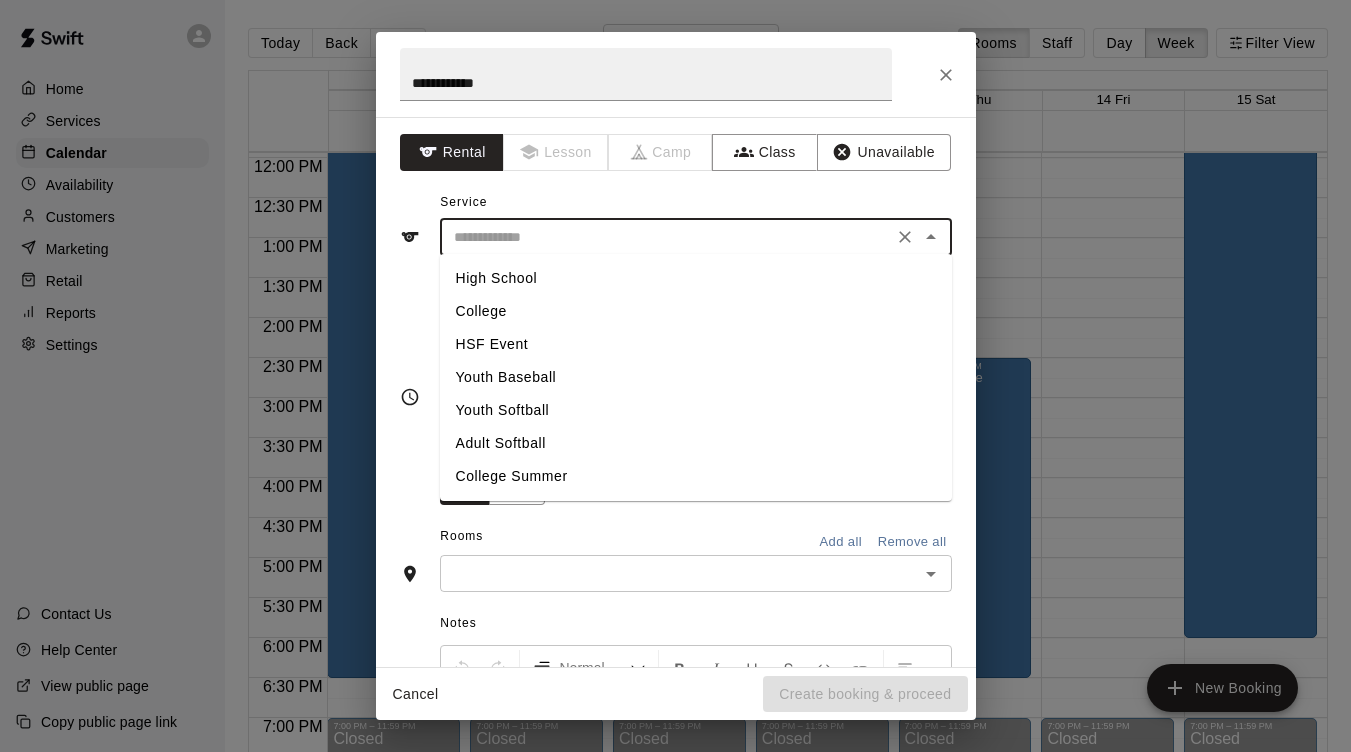 click on "College" at bounding box center [696, 311] 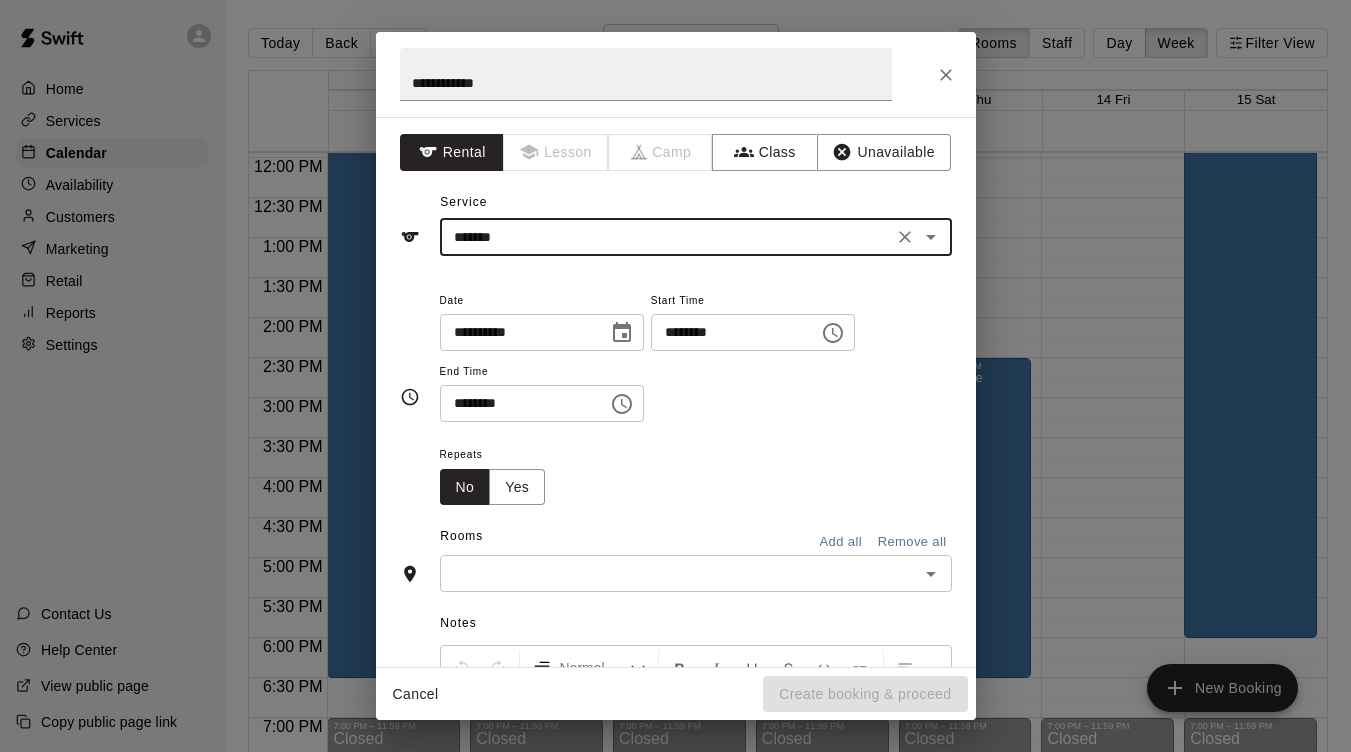 click 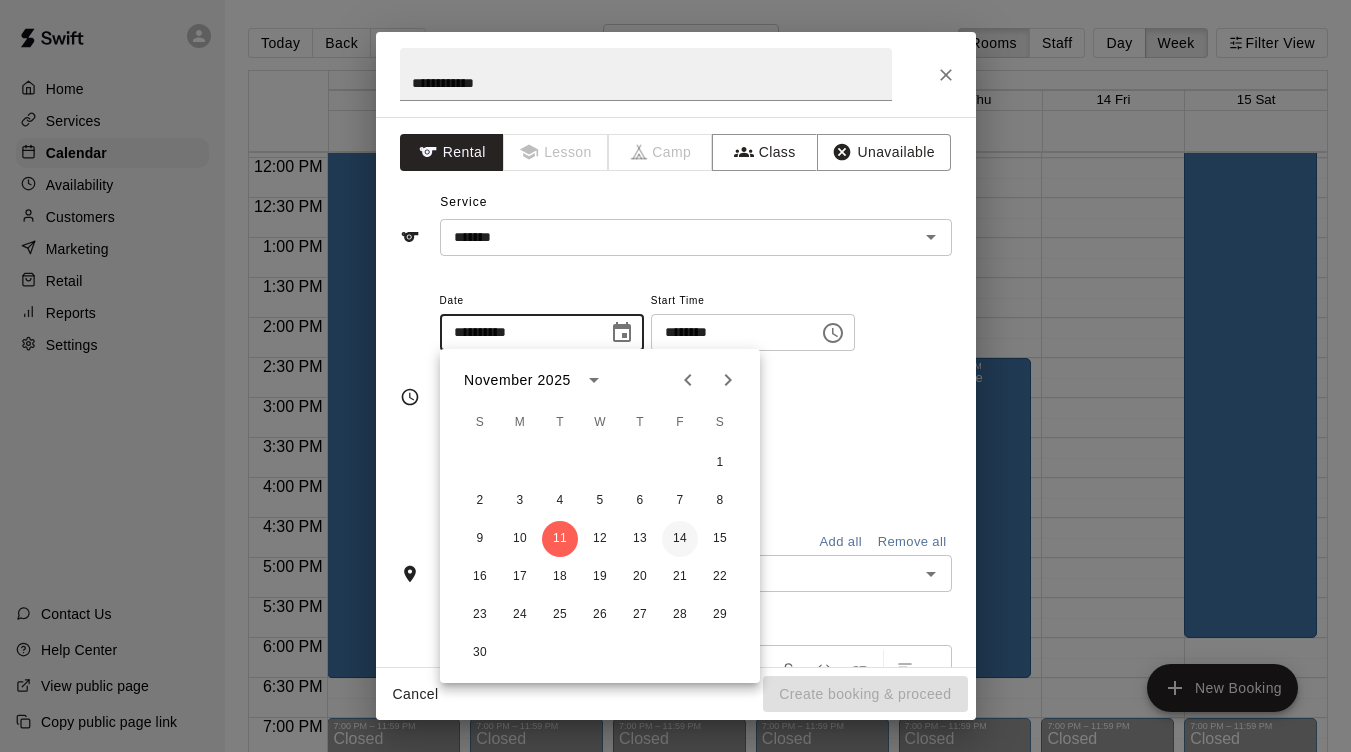 click on "14" at bounding box center (680, 539) 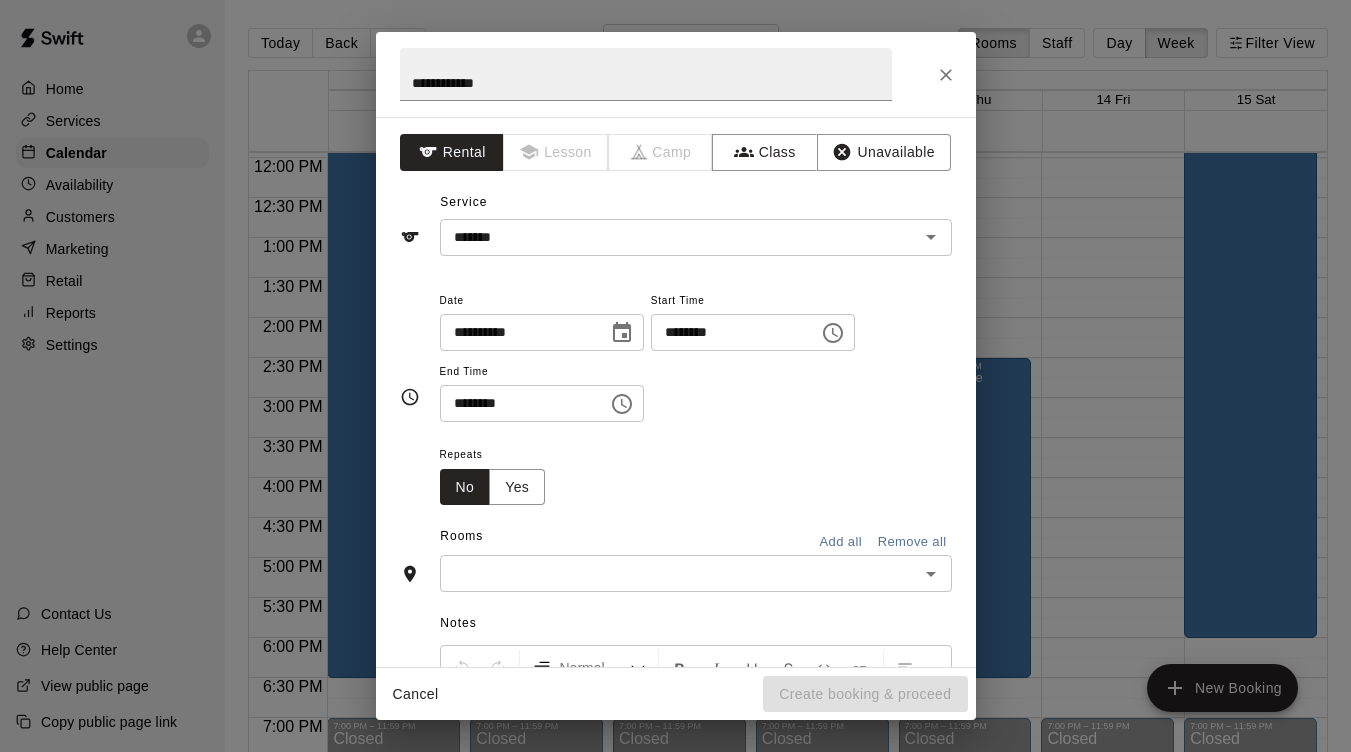 click on "********" at bounding box center [728, 332] 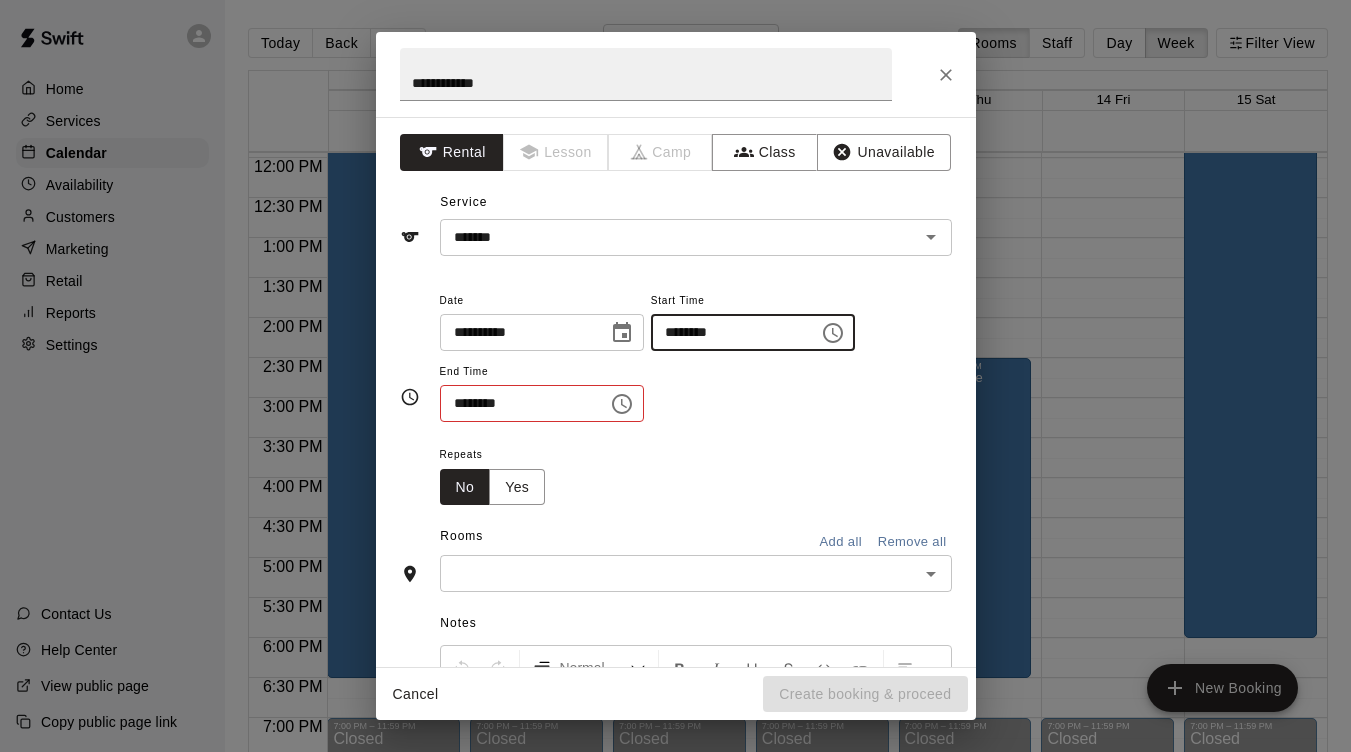 type on "********" 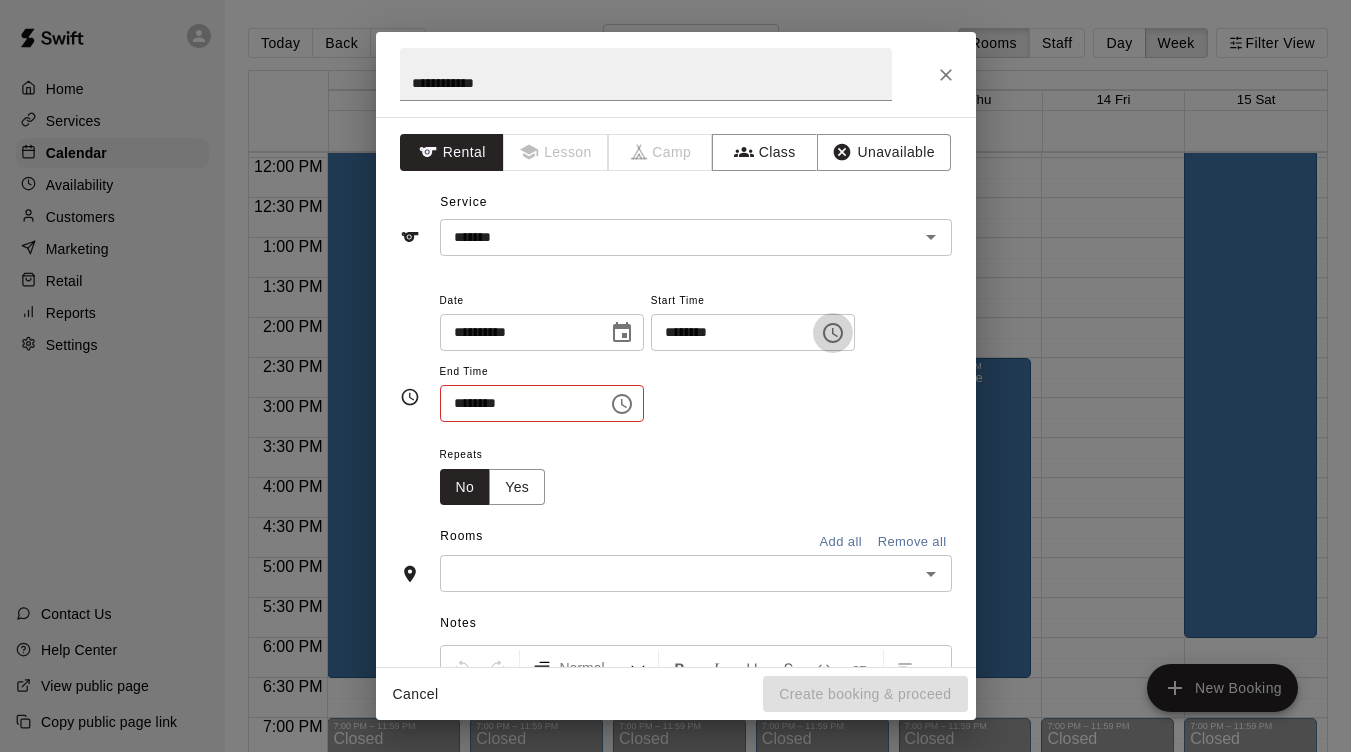 type 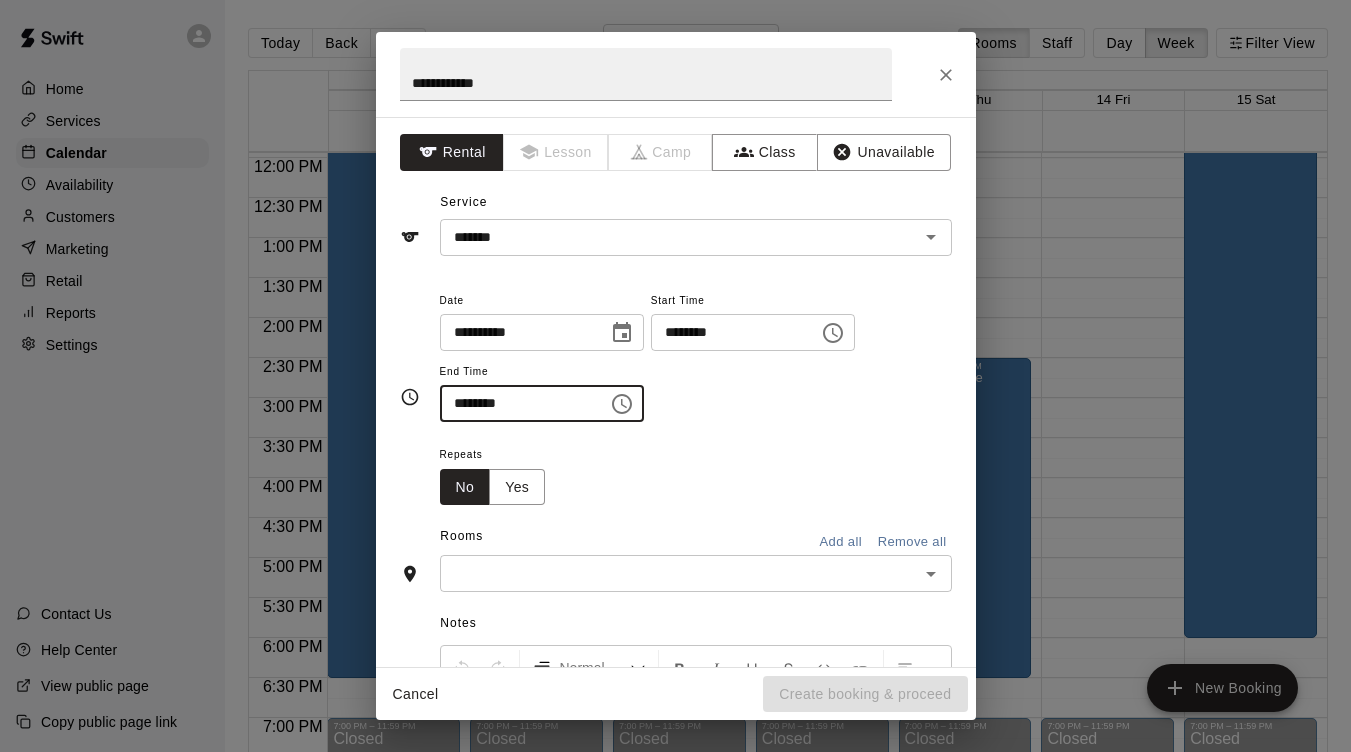 type on "********" 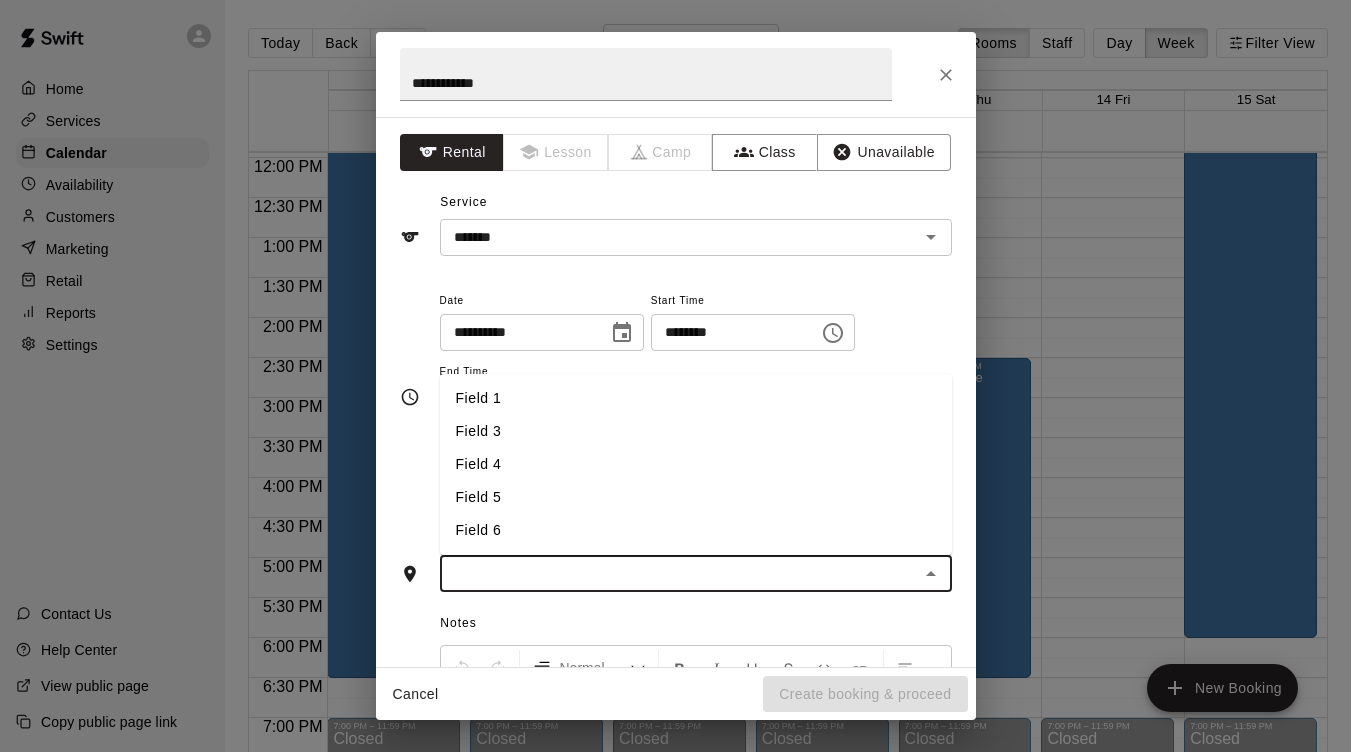 click at bounding box center [679, 573] 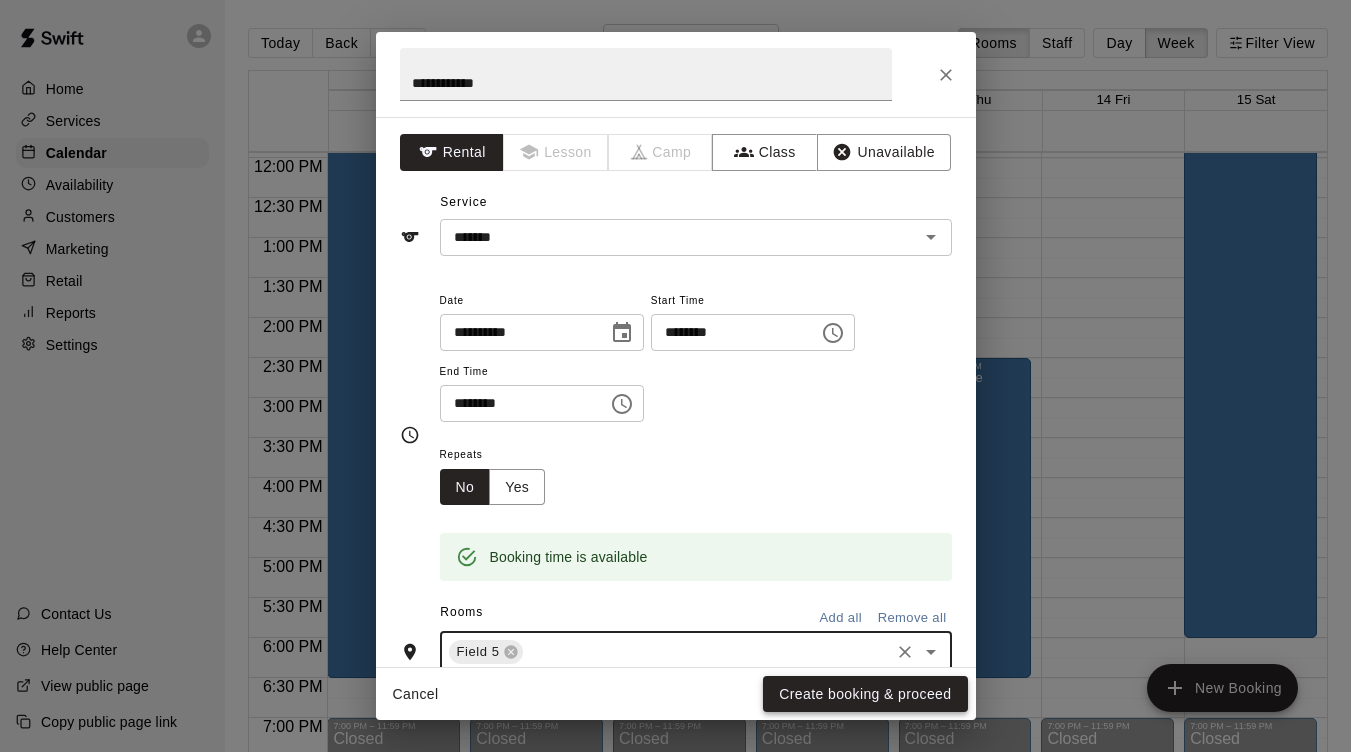 click on "Create booking & proceed" at bounding box center [865, 694] 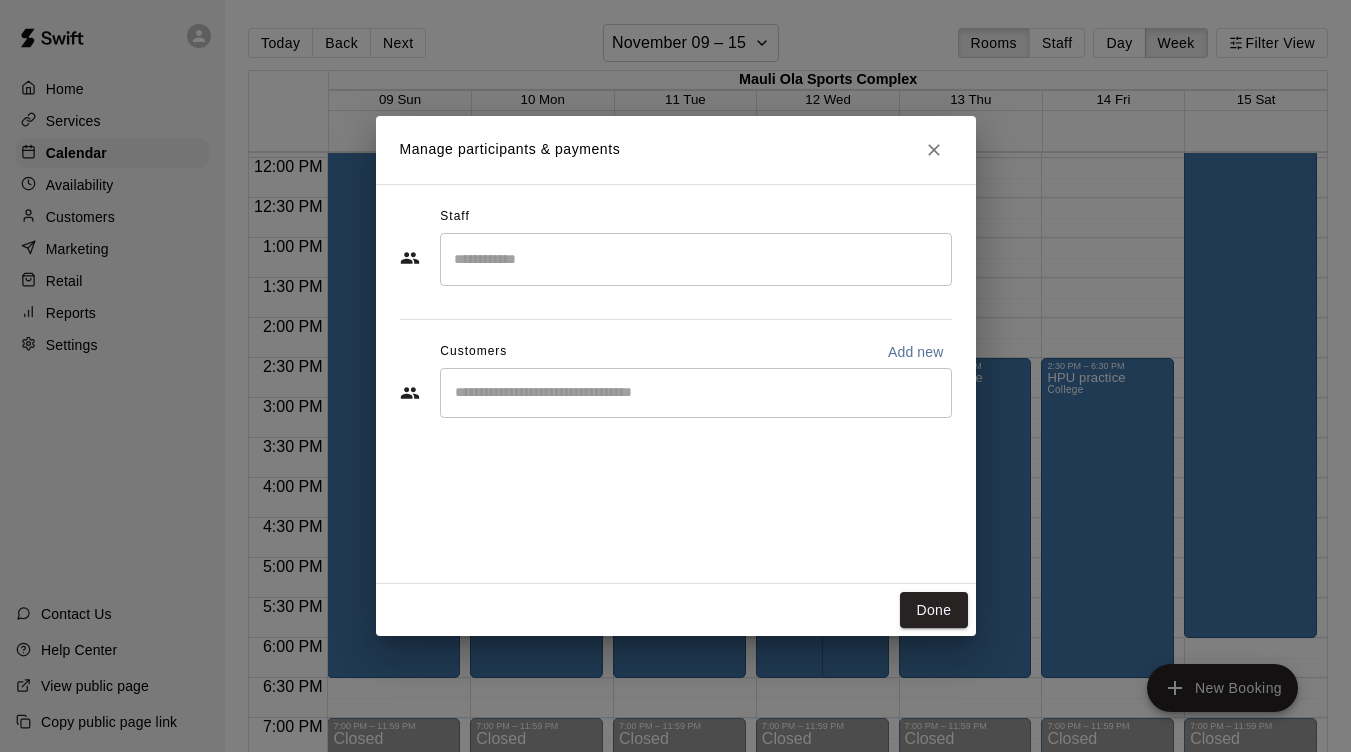 click on "Manage participants & payments Staff ​ Customers Add new ​ Done" at bounding box center (675, 376) 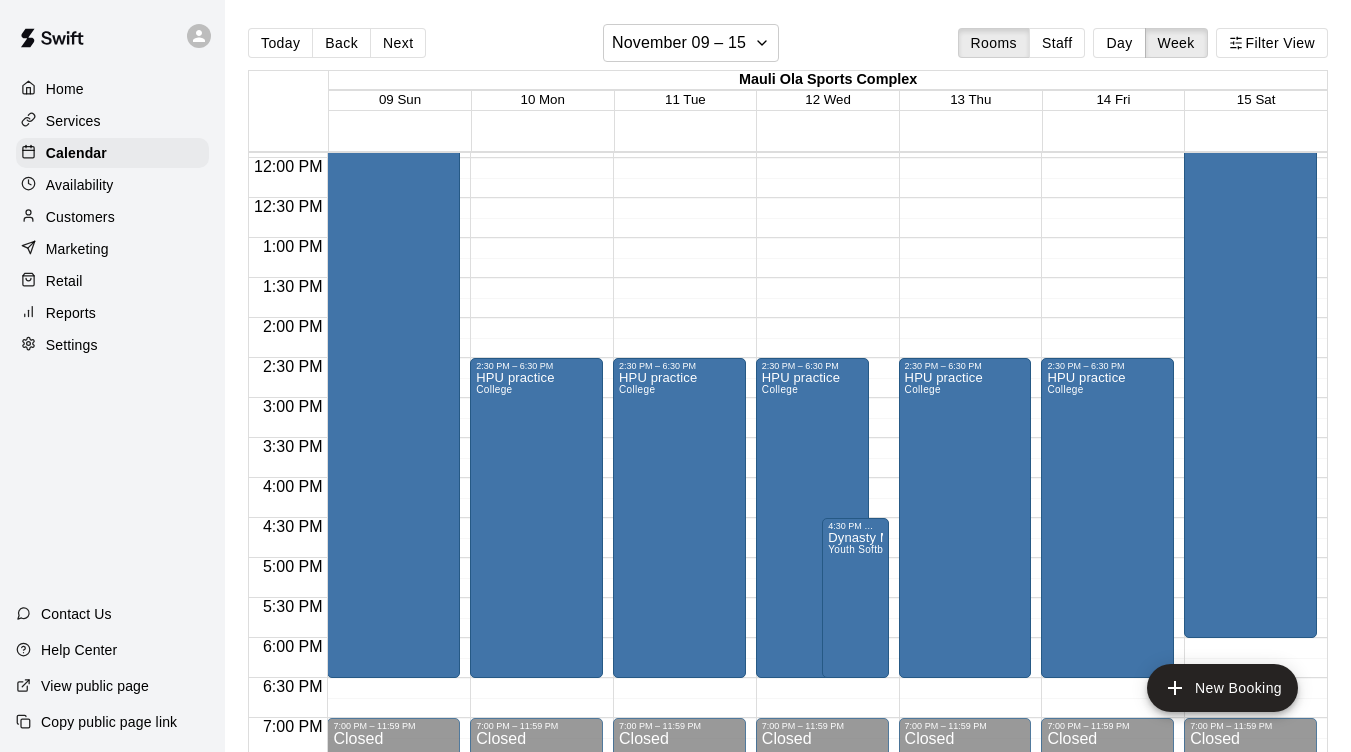 click on "New Booking" at bounding box center [1222, 688] 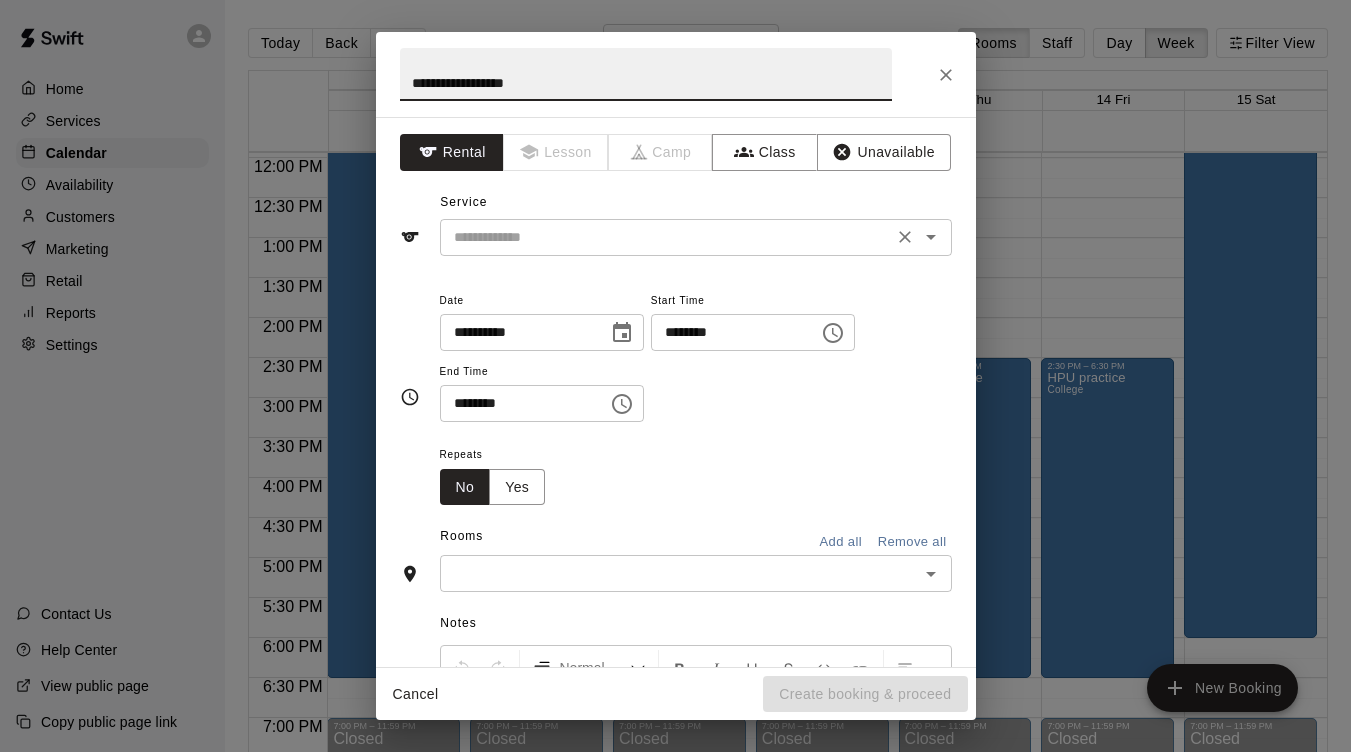 type on "**********" 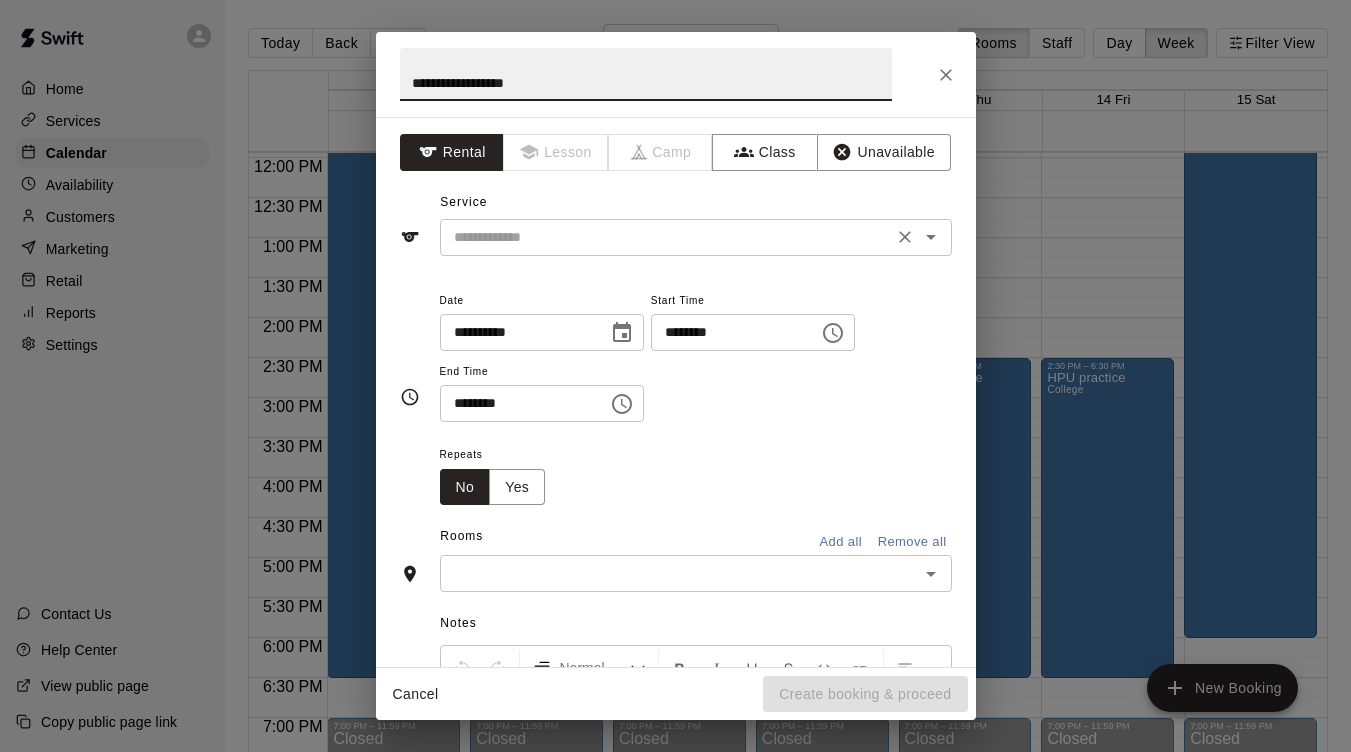 click at bounding box center [666, 237] 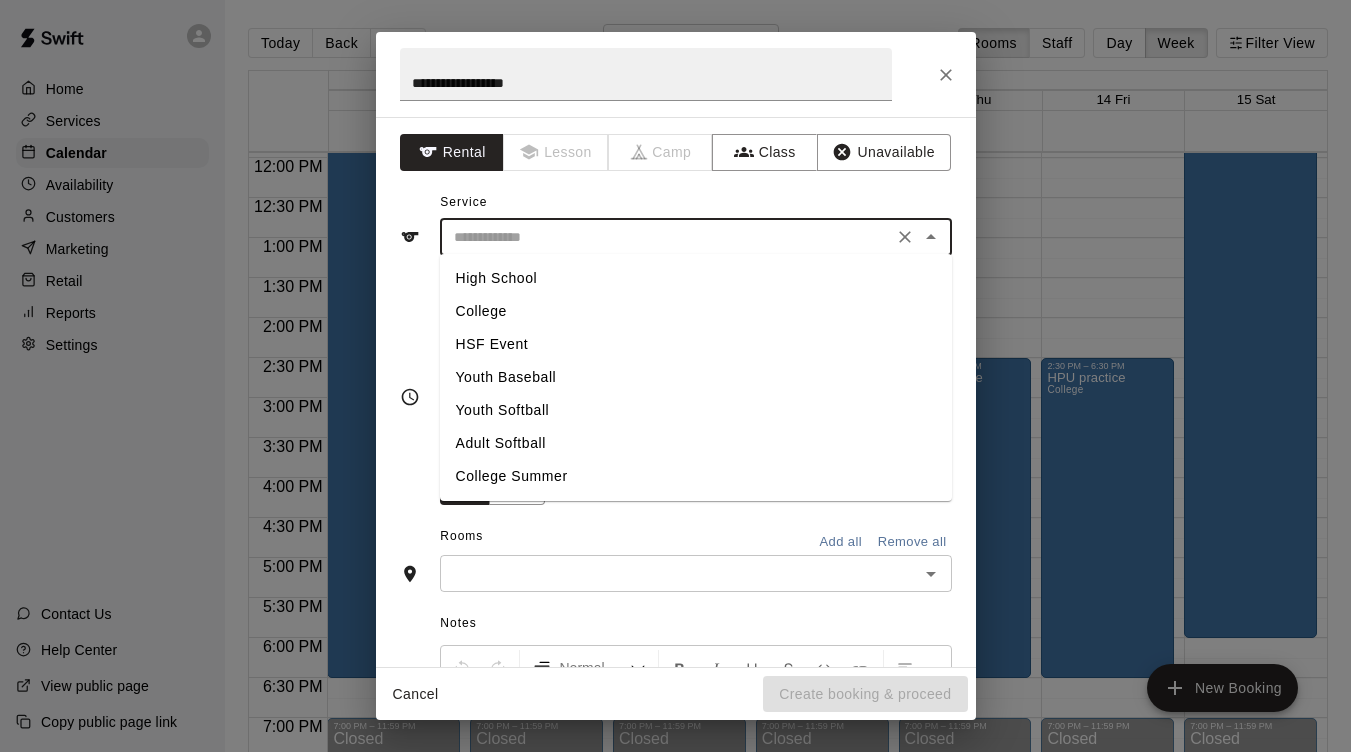 click on "College" at bounding box center (696, 311) 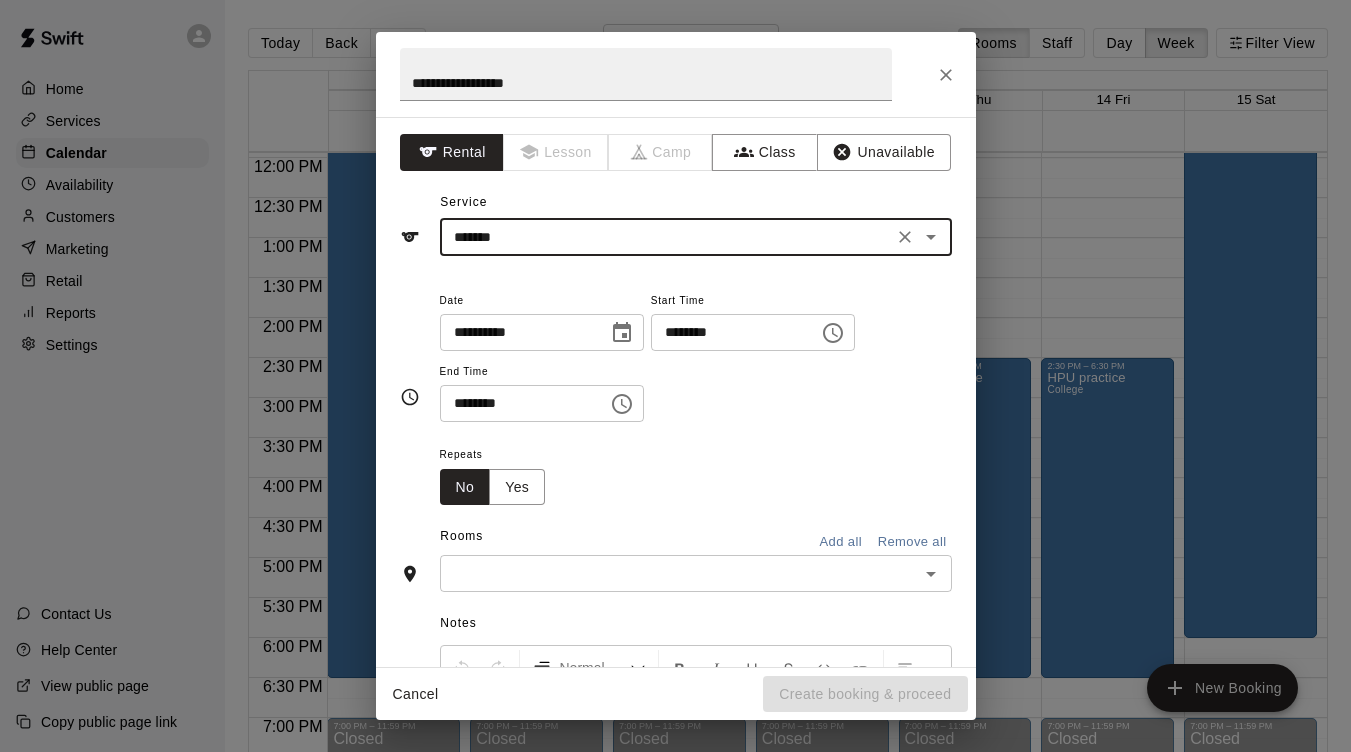 click 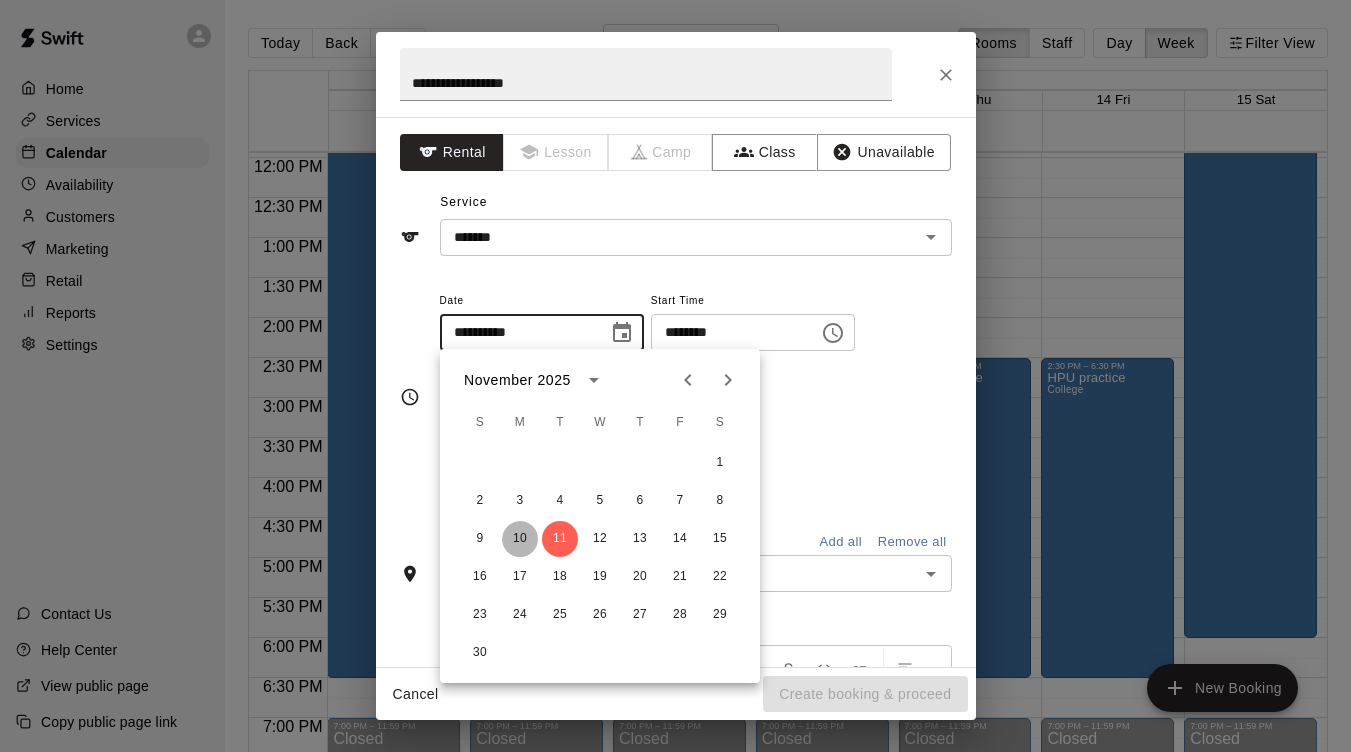 click on "10" at bounding box center (520, 539) 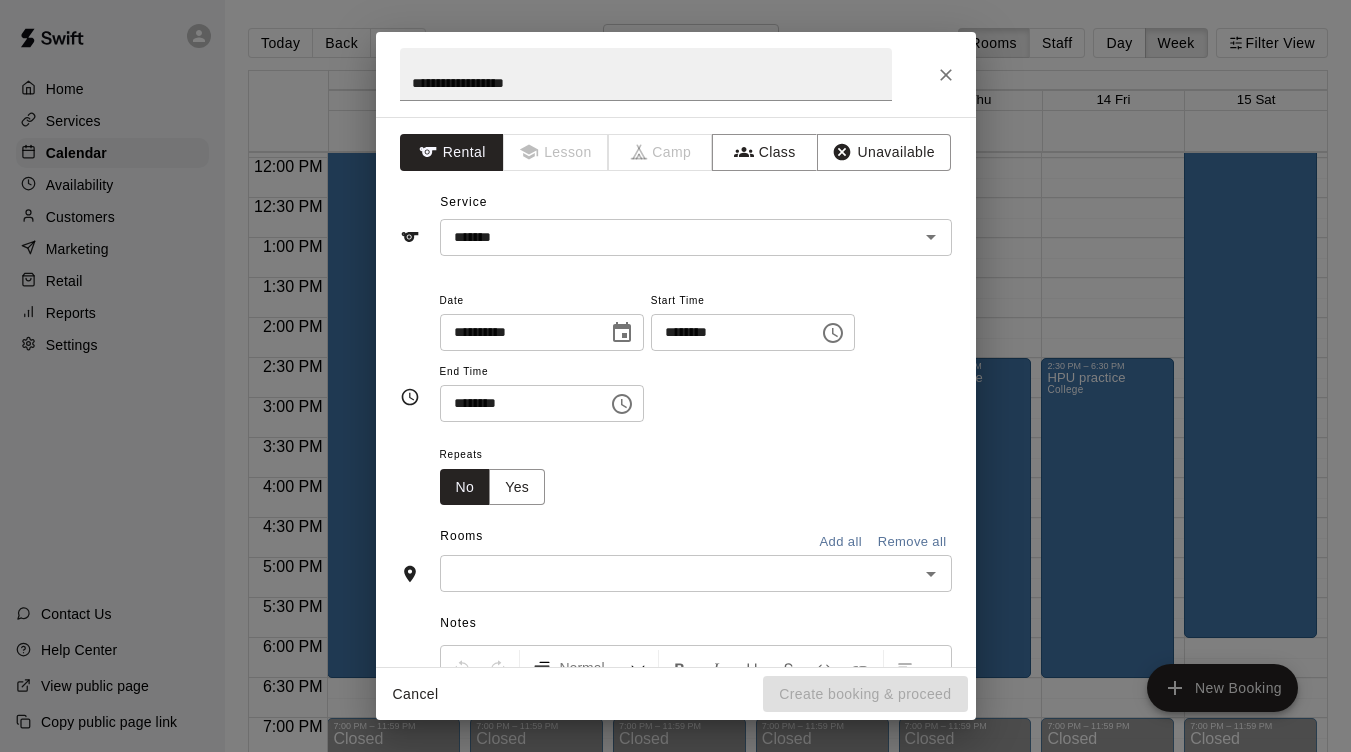 click on "********" at bounding box center [728, 332] 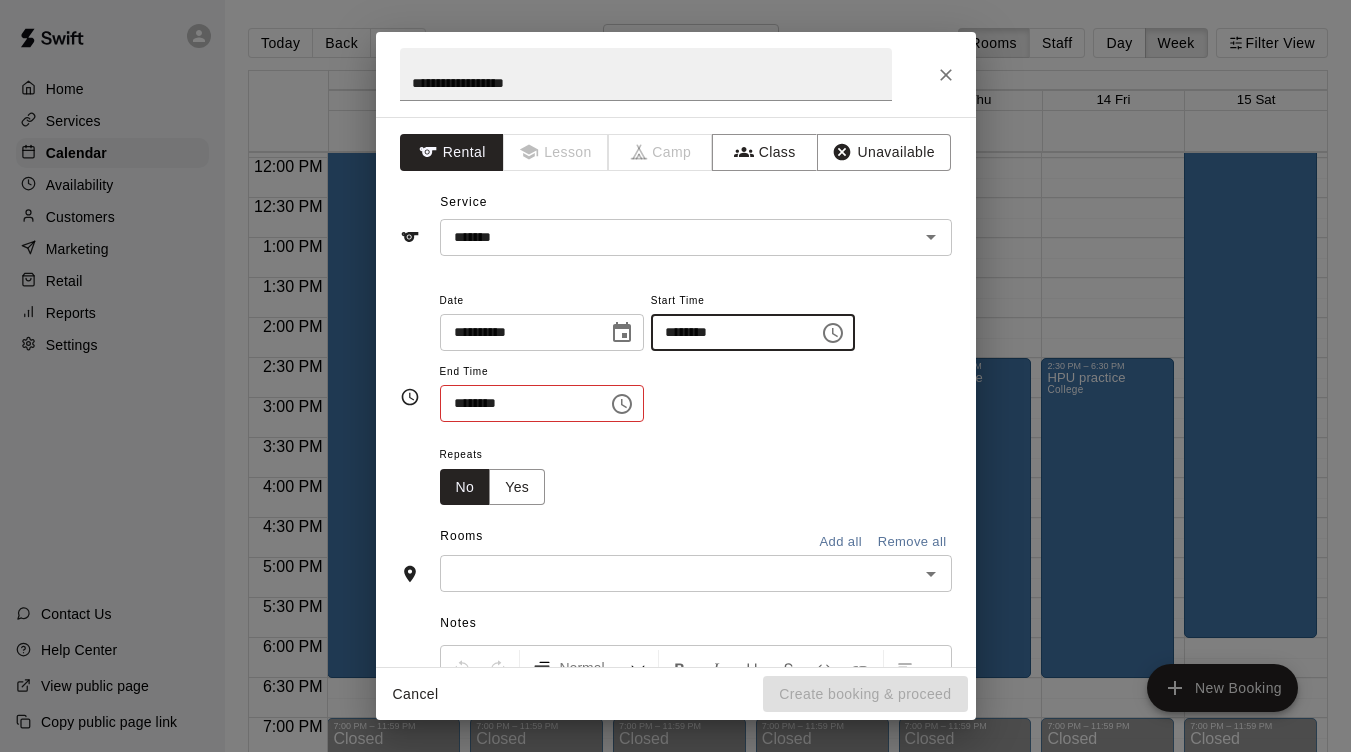 type on "********" 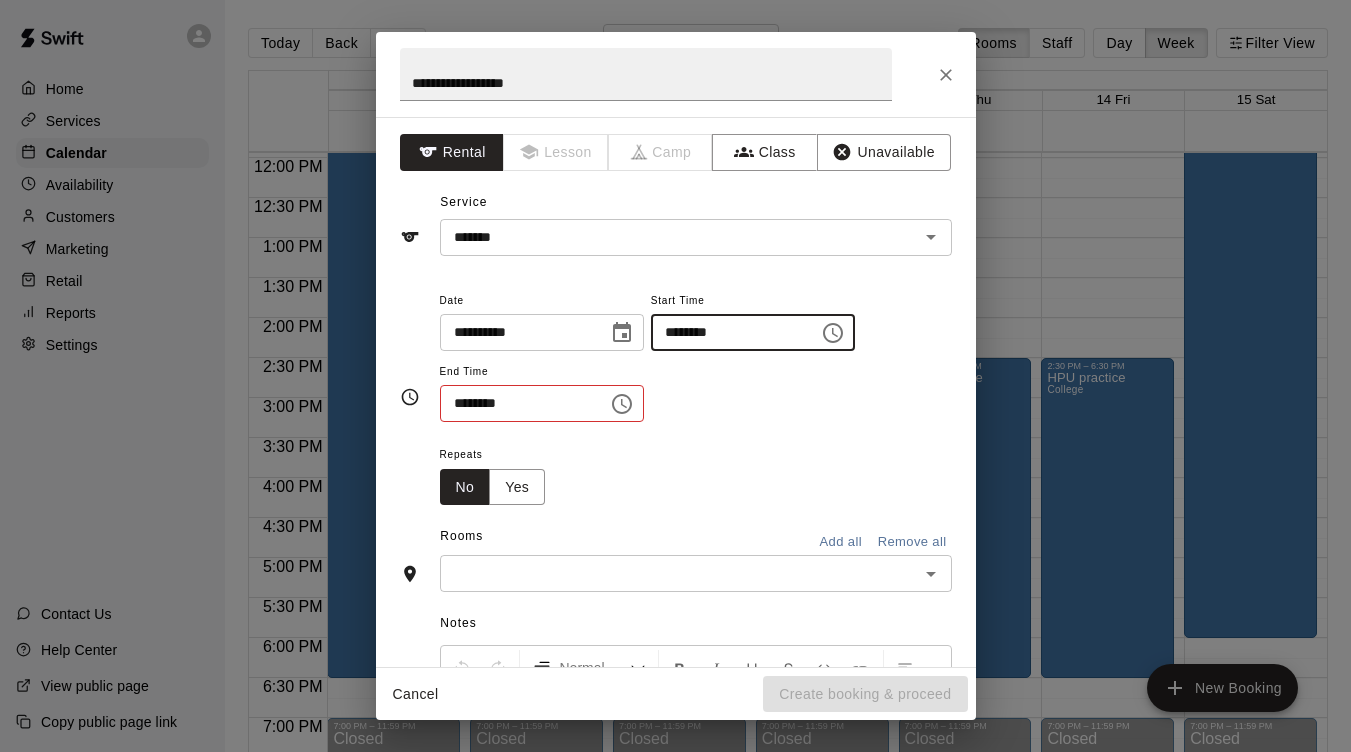 type 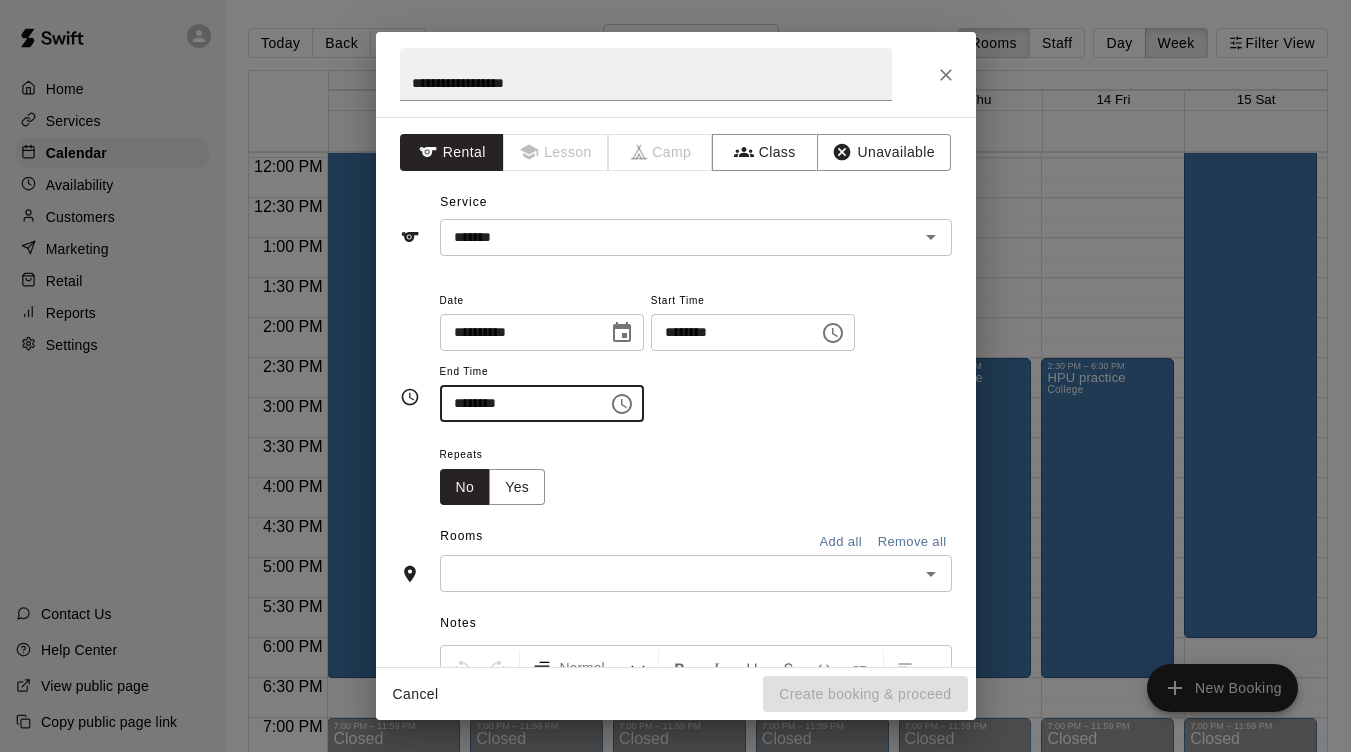type on "********" 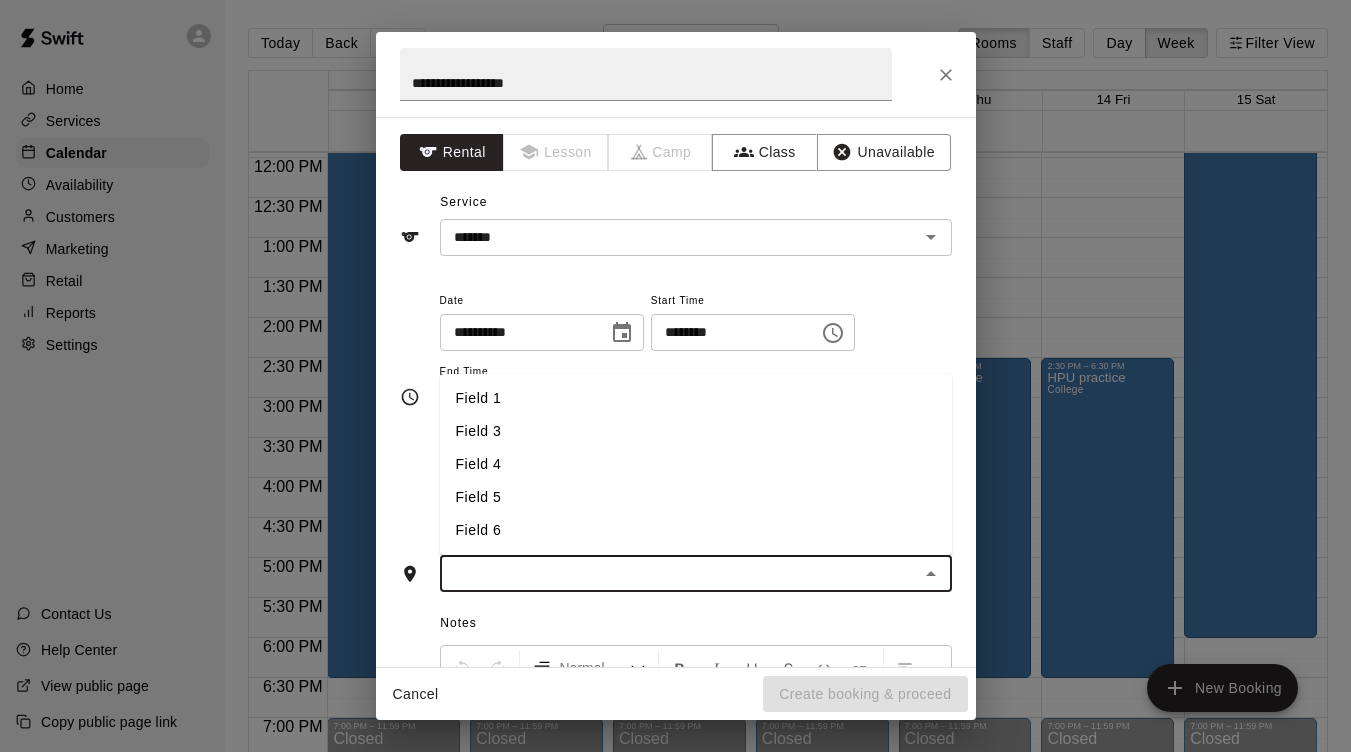 click on "Field 3" at bounding box center [696, 431] 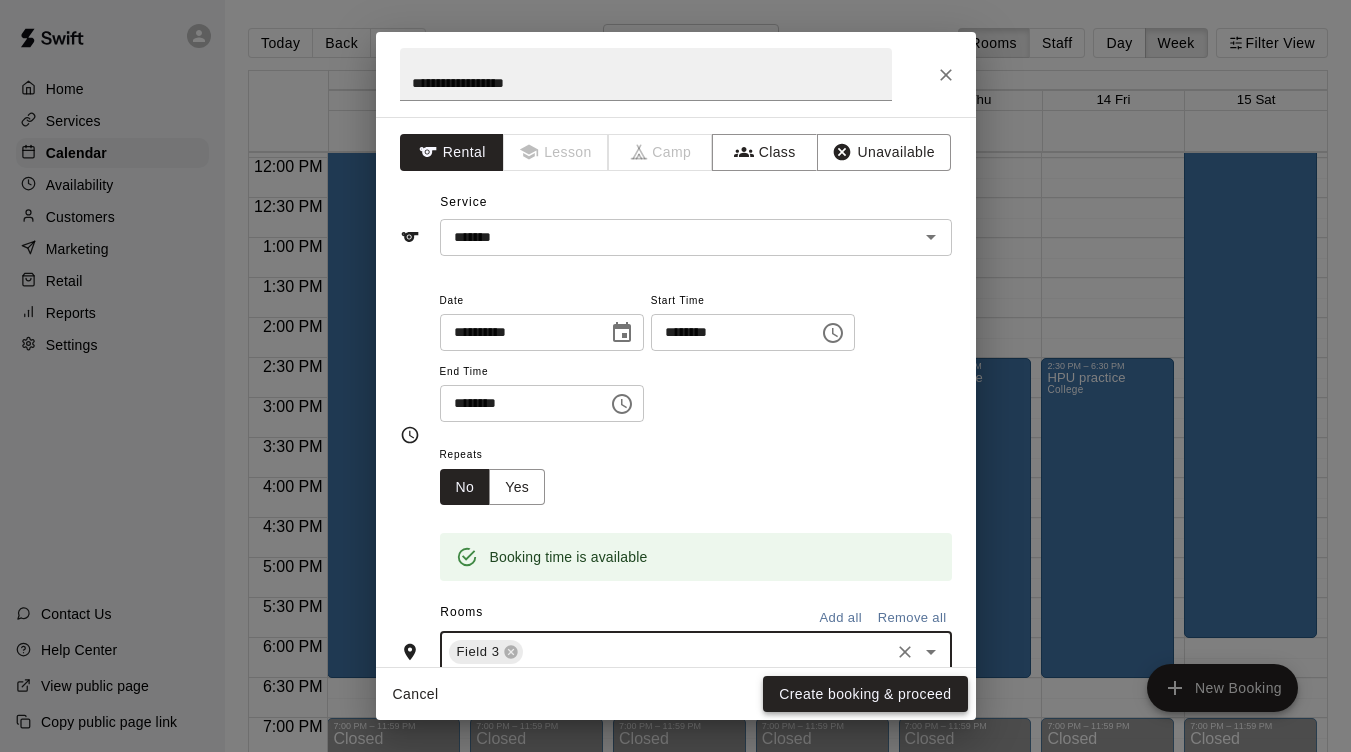 click on "Create booking & proceed" at bounding box center (865, 694) 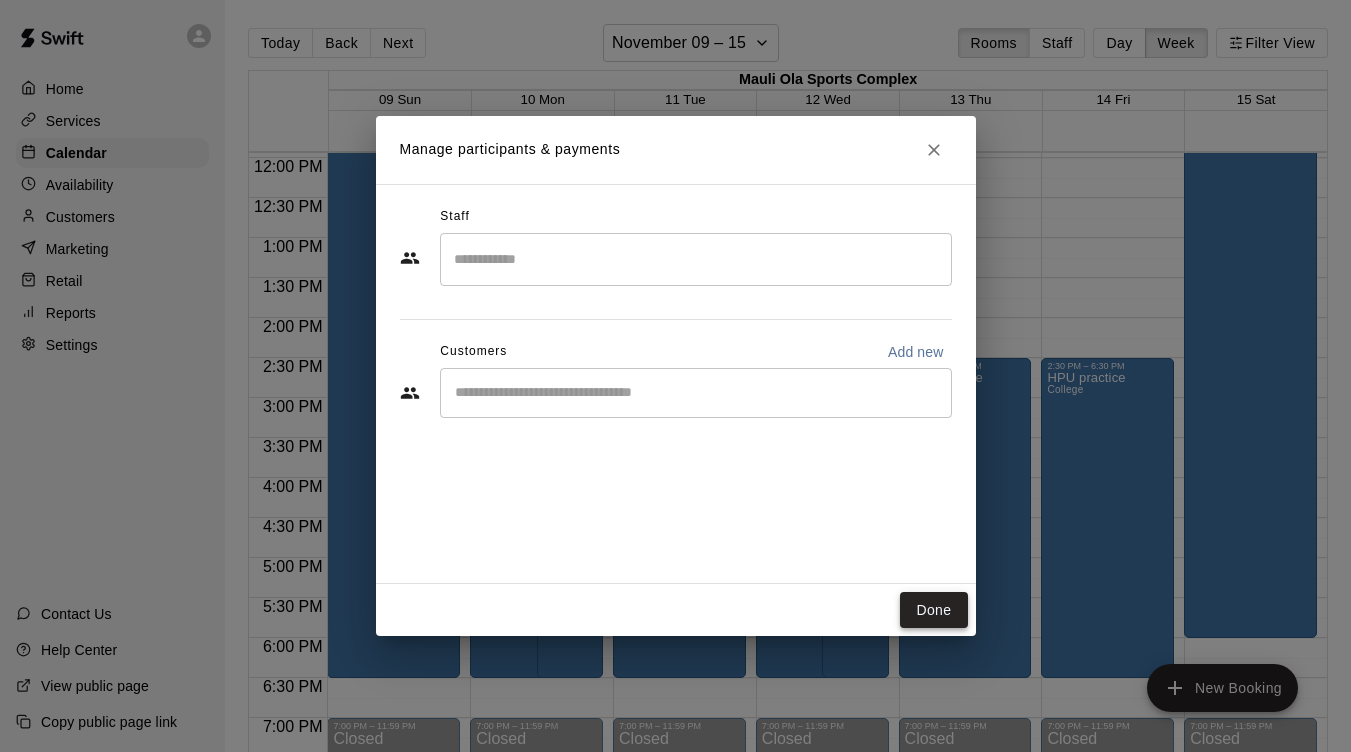 click on "Done" at bounding box center [933, 610] 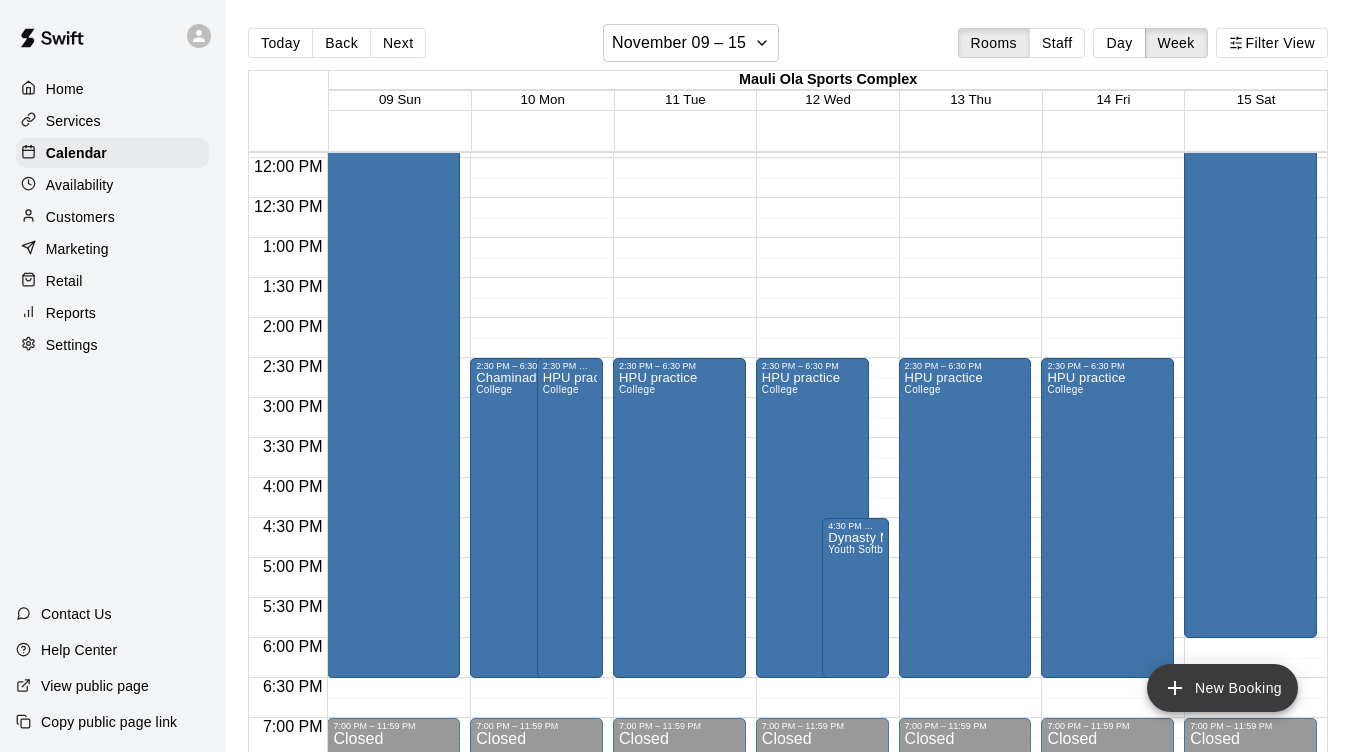 click on "New Booking" at bounding box center [1222, 688] 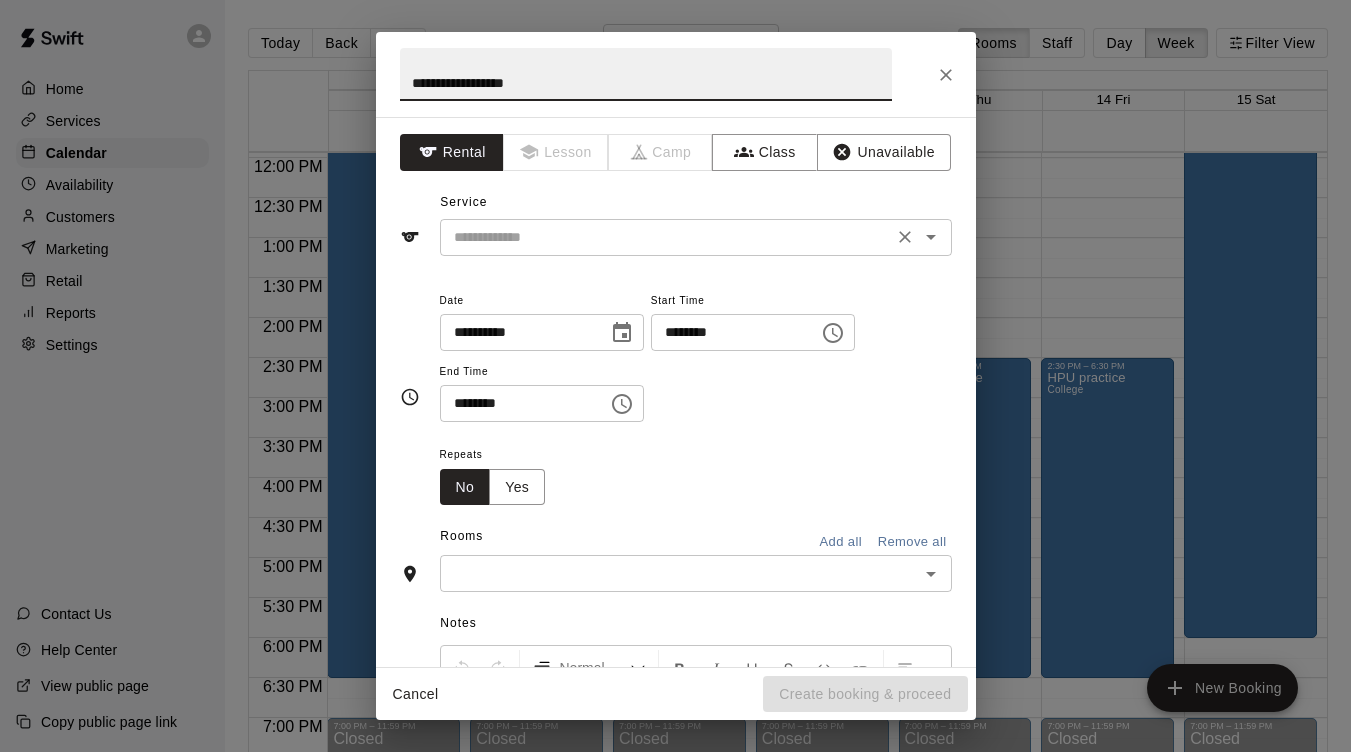 type on "**********" 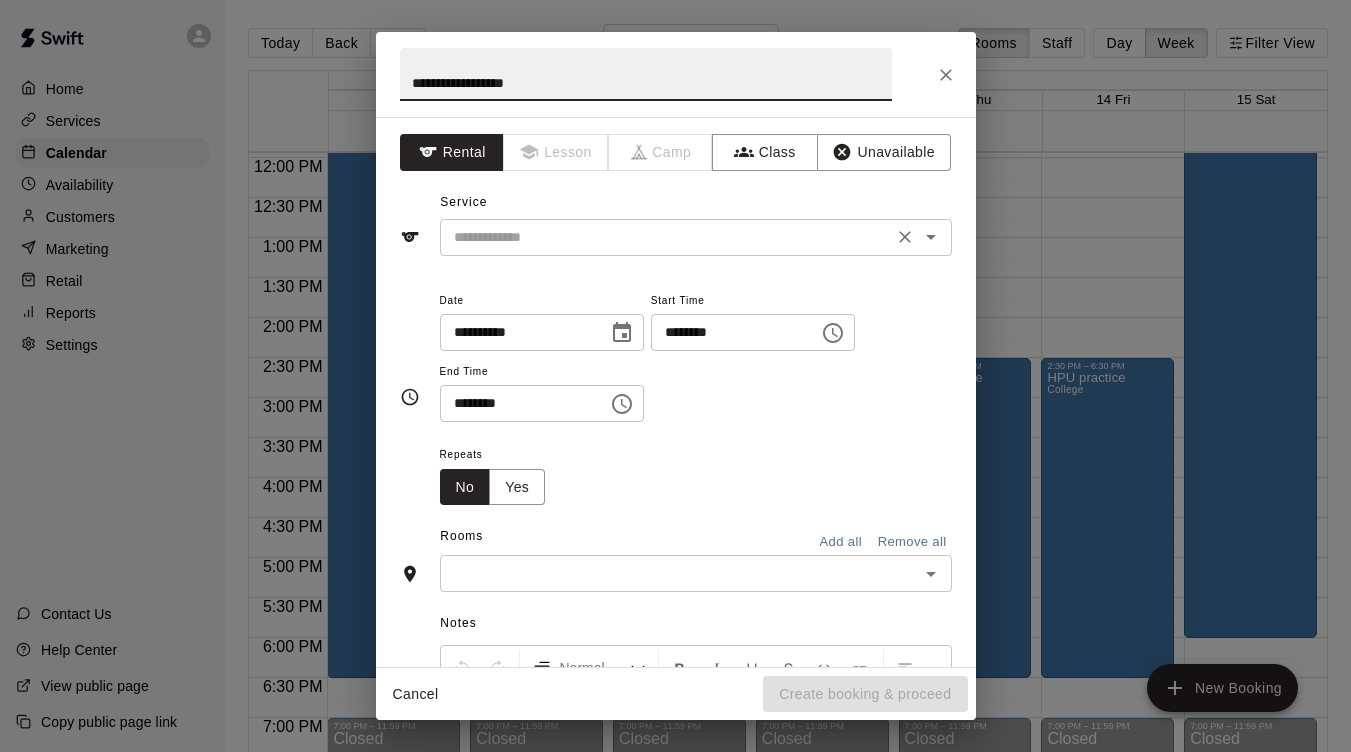 click at bounding box center (666, 237) 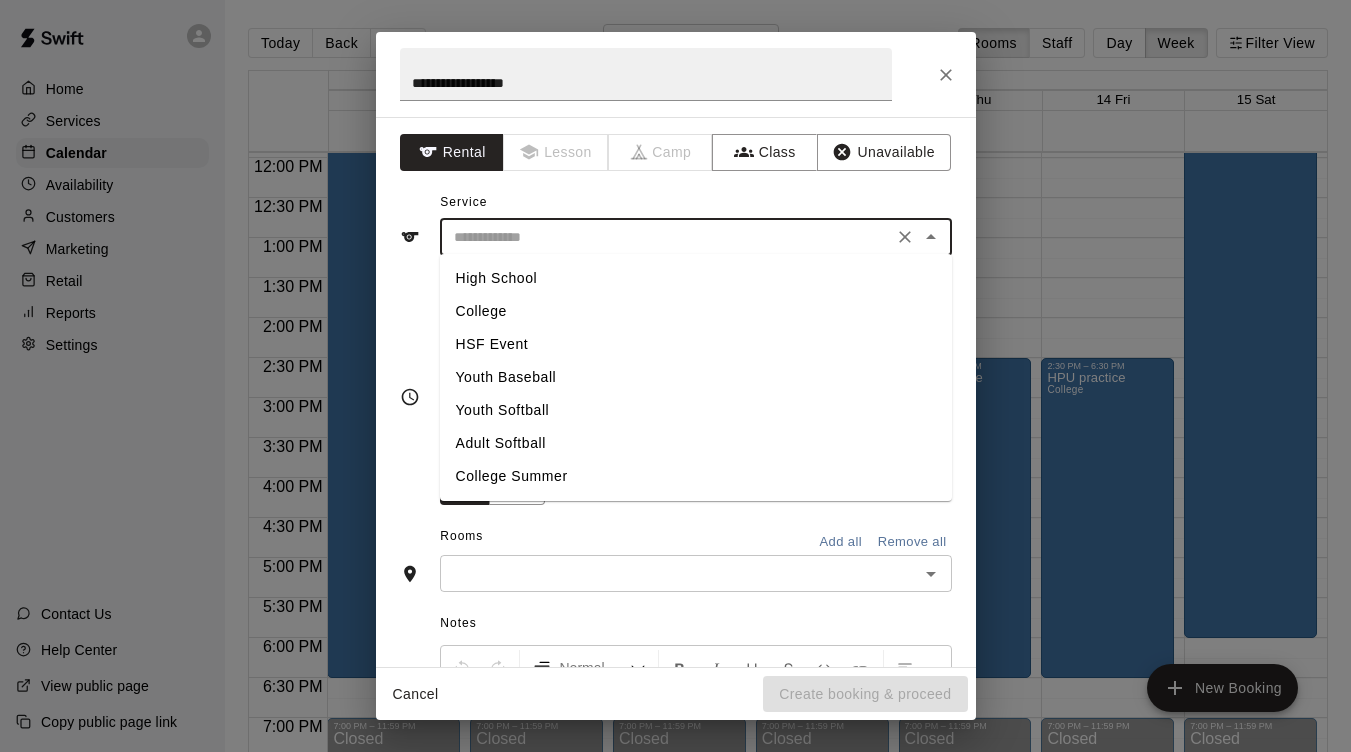 click on "College" at bounding box center (696, 311) 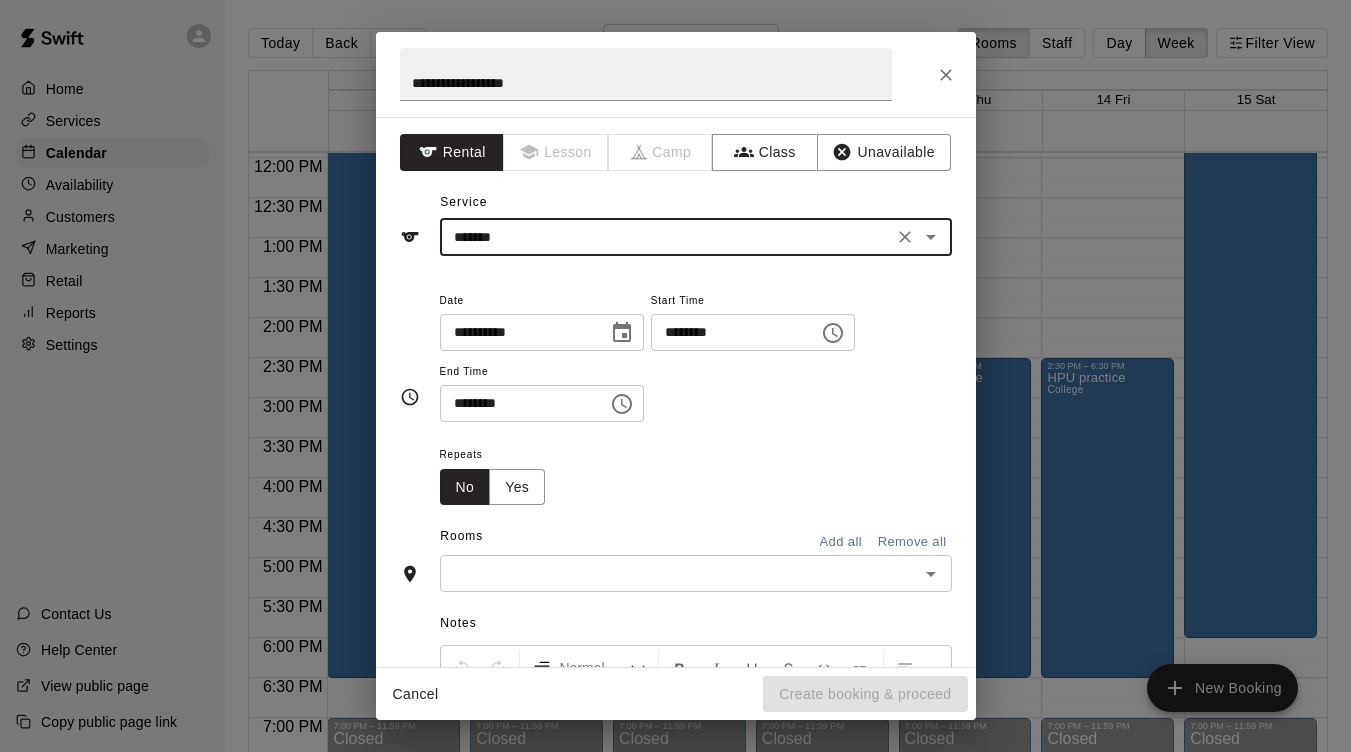 click 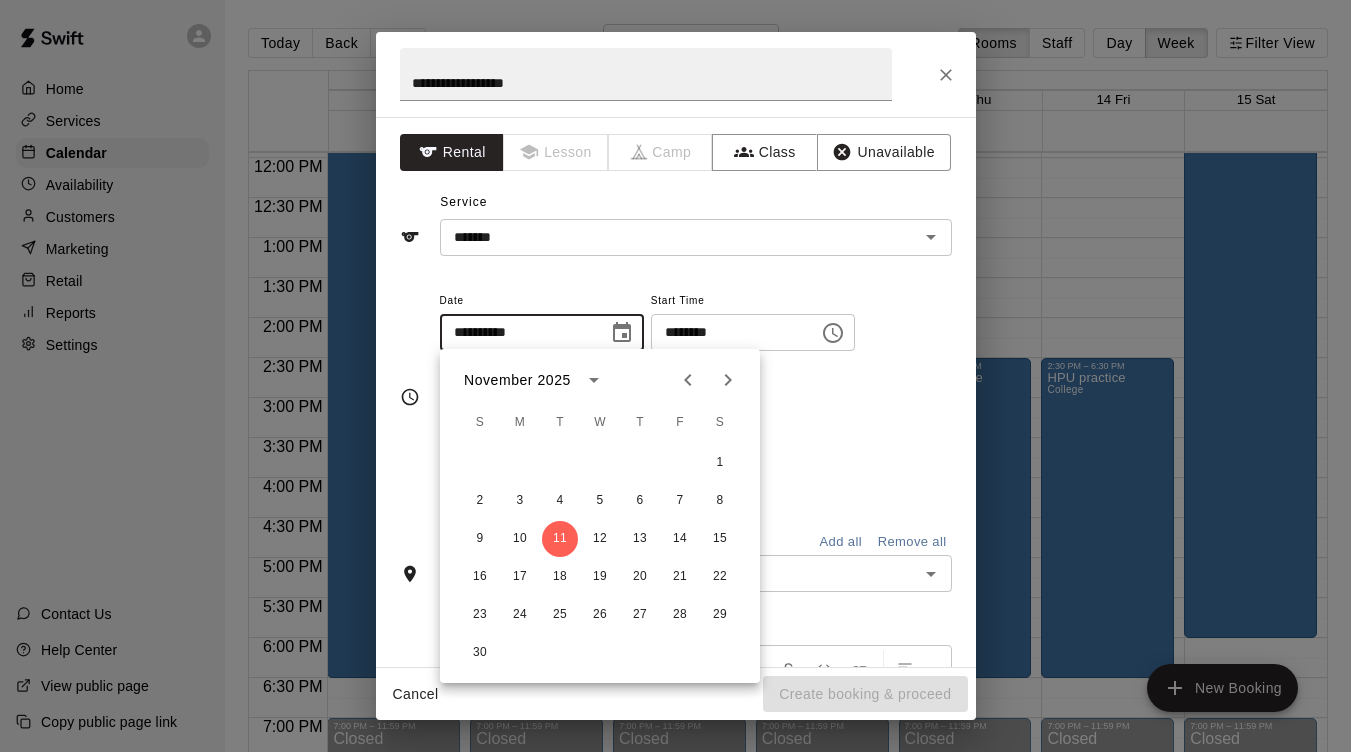 click on "********" at bounding box center [728, 332] 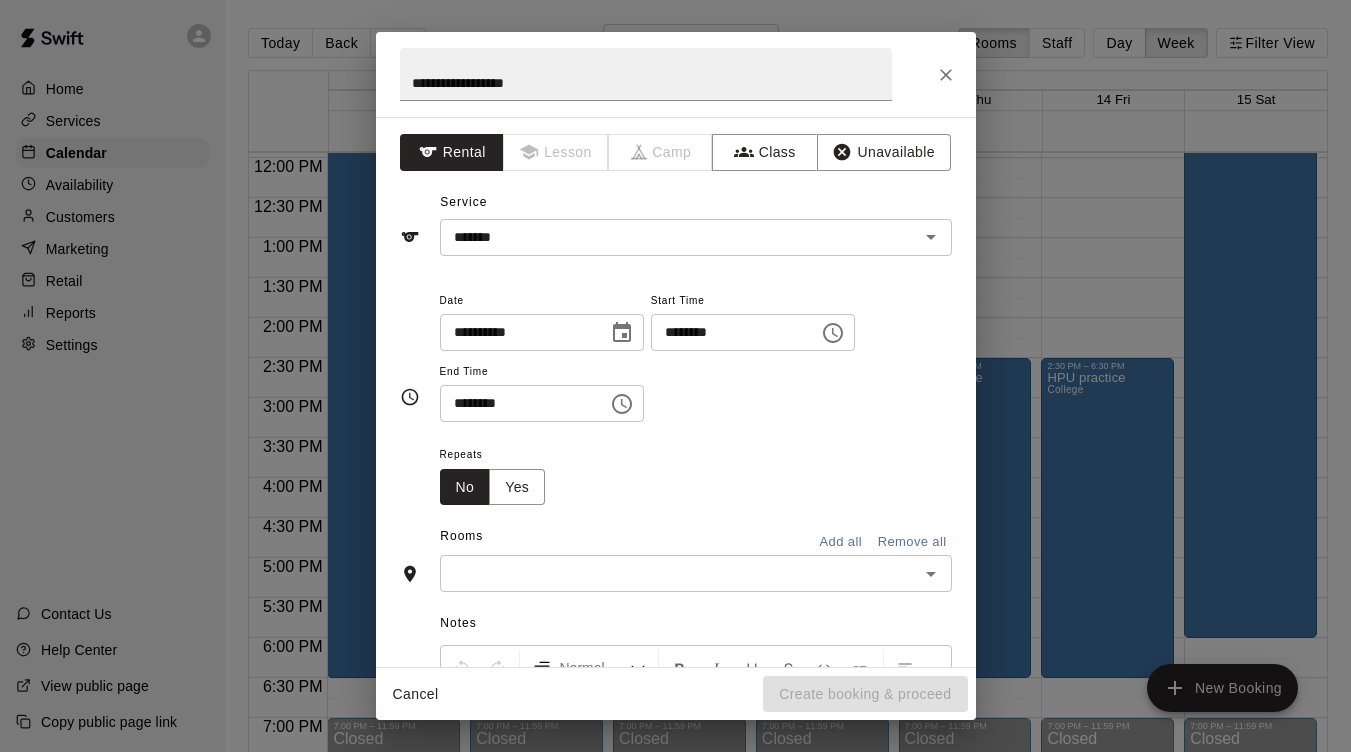 click on "********" at bounding box center [728, 332] 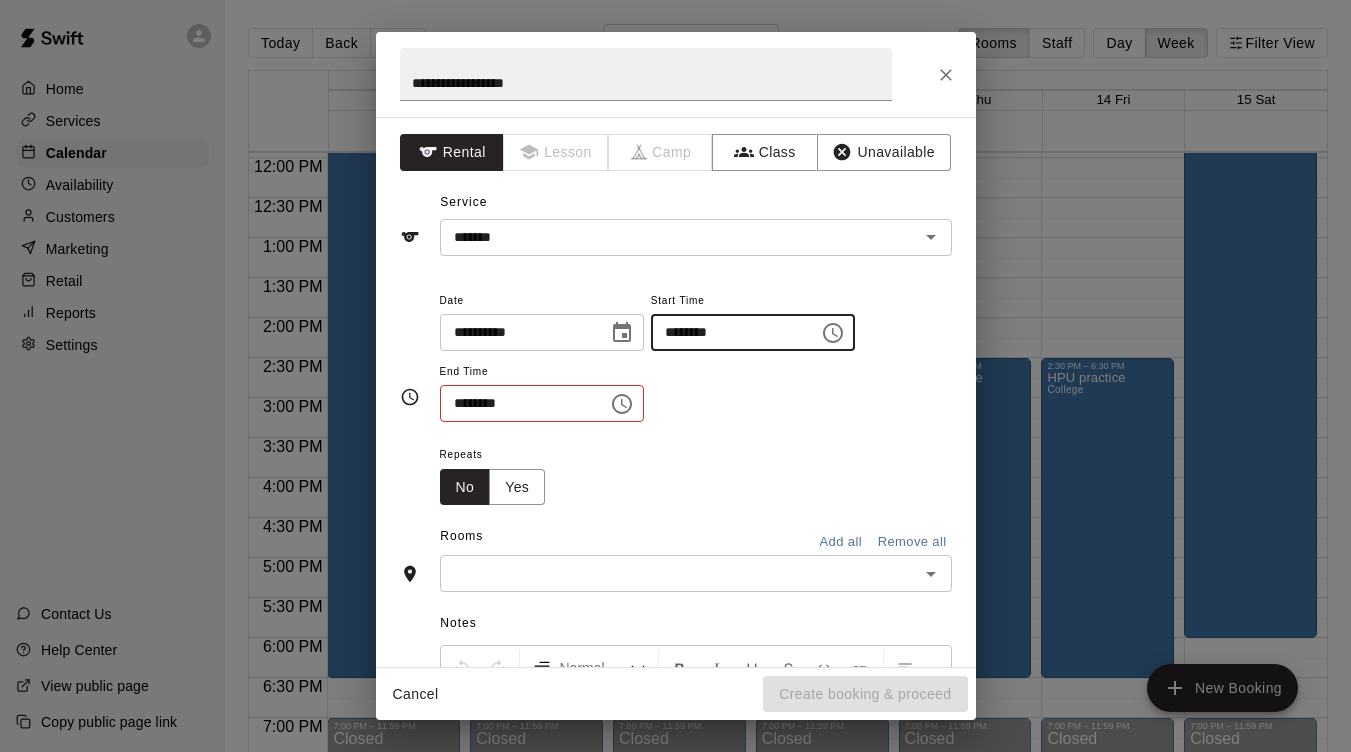 type on "********" 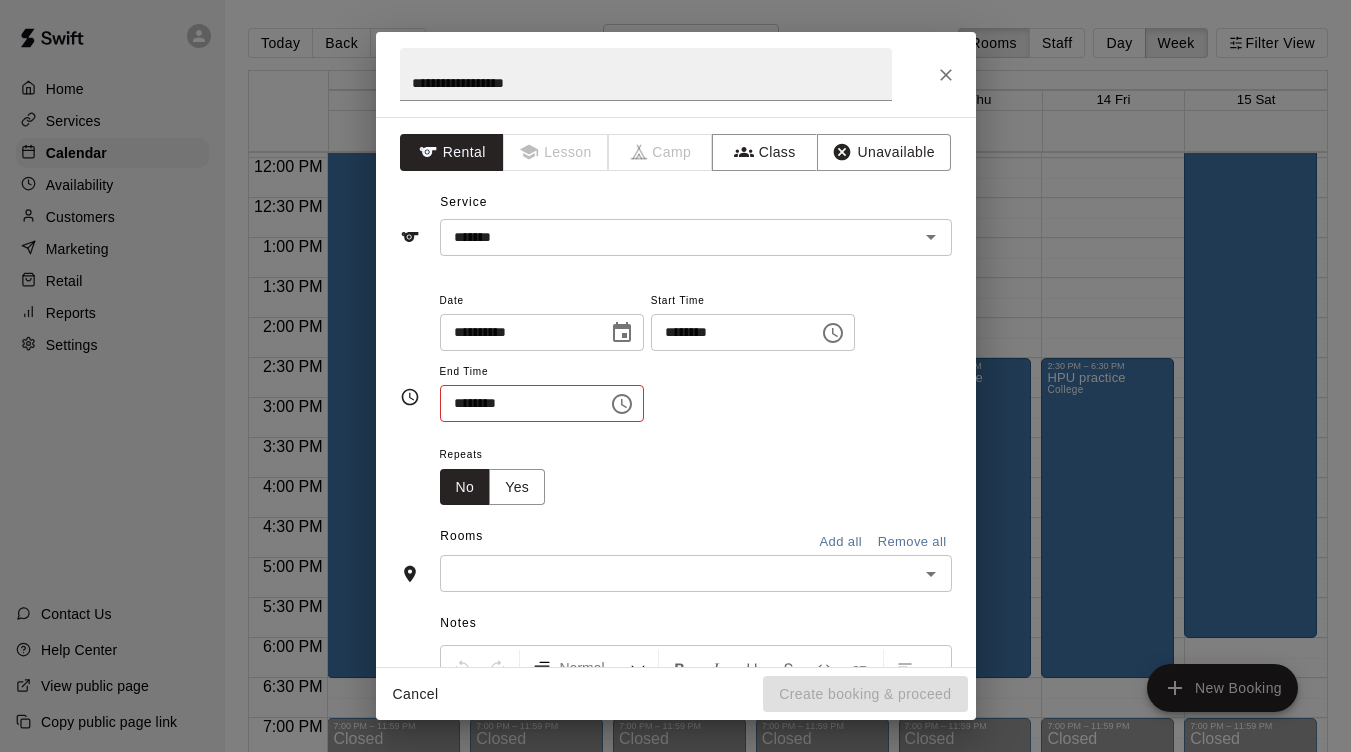 type 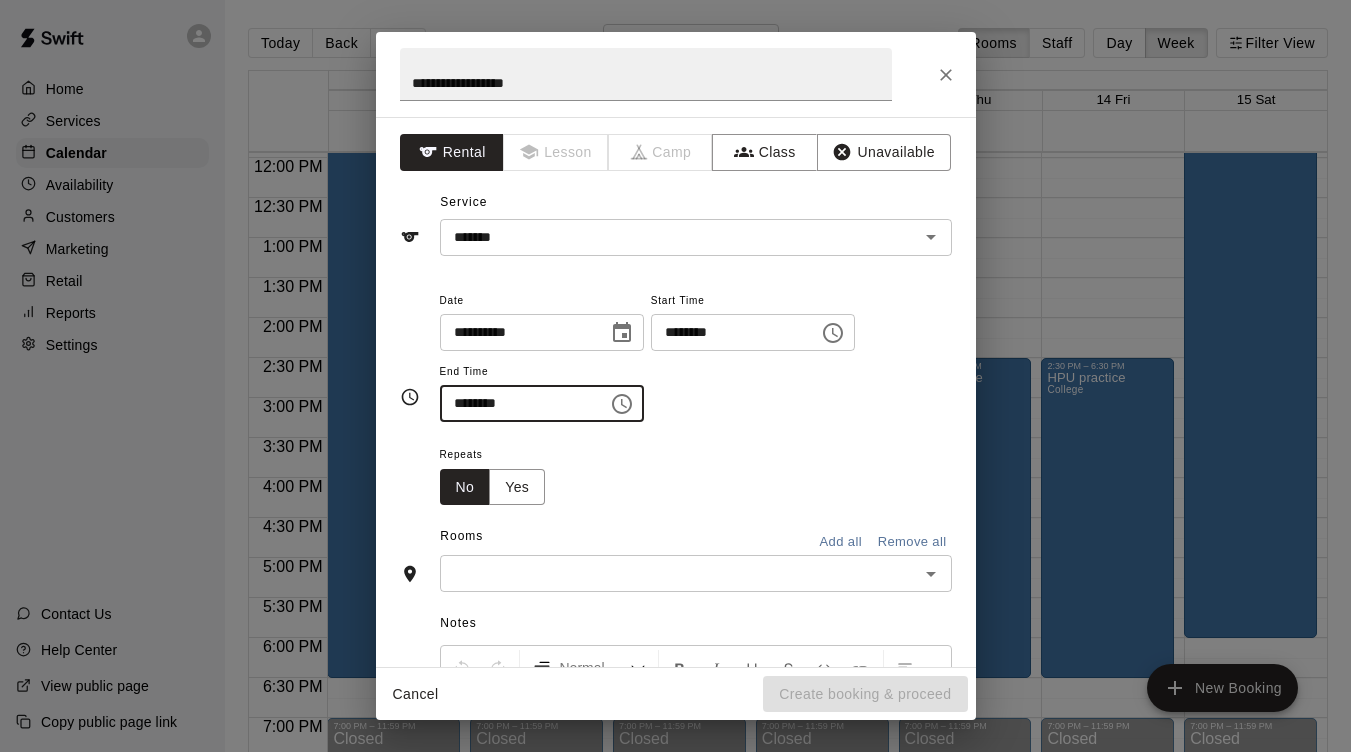 type on "********" 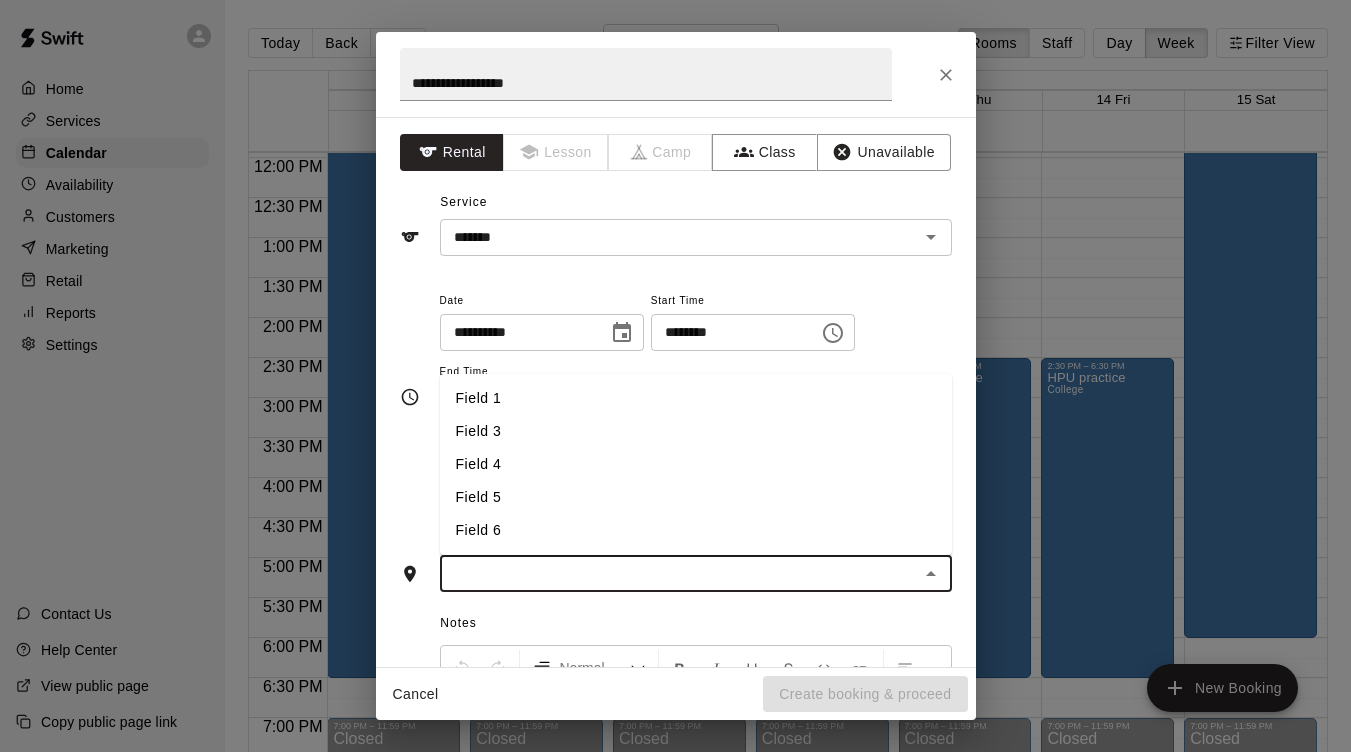 click on "Field 3" at bounding box center [696, 431] 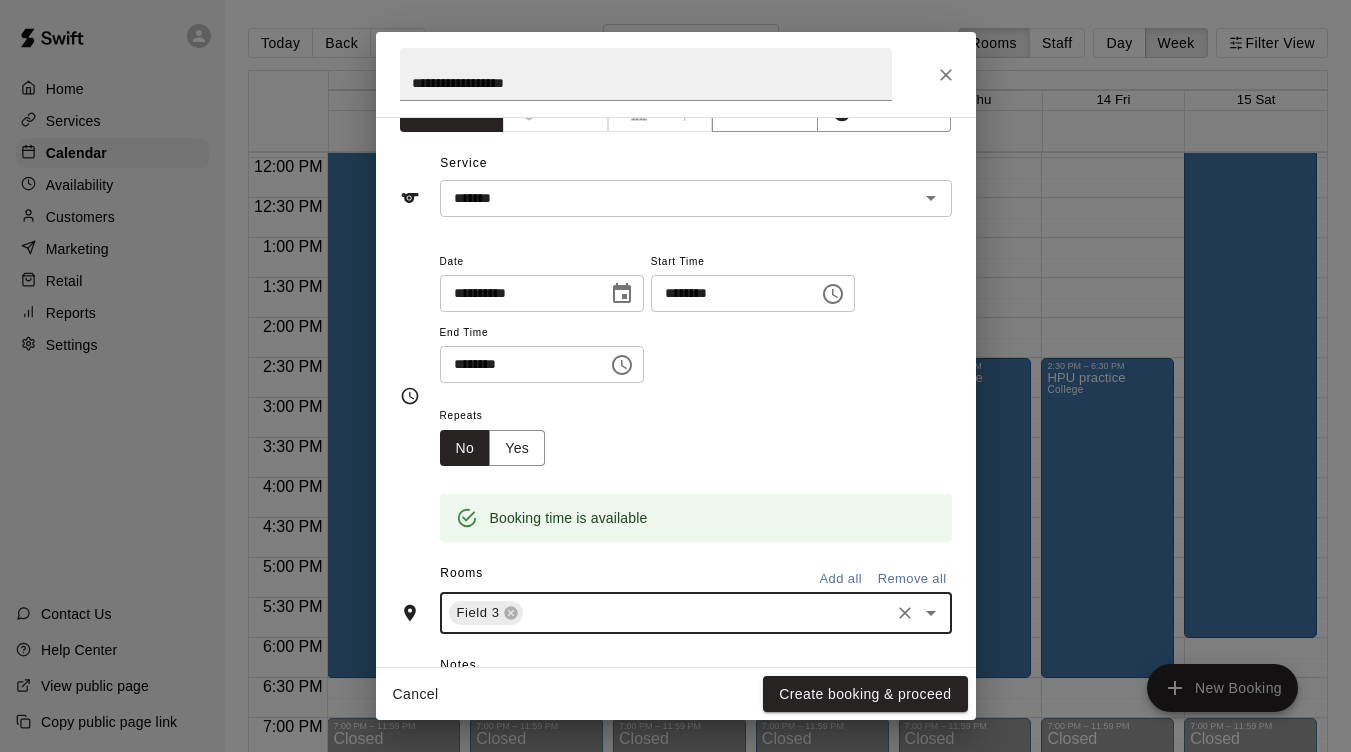 scroll, scrollTop: 41, scrollLeft: 0, axis: vertical 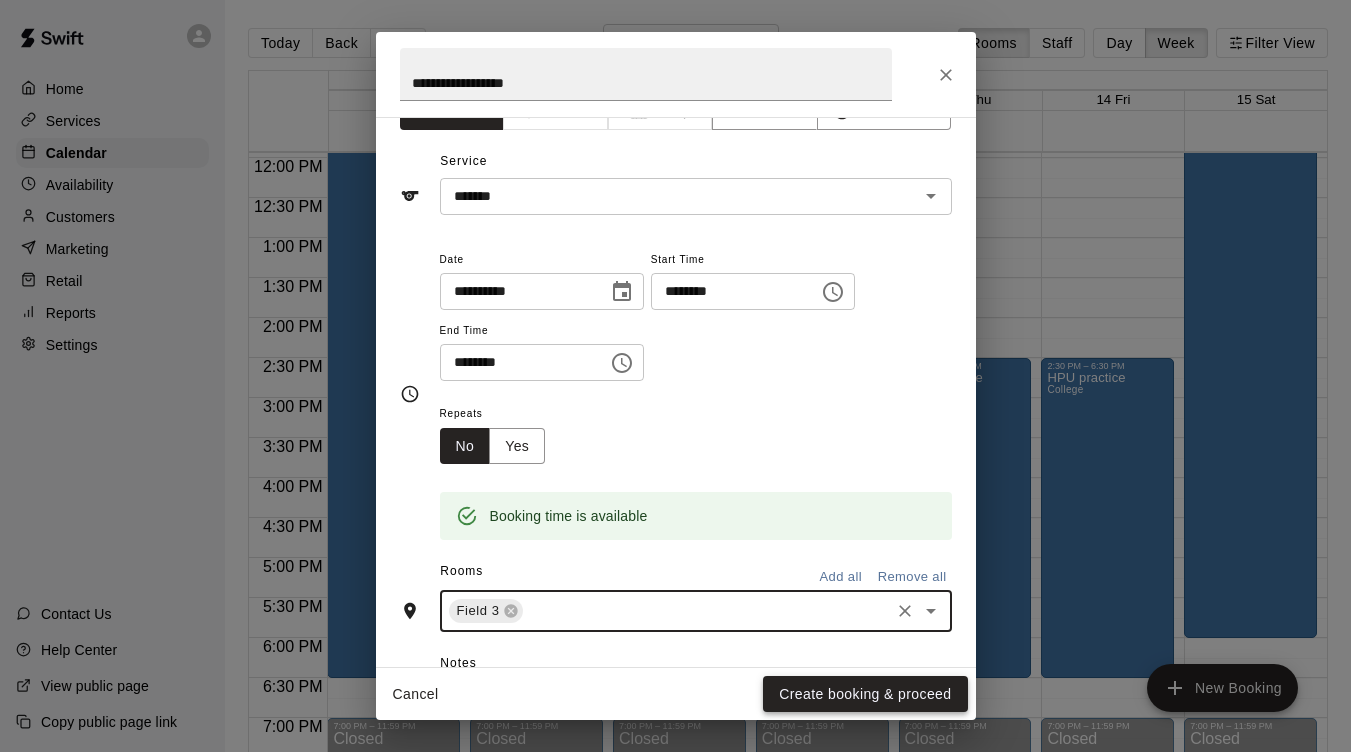 click on "Create booking & proceed" at bounding box center (865, 694) 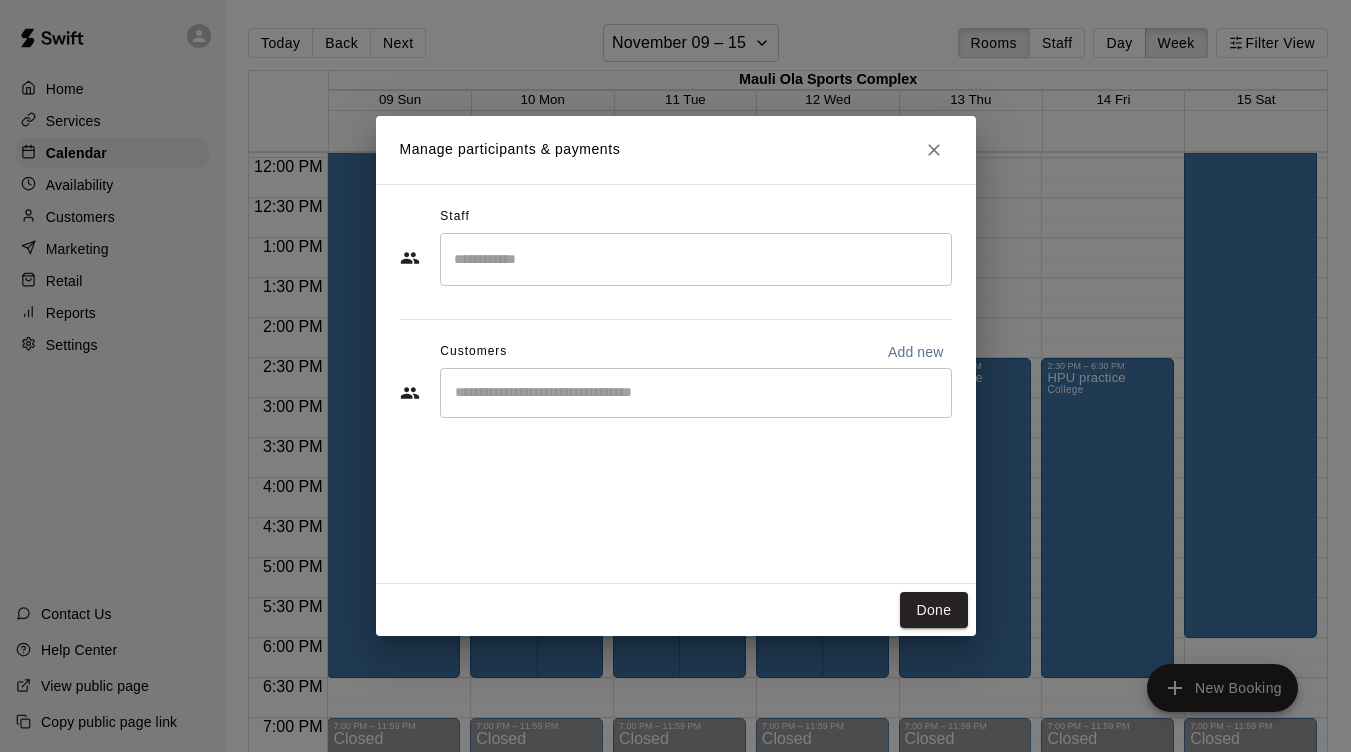 click on "Manage participants & payments Staff ​ Customers Add new ​ Done" at bounding box center [675, 376] 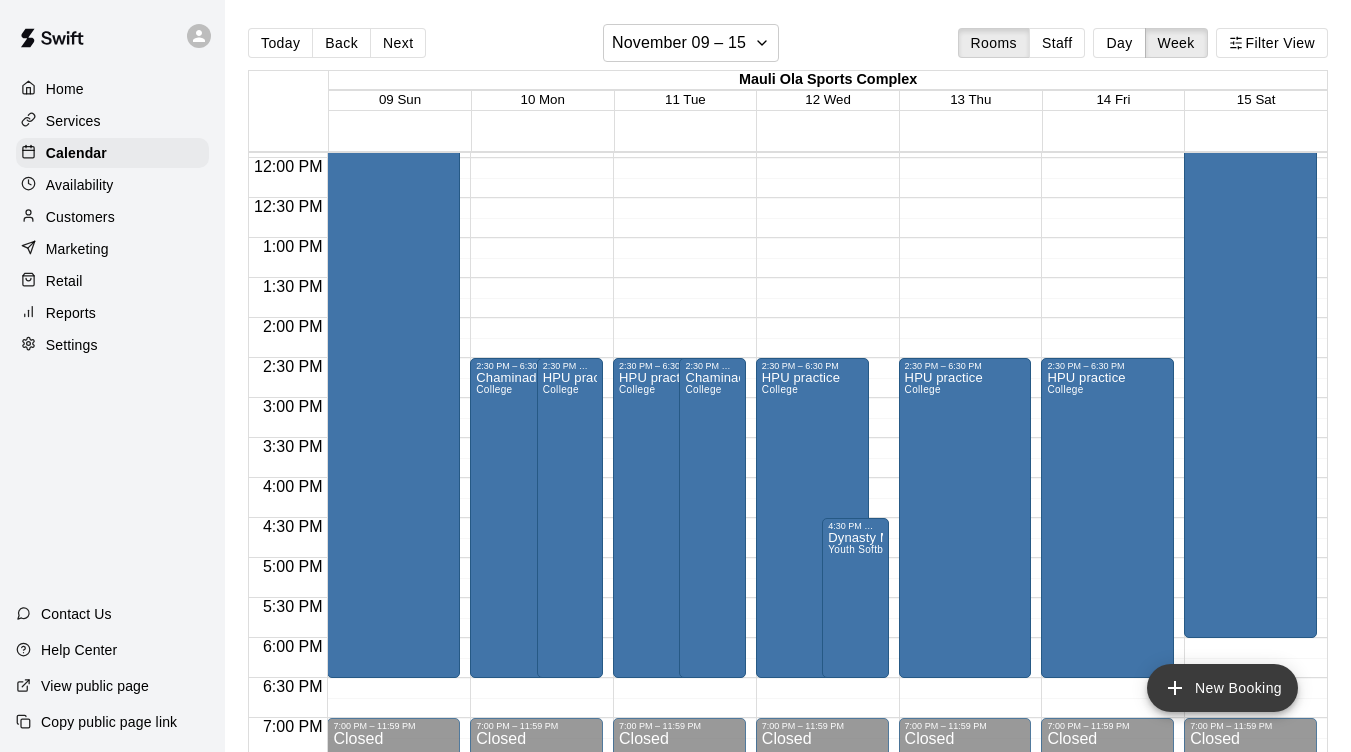 click on "New Booking" at bounding box center (1222, 688) 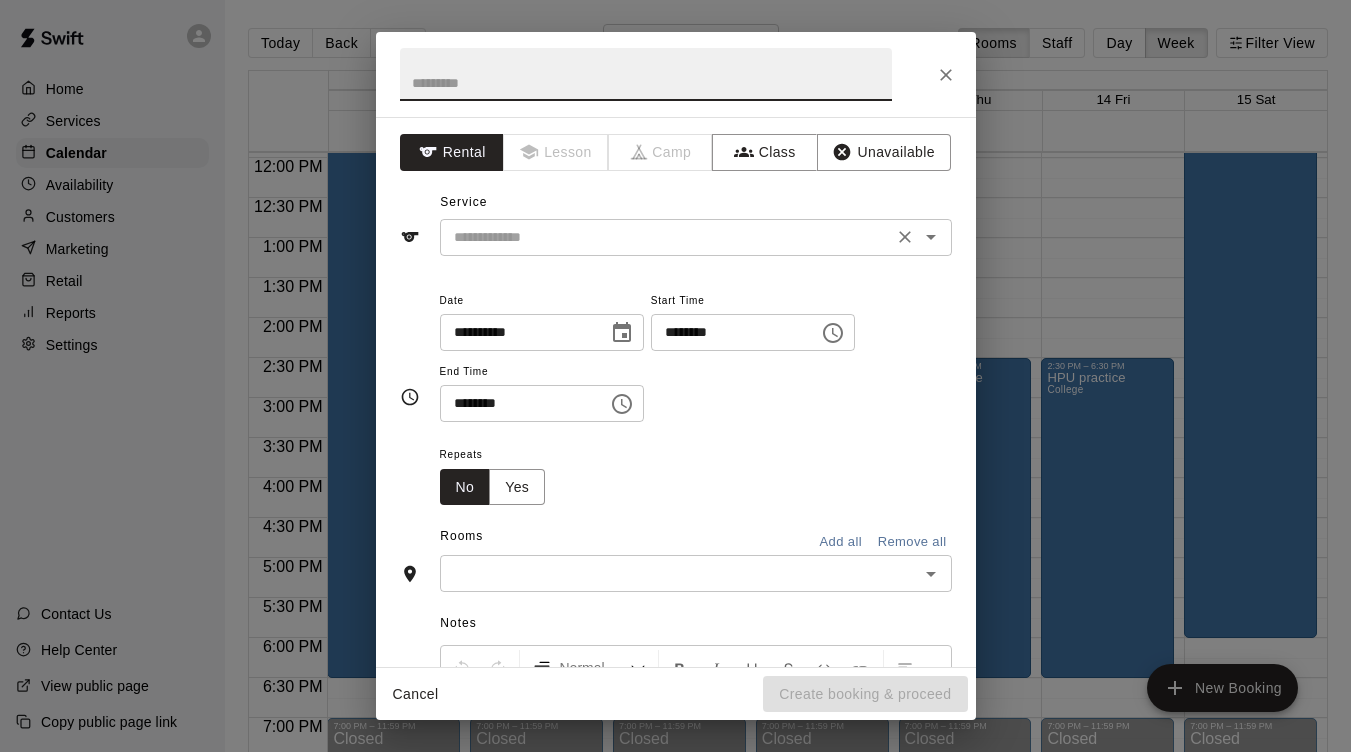 click at bounding box center (666, 237) 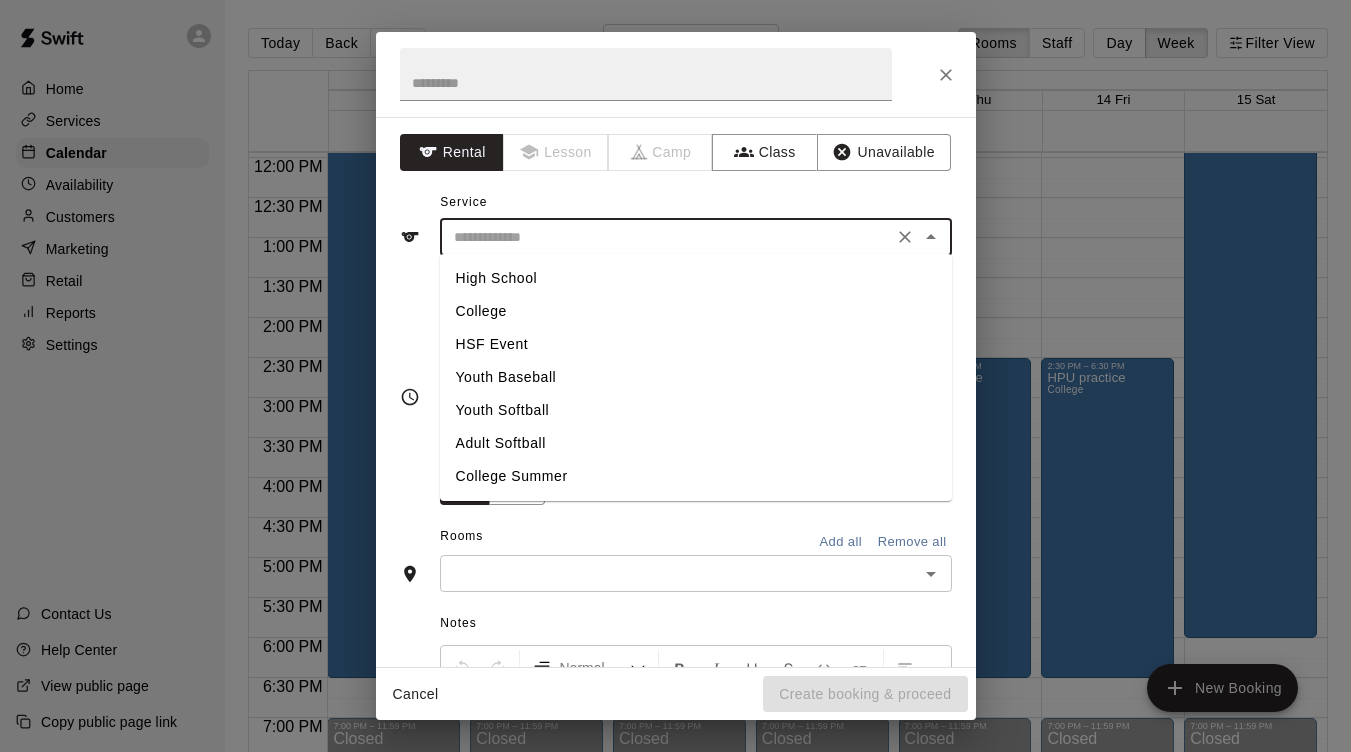 click on "College" at bounding box center (696, 311) 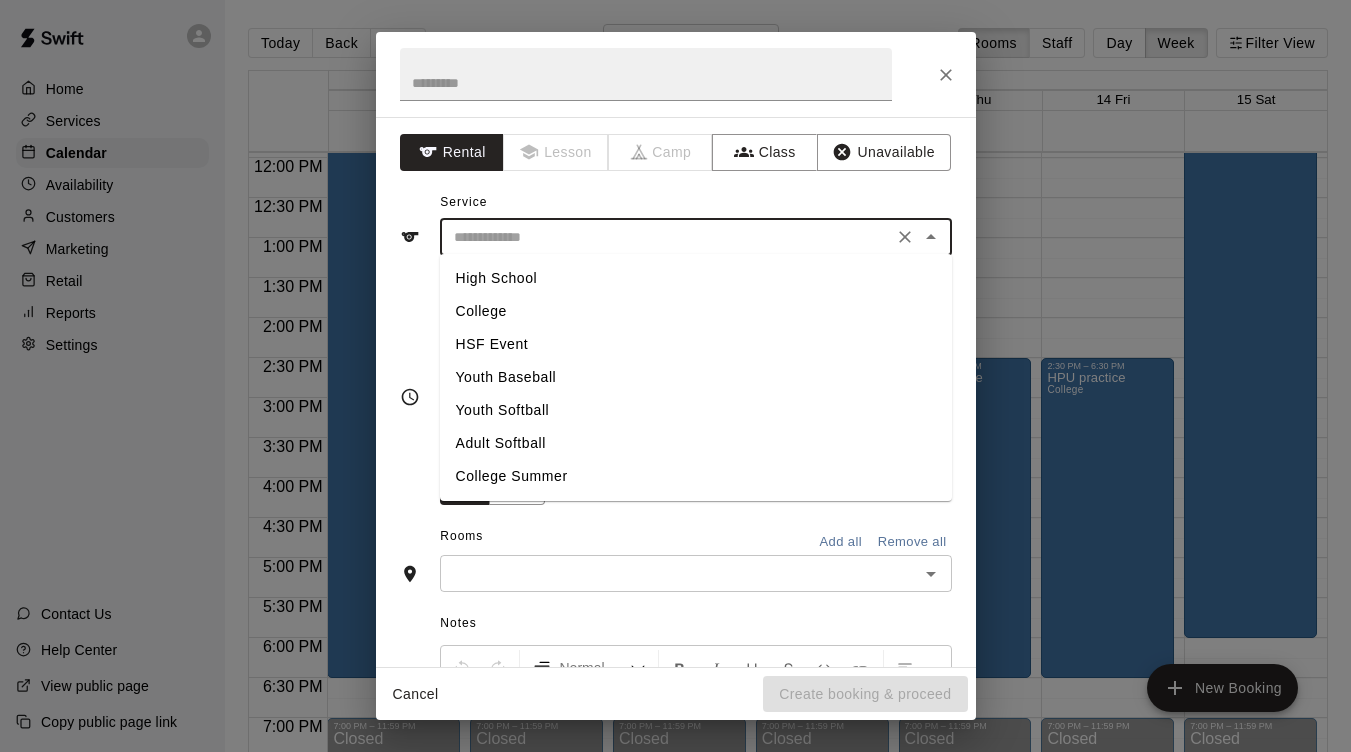 type on "*******" 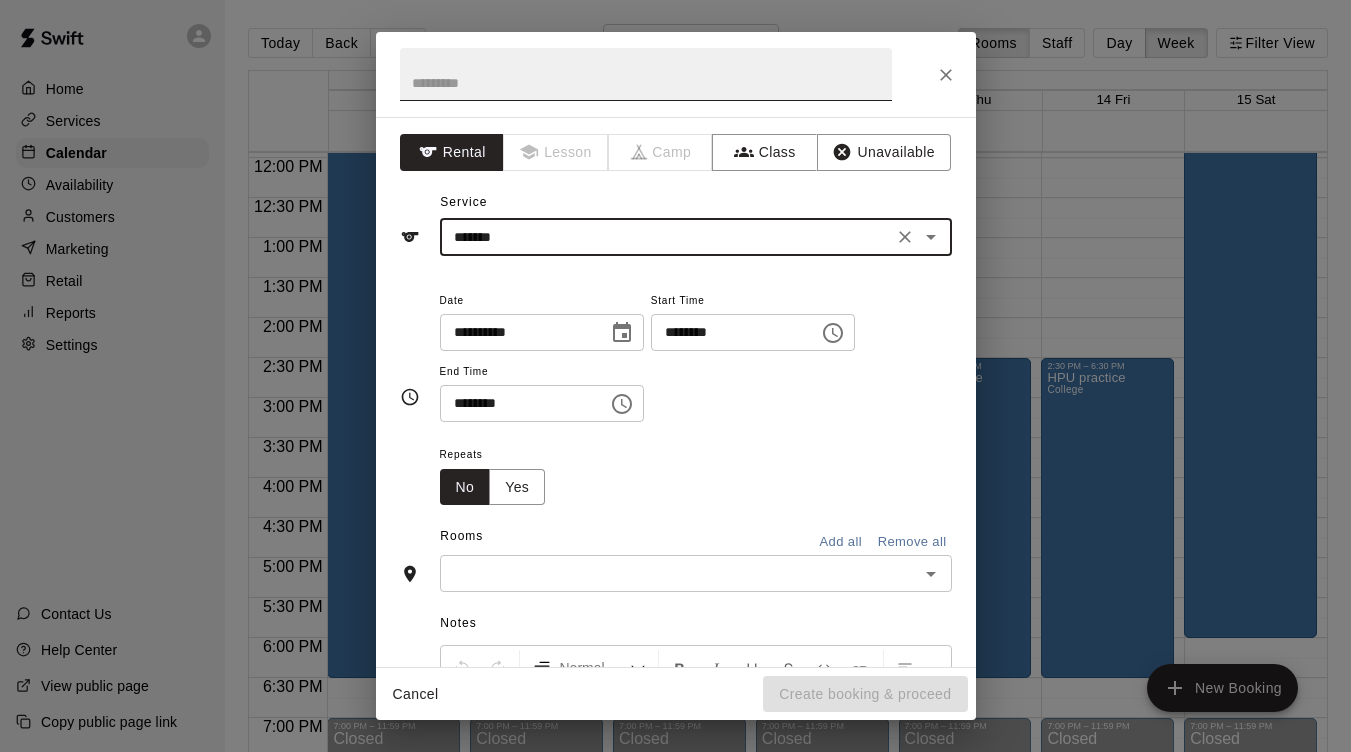 click at bounding box center [646, 74] 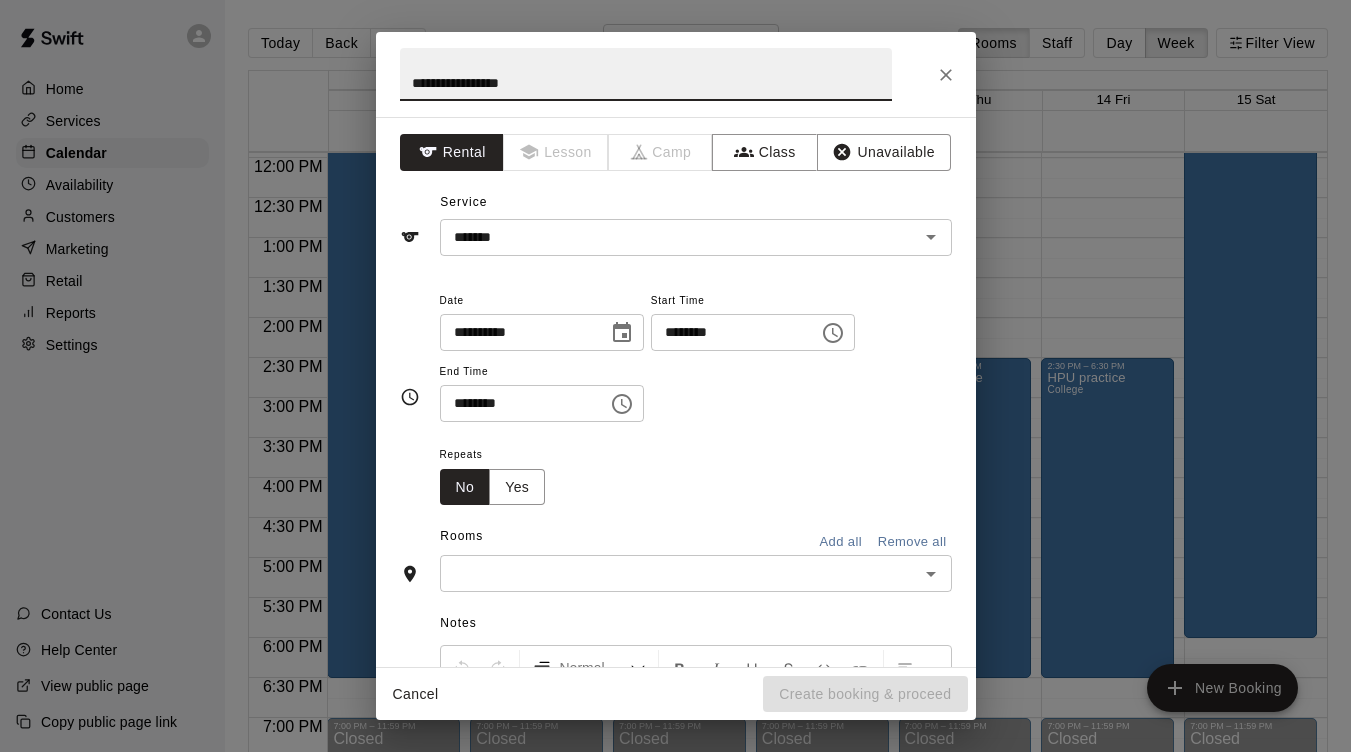 type on "**********" 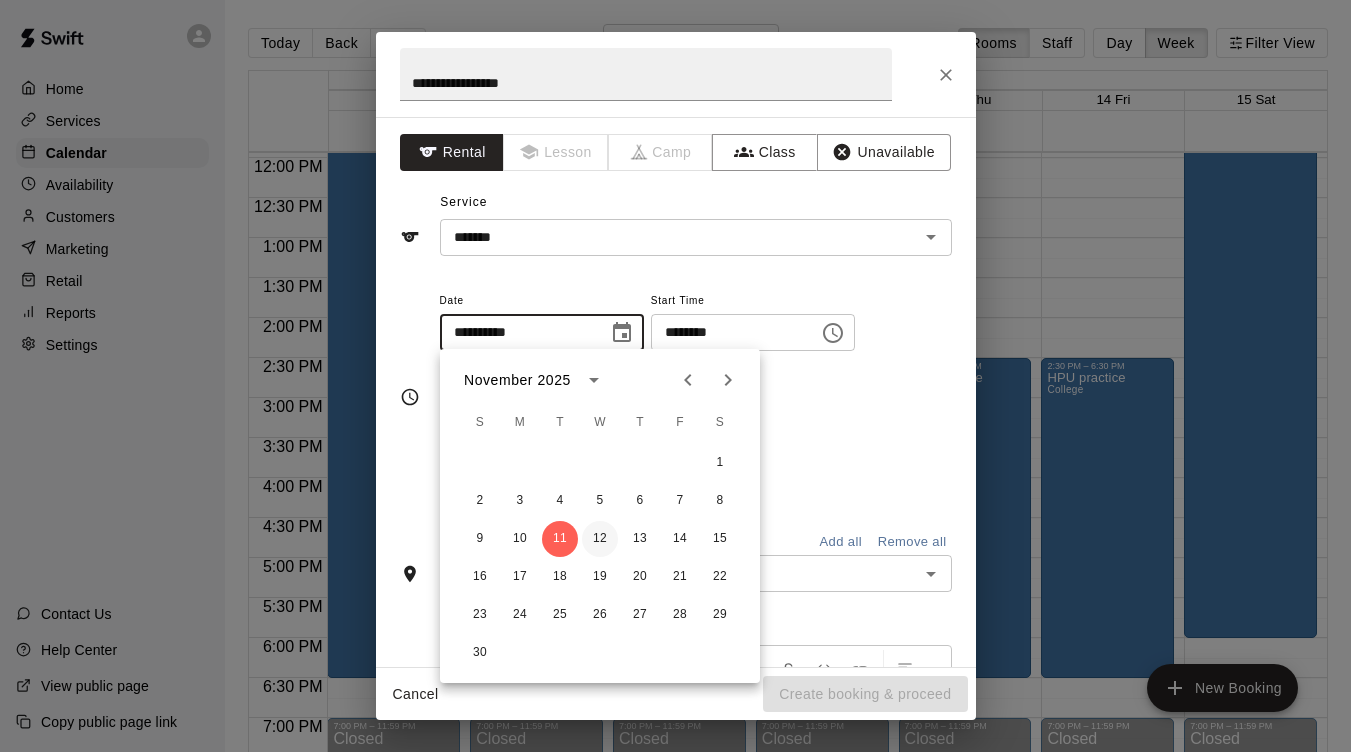 click on "12" at bounding box center [600, 539] 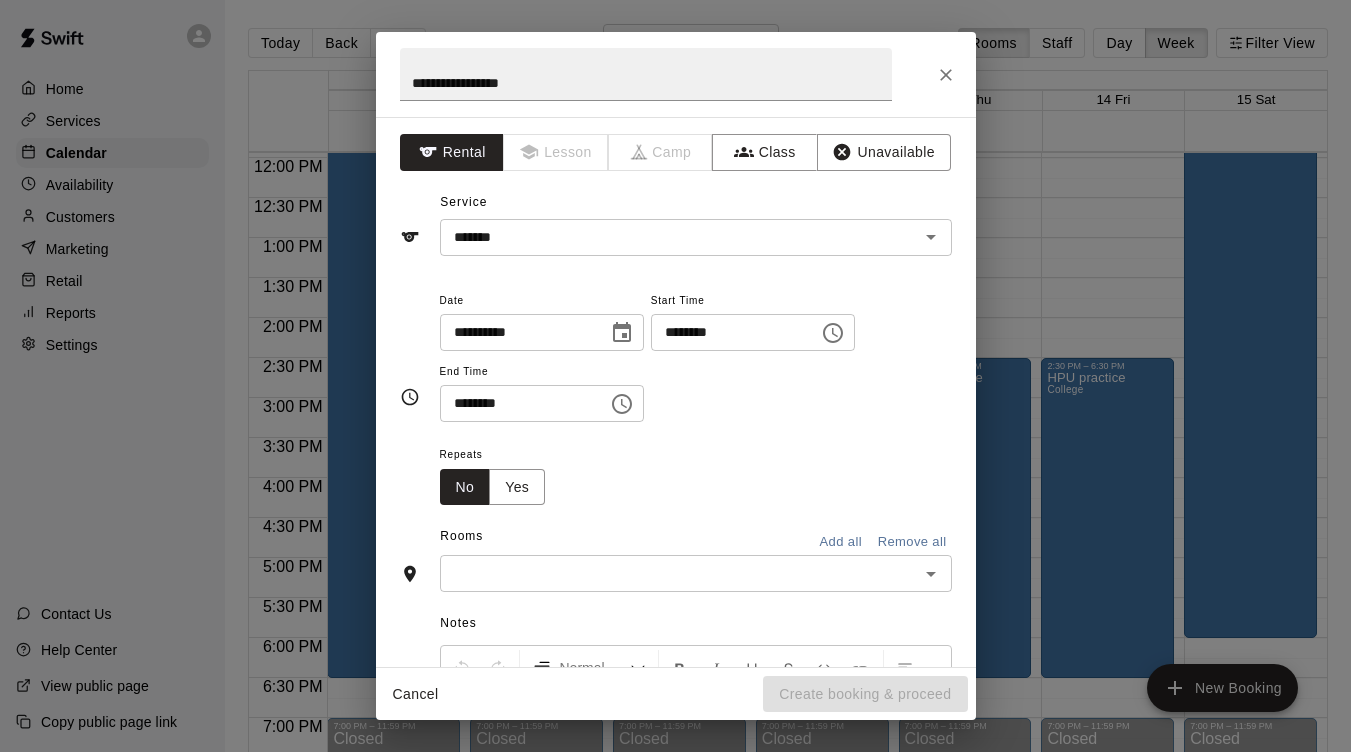 click on "********" at bounding box center [728, 332] 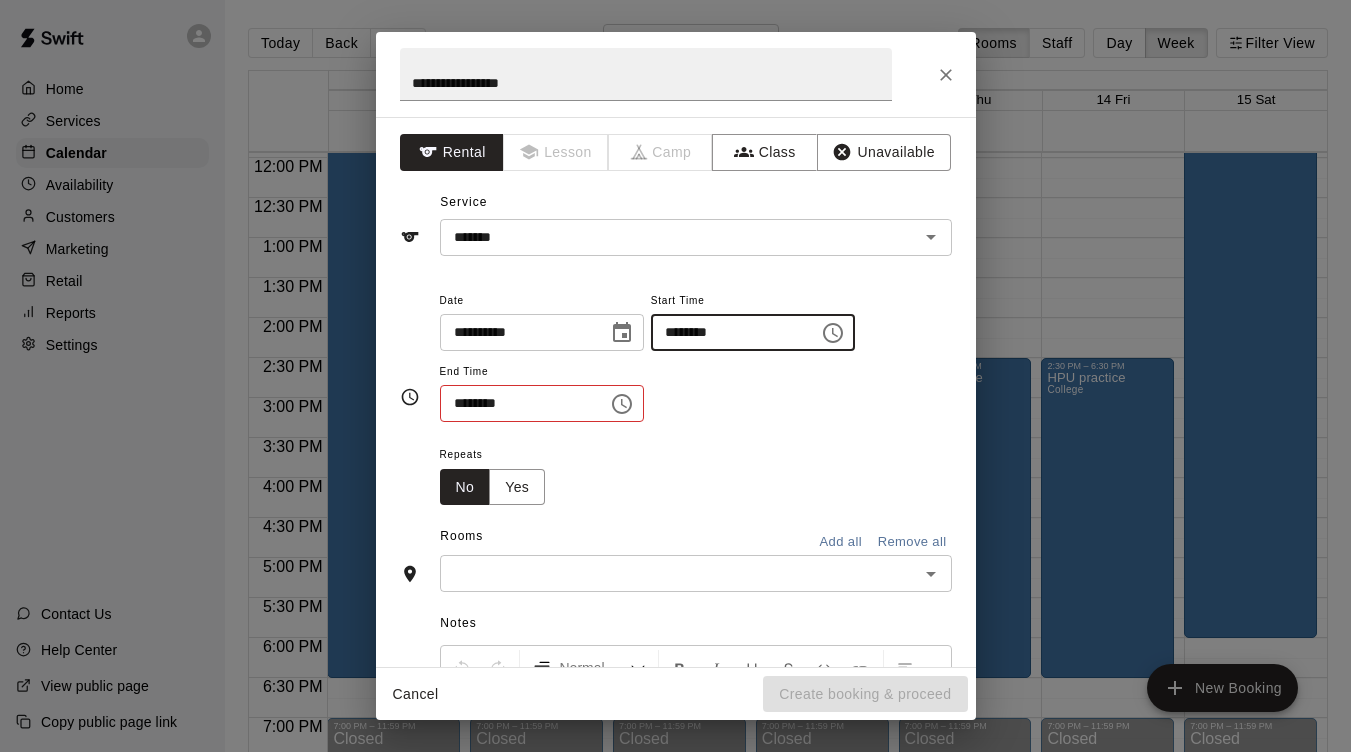 type on "********" 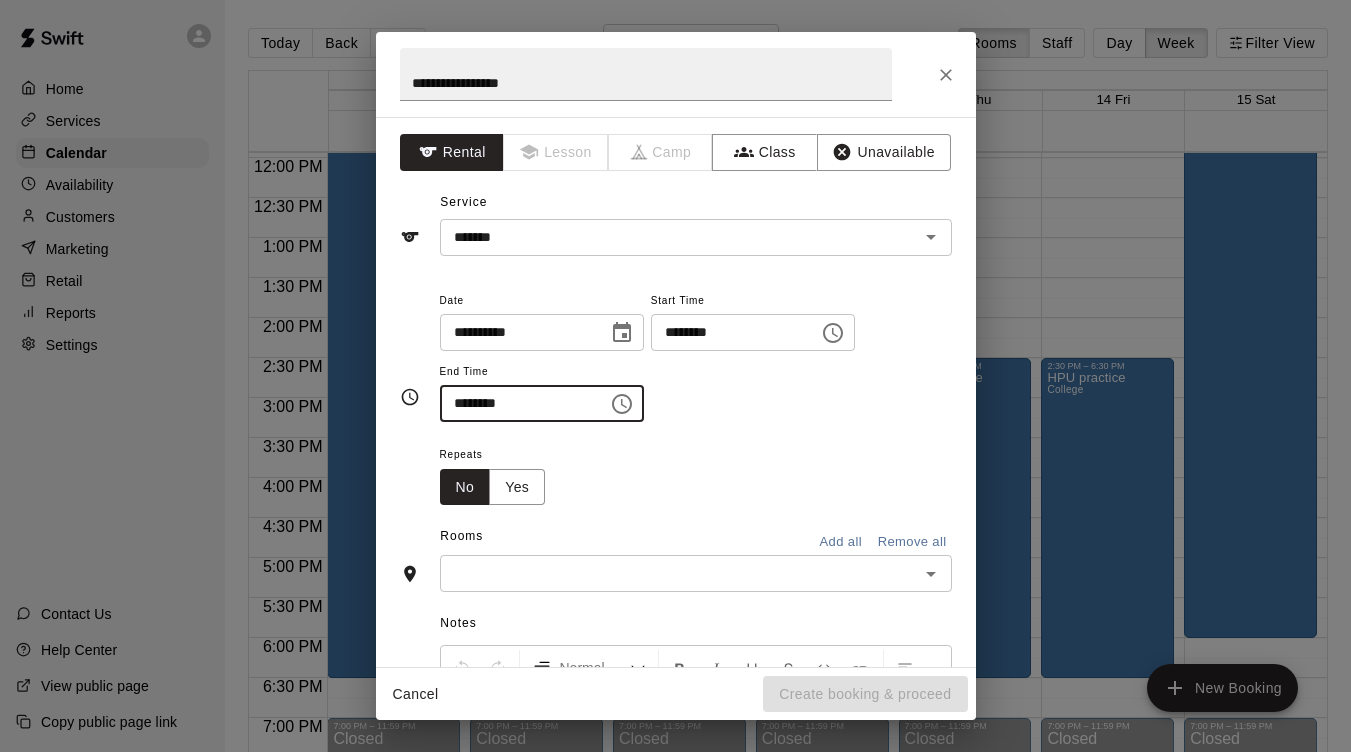type on "********" 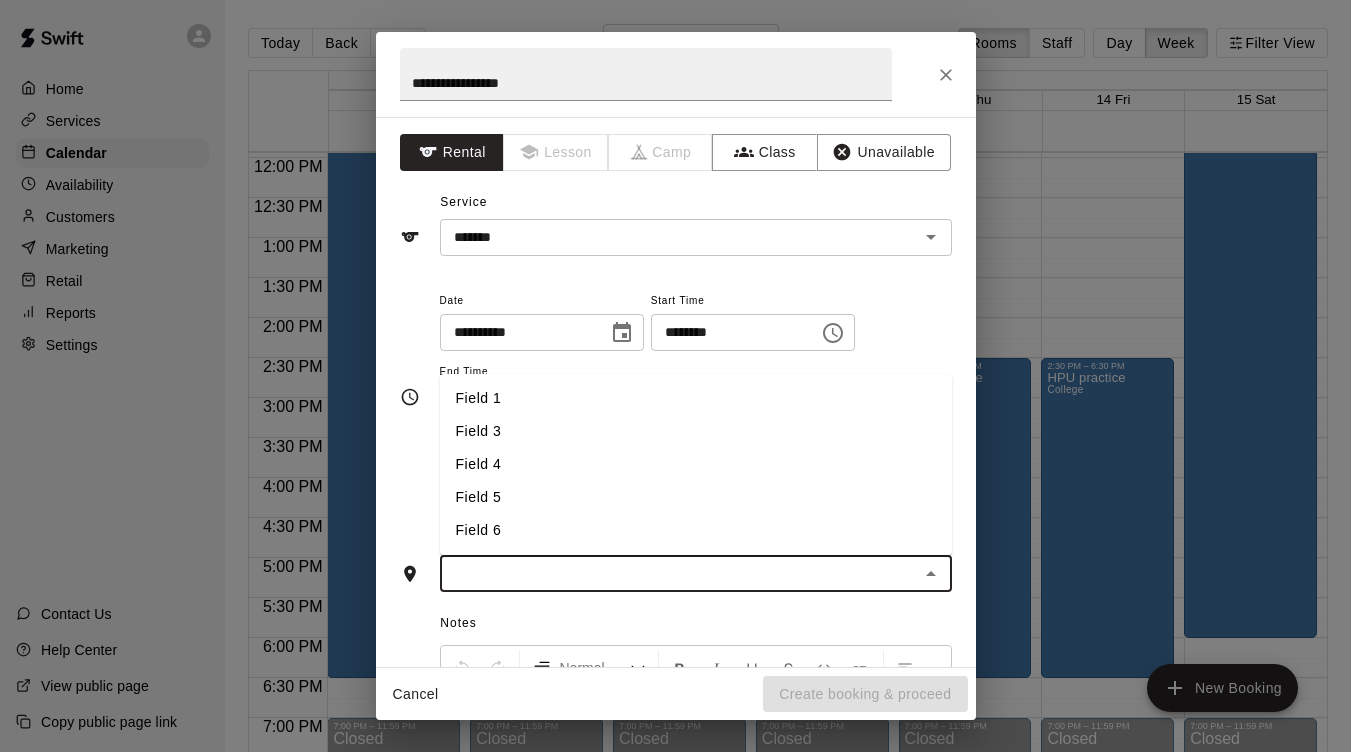 click at bounding box center (679, 573) 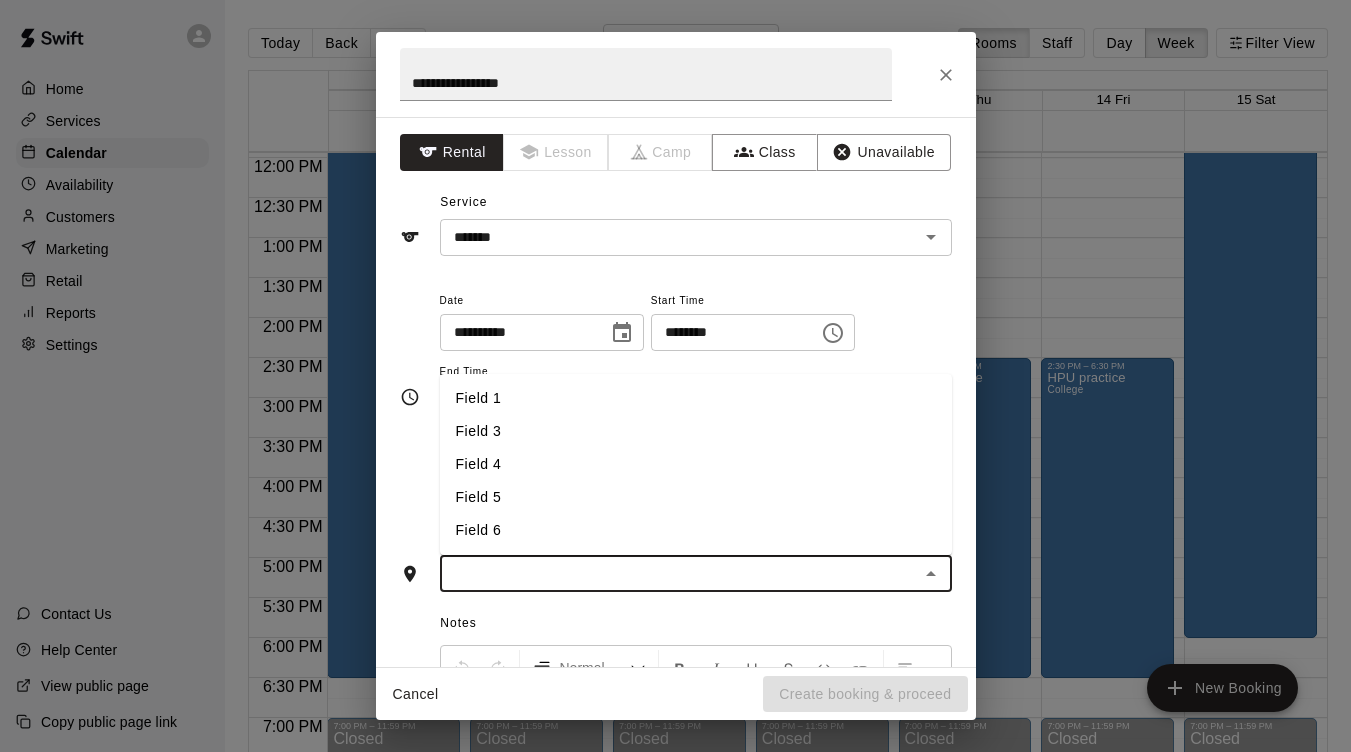 click on "Field 3" at bounding box center [696, 431] 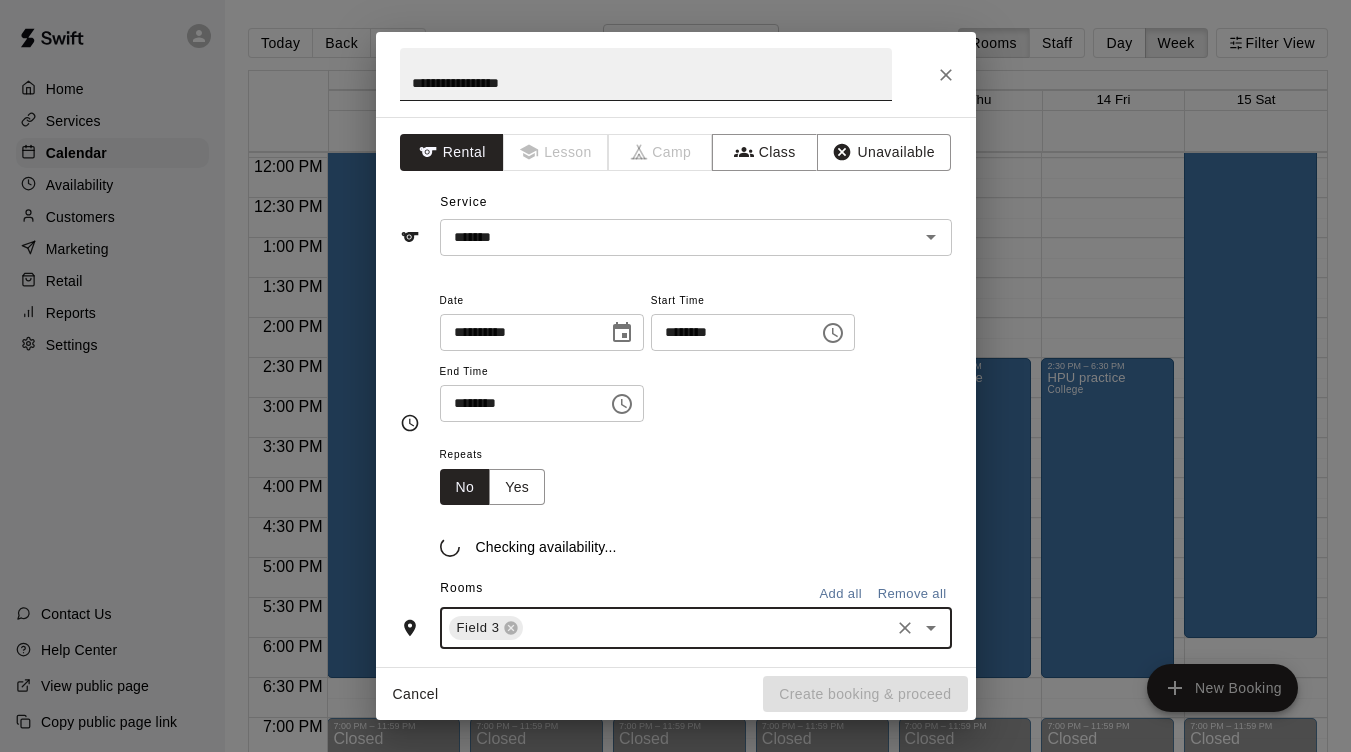 click on "**********" at bounding box center (646, 74) 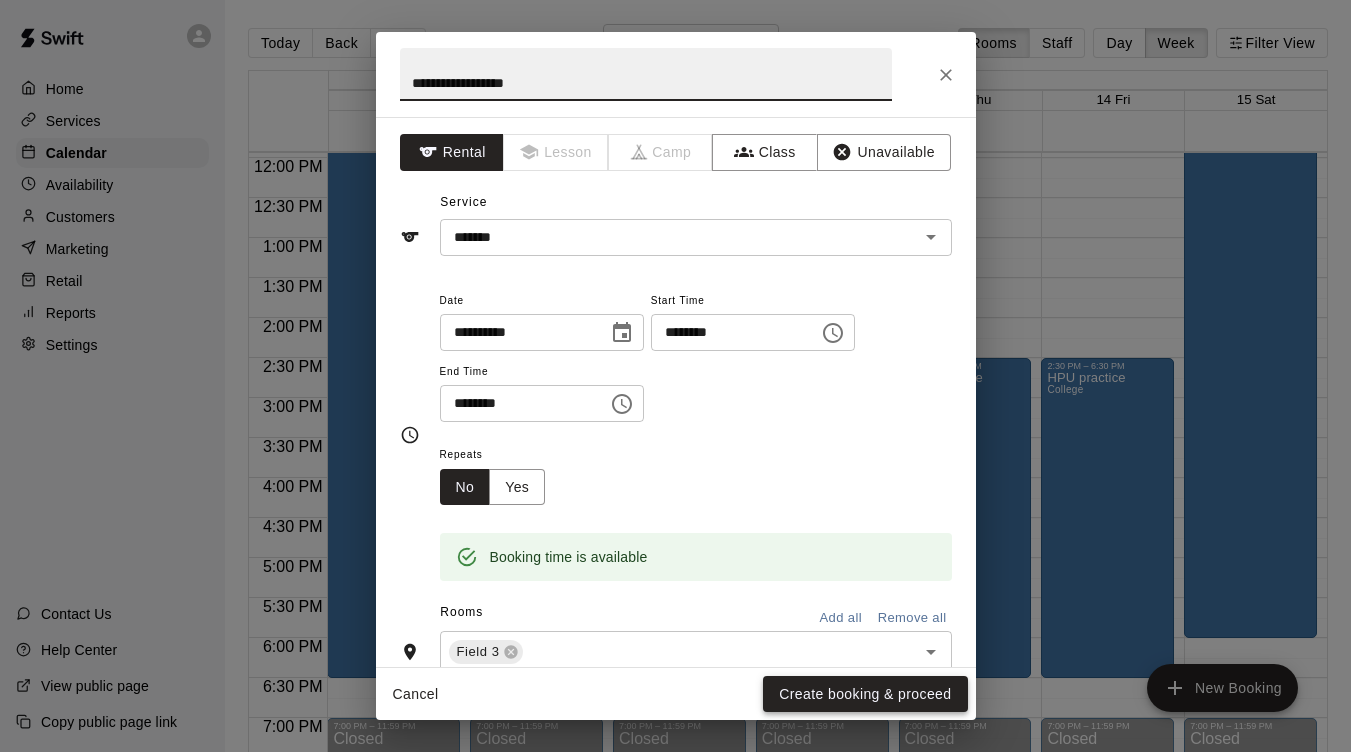 type on "**********" 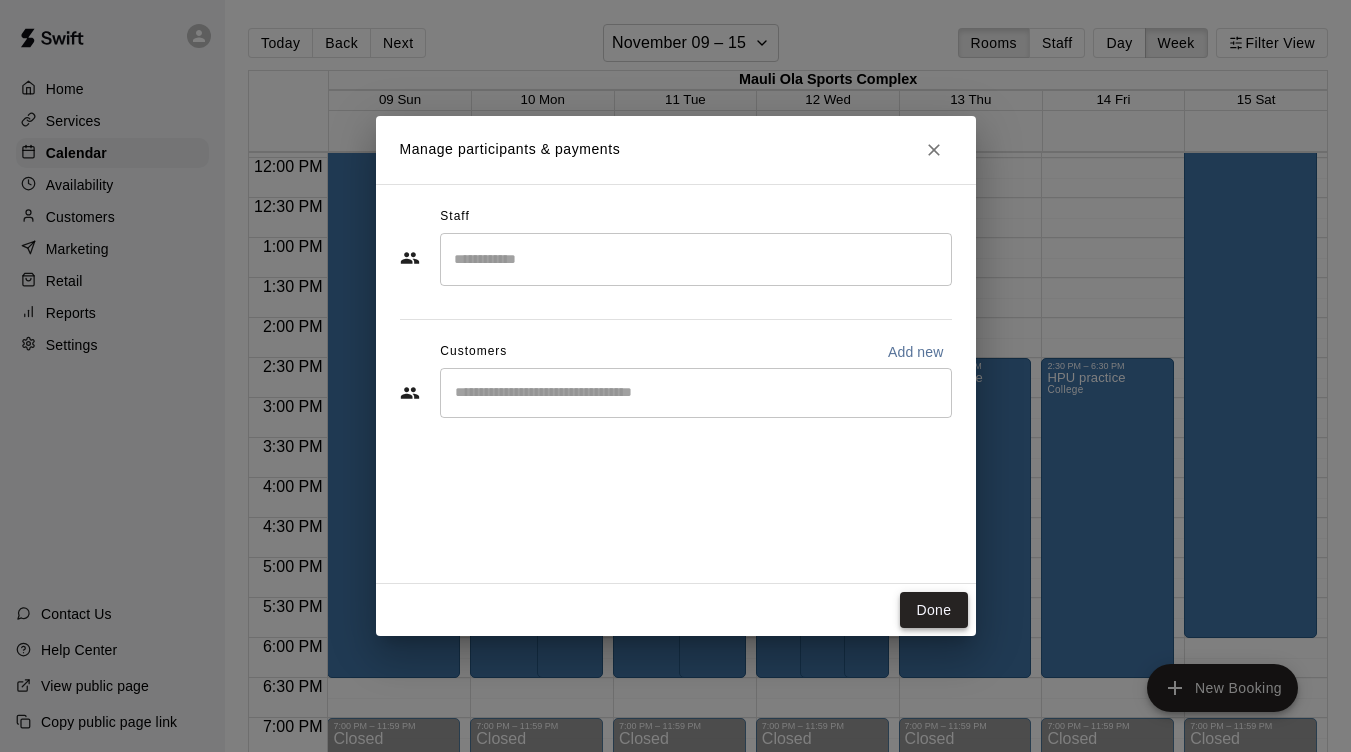 click on "Done" at bounding box center (933, 610) 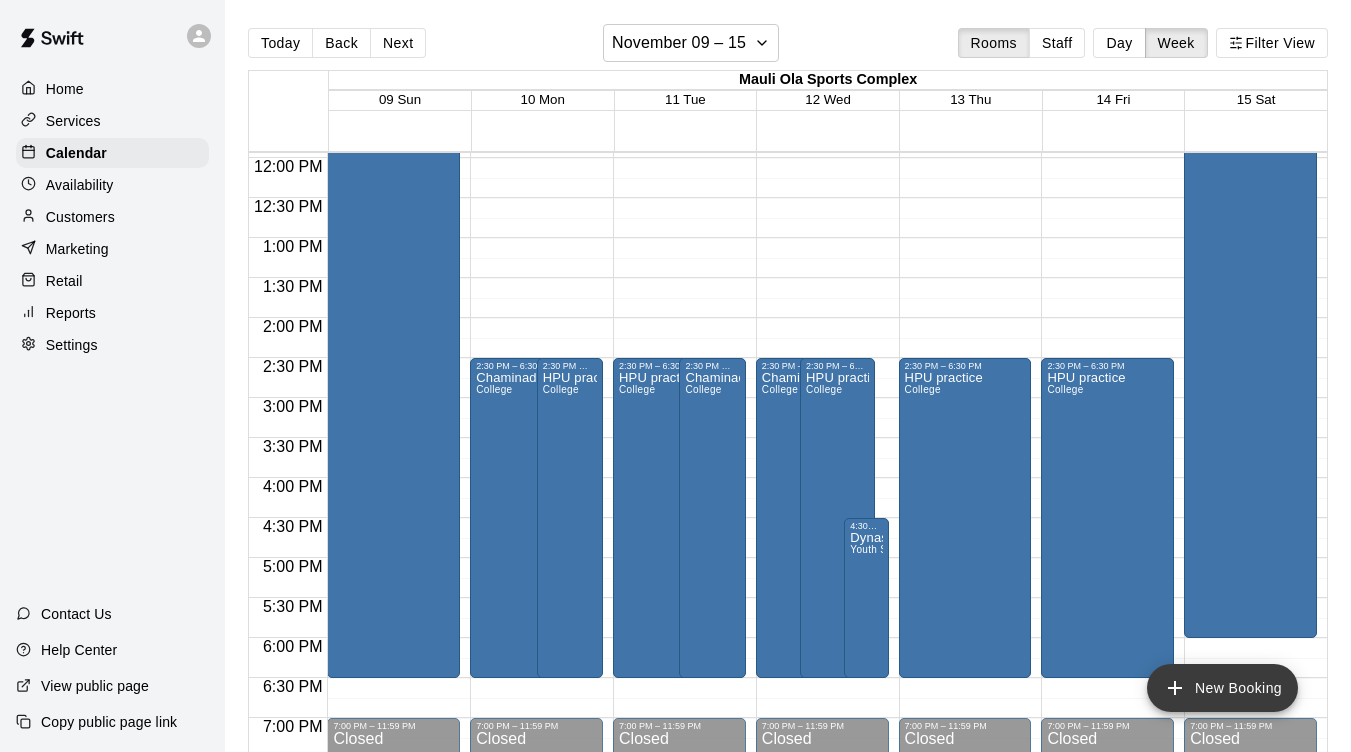 click on "New Booking" at bounding box center (1222, 688) 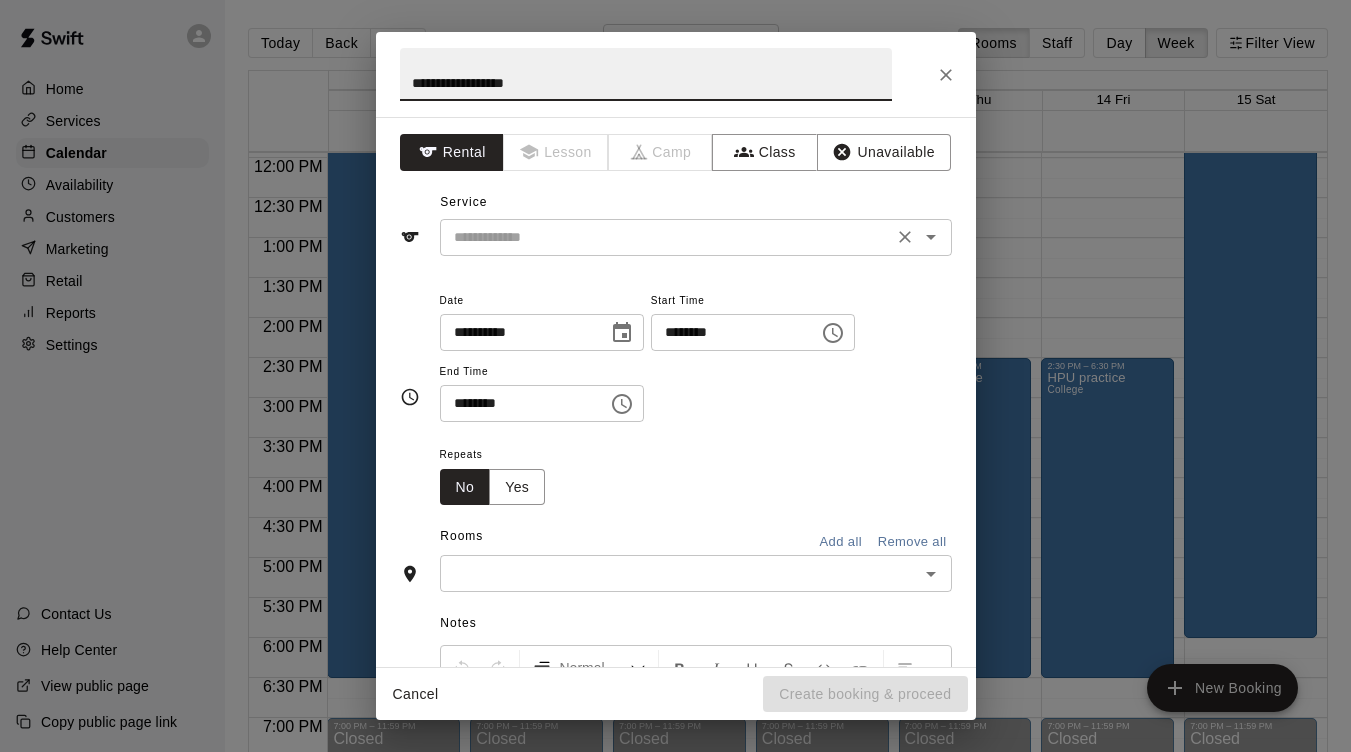 type on "**********" 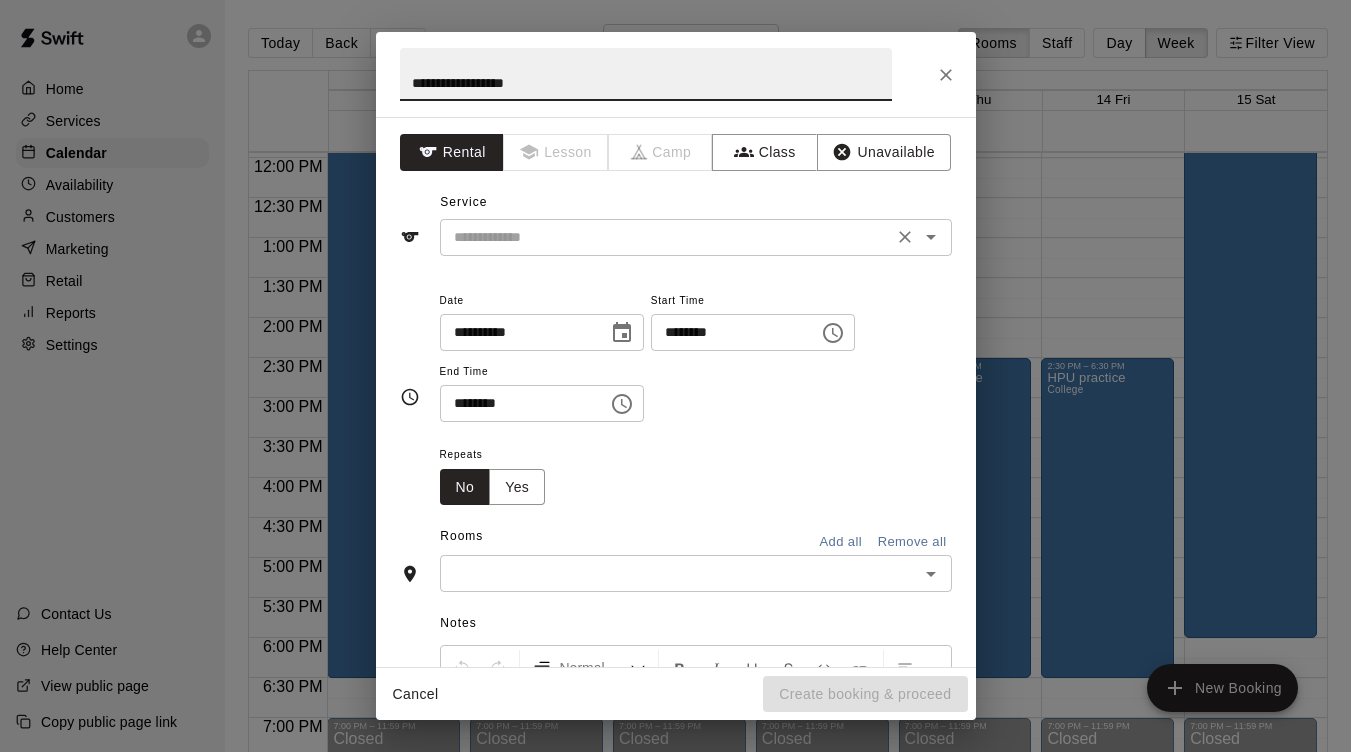 click at bounding box center (666, 237) 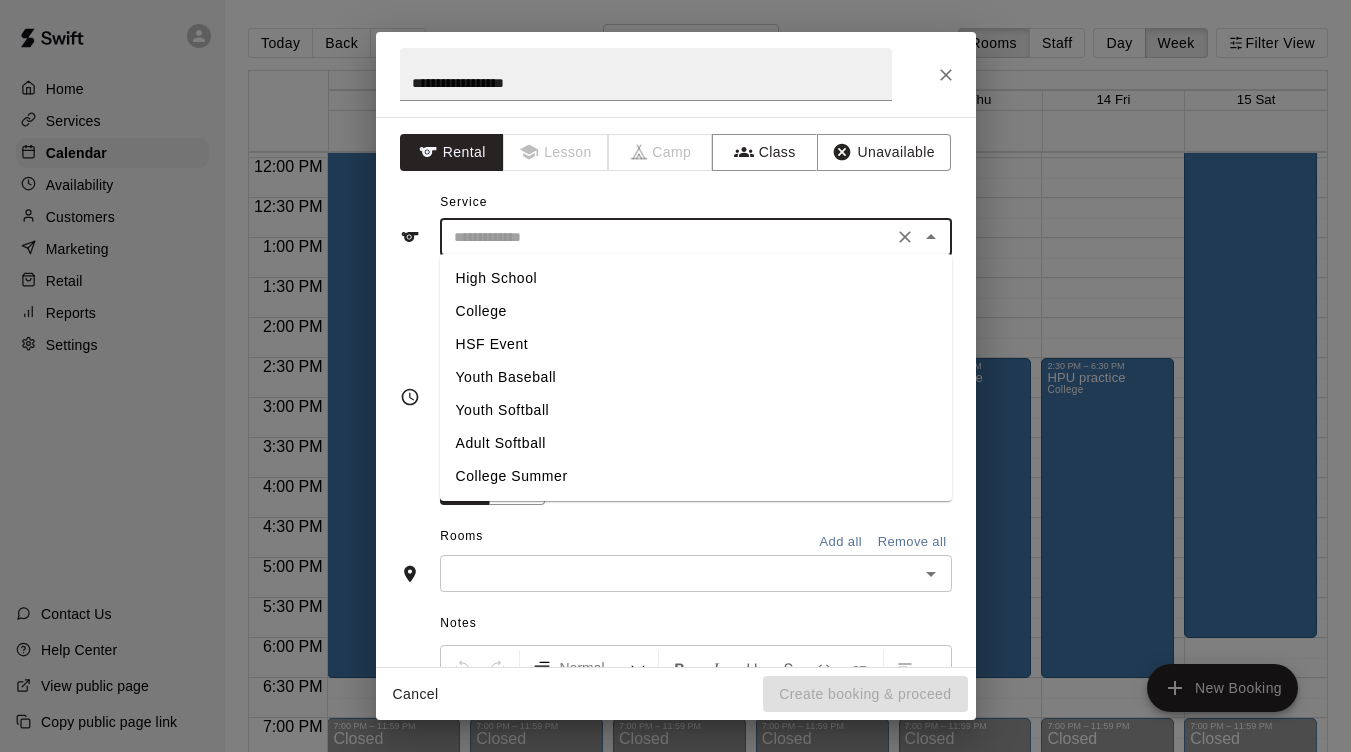 click on "College" at bounding box center [696, 311] 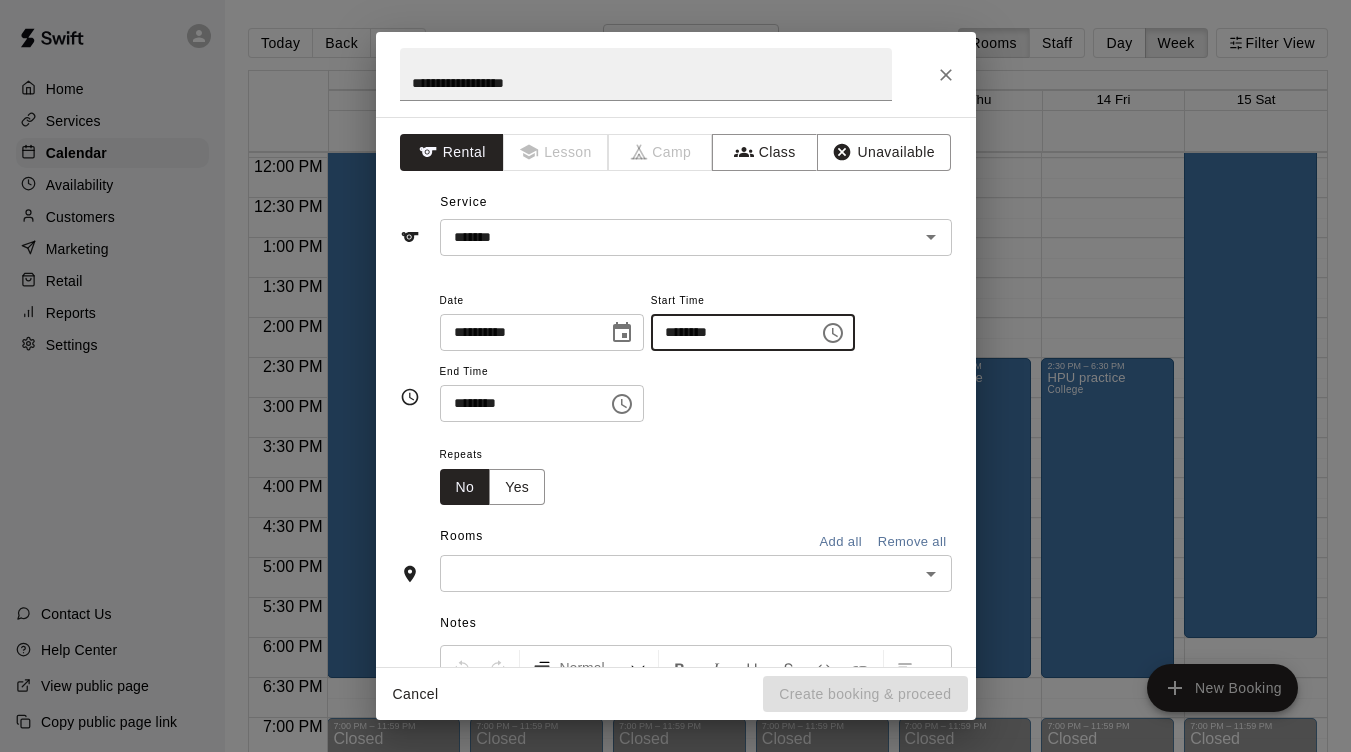 click on "********" at bounding box center (728, 332) 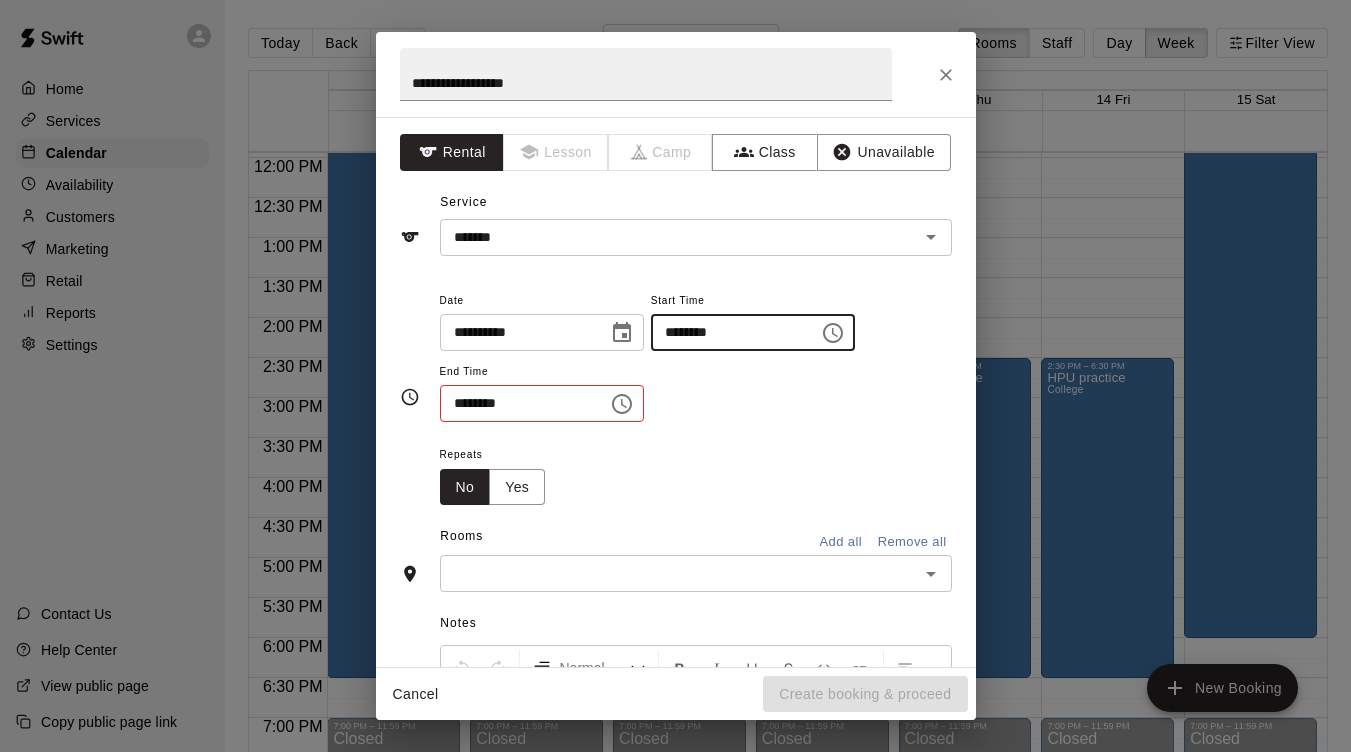 type on "********" 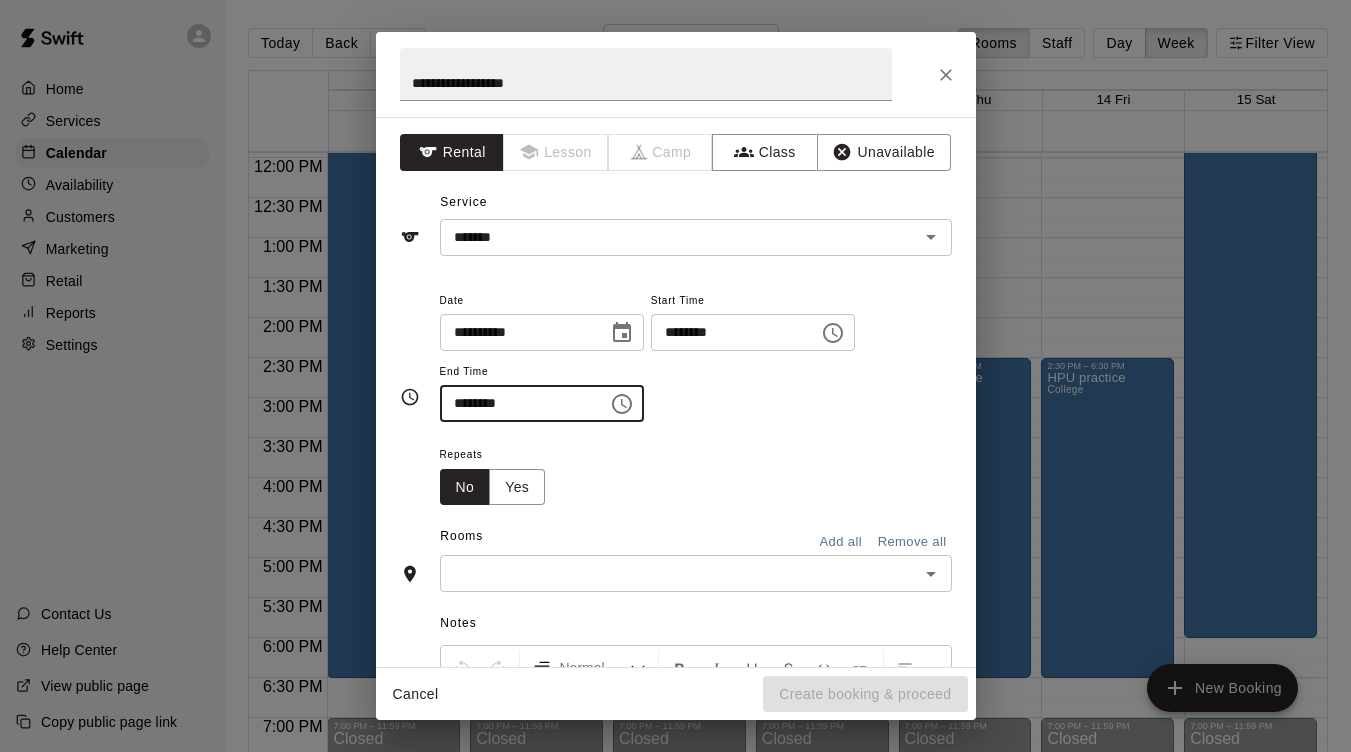 type on "********" 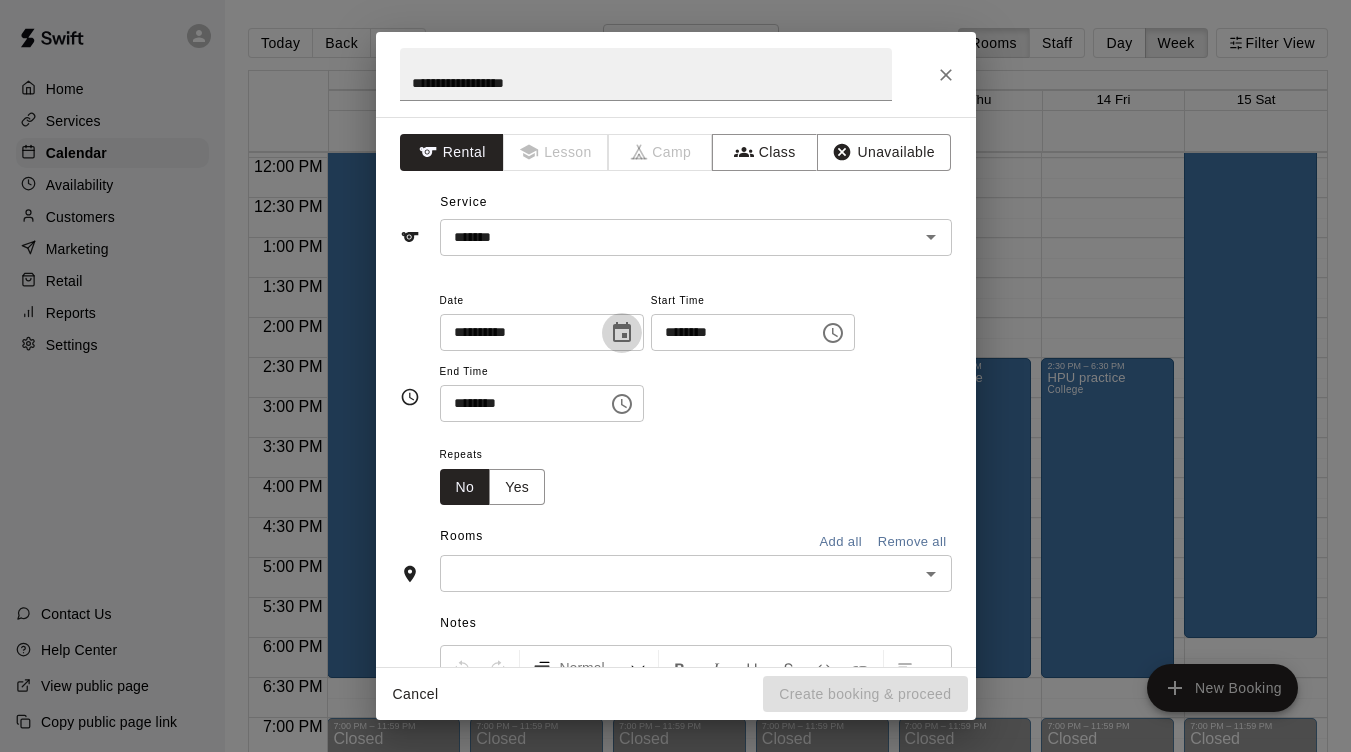 click 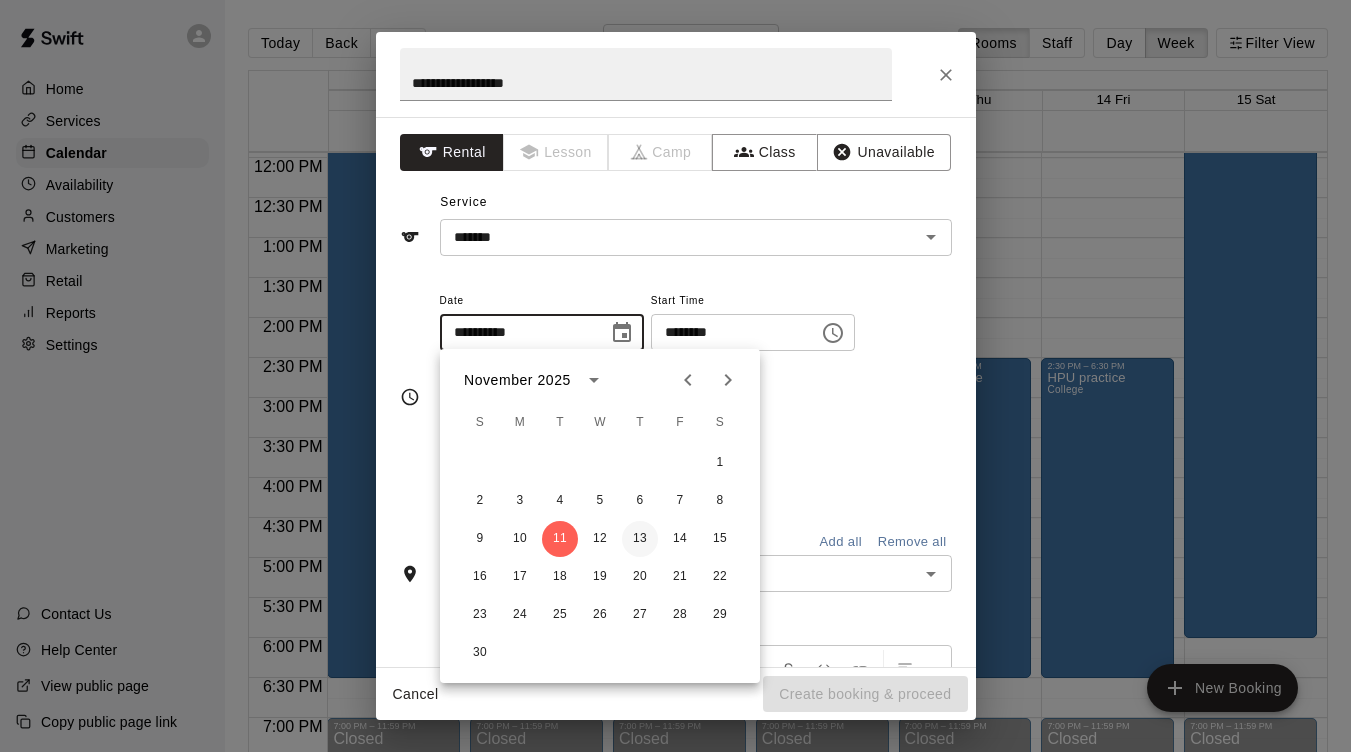 click on "13" at bounding box center (640, 539) 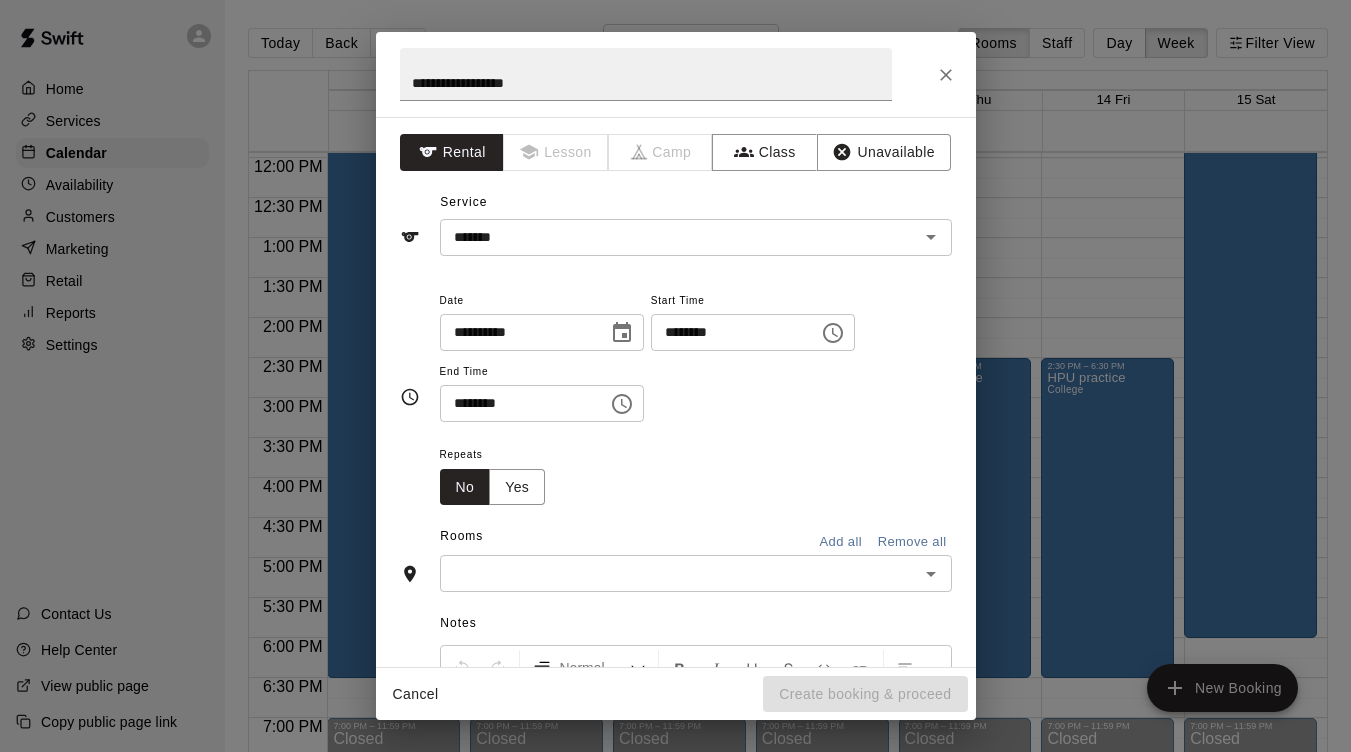 click at bounding box center [679, 573] 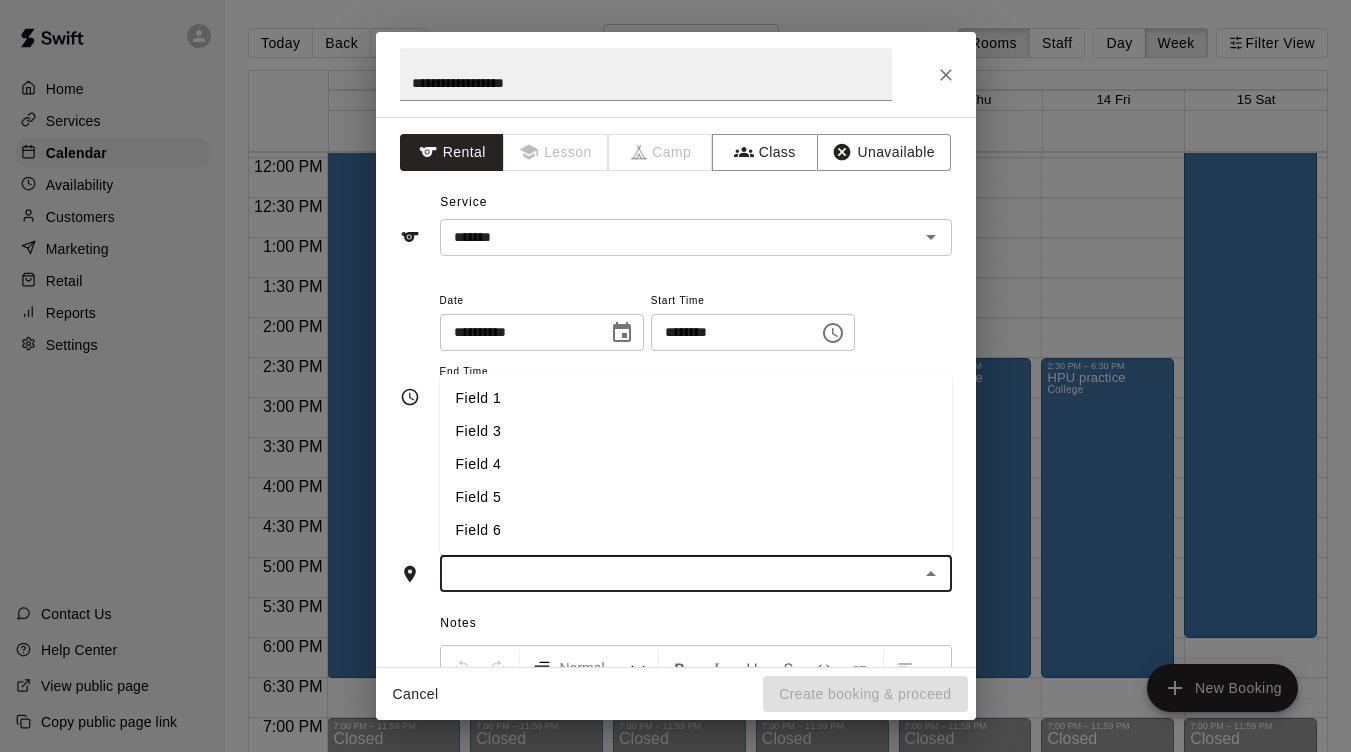 click on "Field 3" at bounding box center (696, 431) 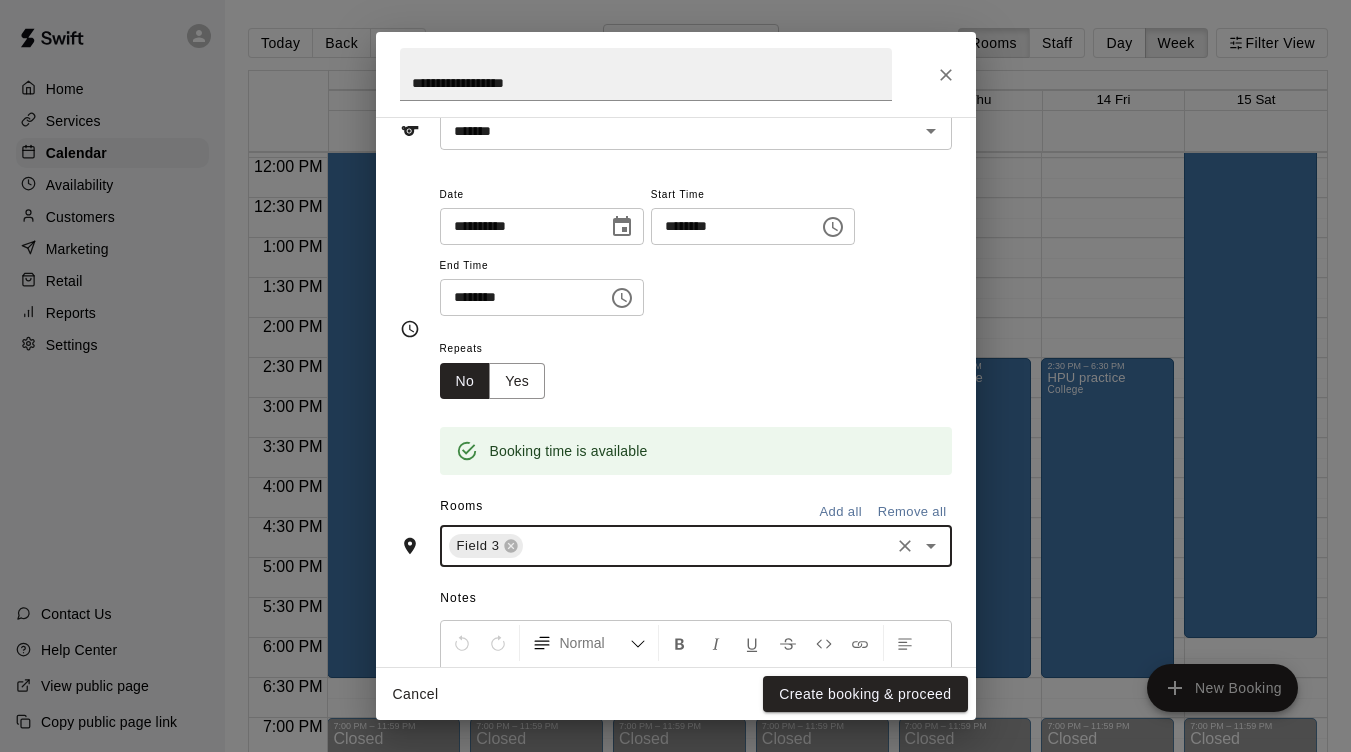 scroll, scrollTop: 147, scrollLeft: 0, axis: vertical 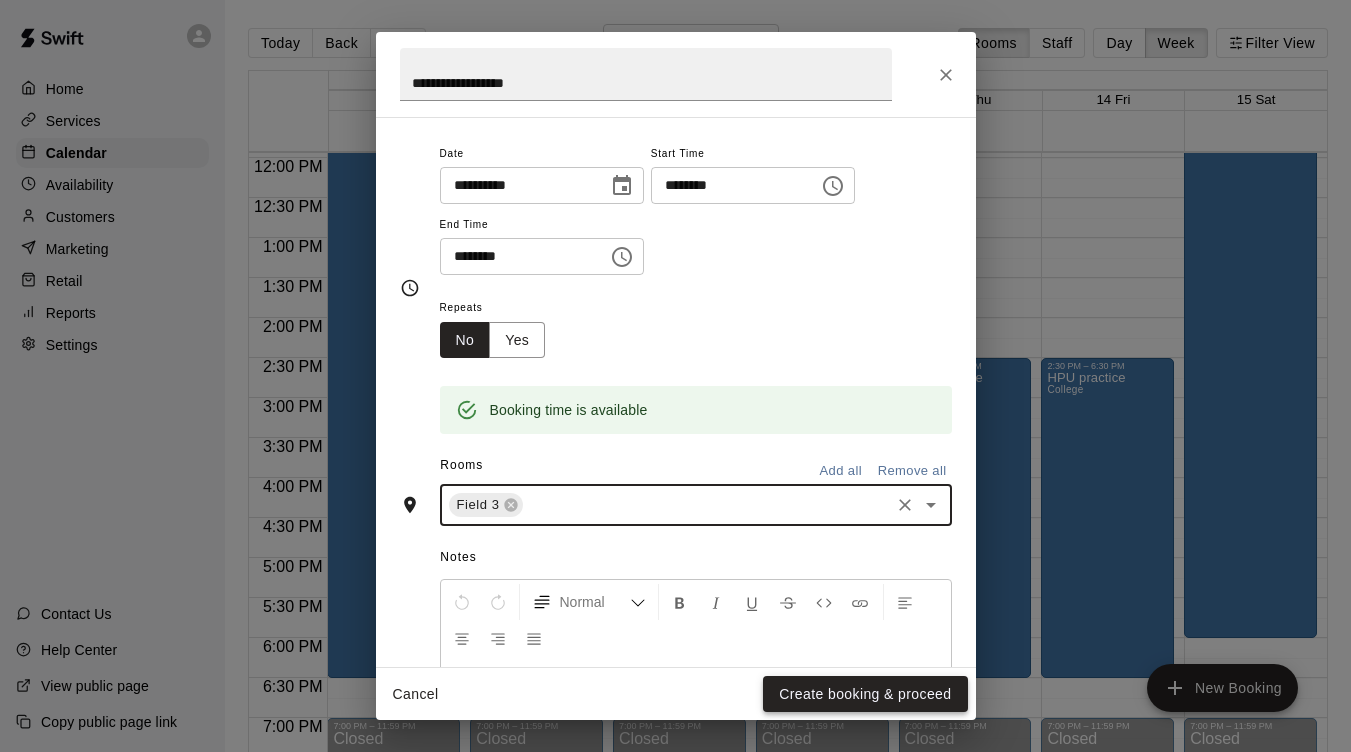 click on "Create booking & proceed" at bounding box center [865, 694] 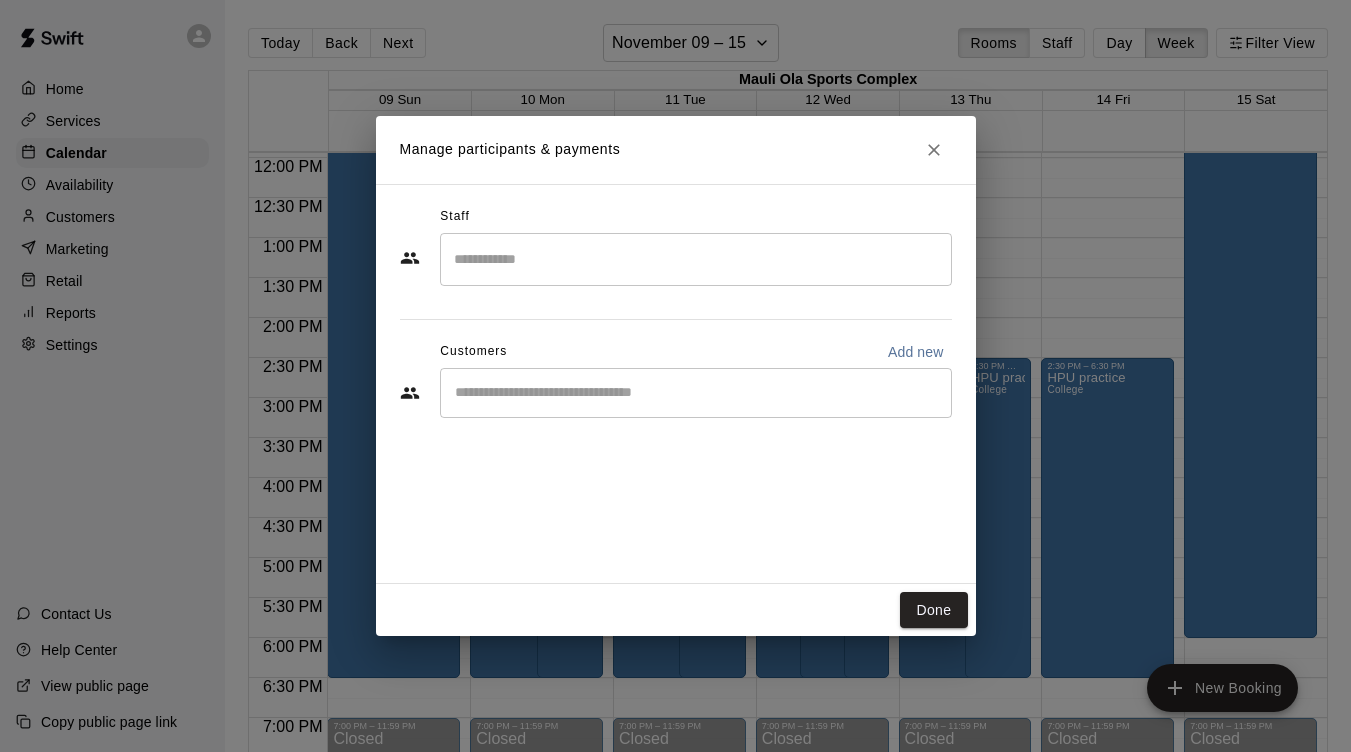 click on "Manage participants & payments Staff ​ Customers Add new ​ Done" at bounding box center [675, 376] 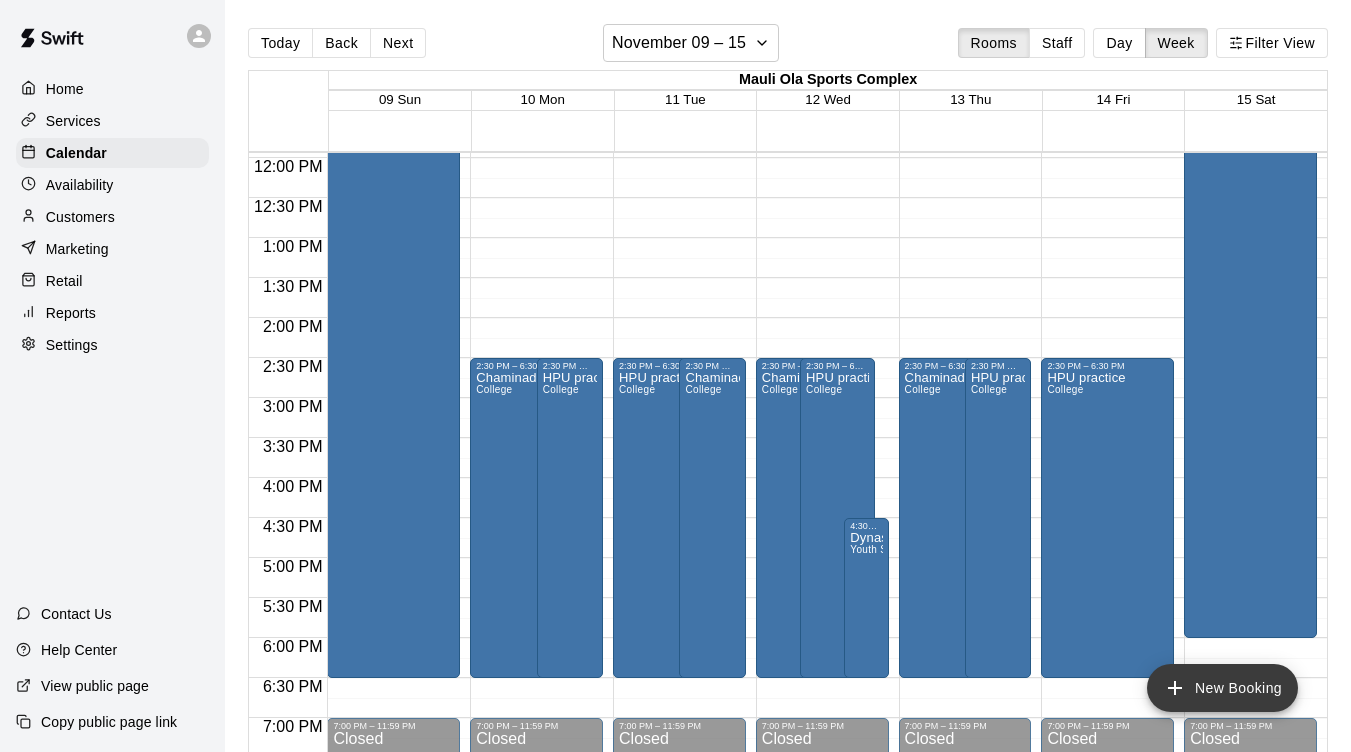 click on "New Booking" at bounding box center [1222, 688] 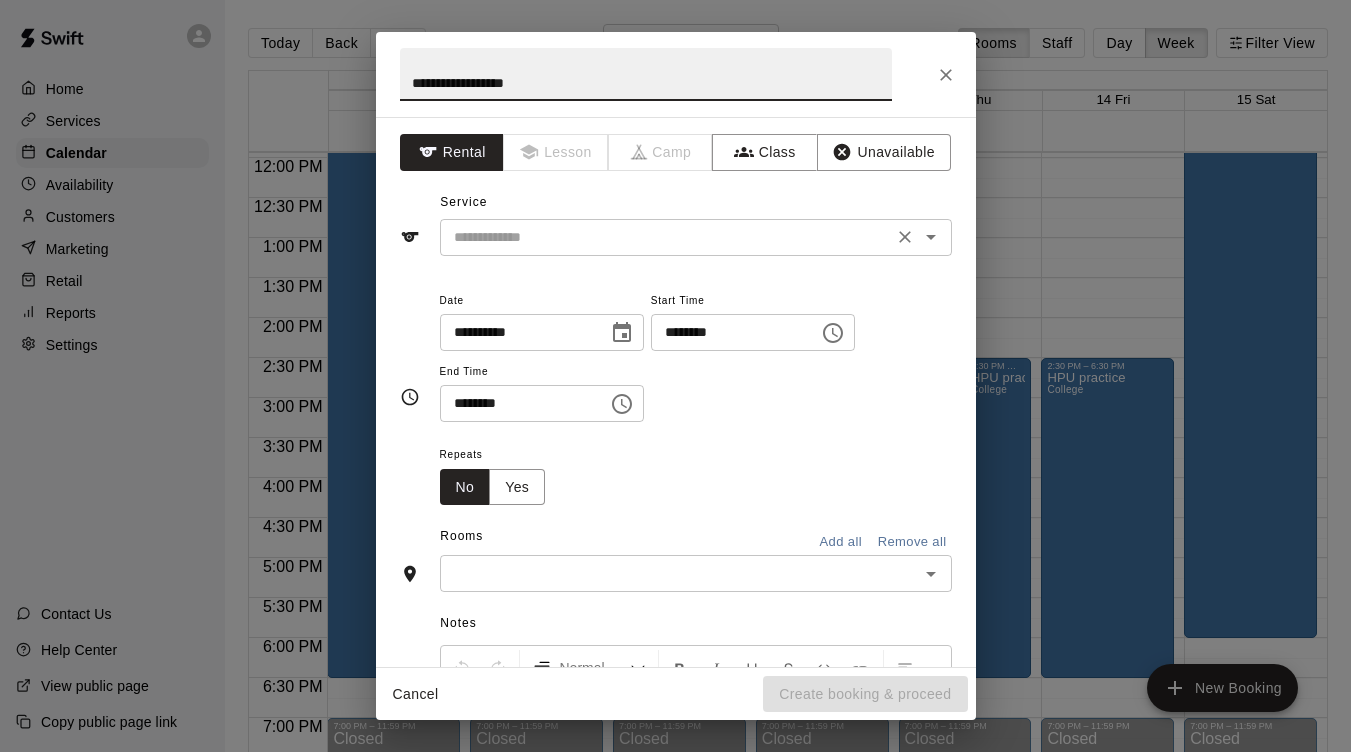 drag, startPoint x: 690, startPoint y: 227, endPoint x: 594, endPoint y: 219, distance: 96.332756 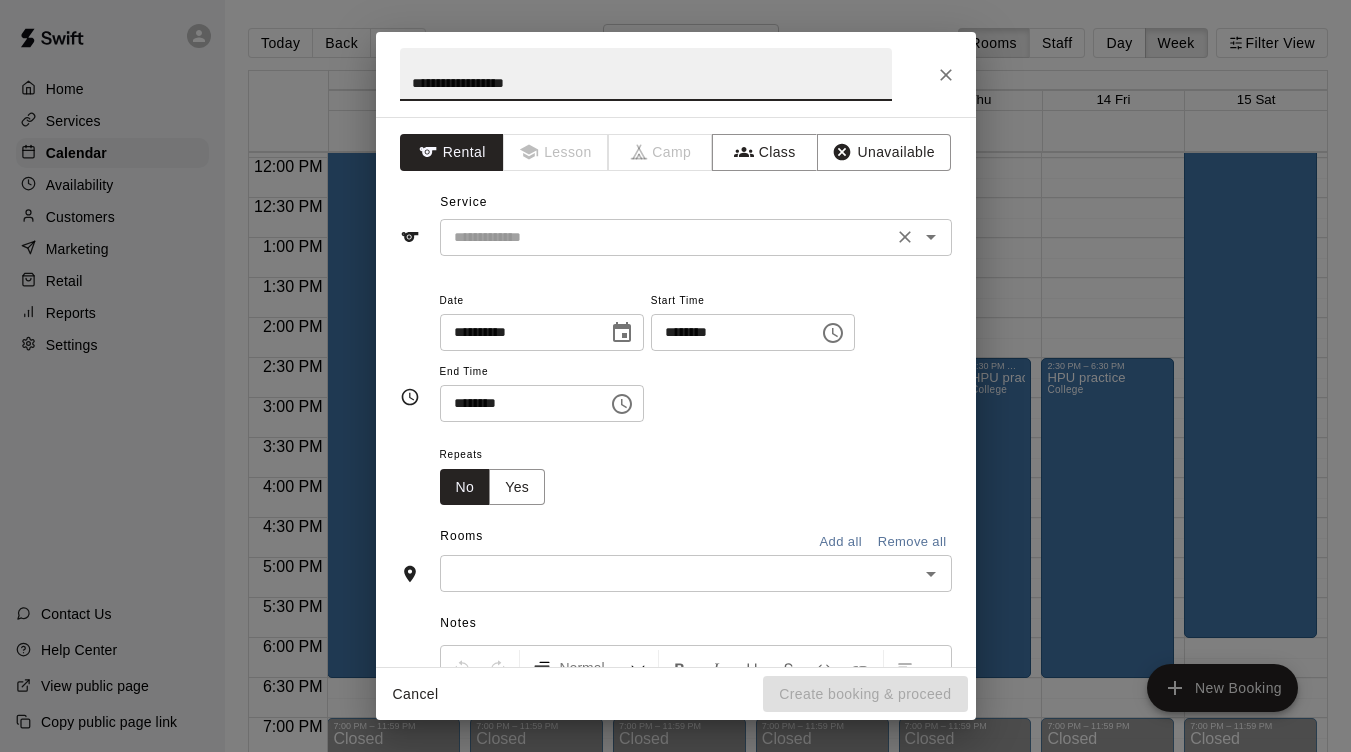 click on "​" at bounding box center [696, 237] 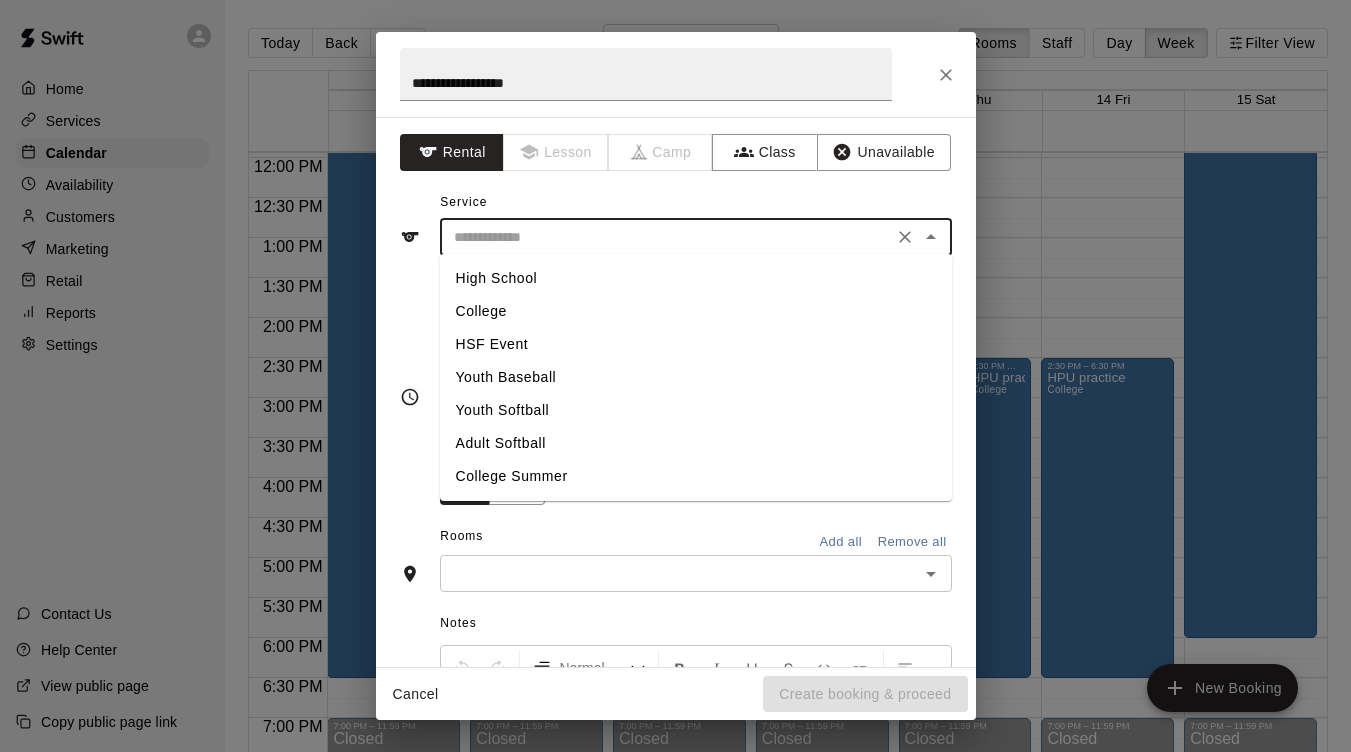 click on "College" at bounding box center [696, 311] 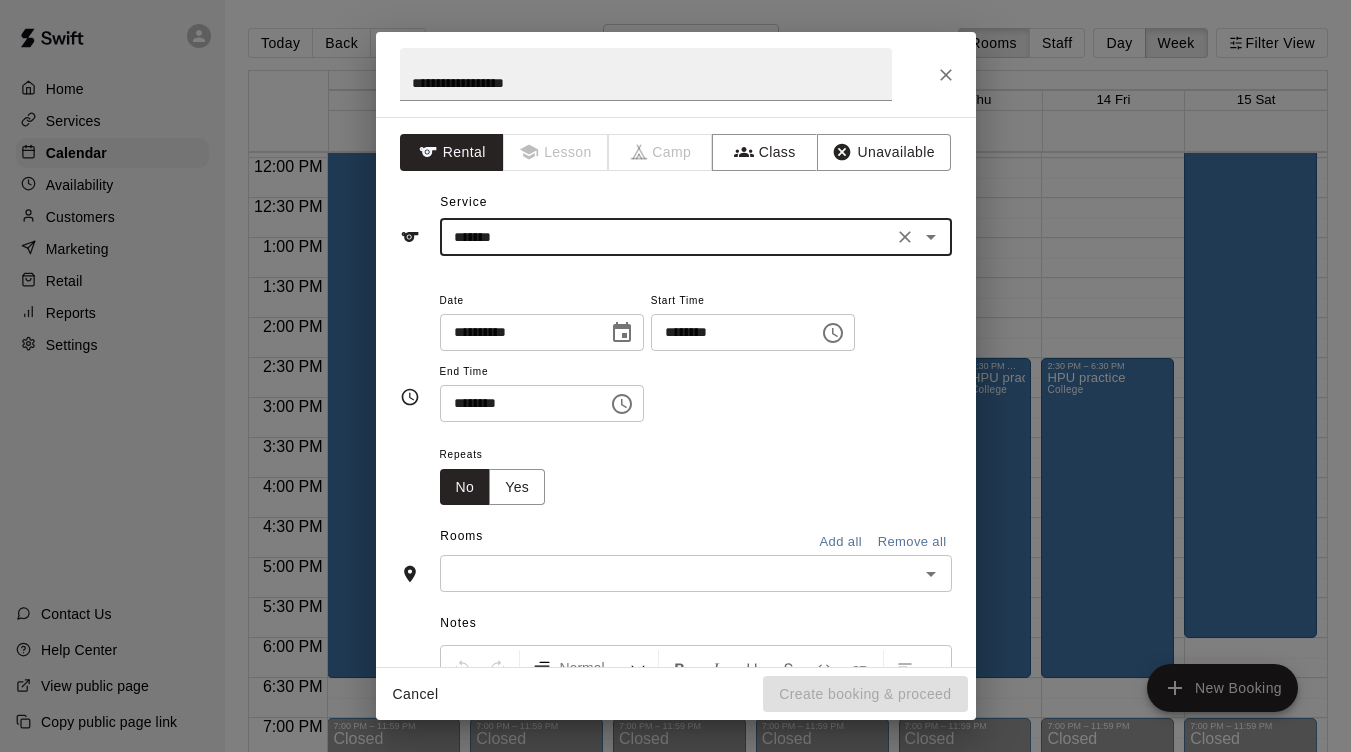 click 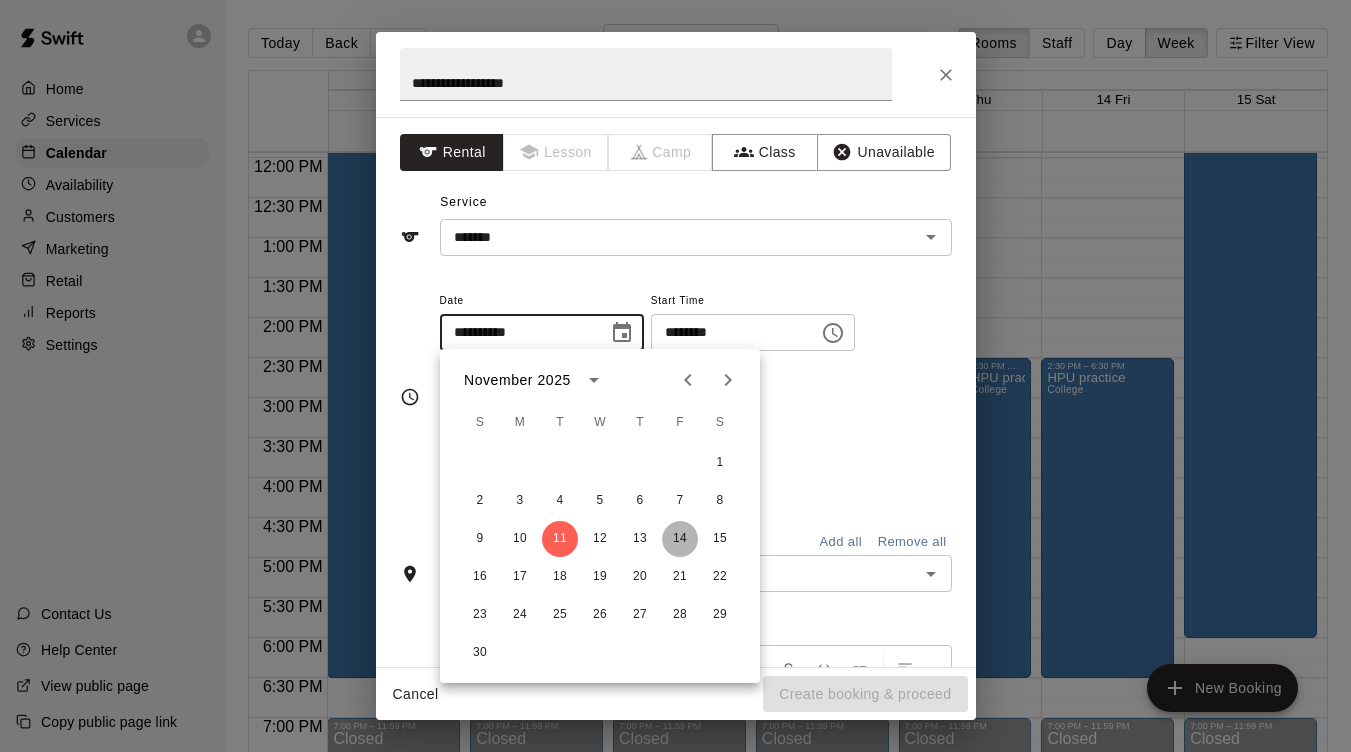 click on "14" at bounding box center [680, 539] 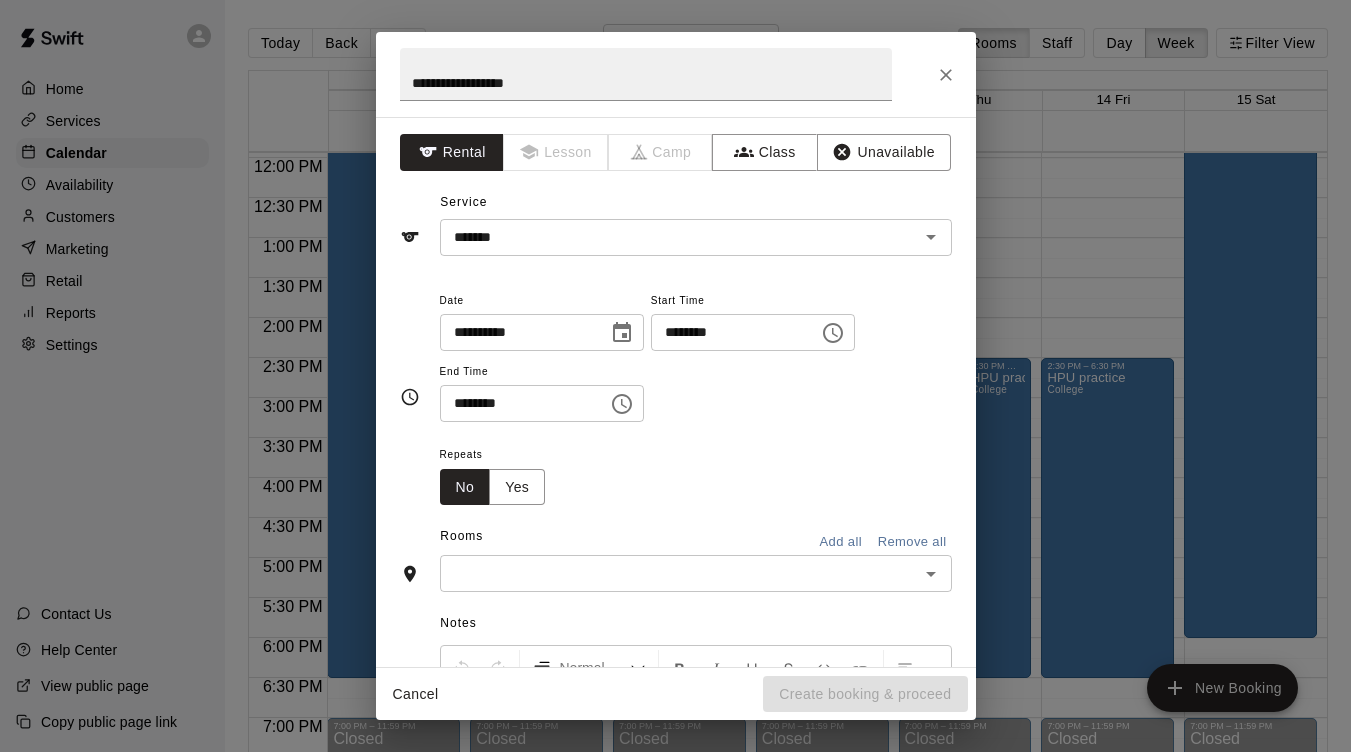 click on "********" at bounding box center [728, 332] 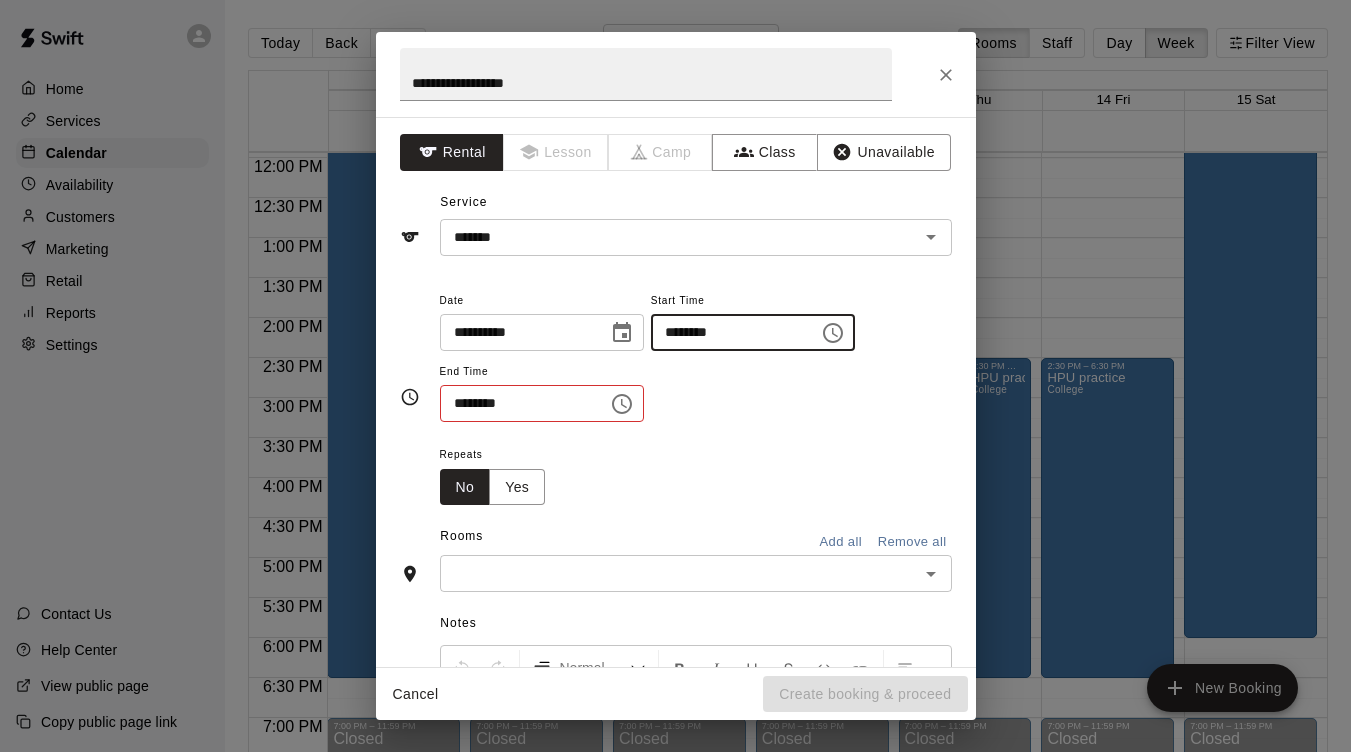 type on "********" 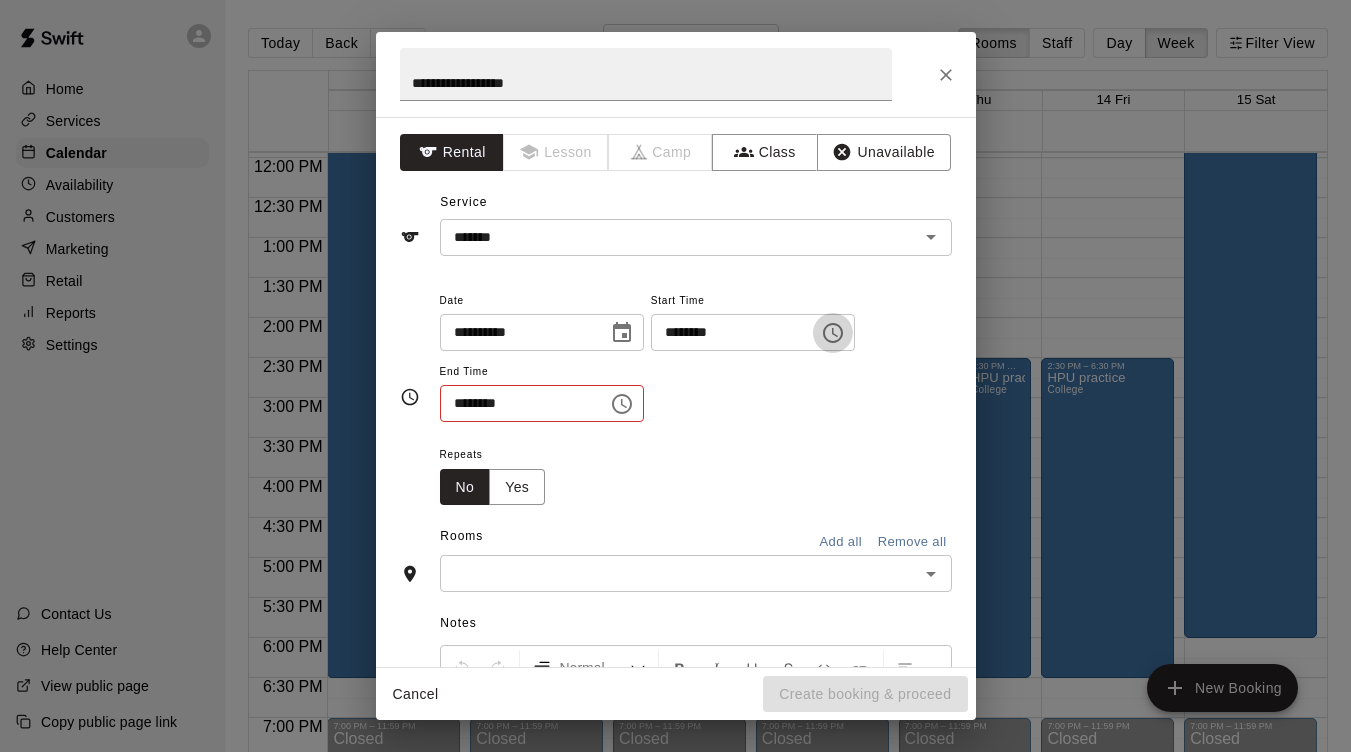 type 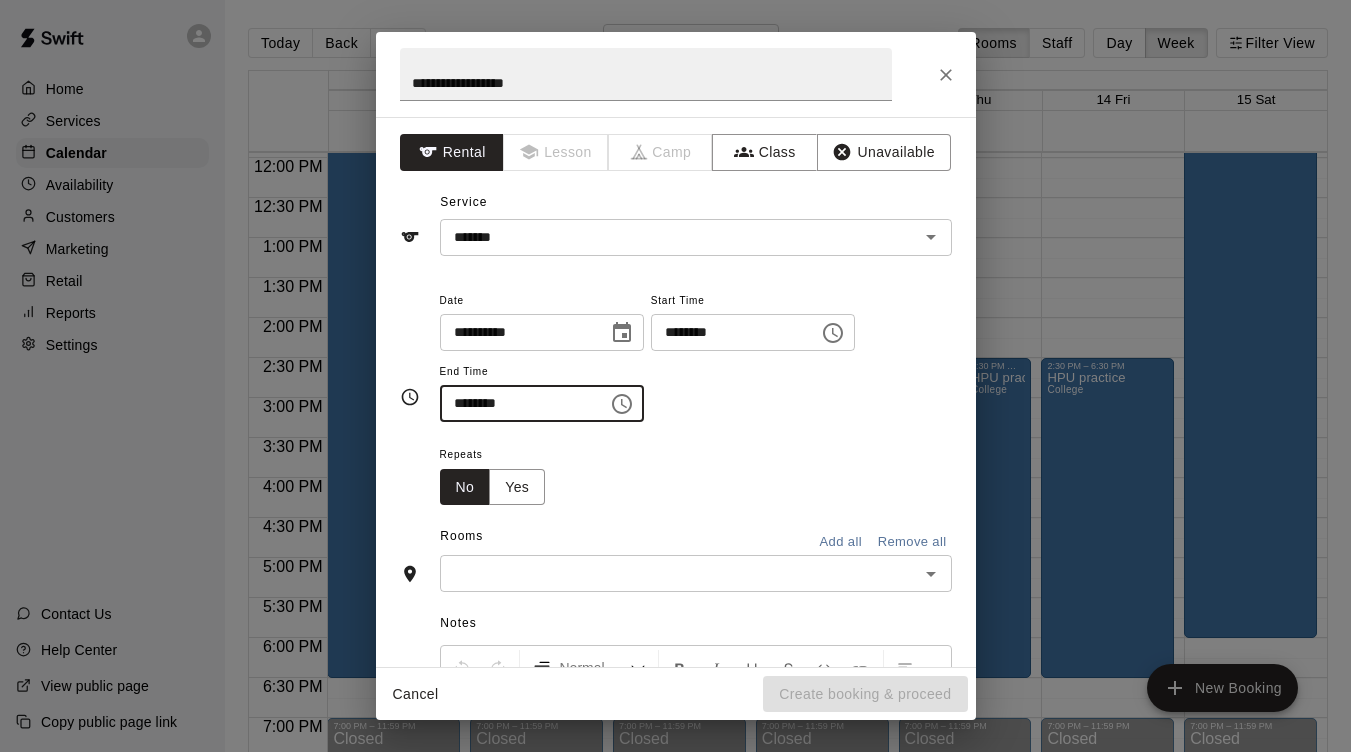 type on "********" 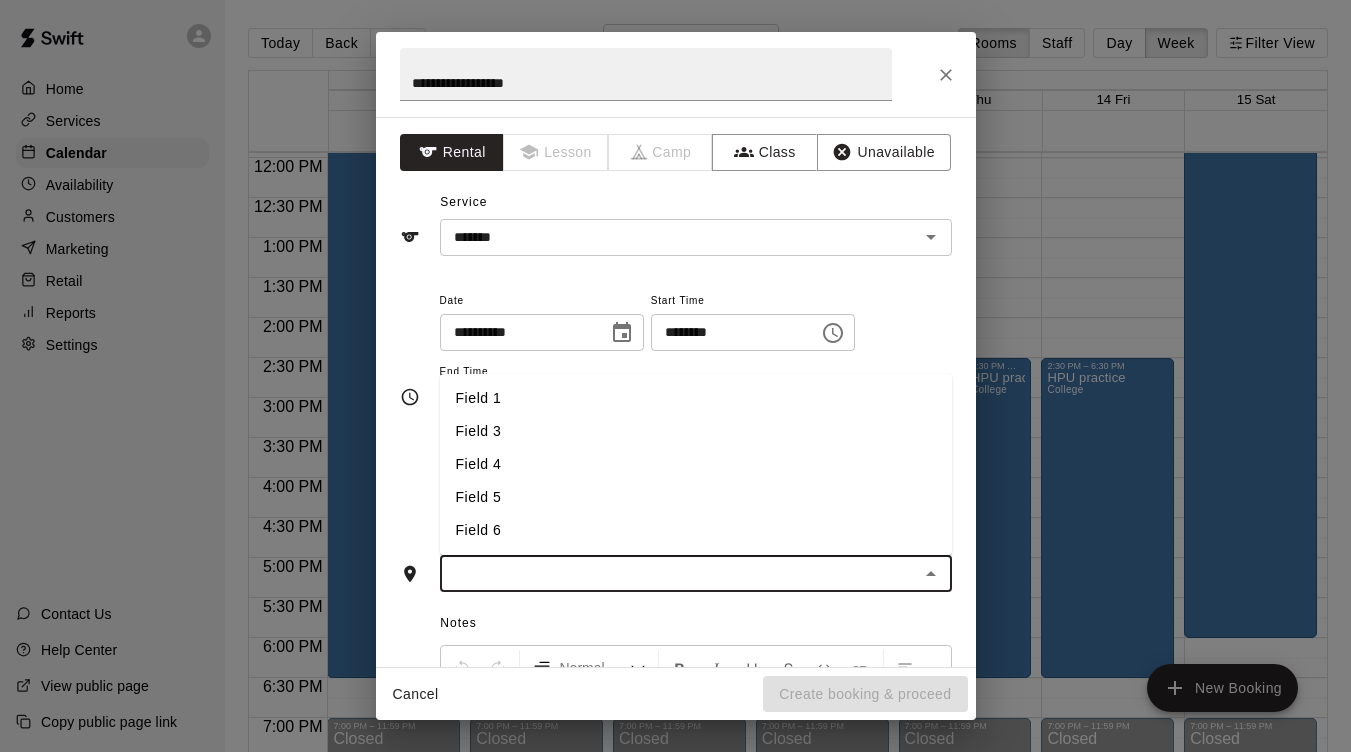 click at bounding box center (679, 573) 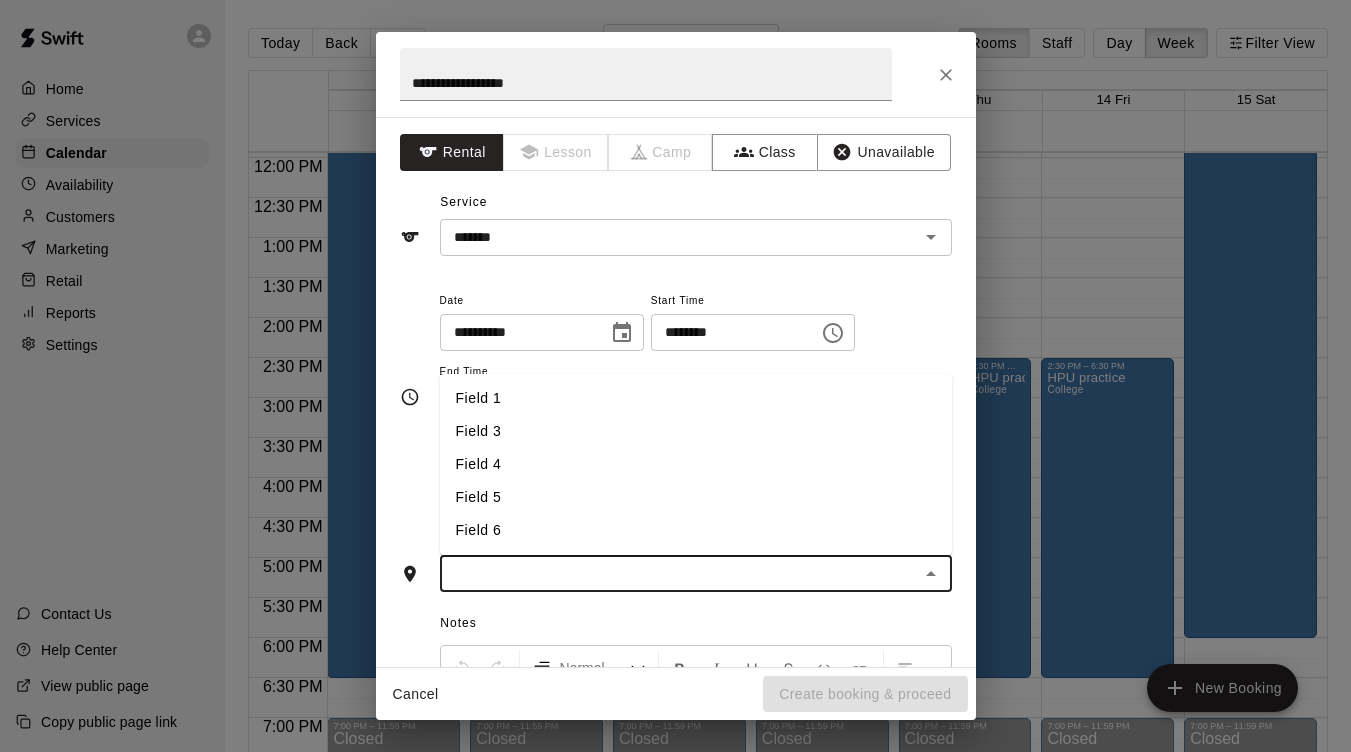 click on "Field 3" at bounding box center [696, 431] 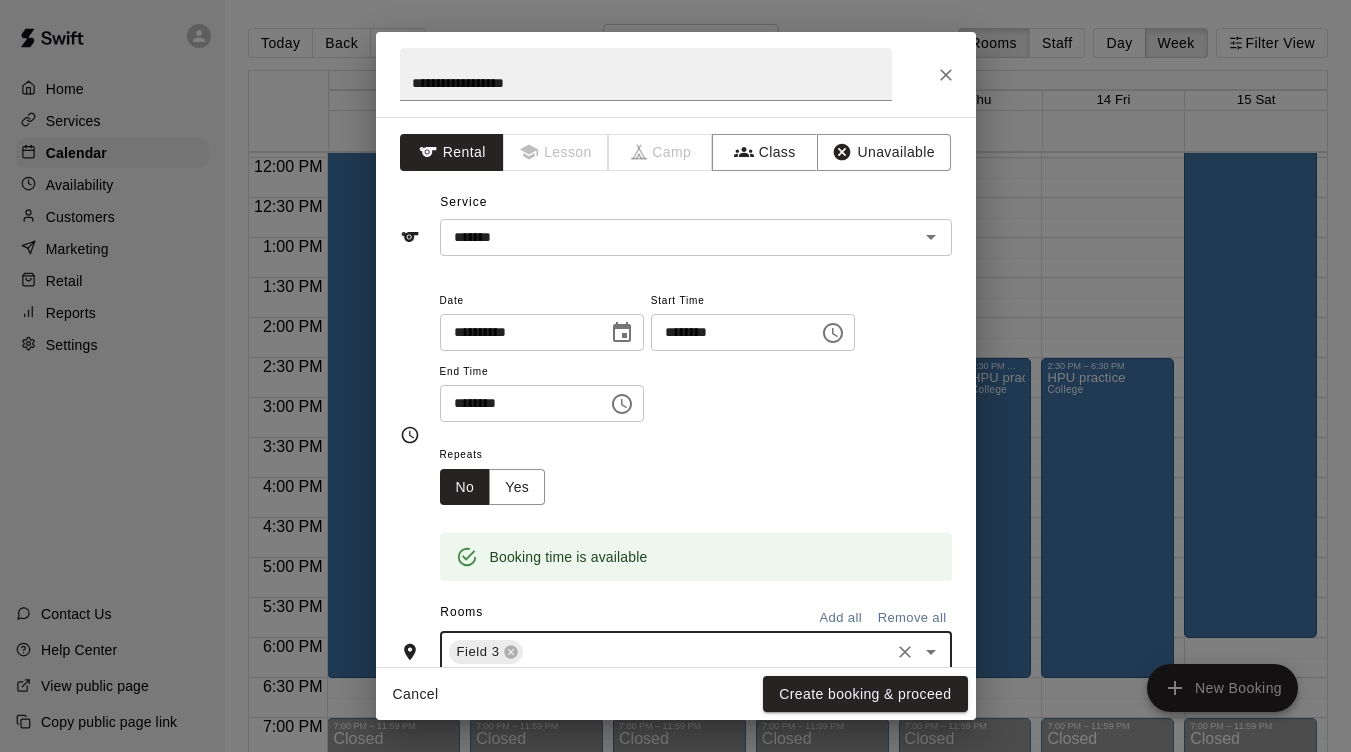 scroll, scrollTop: 45, scrollLeft: 0, axis: vertical 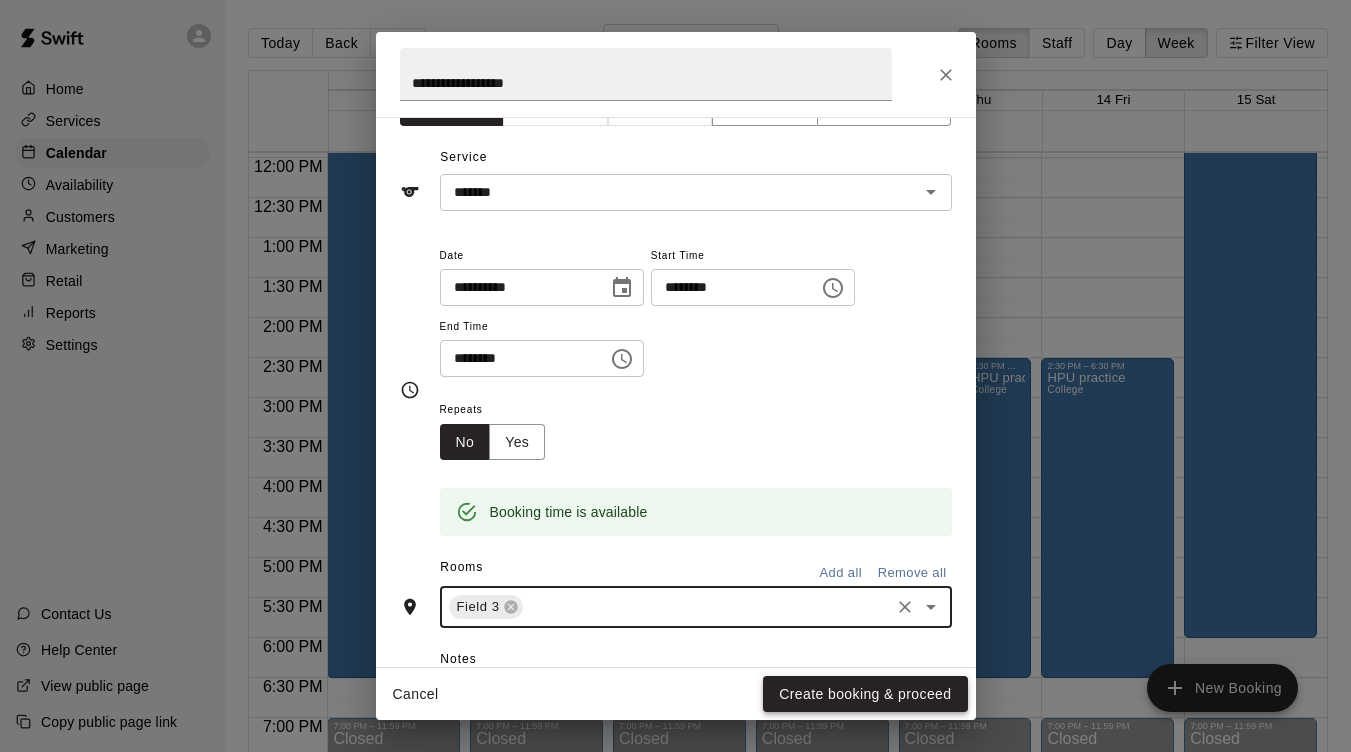click on "Create booking & proceed" at bounding box center (865, 694) 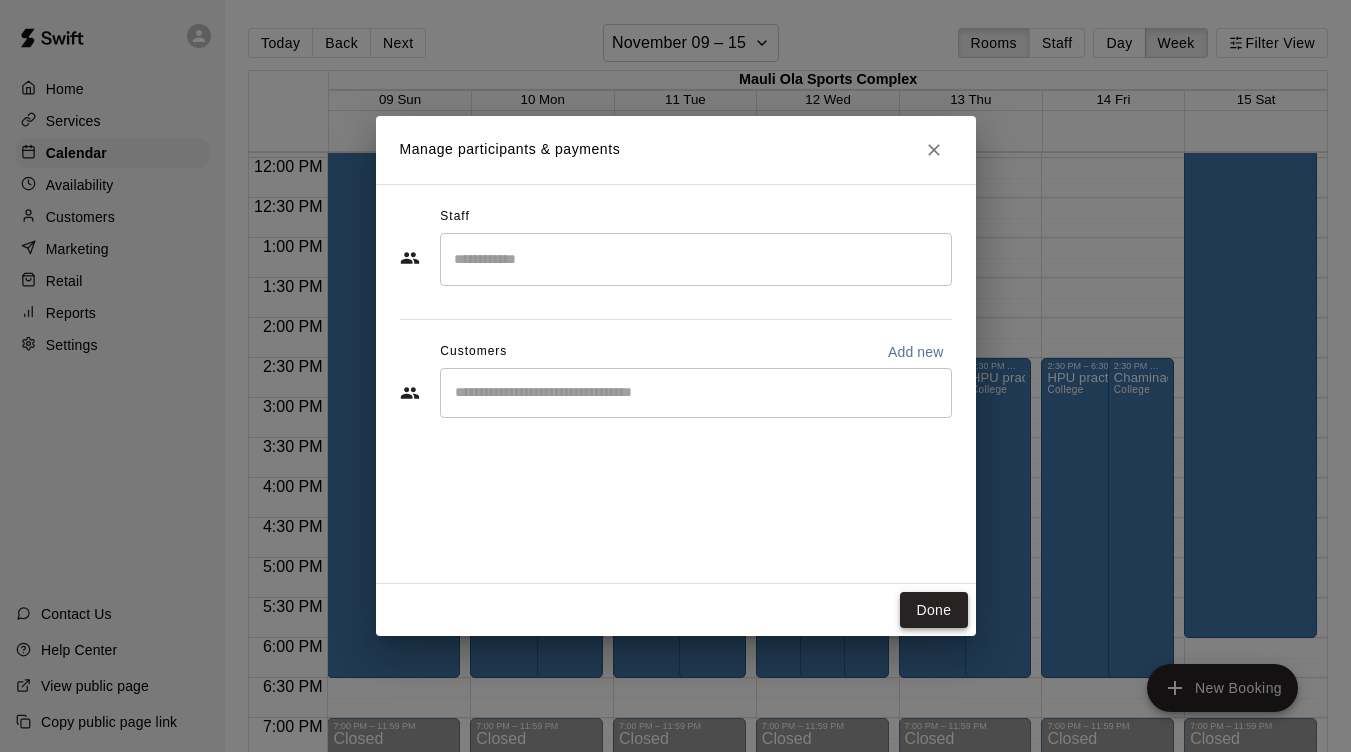 click on "Done" at bounding box center [933, 610] 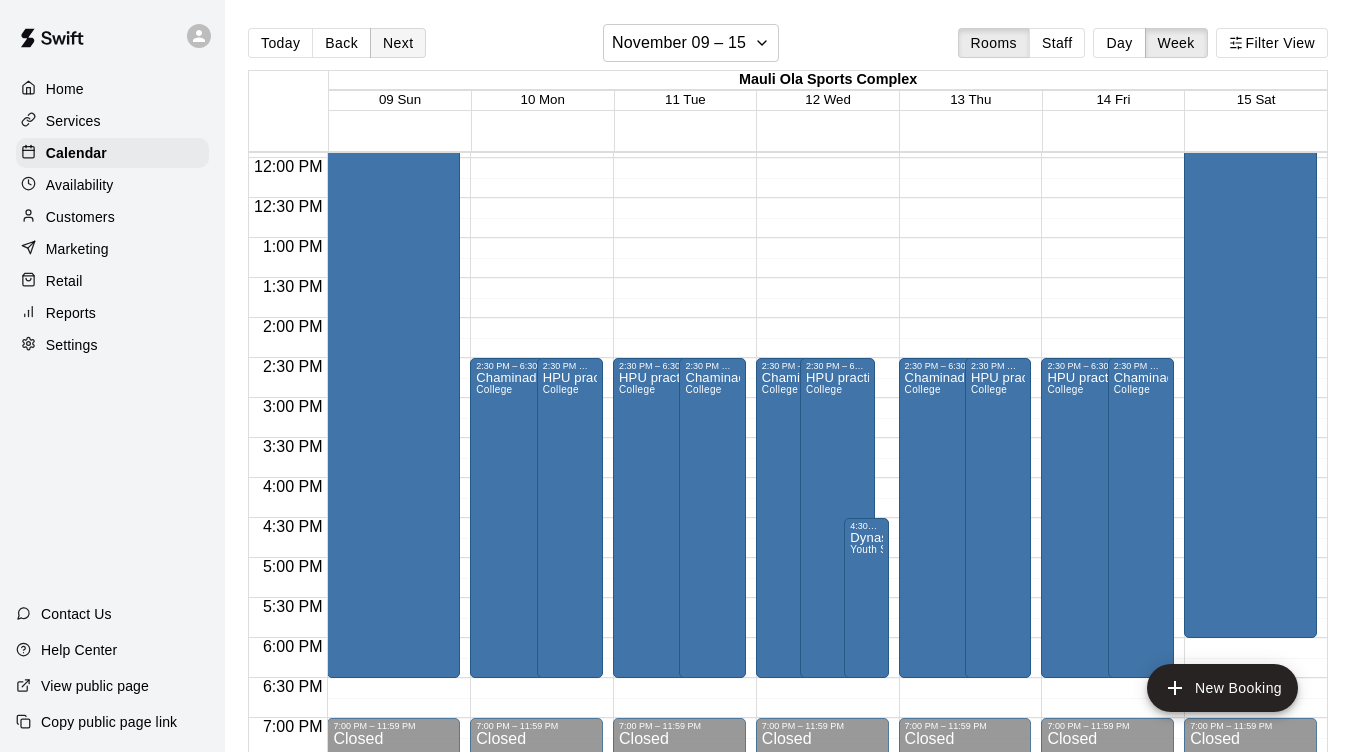 click on "Next" at bounding box center (398, 43) 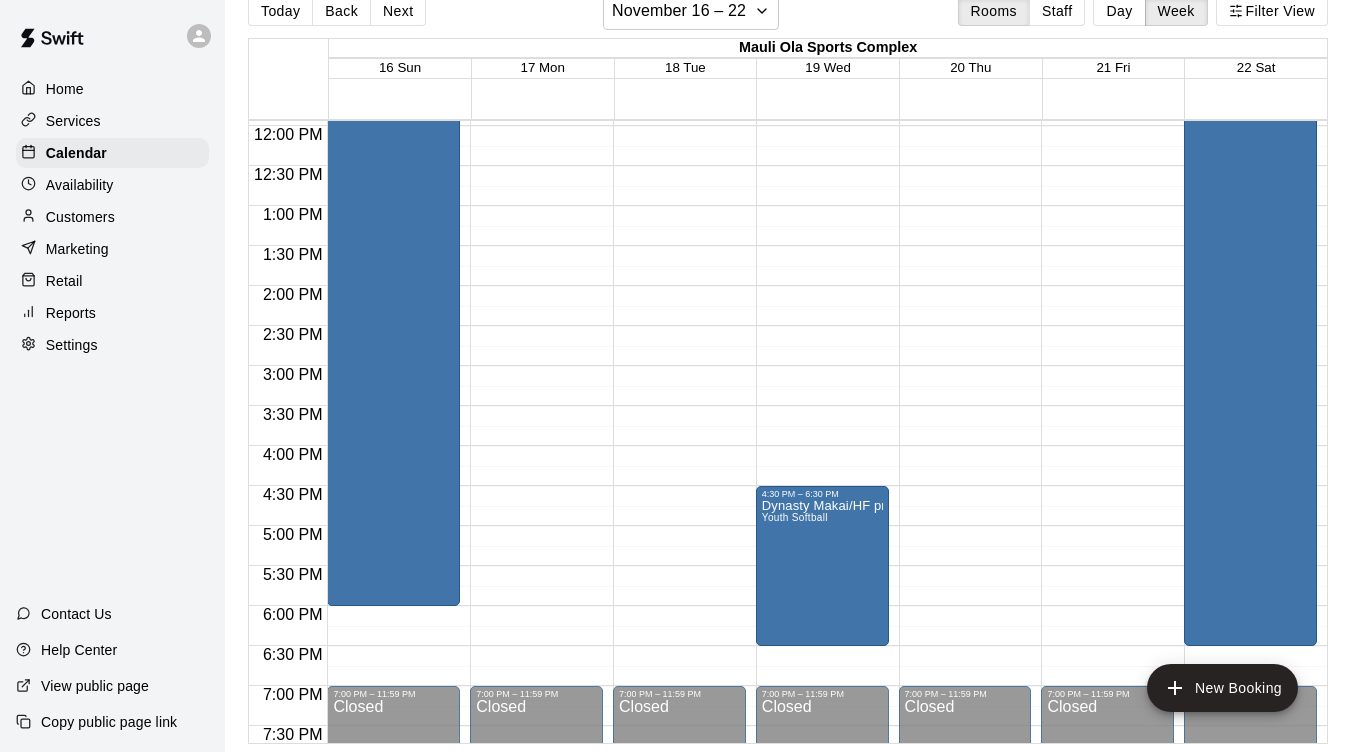 scroll, scrollTop: 32, scrollLeft: 0, axis: vertical 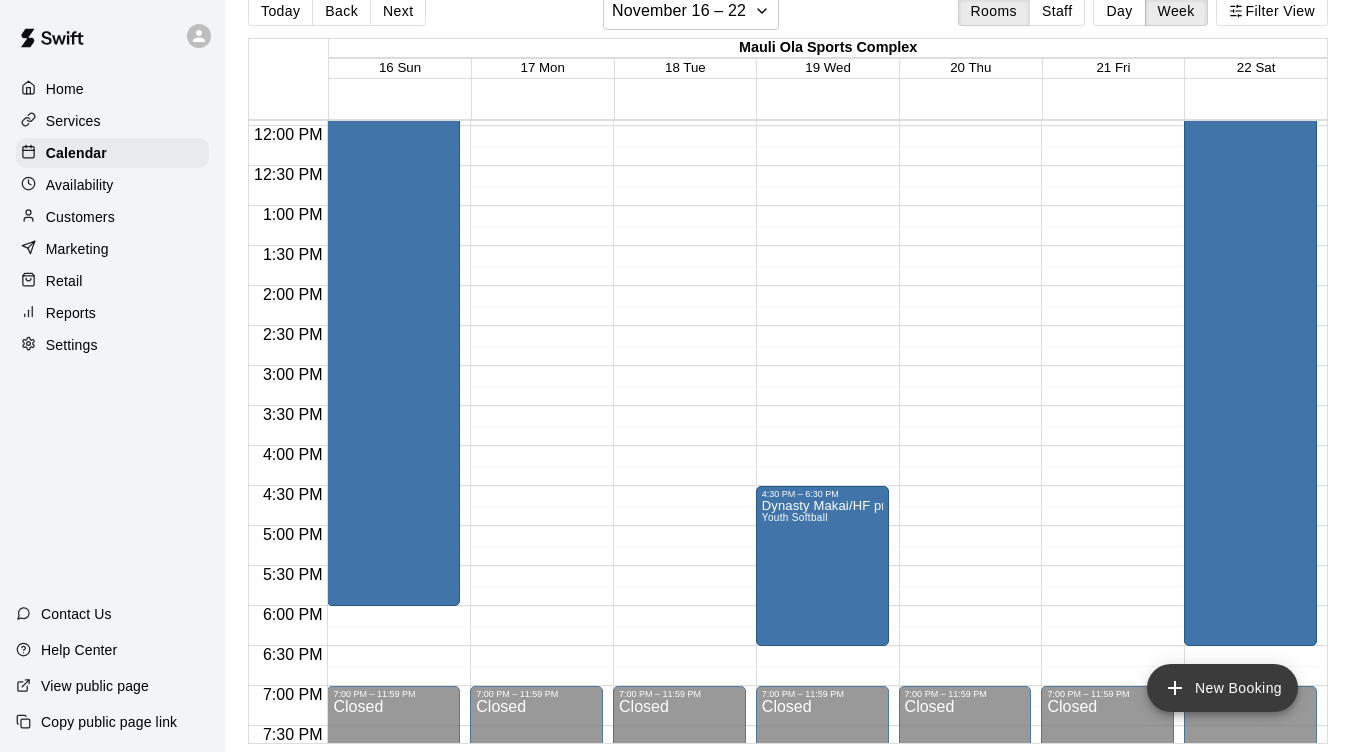 click on "New Booking" at bounding box center [1222, 688] 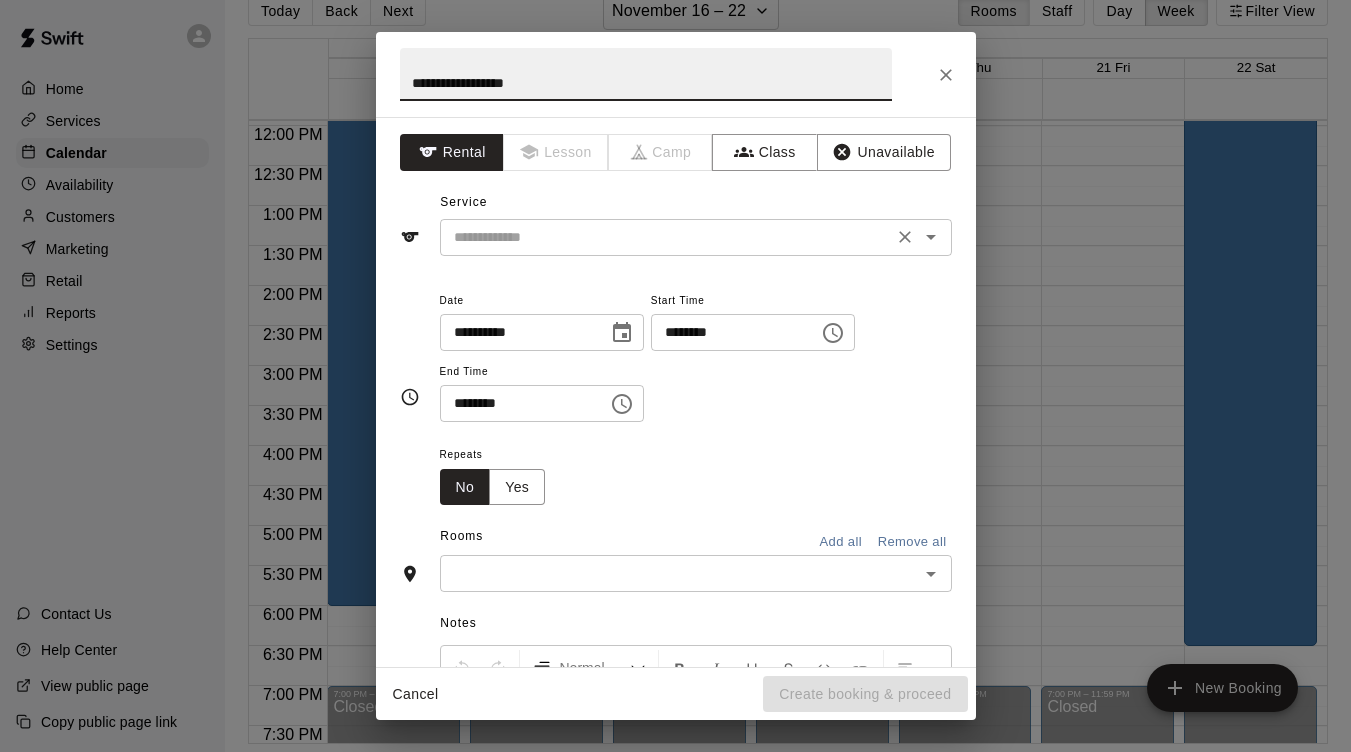 type on "**********" 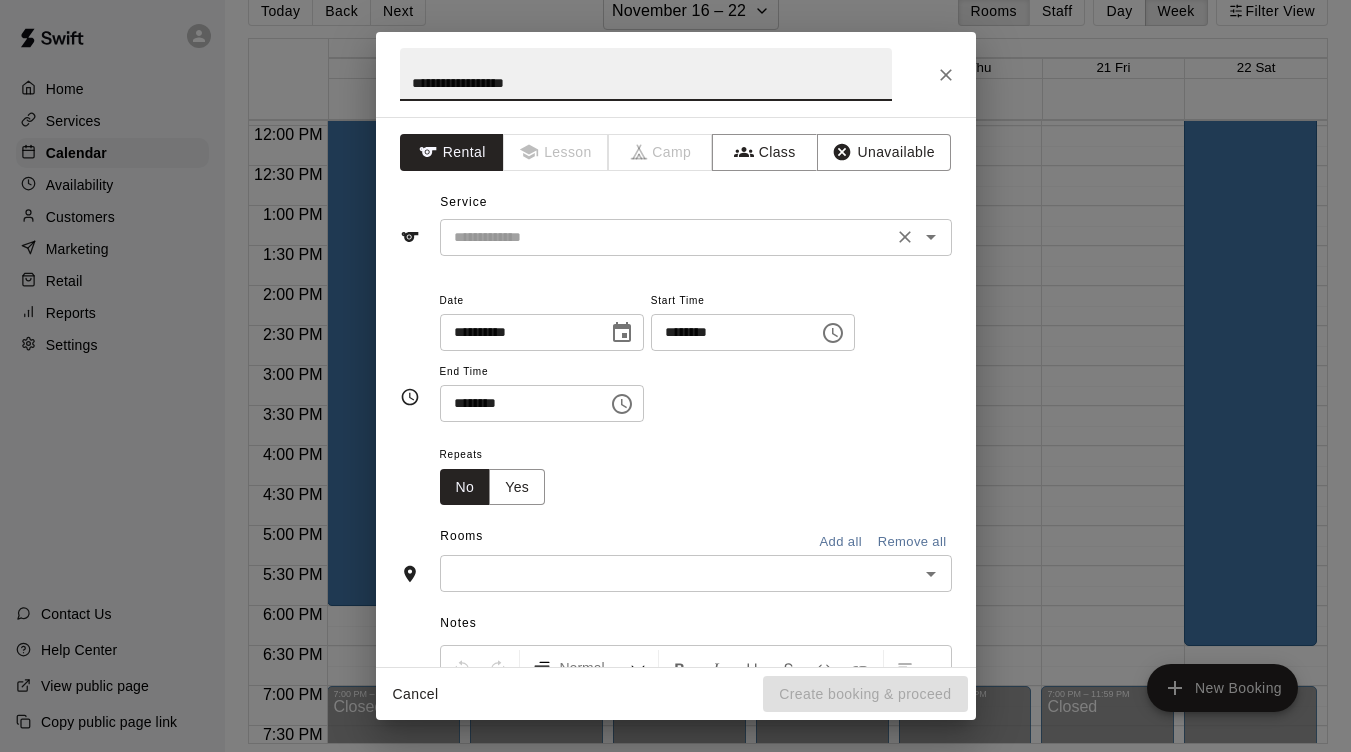click at bounding box center (666, 237) 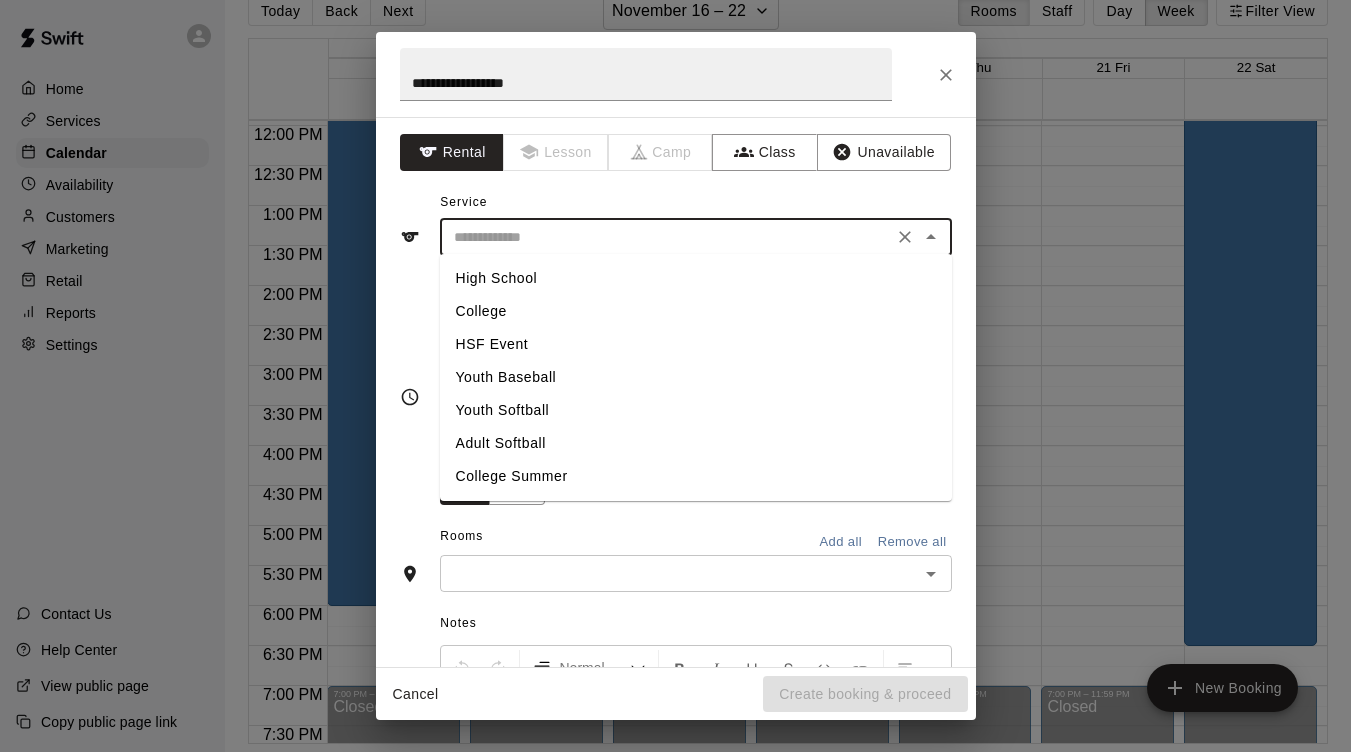 click on "College" at bounding box center (696, 311) 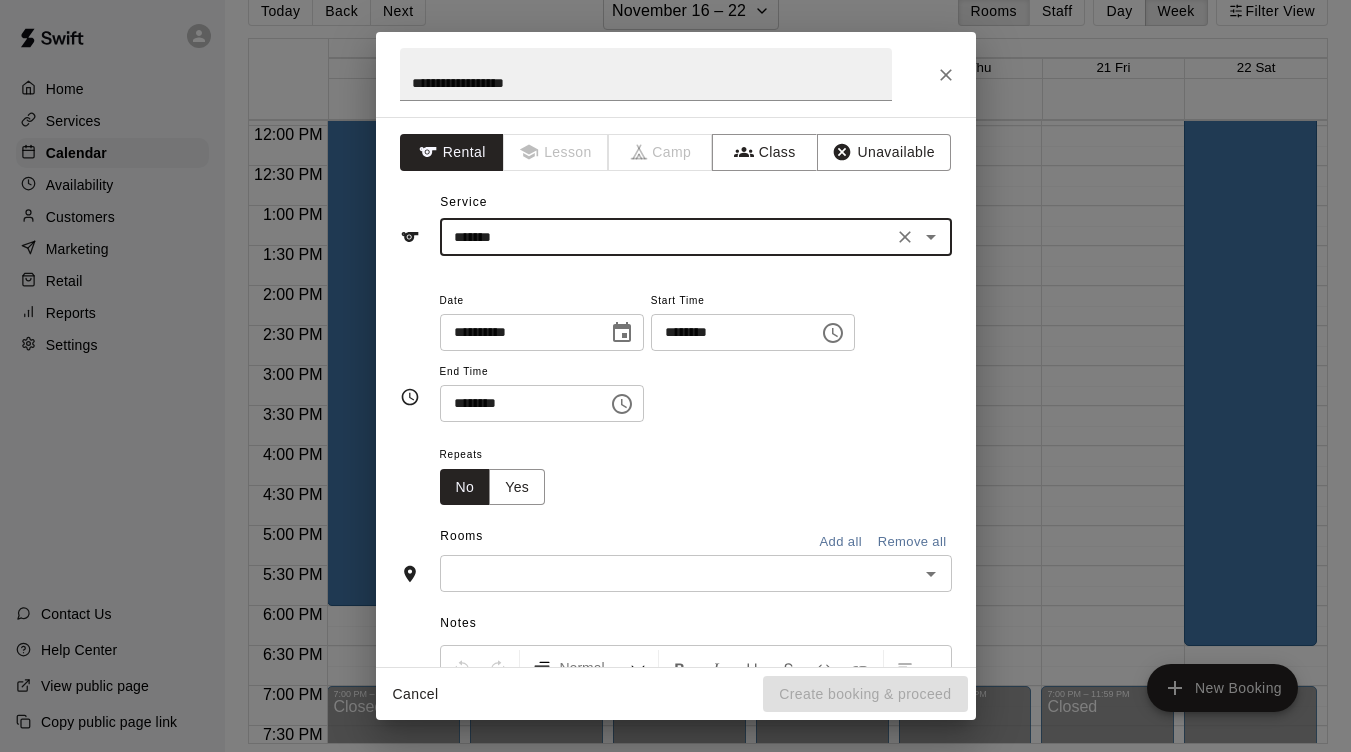 click 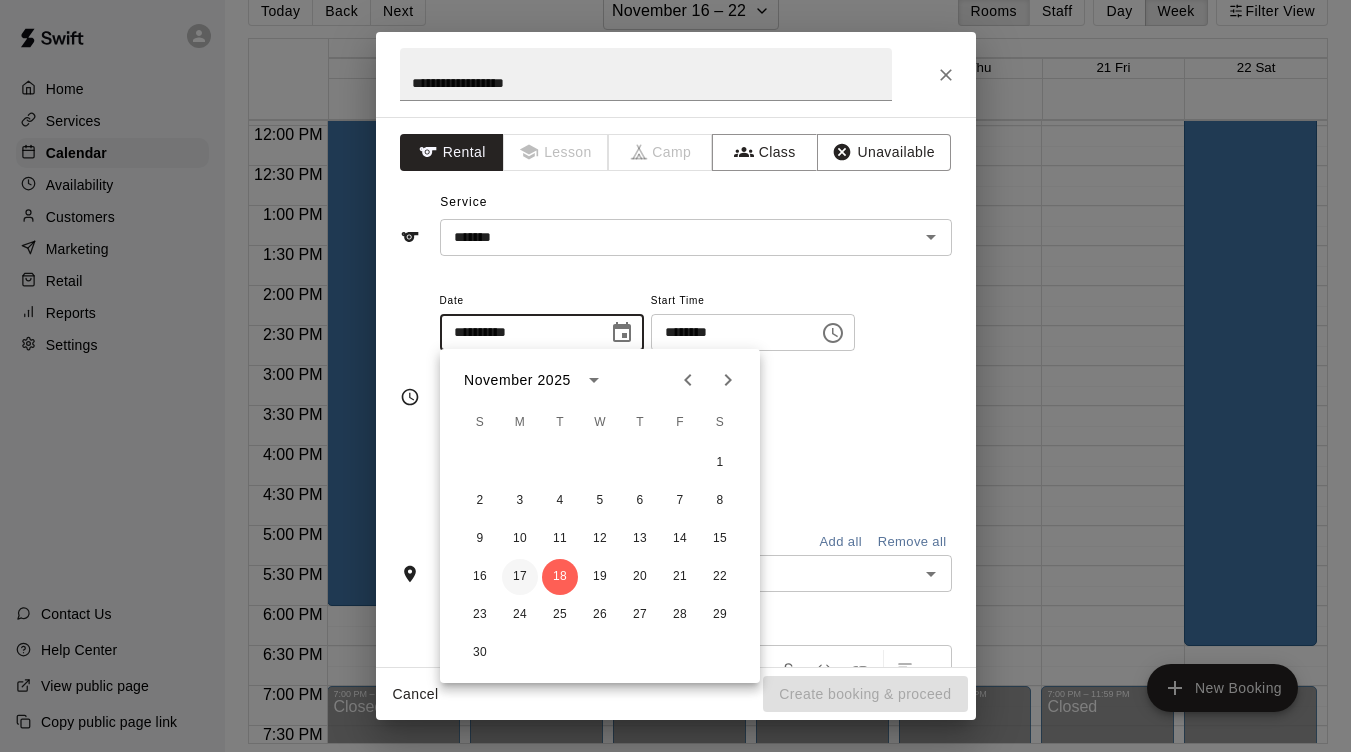 click on "17" at bounding box center [520, 577] 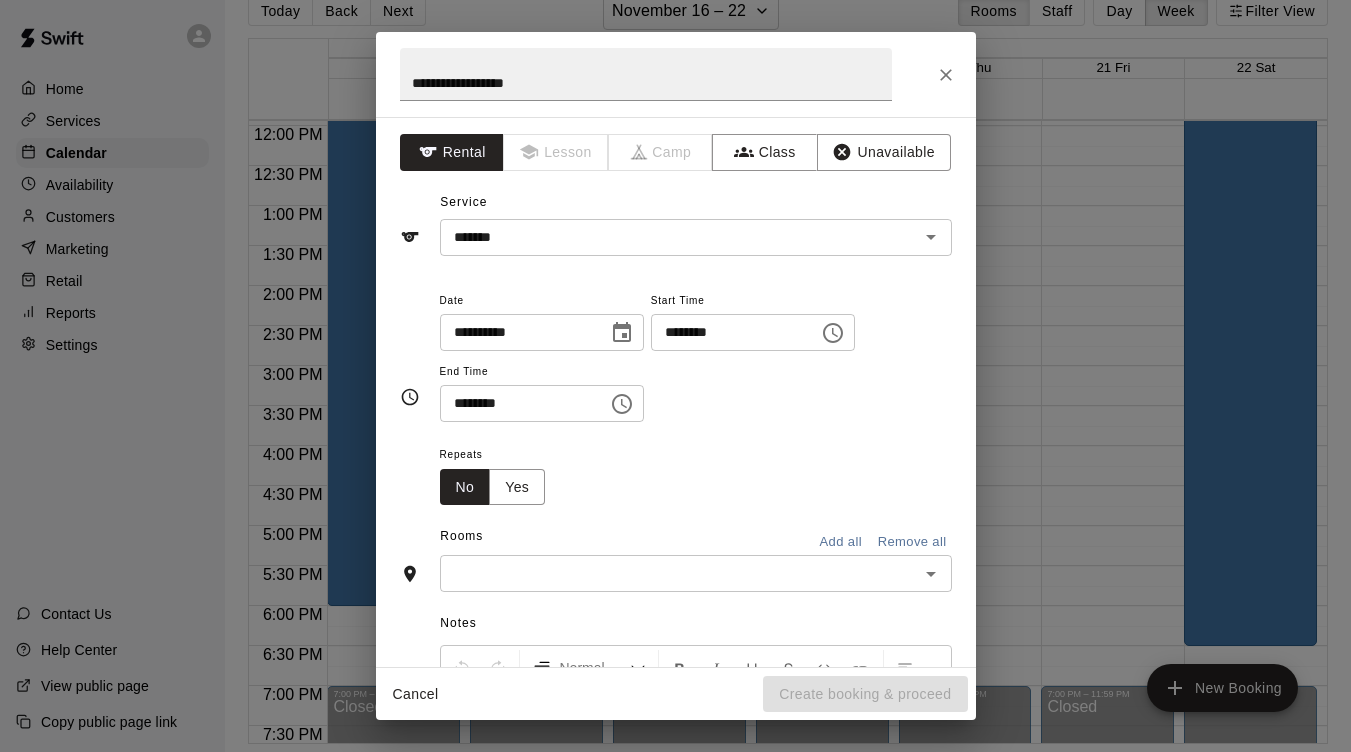 click on "********" at bounding box center [728, 332] 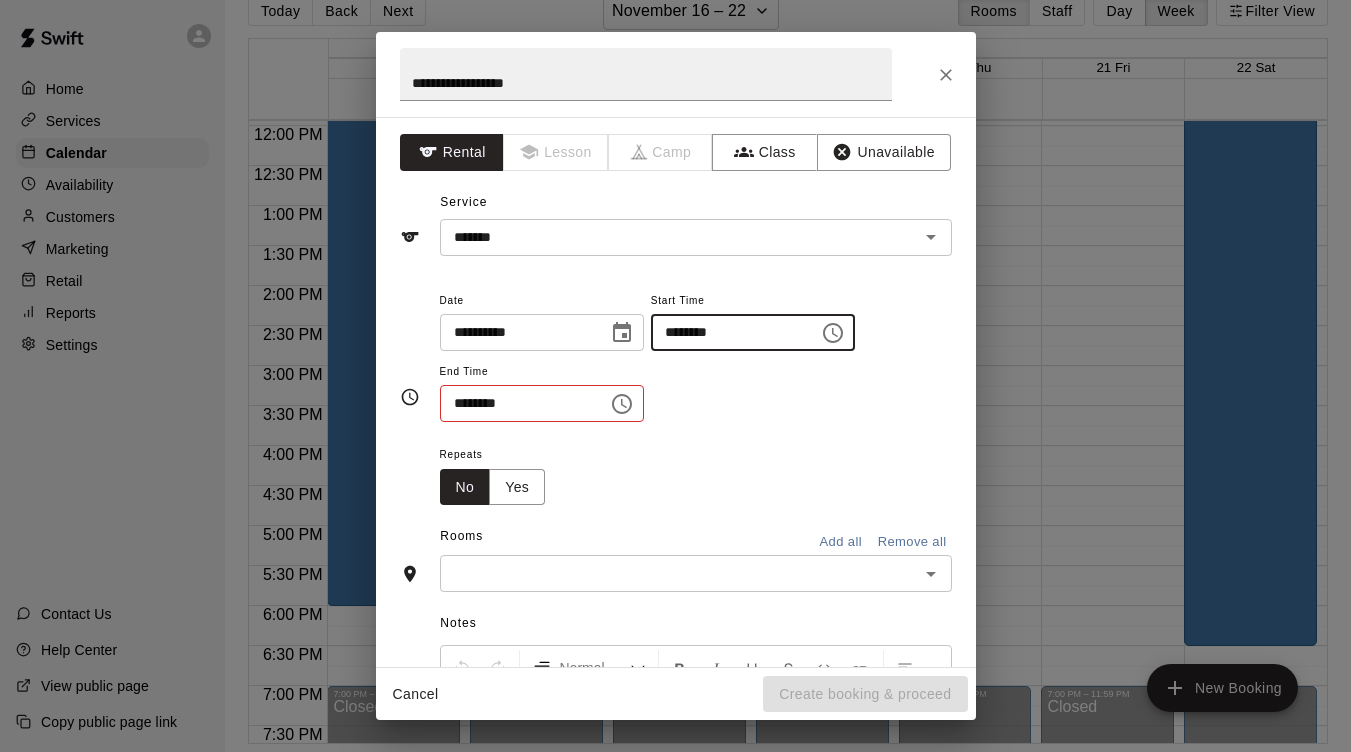 type on "********" 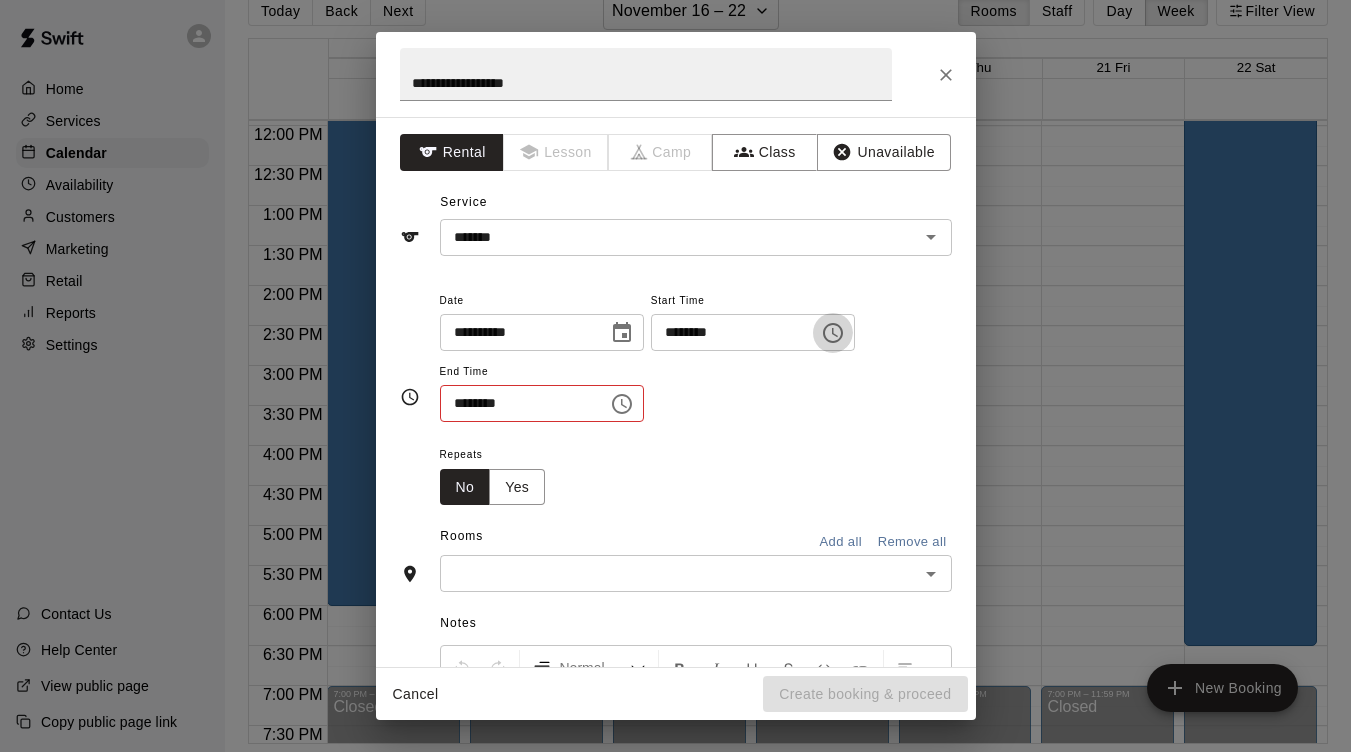 type 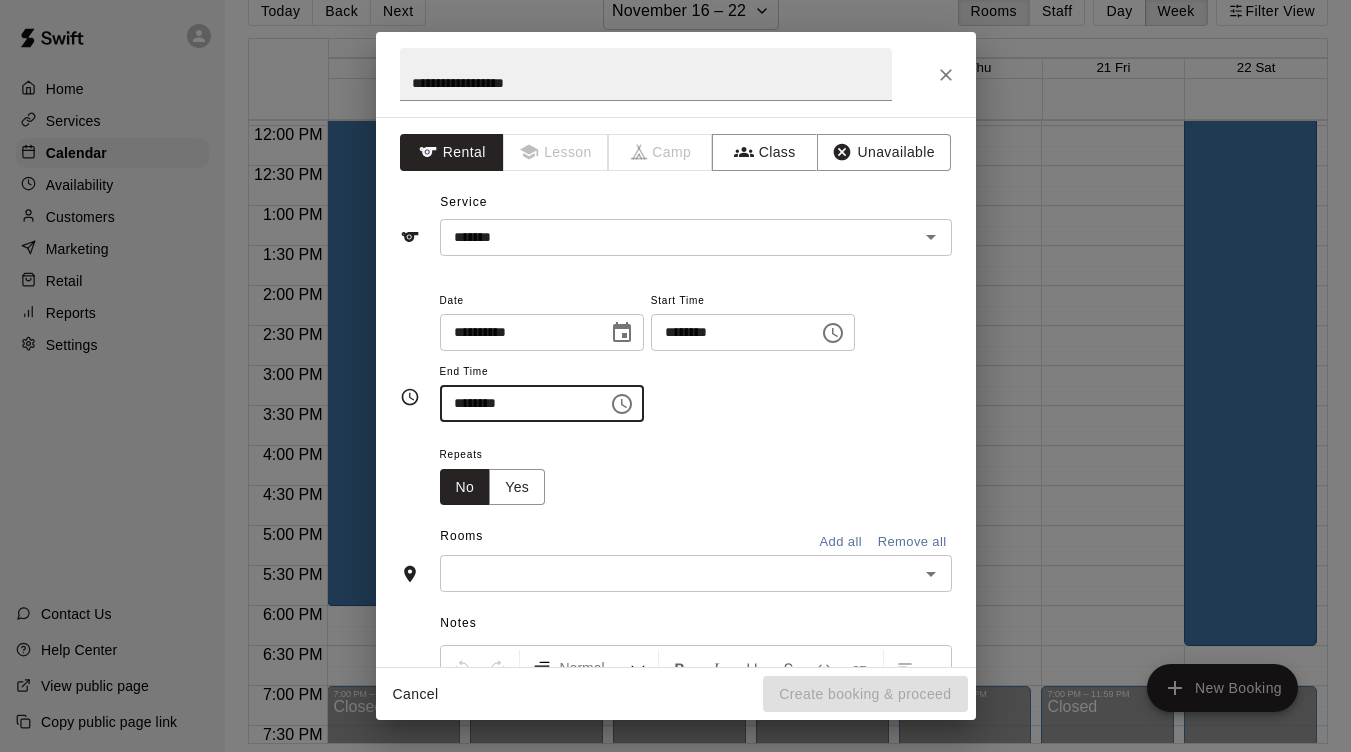 type on "********" 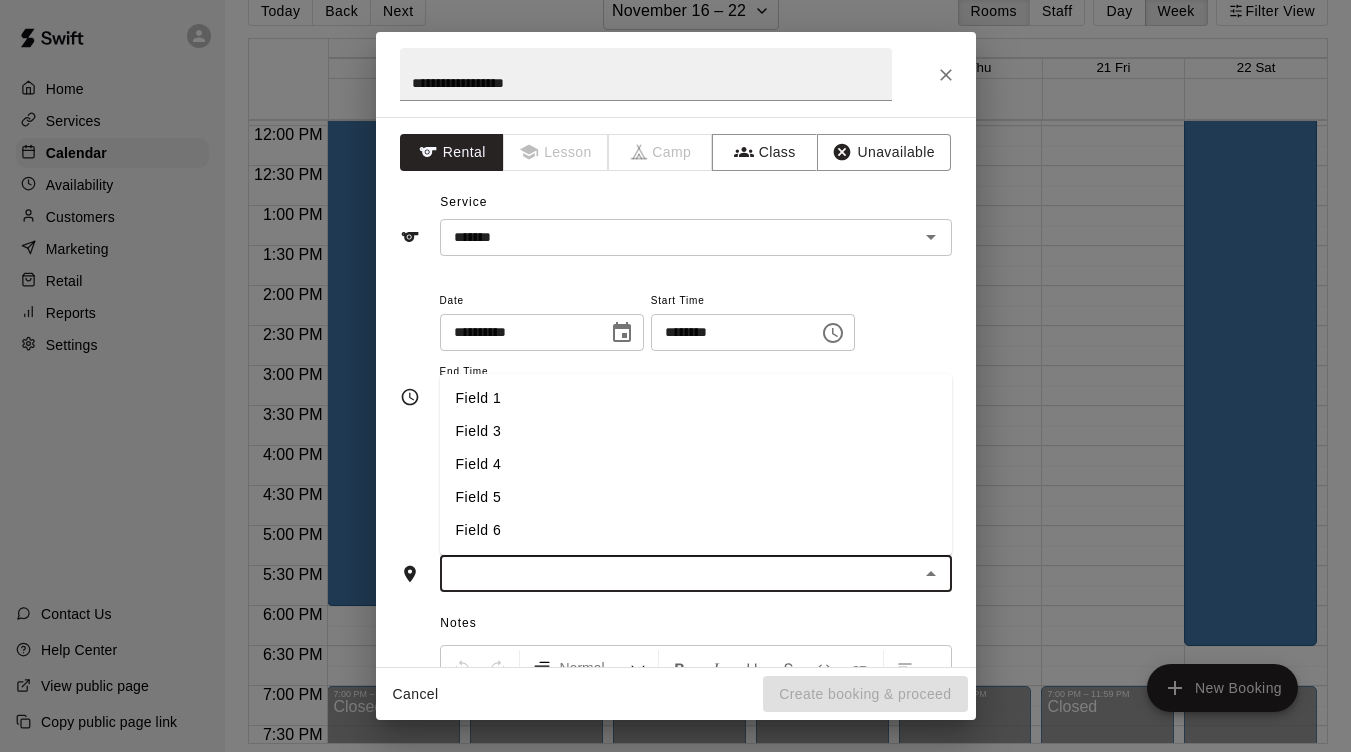 click on "Field 3" at bounding box center [696, 431] 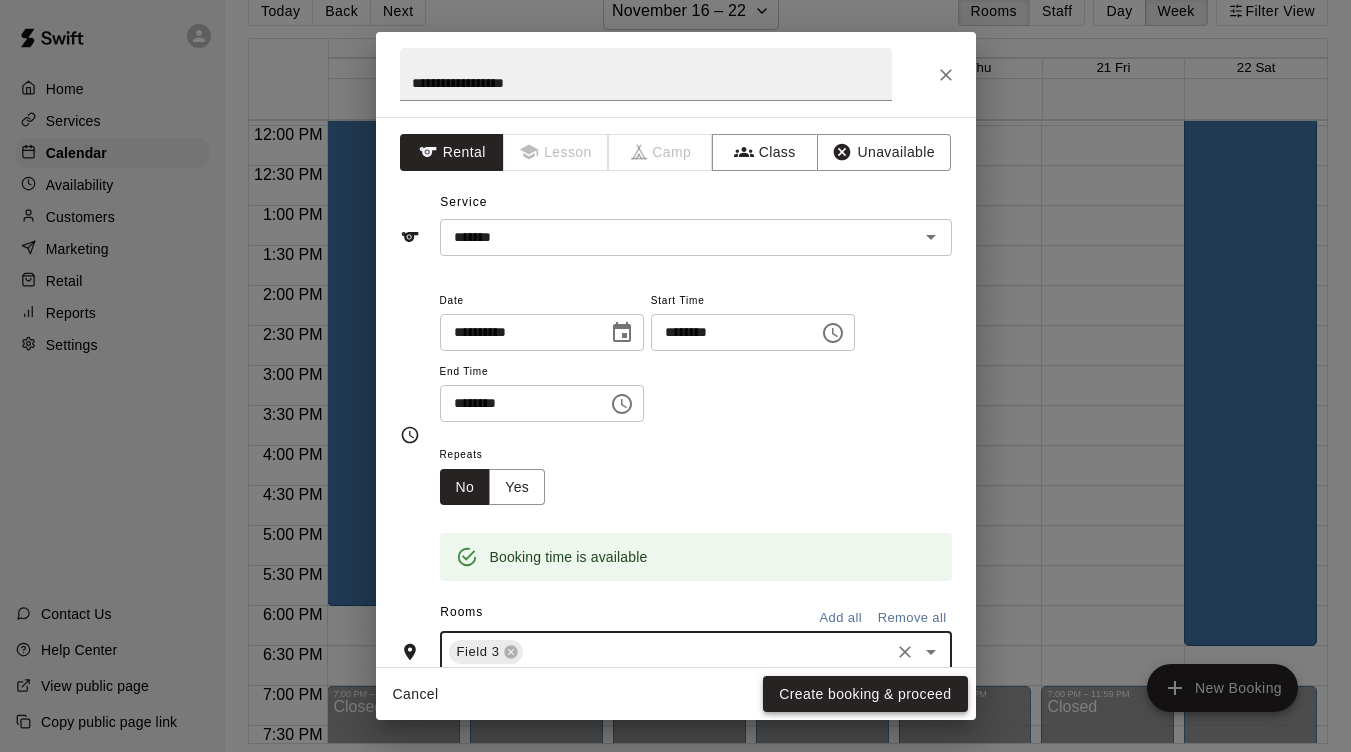 click on "Create booking & proceed" at bounding box center (865, 694) 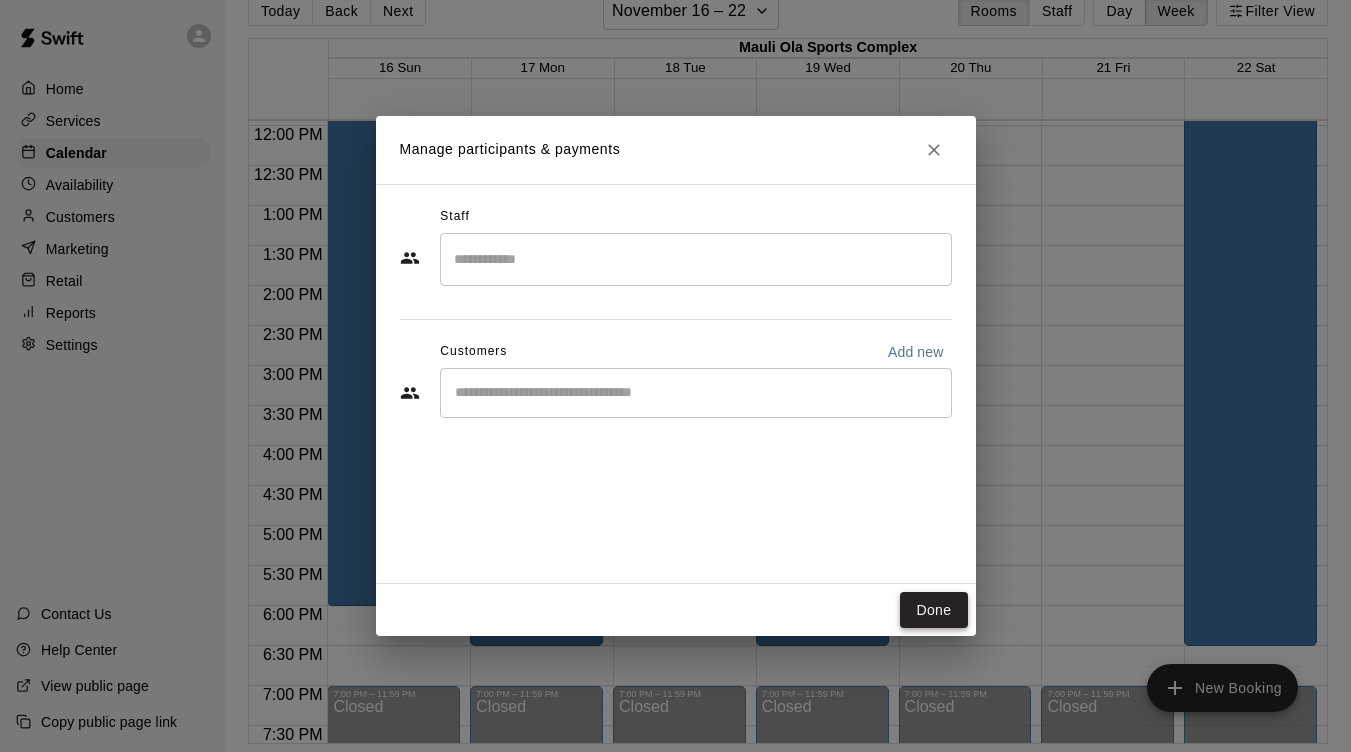 click on "Done" at bounding box center [933, 610] 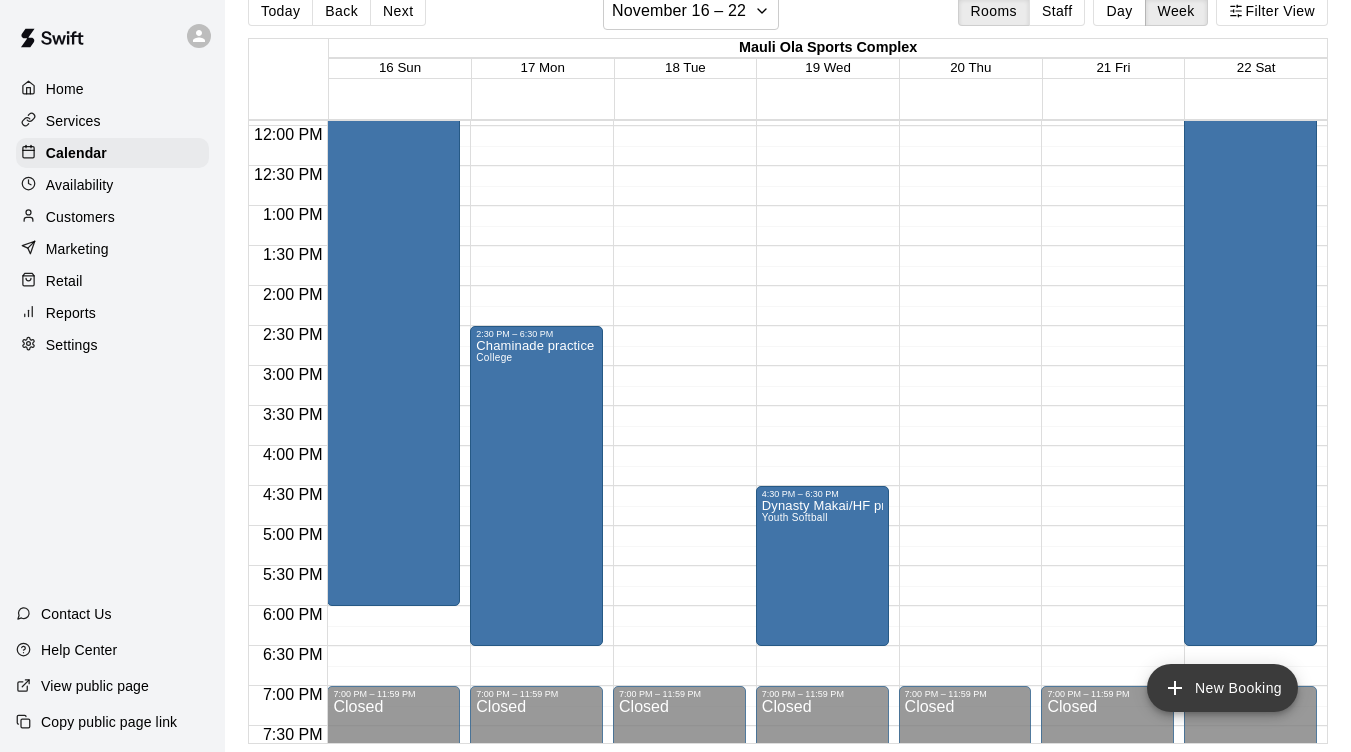 click 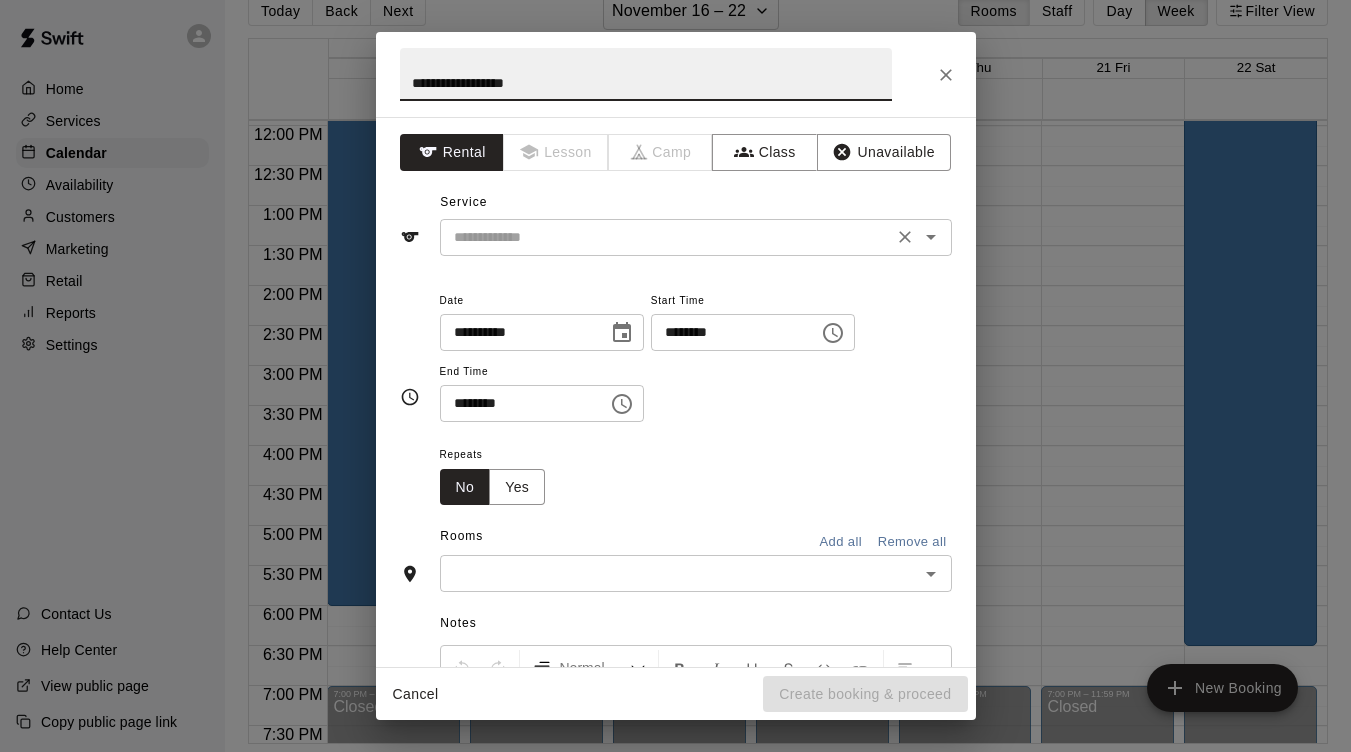 type on "**********" 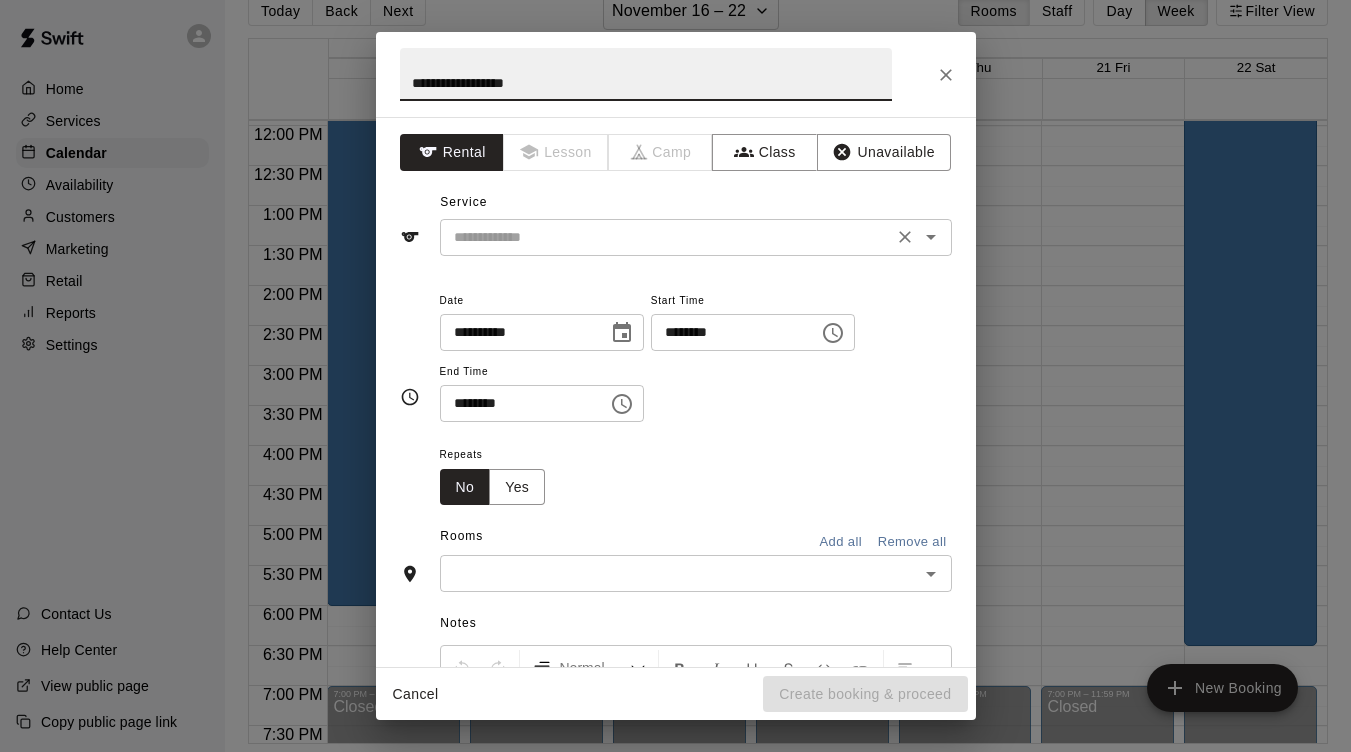 click at bounding box center [666, 237] 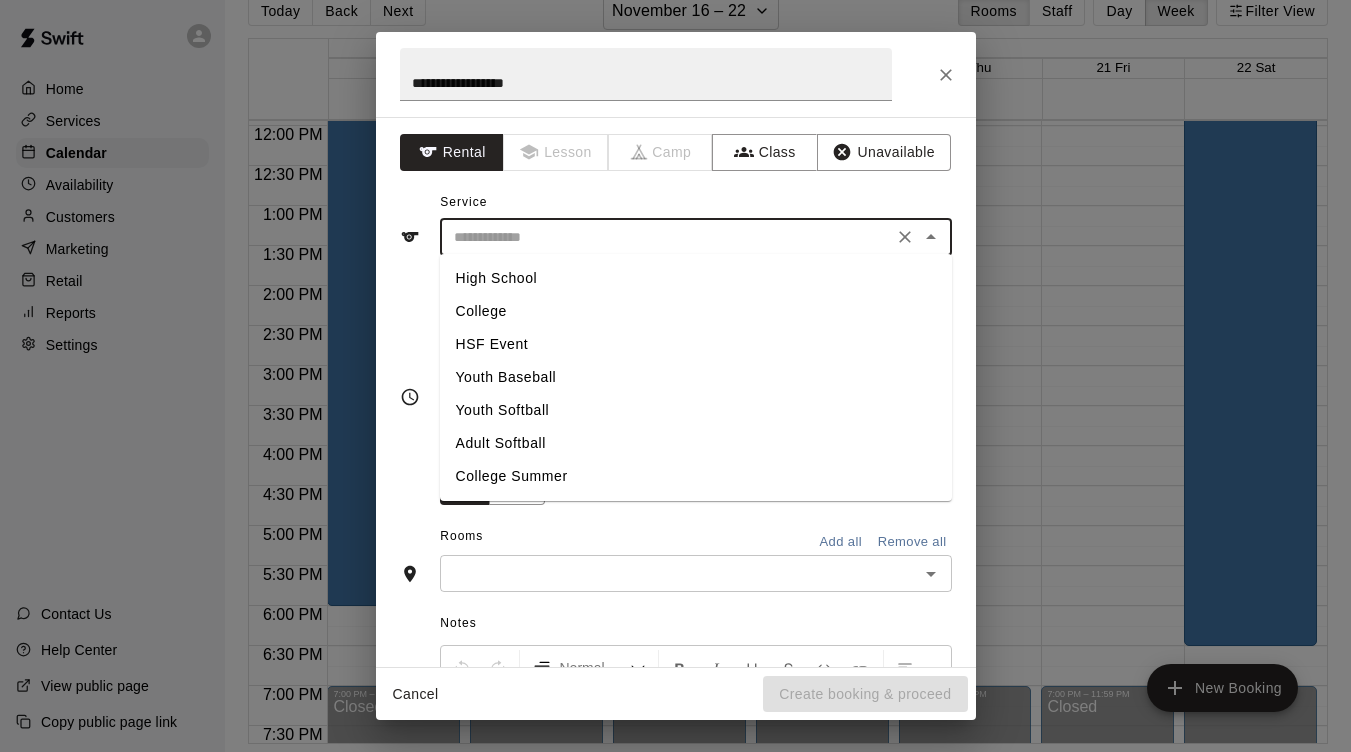 click on "College" at bounding box center (696, 311) 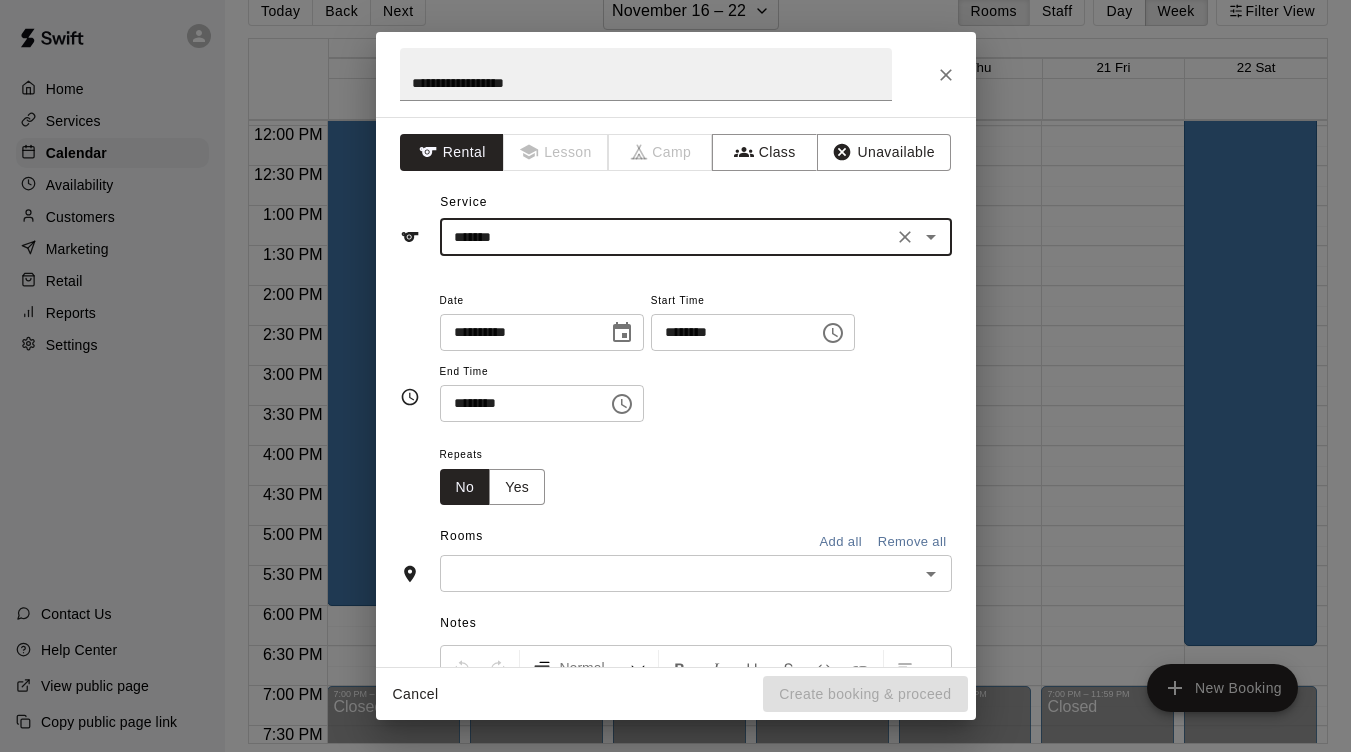 click 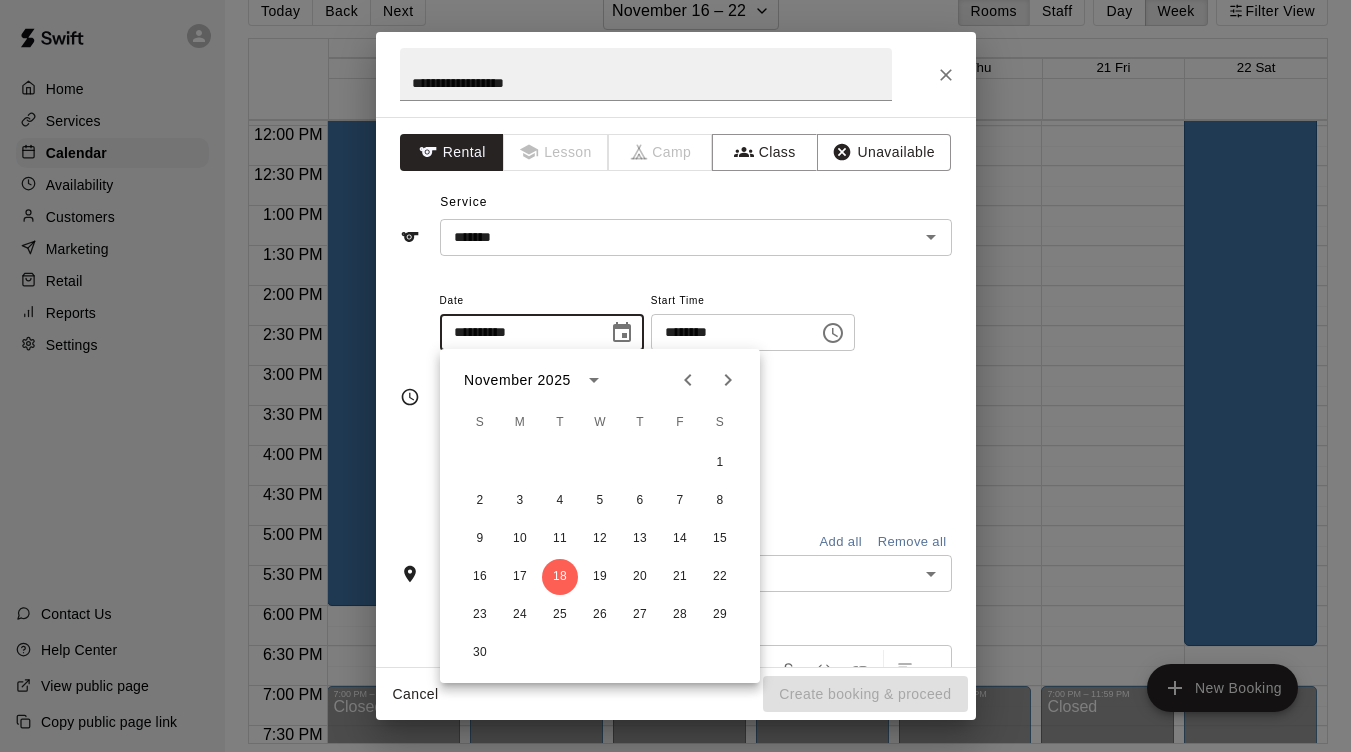 click on "********" at bounding box center [728, 332] 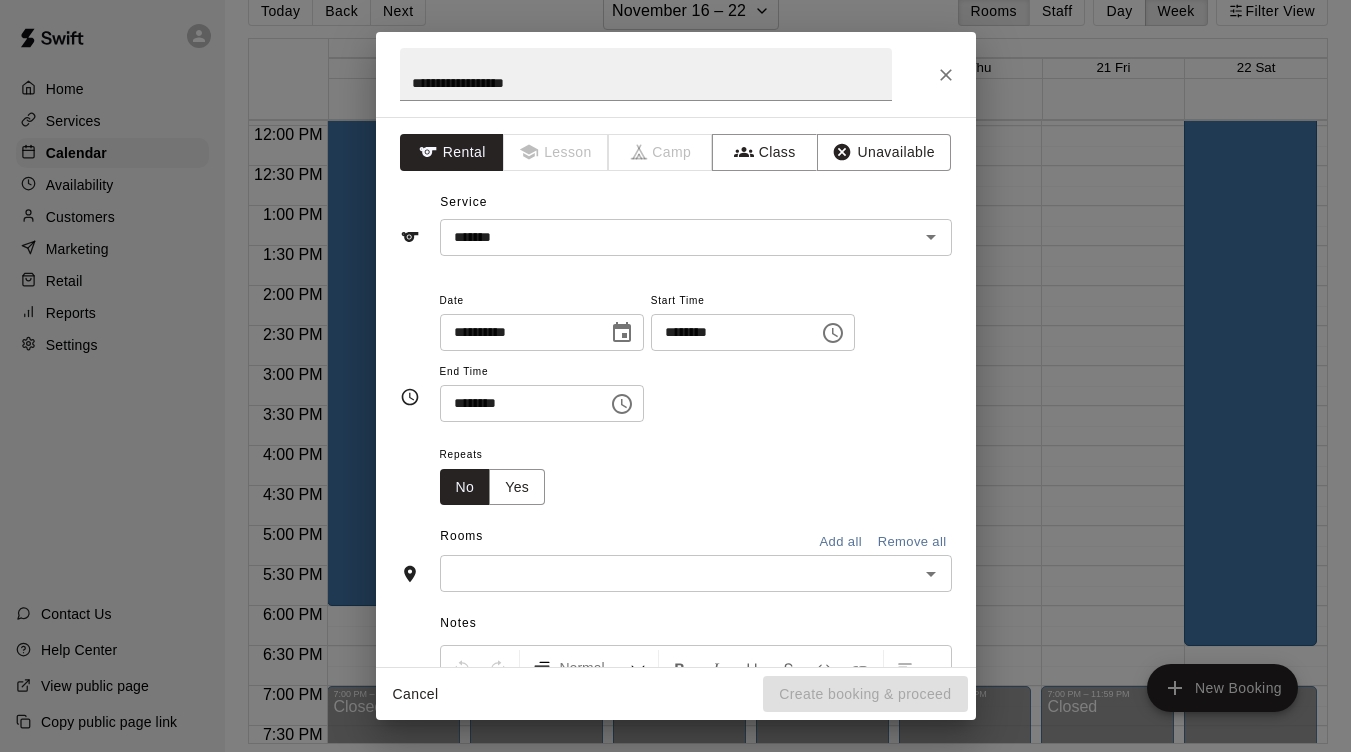 click on "********" at bounding box center (728, 332) 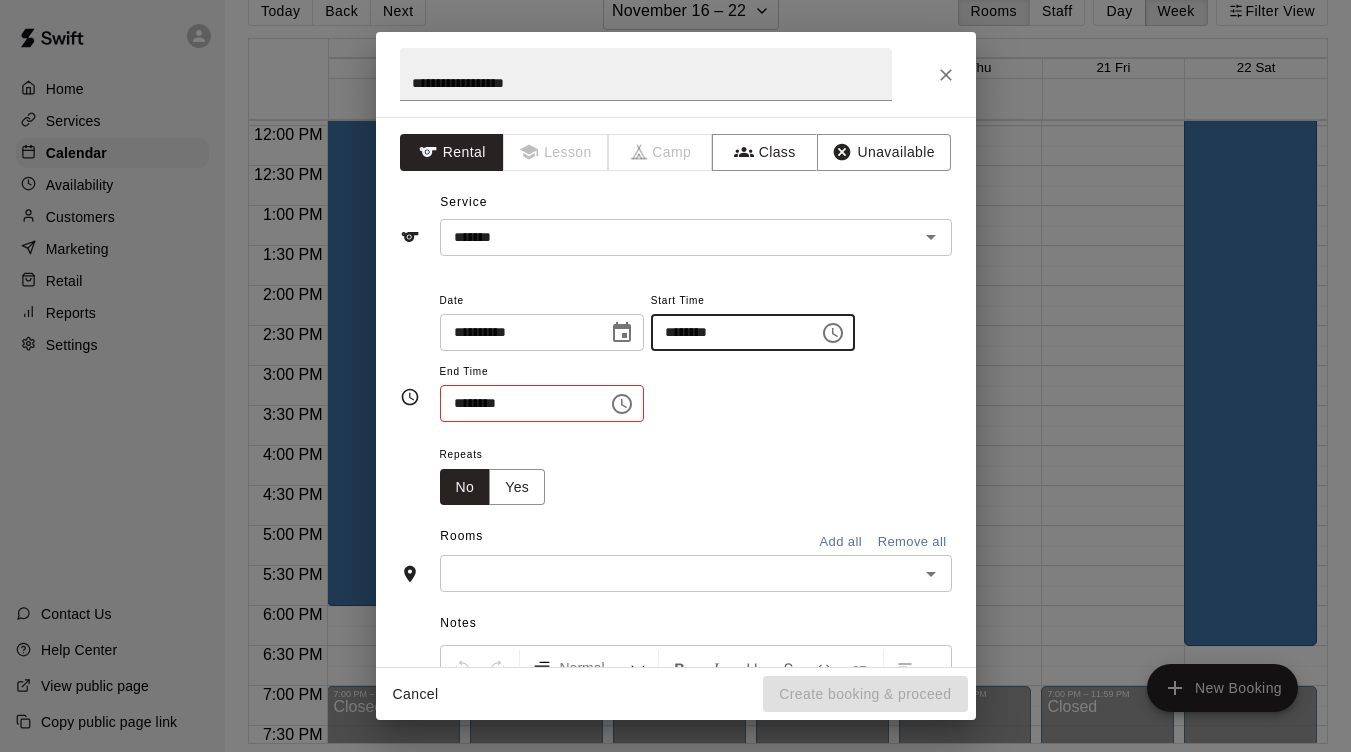 type on "********" 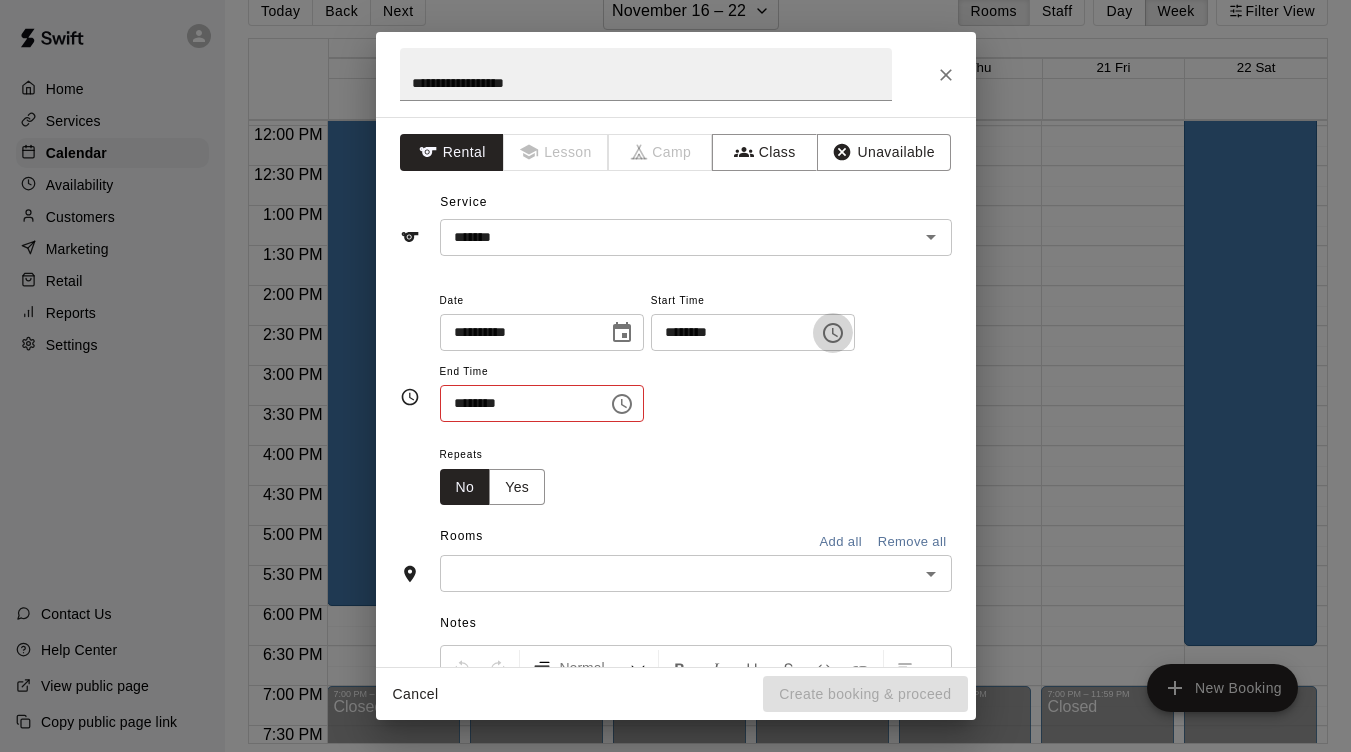 type 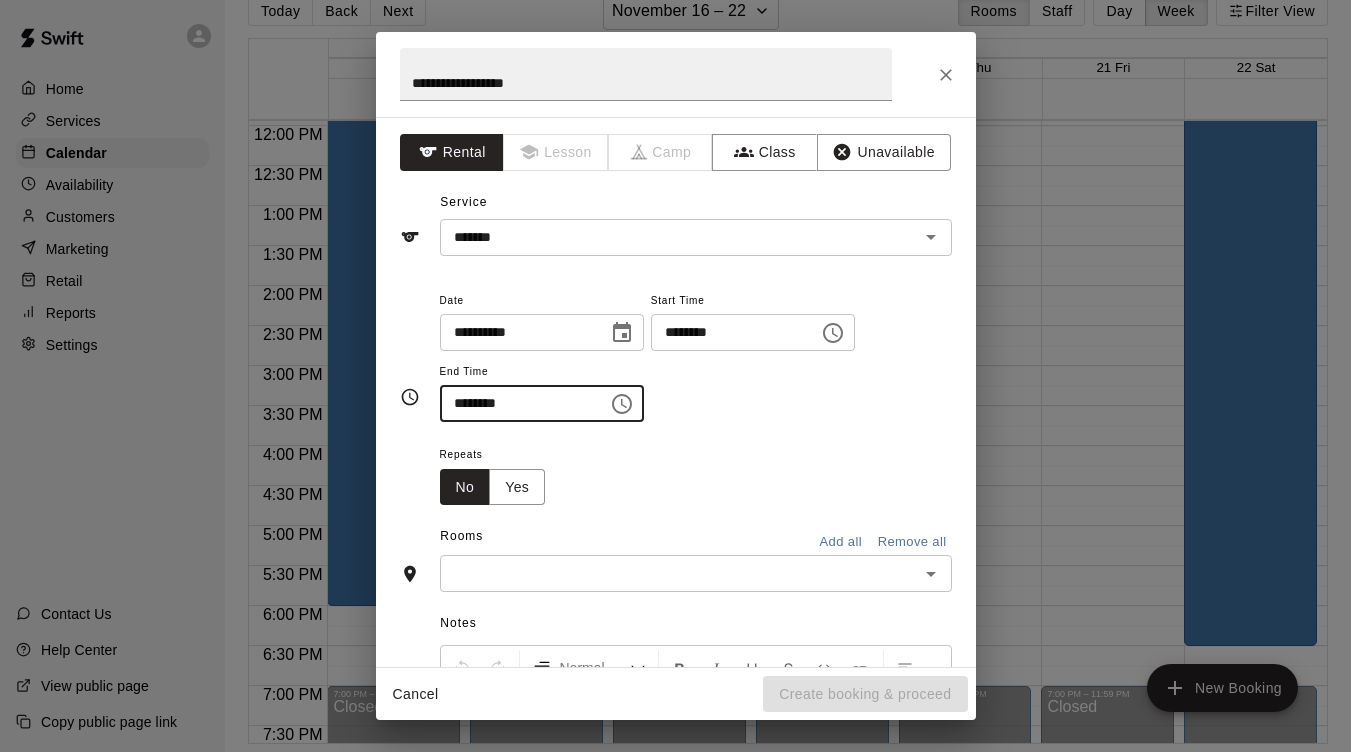 type on "********" 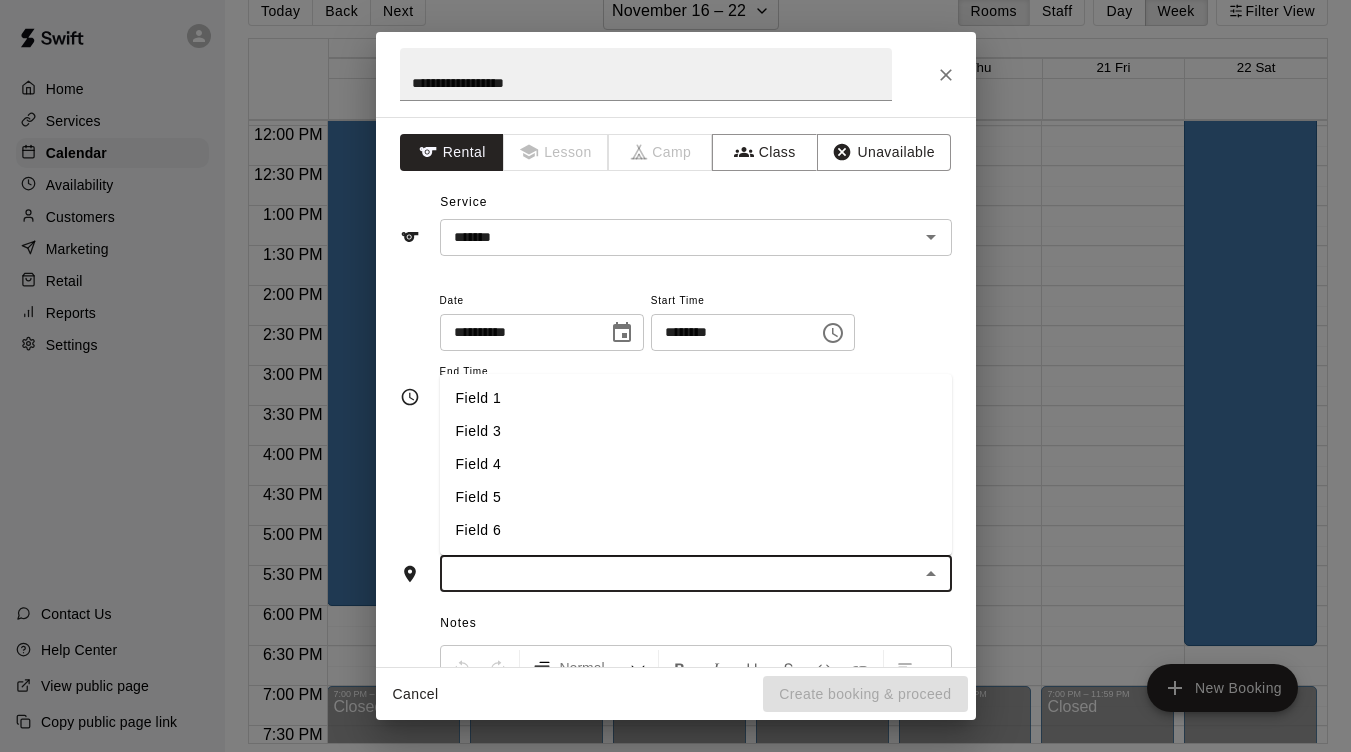 click on "Field 3" at bounding box center [696, 431] 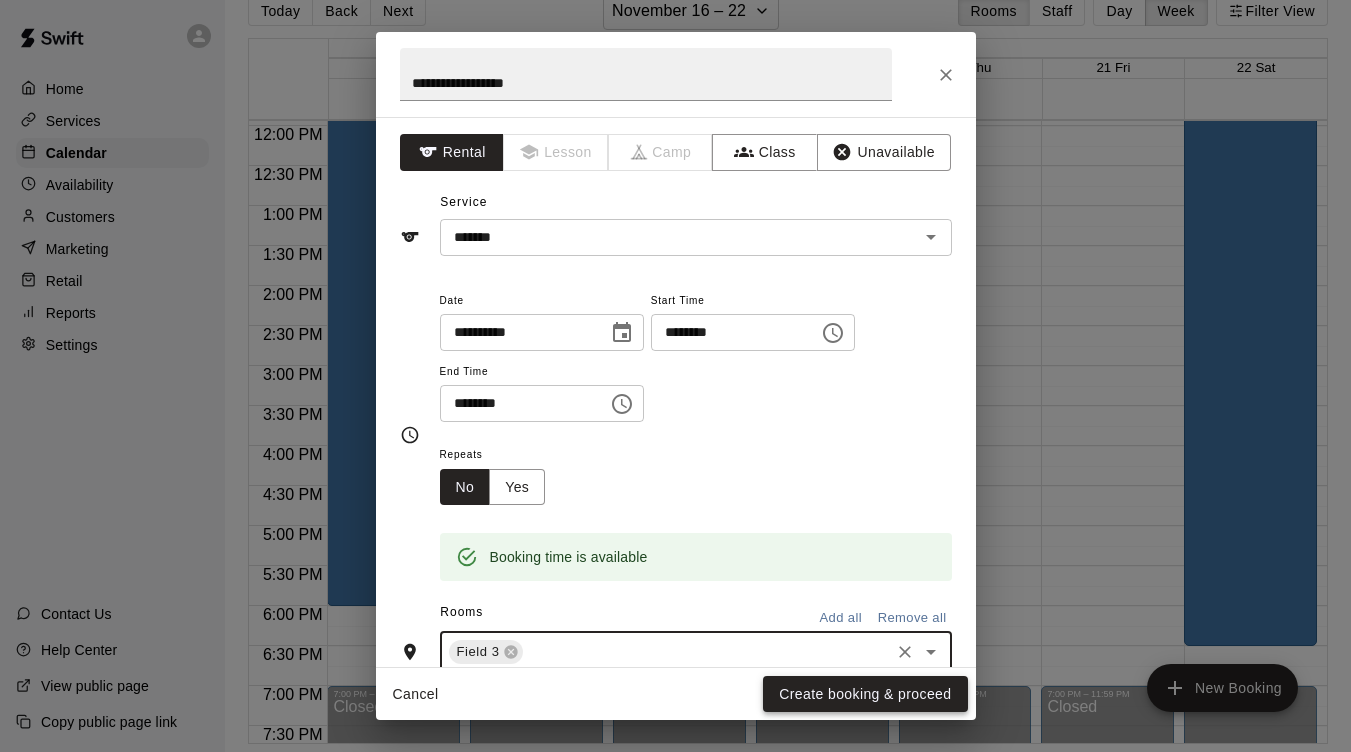 click on "Create booking & proceed" at bounding box center [865, 694] 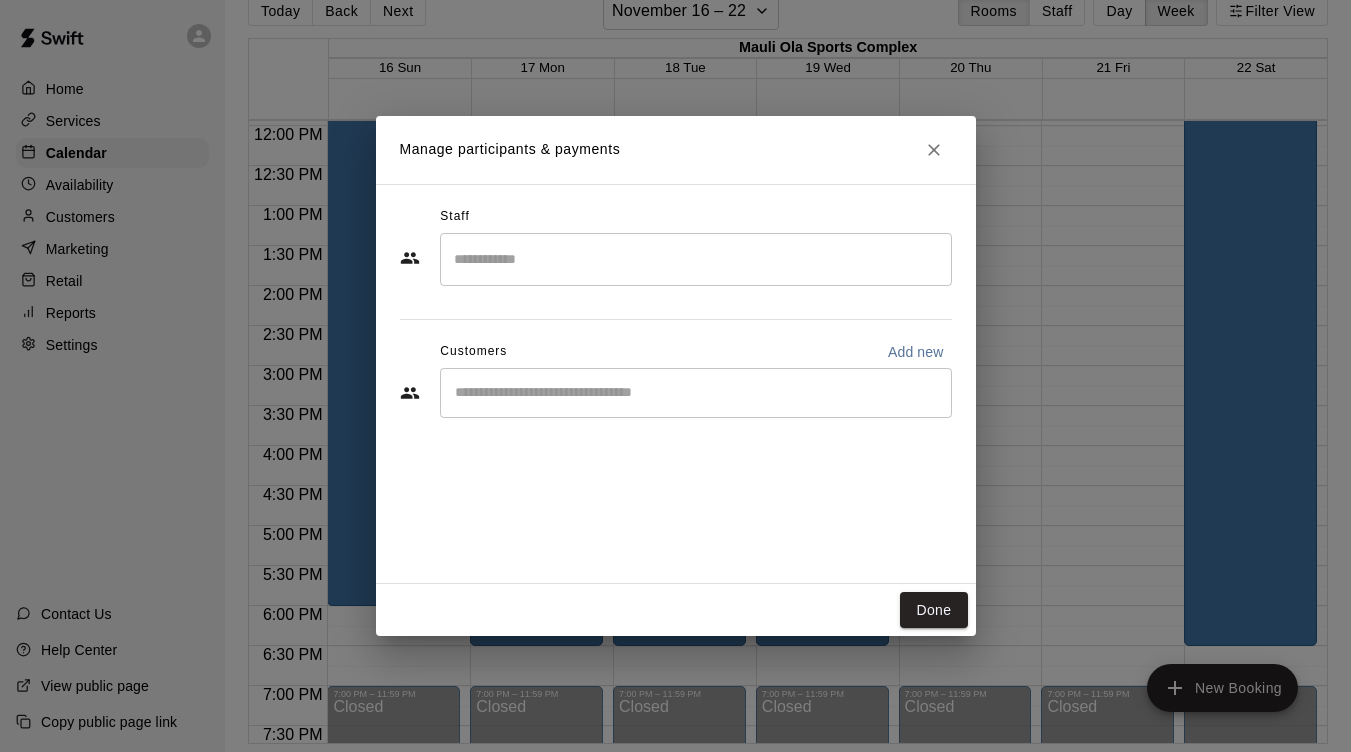 click on "Manage participants & payments Staff ​ Customers Add new ​ Done" at bounding box center (675, 376) 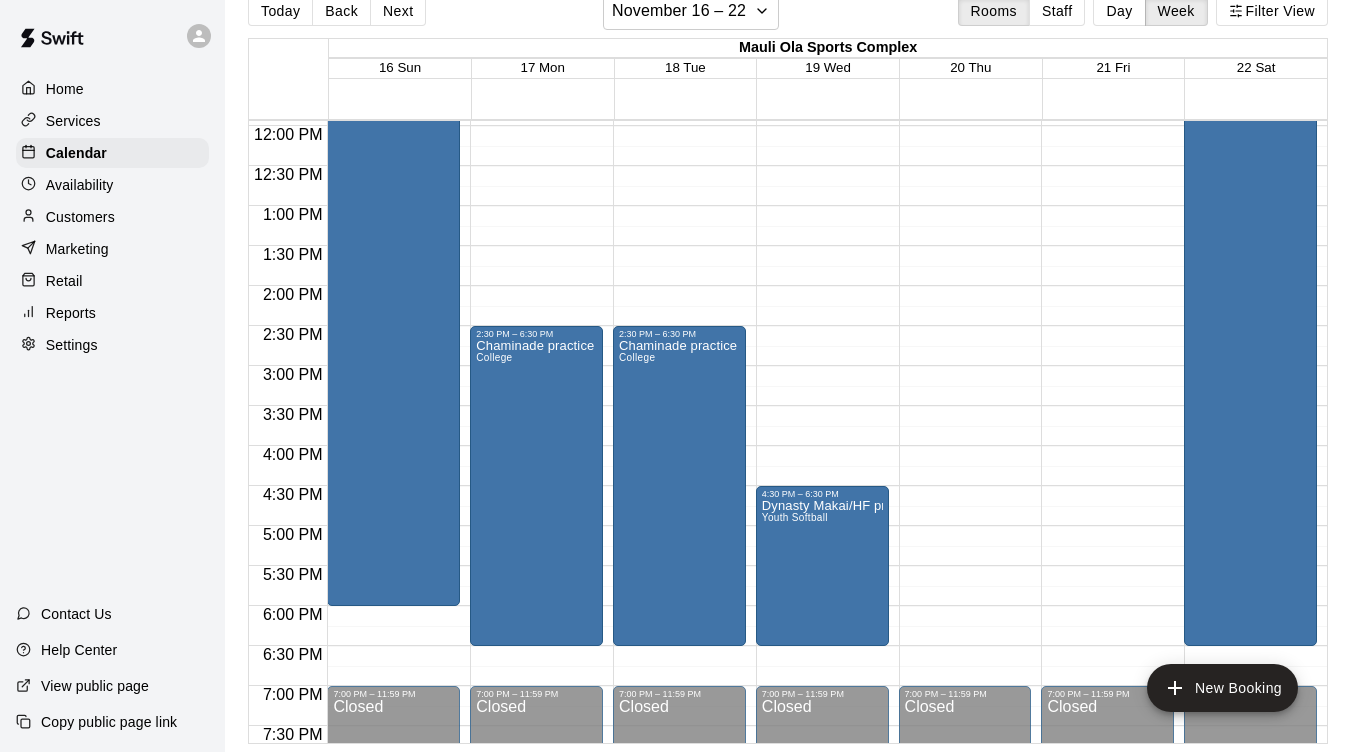 click on "New Booking" at bounding box center (1222, 688) 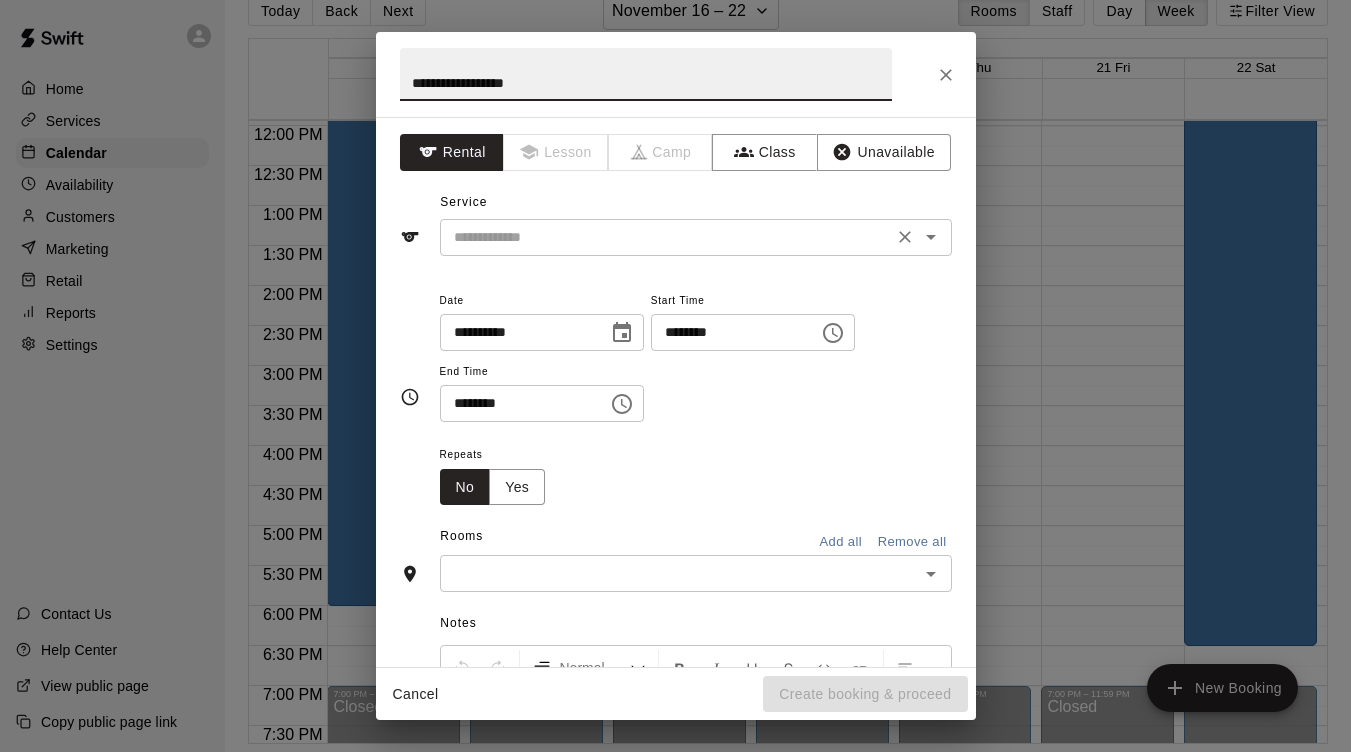 type on "**********" 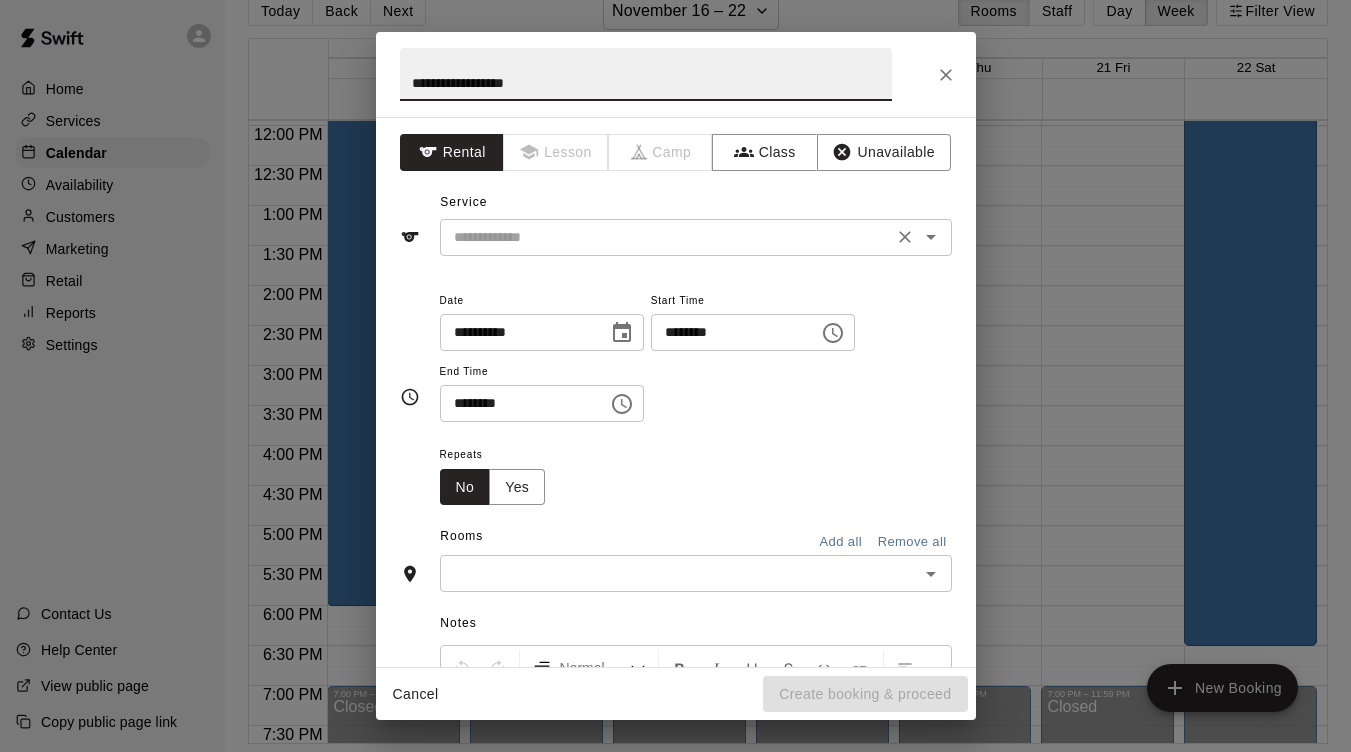 click at bounding box center (666, 237) 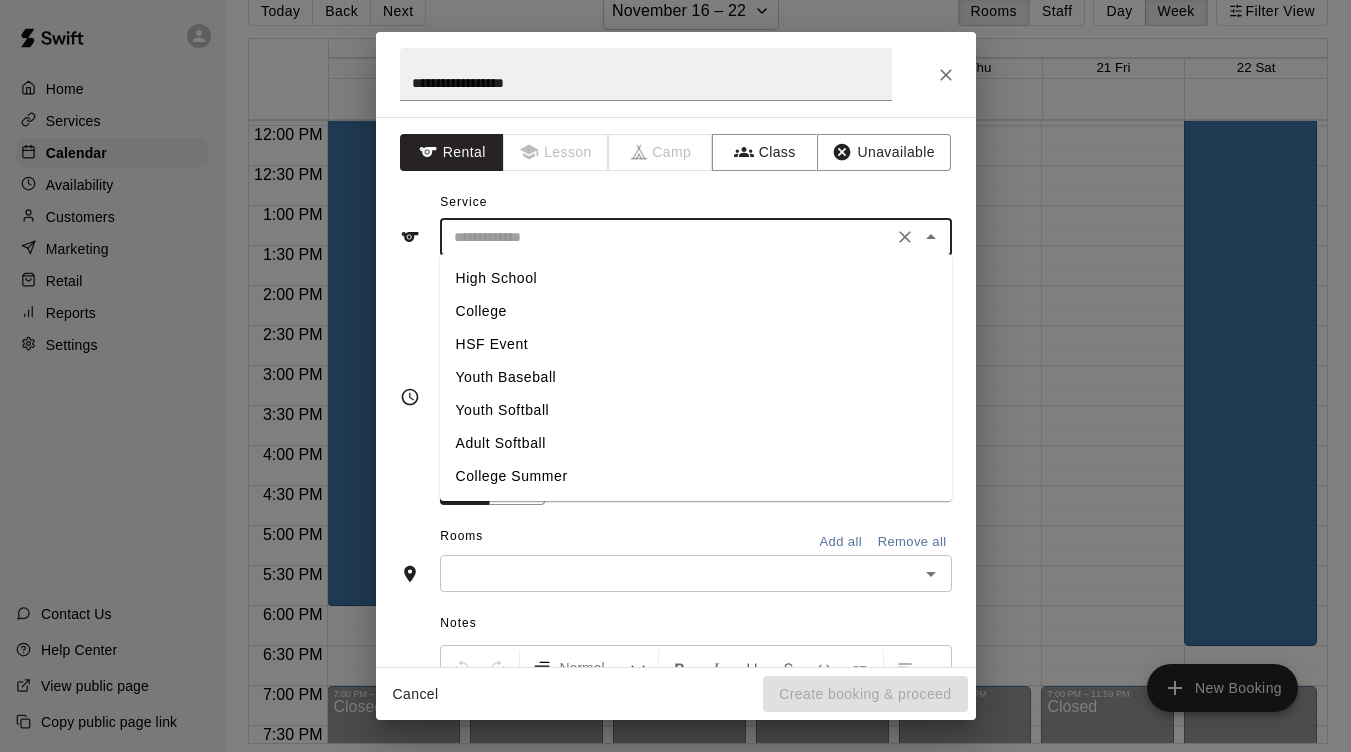 click on "College" at bounding box center [696, 311] 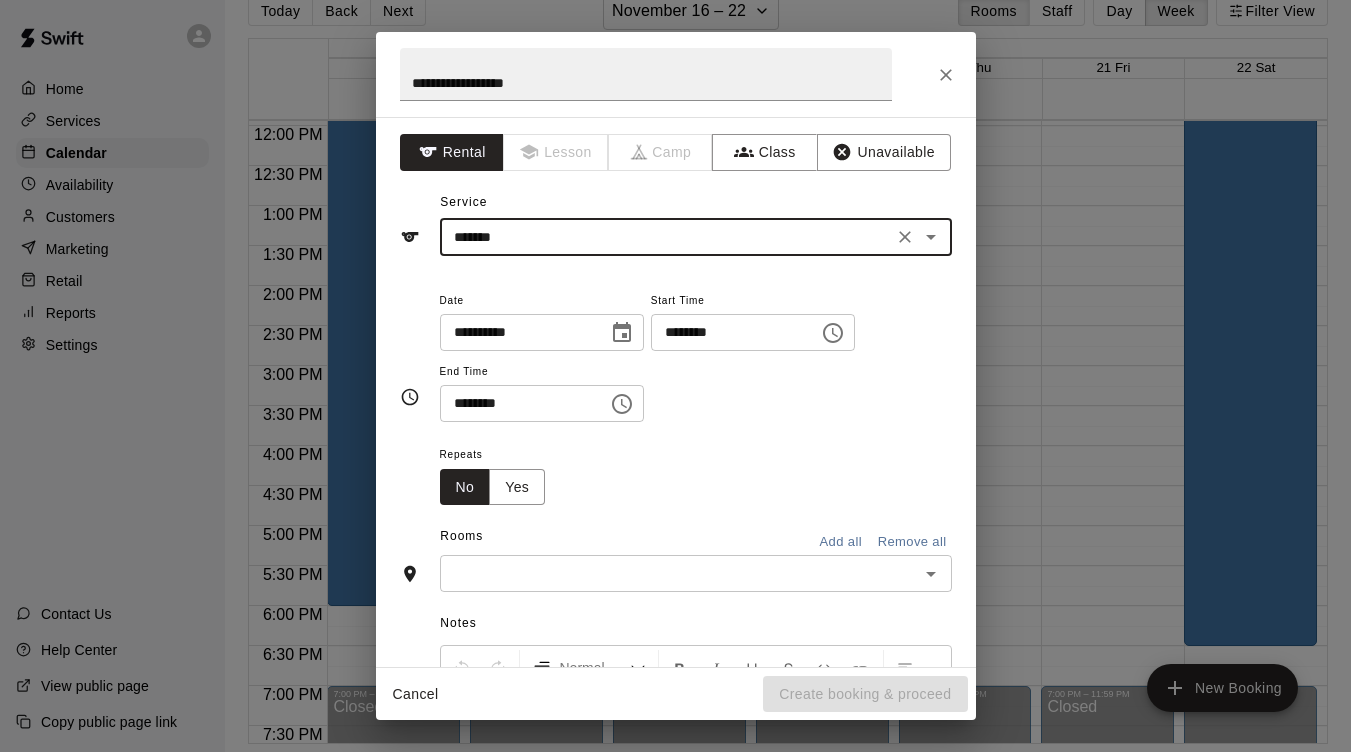 click on "********" at bounding box center [728, 332] 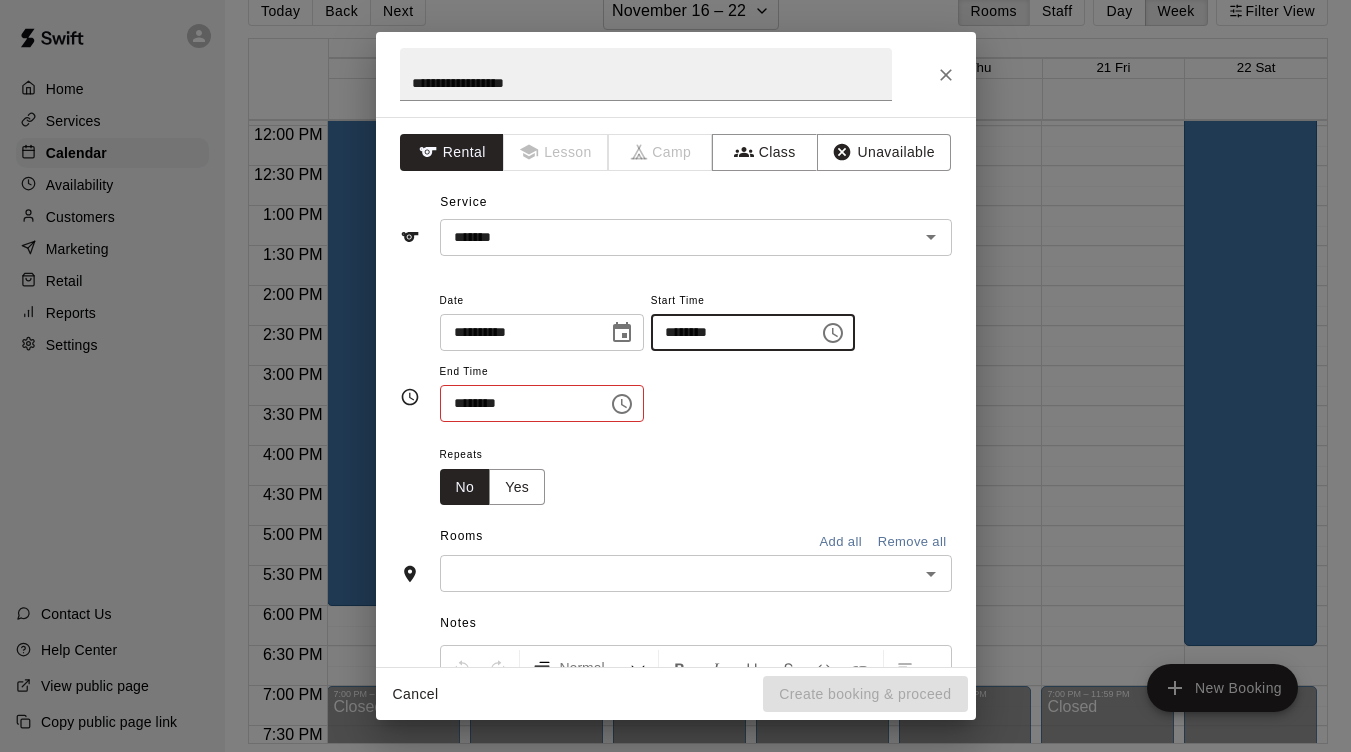 type on "********" 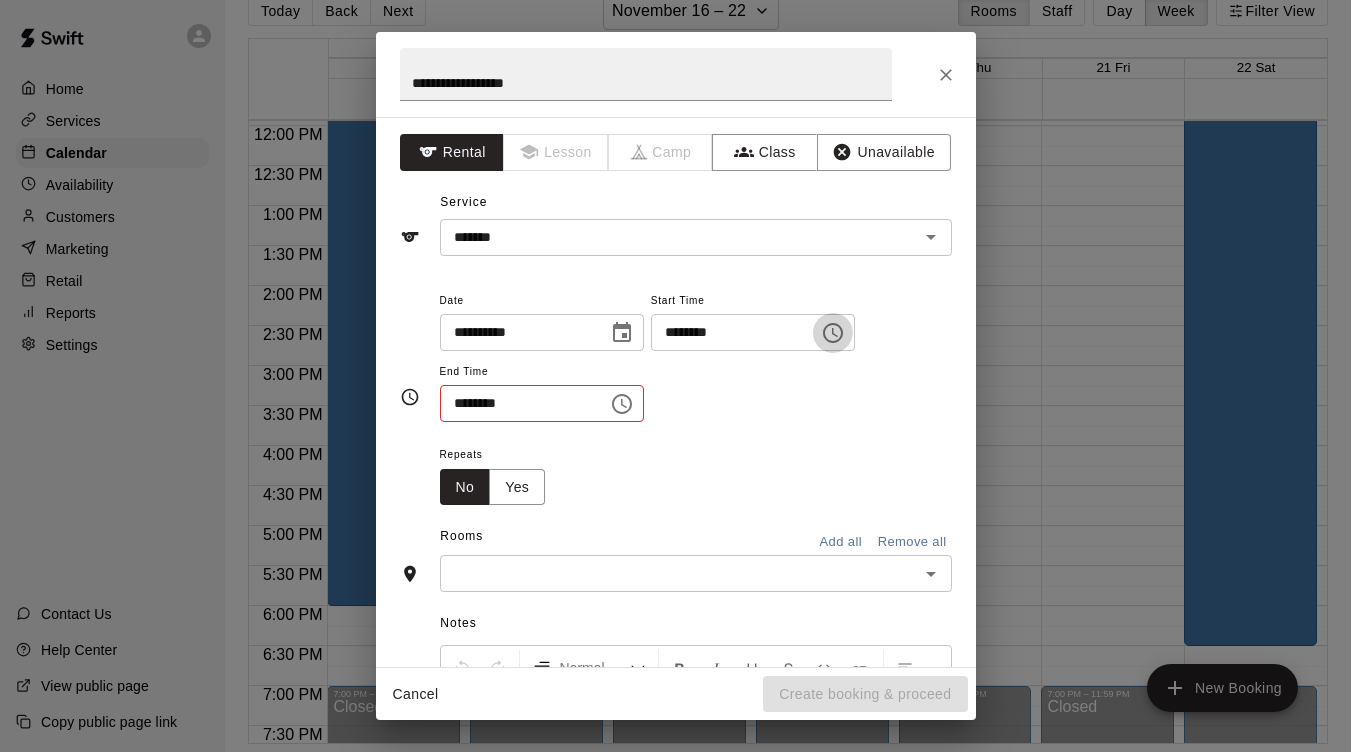 type 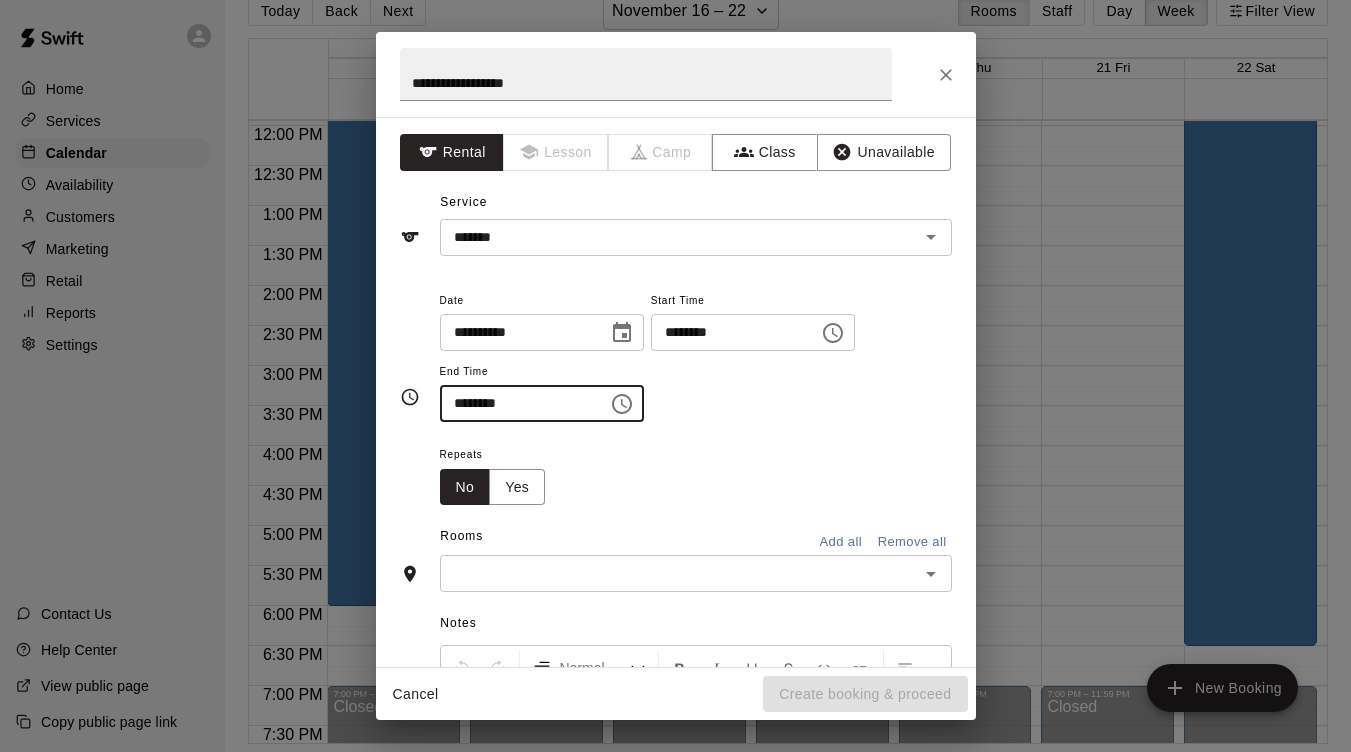 type on "********" 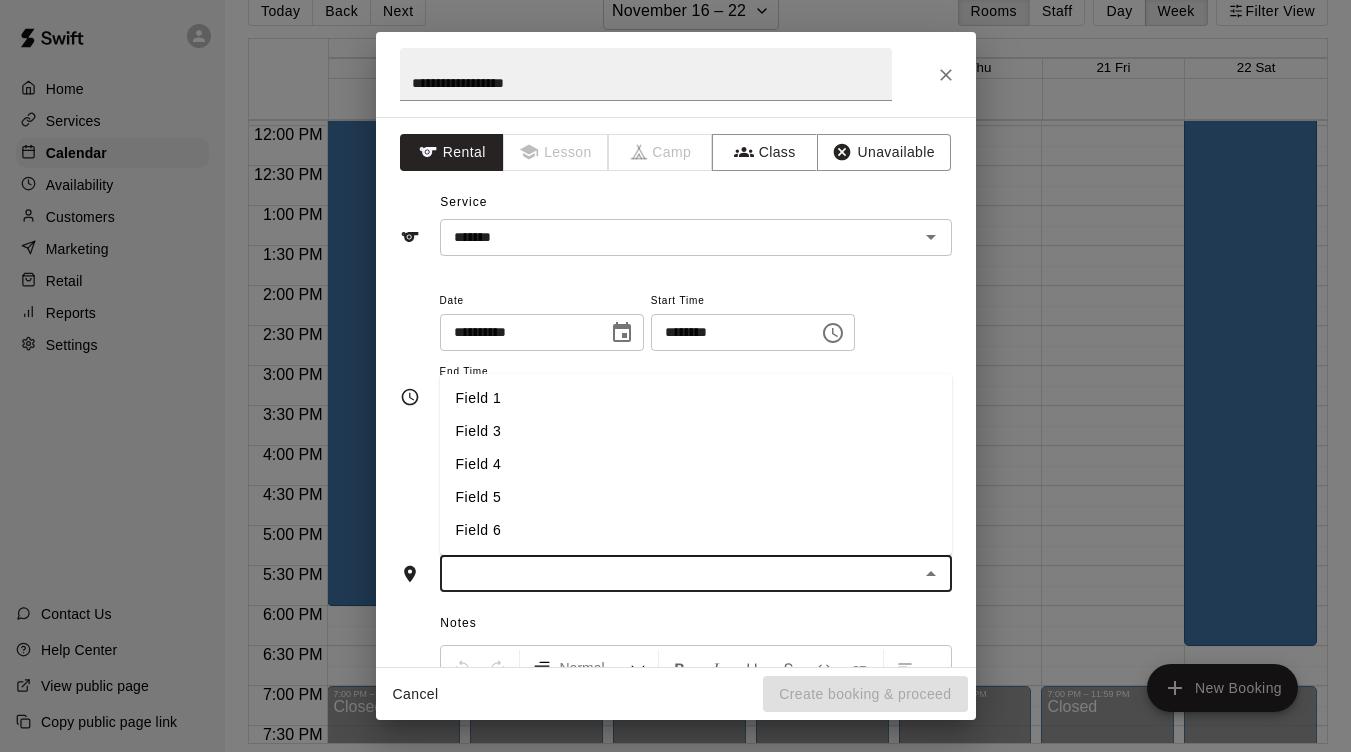 click on "Field 3" at bounding box center [696, 431] 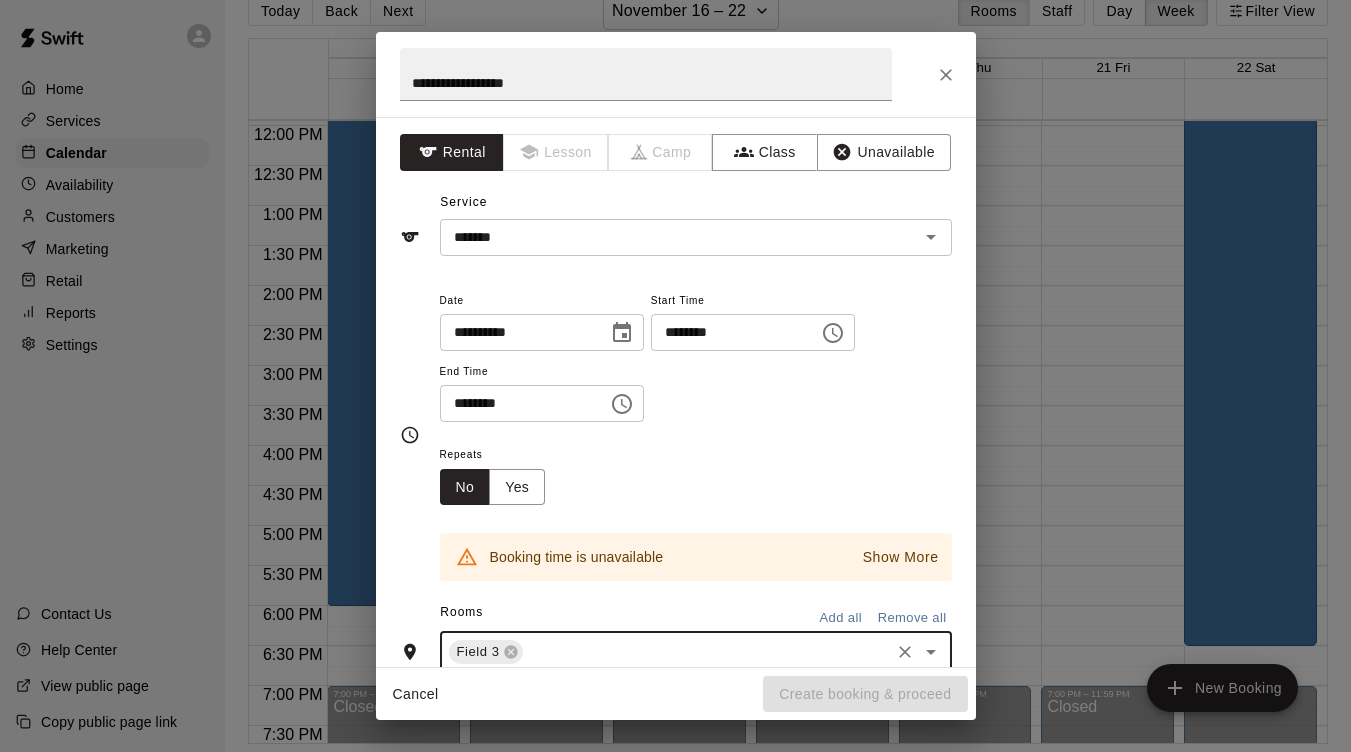 click 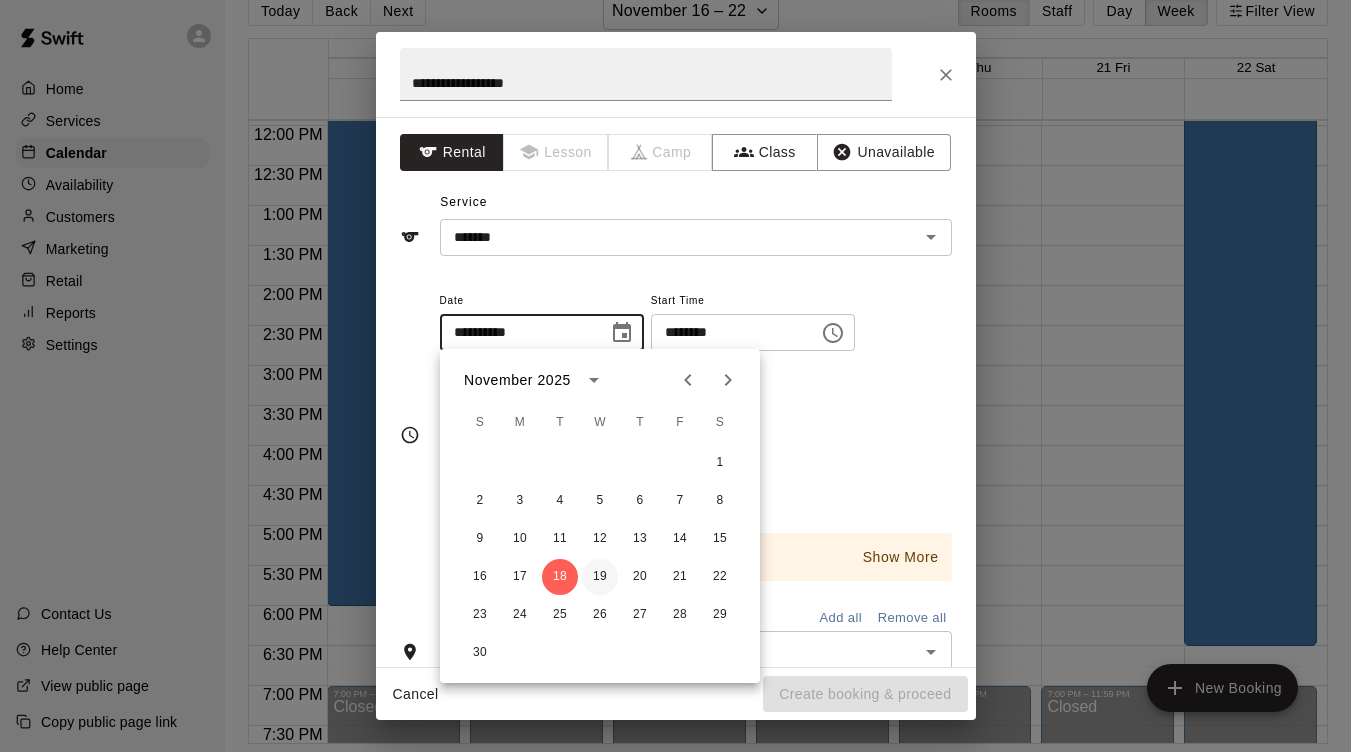 click on "19" at bounding box center [600, 577] 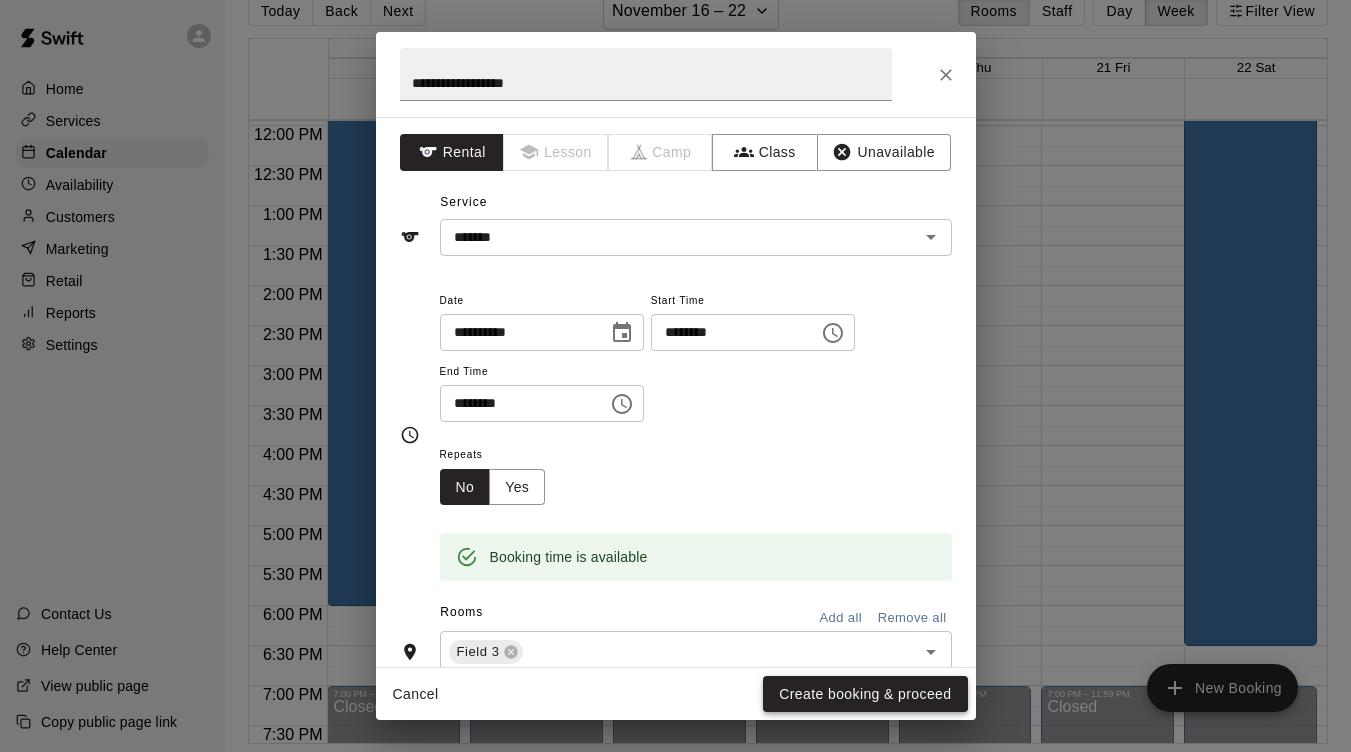 click on "Create booking & proceed" at bounding box center [865, 694] 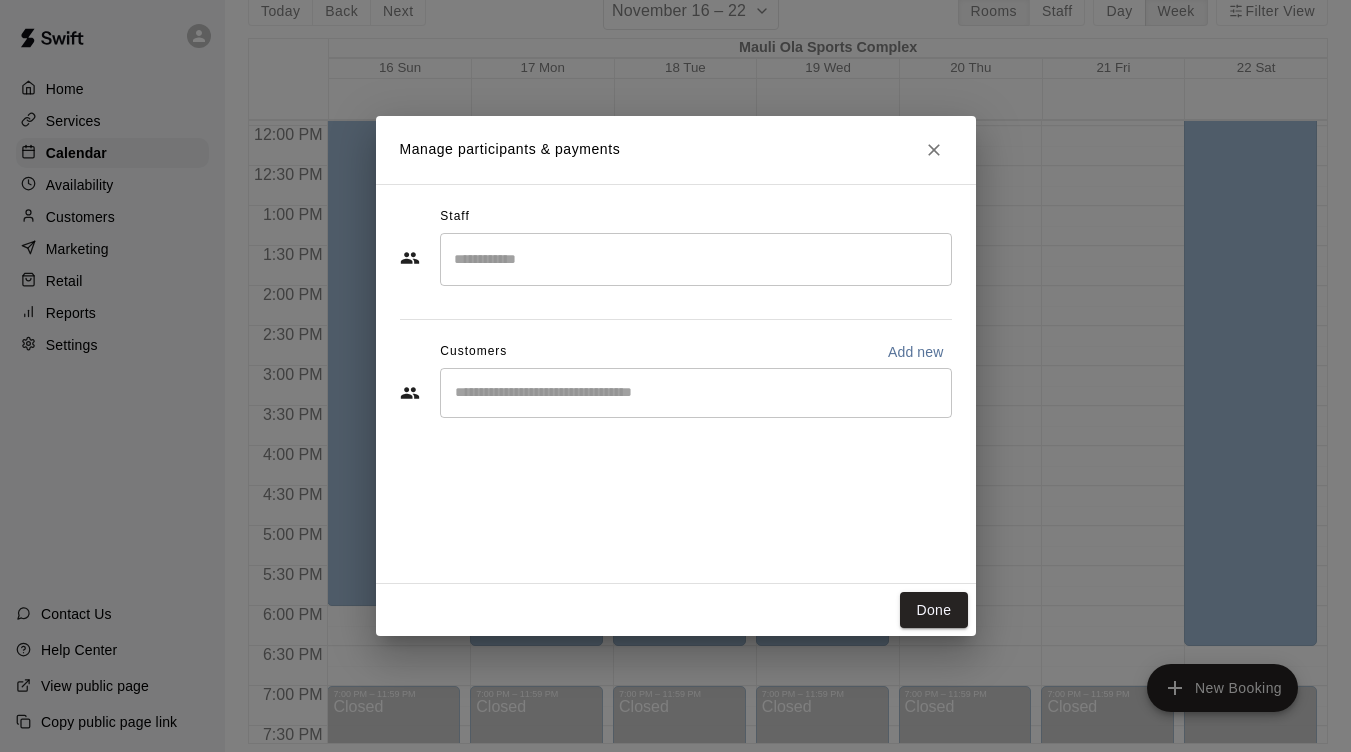 click on "Manage participants & payments Staff ​ Customers Add new ​ Done" at bounding box center (675, 376) 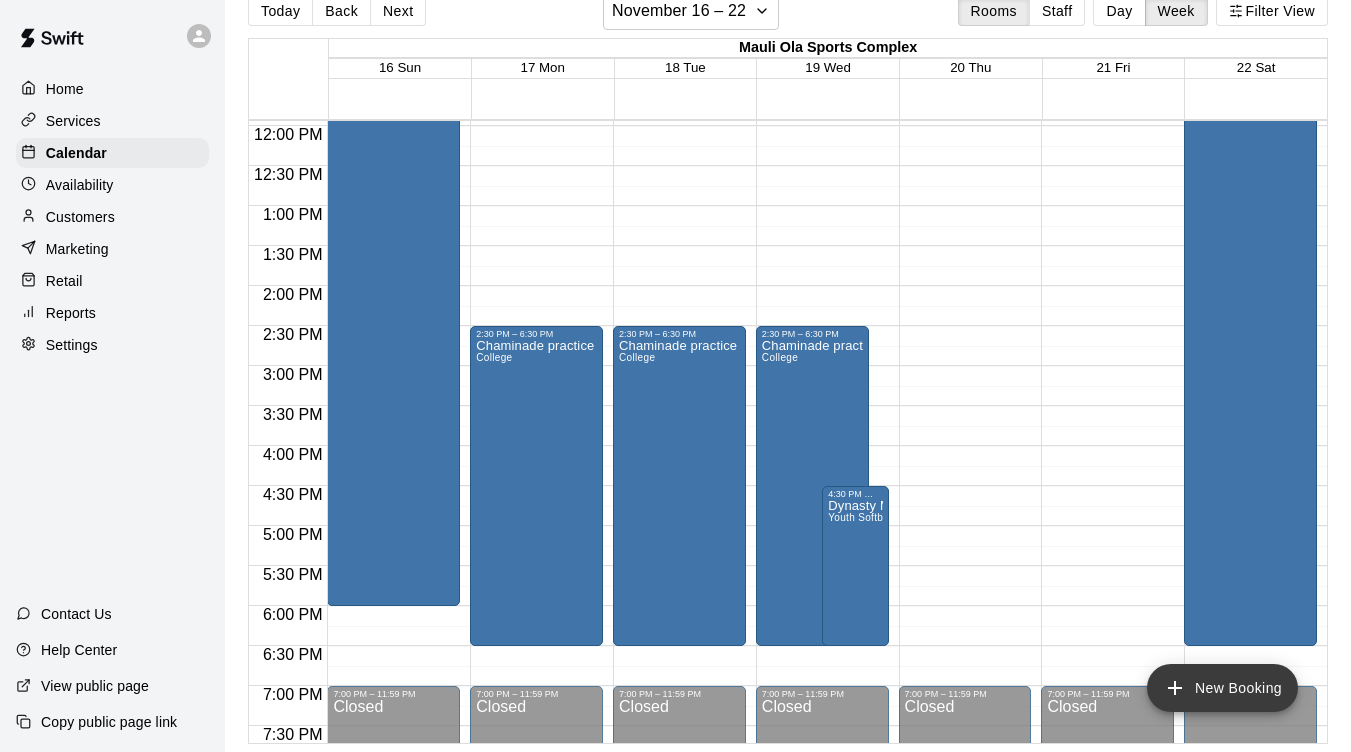 click on "New Booking" at bounding box center (1222, 688) 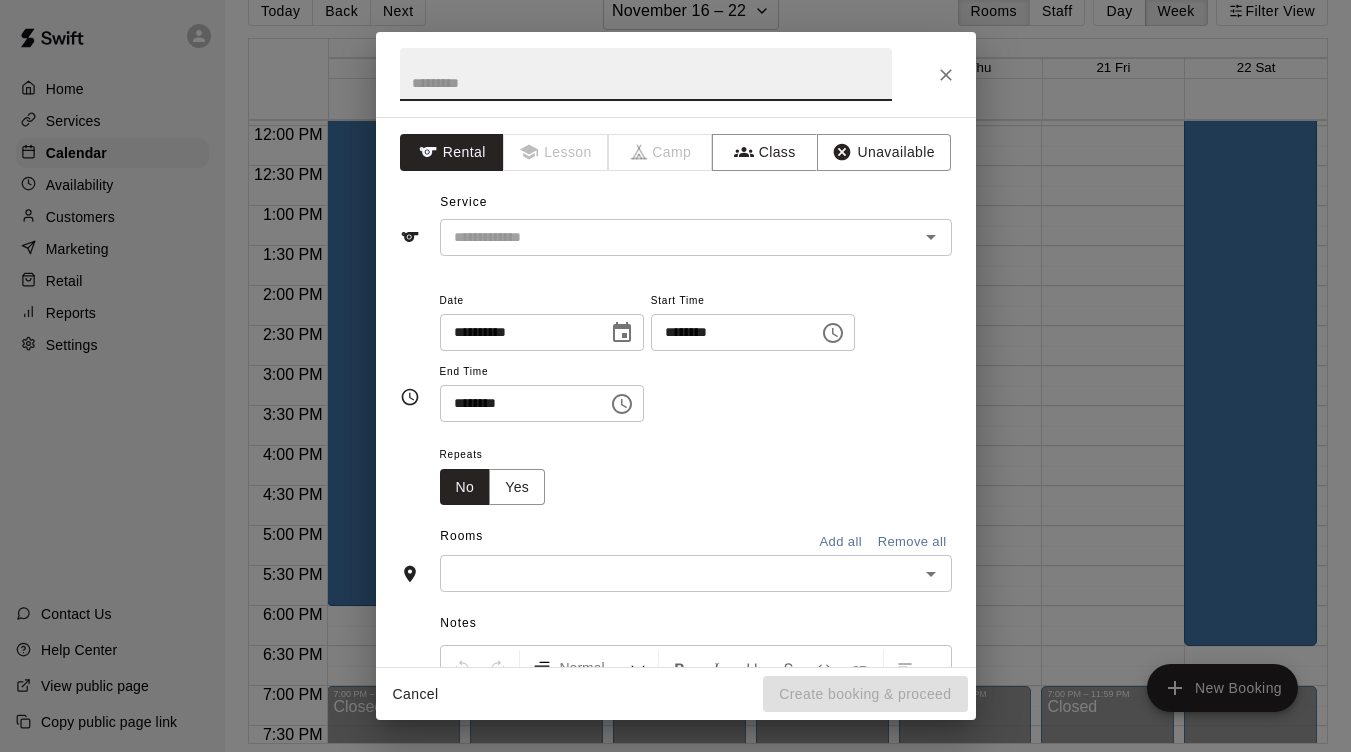 click 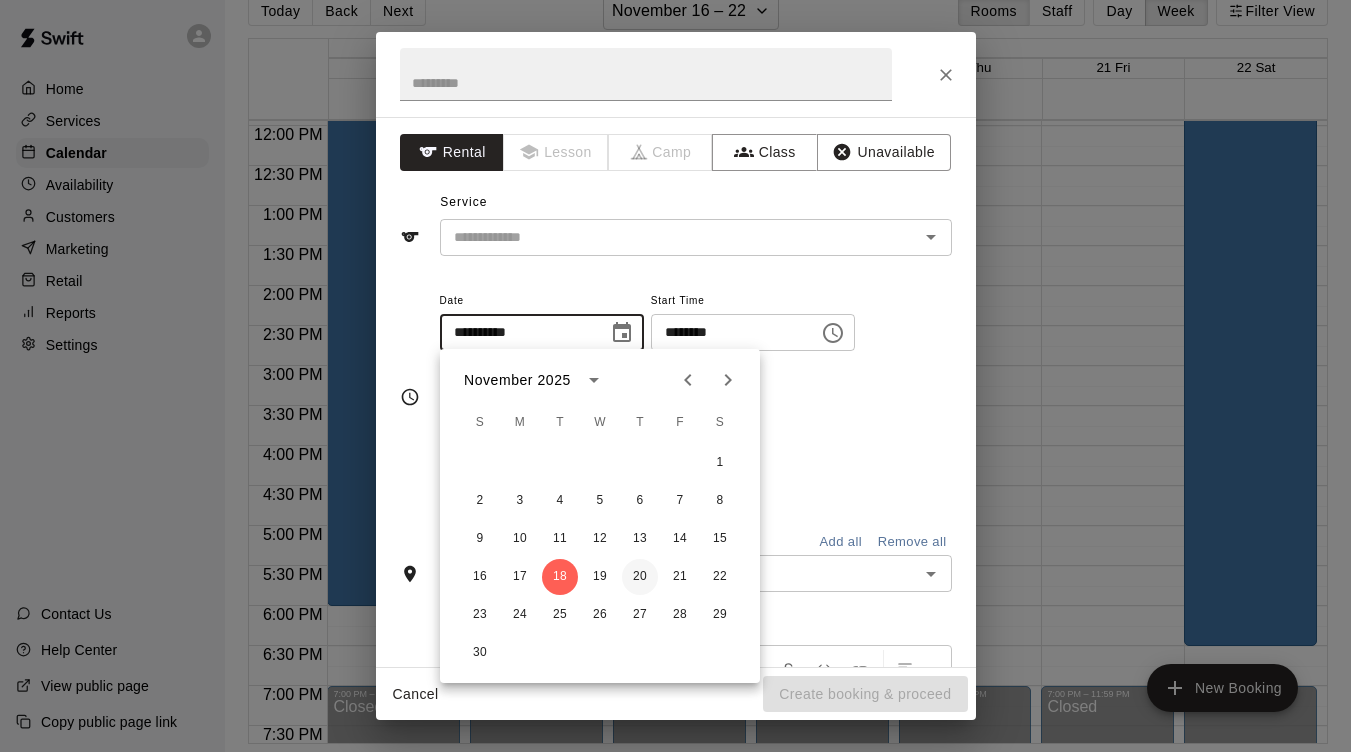 click on "20" at bounding box center (640, 577) 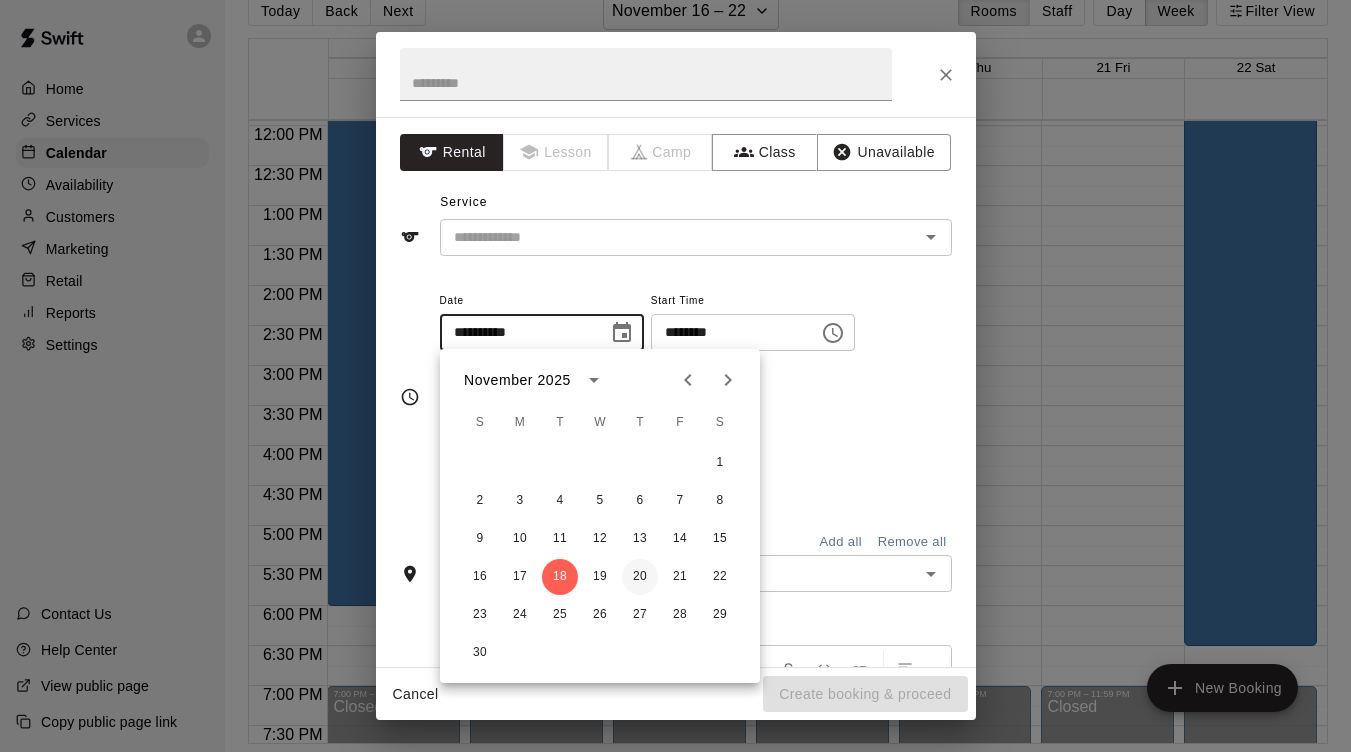 type on "**********" 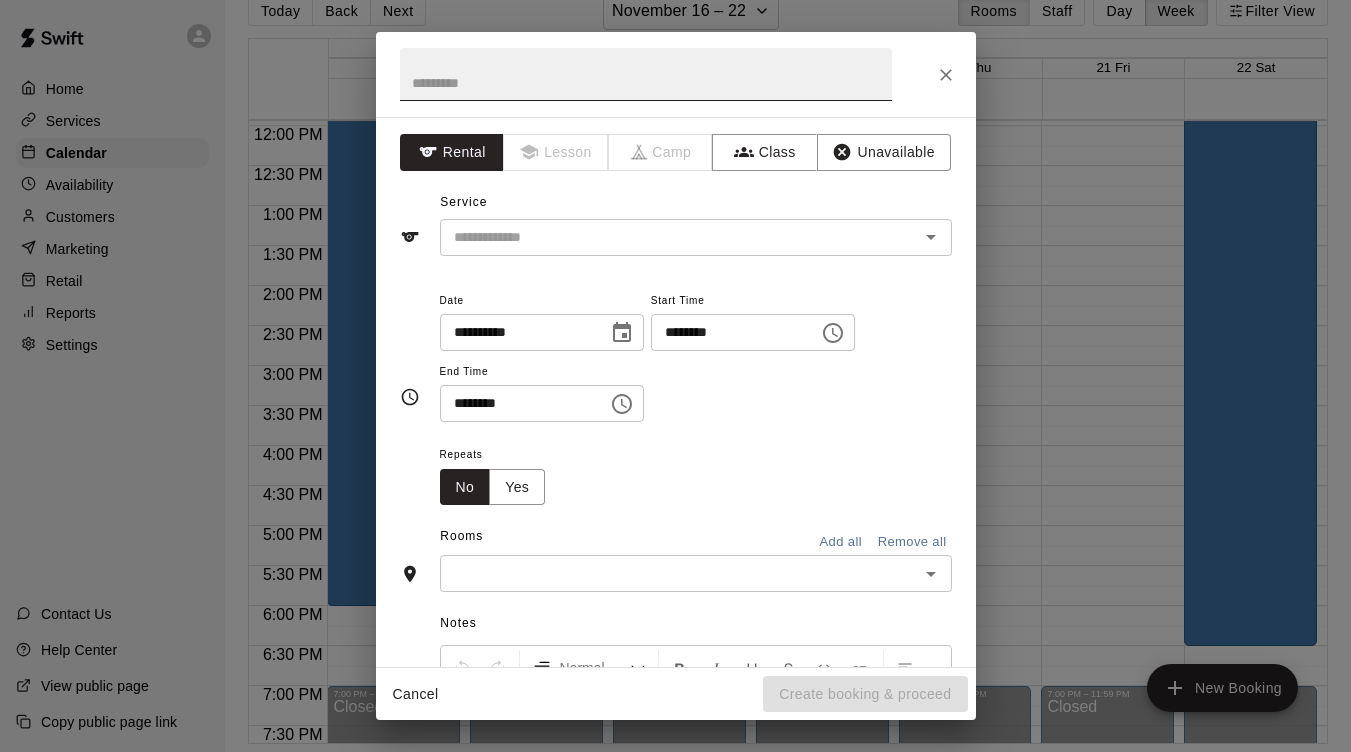 click at bounding box center [646, 74] 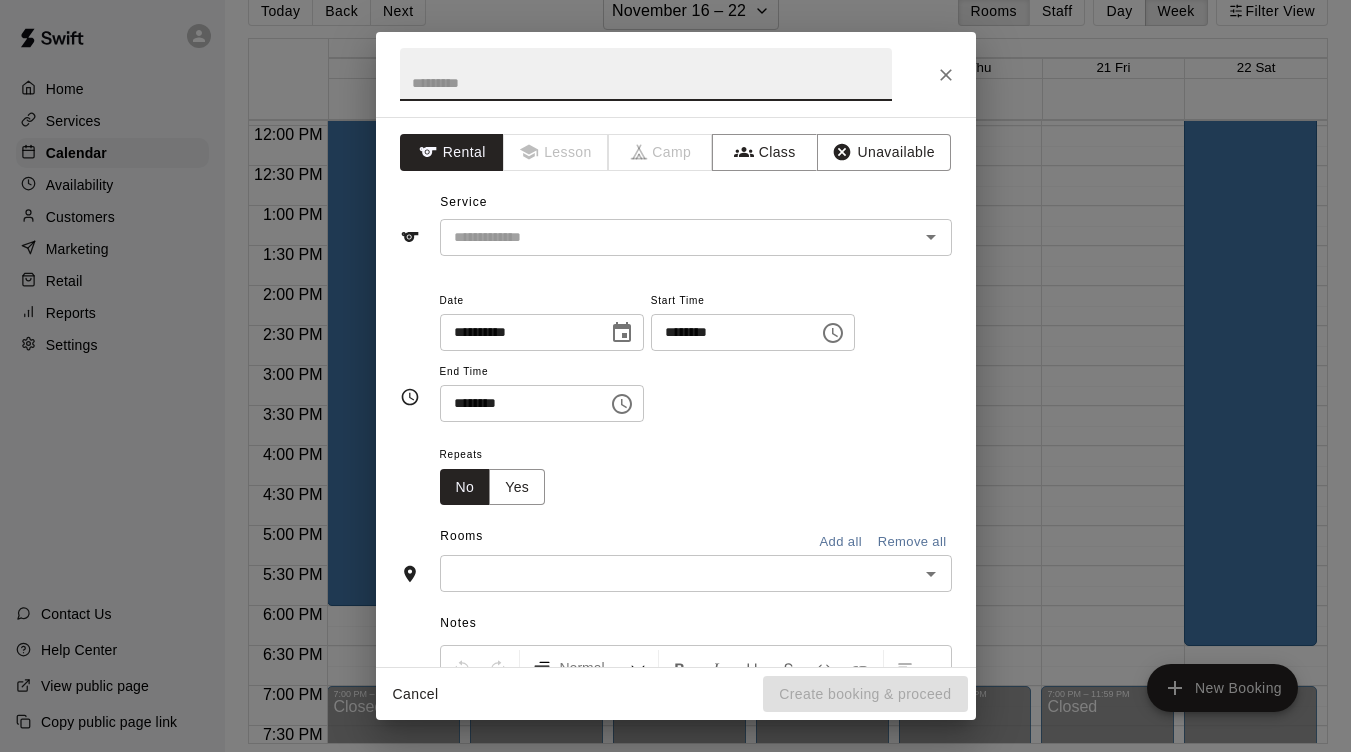 type on "*" 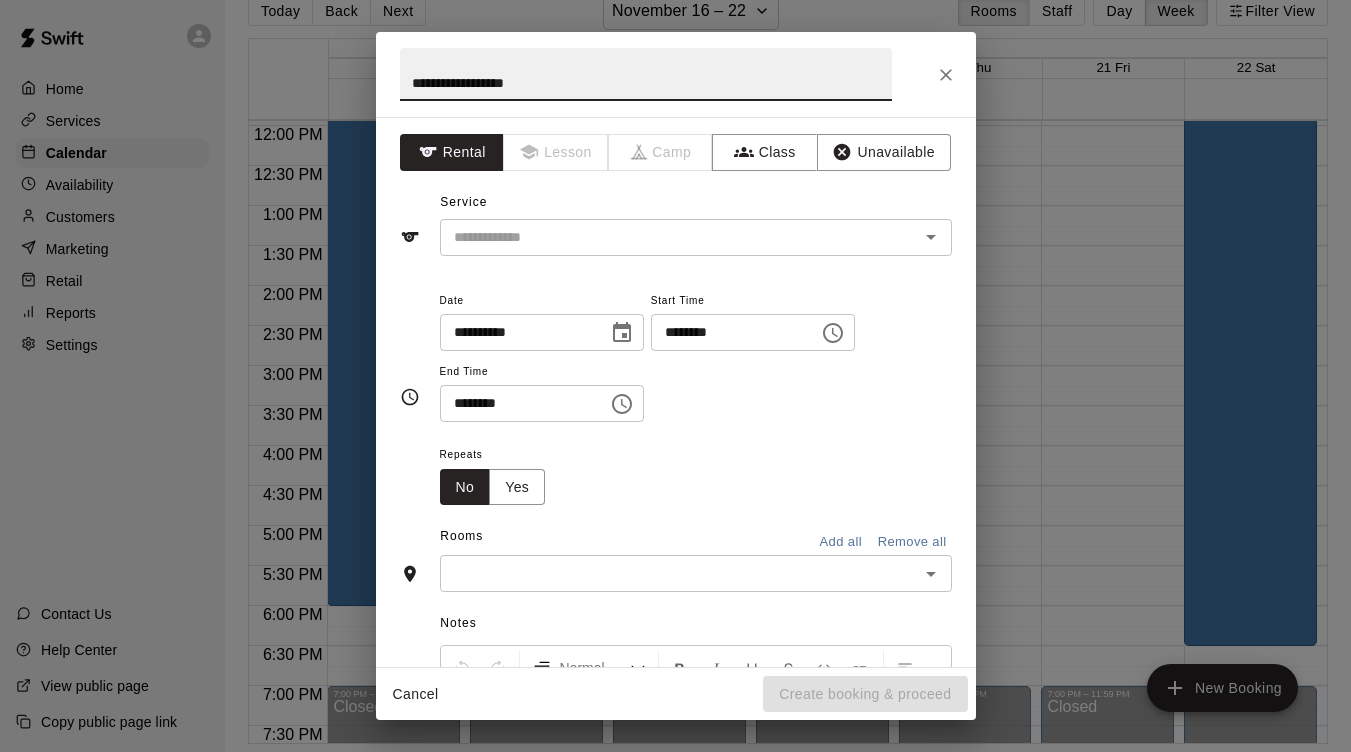type on "**********" 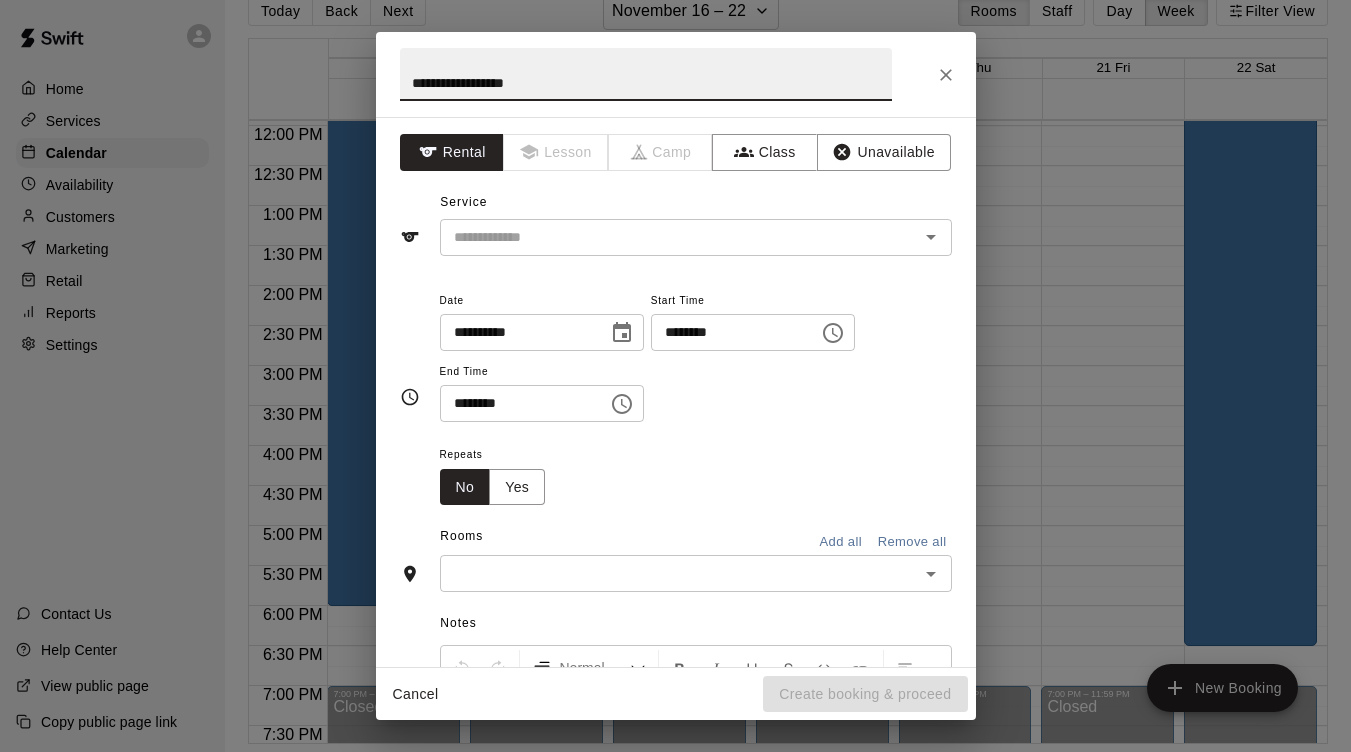 type 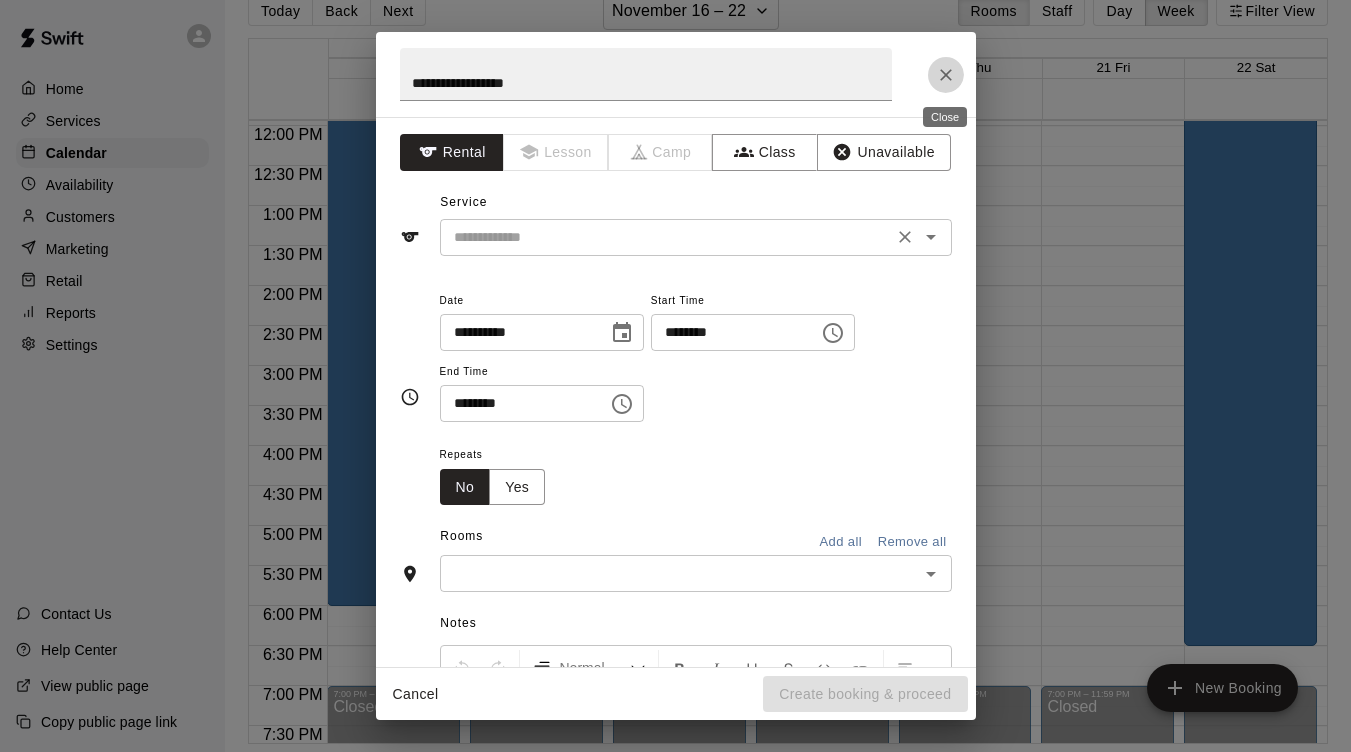 click at bounding box center [666, 237] 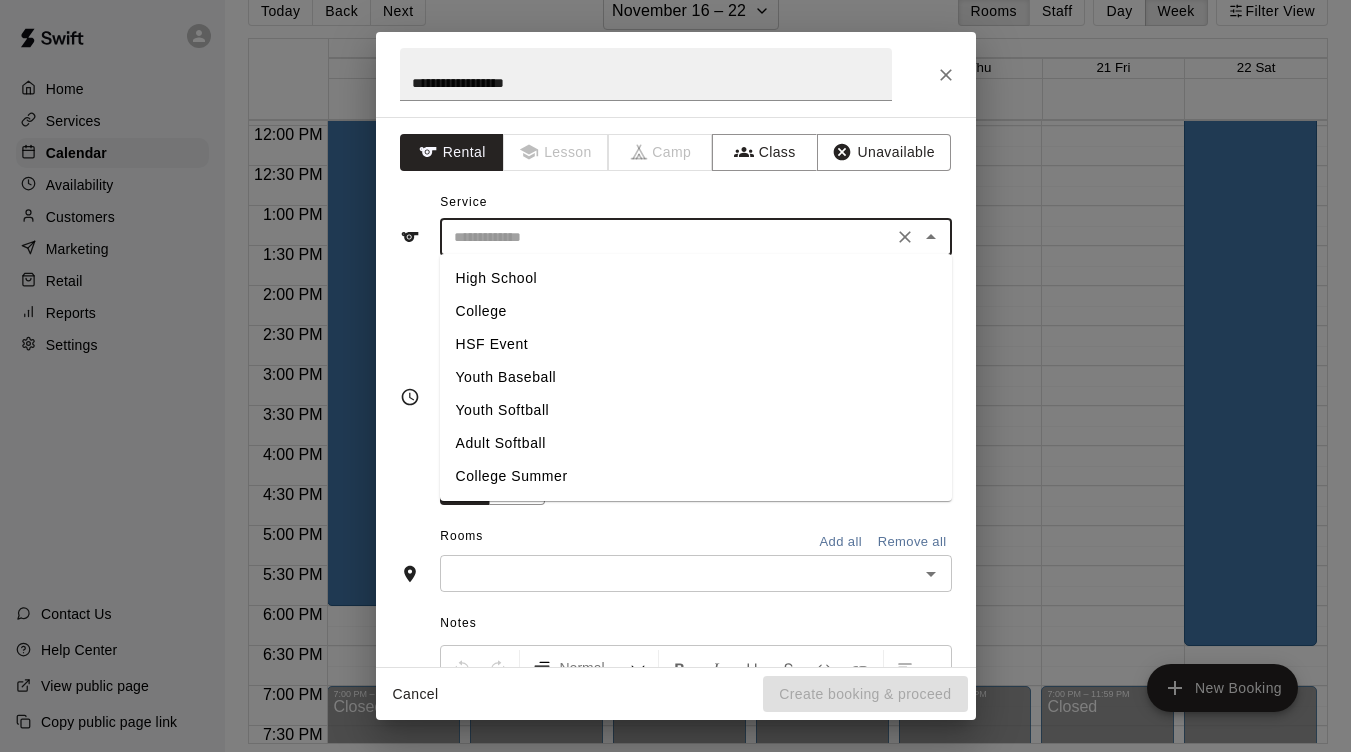 click on "College" at bounding box center (696, 311) 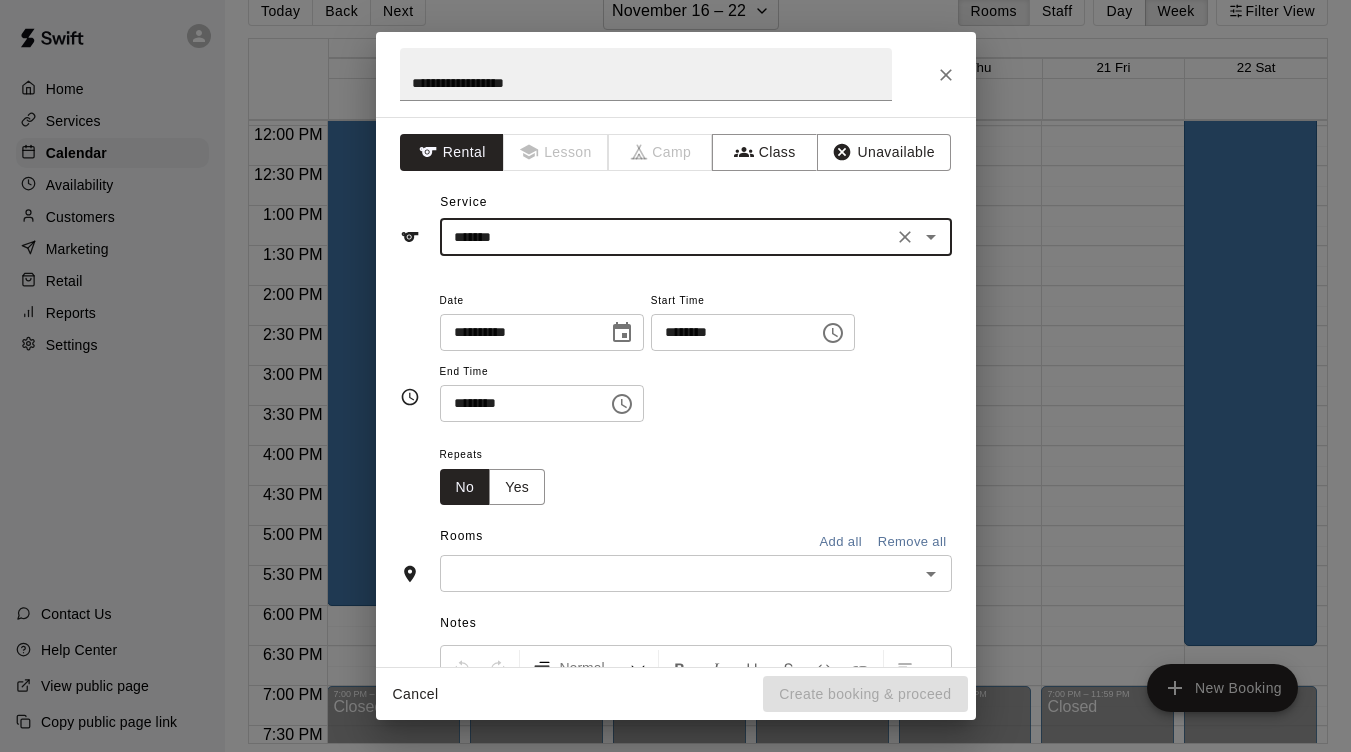 click on "********" at bounding box center [728, 332] 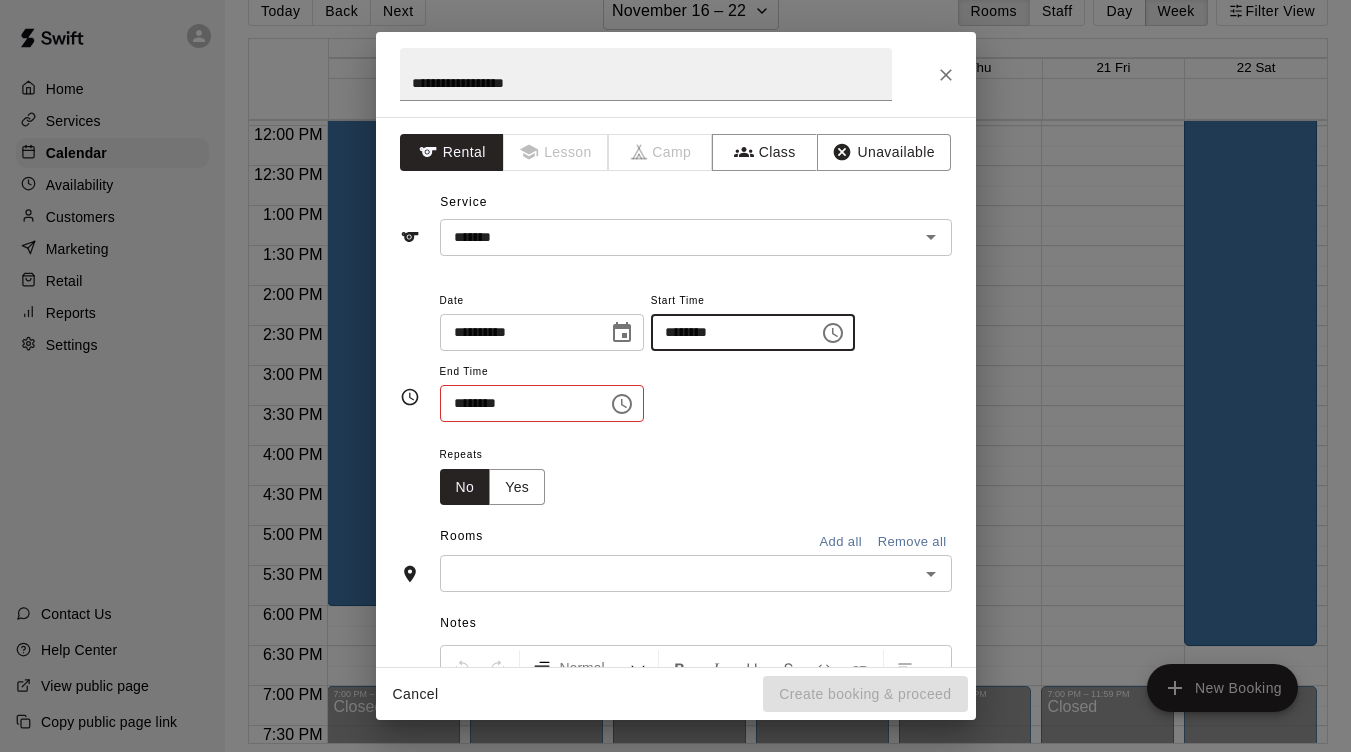 type on "********" 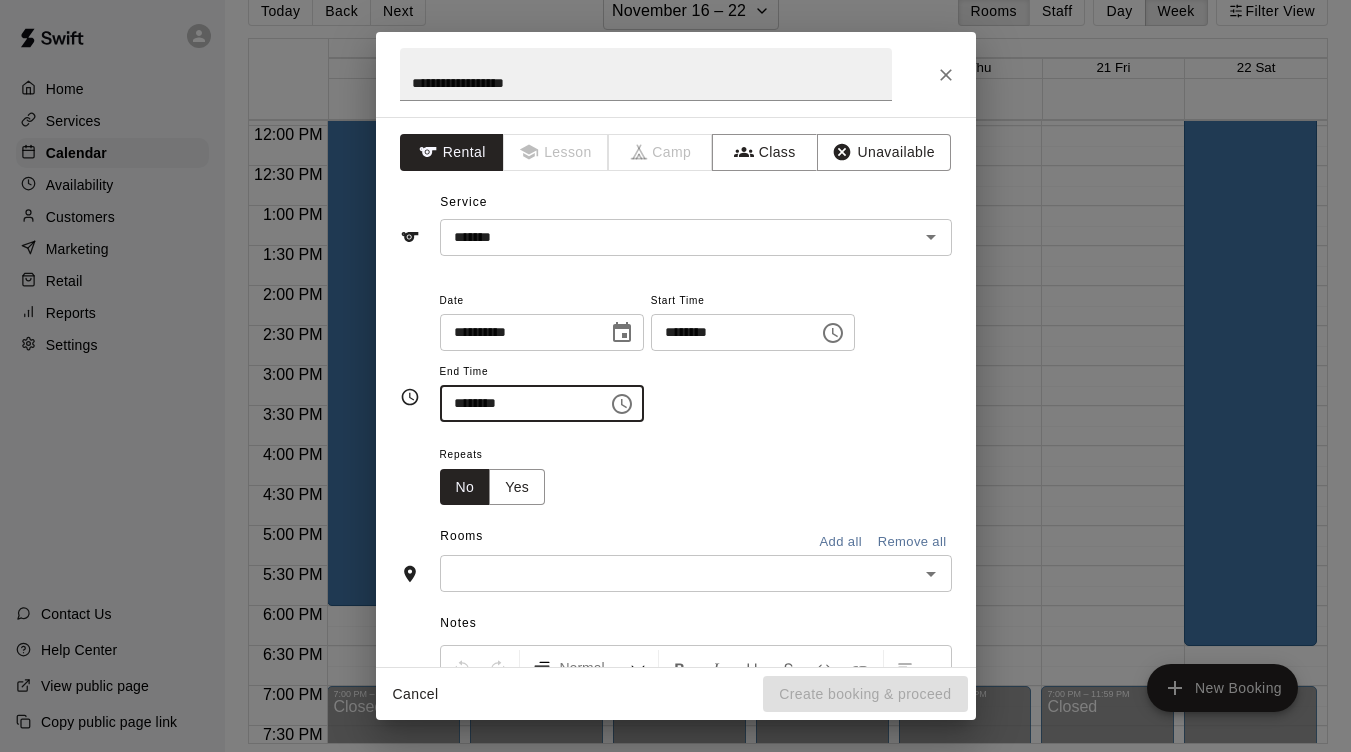type on "********" 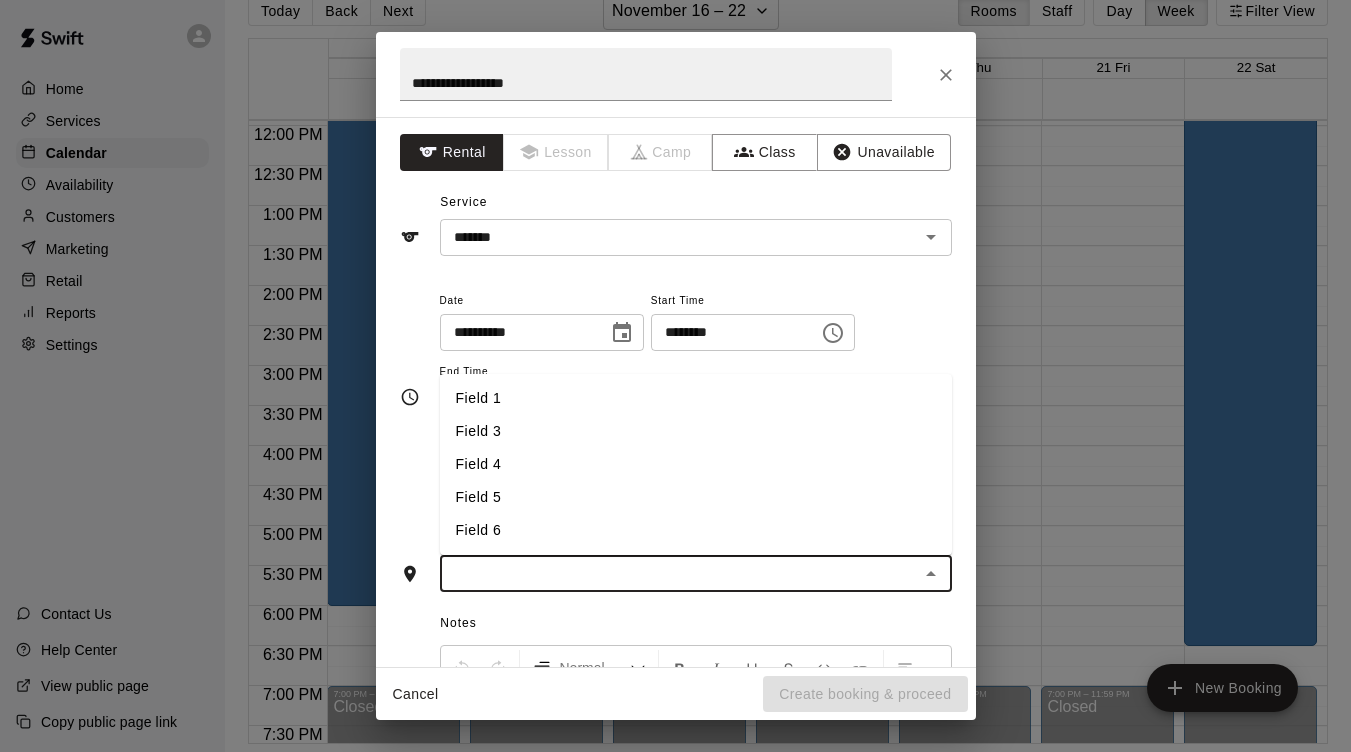 click on "Field 3" at bounding box center (696, 431) 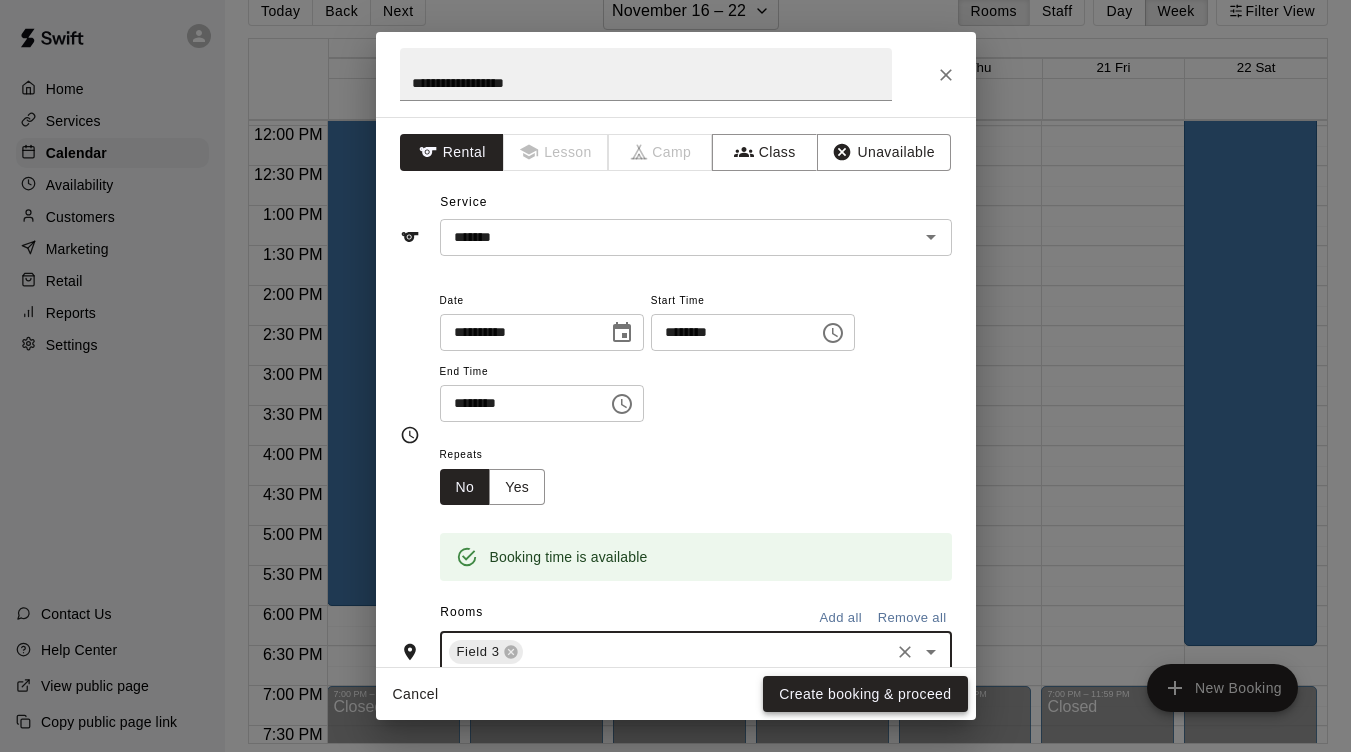 click on "Create booking & proceed" at bounding box center [865, 694] 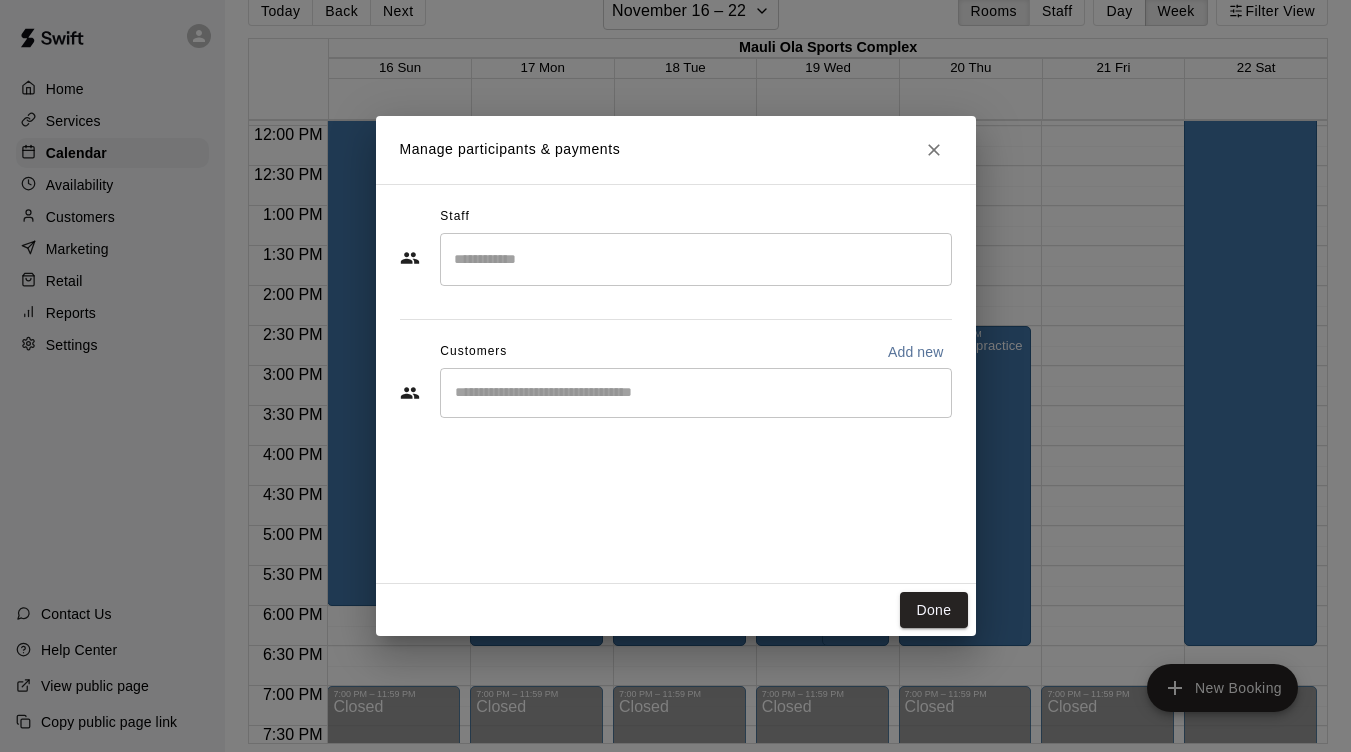 click on "Manage participants & payments Staff ​ Customers Add new ​ Done" at bounding box center (675, 376) 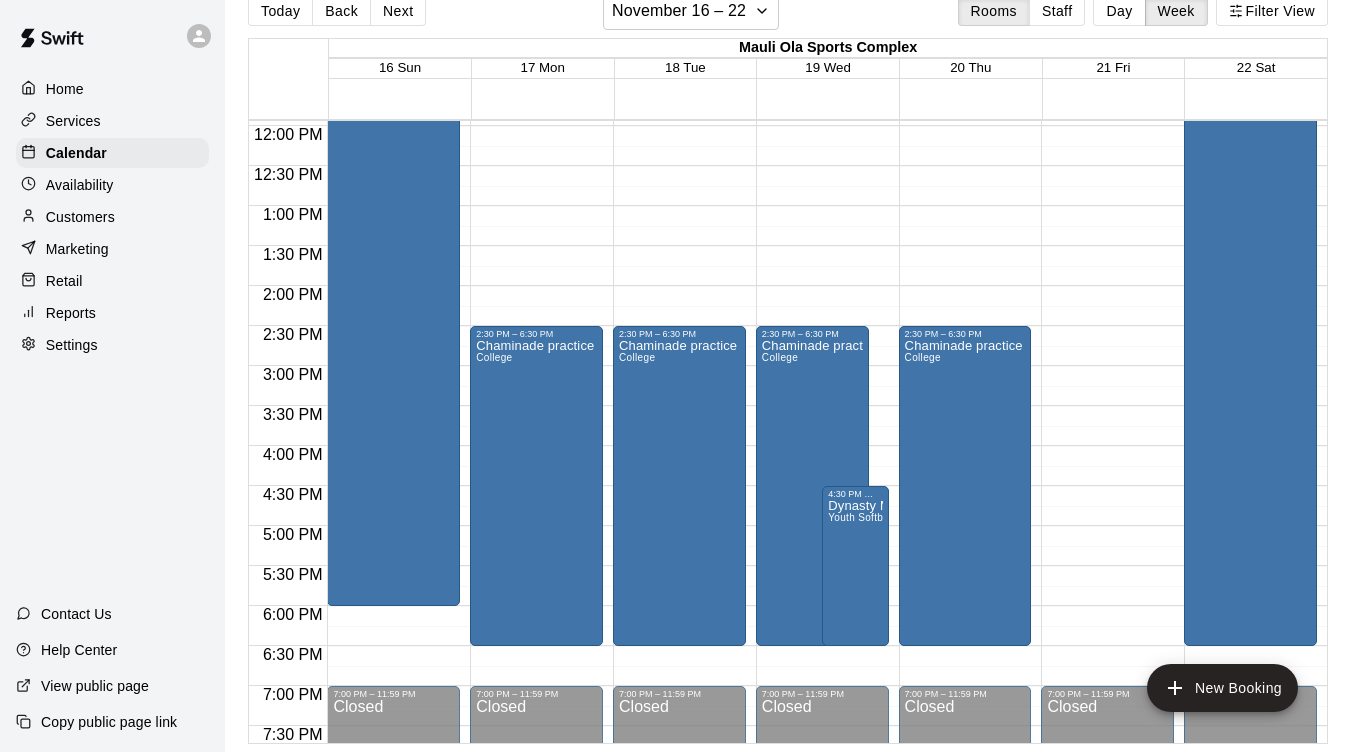click on "New Booking" at bounding box center [1222, 688] 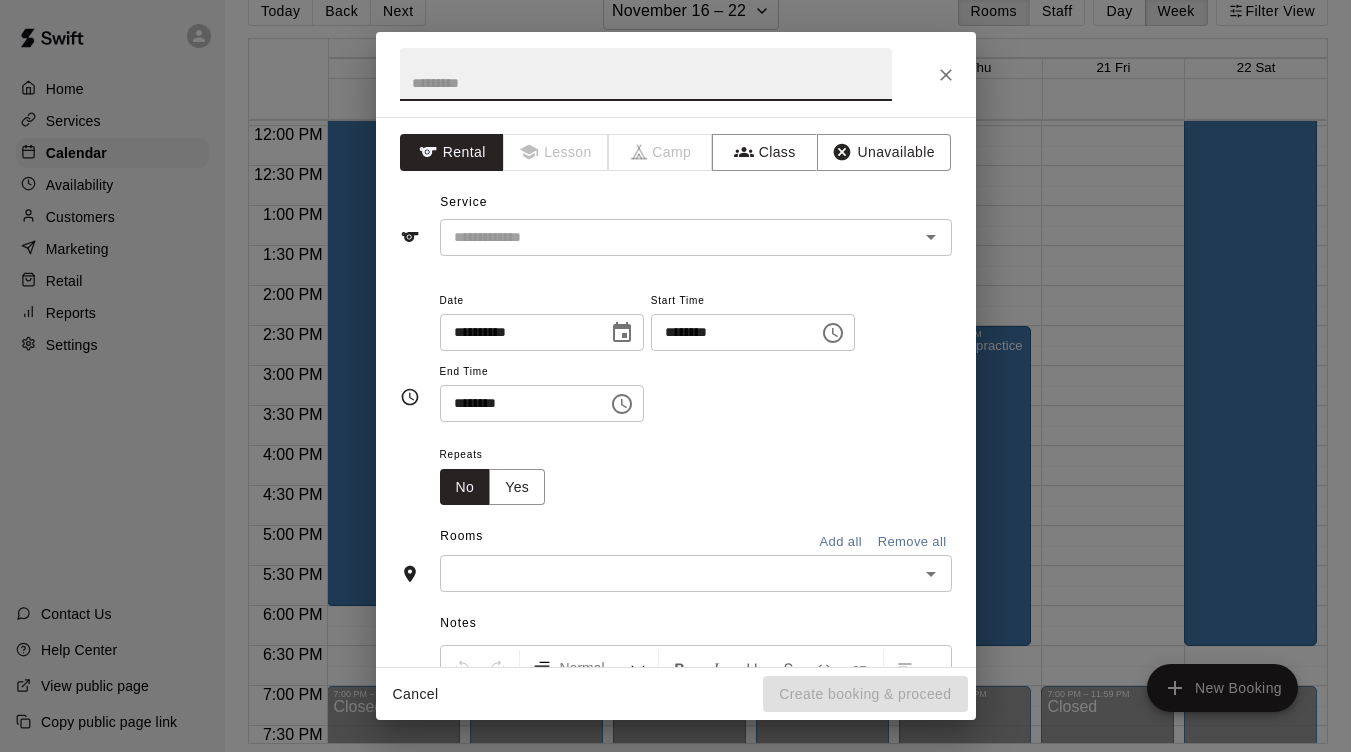 click 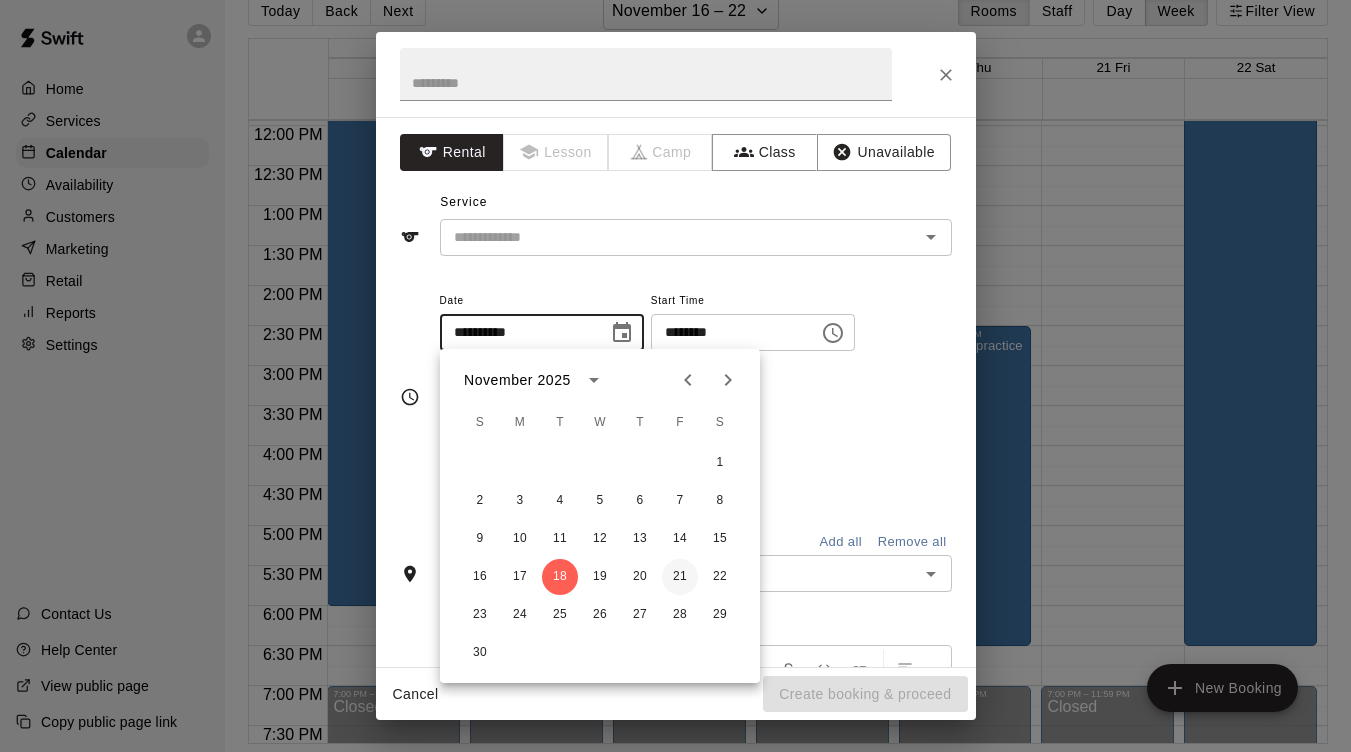 click on "21" at bounding box center (680, 577) 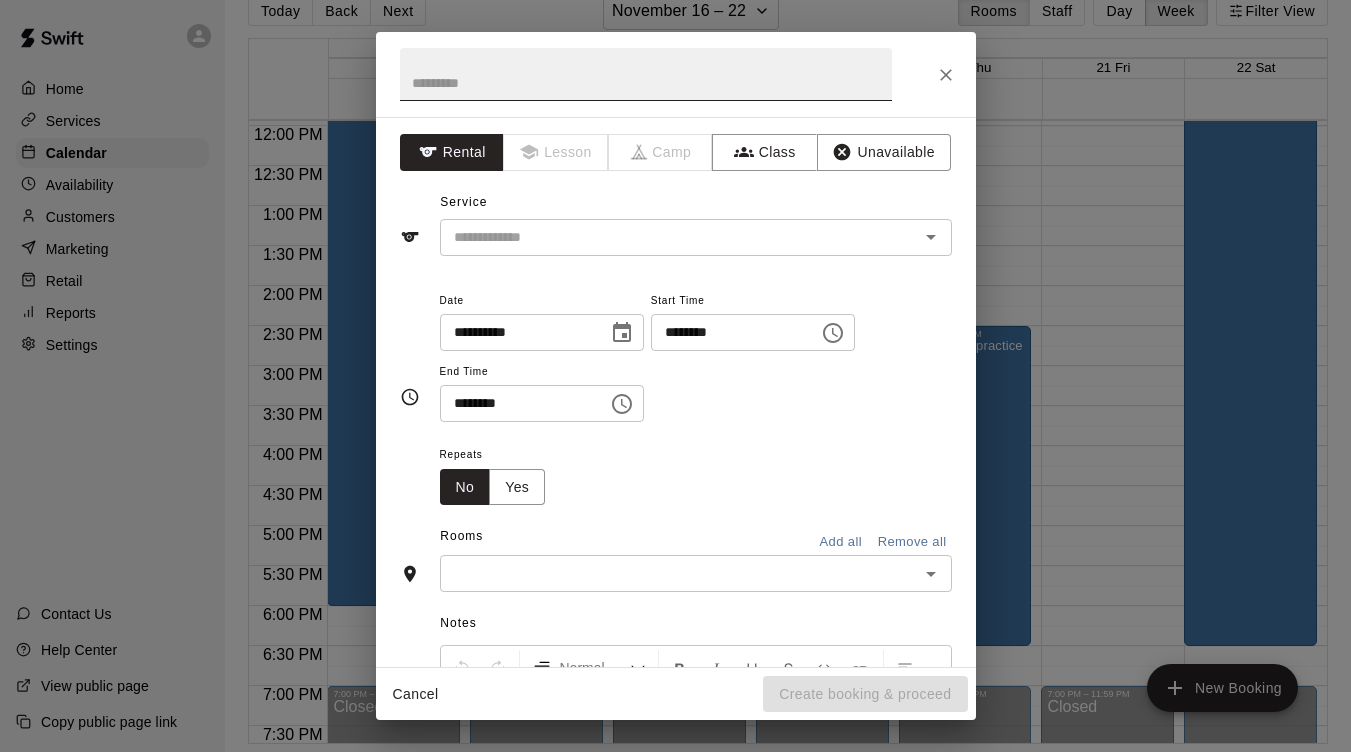 click at bounding box center [646, 74] 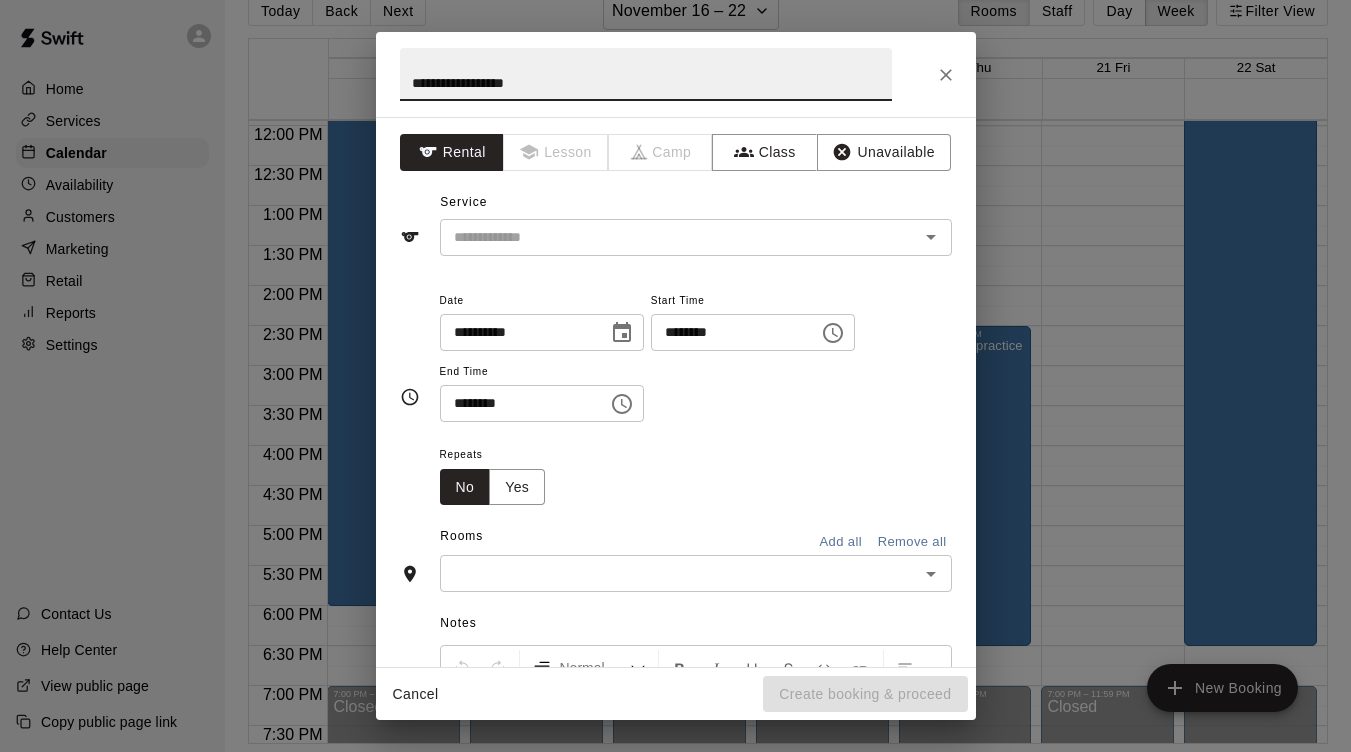 type on "**********" 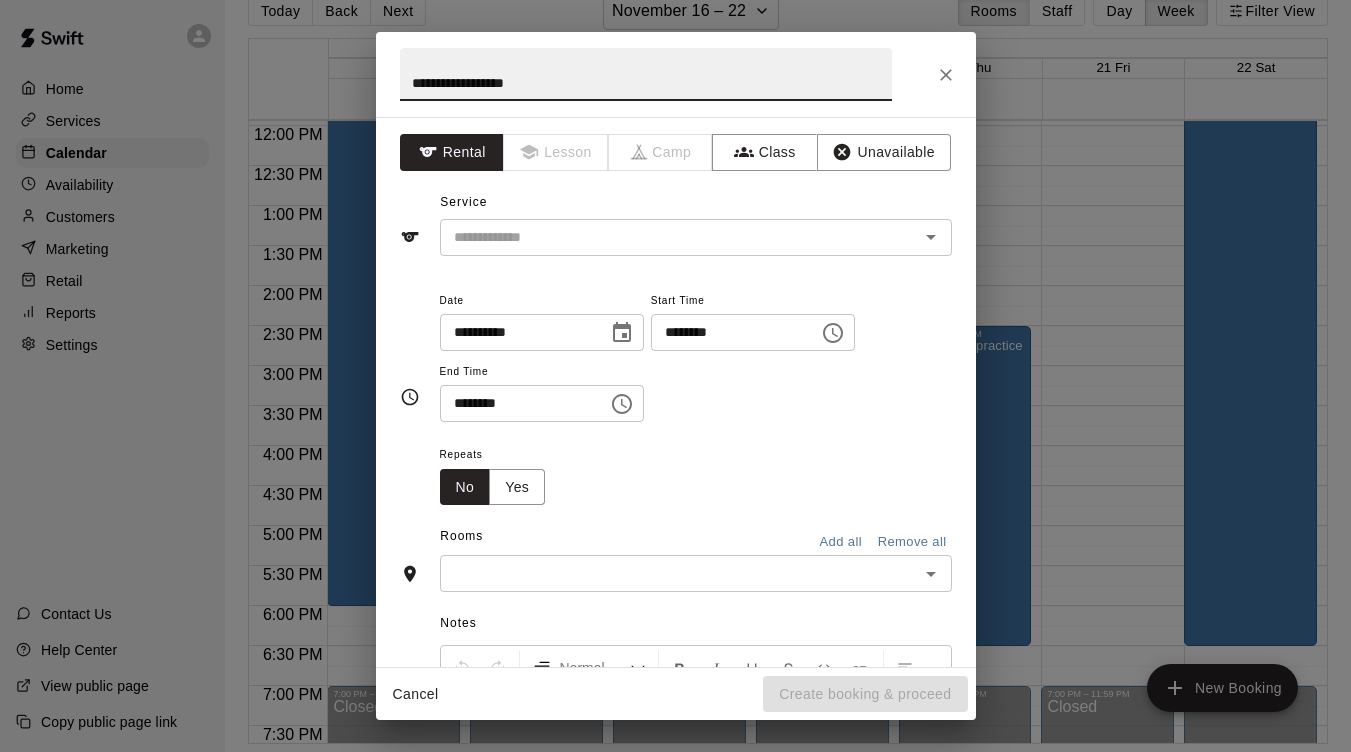 type 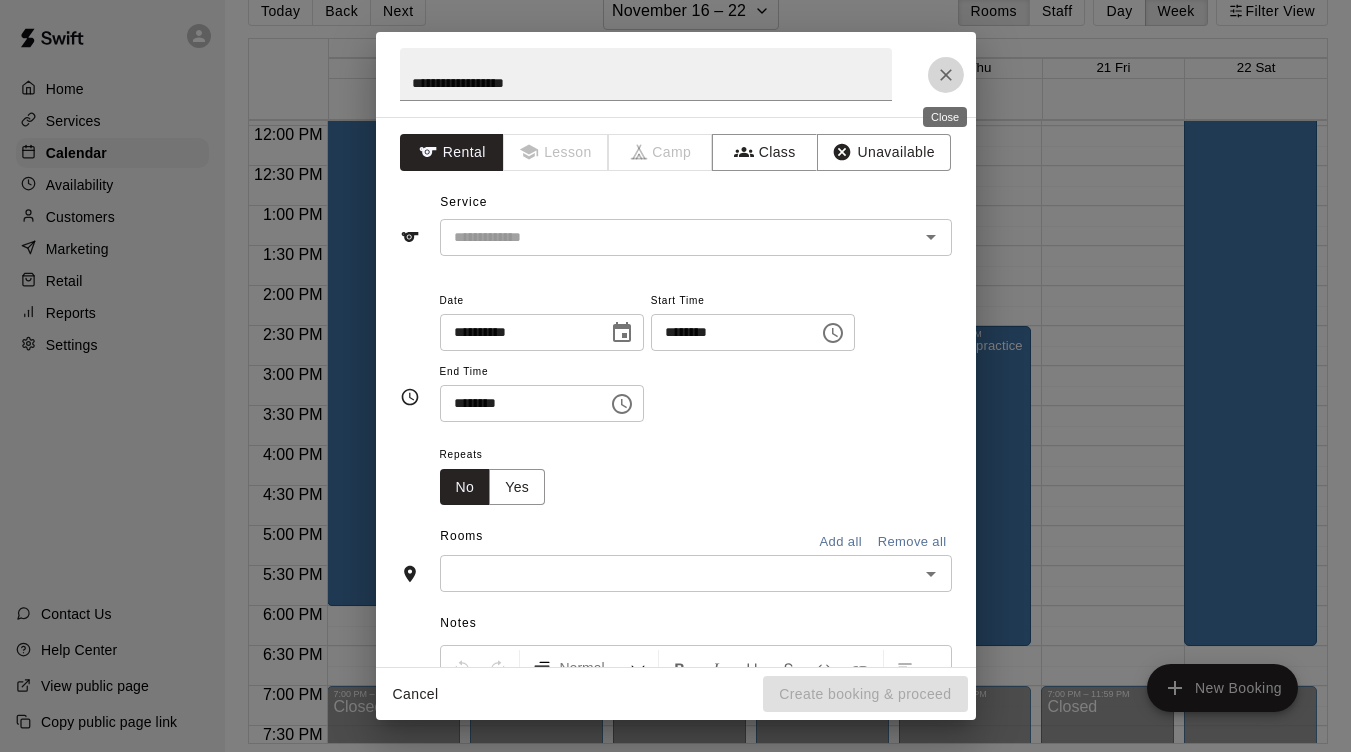 click on "**********" at bounding box center (517, 332) 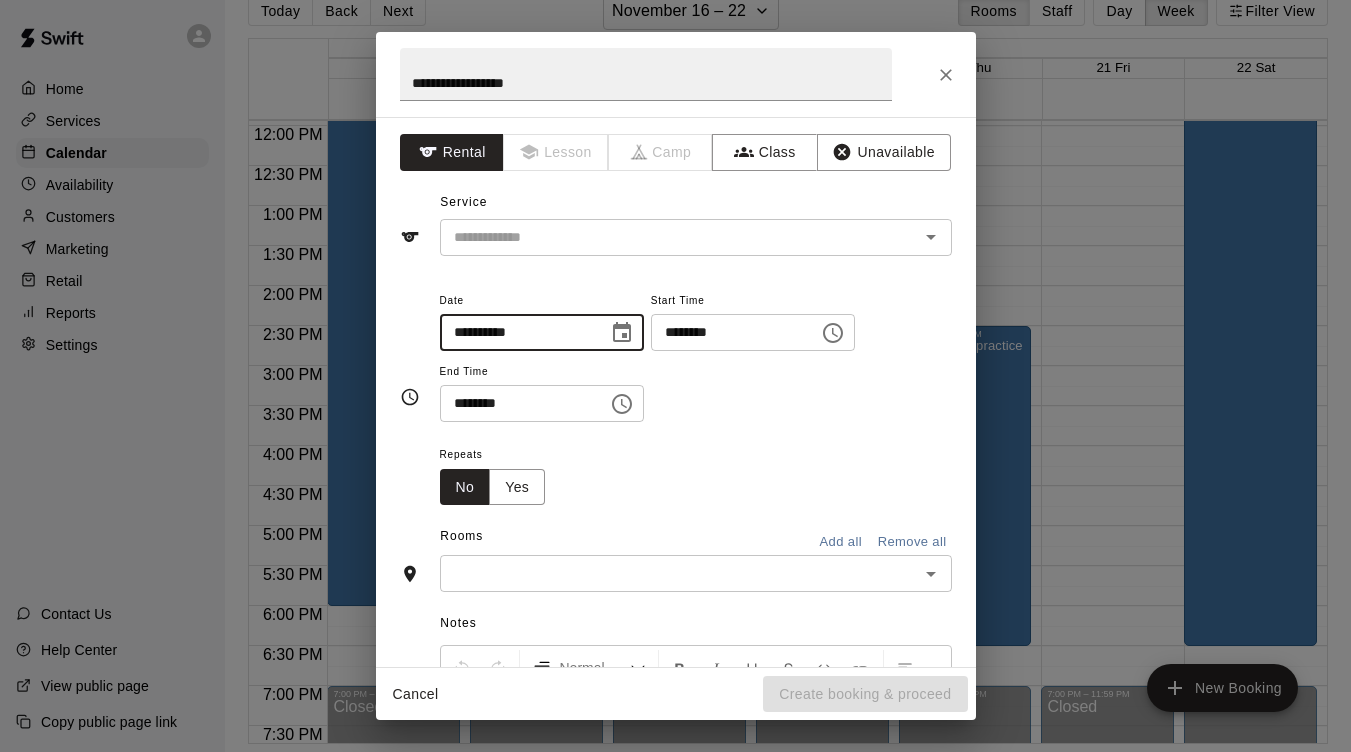 click on "********" at bounding box center (728, 332) 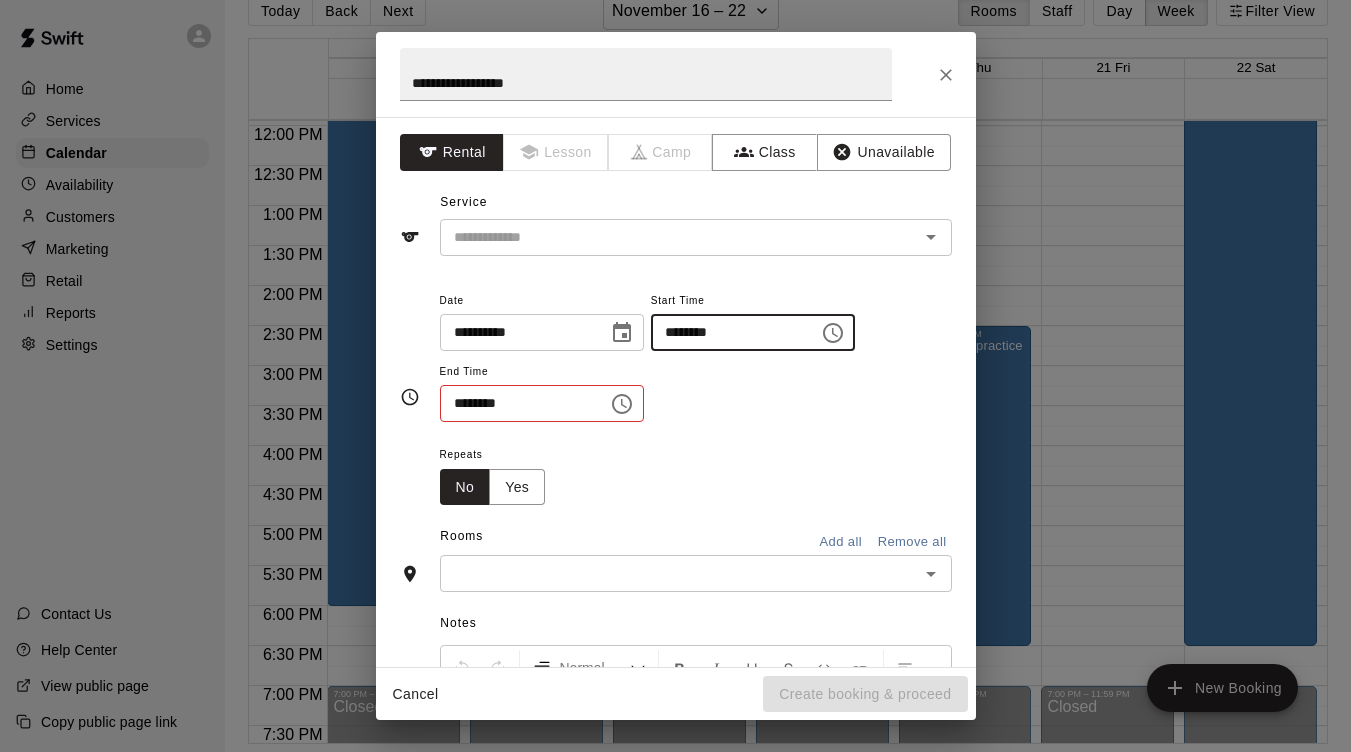 type on "********" 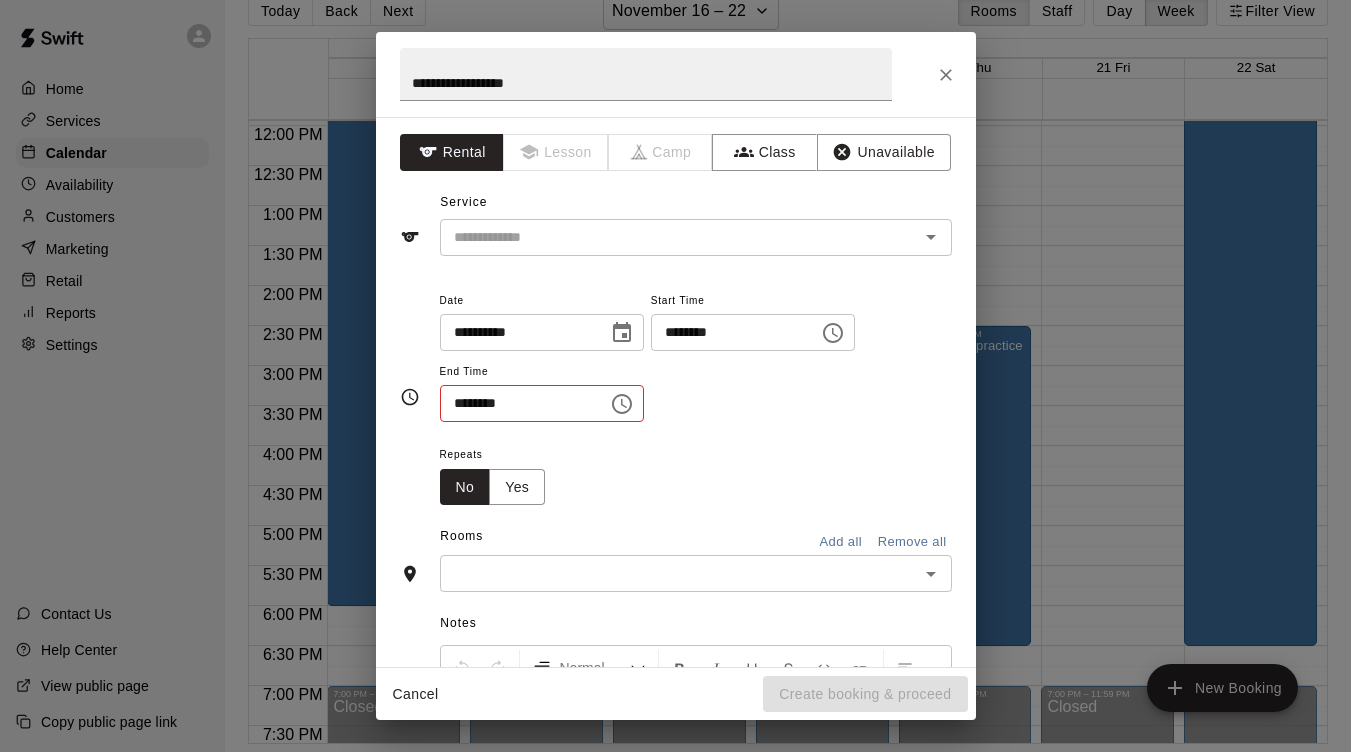 type 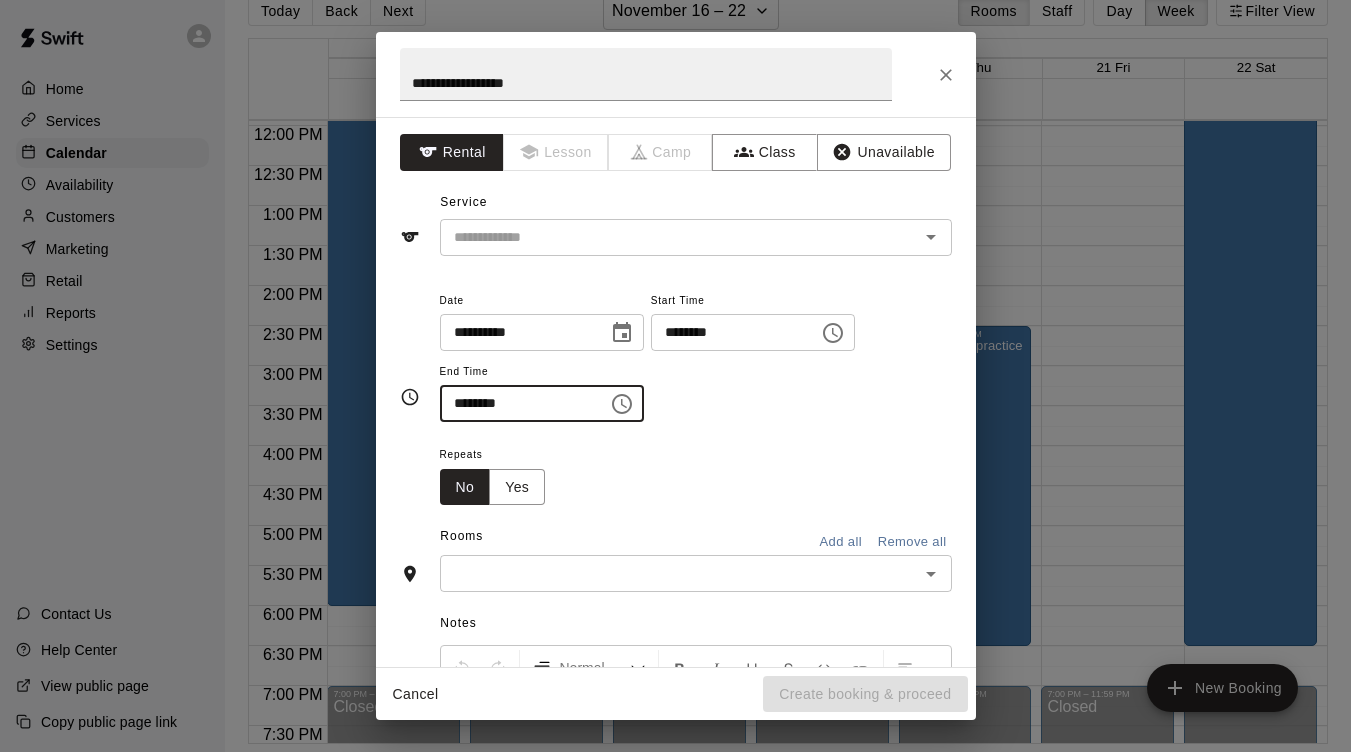 type on "********" 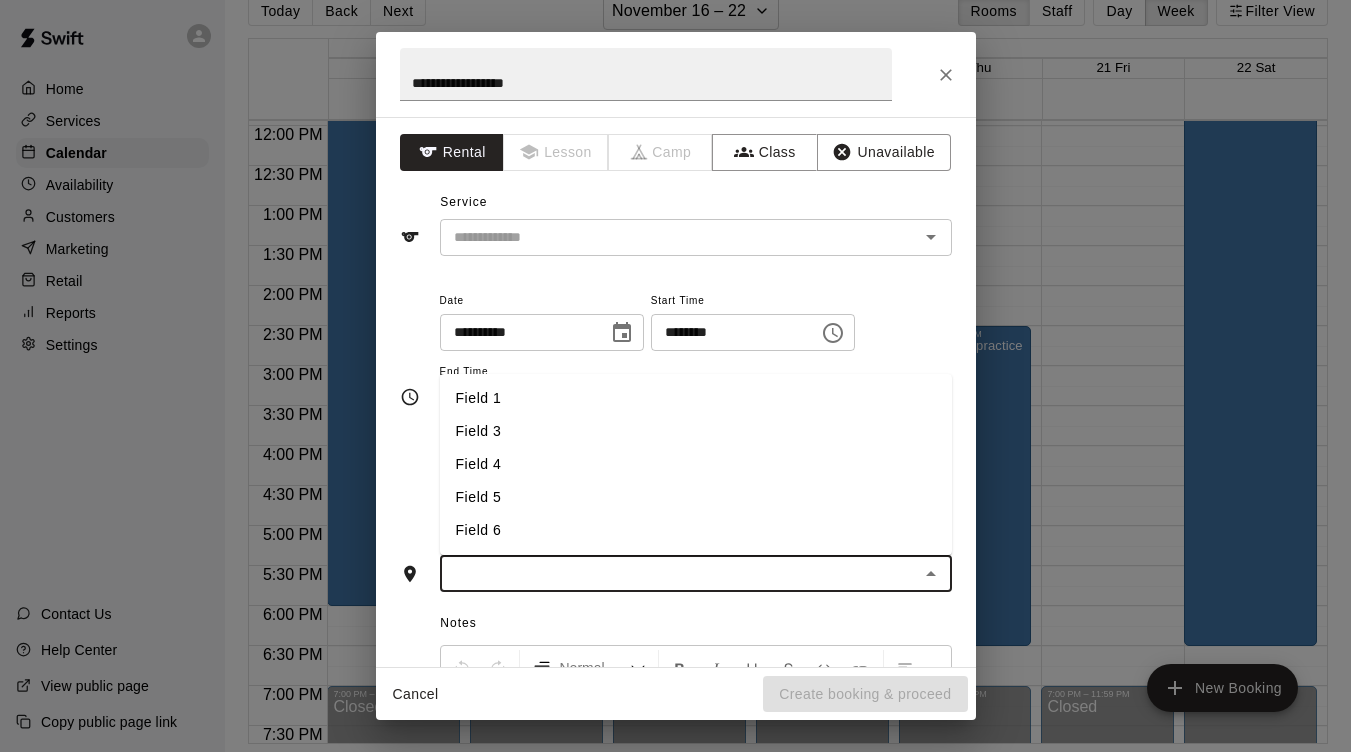 click on "Field 3" at bounding box center (696, 431) 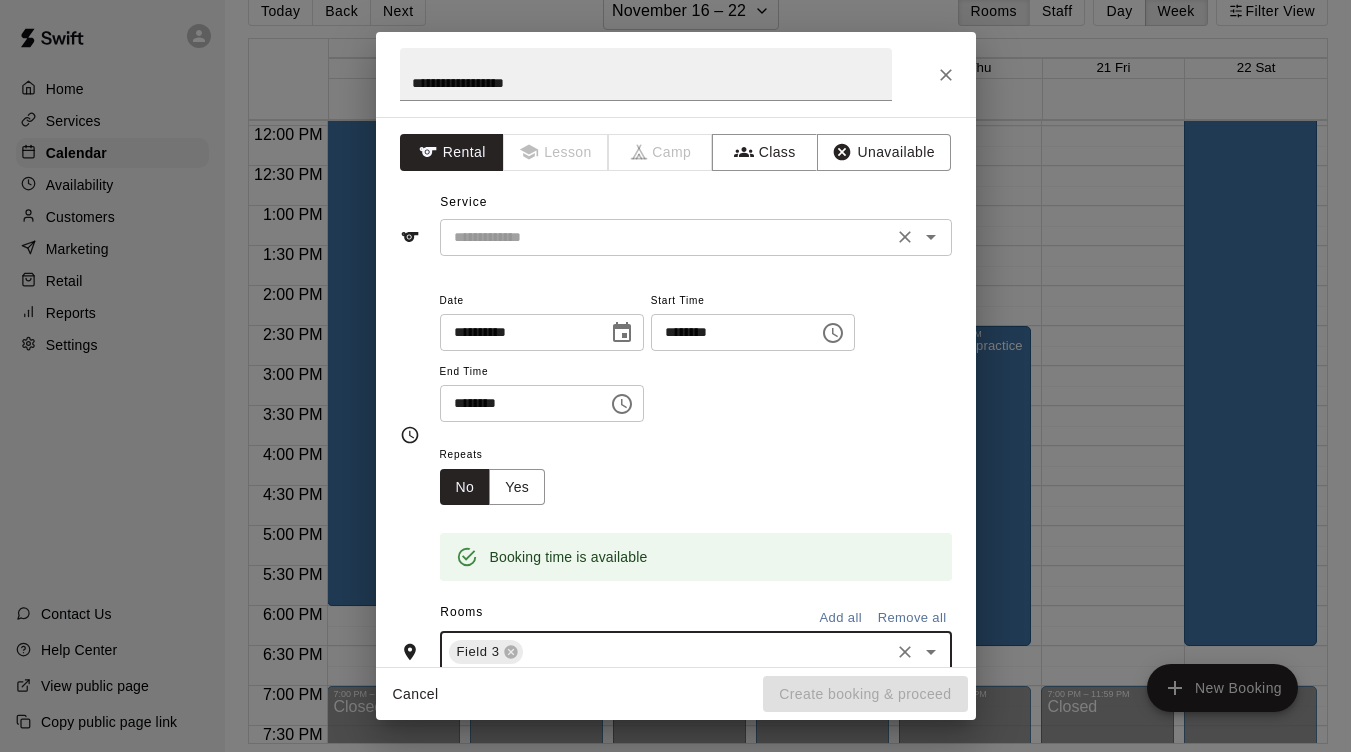 click at bounding box center [666, 237] 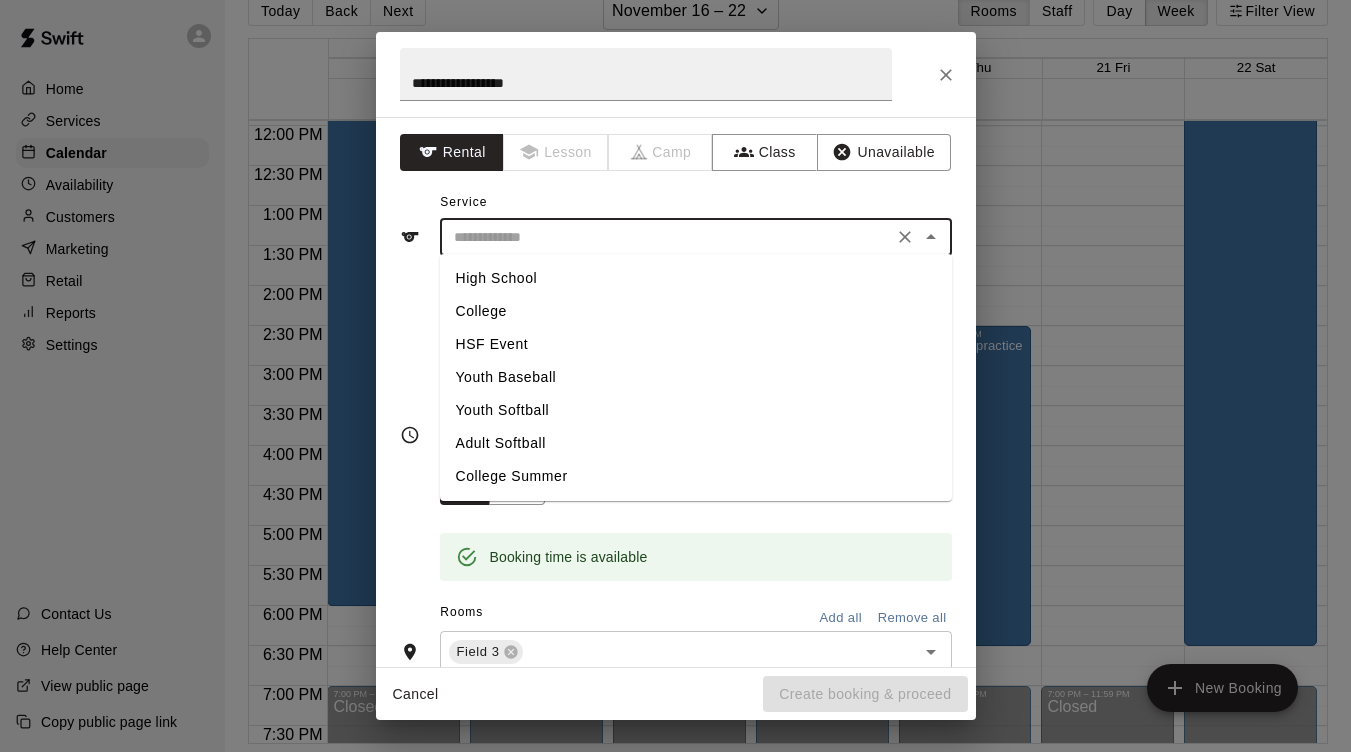 click on "College" at bounding box center (696, 311) 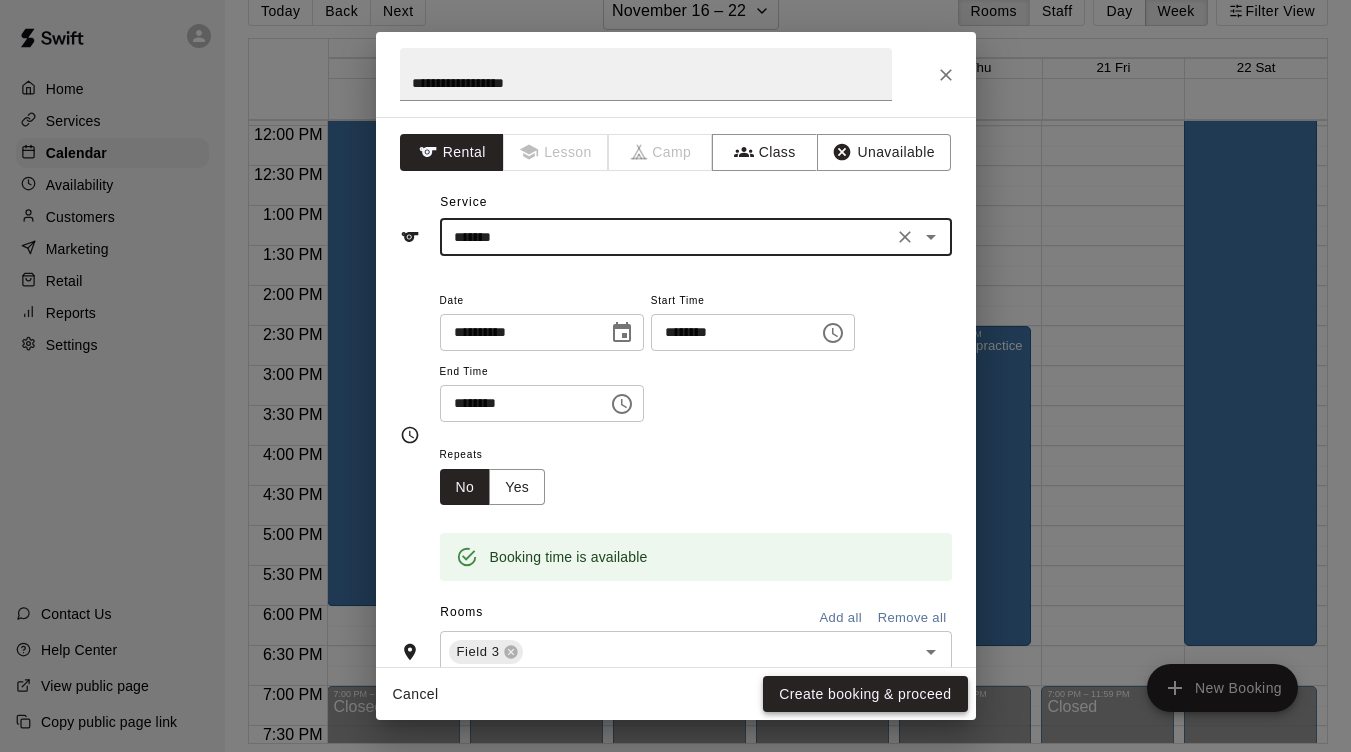 click on "Create booking & proceed" at bounding box center (865, 694) 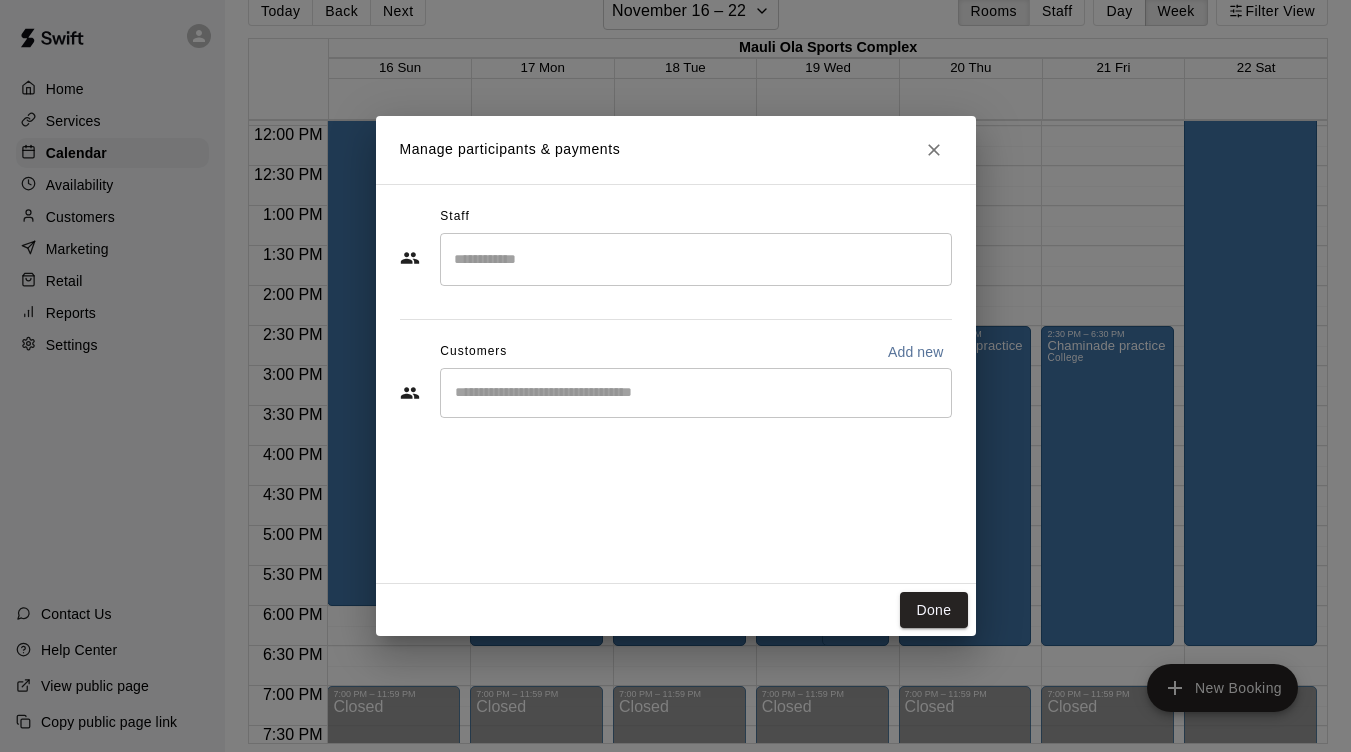 click on "Manage participants & payments Staff ​ Customers Add new ​ Done" at bounding box center [675, 376] 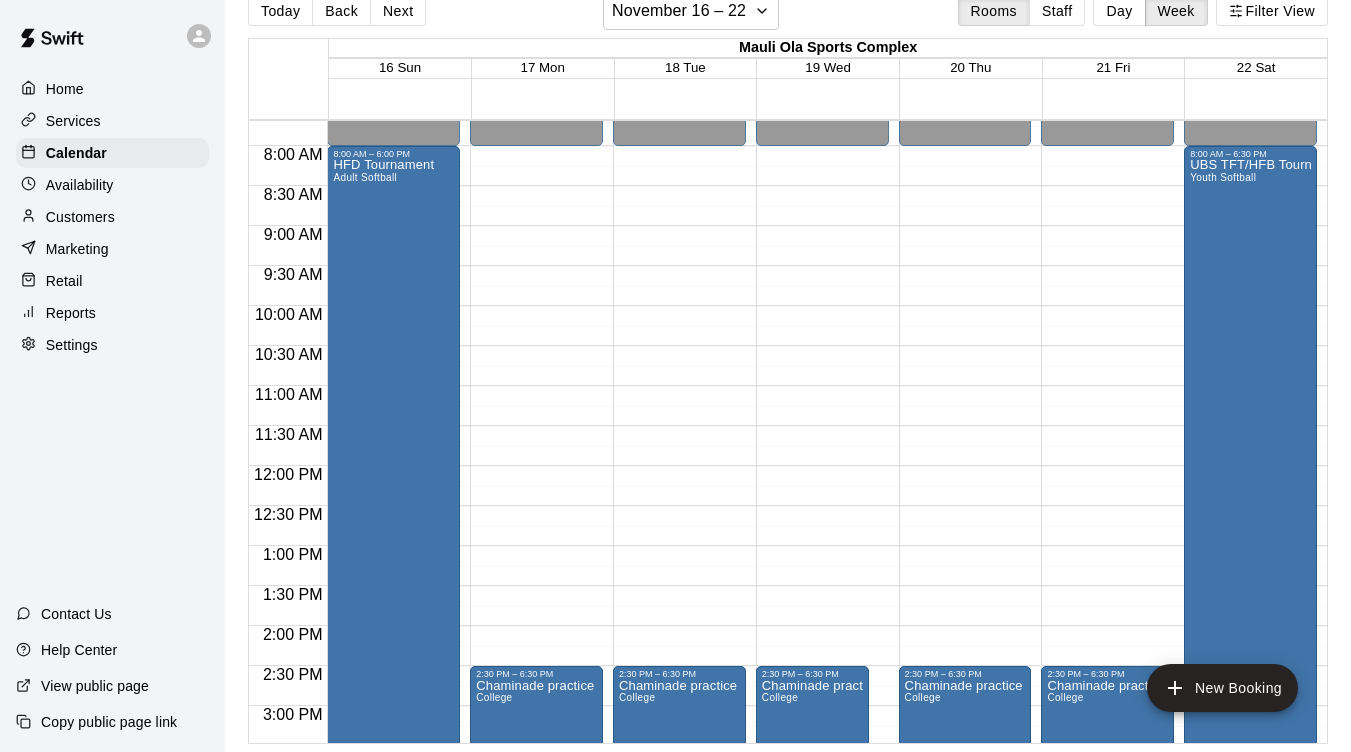 scroll, scrollTop: 614, scrollLeft: 0, axis: vertical 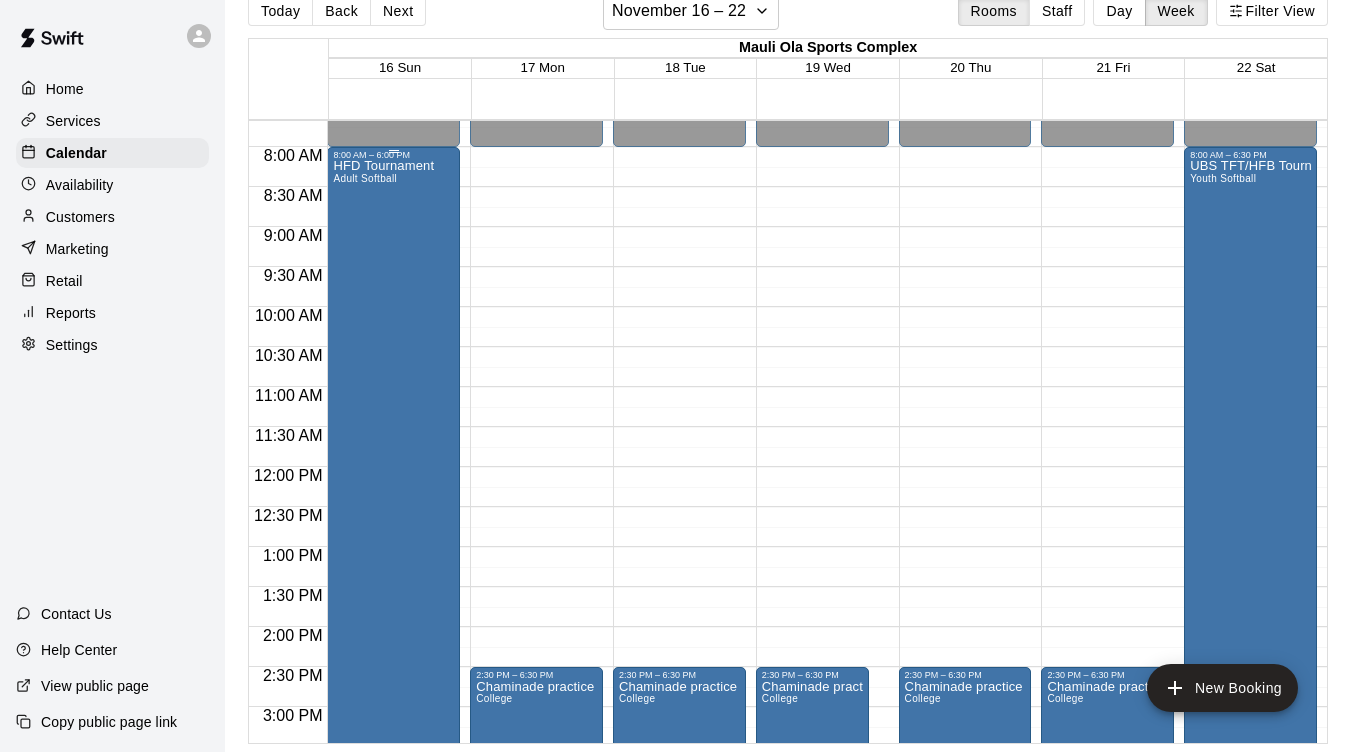 click on "HFD Tournament Adult Softball" at bounding box center (393, 536) 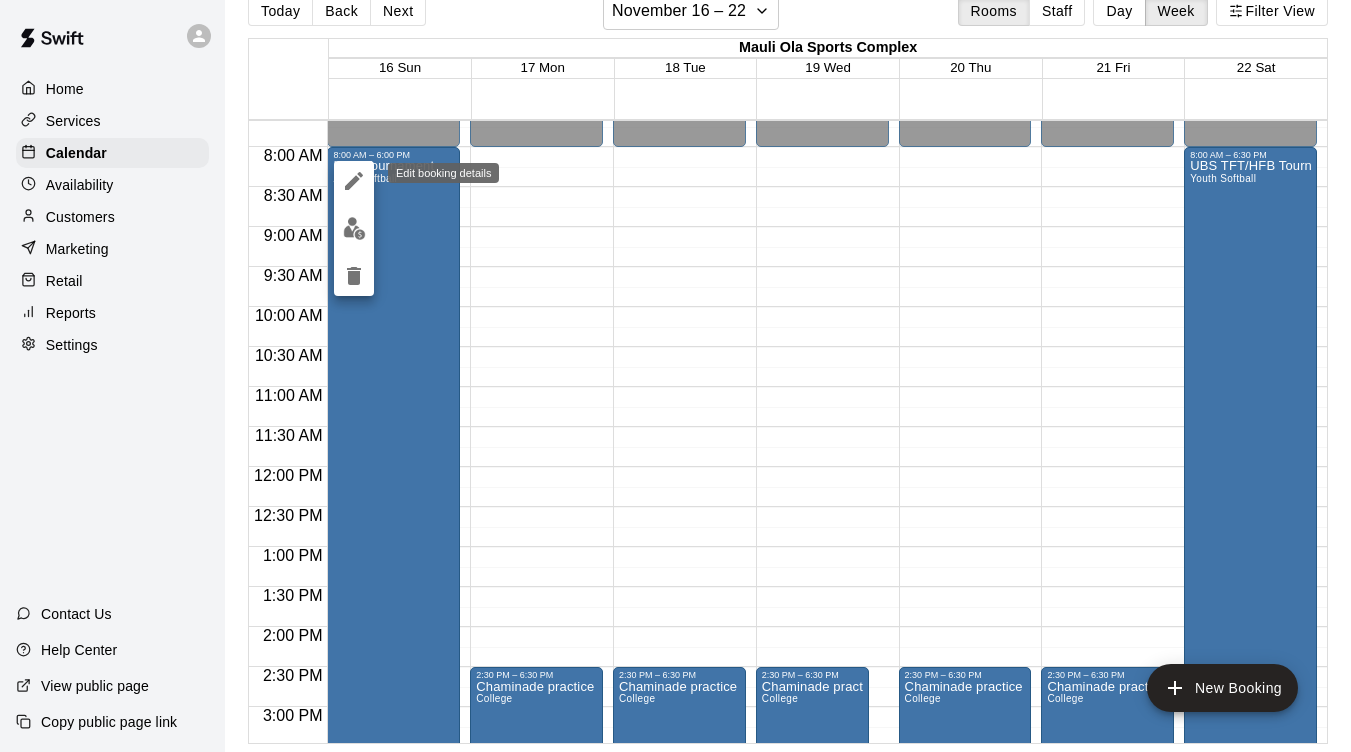 click 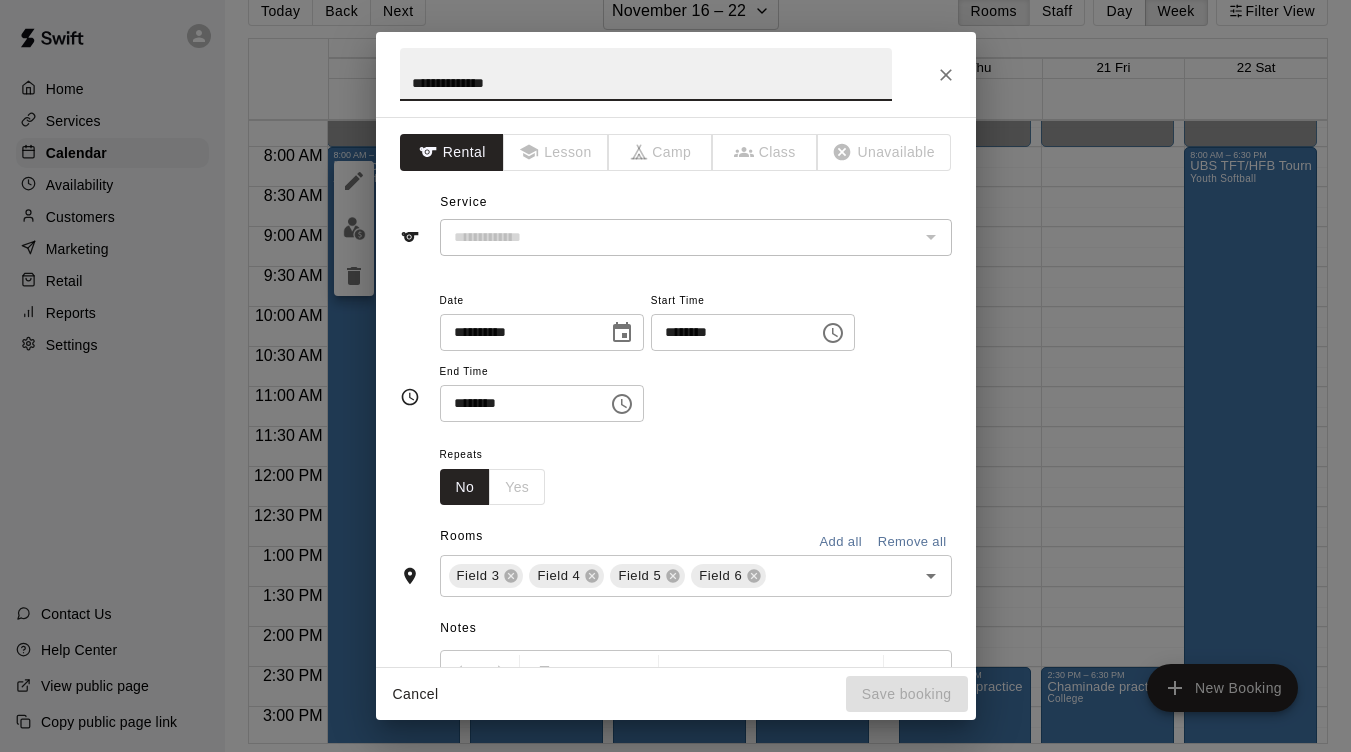 type on "**********" 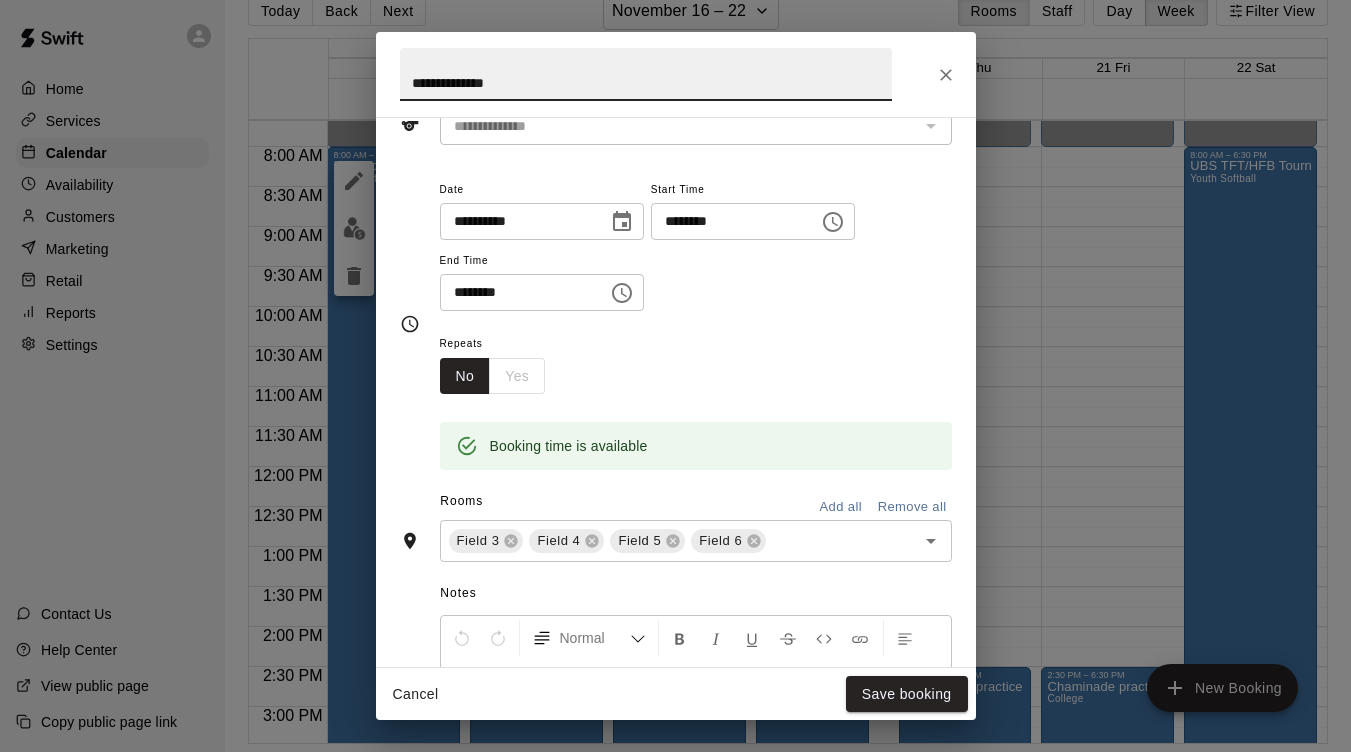 scroll, scrollTop: 113, scrollLeft: 0, axis: vertical 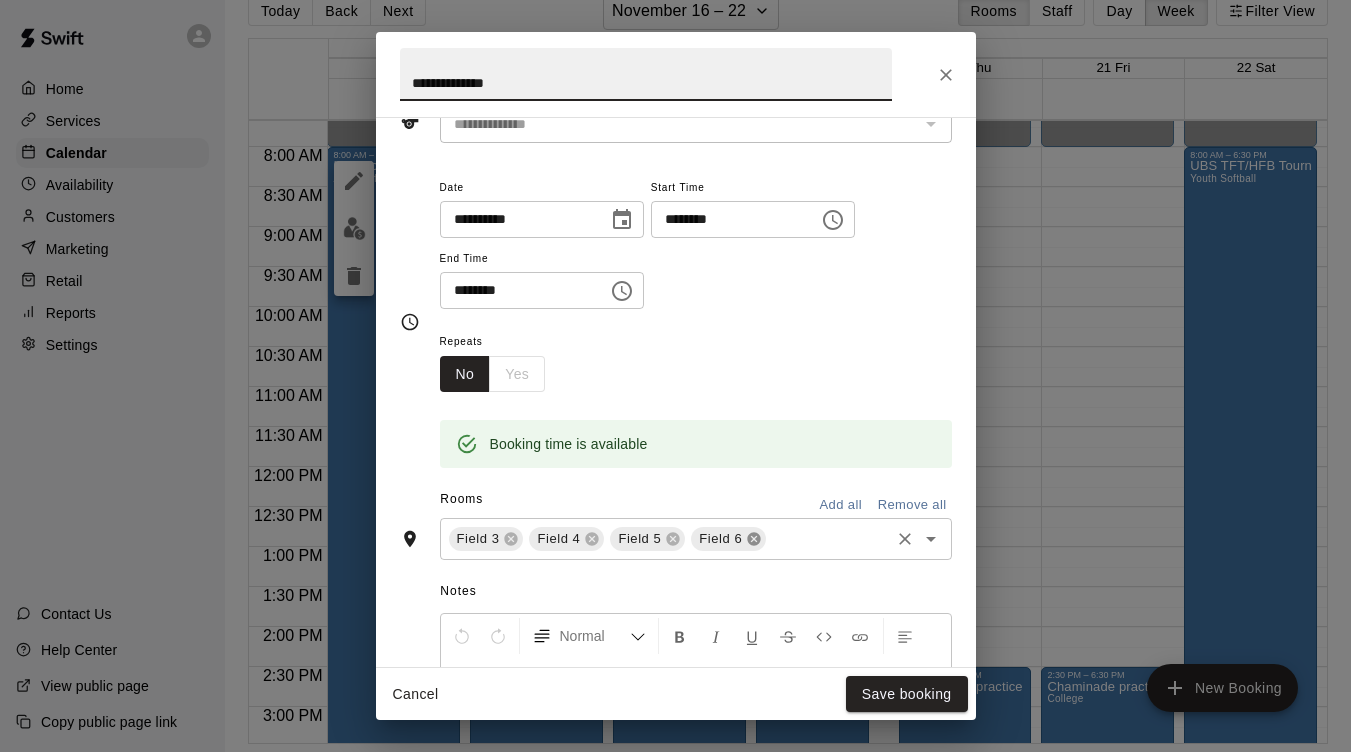 click 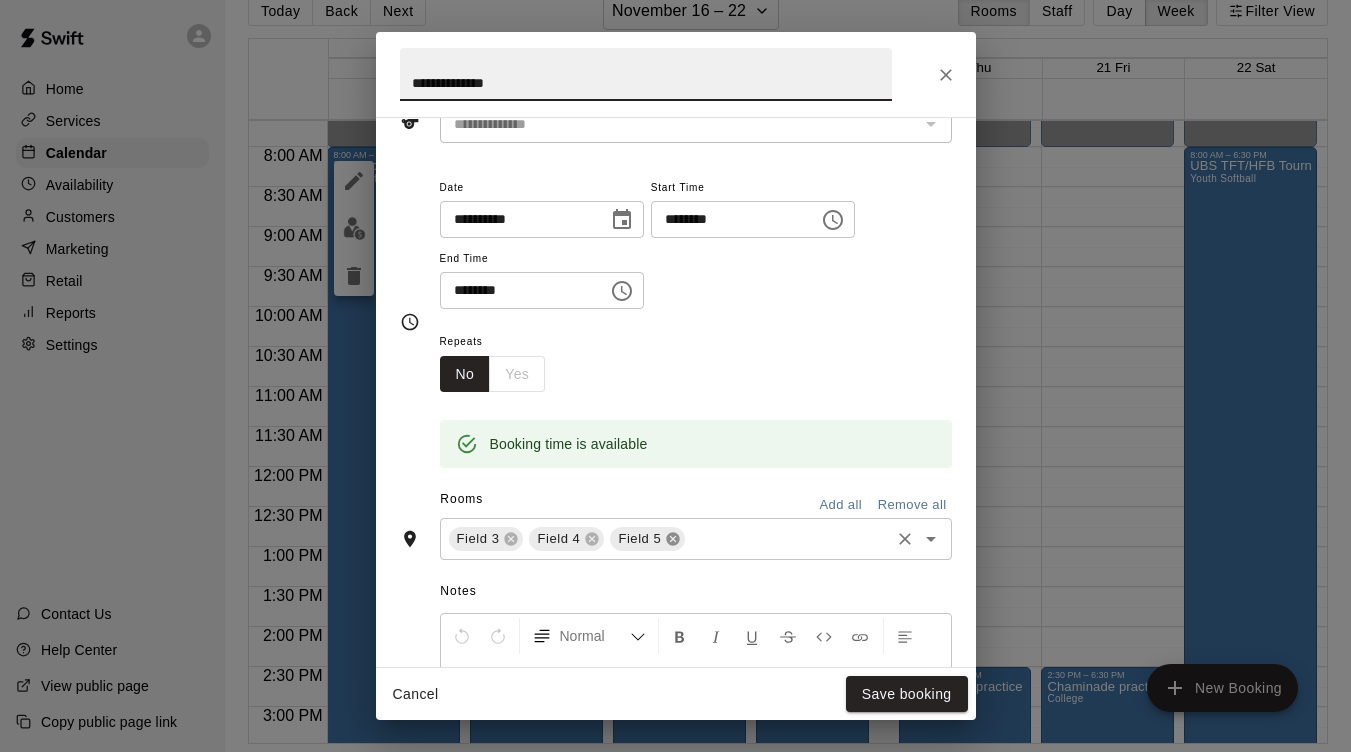 click 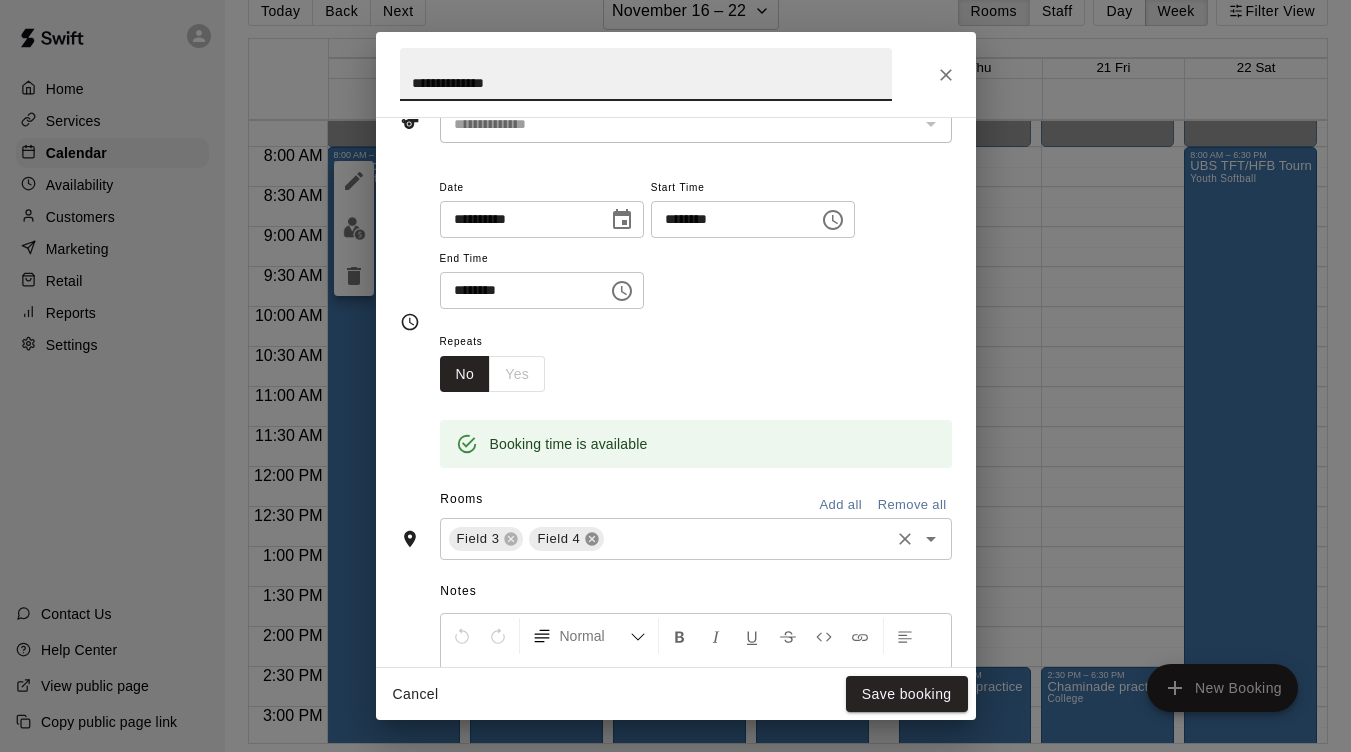 click 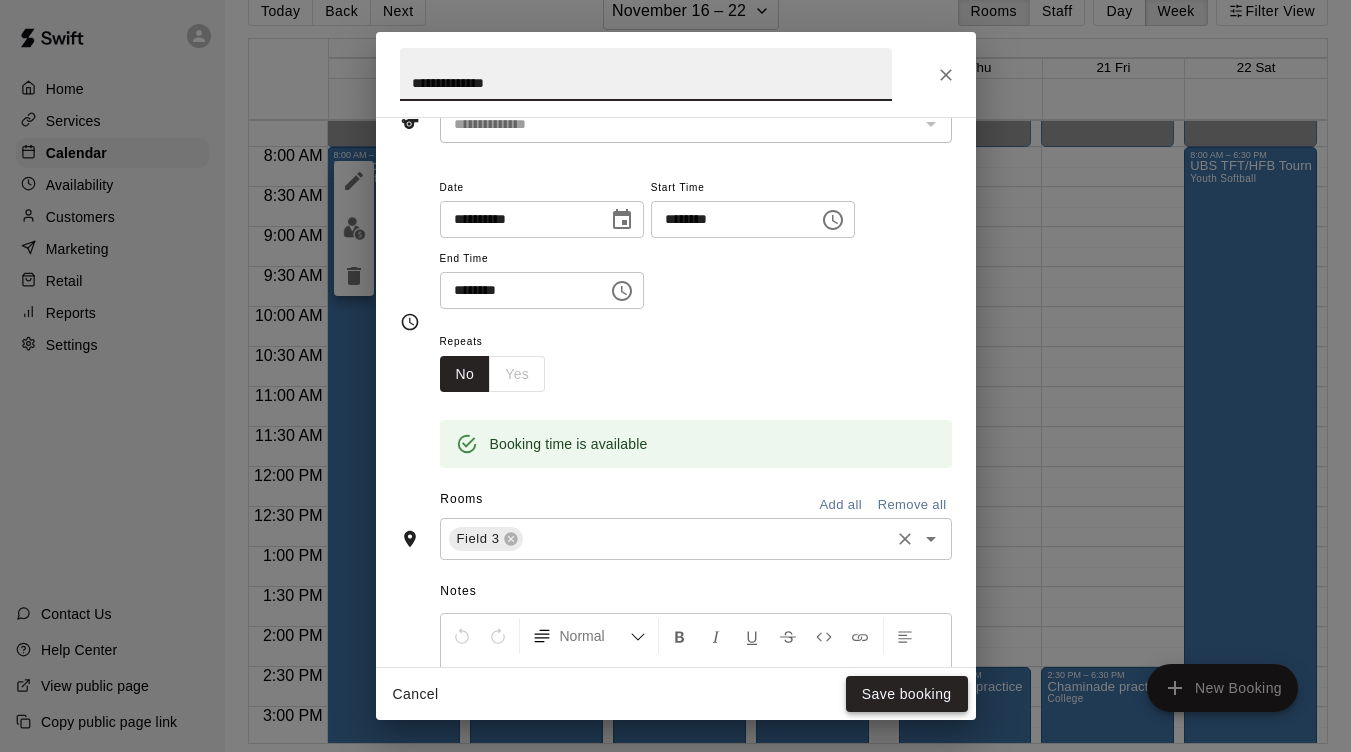 click on "Save booking" at bounding box center (907, 694) 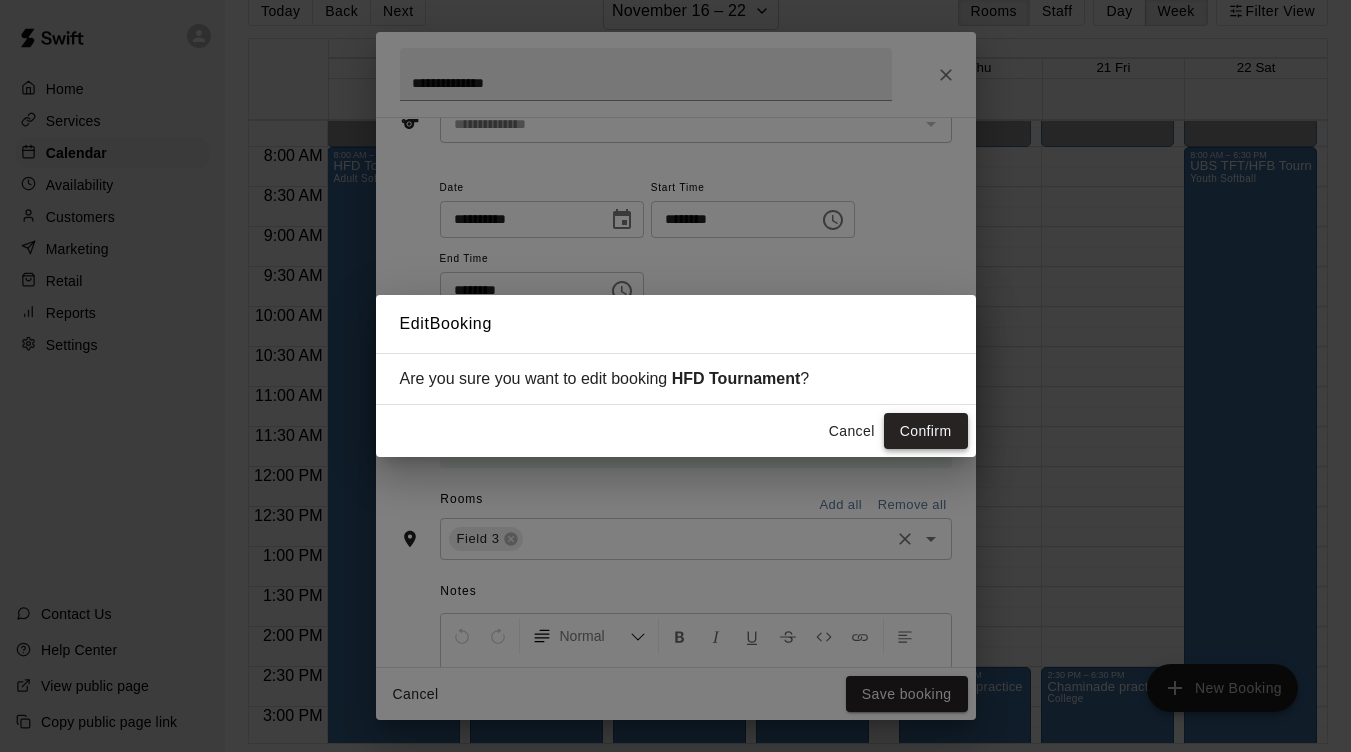 click on "Confirm" at bounding box center (926, 431) 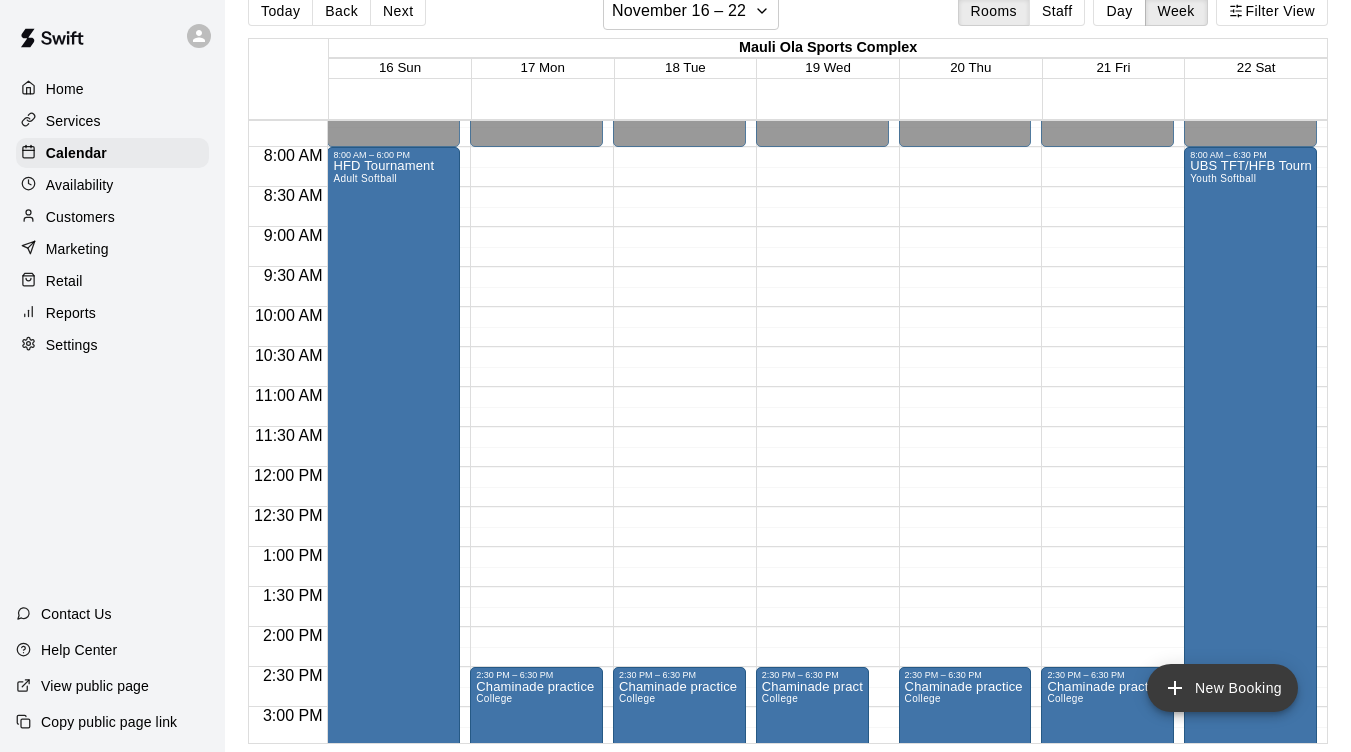 click 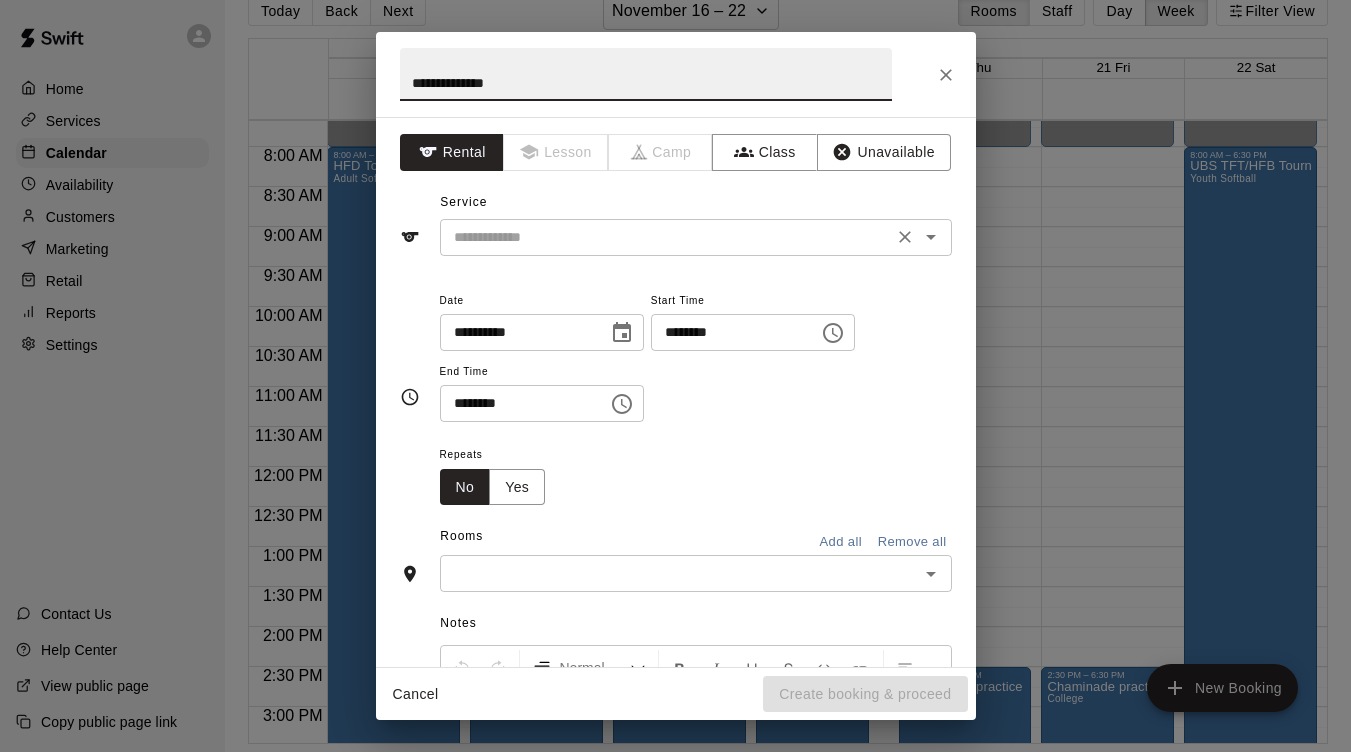 type on "**********" 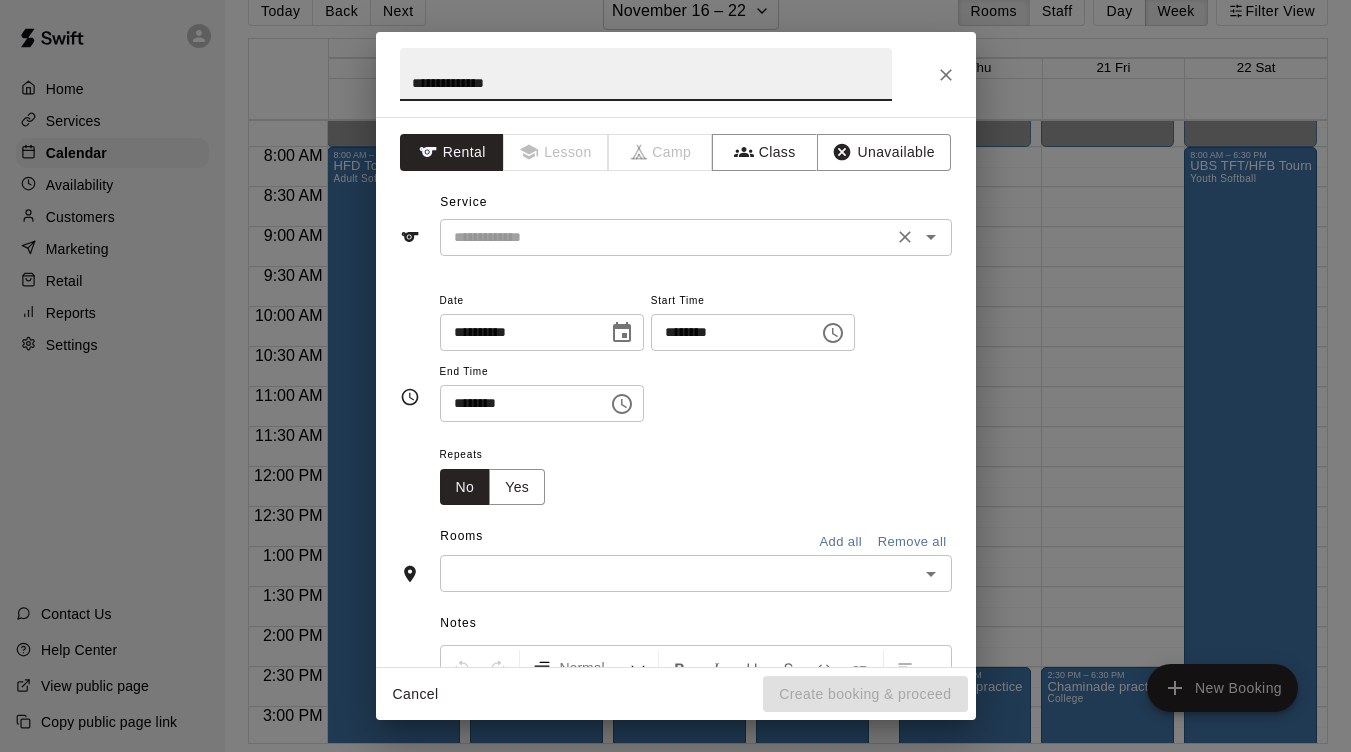 click at bounding box center (666, 237) 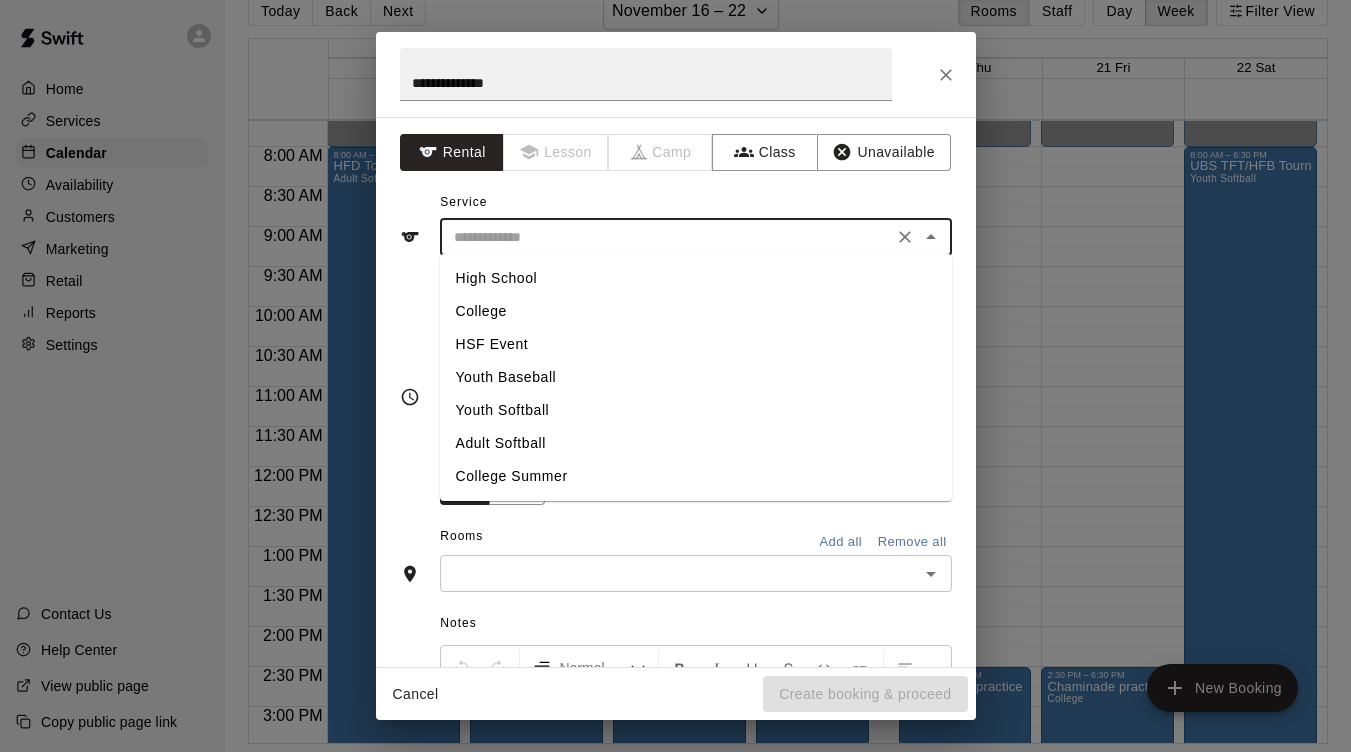 click on "Adult Softball" at bounding box center [696, 443] 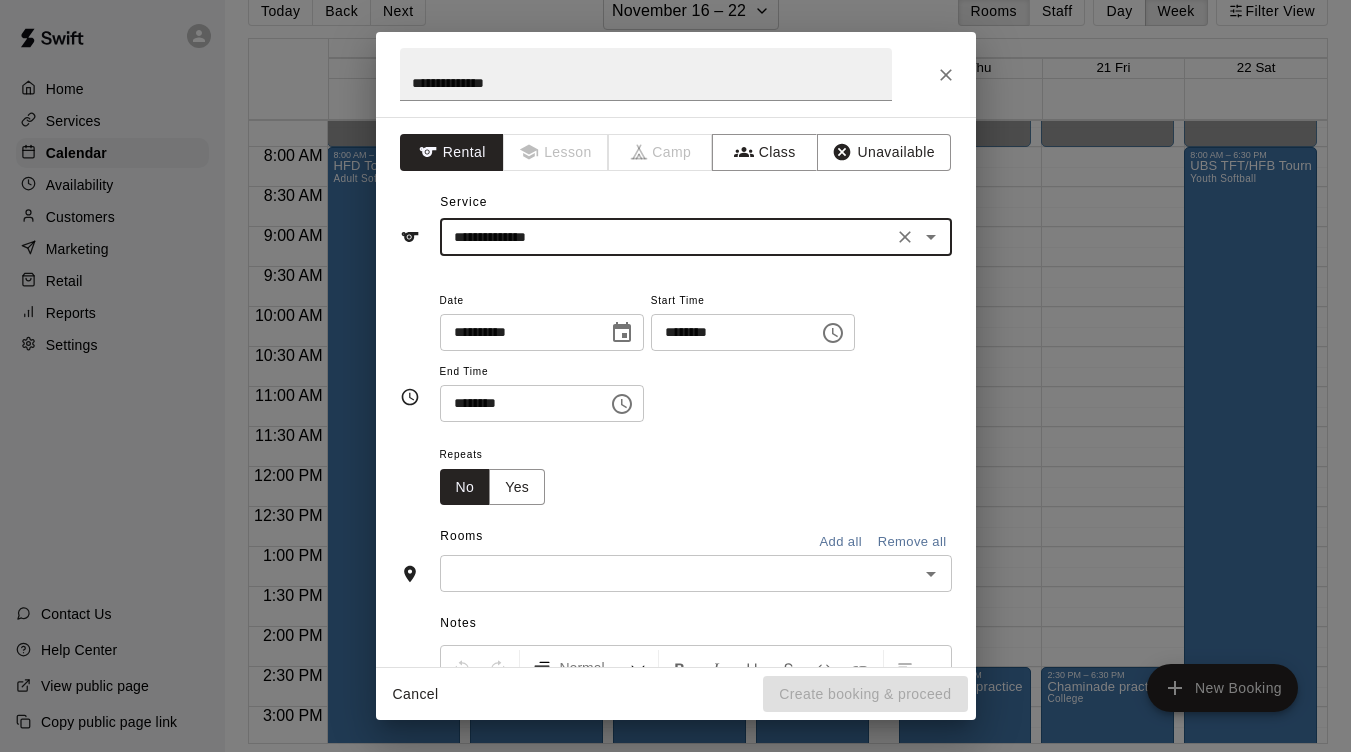 click 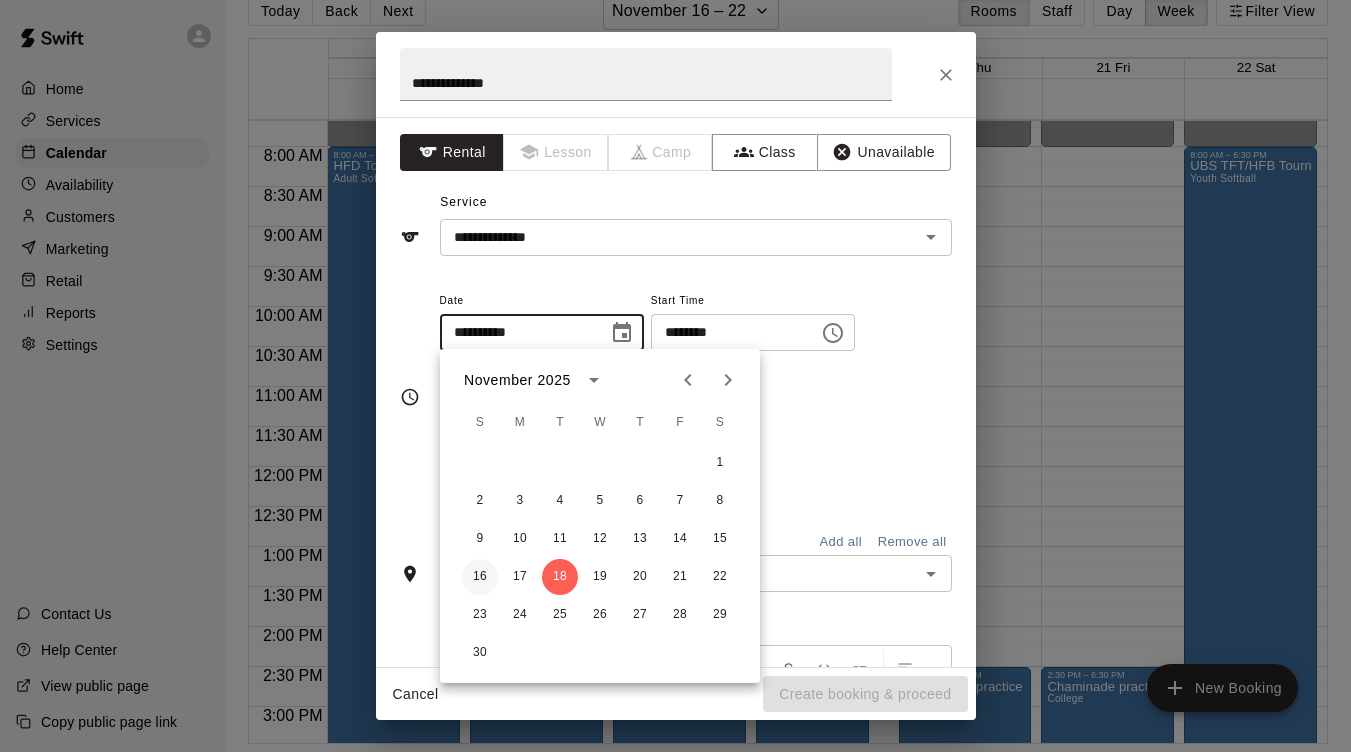click on "16" at bounding box center [480, 577] 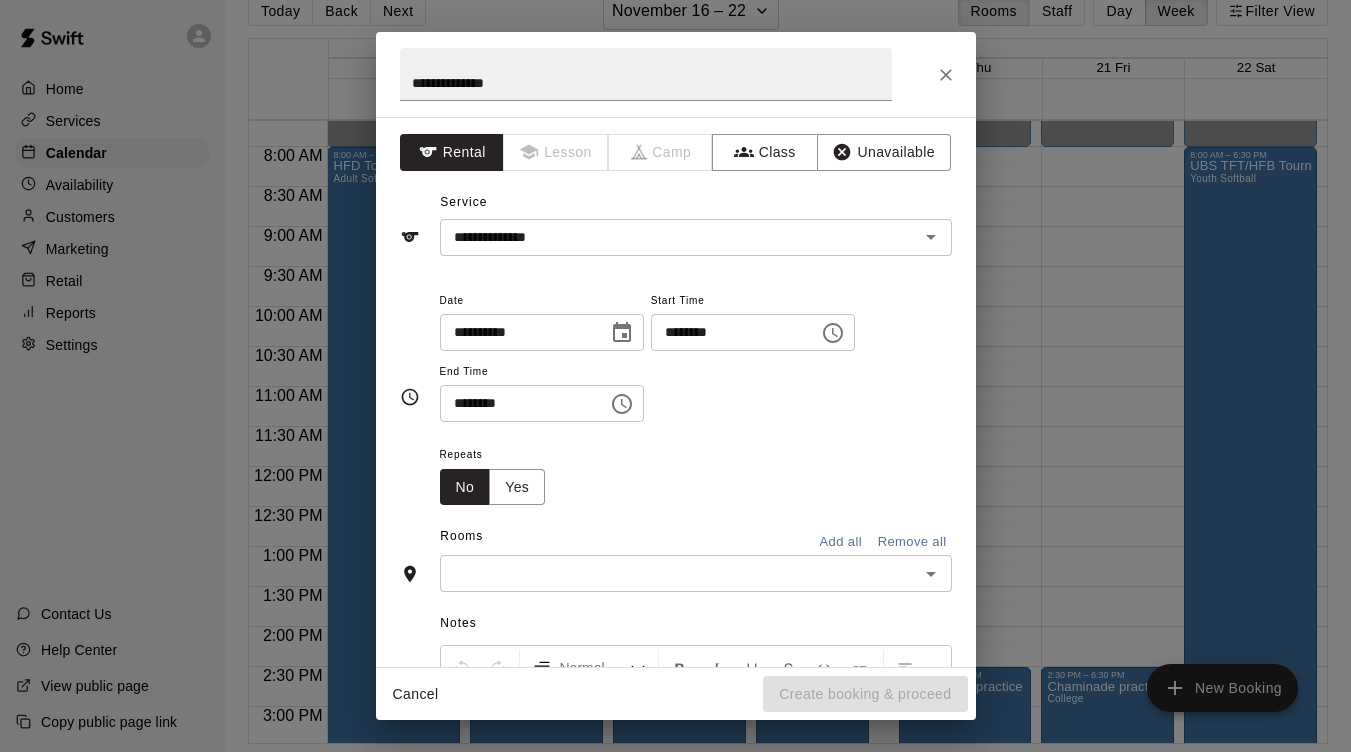 click on "********" at bounding box center [728, 332] 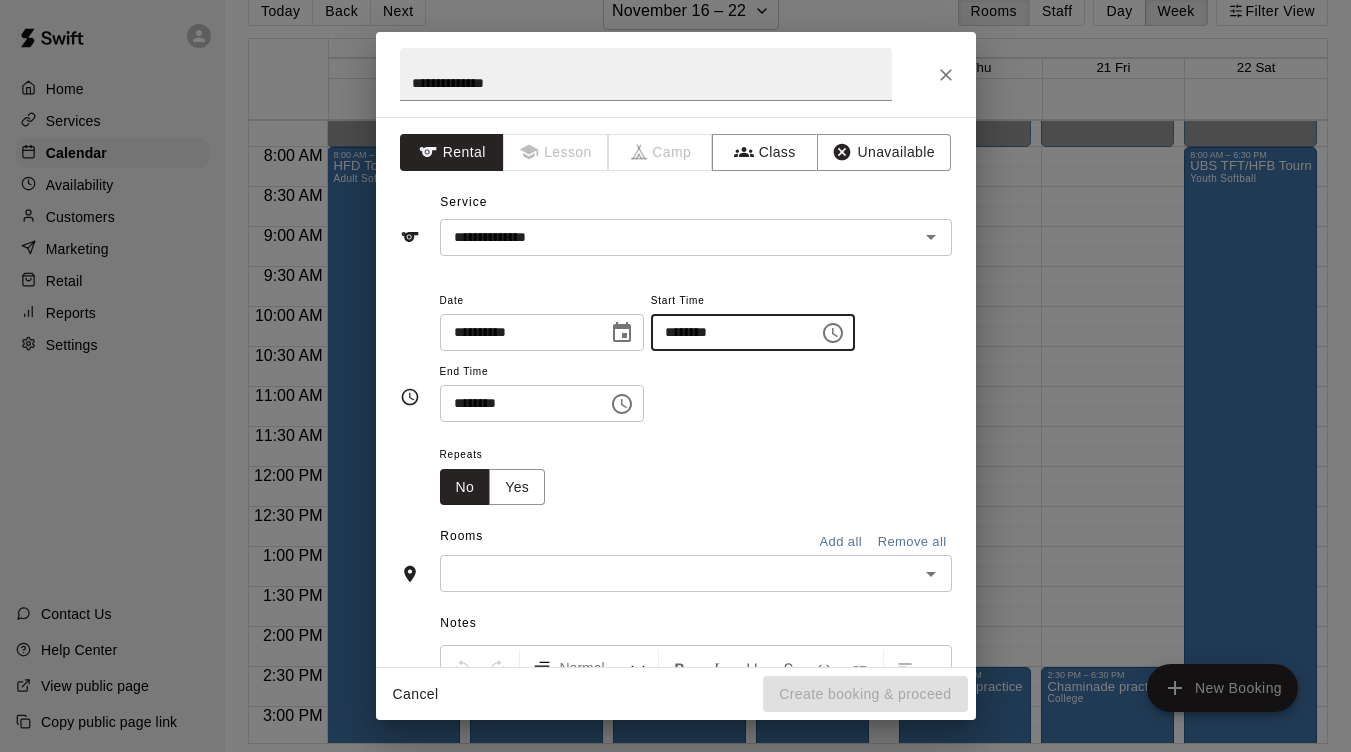 type 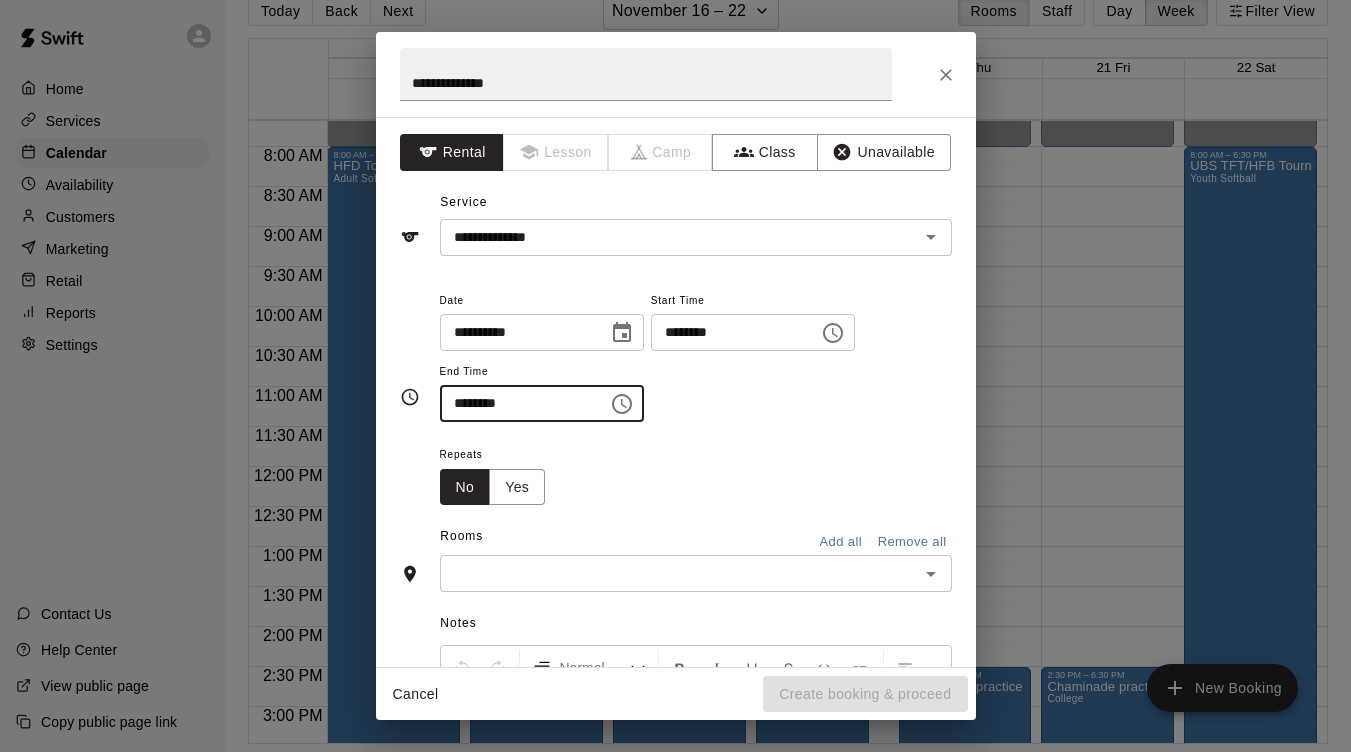 scroll, scrollTop: 32, scrollLeft: 0, axis: vertical 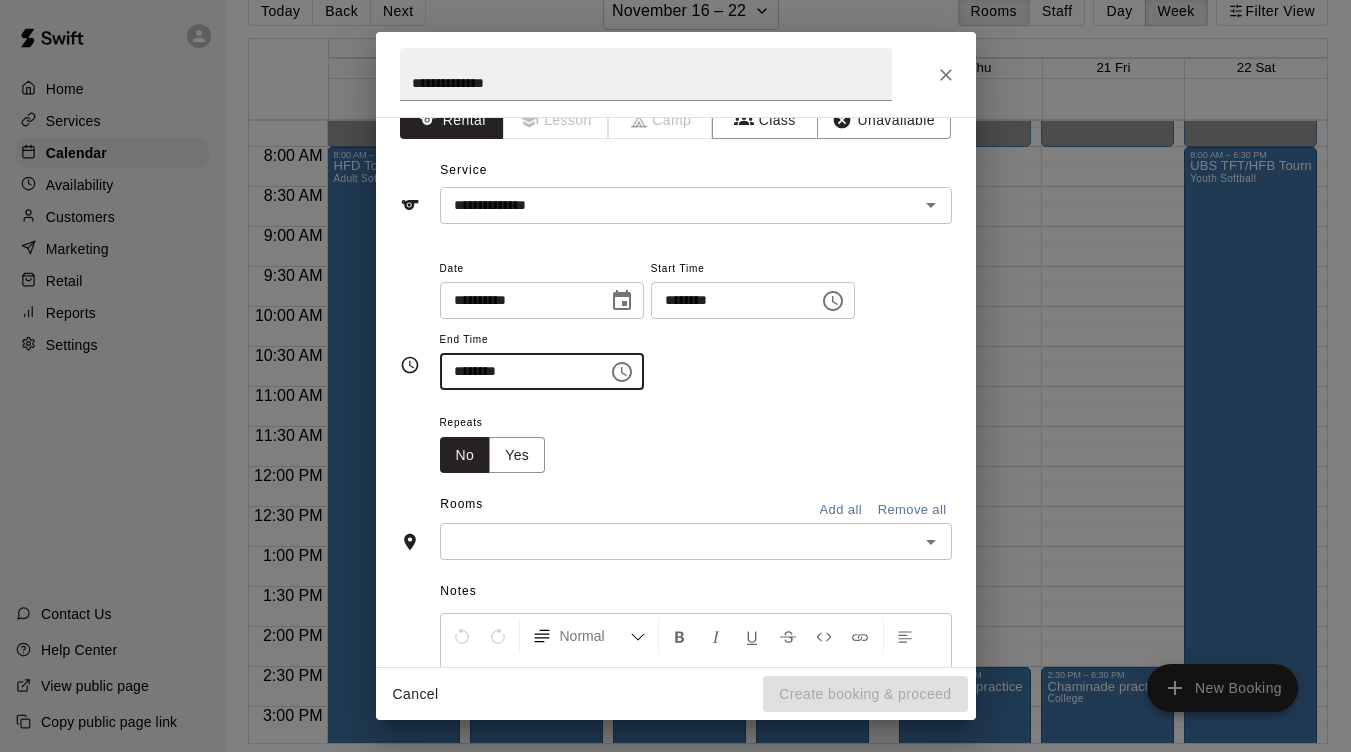 click at bounding box center (679, 541) 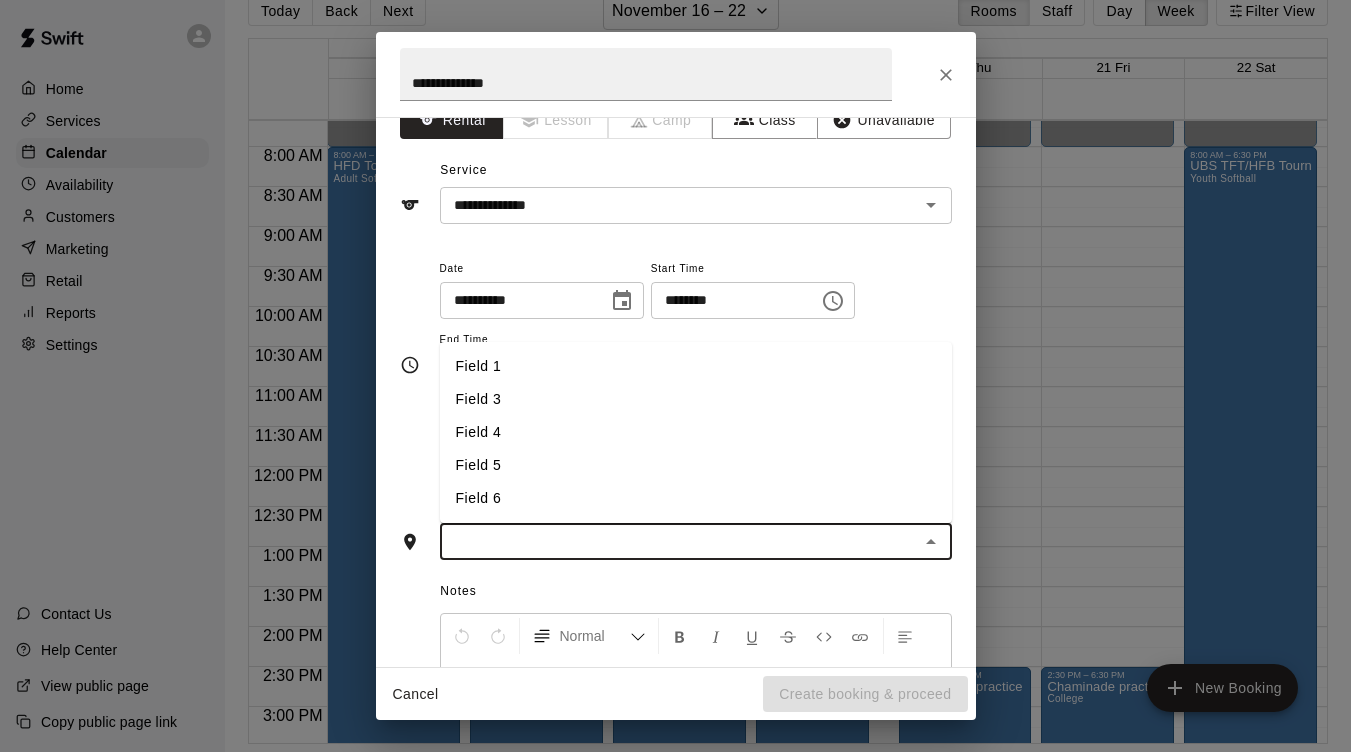 click on "Field 4" at bounding box center [696, 432] 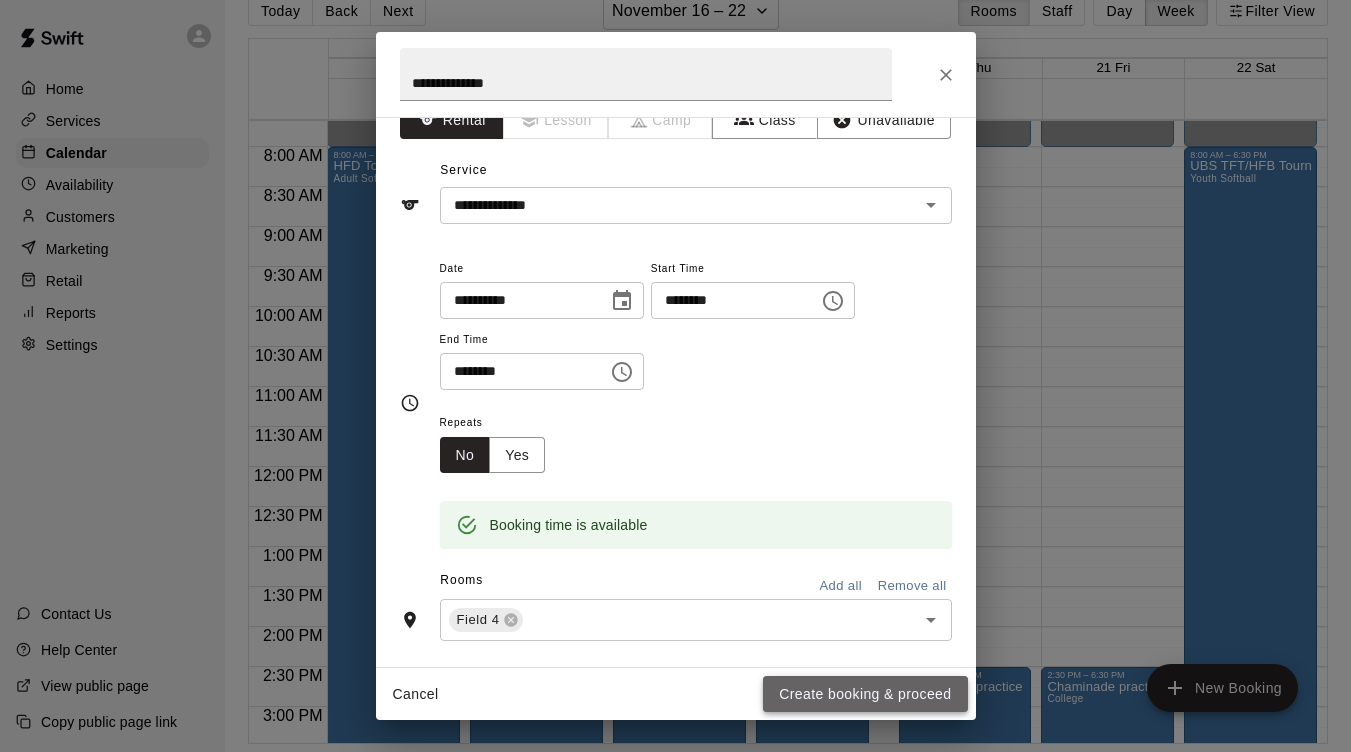 click on "Create booking & proceed" at bounding box center [865, 694] 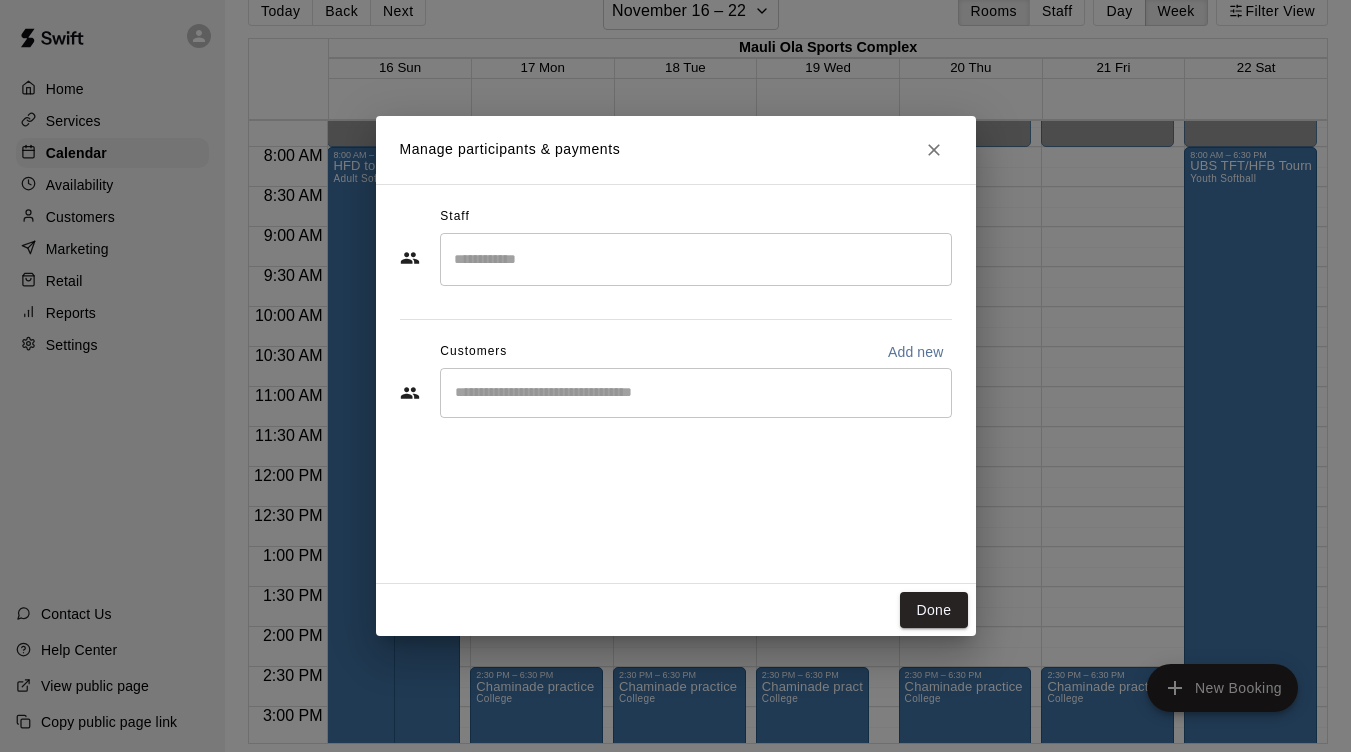 click on "Manage participants & payments Staff ​ Customers Add new ​ Done" at bounding box center [675, 376] 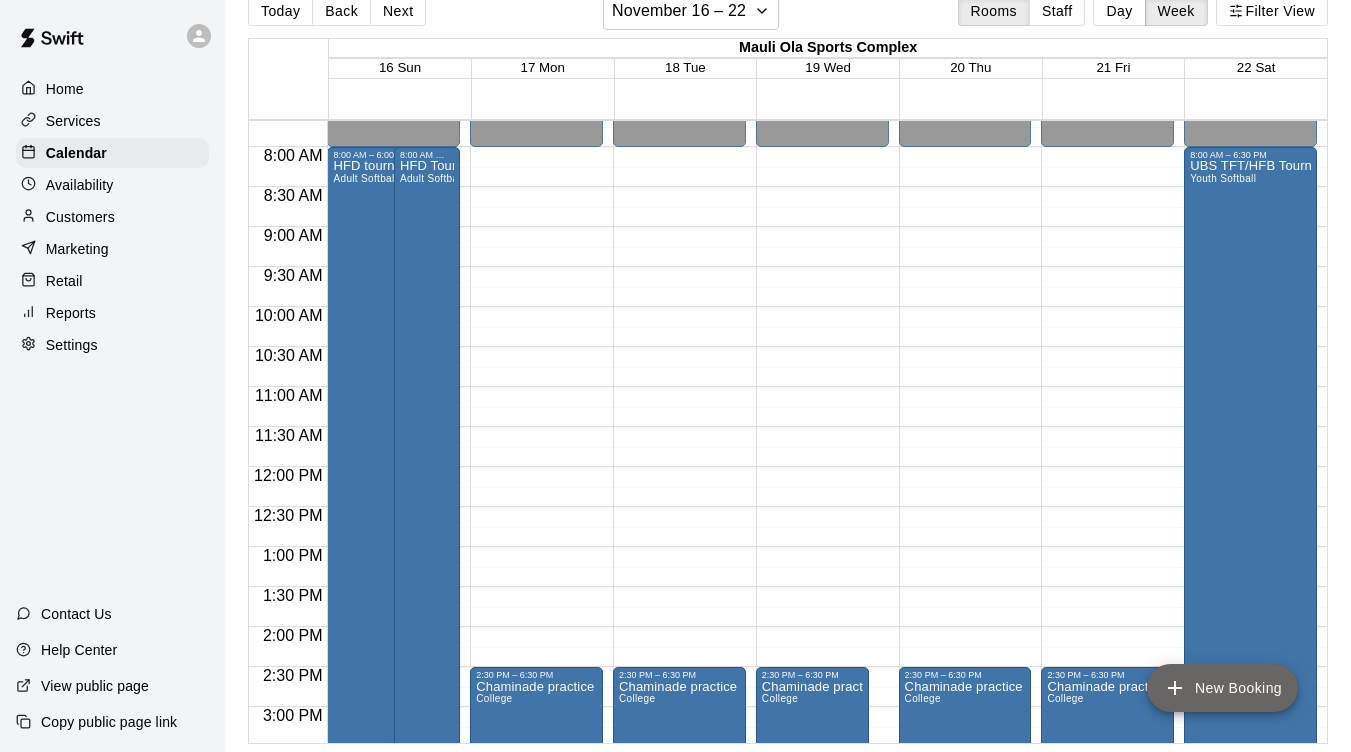 click on "New Booking" at bounding box center (1222, 688) 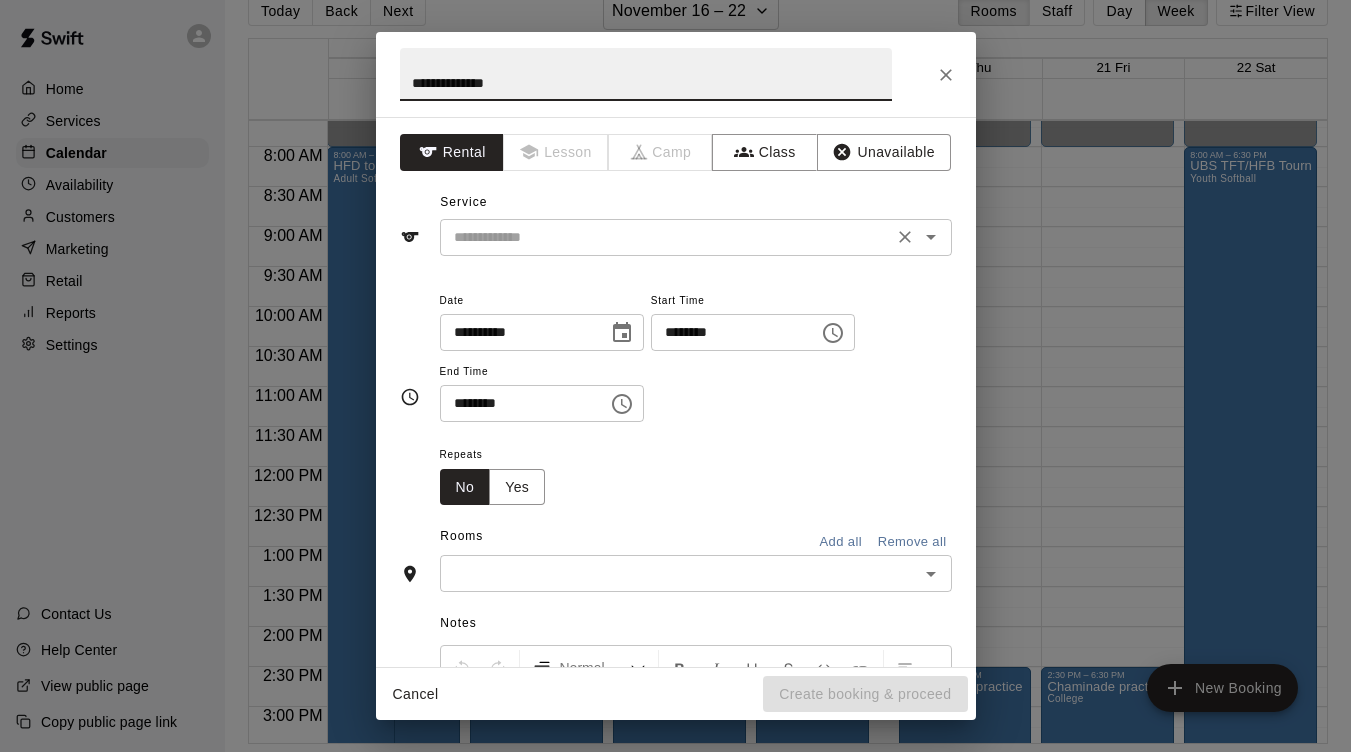 click at bounding box center (666, 237) 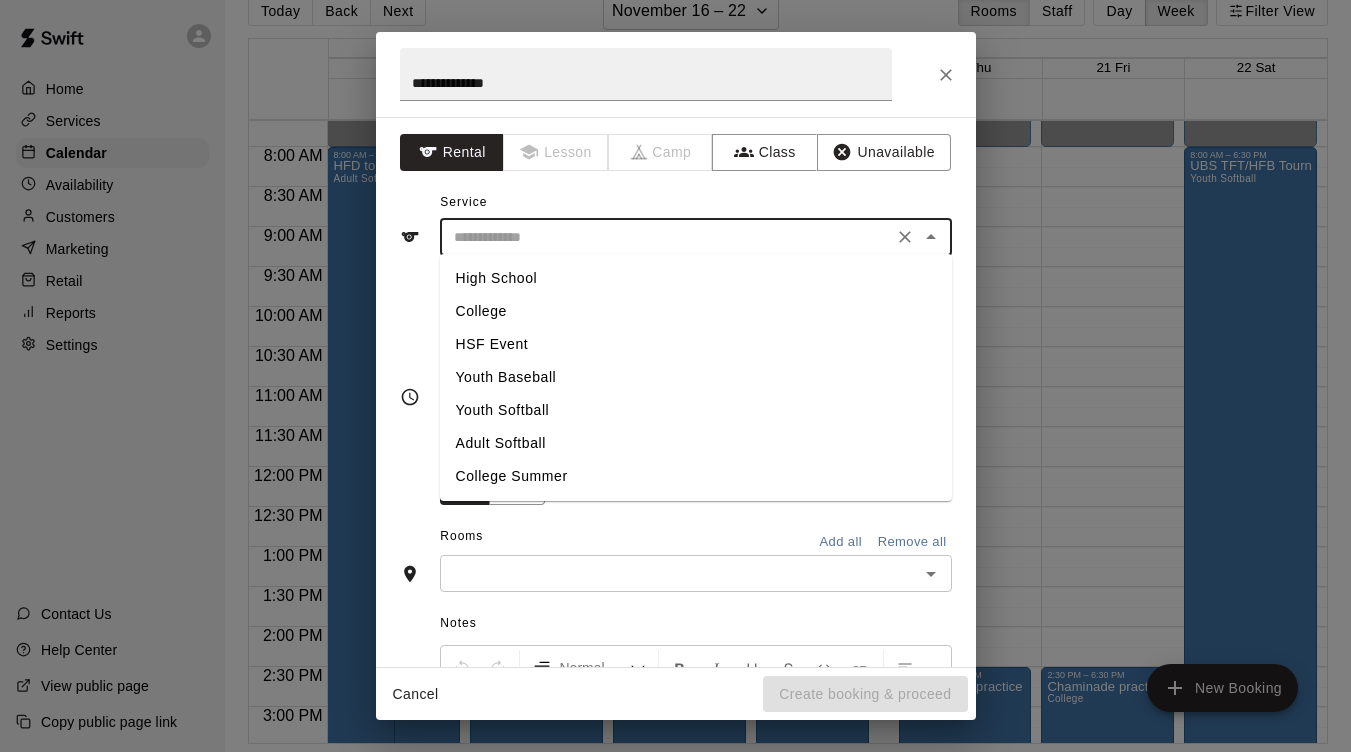 click on "Adult Softball" at bounding box center (696, 443) 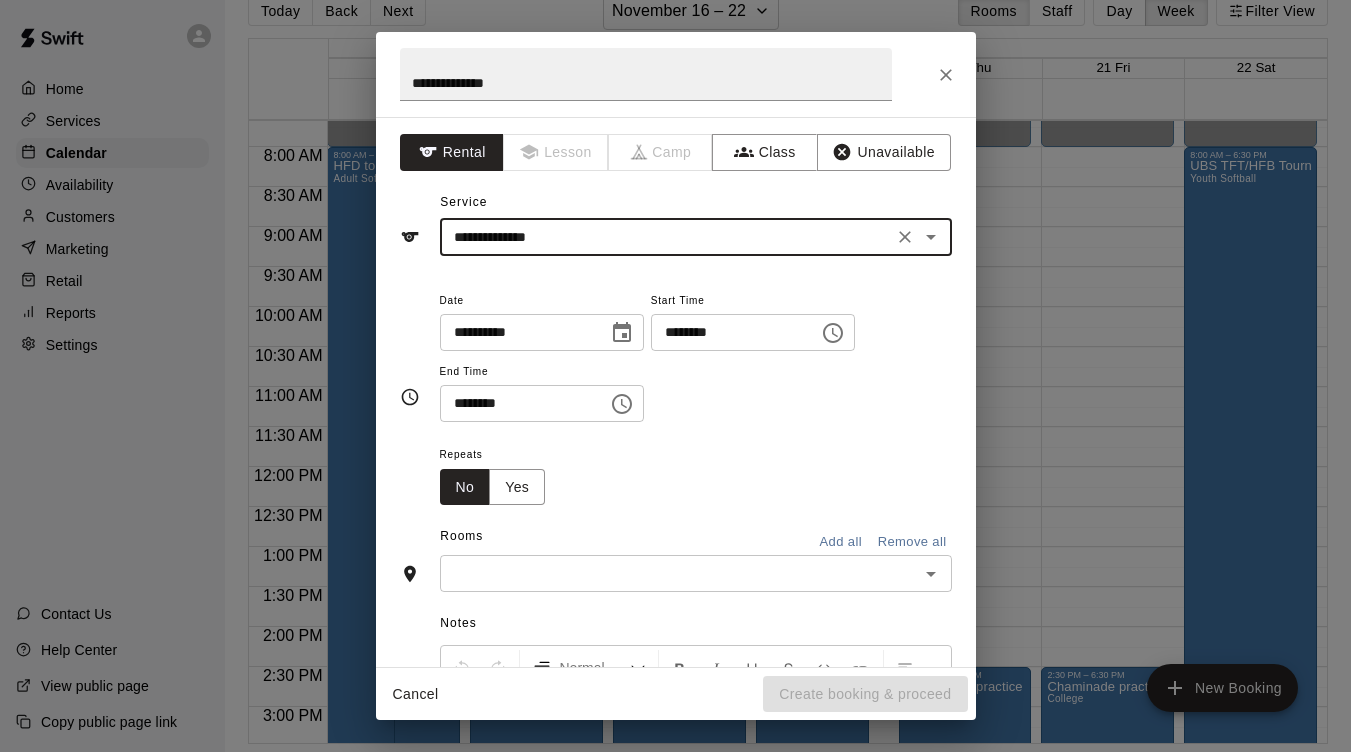 click 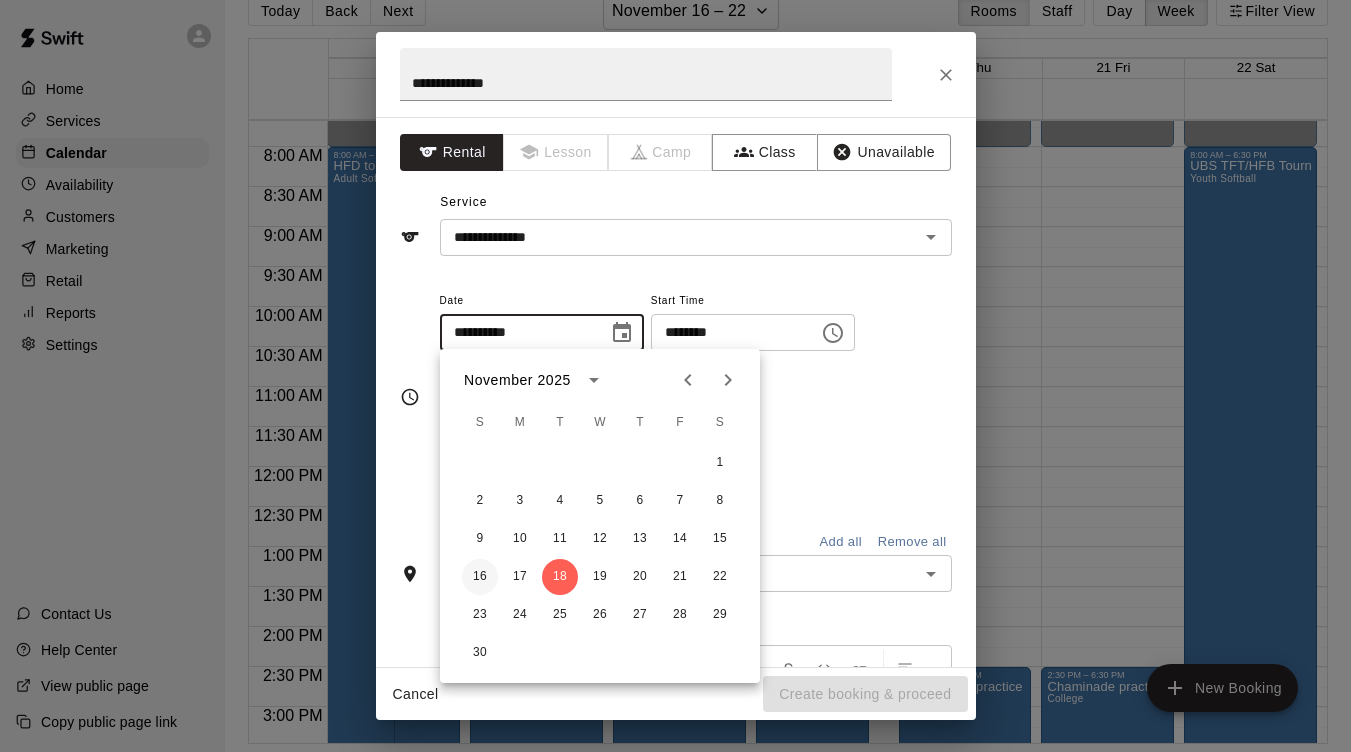 click on "16" at bounding box center (480, 577) 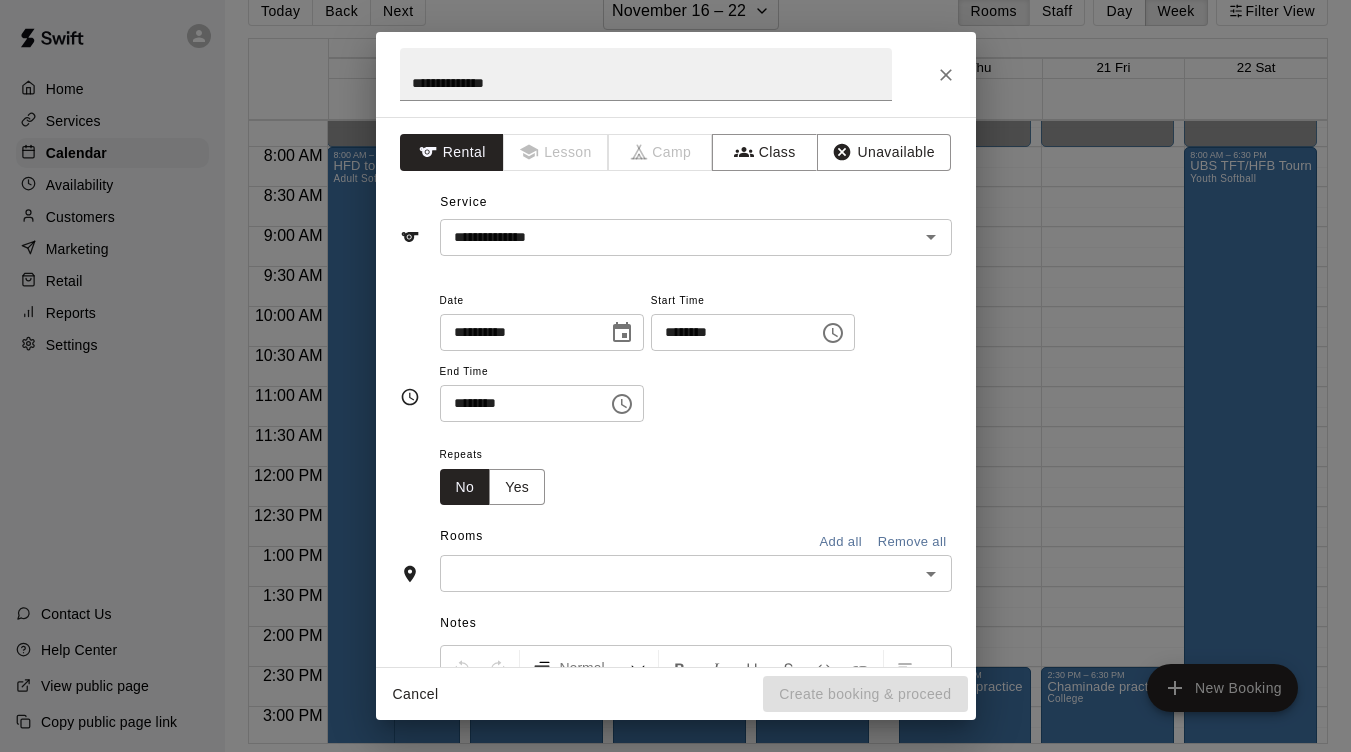 click on "********" at bounding box center [728, 332] 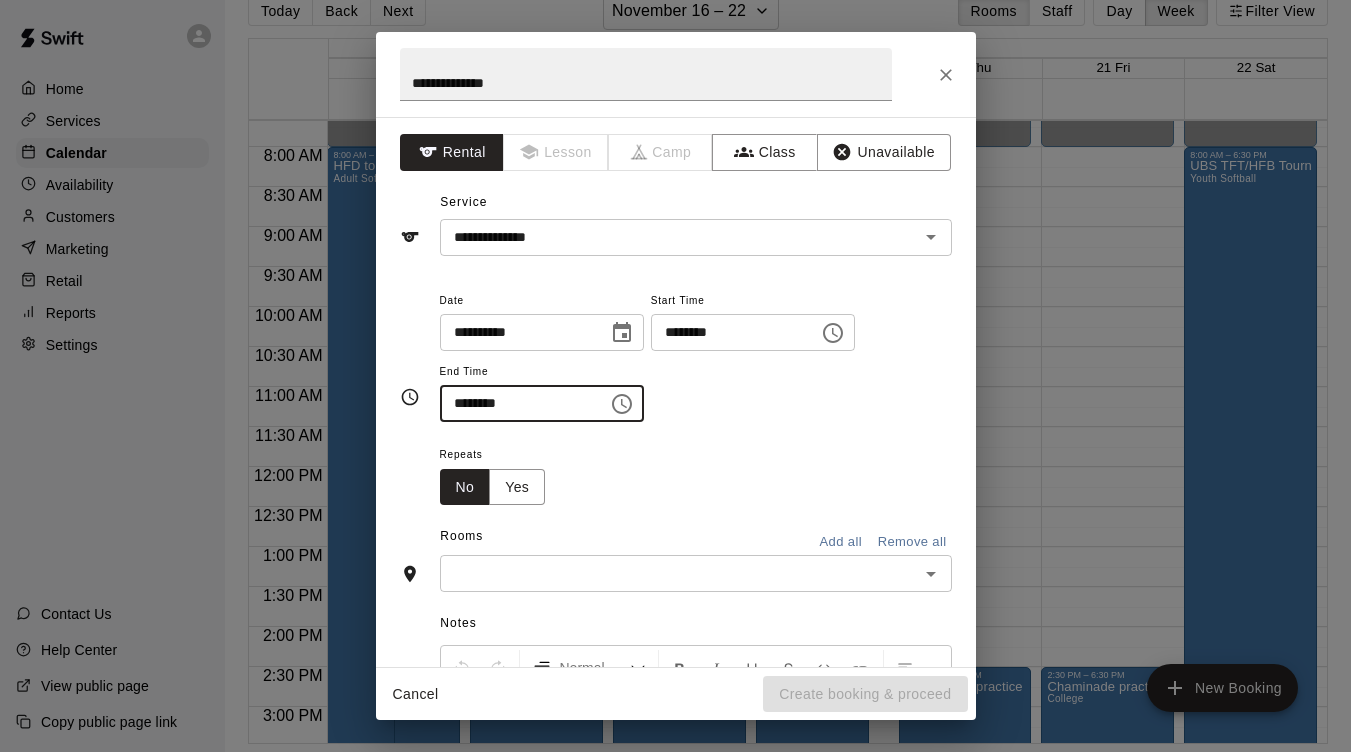 click at bounding box center (679, 573) 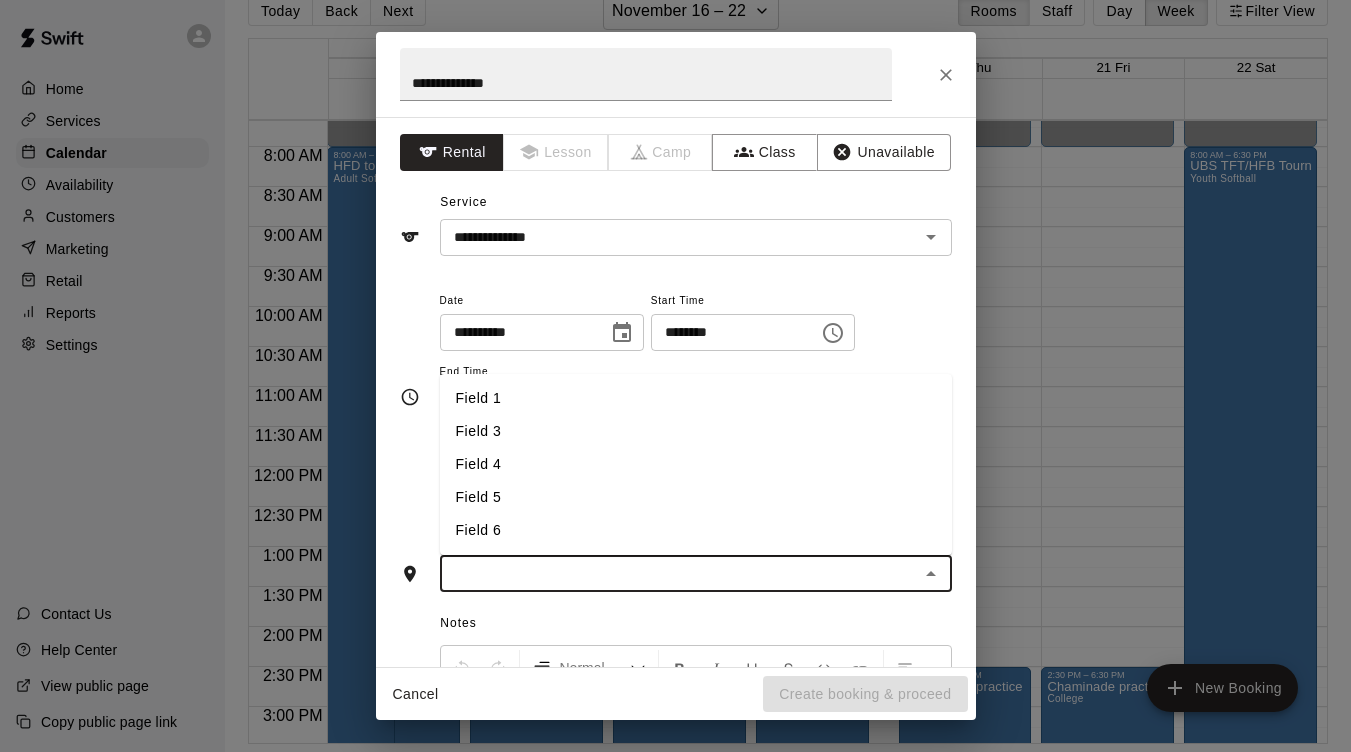 click on "Field 5" at bounding box center [696, 497] 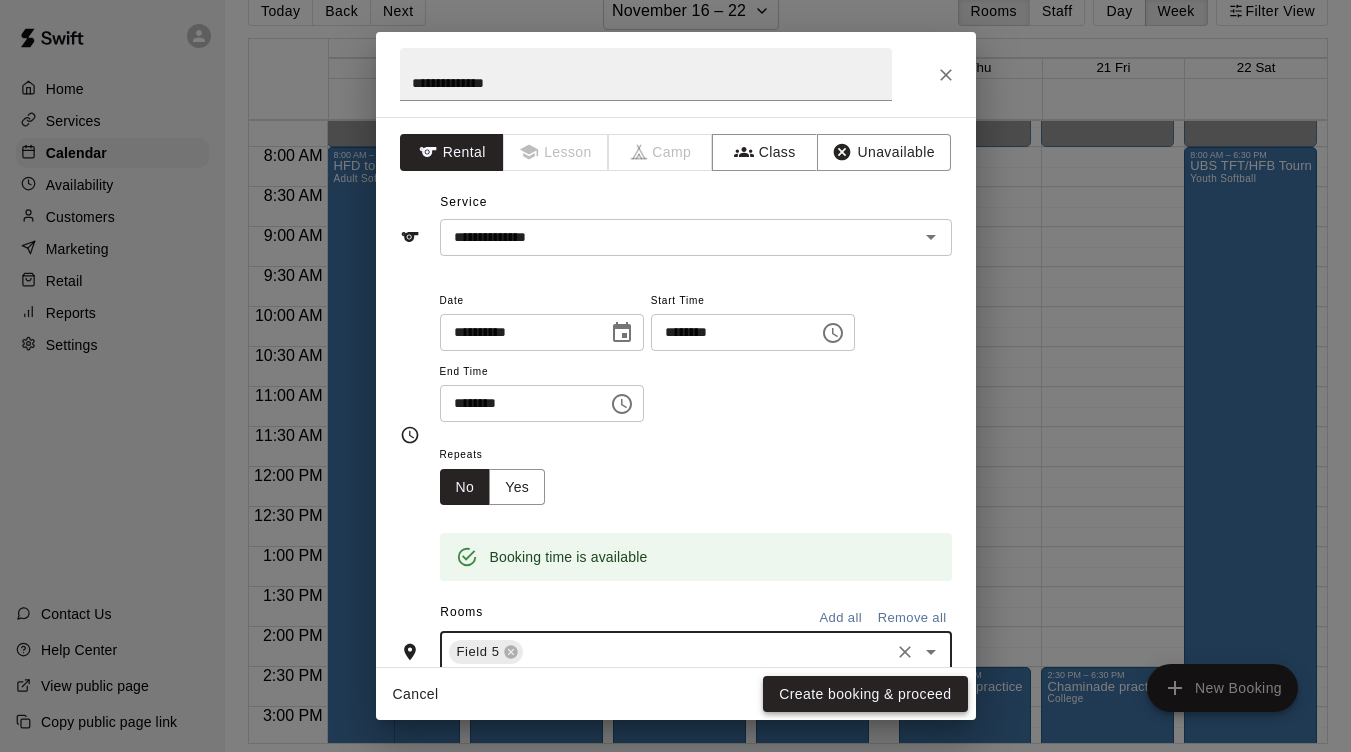 click on "Create booking & proceed" at bounding box center [865, 694] 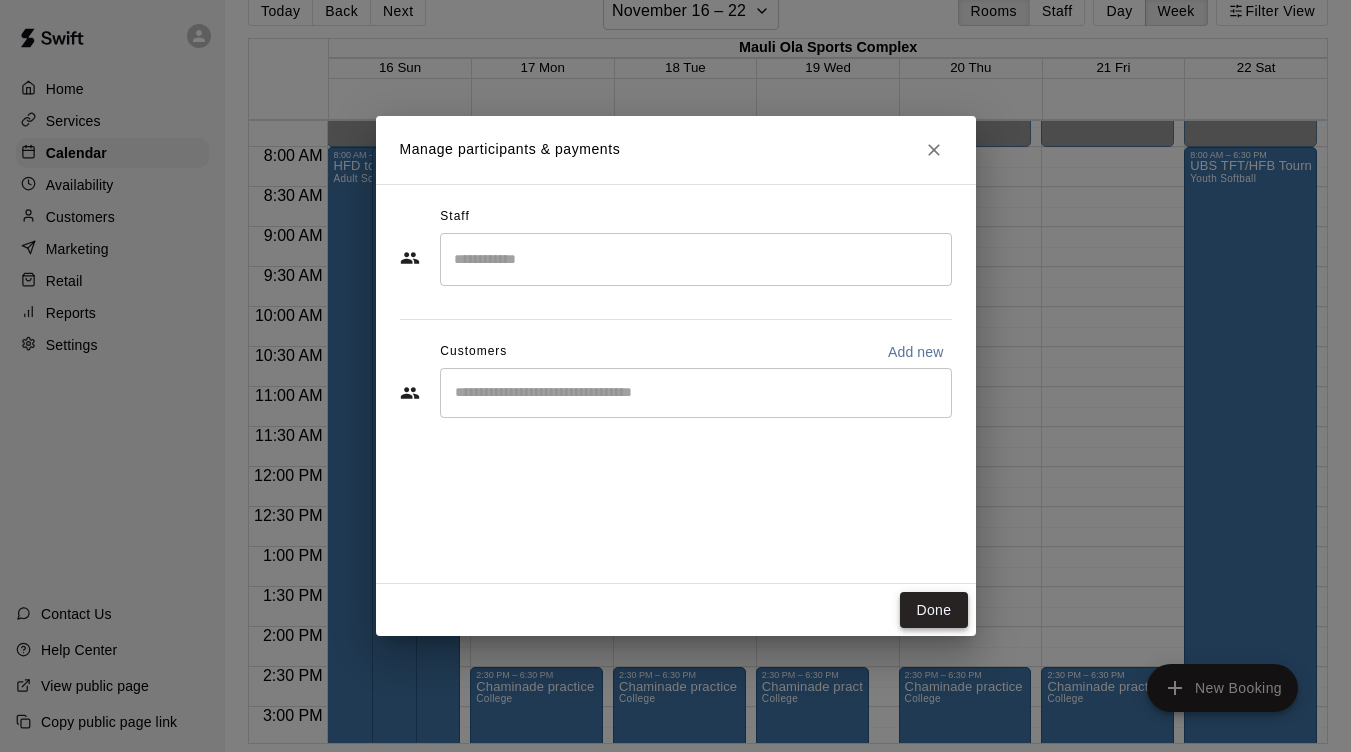 click on "Done" at bounding box center [933, 610] 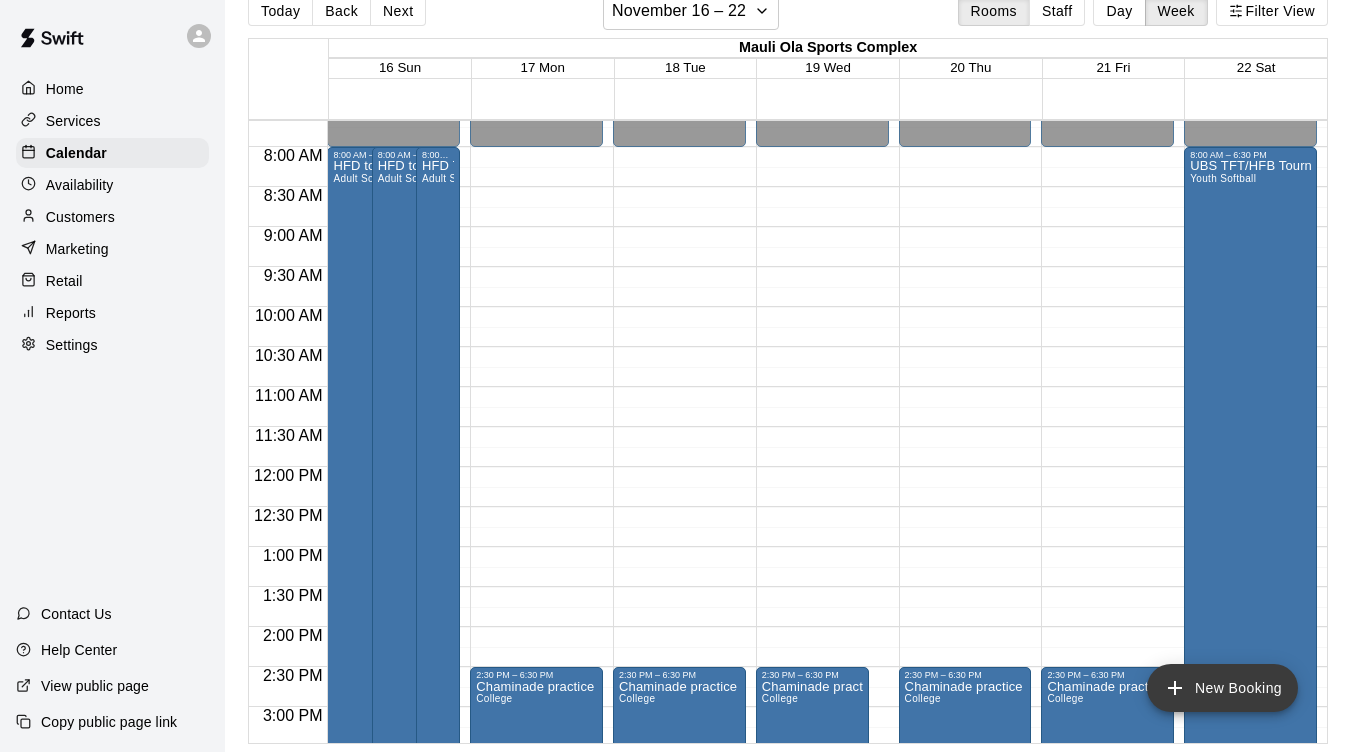 click on "New Booking" at bounding box center (1222, 688) 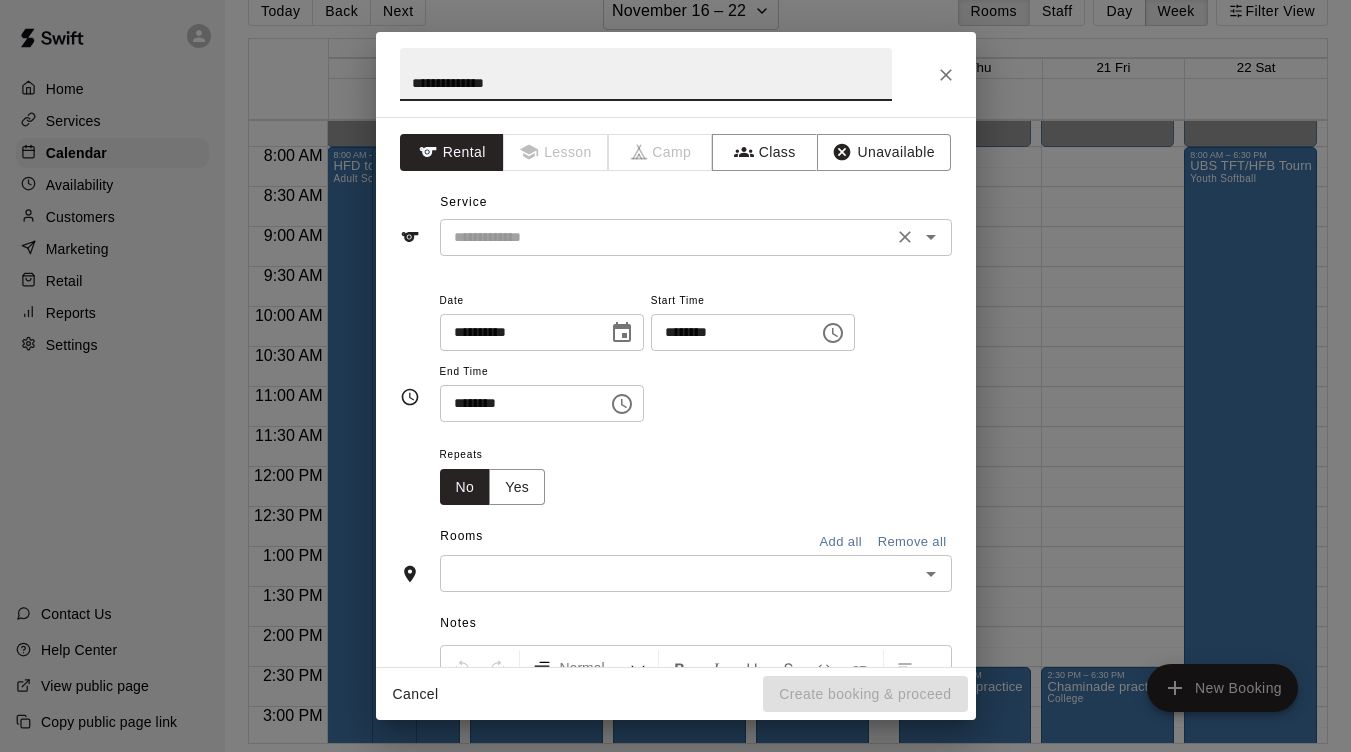 click at bounding box center [666, 237] 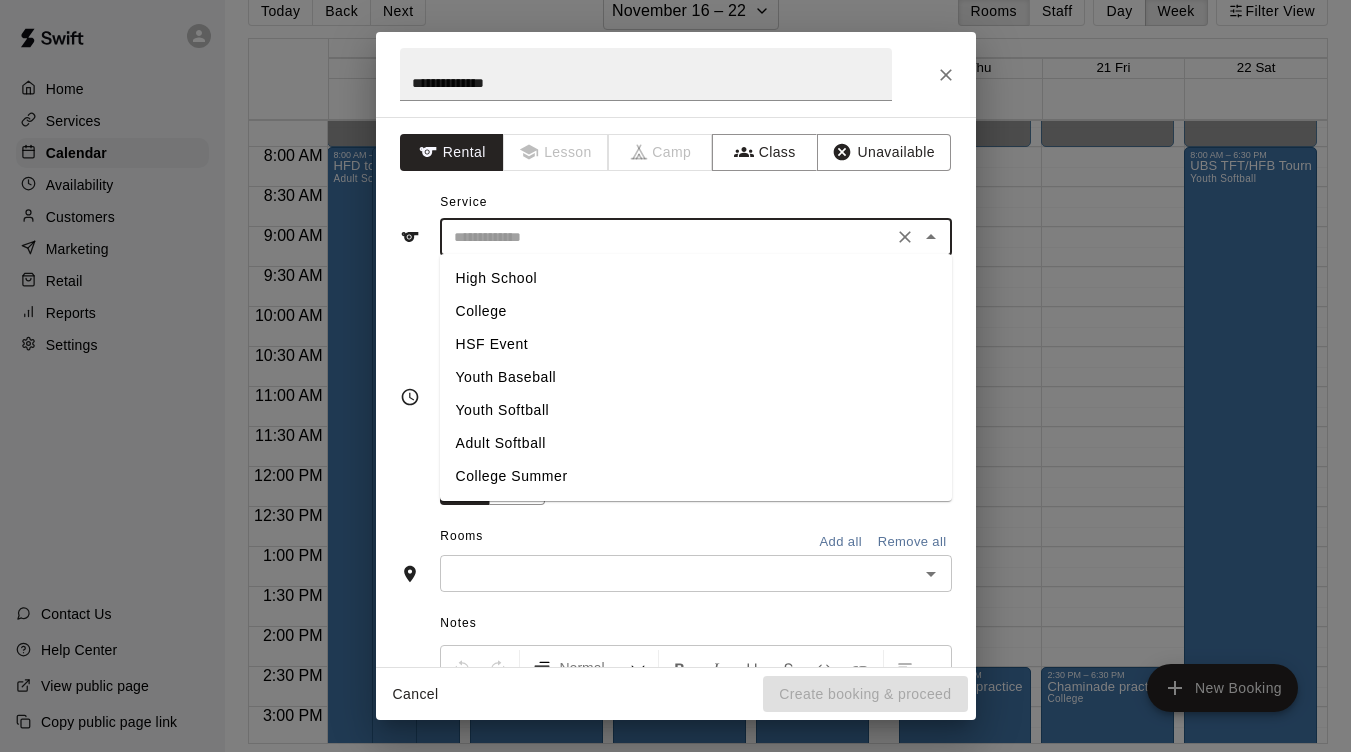 click on "Adult Softball" at bounding box center (696, 443) 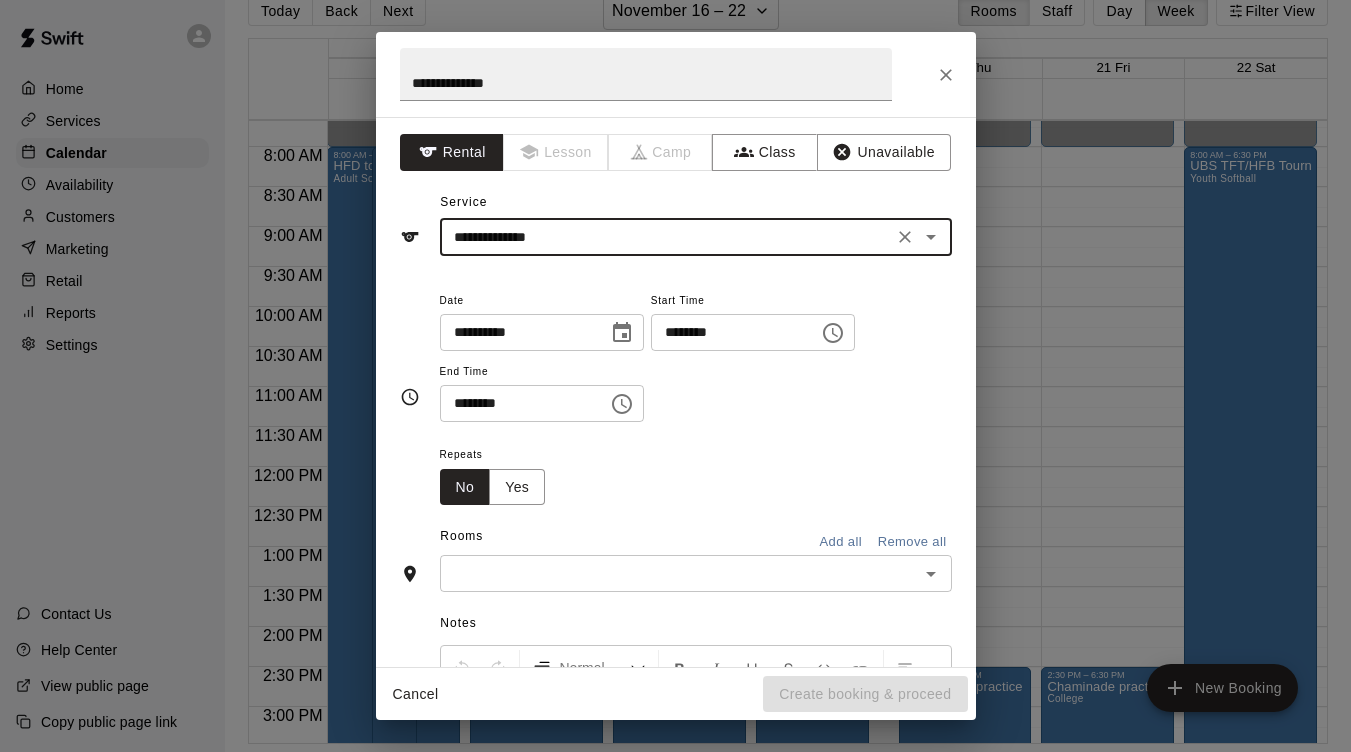 click 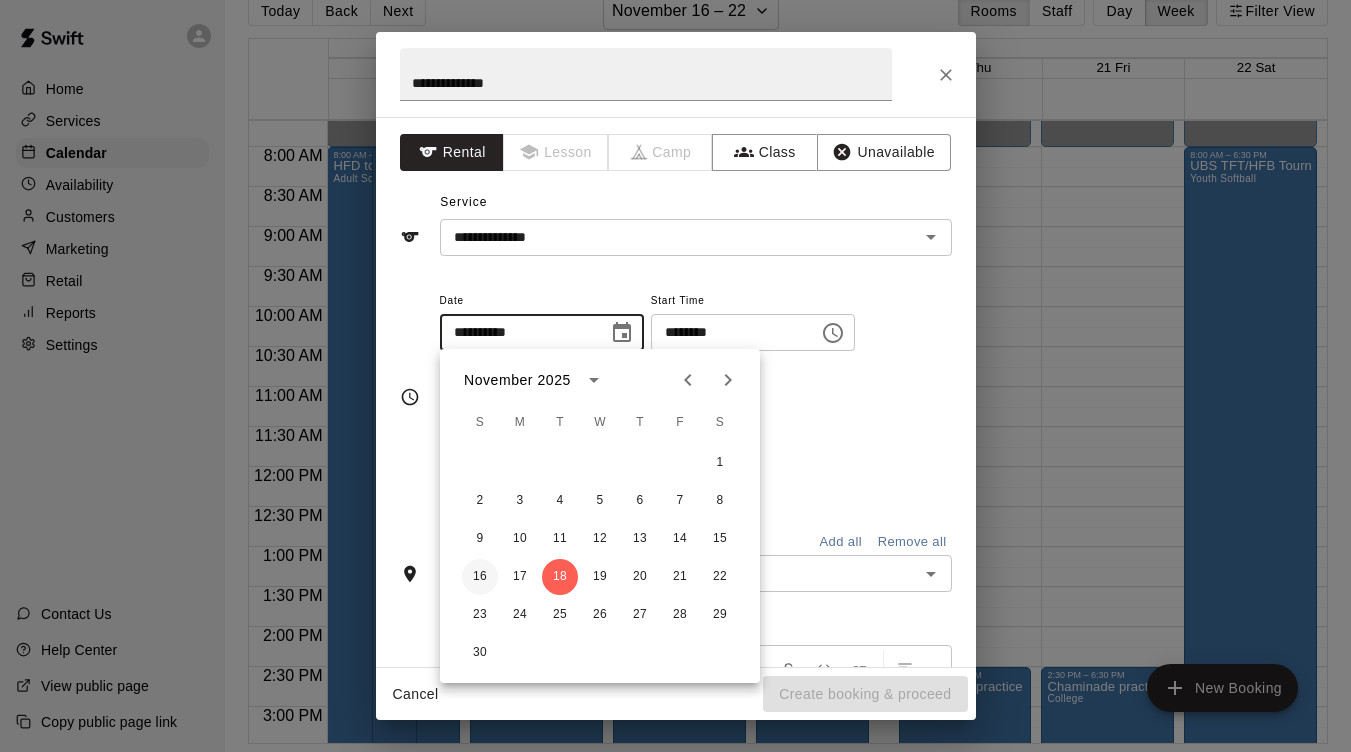 click on "16" at bounding box center (480, 577) 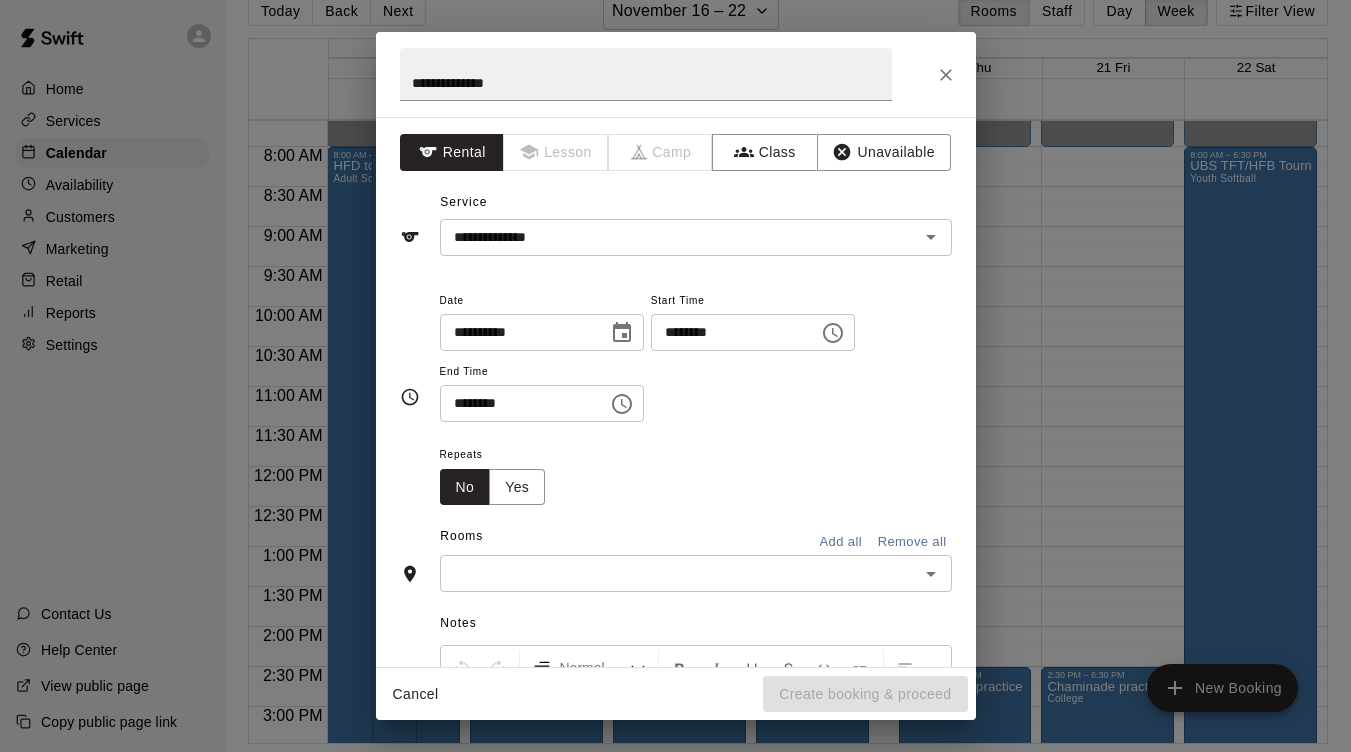 click on "********" at bounding box center (728, 332) 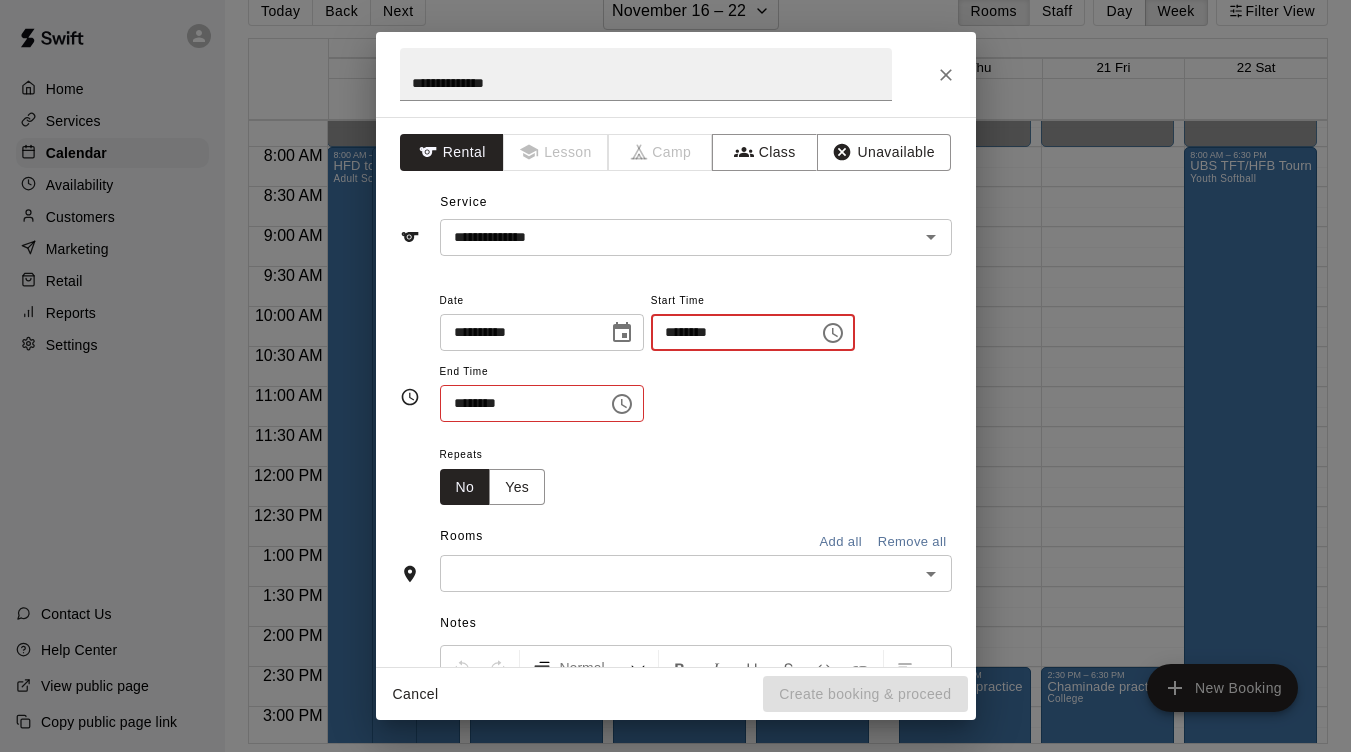 click on "********" at bounding box center (728, 332) 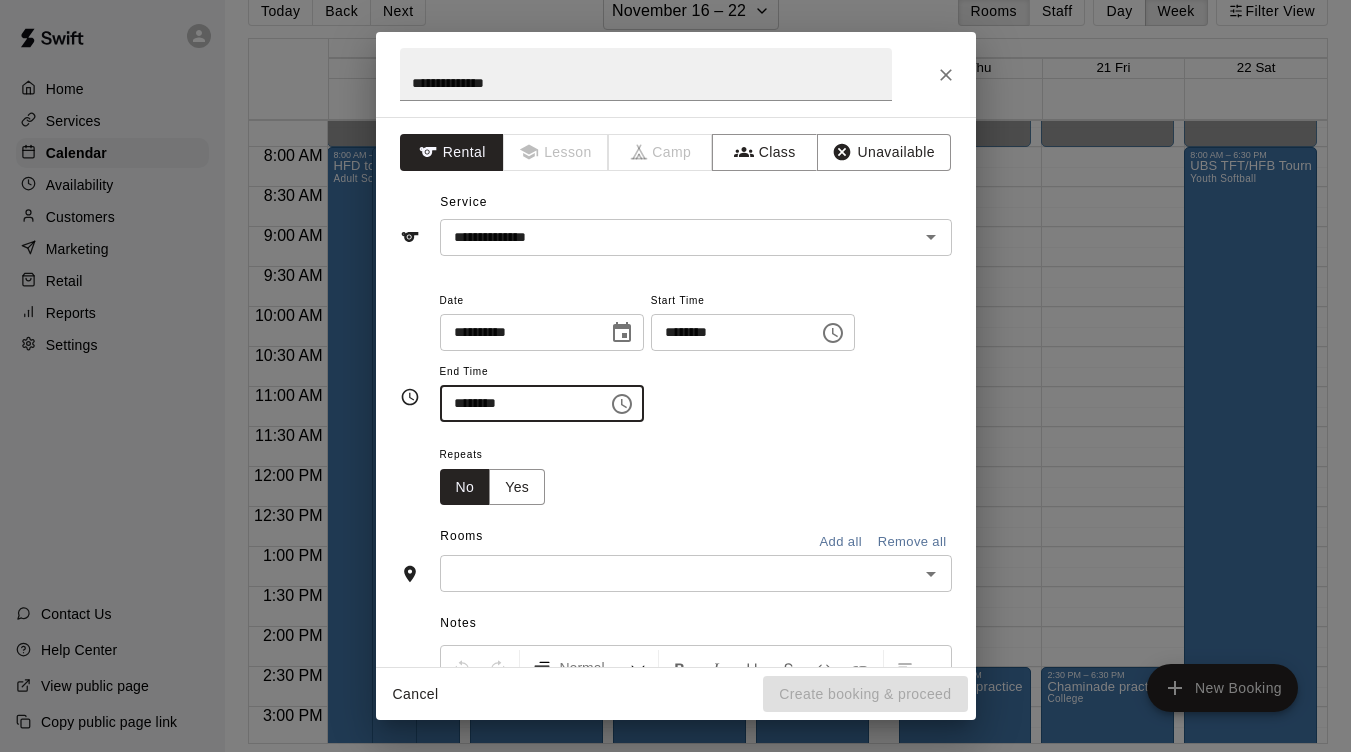 click at bounding box center (679, 573) 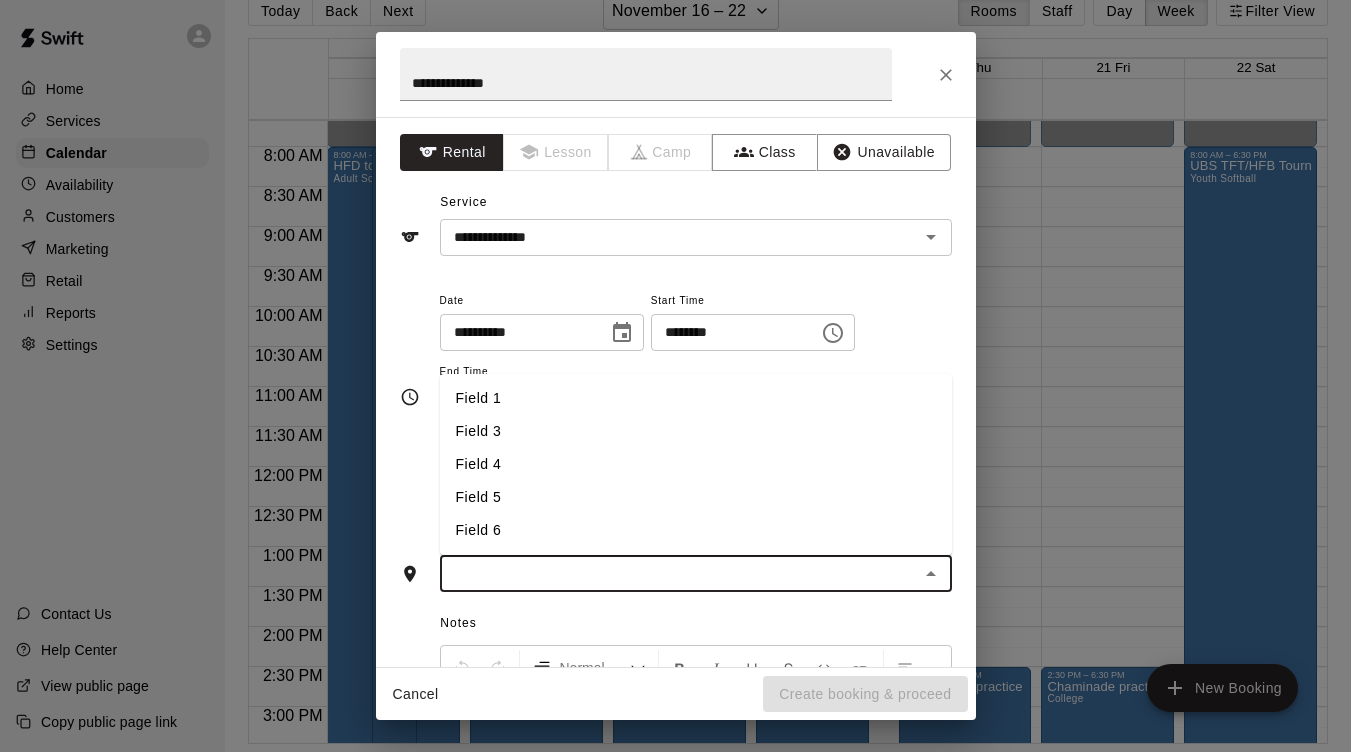 click on "Field 6" at bounding box center [696, 530] 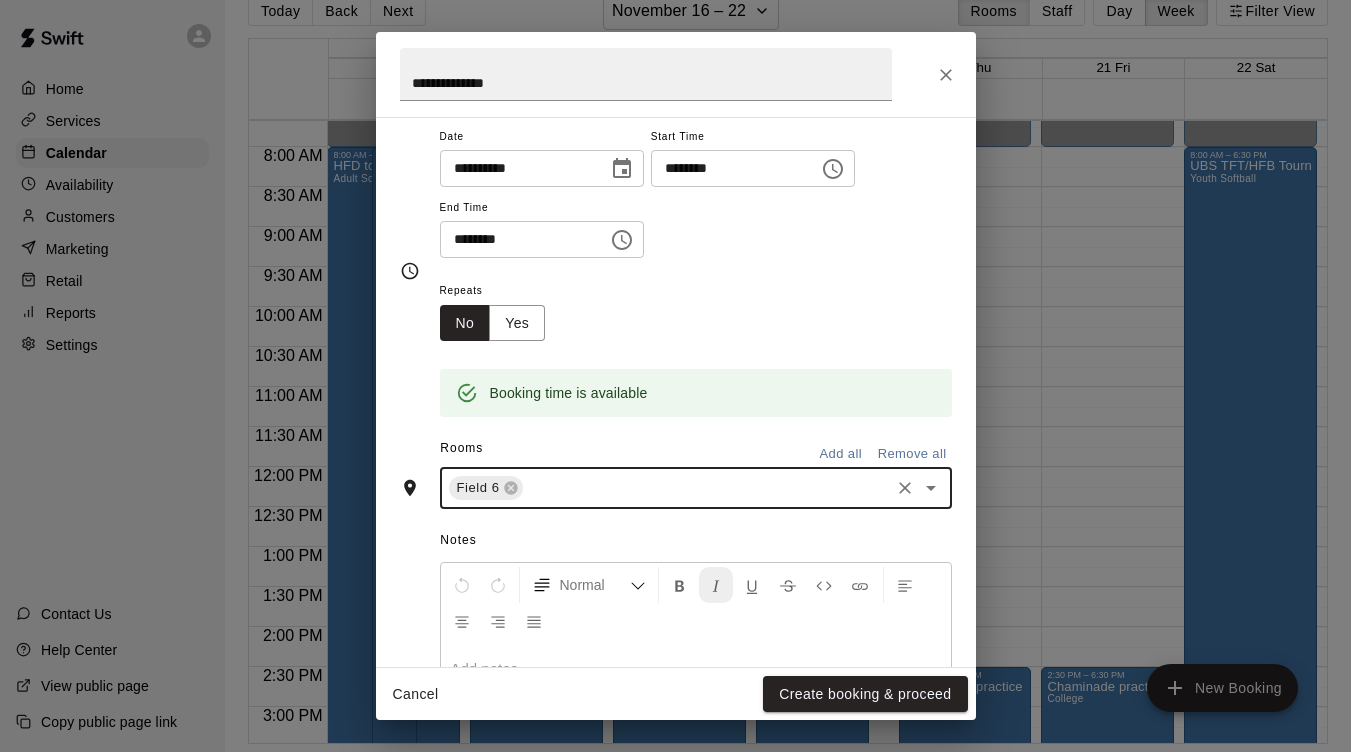 scroll, scrollTop: 173, scrollLeft: 0, axis: vertical 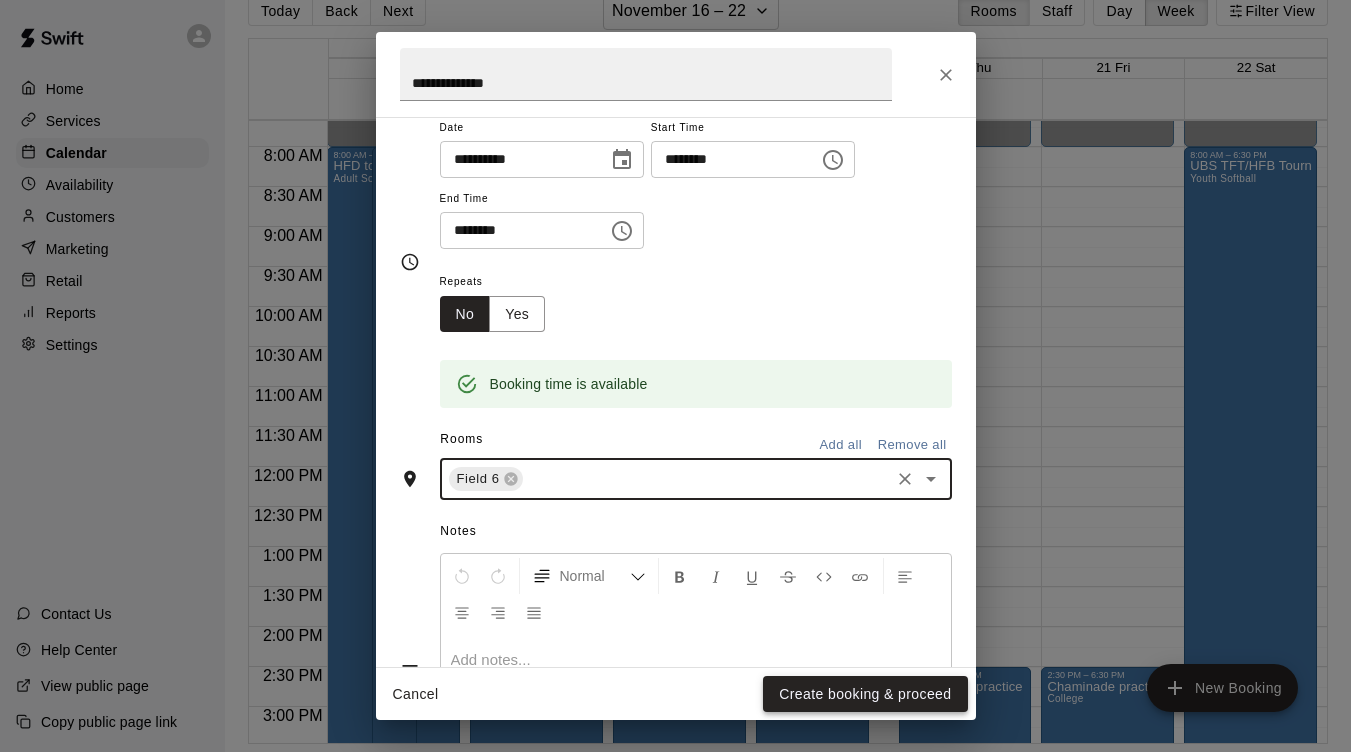 click on "Create booking & proceed" at bounding box center [865, 694] 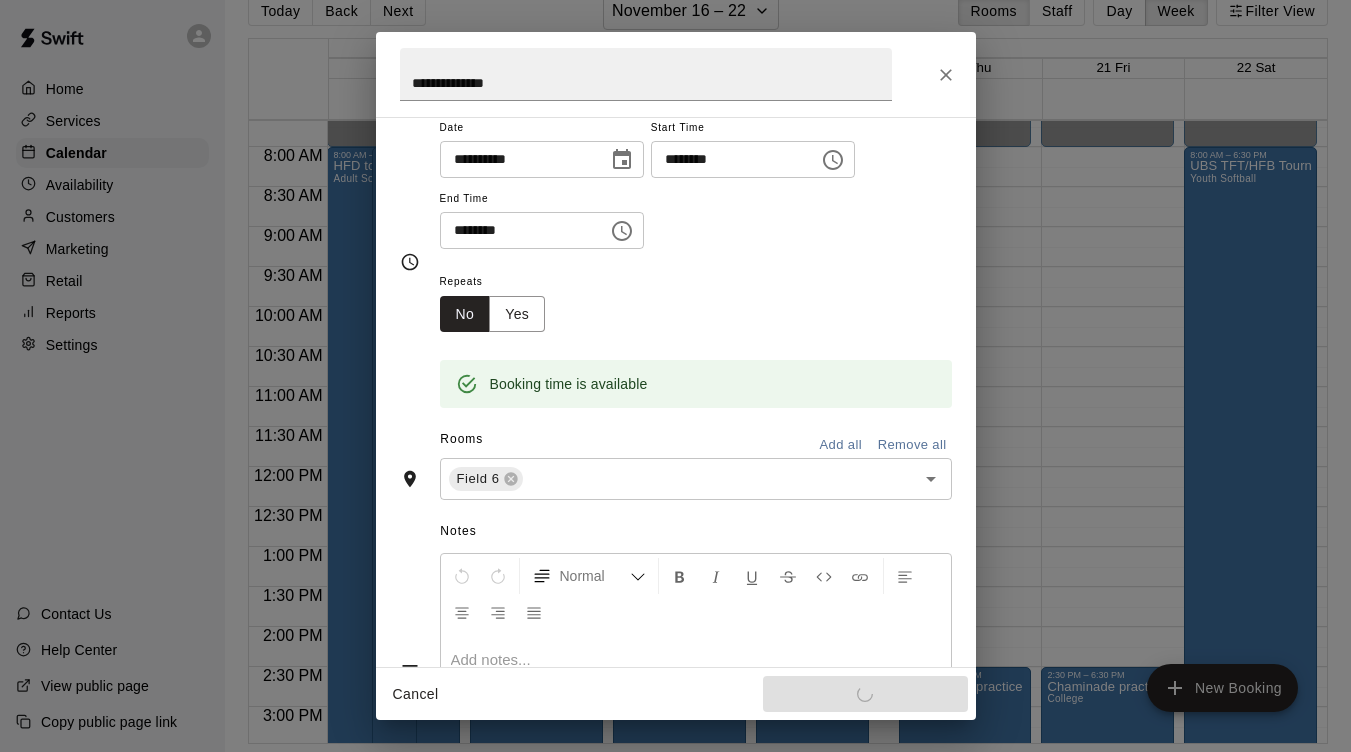 click on "Cancel Create booking & proceed" at bounding box center [676, 694] 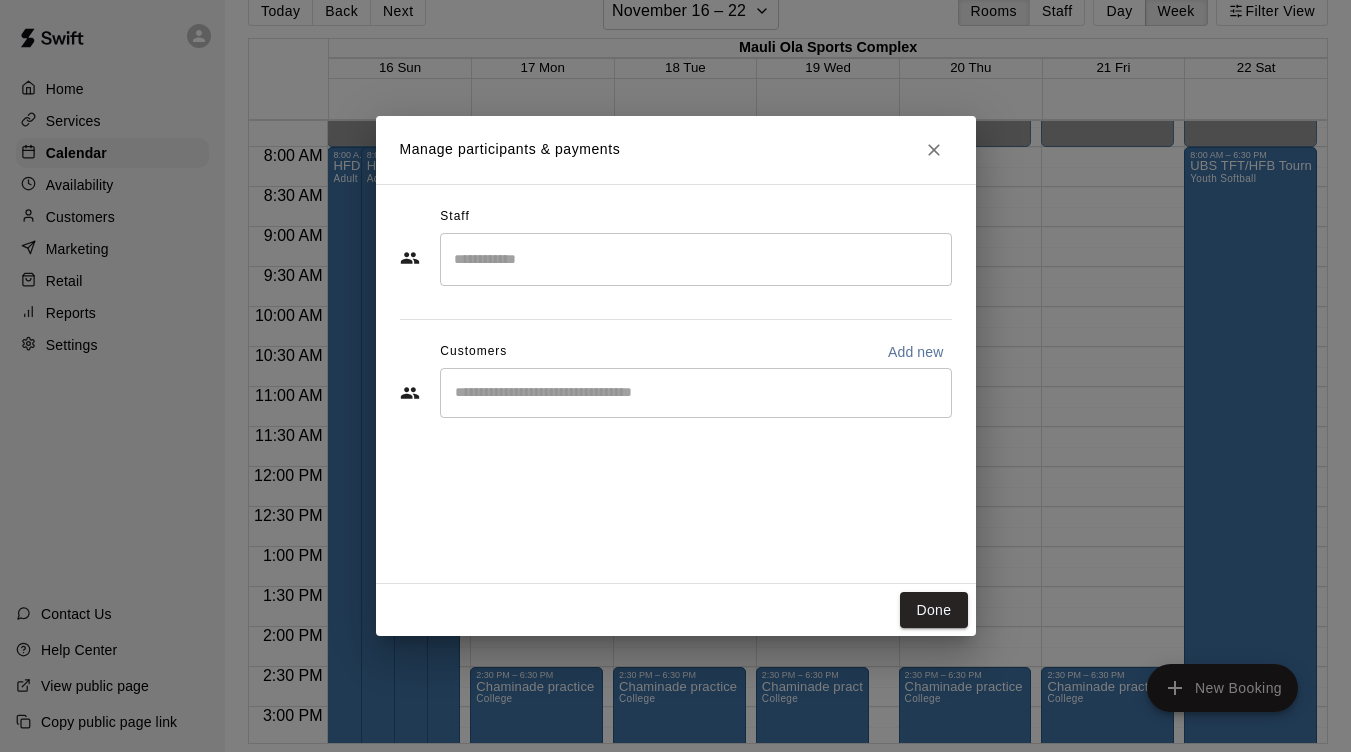 click on "Manage participants & payments Staff ​ Customers Add new ​ Done" at bounding box center [675, 376] 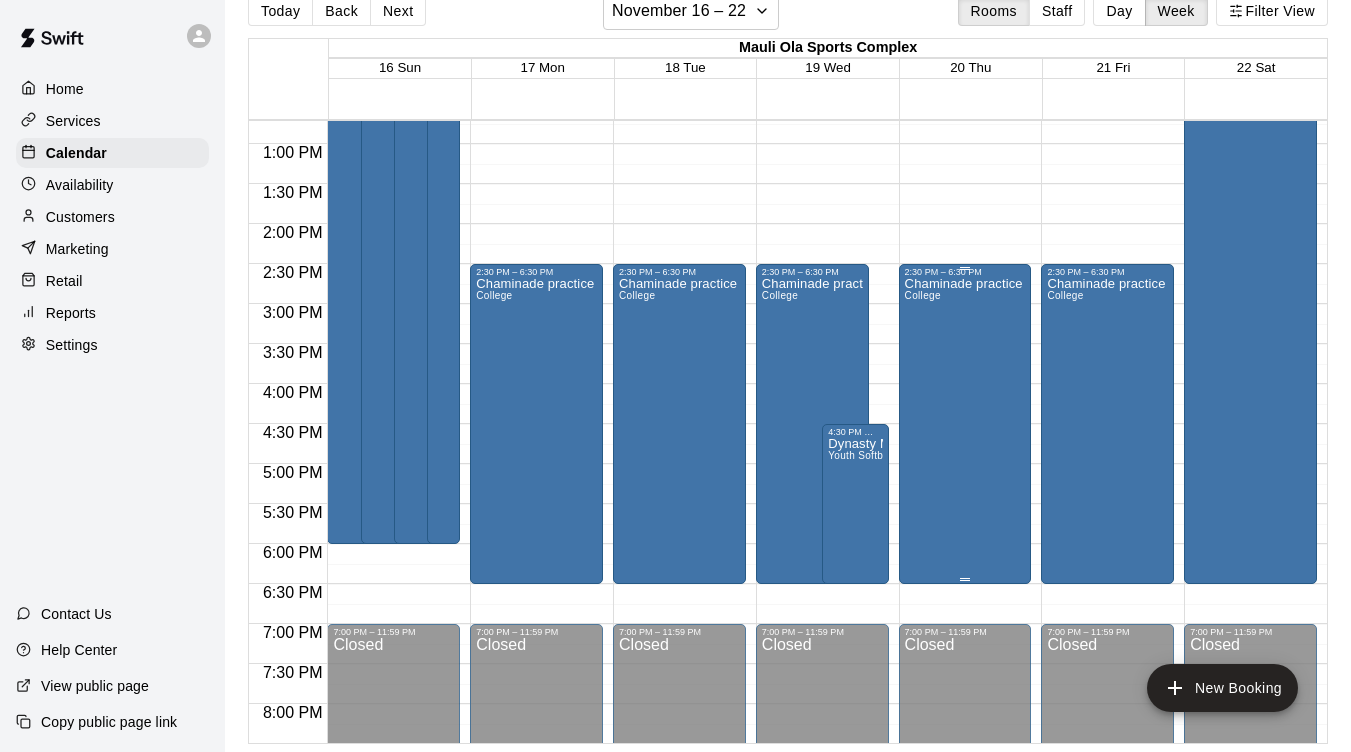 scroll, scrollTop: 1041, scrollLeft: 0, axis: vertical 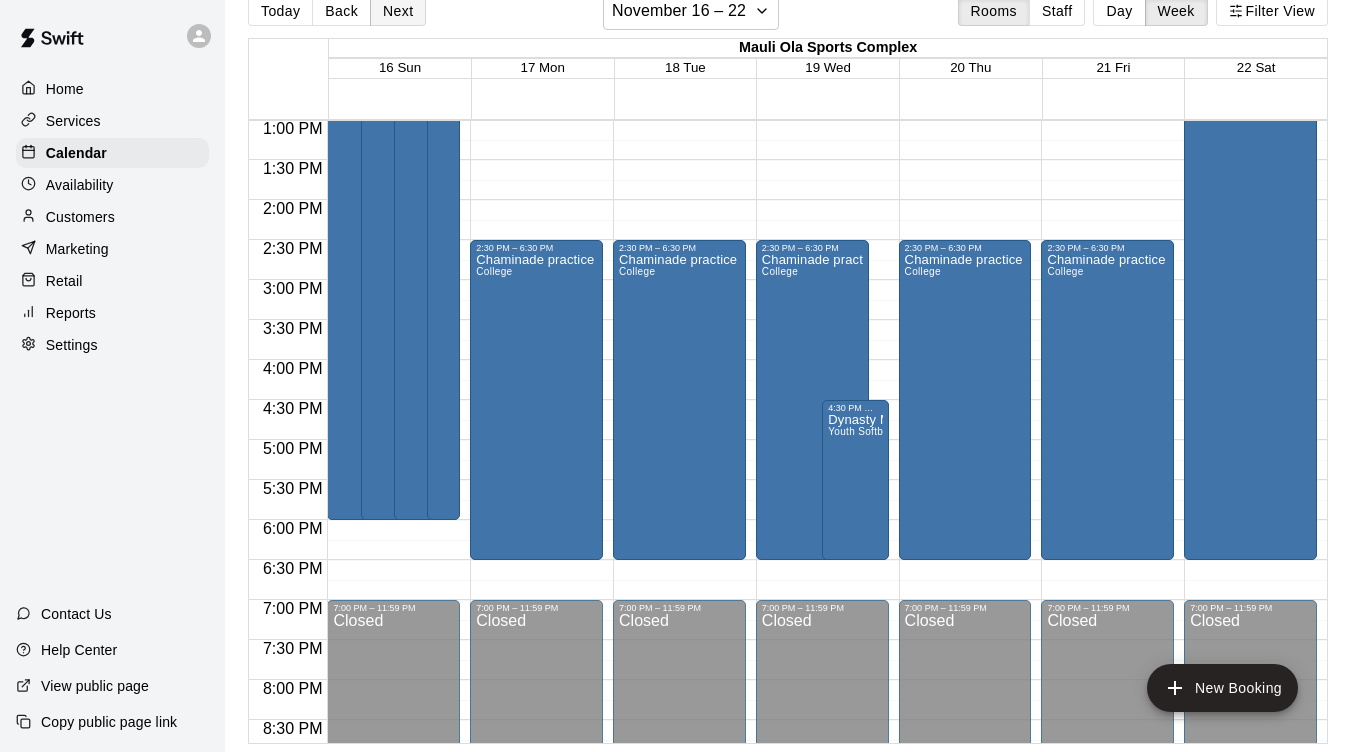 click on "Next" at bounding box center [398, 11] 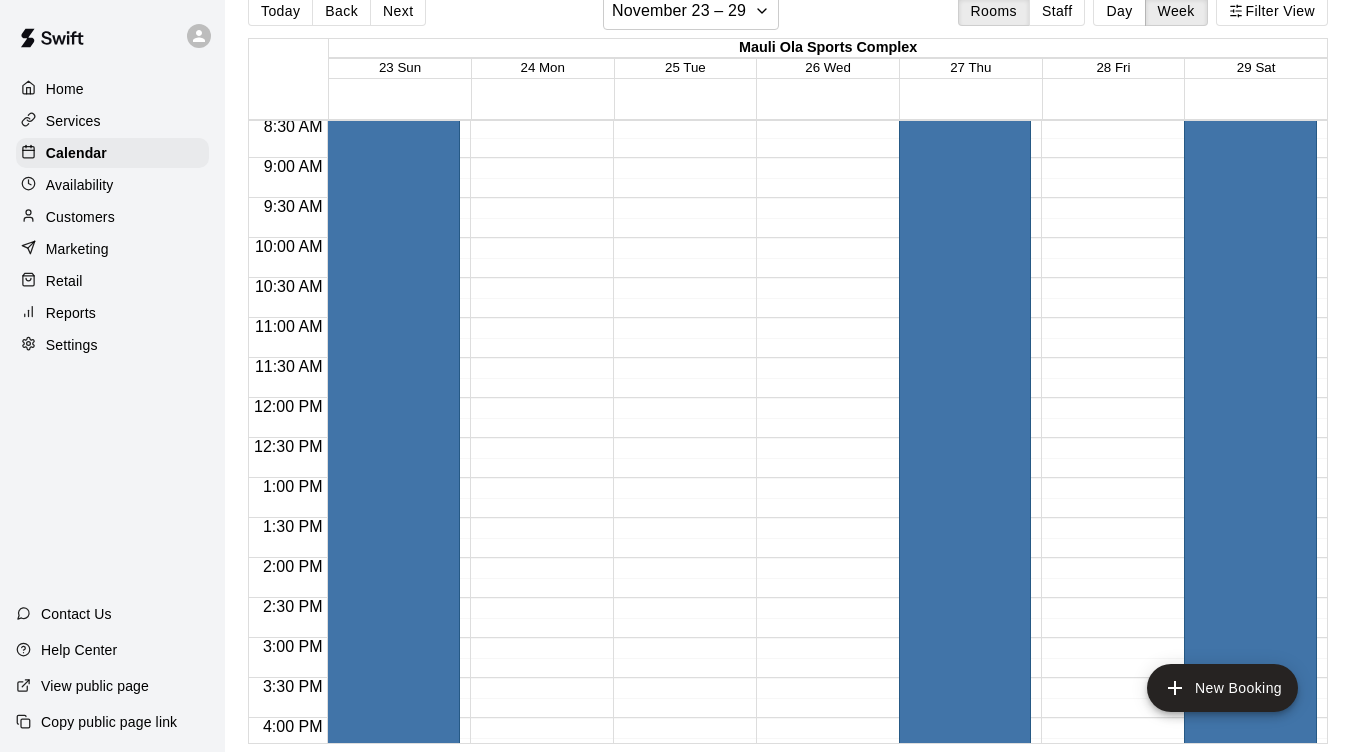 scroll, scrollTop: 549, scrollLeft: 0, axis: vertical 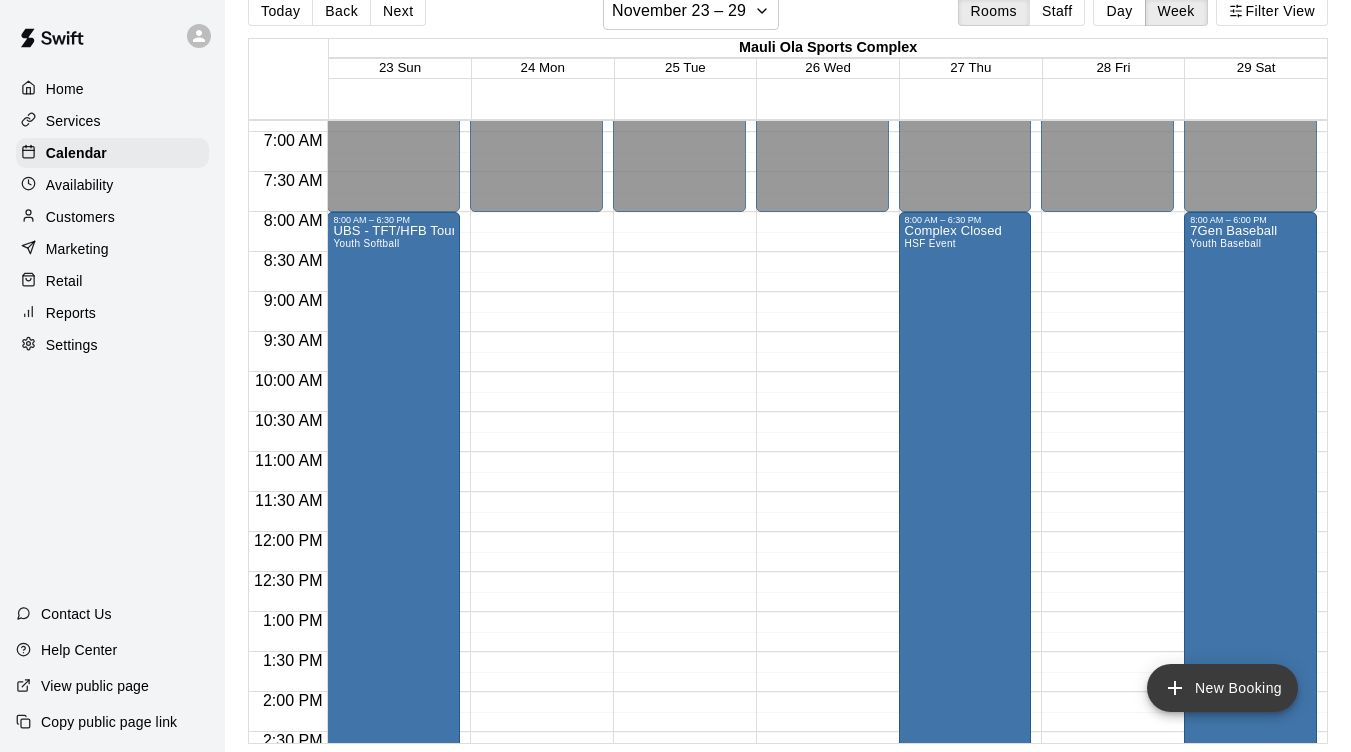 click on "New Booking" at bounding box center (1222, 688) 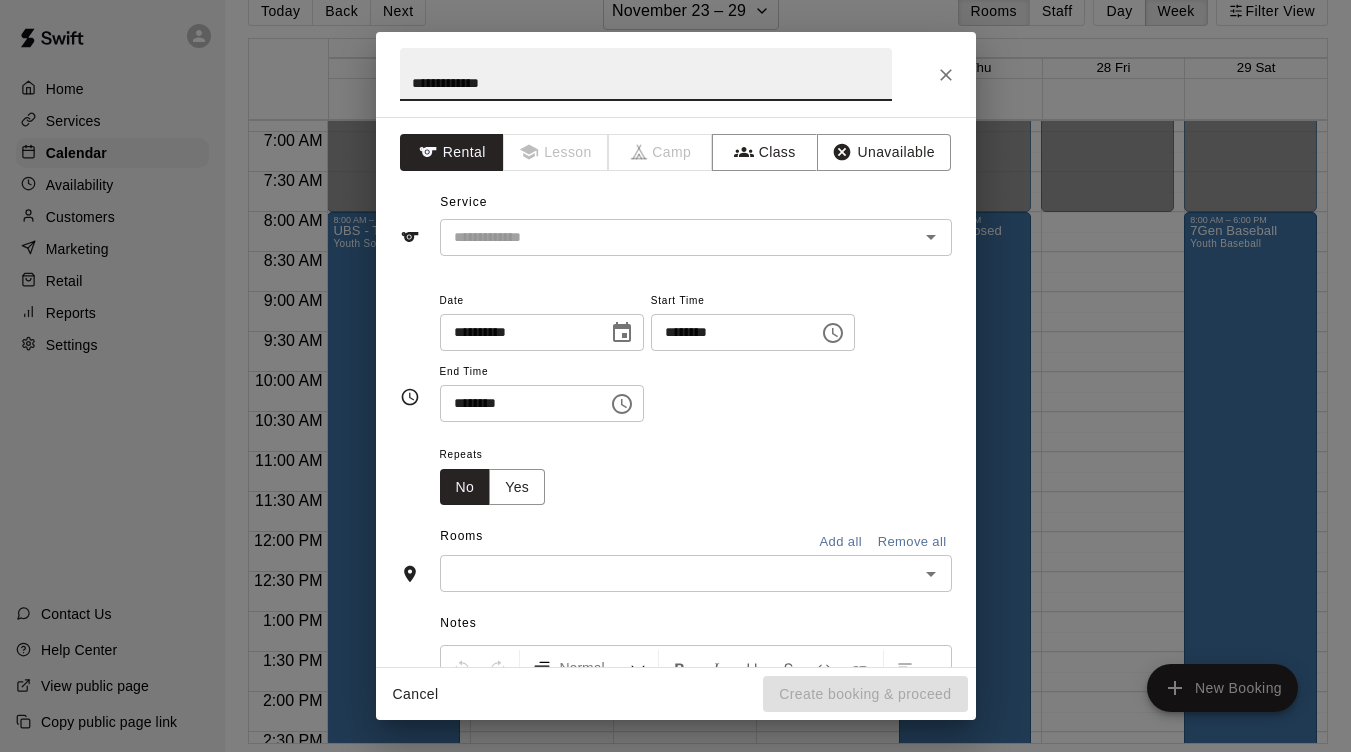 click on "**********" at bounding box center (646, 74) 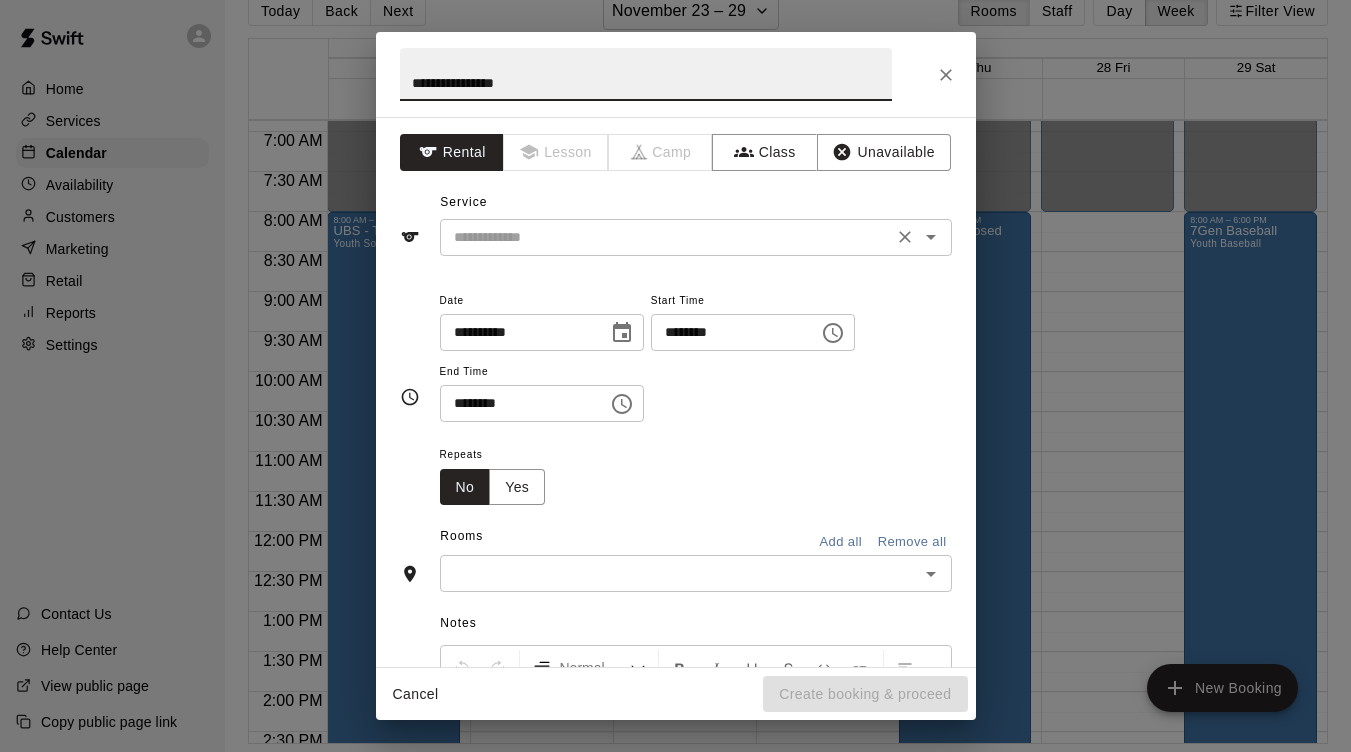 click at bounding box center (666, 237) 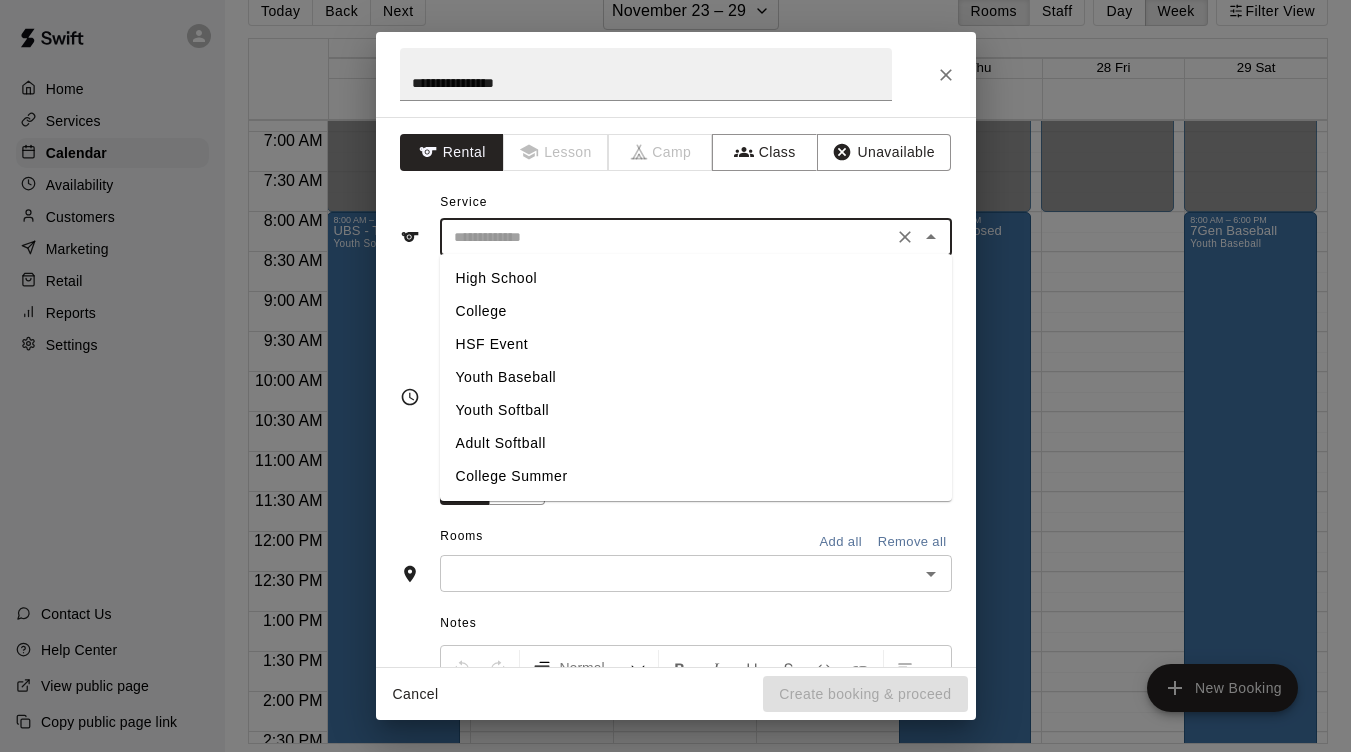 click on "Youth Baseball" at bounding box center (696, 377) 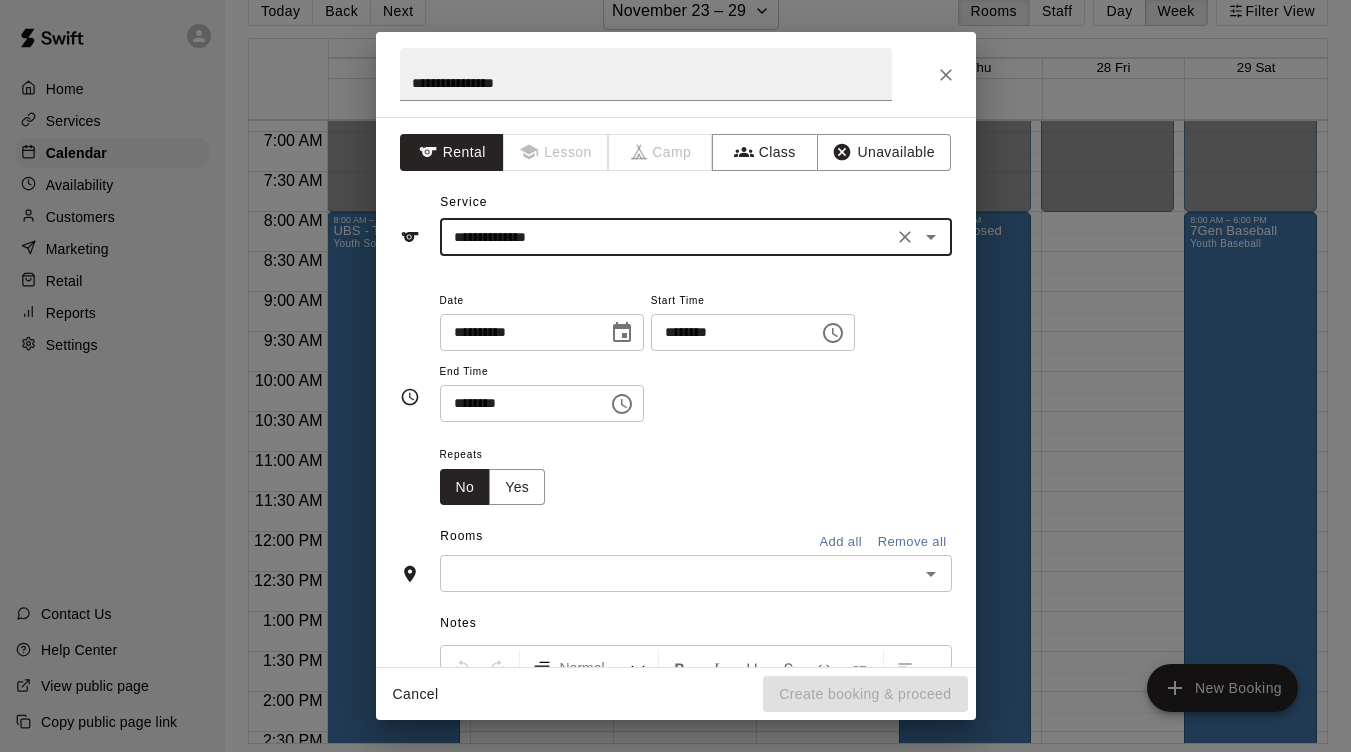 click on "********" at bounding box center [728, 332] 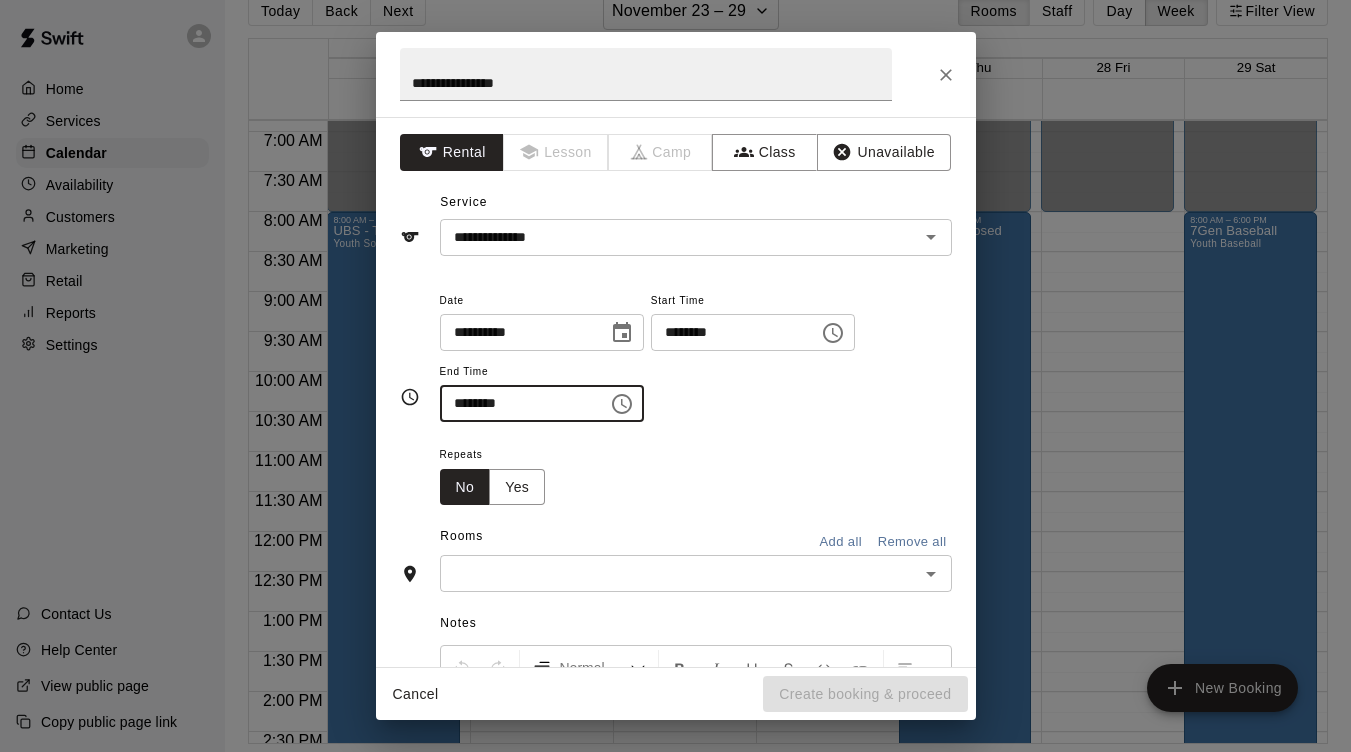 click at bounding box center (679, 573) 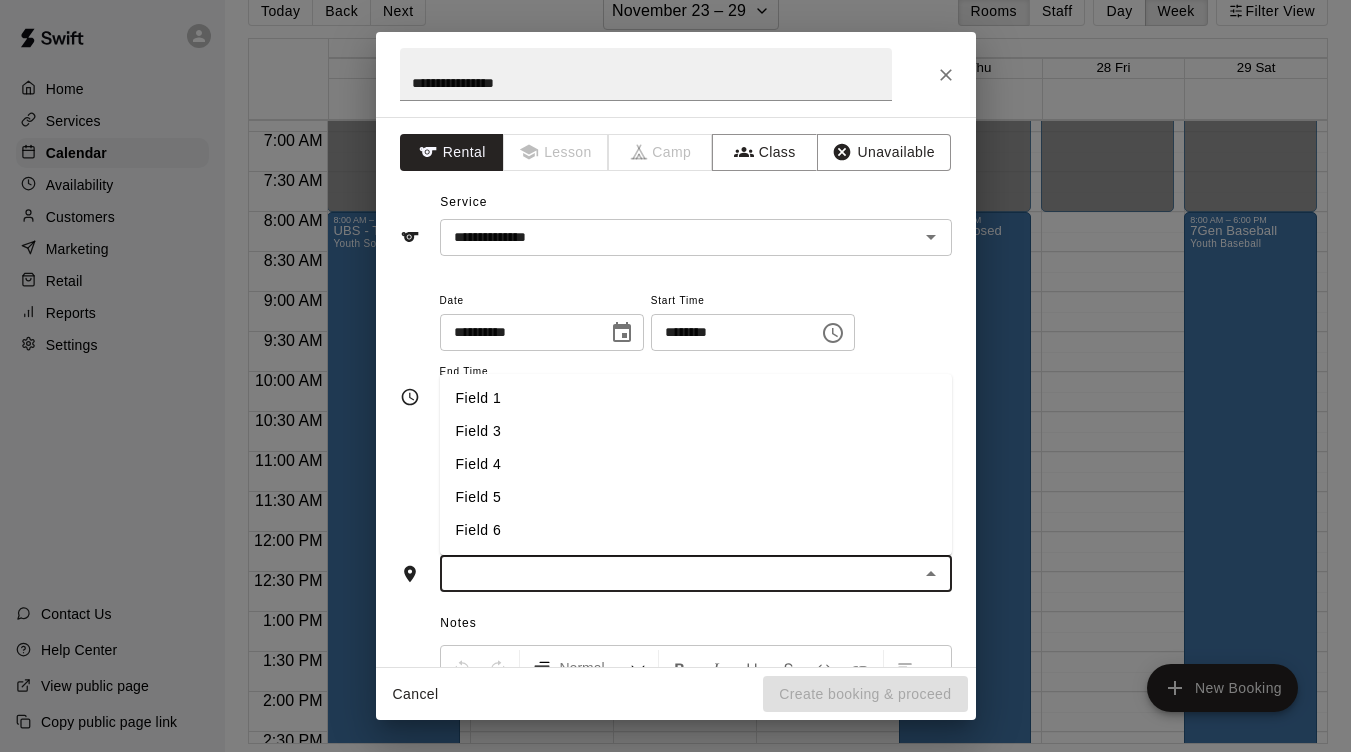 click on "Field 3" at bounding box center (696, 431) 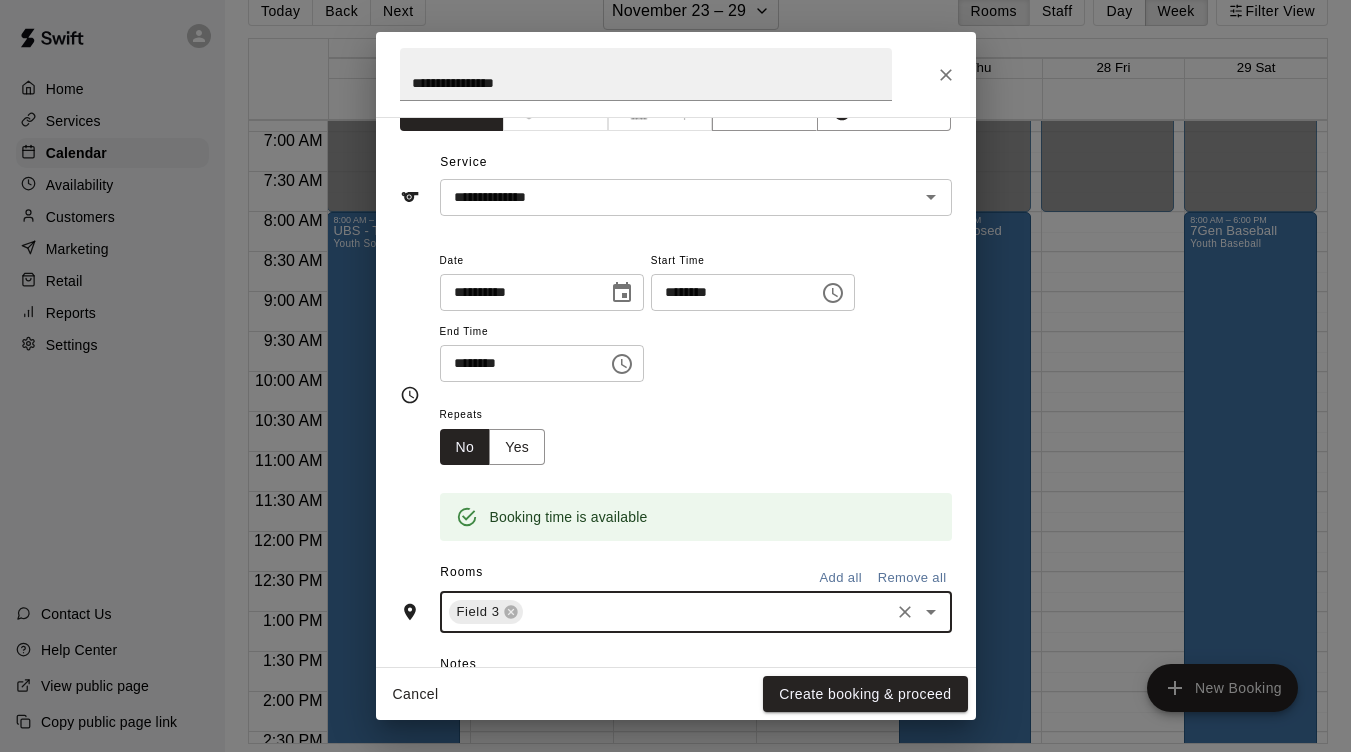 scroll, scrollTop: 34, scrollLeft: 0, axis: vertical 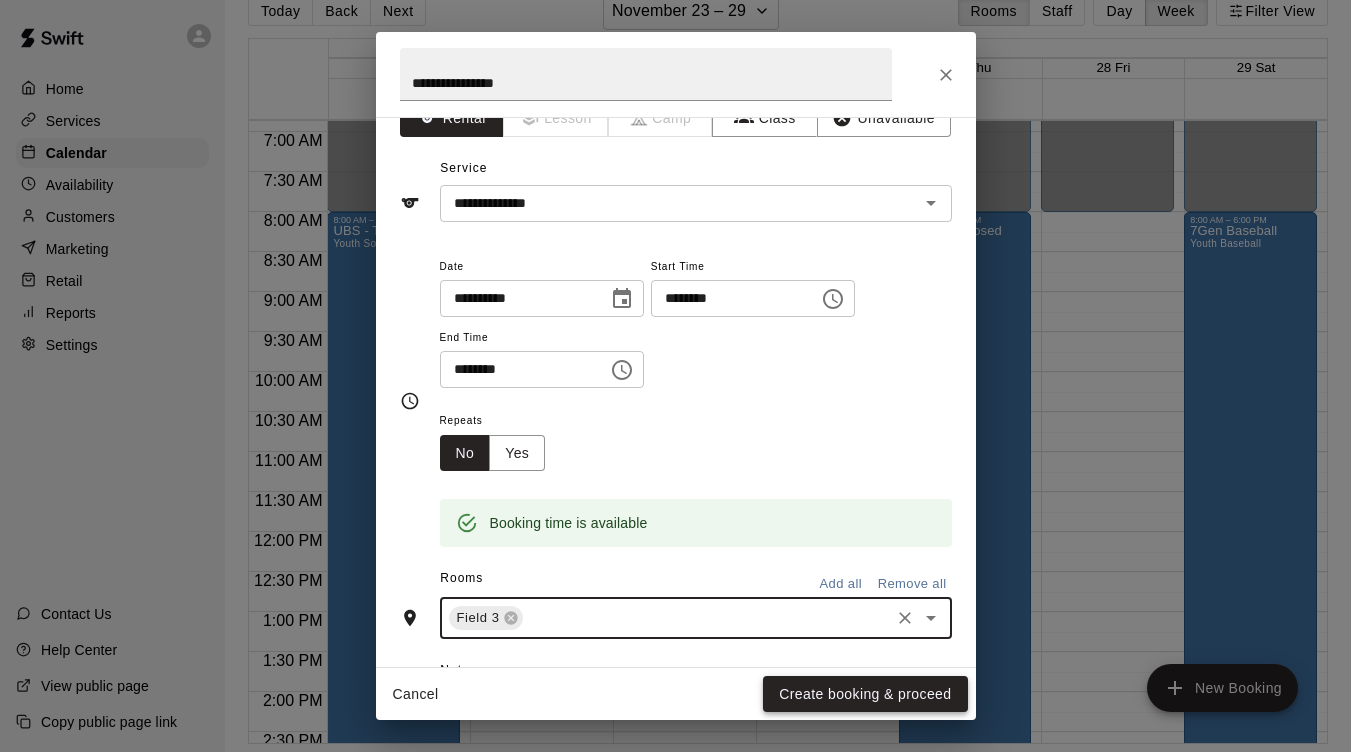 click on "Create booking & proceed" at bounding box center (865, 694) 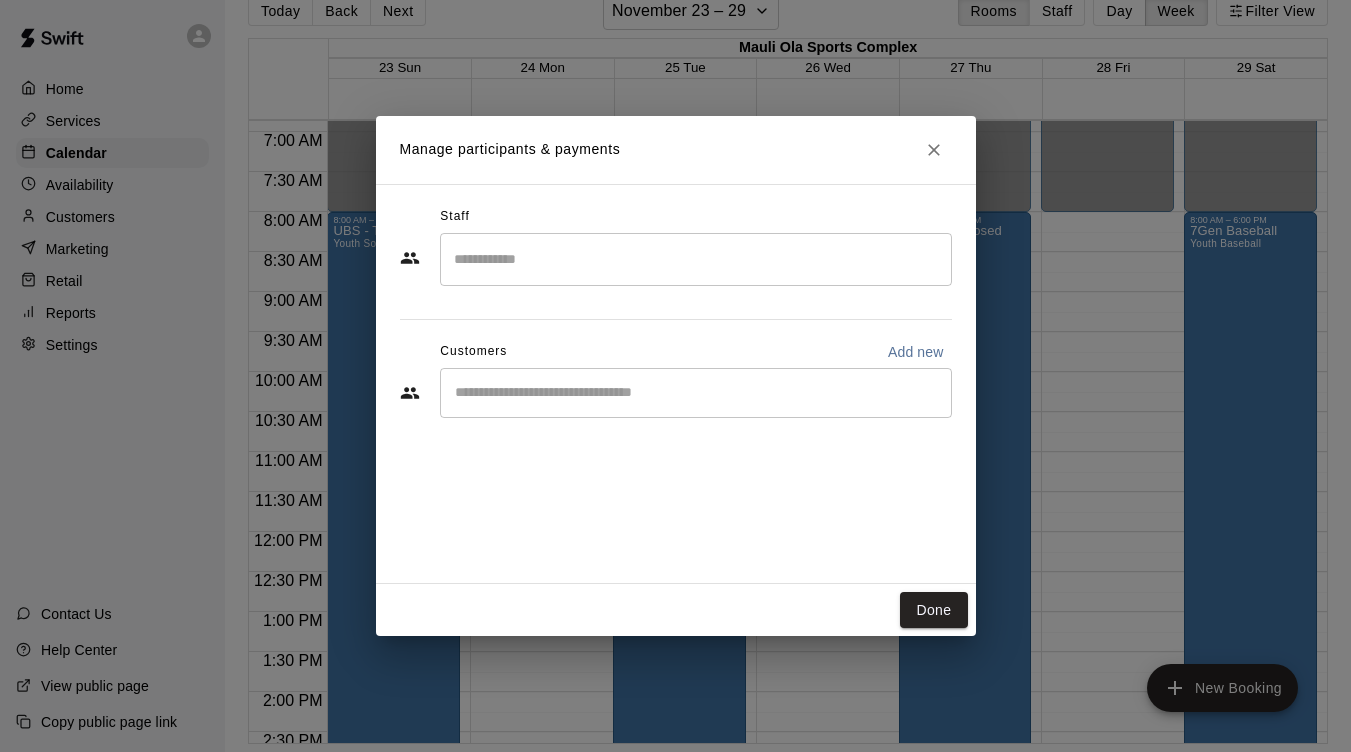 click on "Manage participants & payments Staff ​ Customers Add new ​ Done" at bounding box center (675, 376) 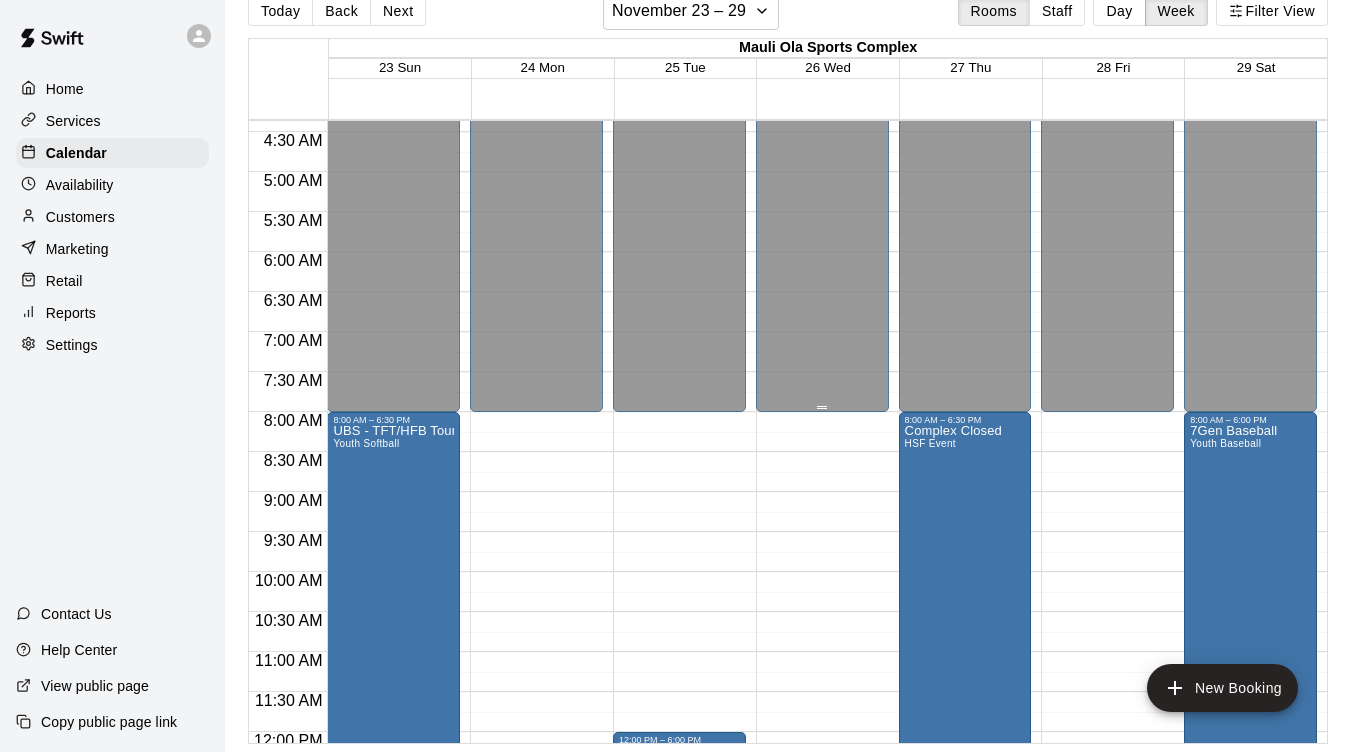 scroll, scrollTop: 502, scrollLeft: 0, axis: vertical 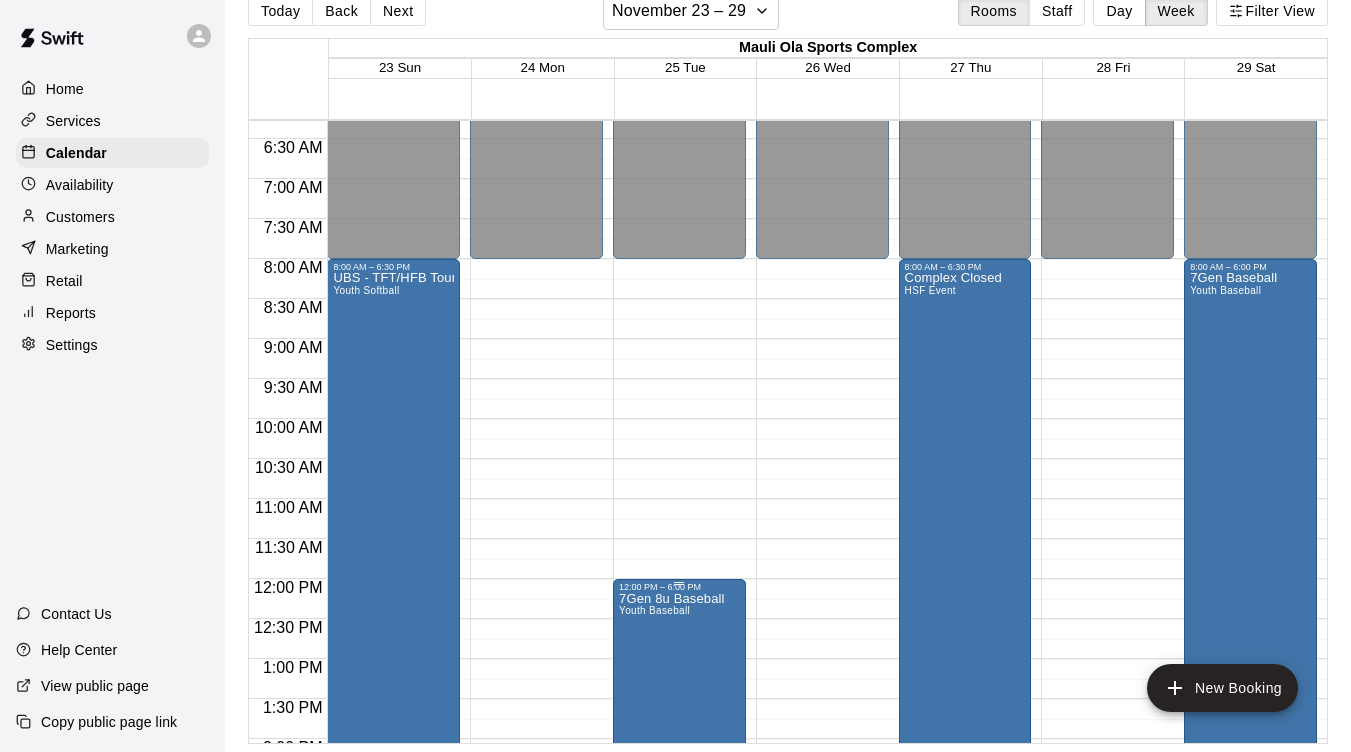 click on "7Gen 8u Baseball Youth Baseball" at bounding box center (672, 968) 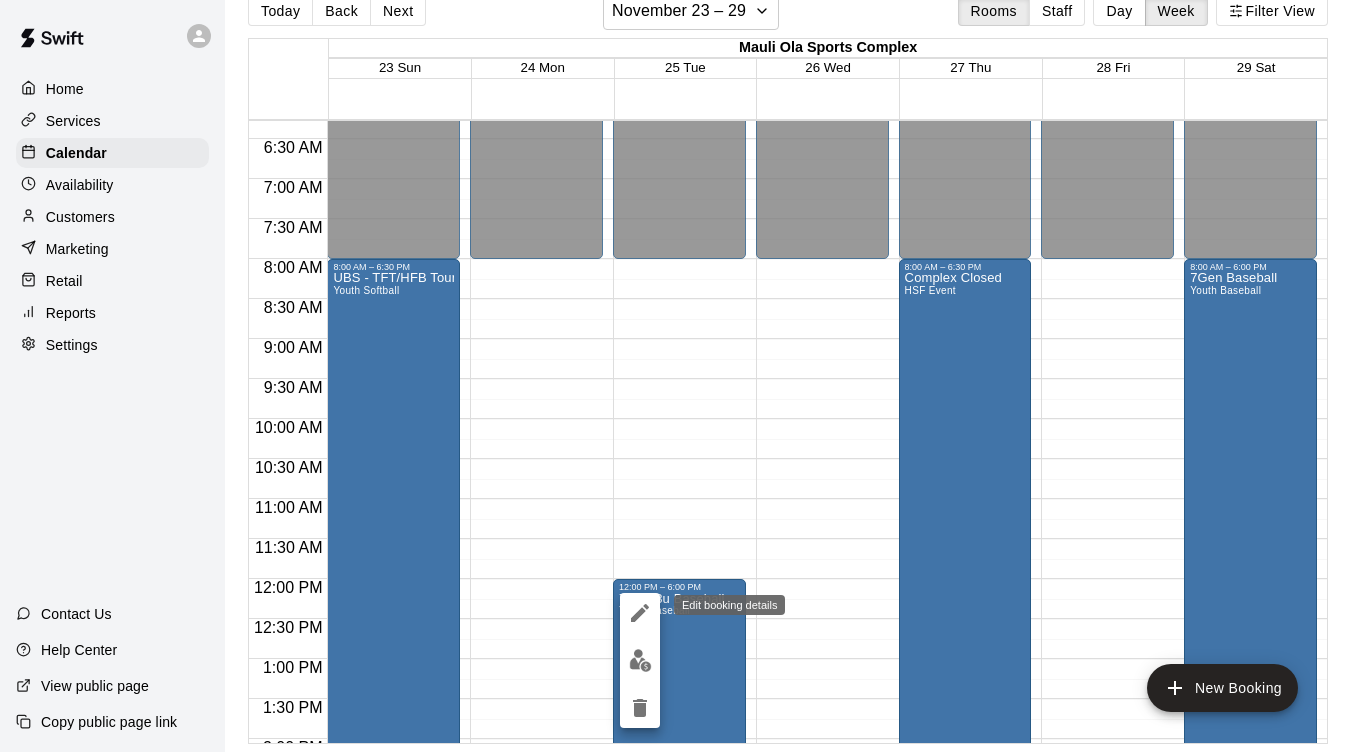 click 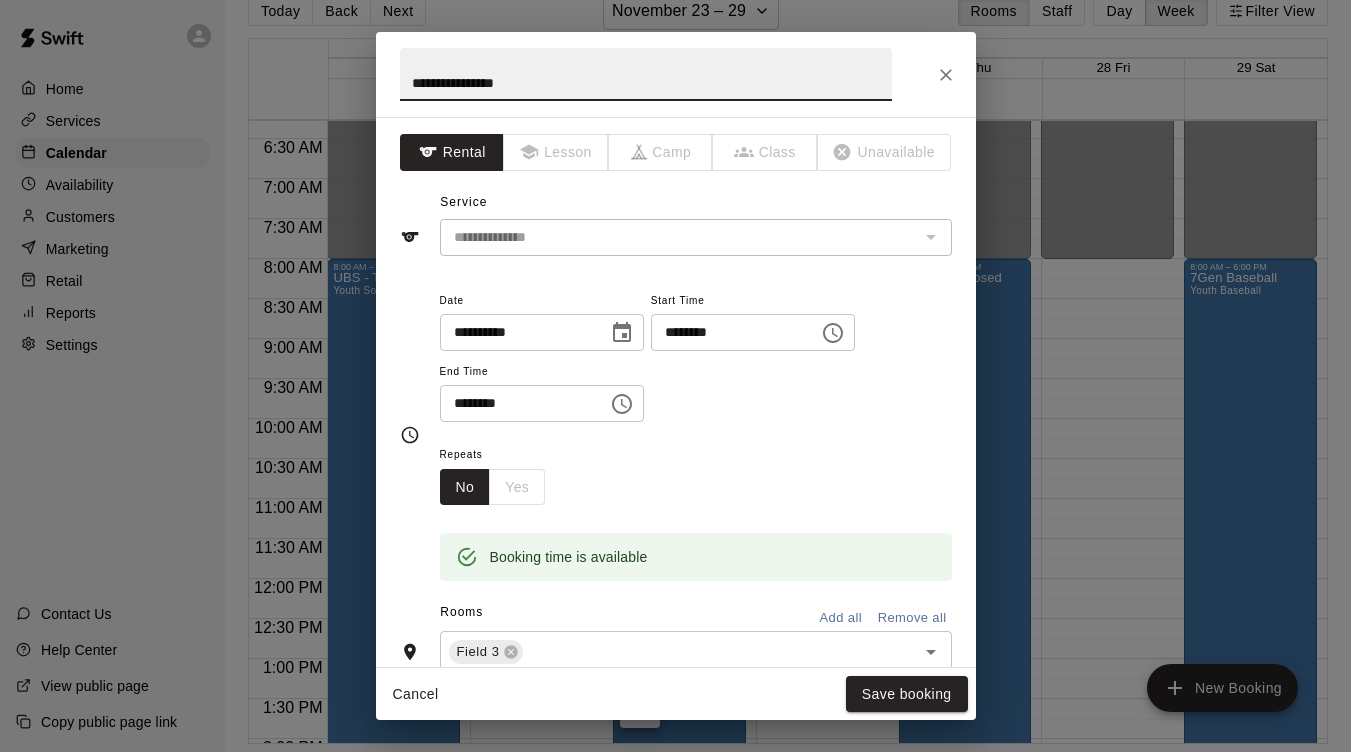 click 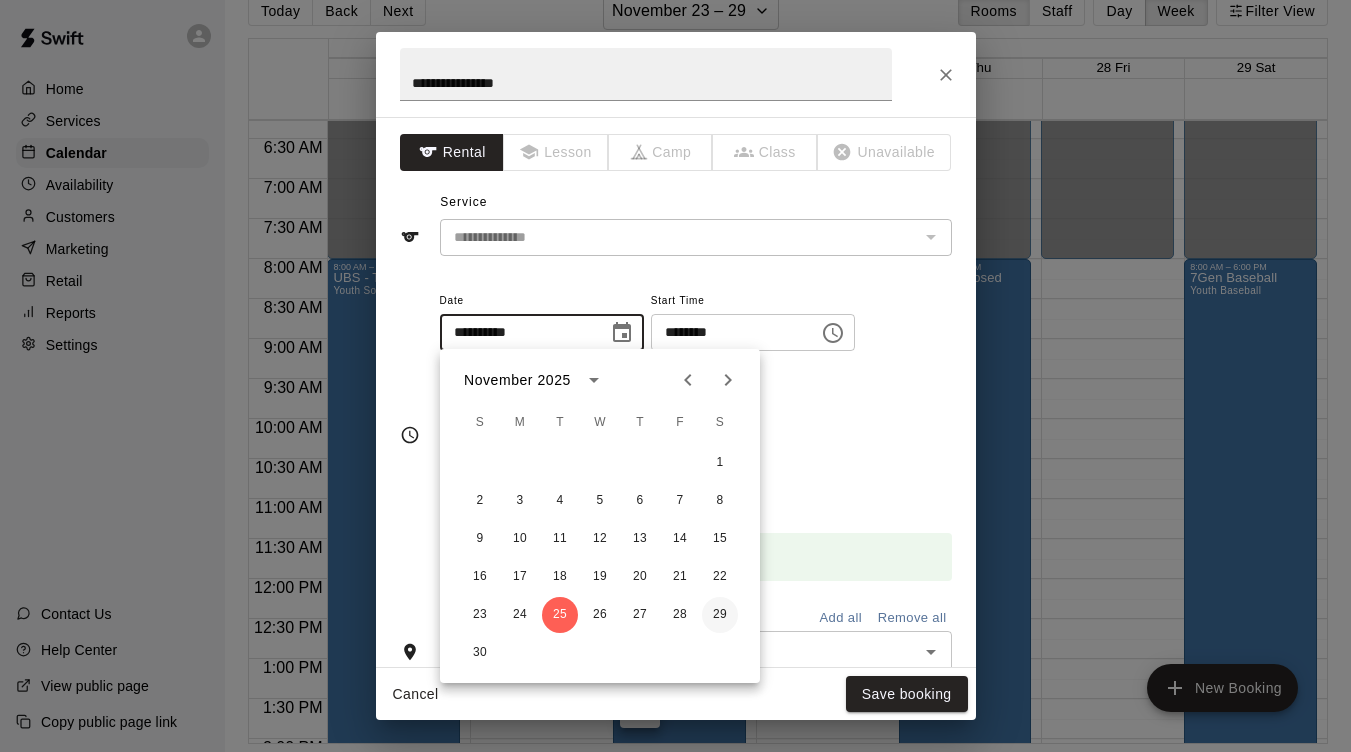click on "29" at bounding box center (720, 615) 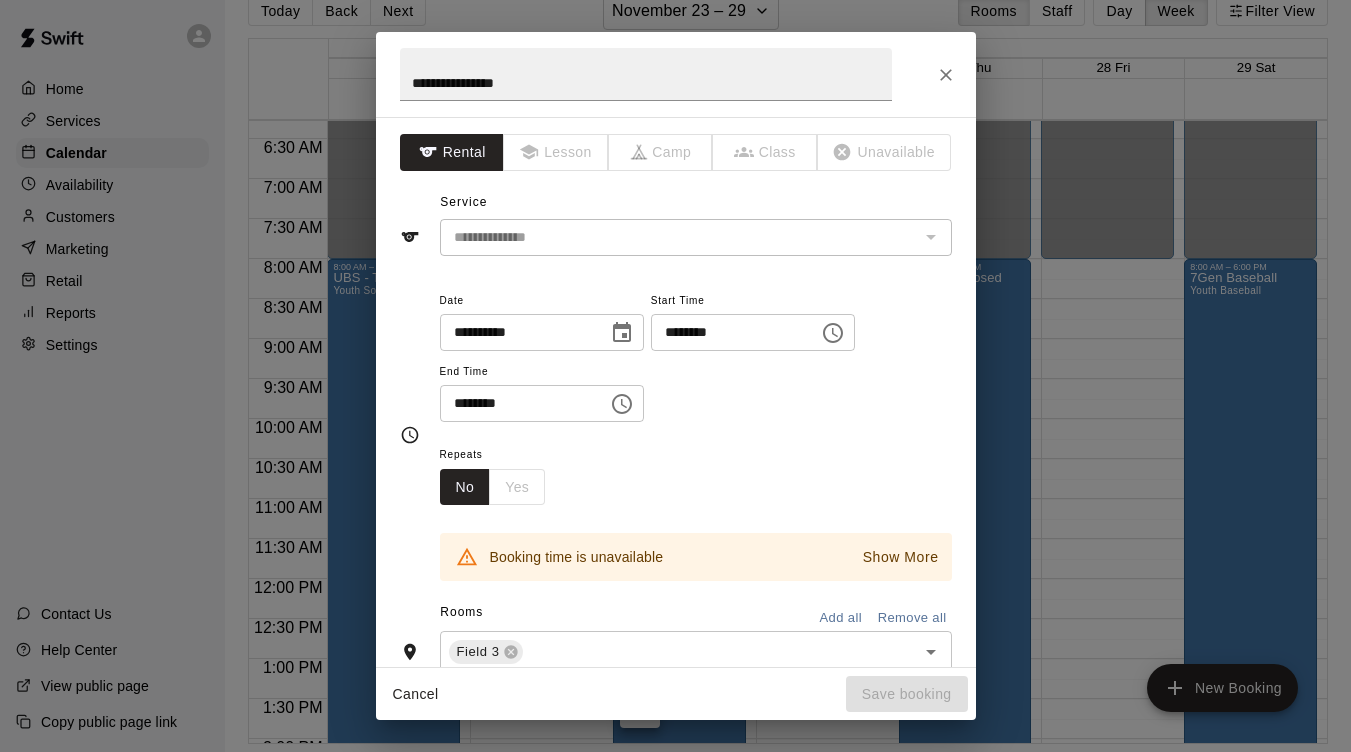 click on "Cancel Save booking" at bounding box center [676, 694] 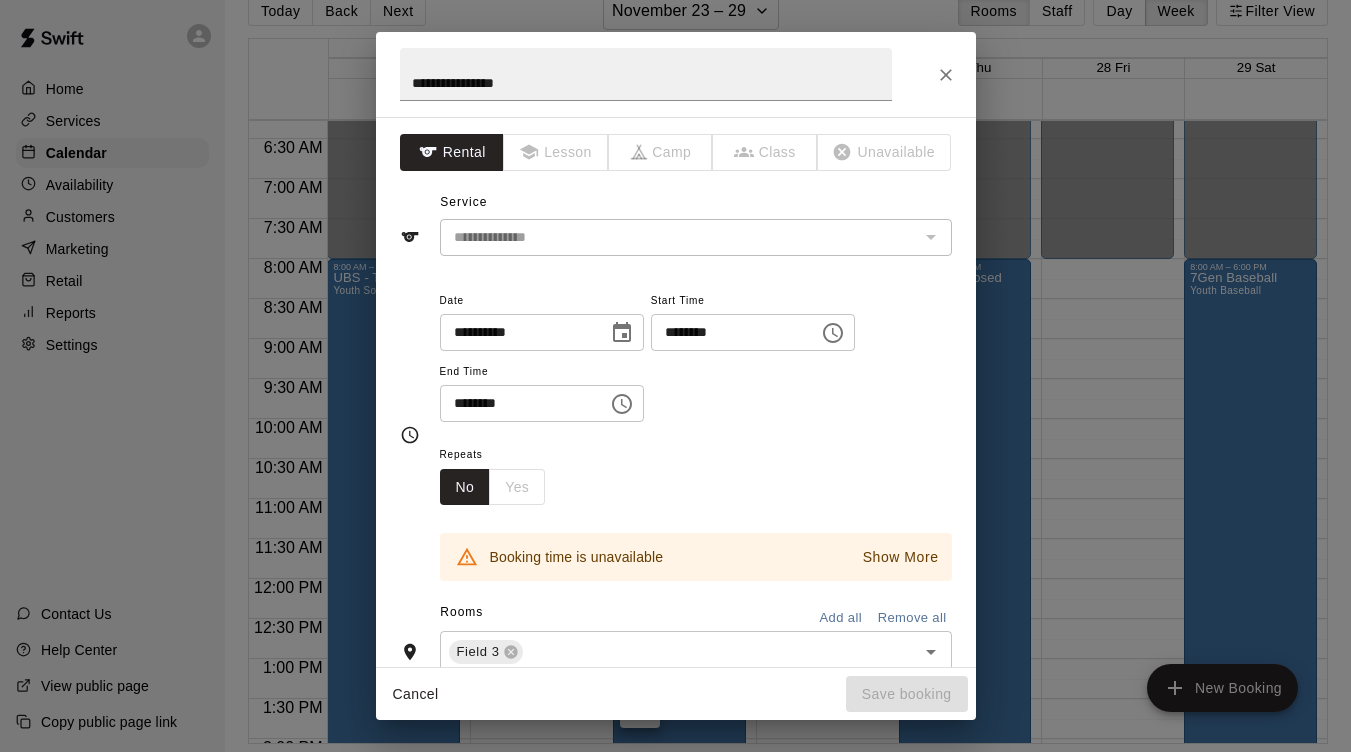 click 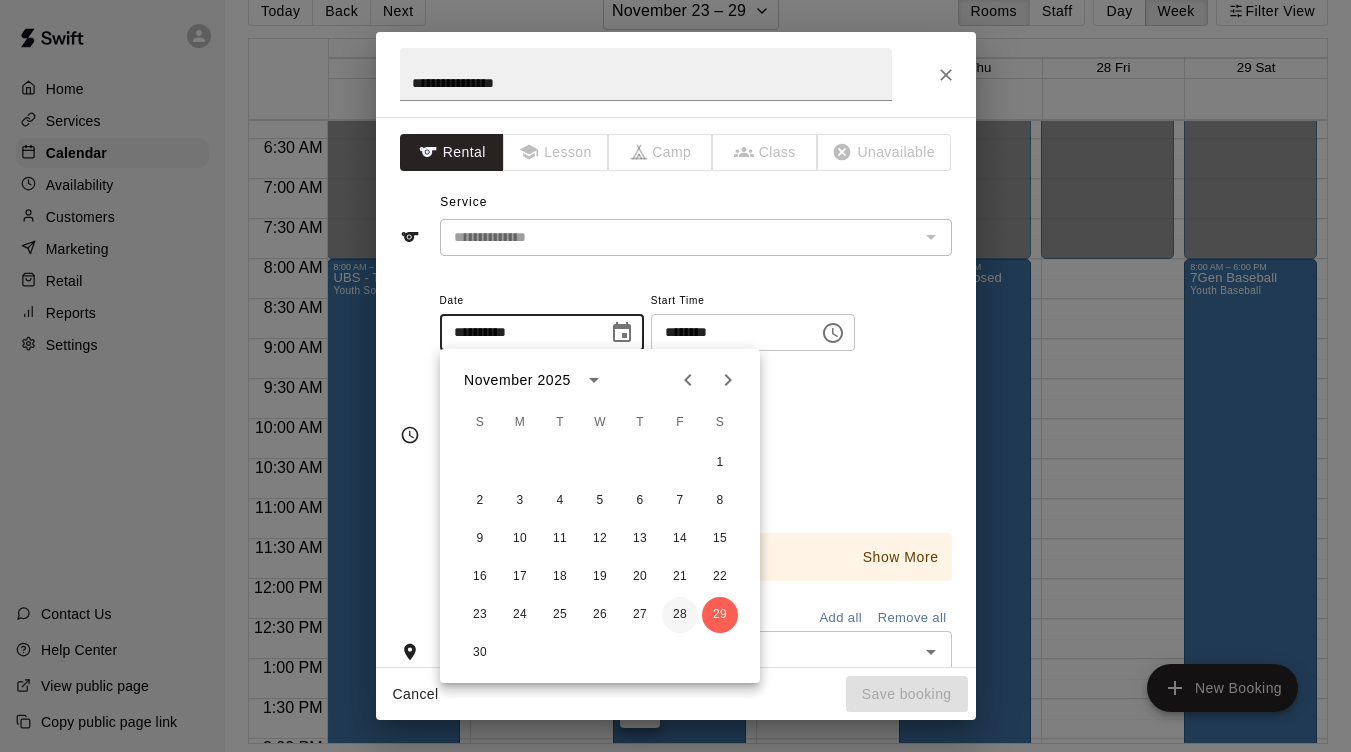 click on "28" at bounding box center [680, 615] 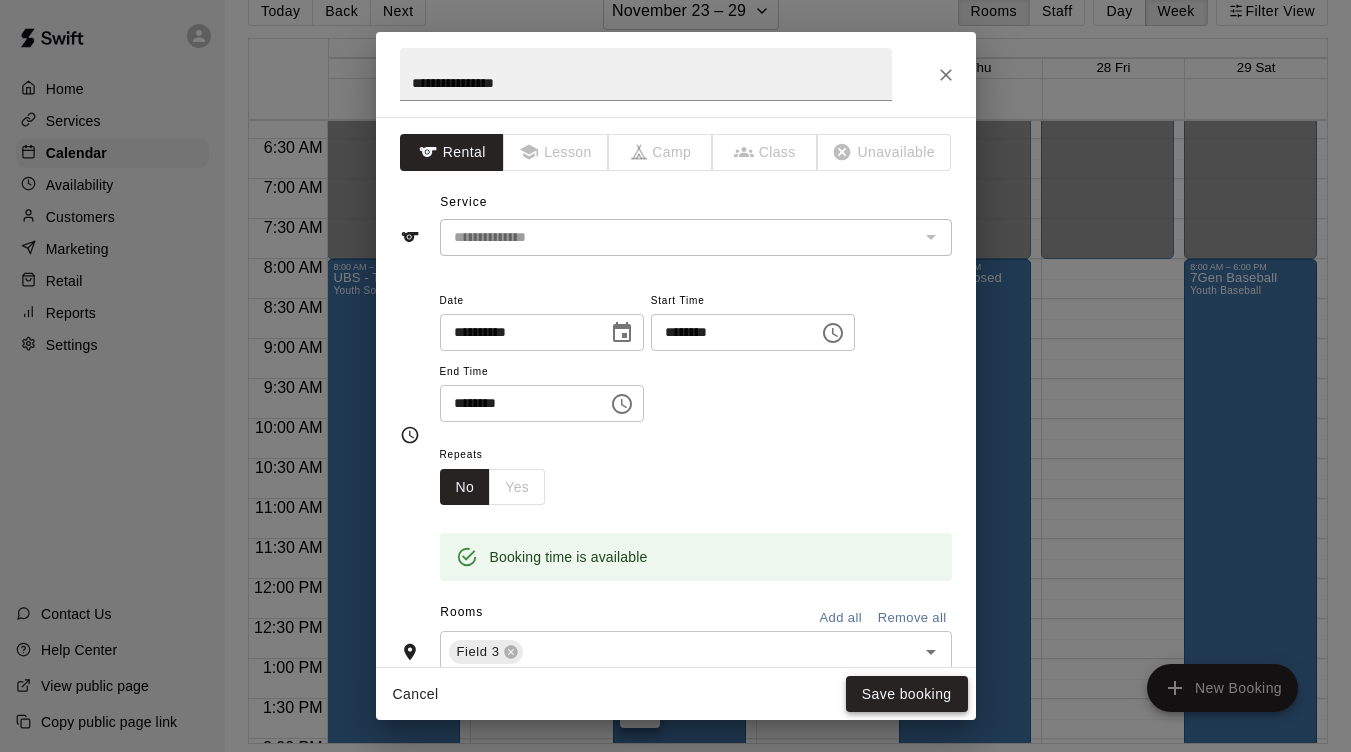 click on "Save booking" at bounding box center (907, 694) 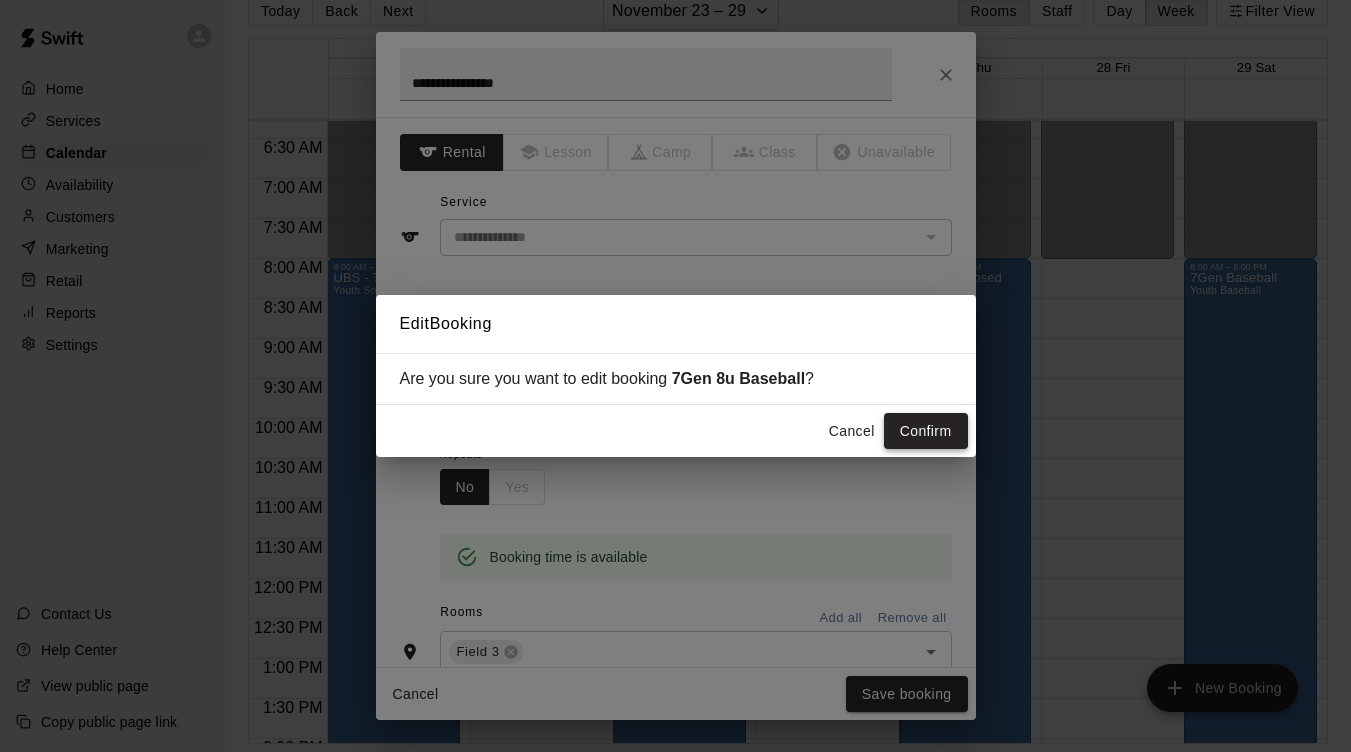 click on "Confirm" at bounding box center [926, 431] 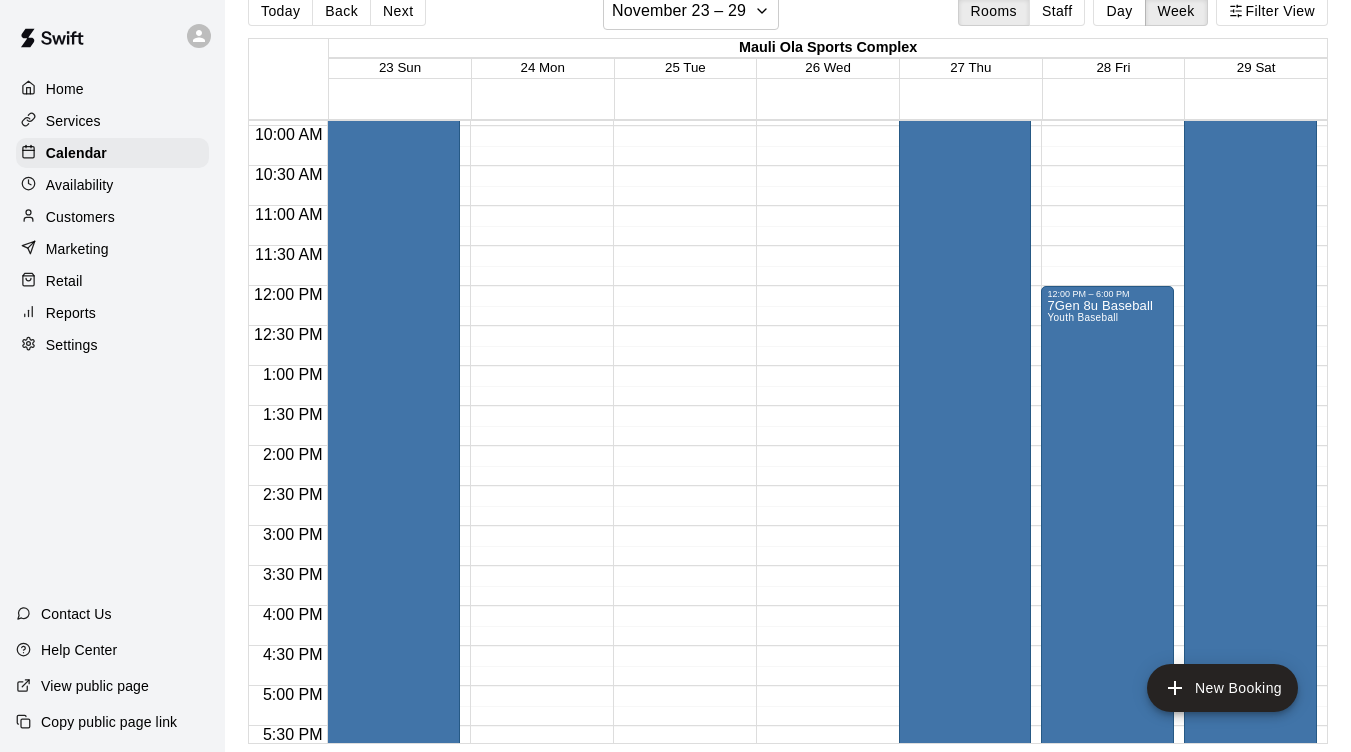 scroll, scrollTop: 792, scrollLeft: 0, axis: vertical 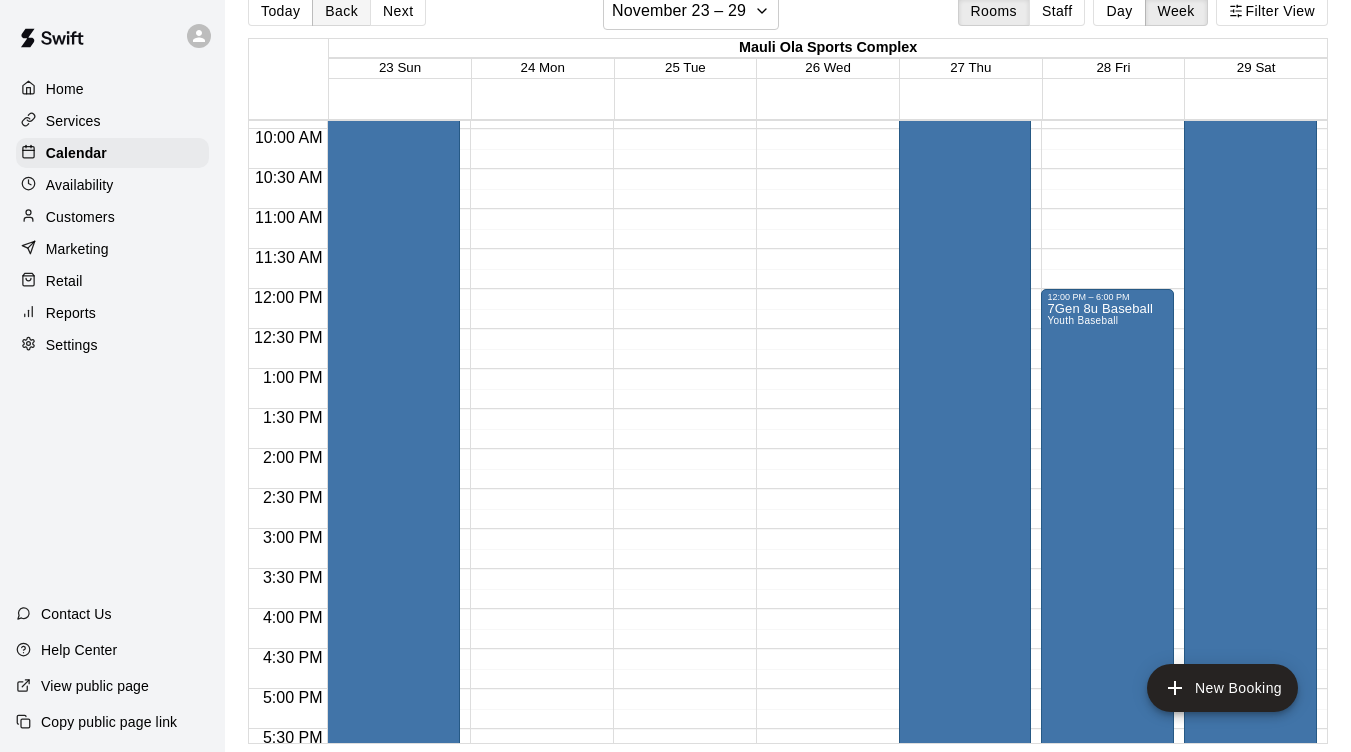 click on "Back" at bounding box center [341, 11] 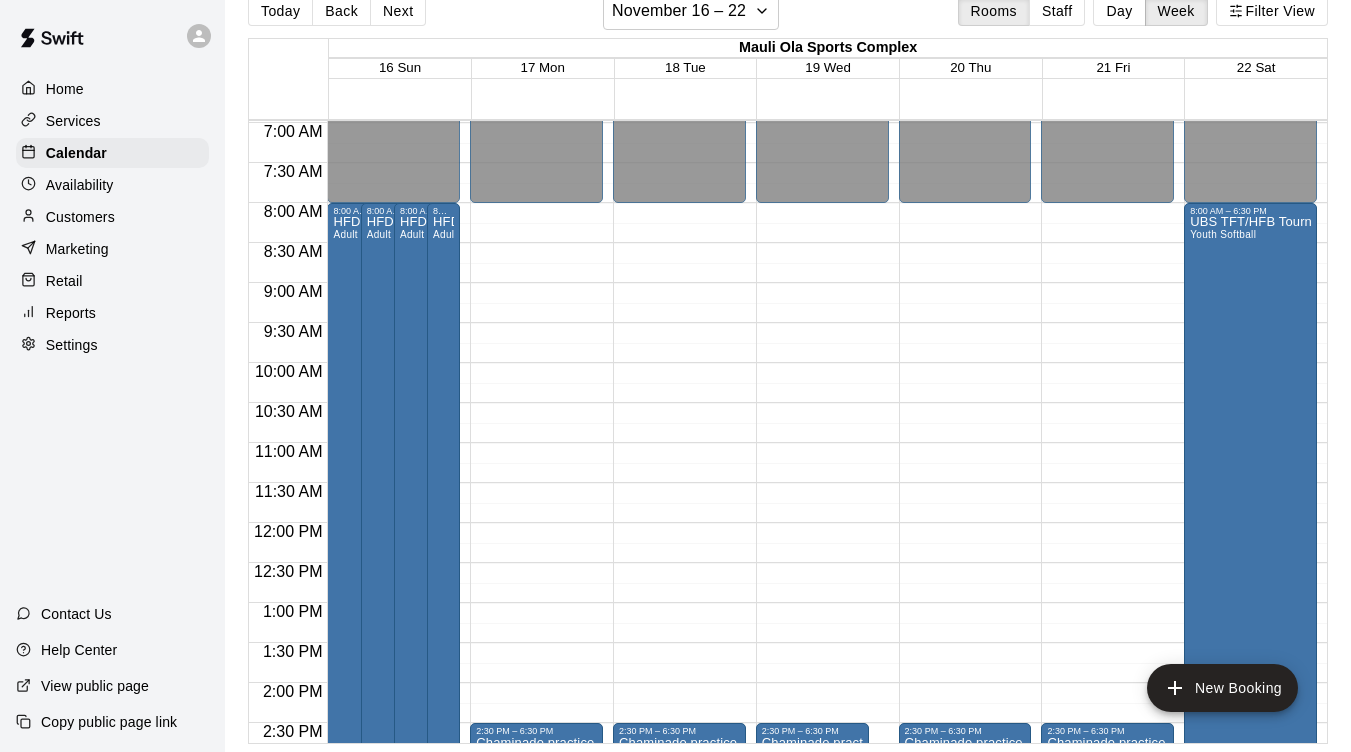 scroll, scrollTop: 562, scrollLeft: 0, axis: vertical 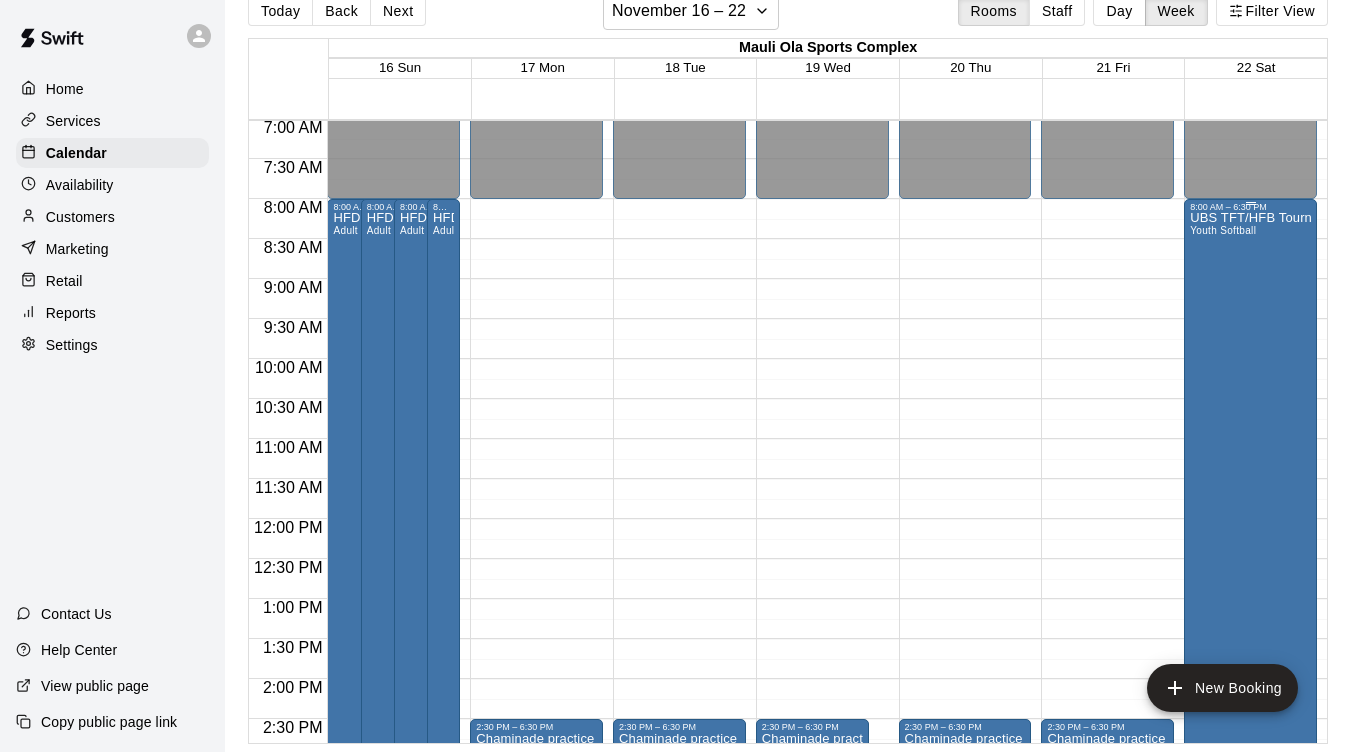 click on "UBS TFT/HFB Tournament Youth Softball" at bounding box center [1250, 588] 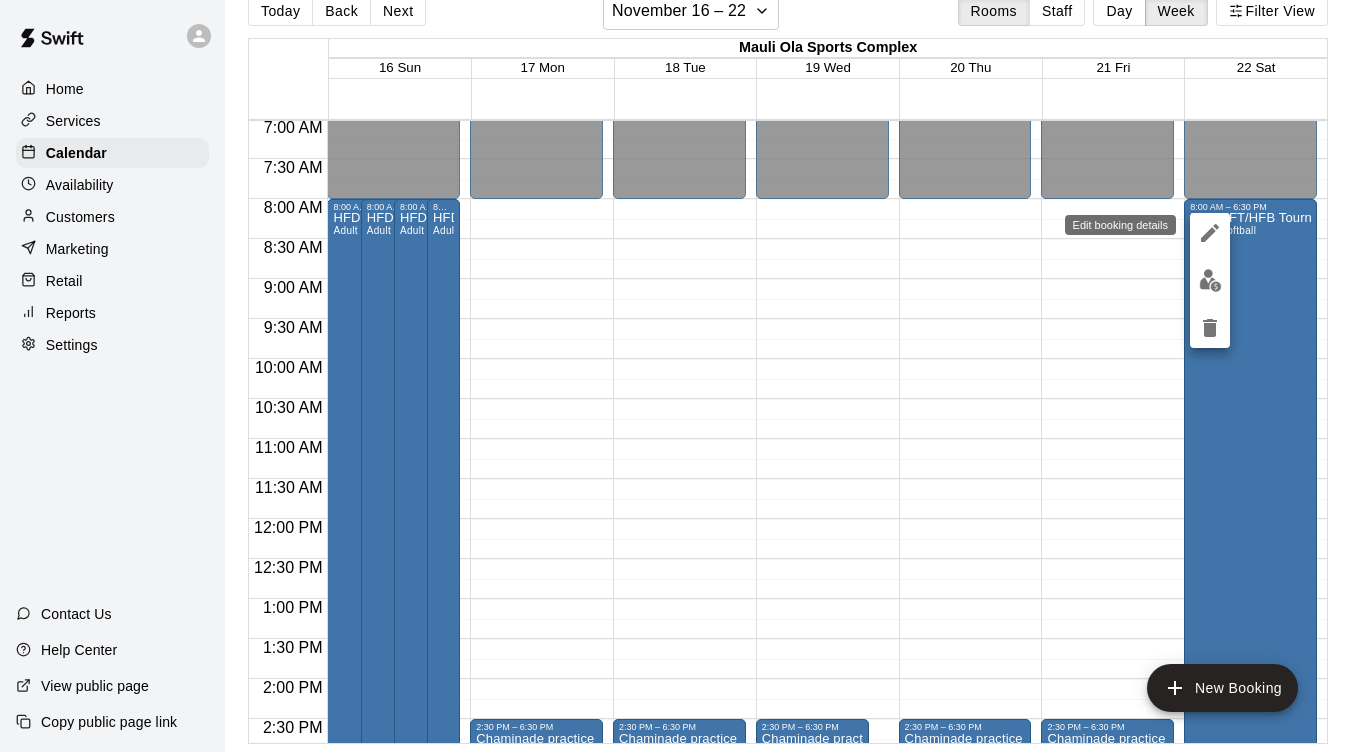 click 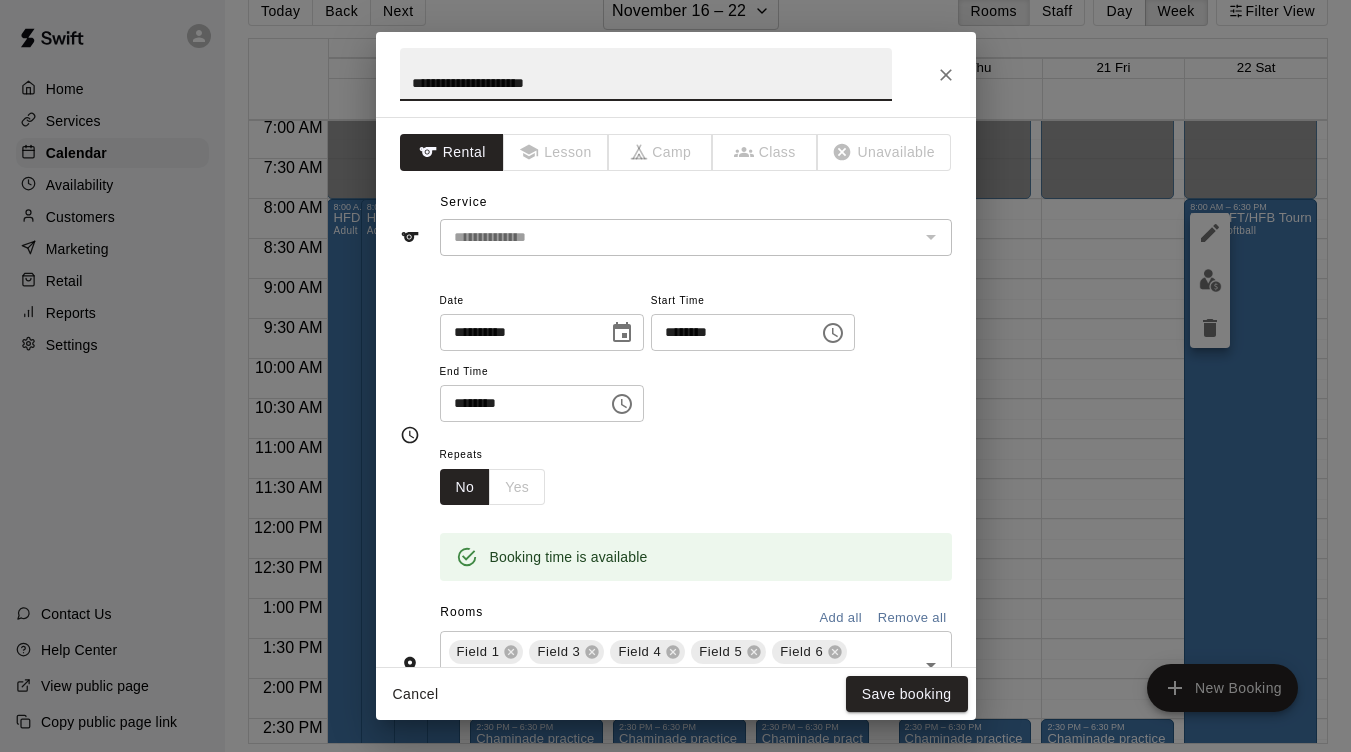 drag, startPoint x: 507, startPoint y: 80, endPoint x: 457, endPoint y: 81, distance: 50.01 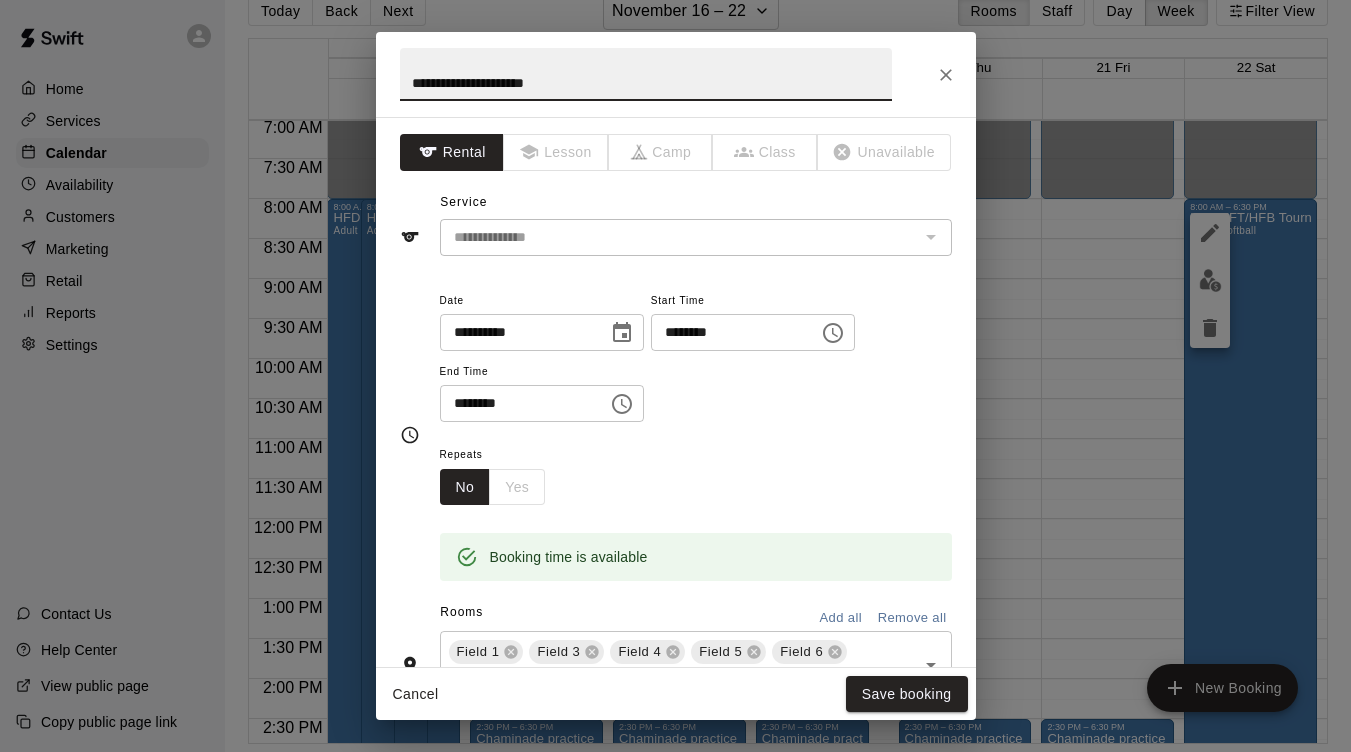 click on "**********" at bounding box center (646, 74) 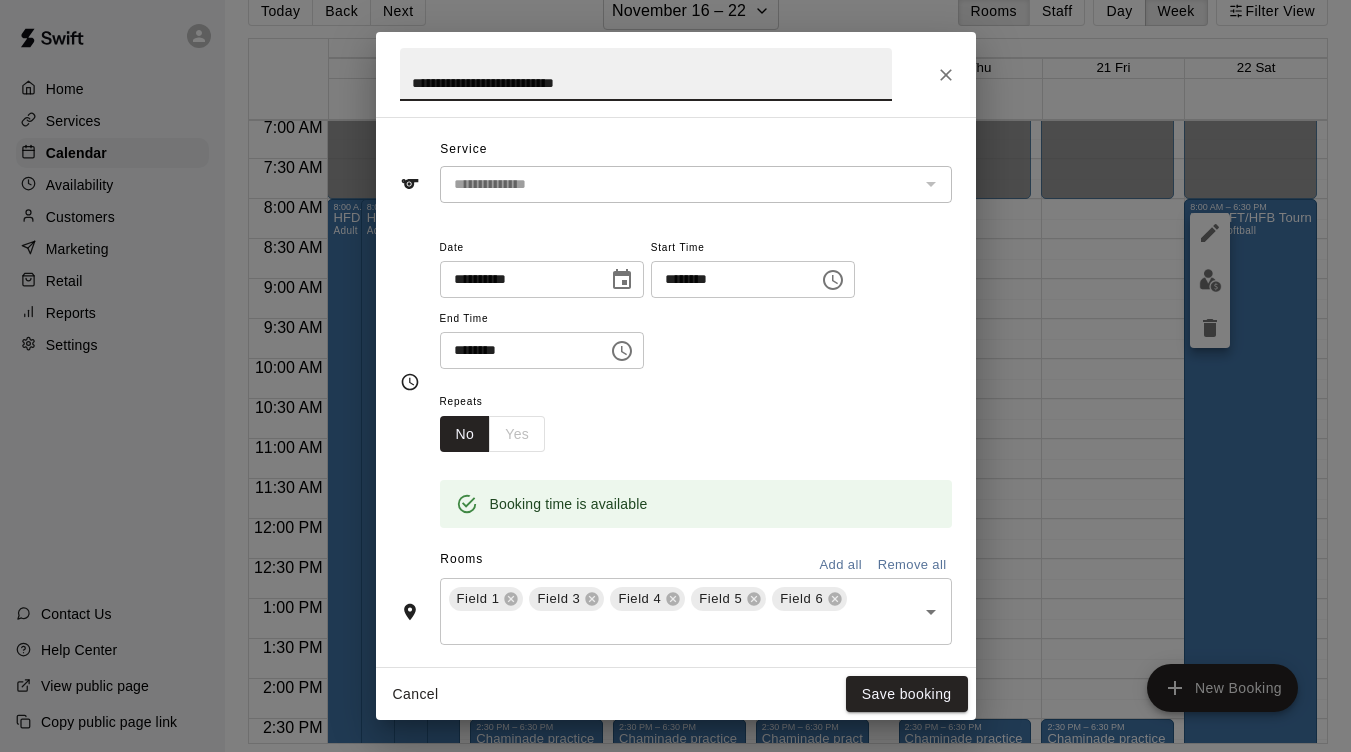 scroll, scrollTop: 54, scrollLeft: 0, axis: vertical 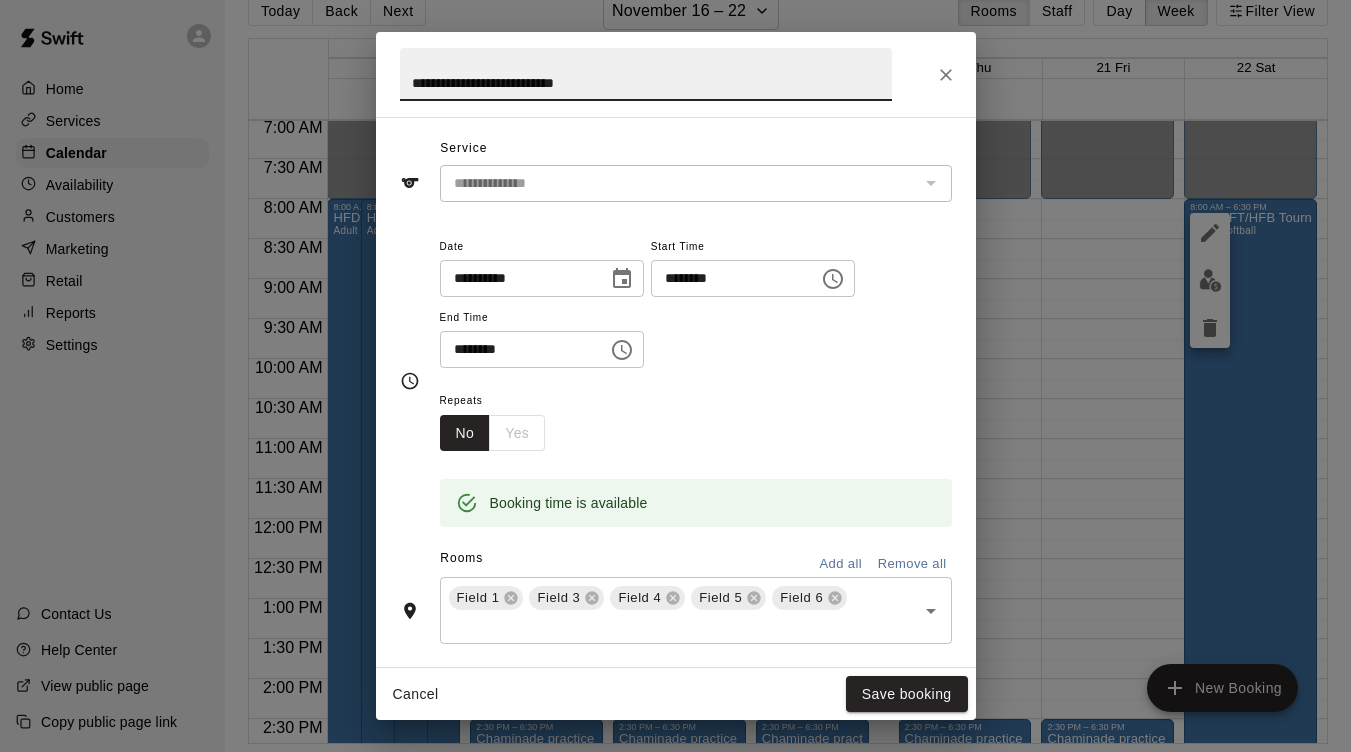 click on "********" at bounding box center [517, 349] 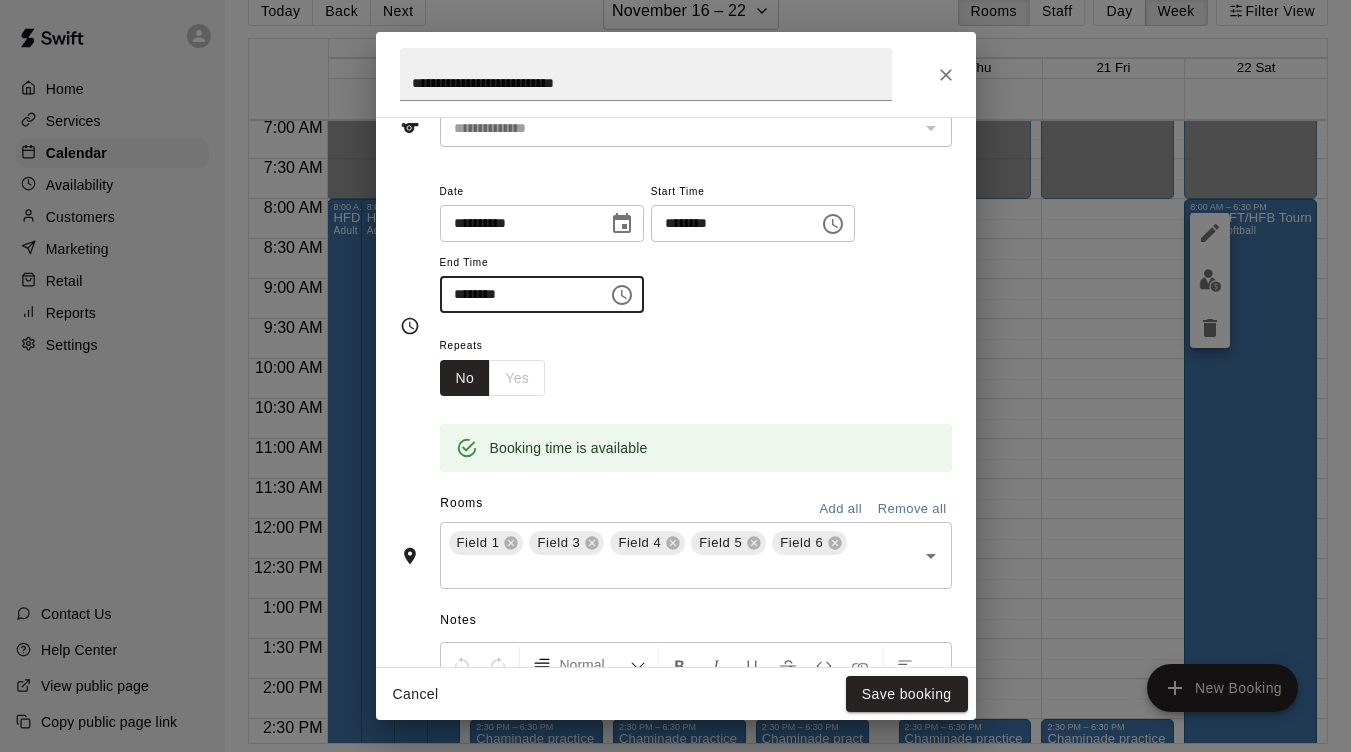scroll, scrollTop: 115, scrollLeft: 0, axis: vertical 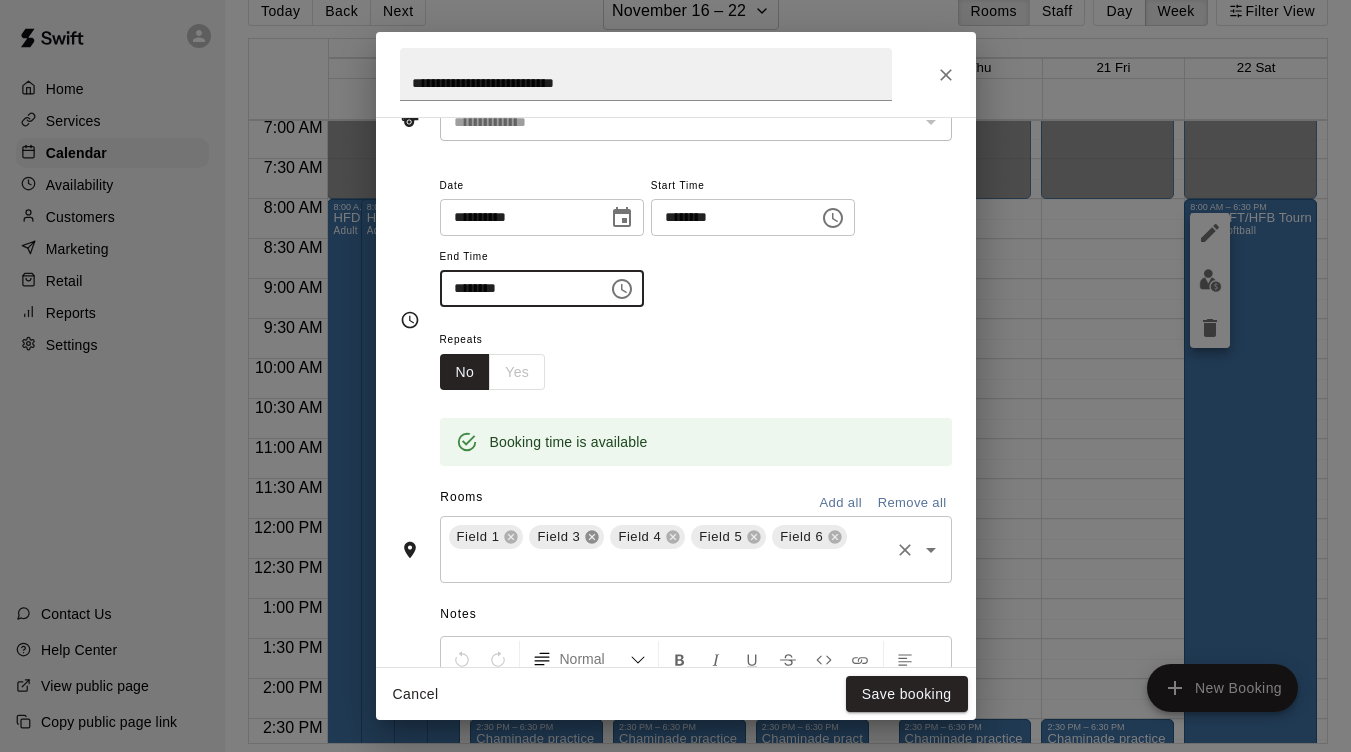 click 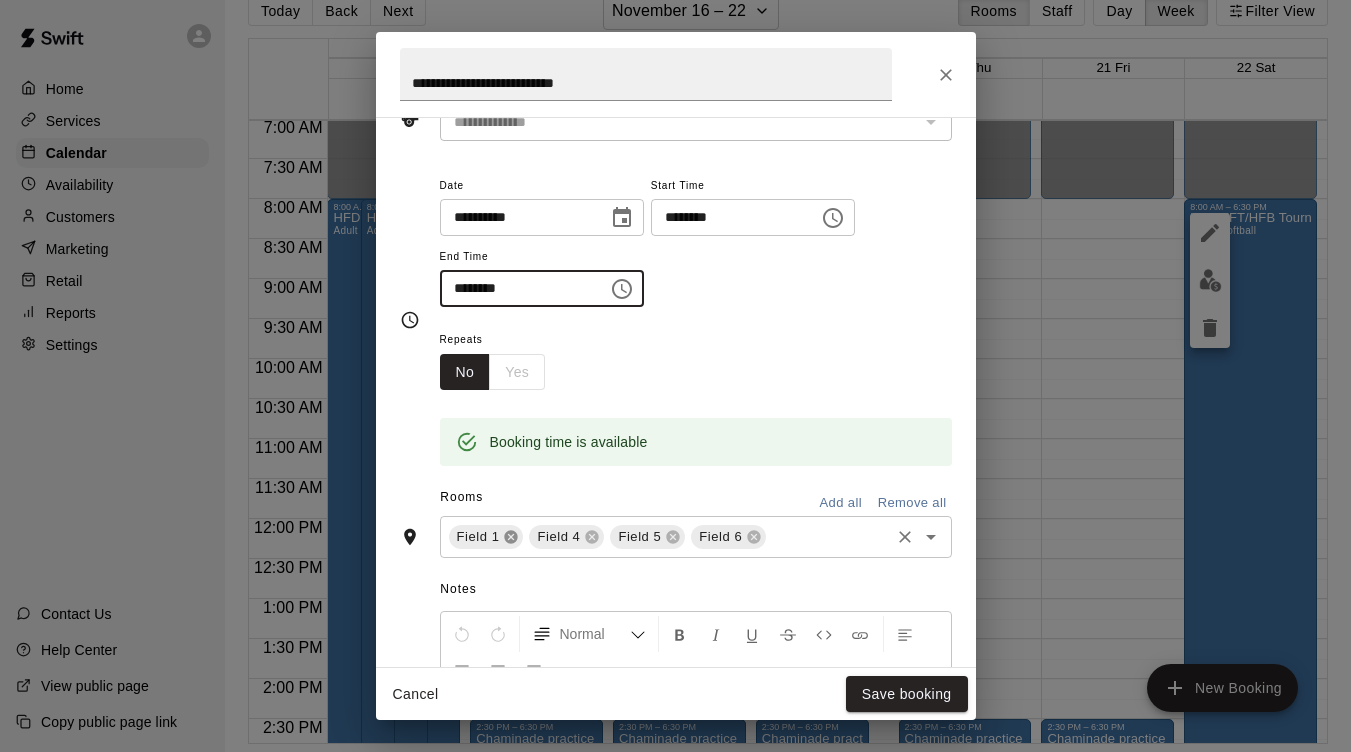 click 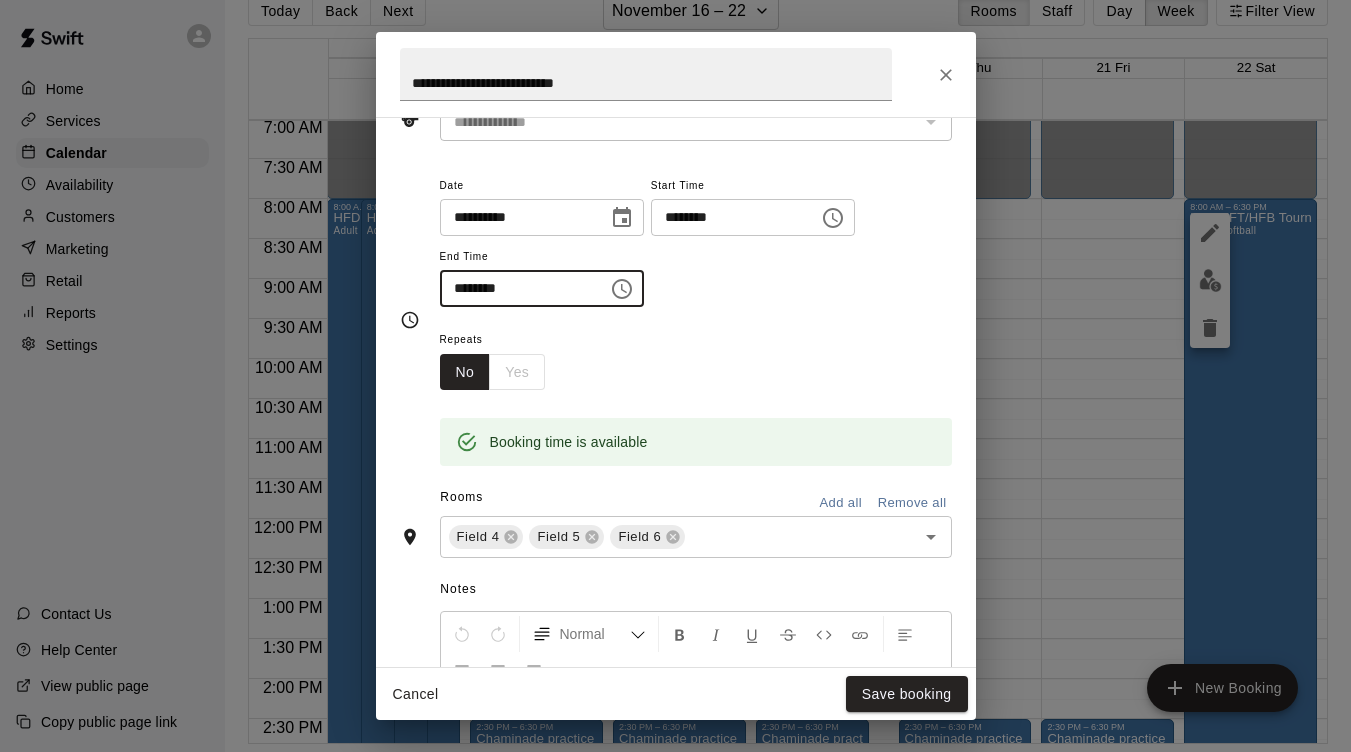 click on "Remove all" at bounding box center [912, 503] 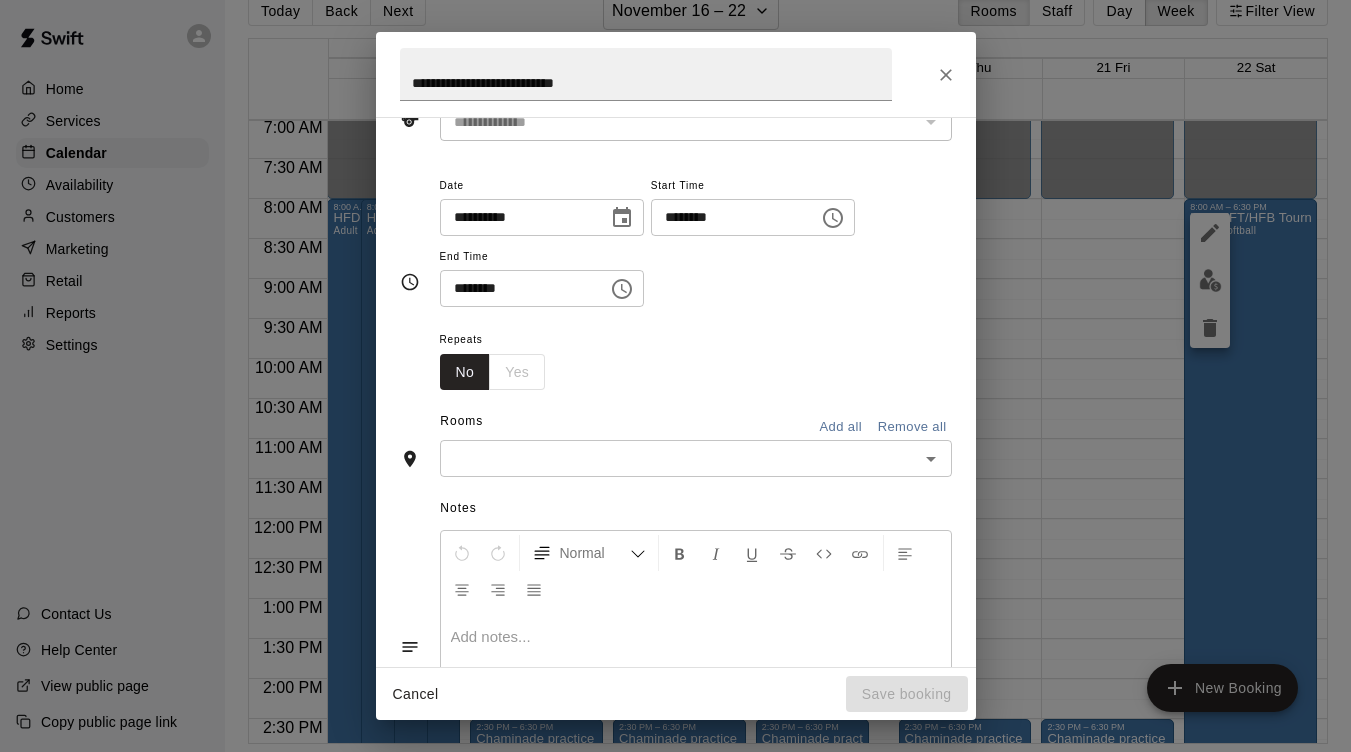 click at bounding box center [679, 458] 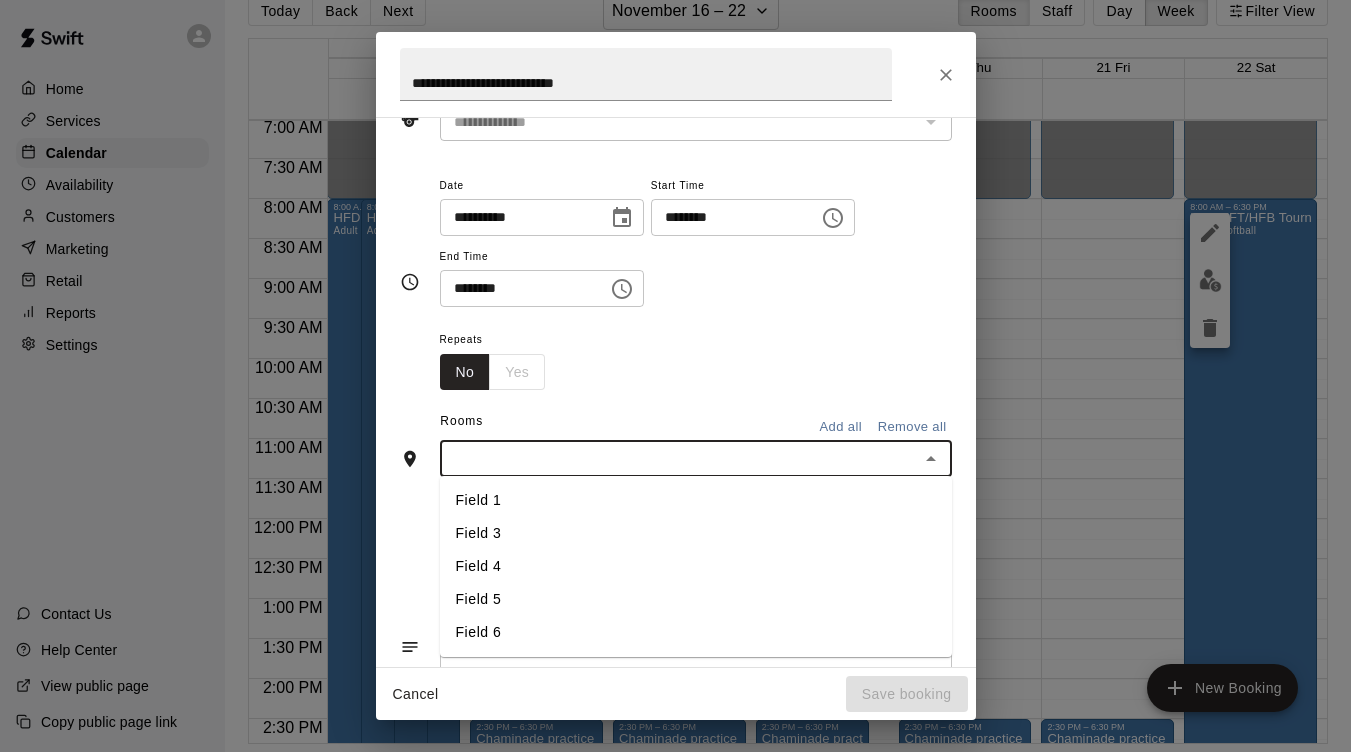 click on "Field 3" at bounding box center [696, 533] 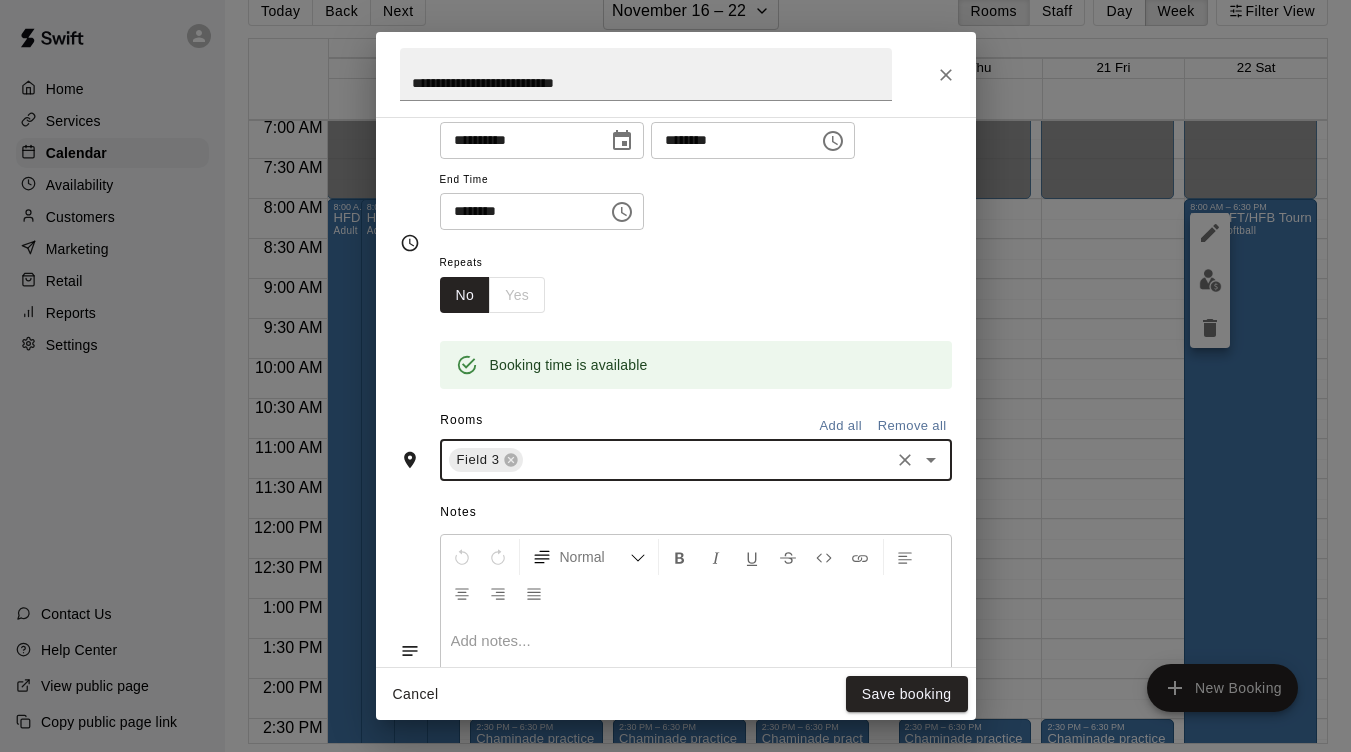 scroll, scrollTop: 204, scrollLeft: 0, axis: vertical 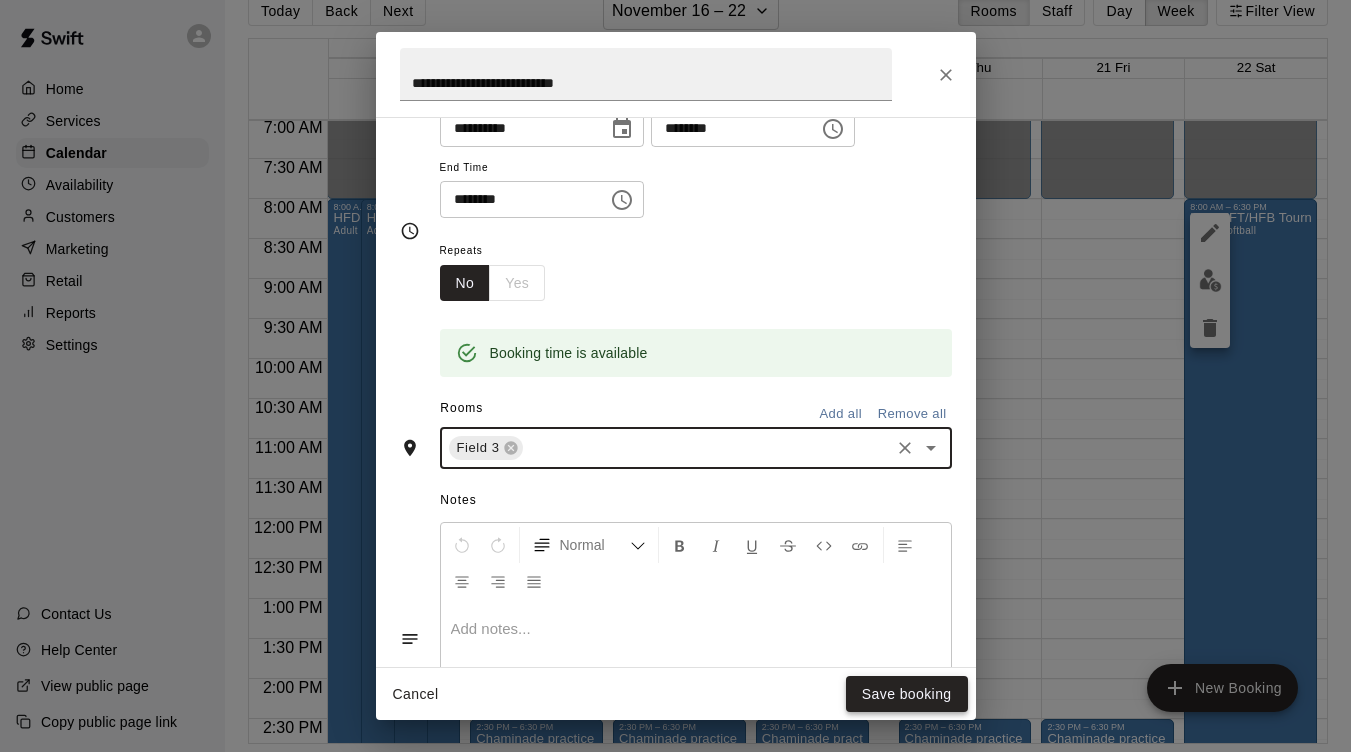 click on "Save booking" at bounding box center [907, 694] 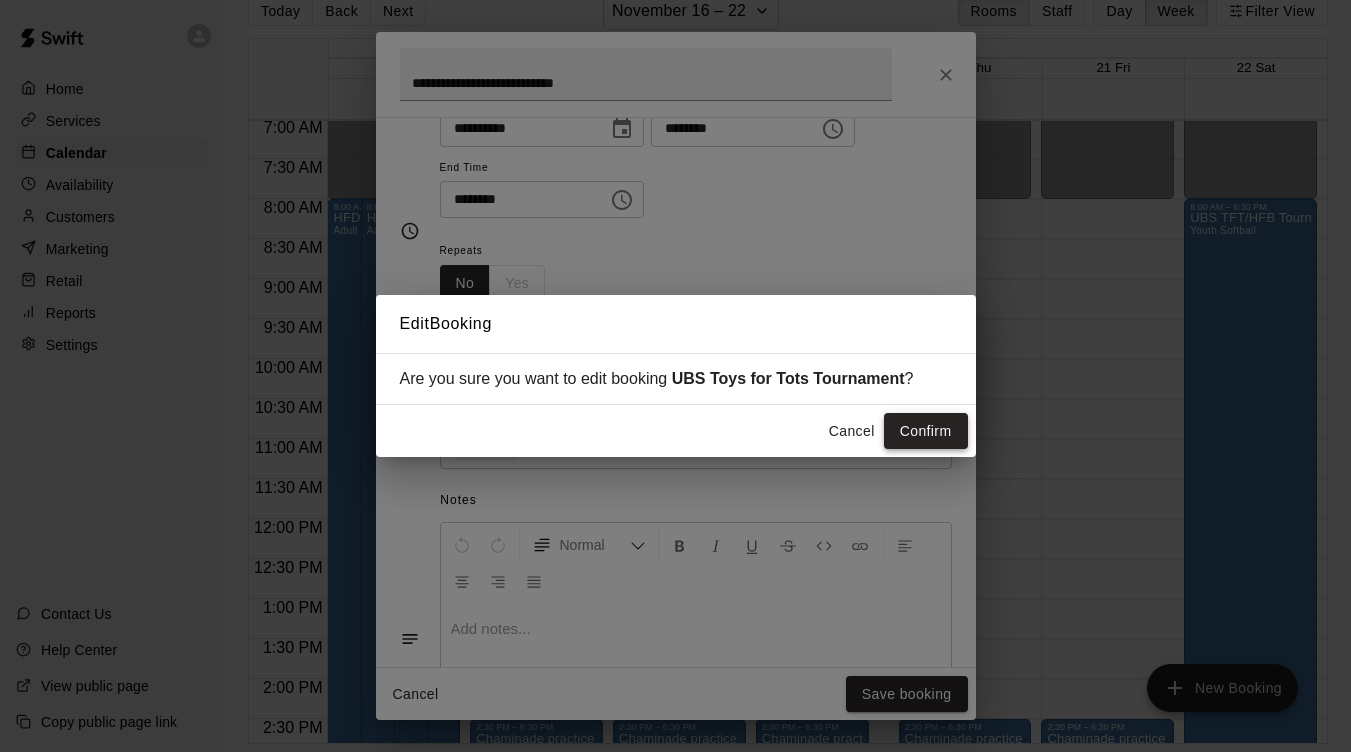 click on "Confirm" at bounding box center [926, 431] 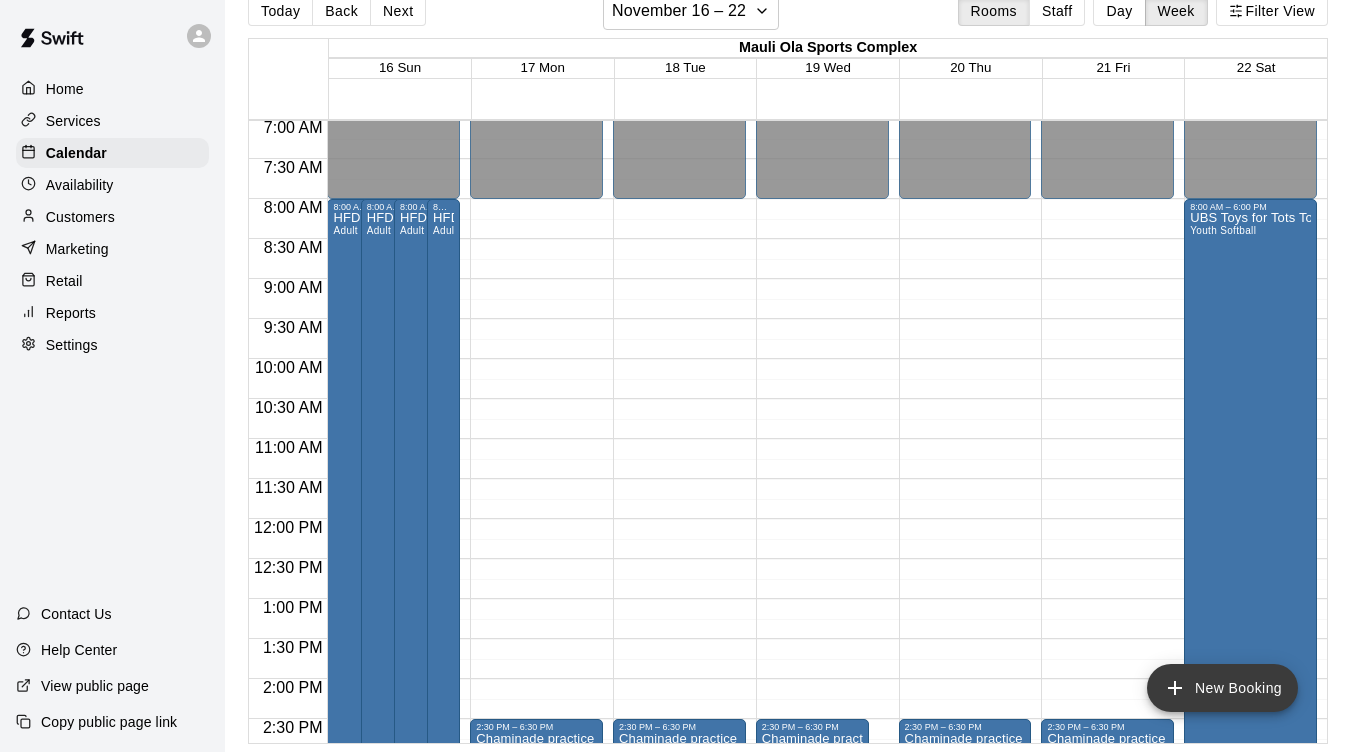 click on "New Booking" at bounding box center [1222, 688] 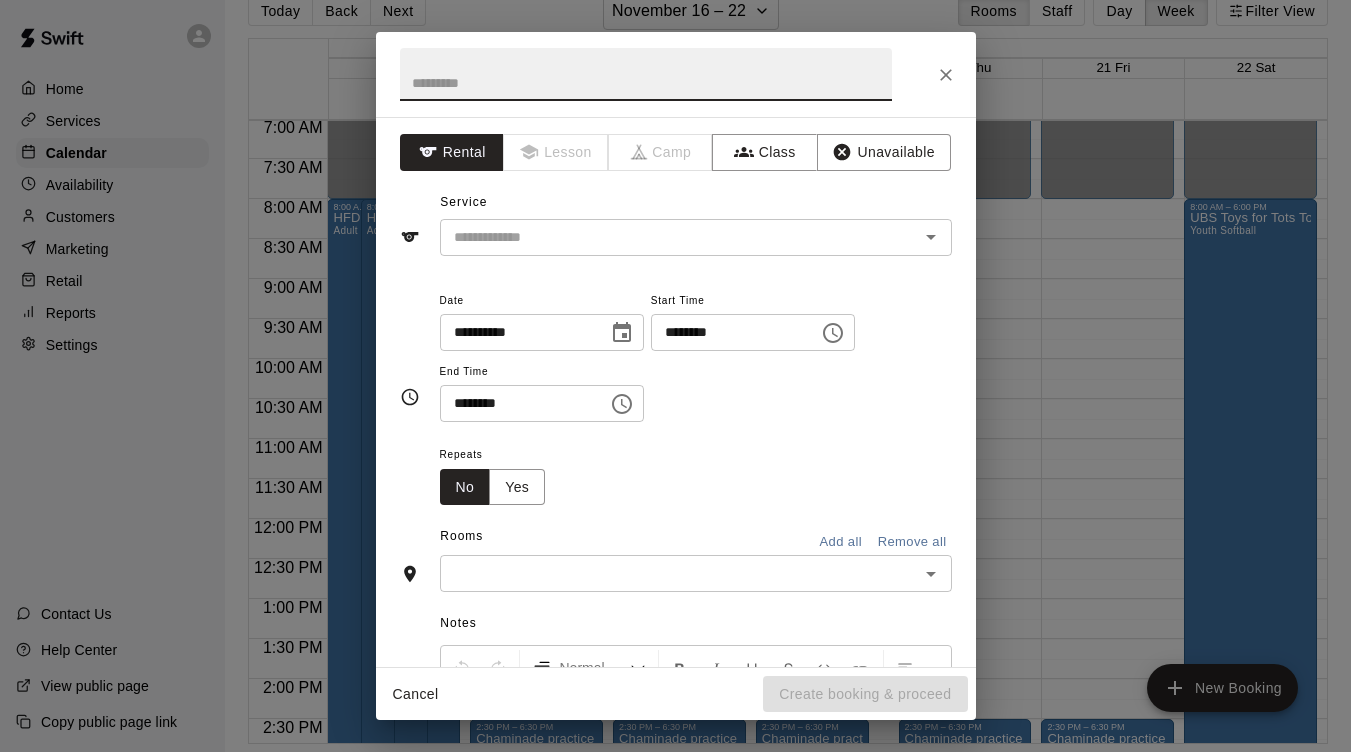click 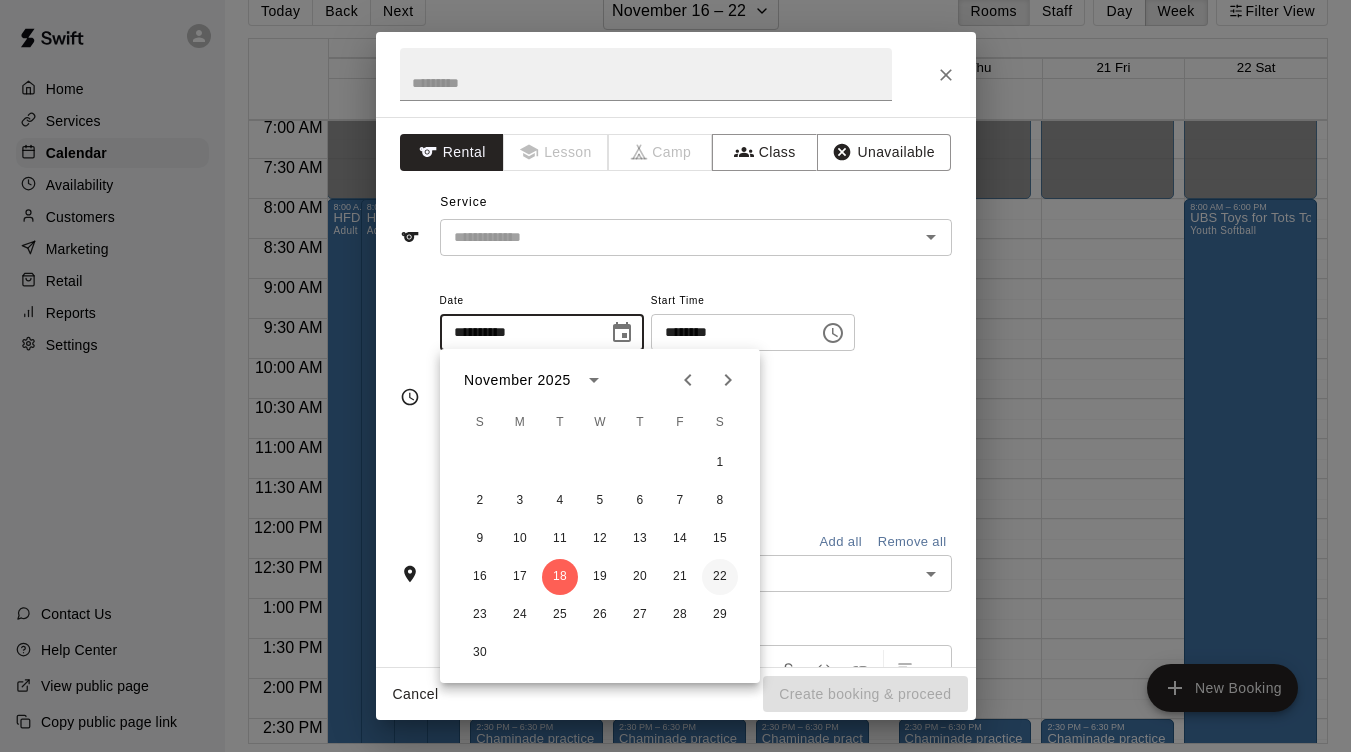 click on "22" at bounding box center [720, 577] 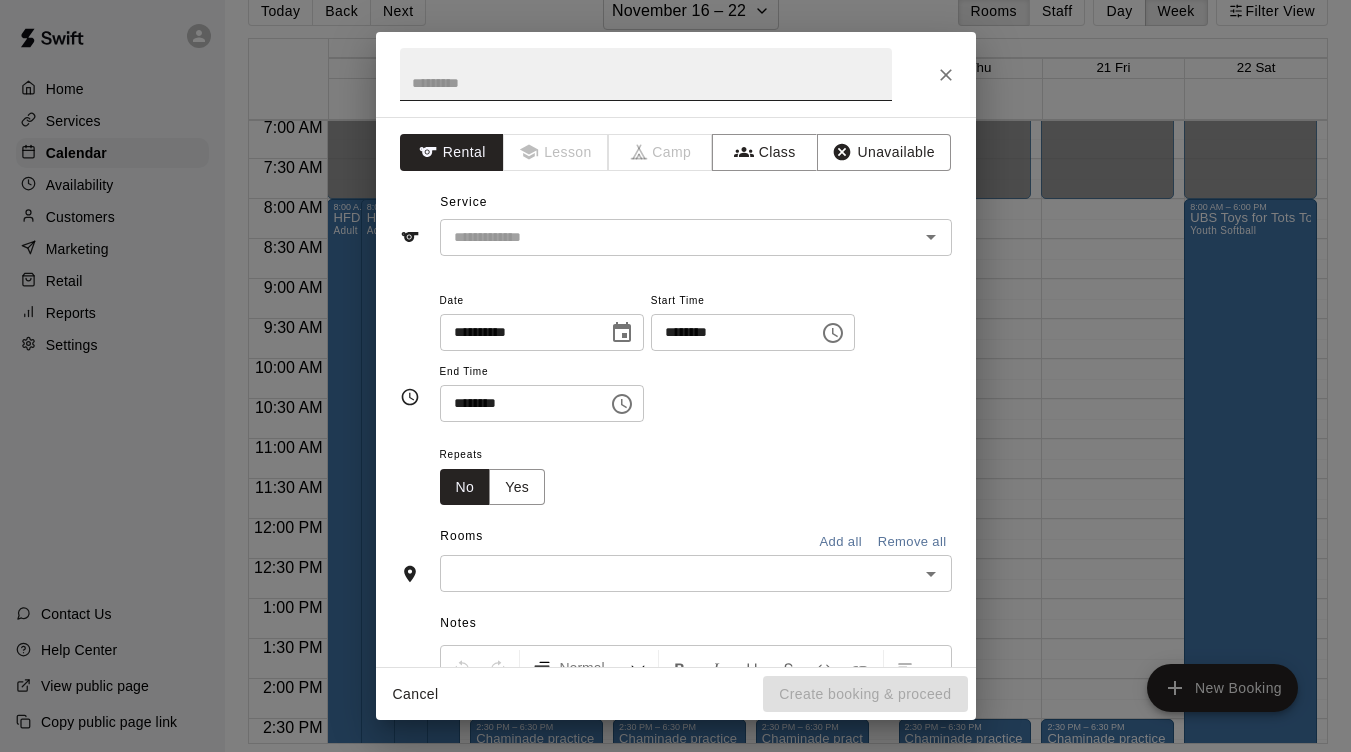 click at bounding box center (646, 74) 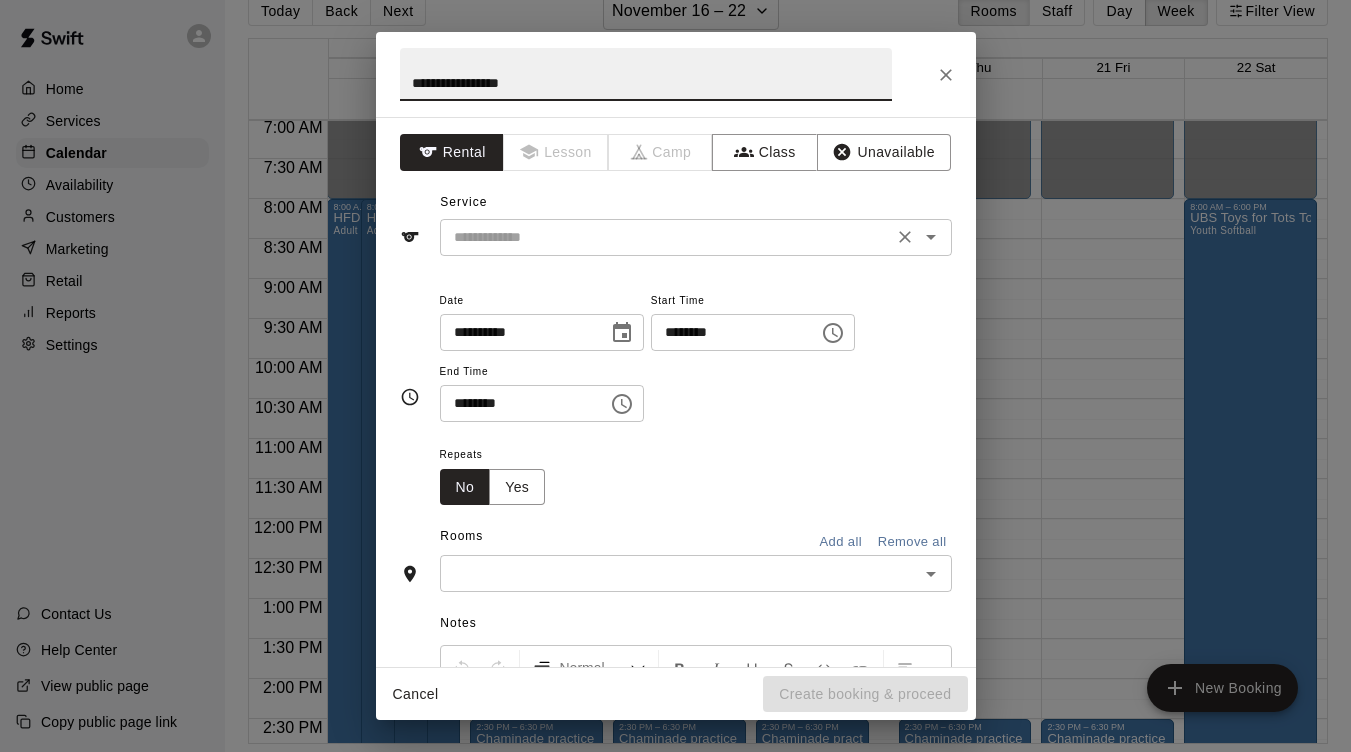 click at bounding box center (666, 237) 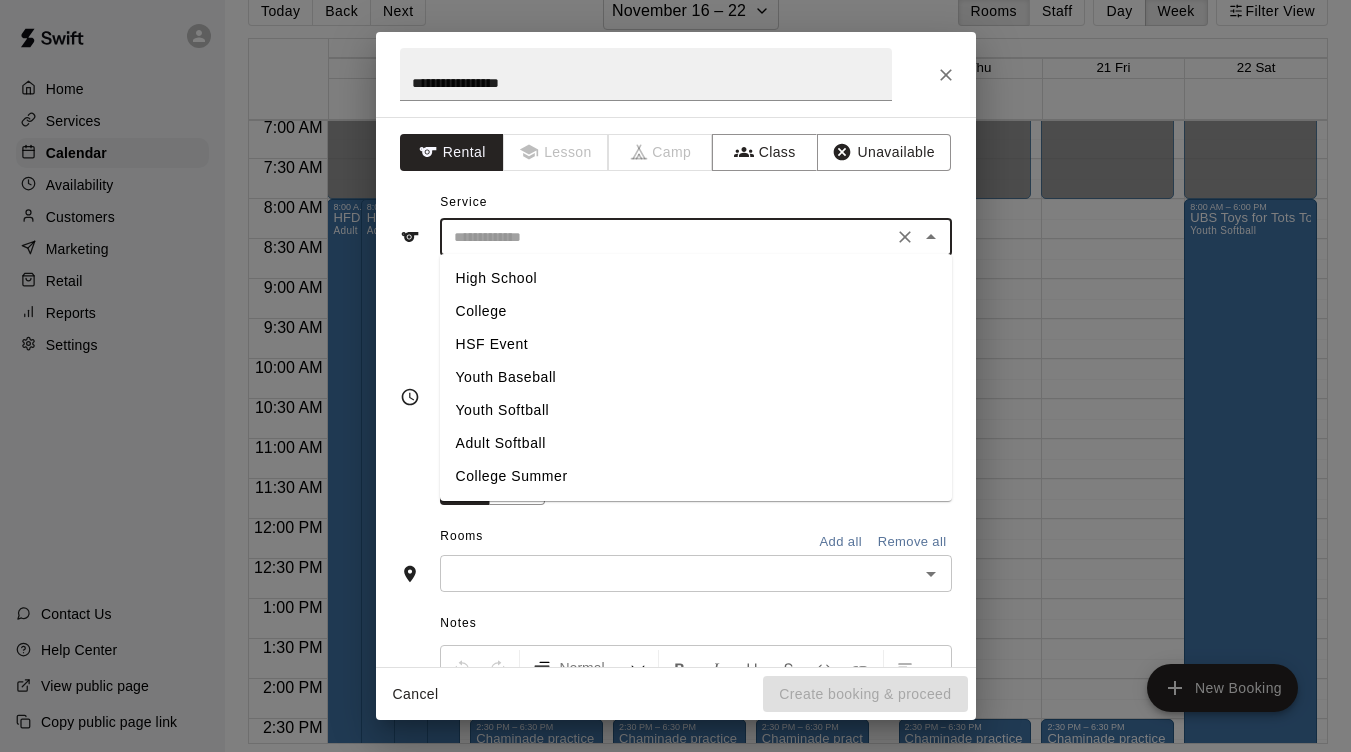 click on "Adult Softball" at bounding box center [696, 443] 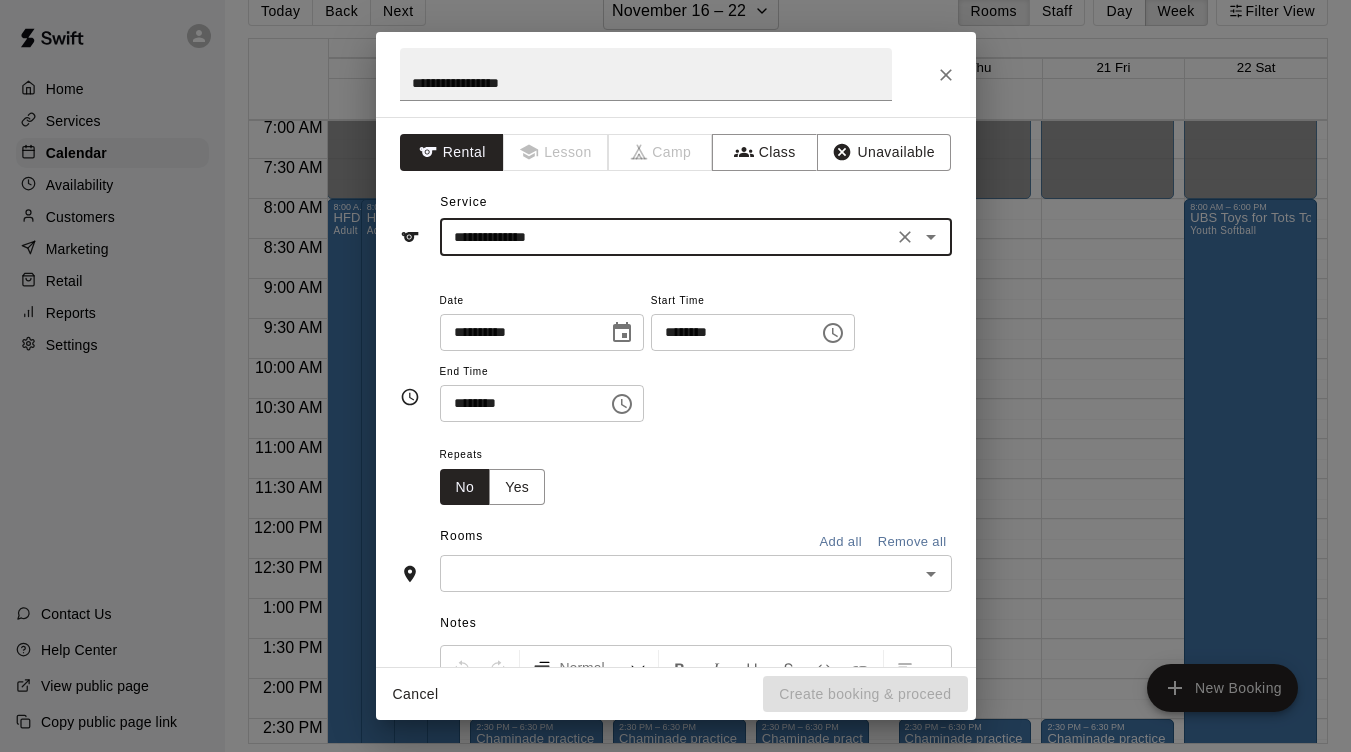 click on "********" at bounding box center (728, 332) 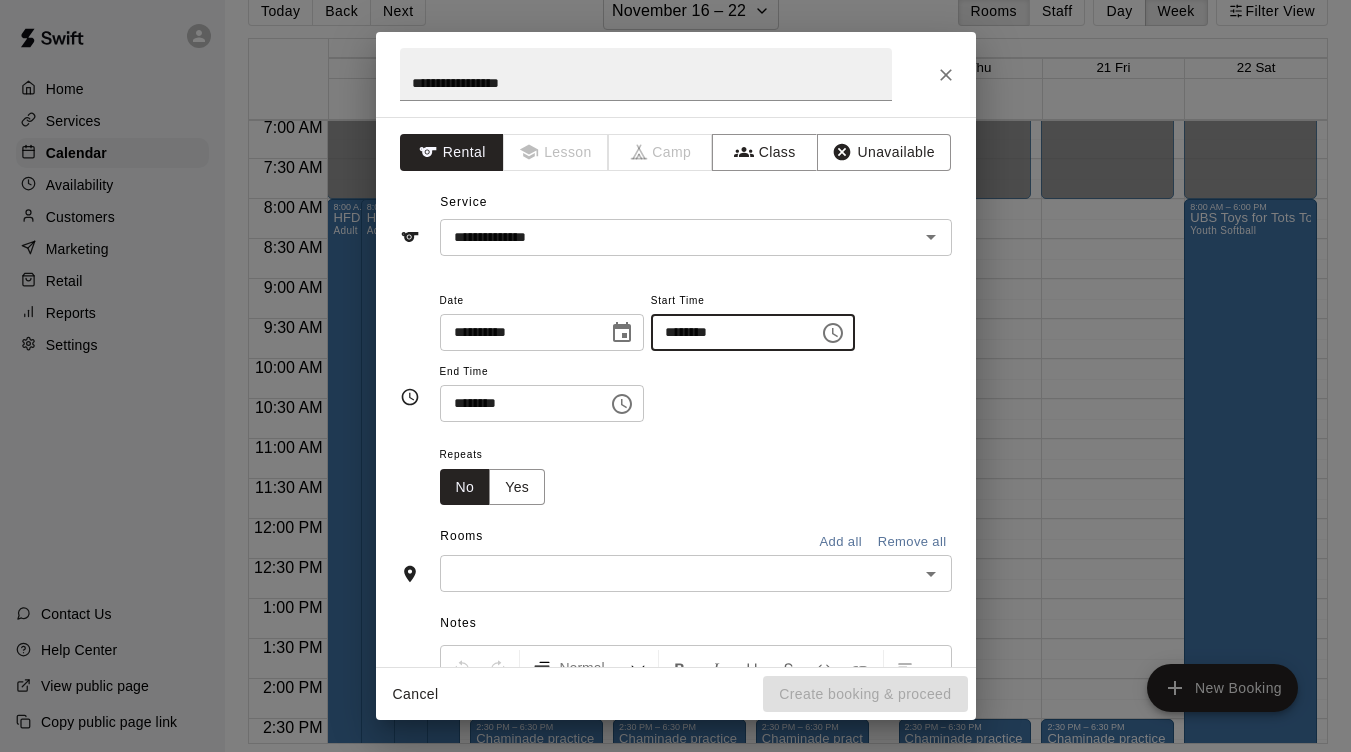 click on "********" at bounding box center (517, 403) 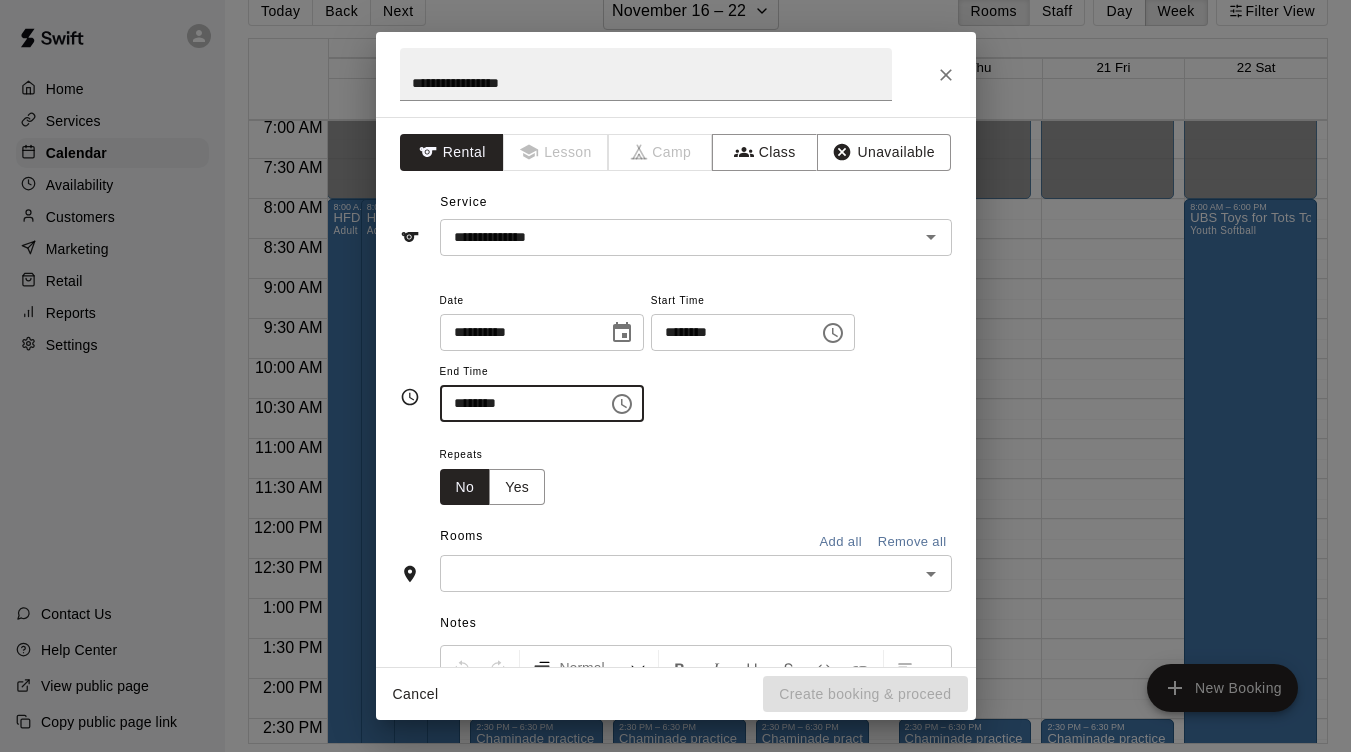click at bounding box center [679, 573] 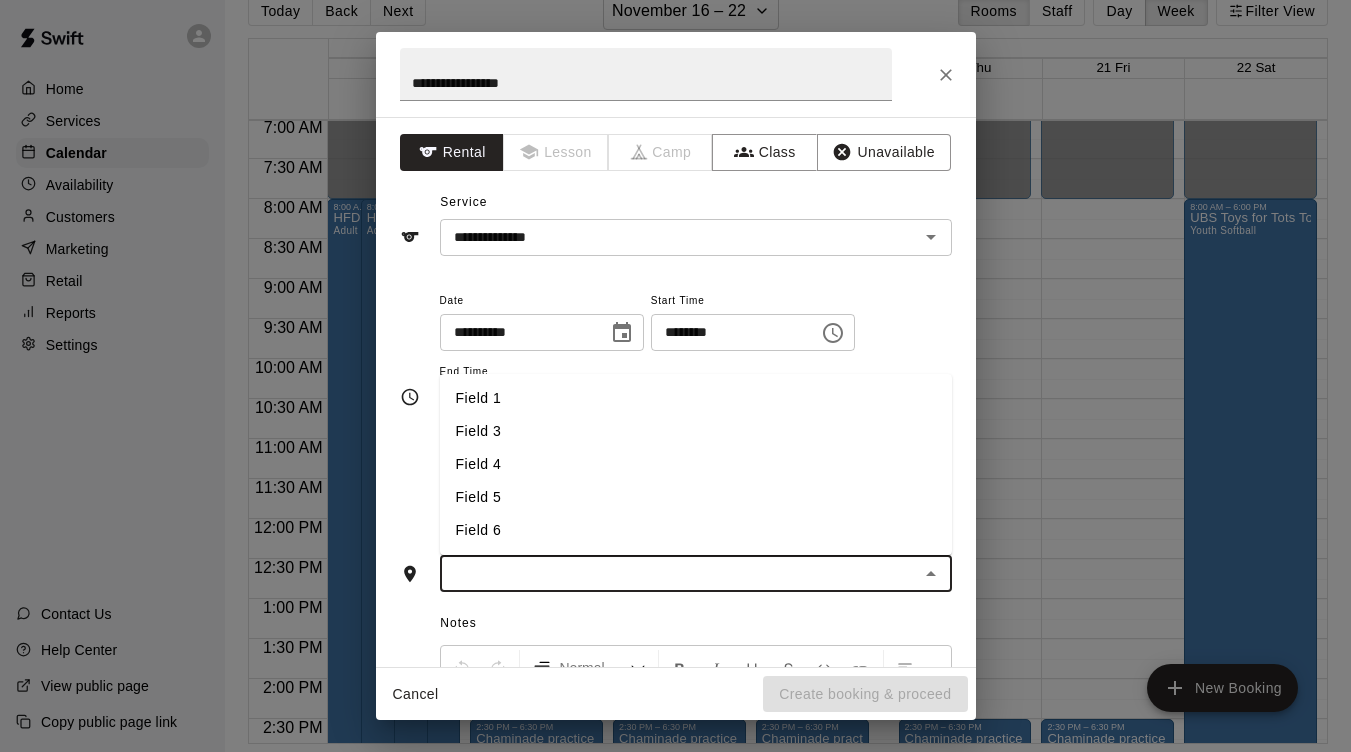 click on "Field 4" at bounding box center [696, 464] 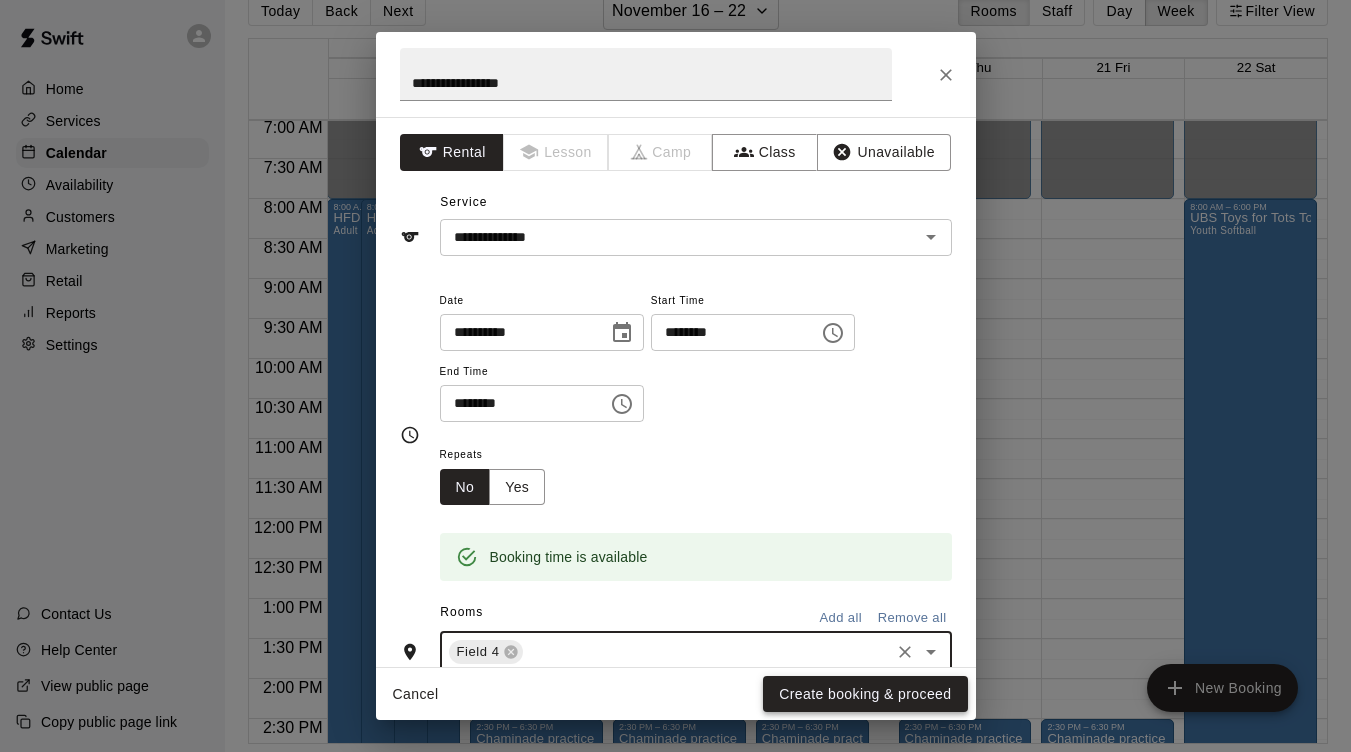 click on "Create booking & proceed" at bounding box center [865, 694] 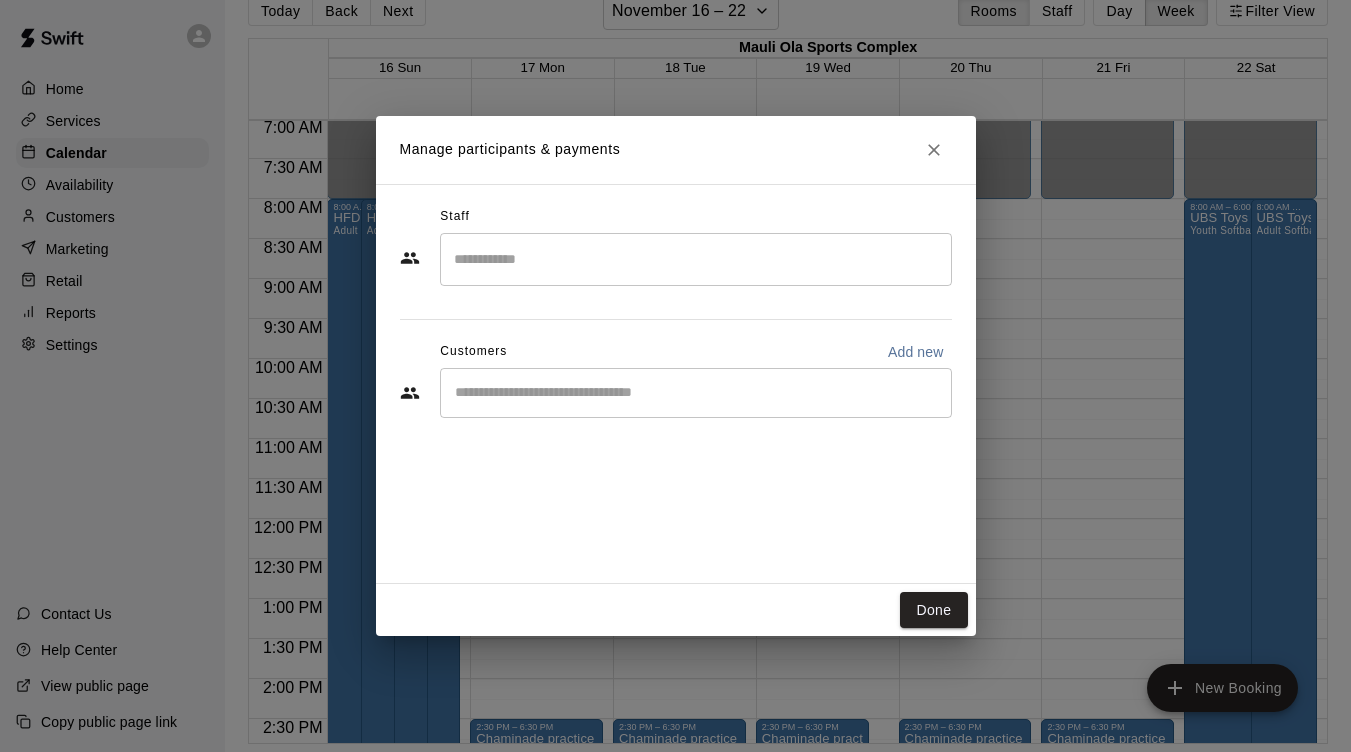 click on "Manage participants & payments Staff ​ Customers Add new ​ Done" at bounding box center (675, 376) 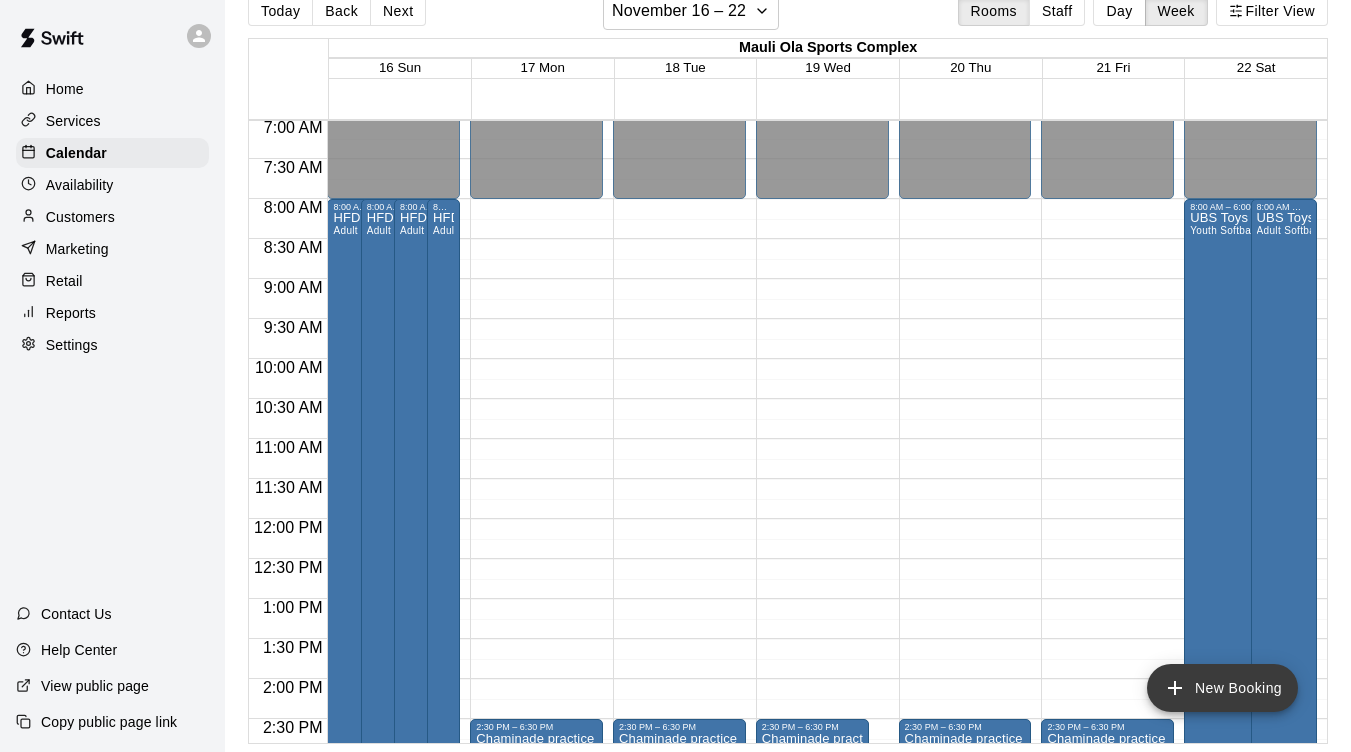 click on "New Booking" at bounding box center (1222, 688) 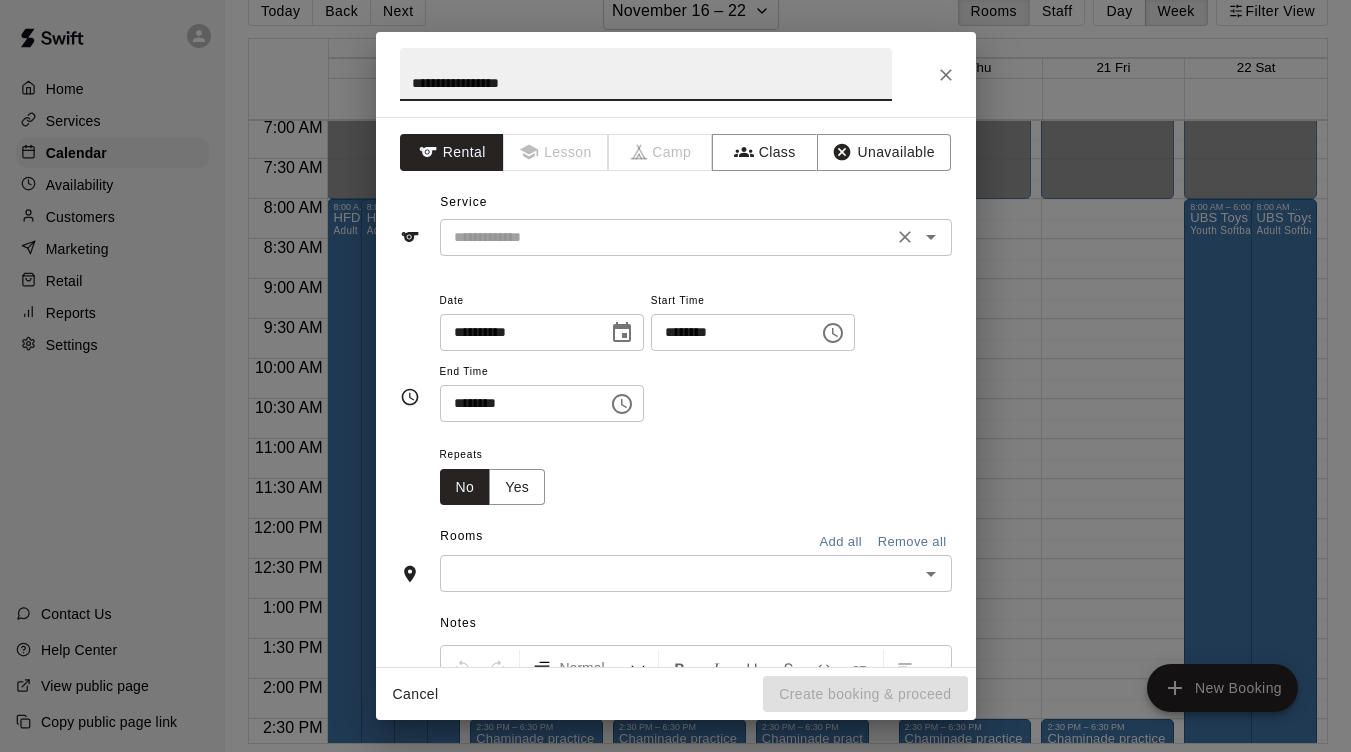 click at bounding box center (666, 237) 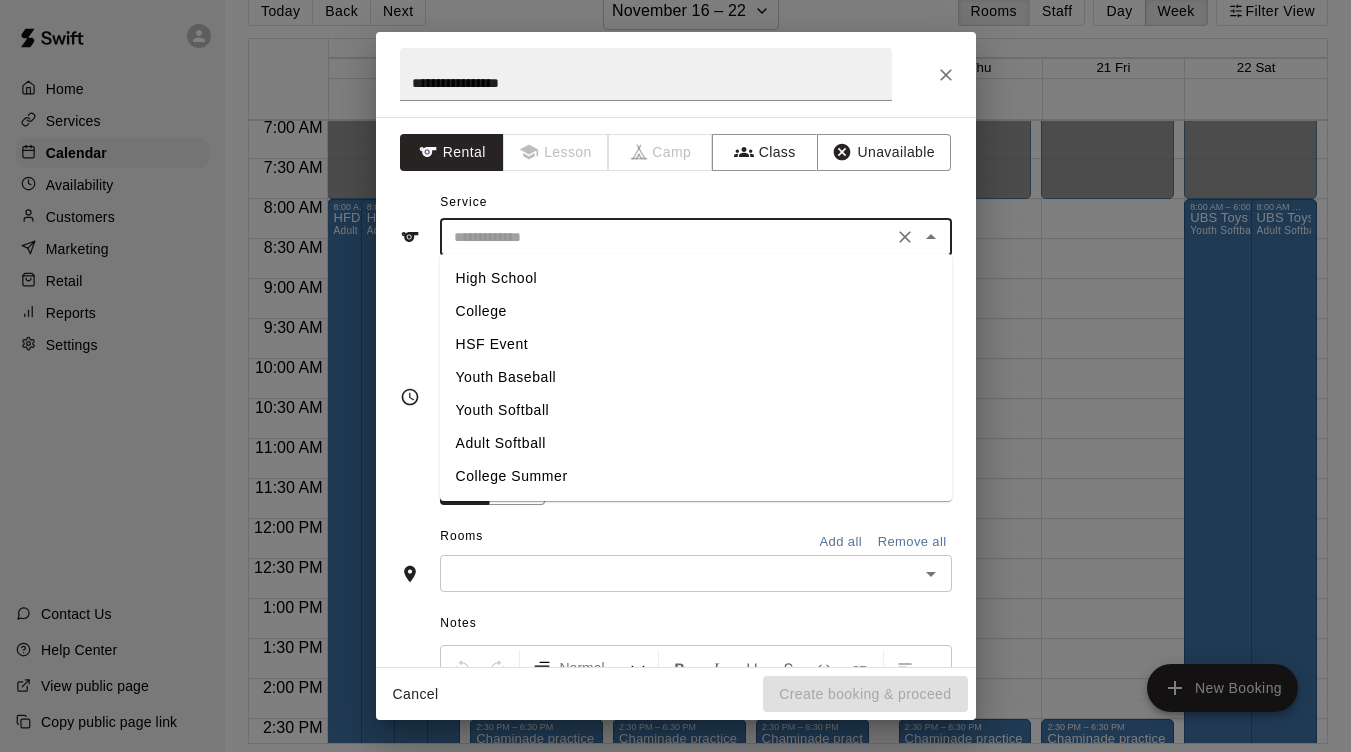 click on "Youth Softball" at bounding box center [696, 410] 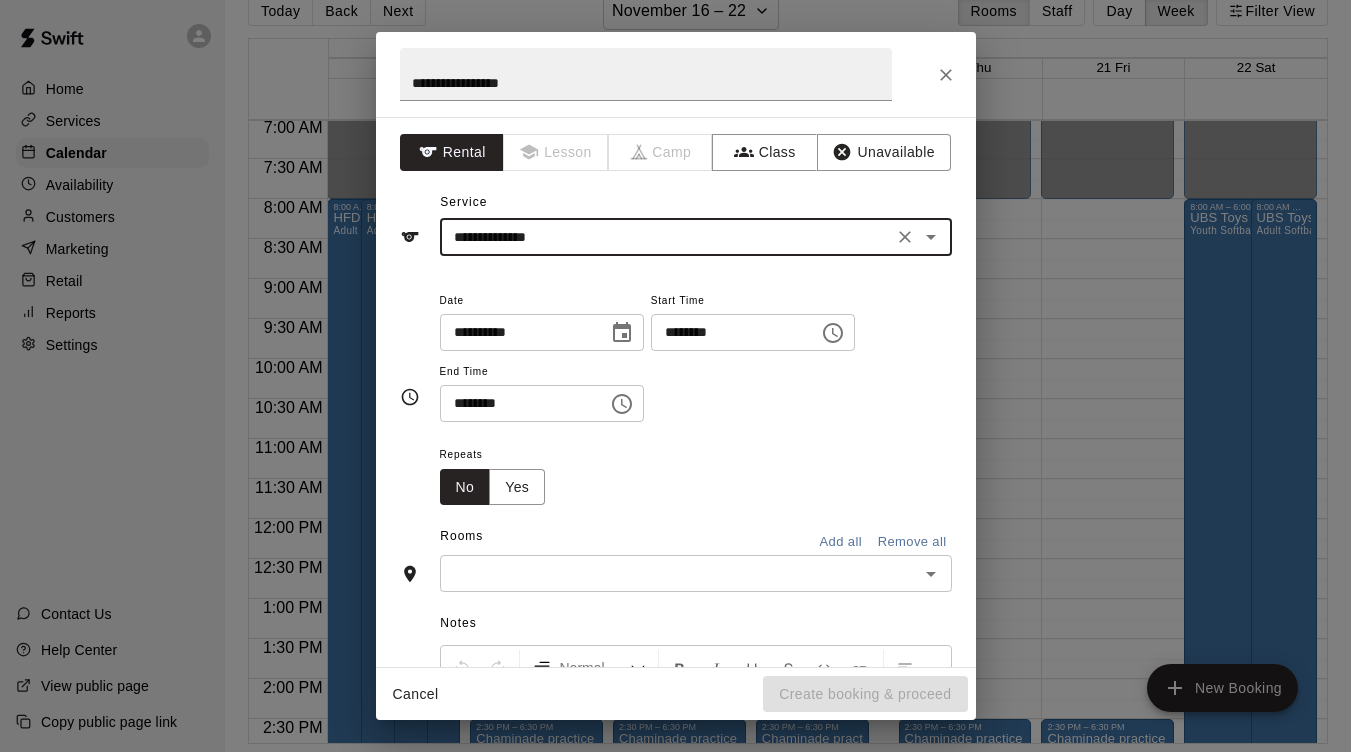 click 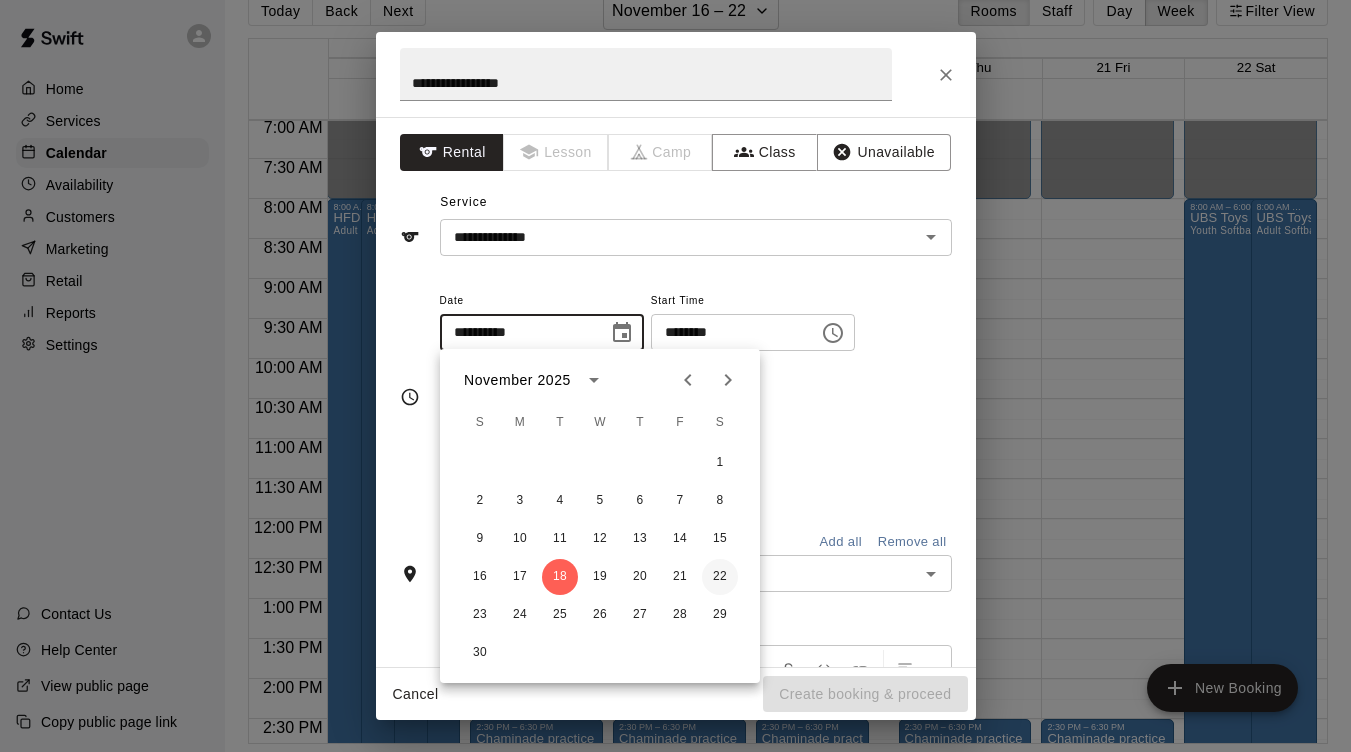 click on "22" at bounding box center [720, 577] 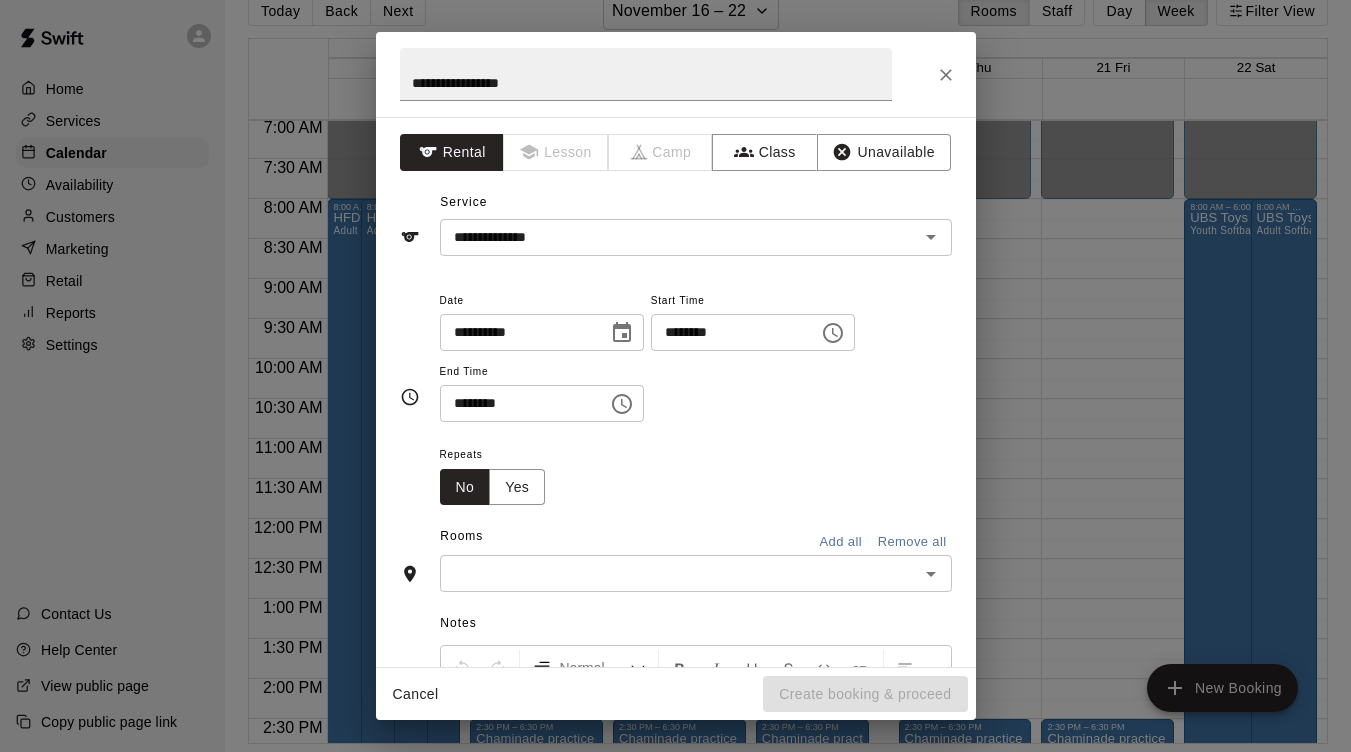 click on "********" at bounding box center [728, 332] 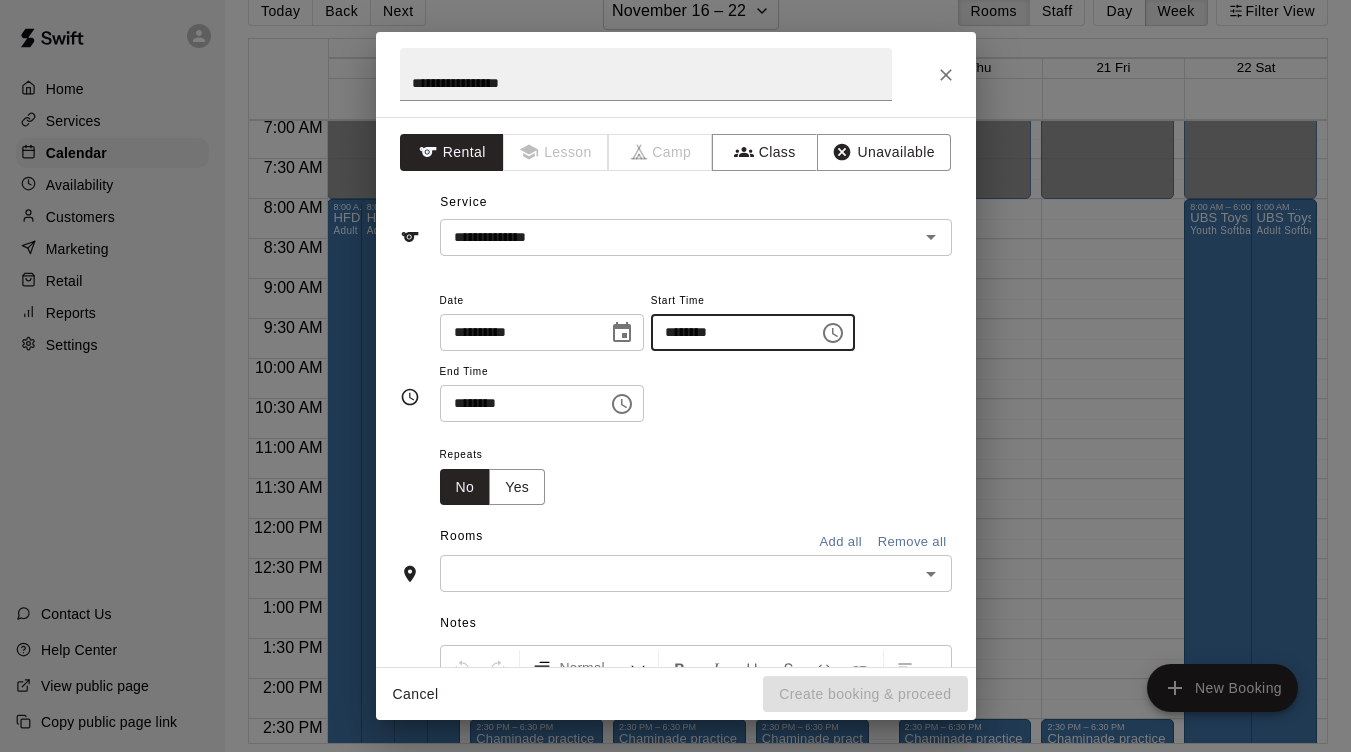 click on "********" at bounding box center [517, 403] 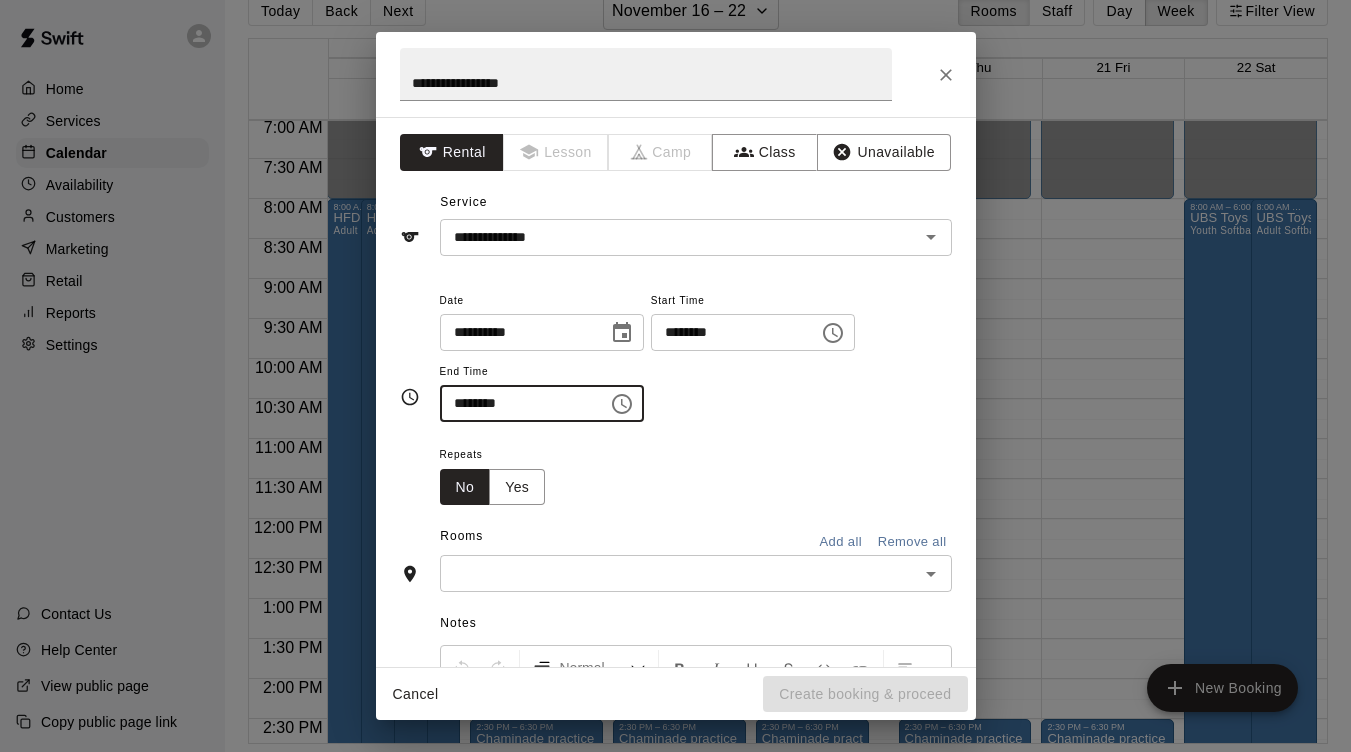 click at bounding box center (679, 573) 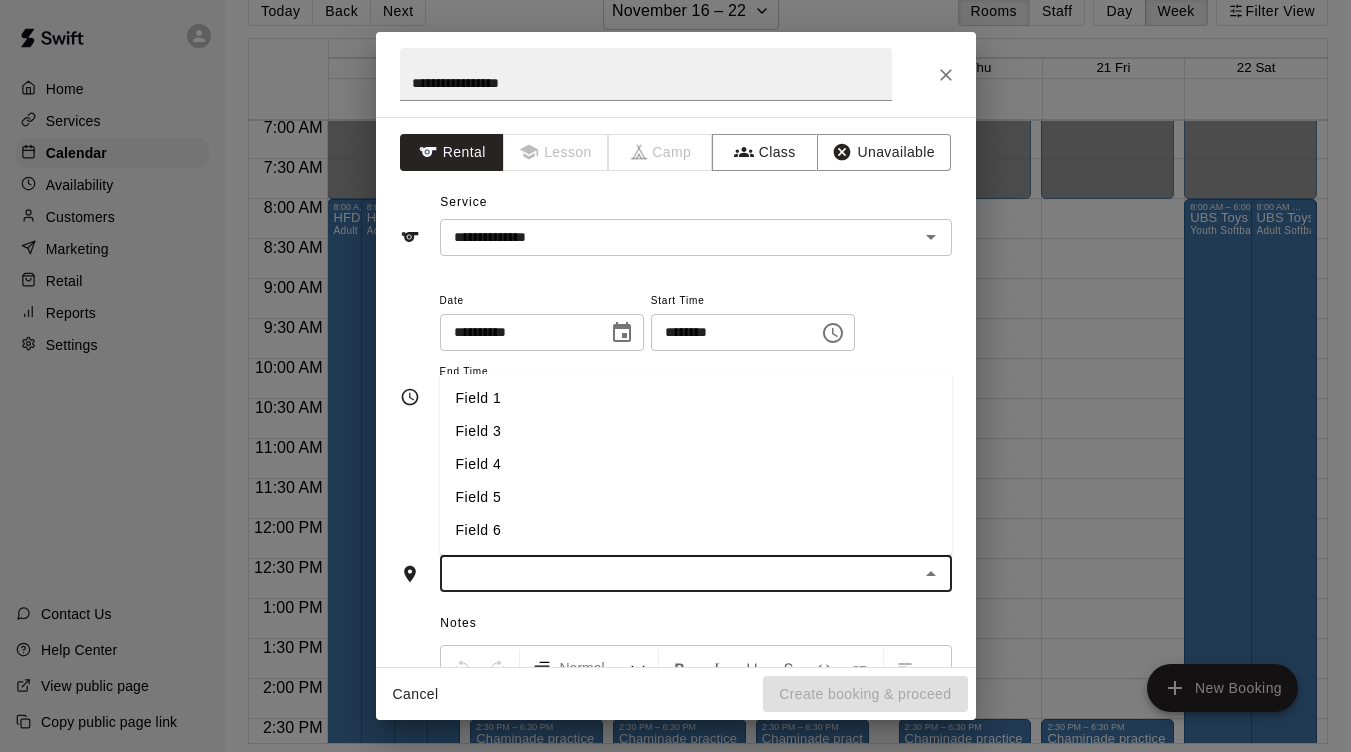 click on "Field 5" at bounding box center (696, 497) 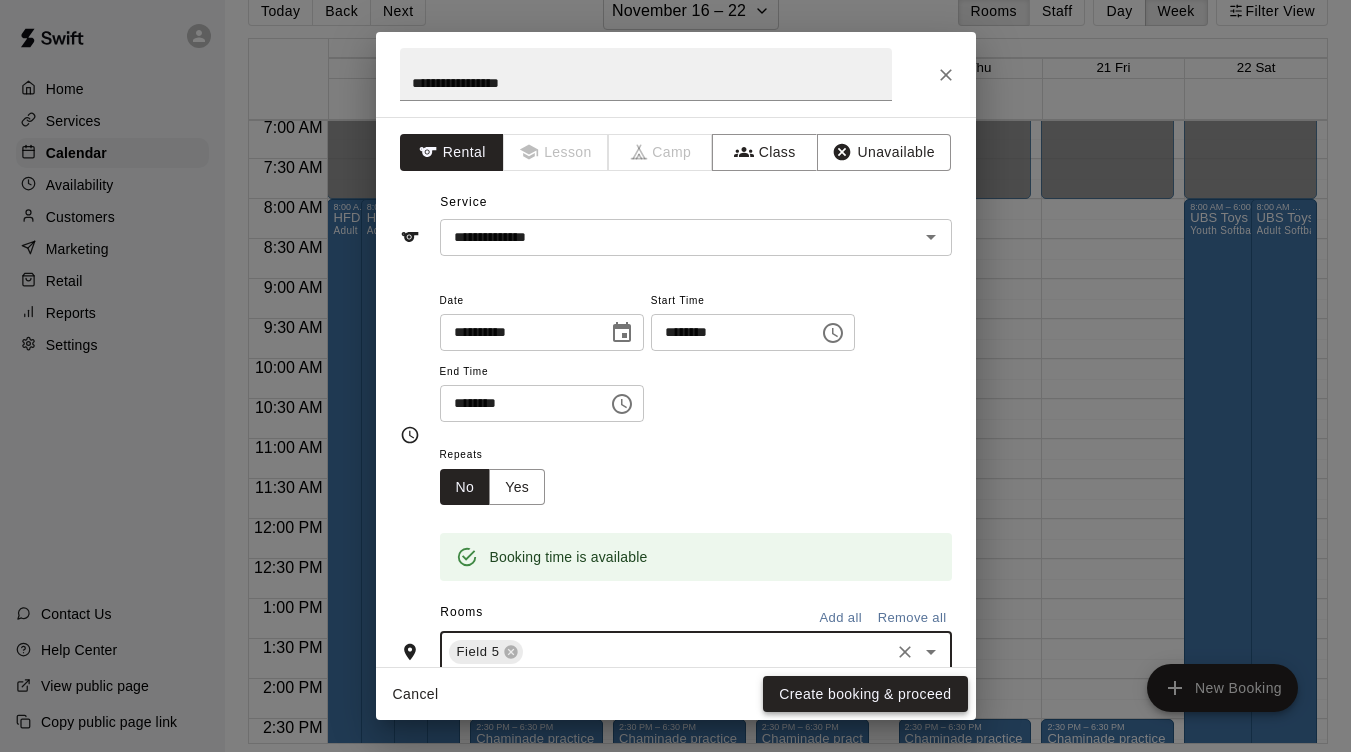 click on "Create booking & proceed" at bounding box center [865, 694] 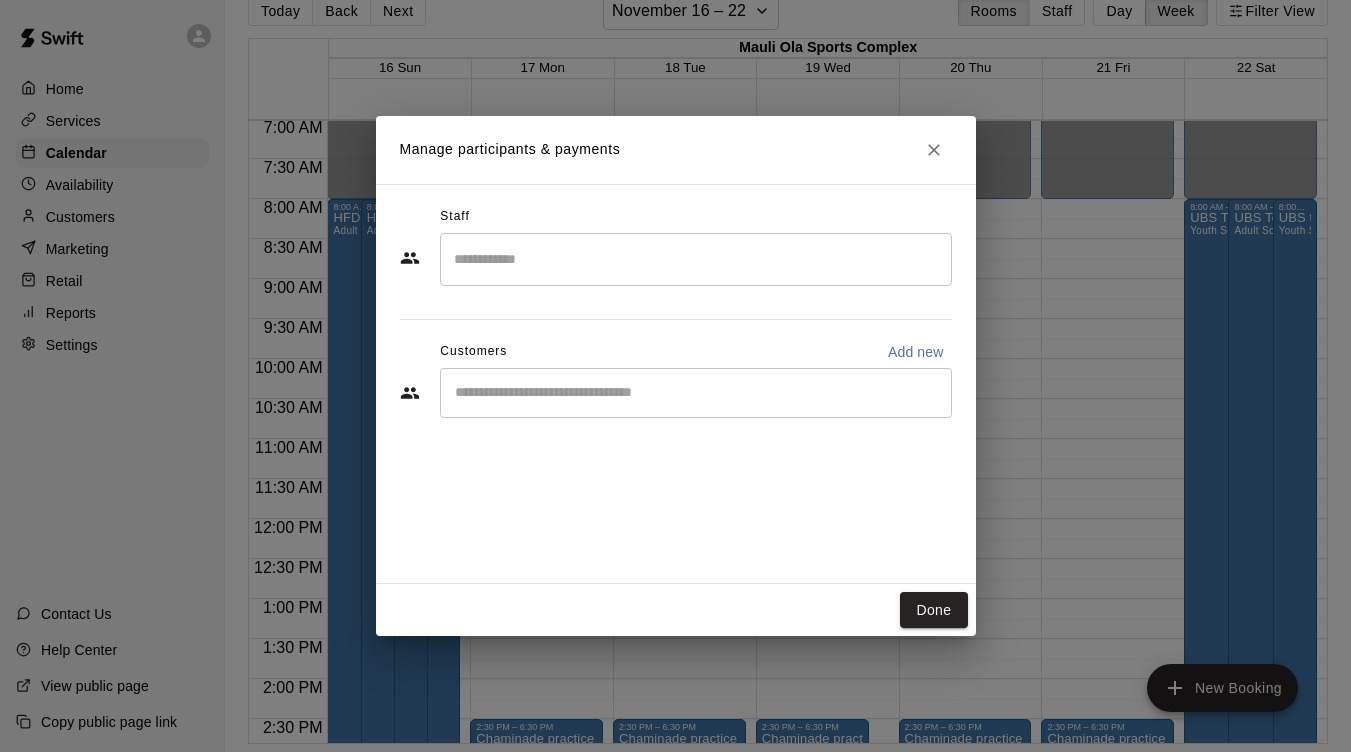 click on "Manage participants & payments Staff ​ Customers Add new ​ Done" at bounding box center [675, 376] 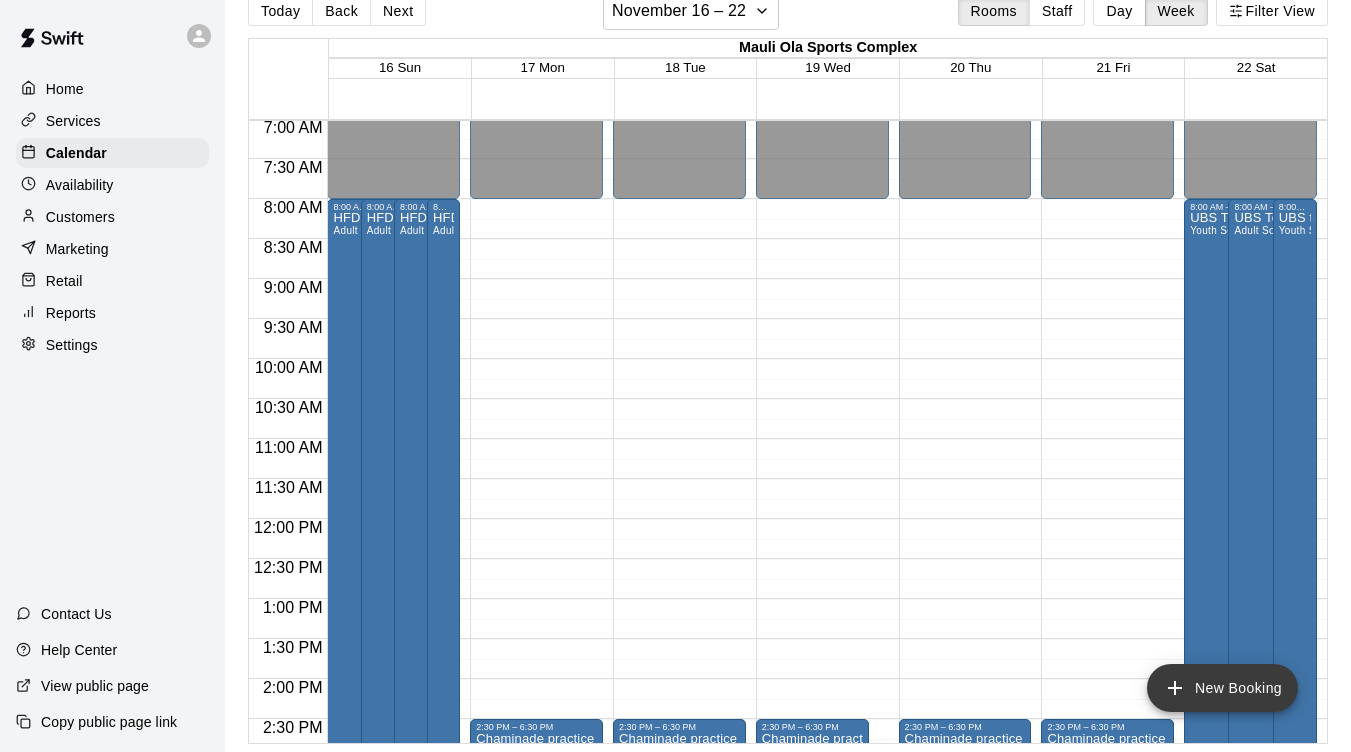 click on "New Booking" at bounding box center [1222, 688] 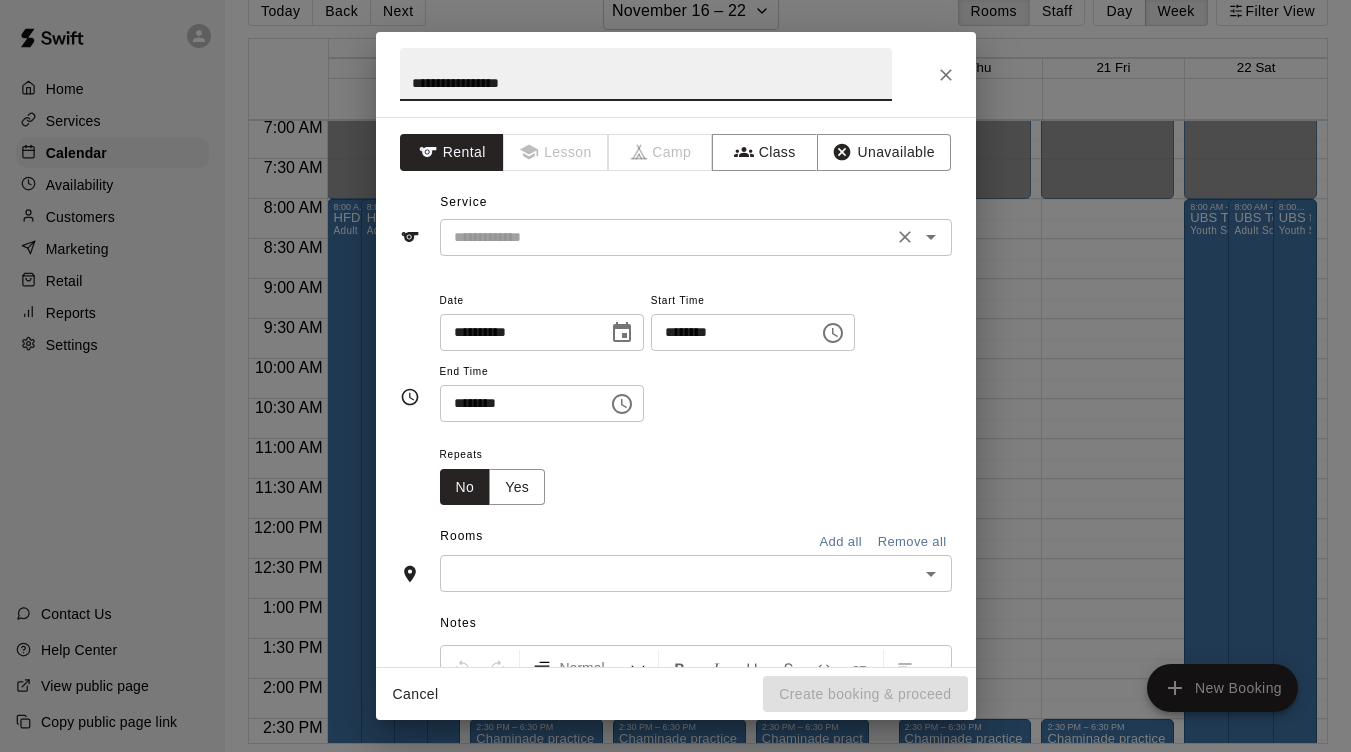 click on "​" at bounding box center (696, 237) 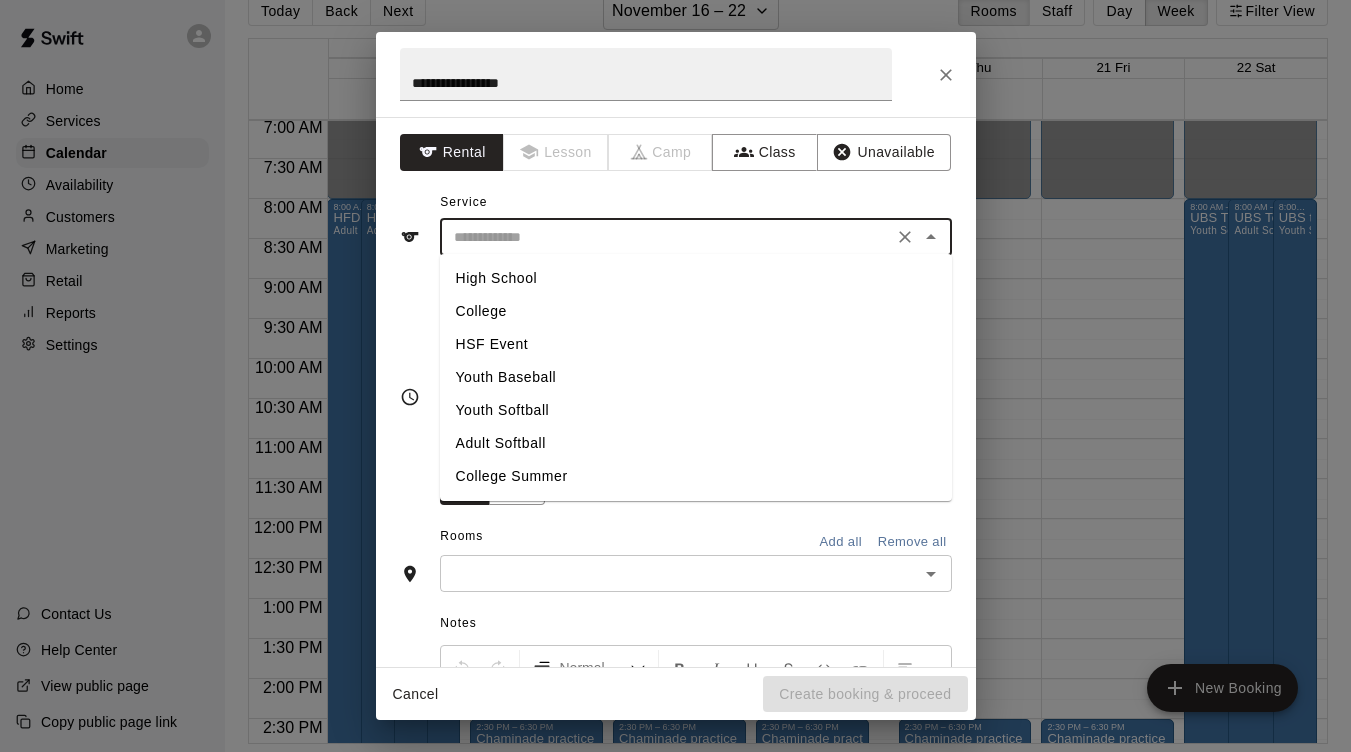 click on "Youth Softball" at bounding box center (696, 410) 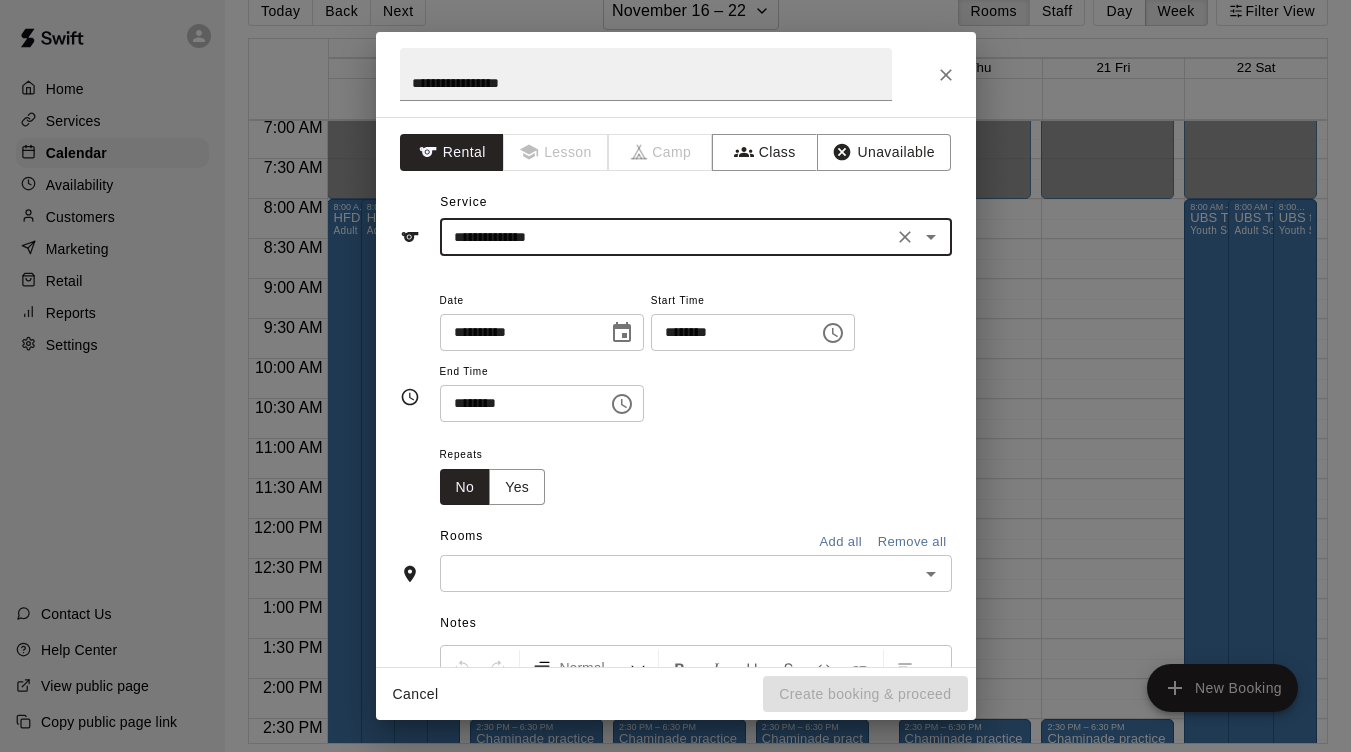 click on "********" at bounding box center [728, 332] 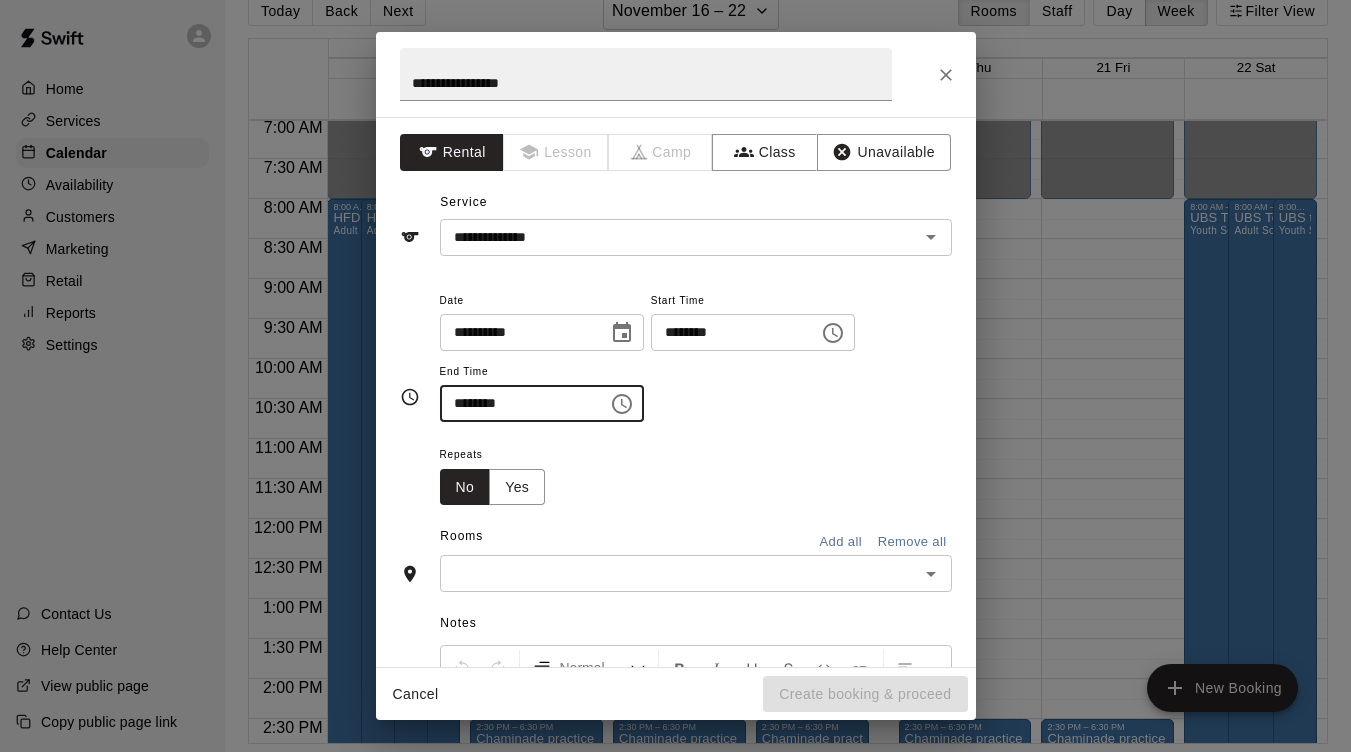 click at bounding box center (679, 573) 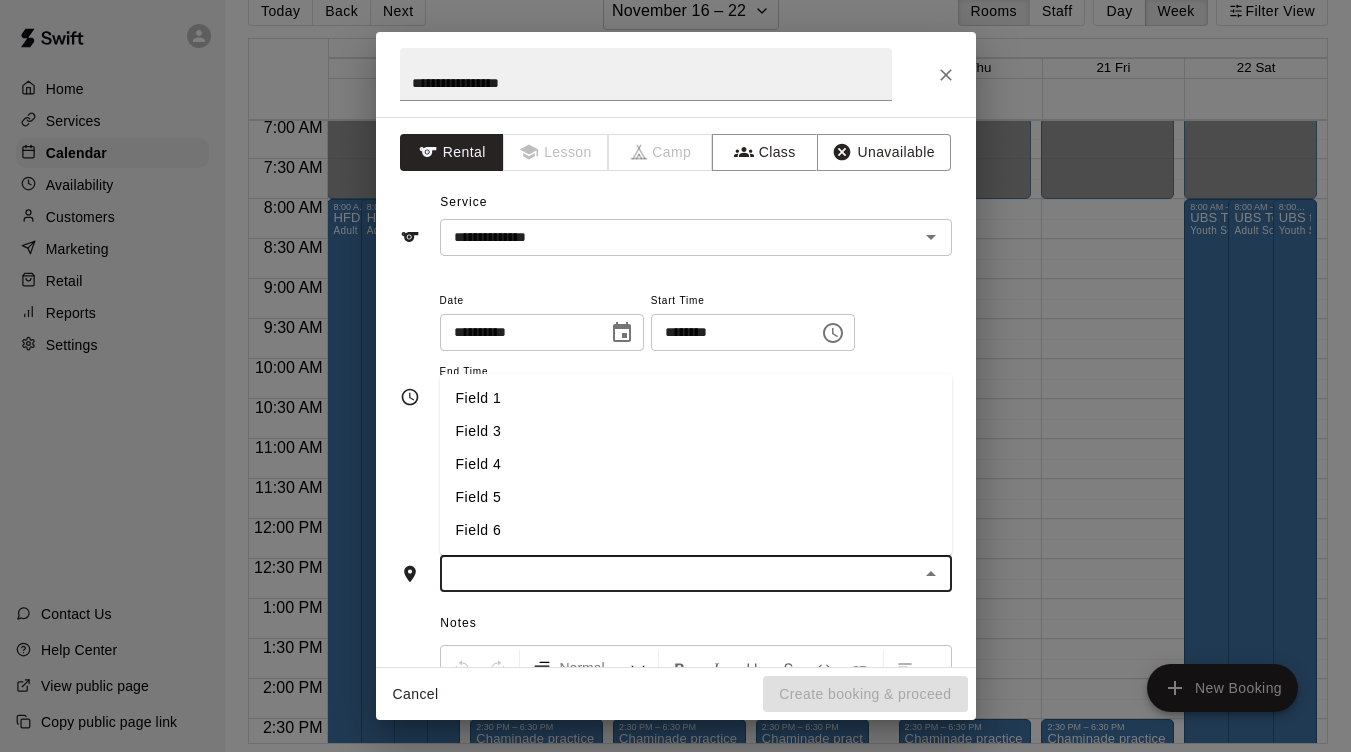 click on "Field 6" at bounding box center (696, 530) 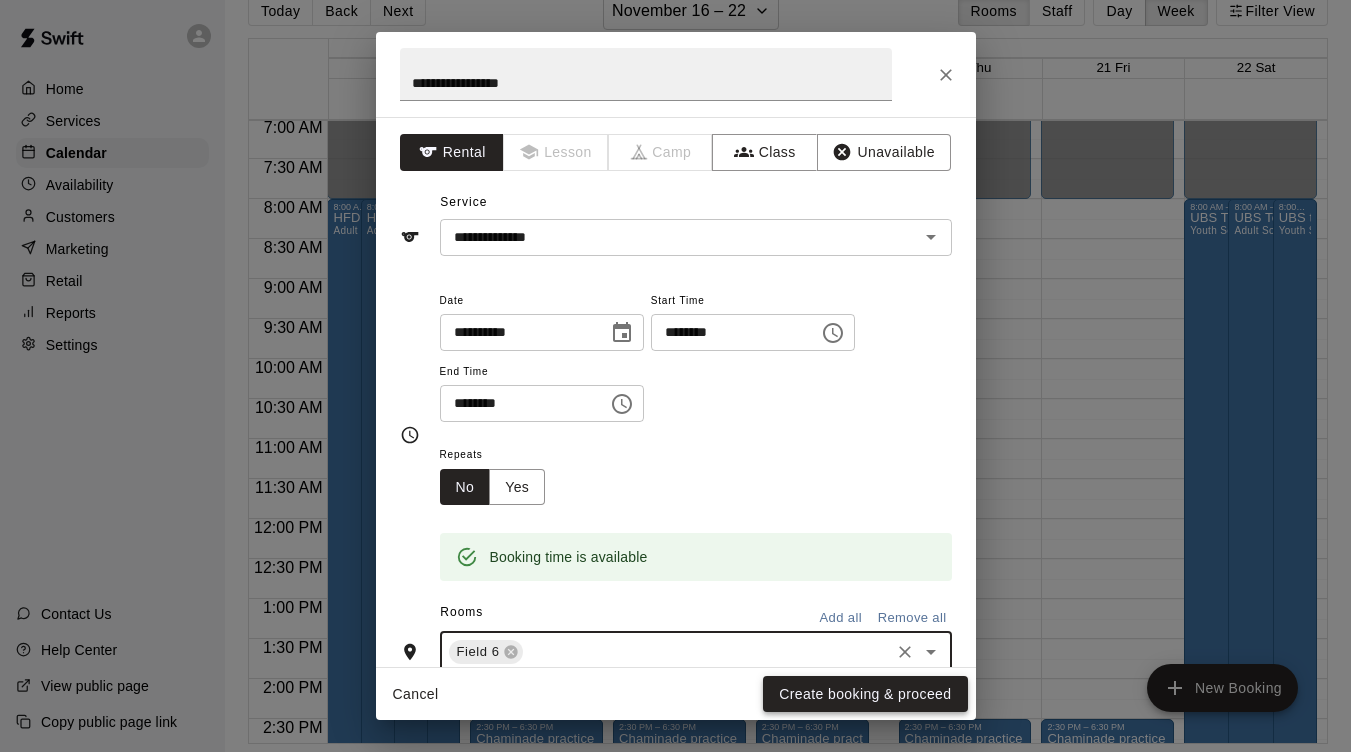 click on "Create booking & proceed" at bounding box center [865, 694] 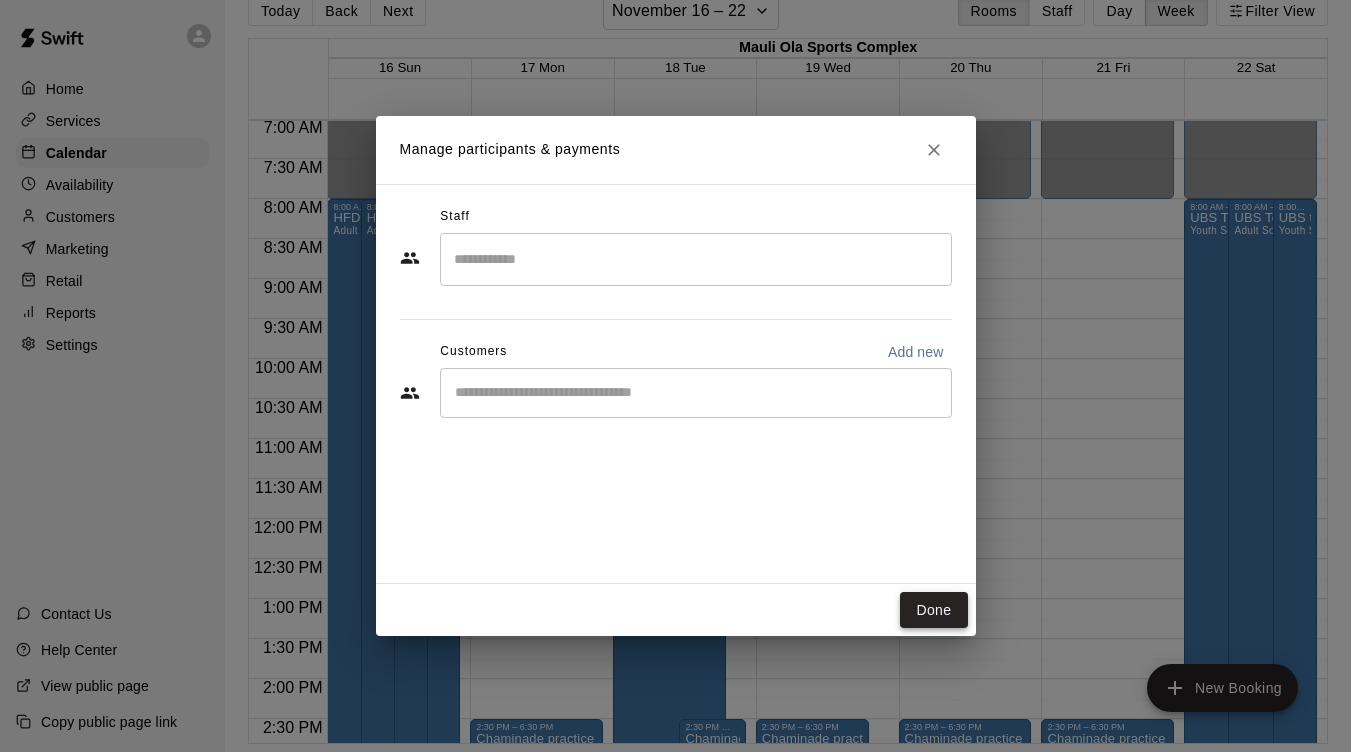 click on "Done" at bounding box center [933, 610] 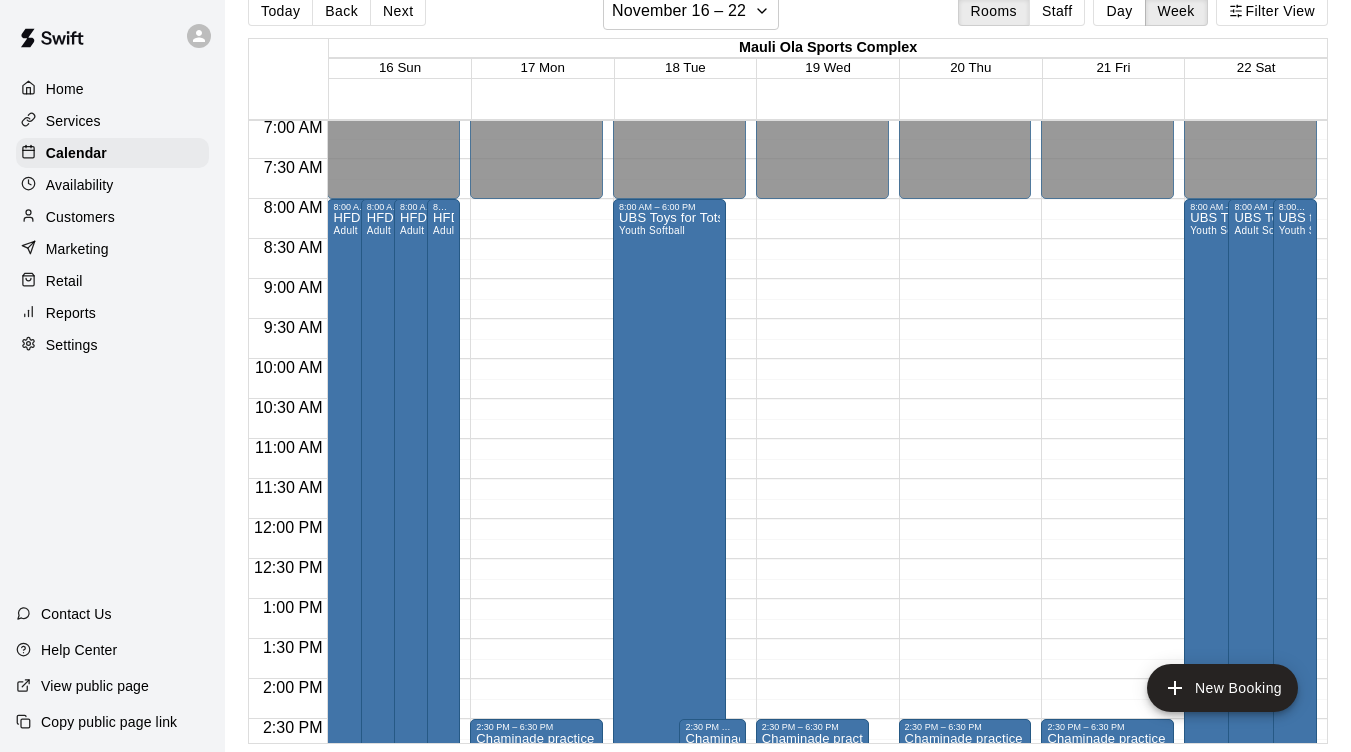 scroll, scrollTop: 32, scrollLeft: 5, axis: both 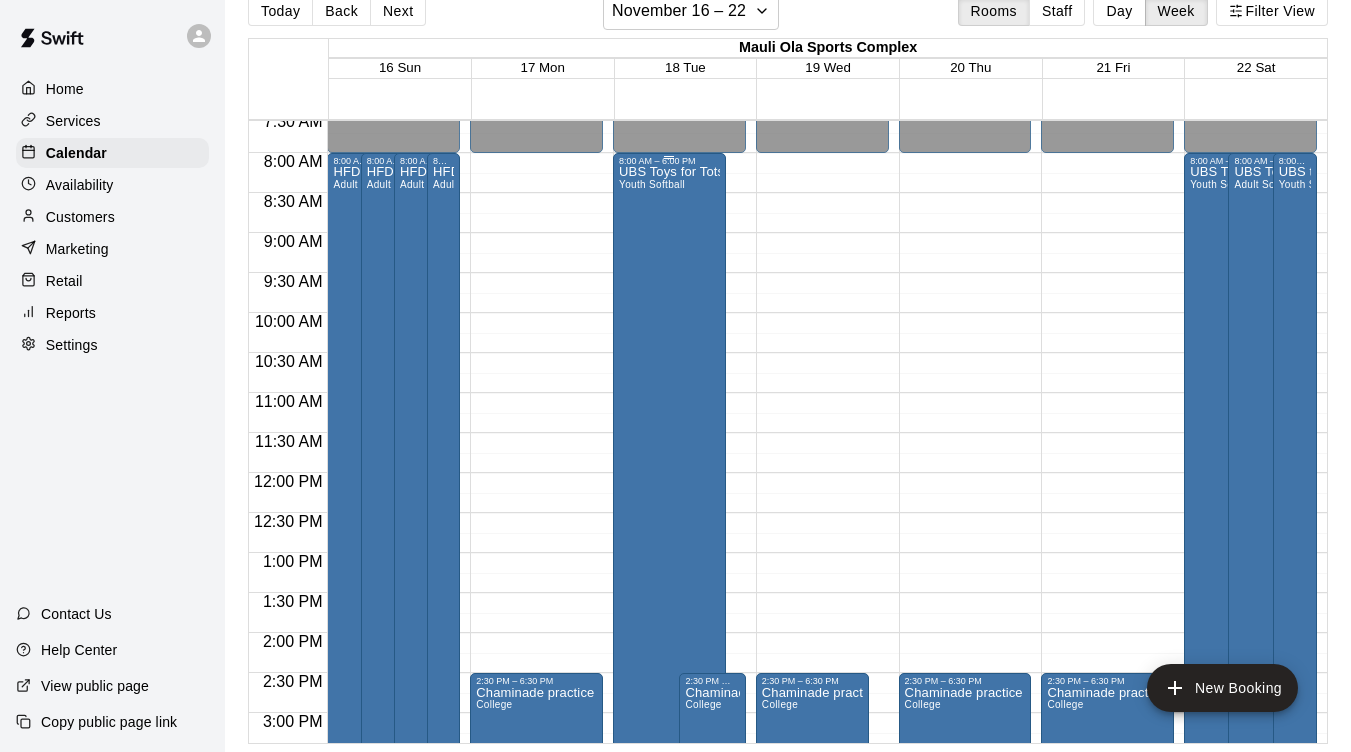 click on "UBS Toys for Tots Youth Softball" at bounding box center (669, 542) 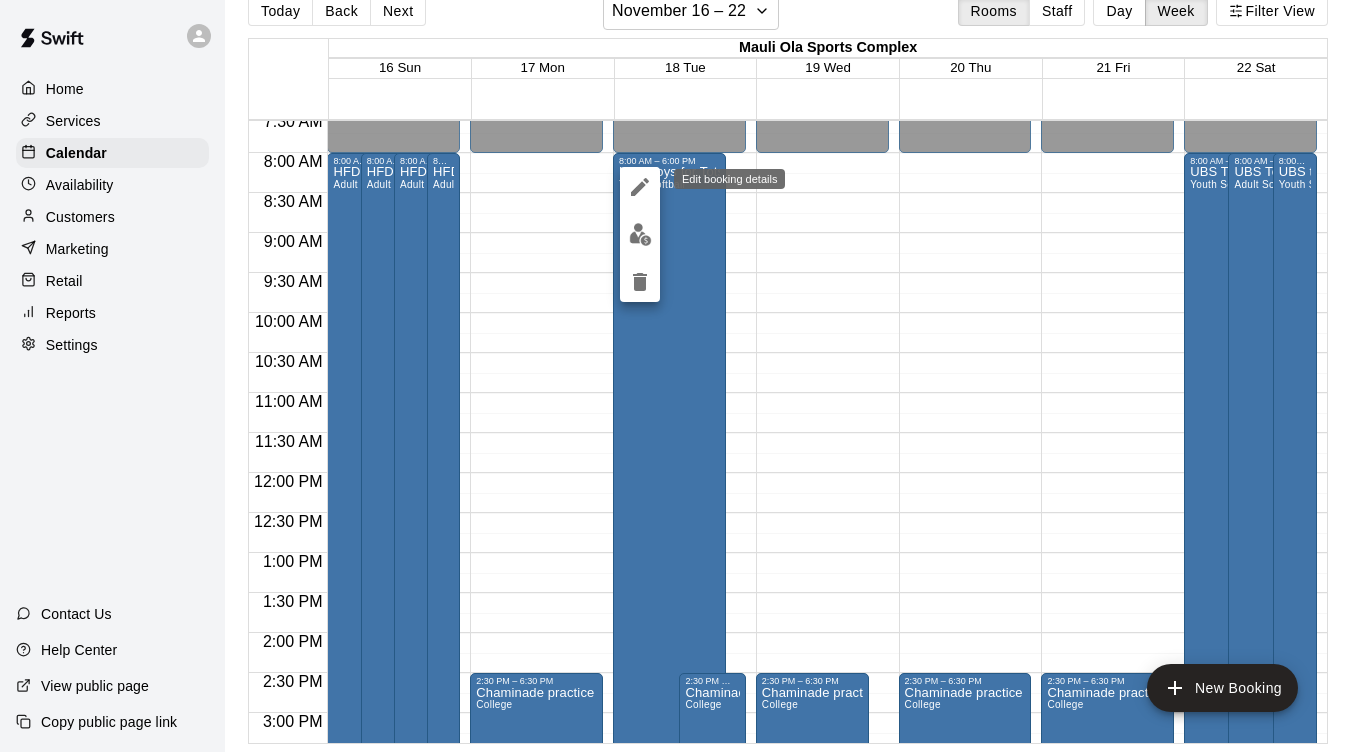 click 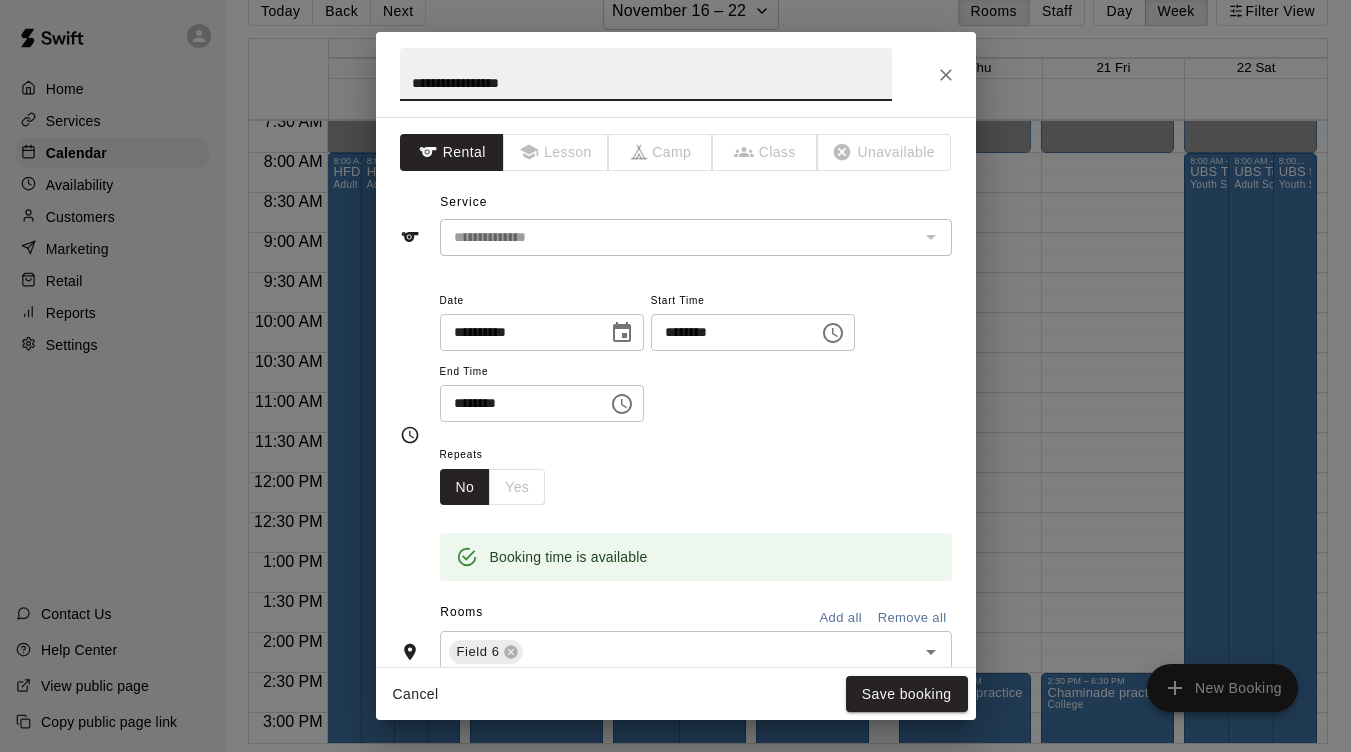 click 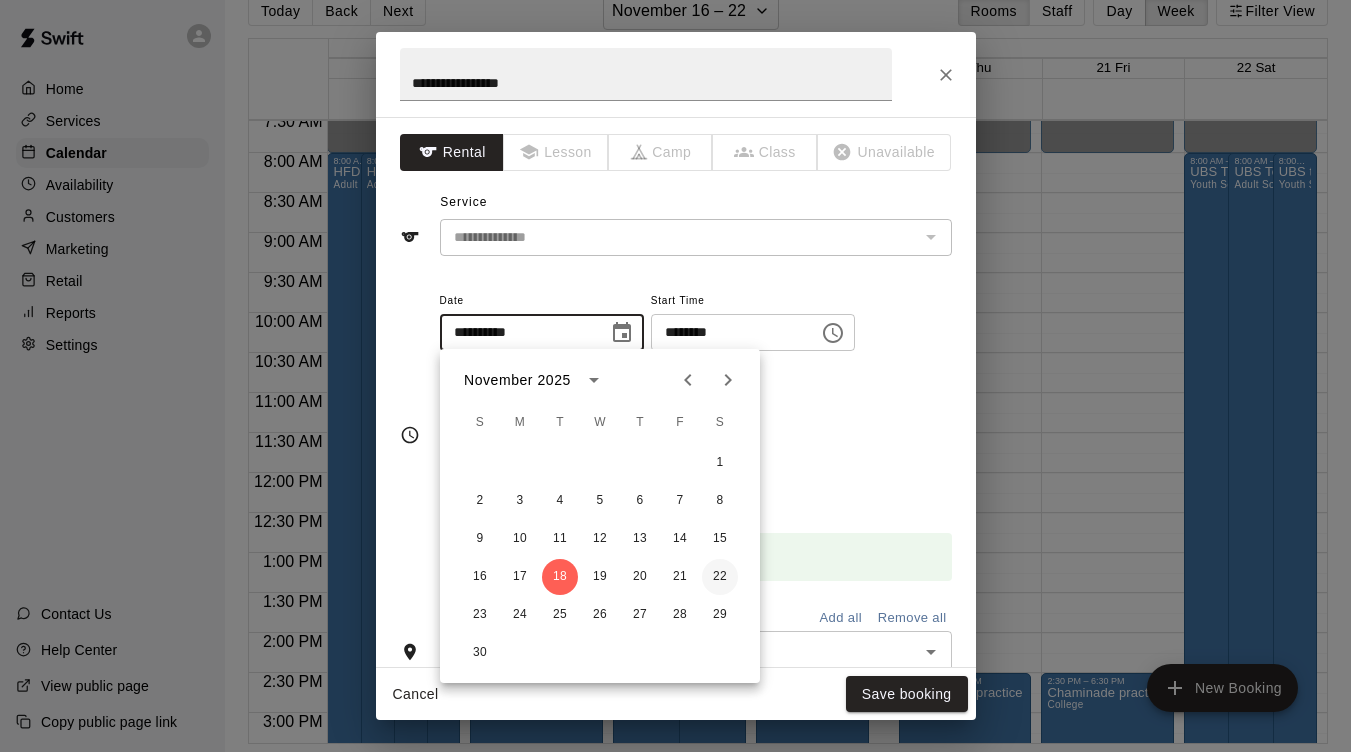 click on "22" at bounding box center [720, 577] 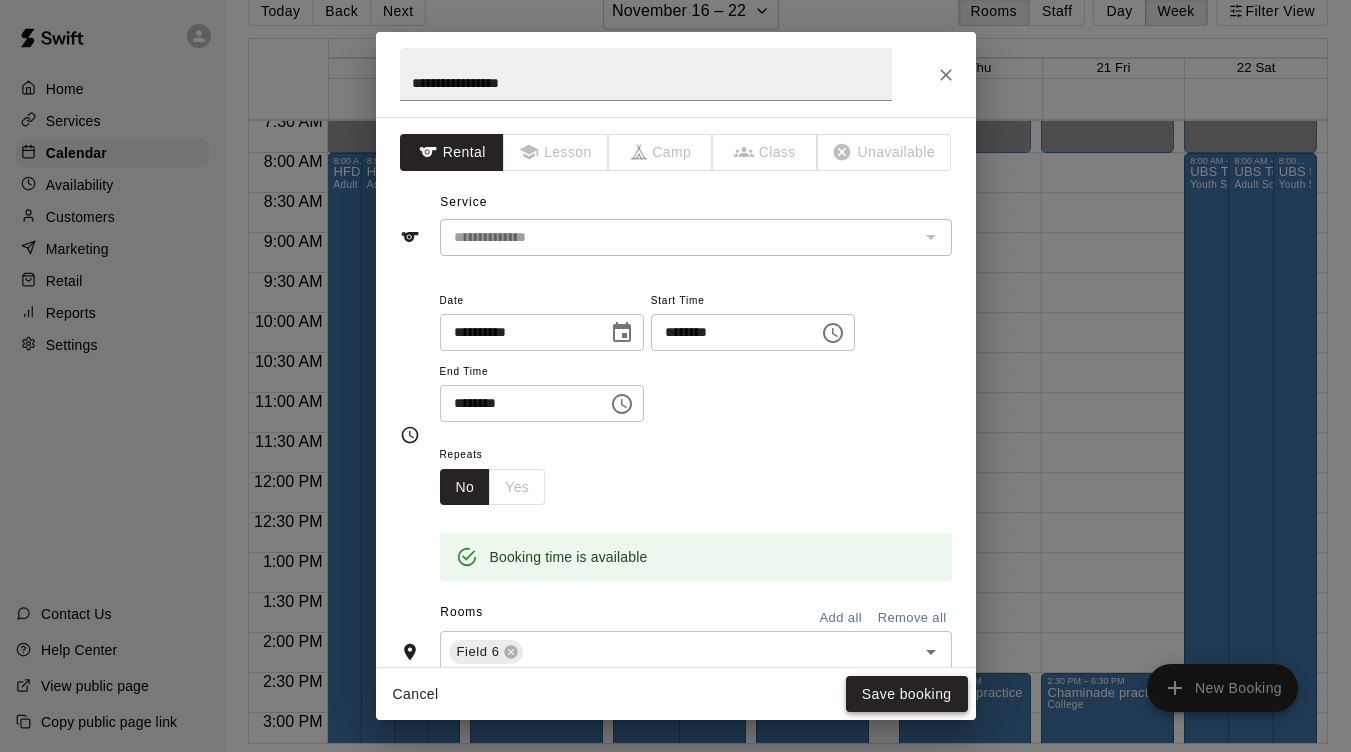 click on "Save booking" at bounding box center [907, 694] 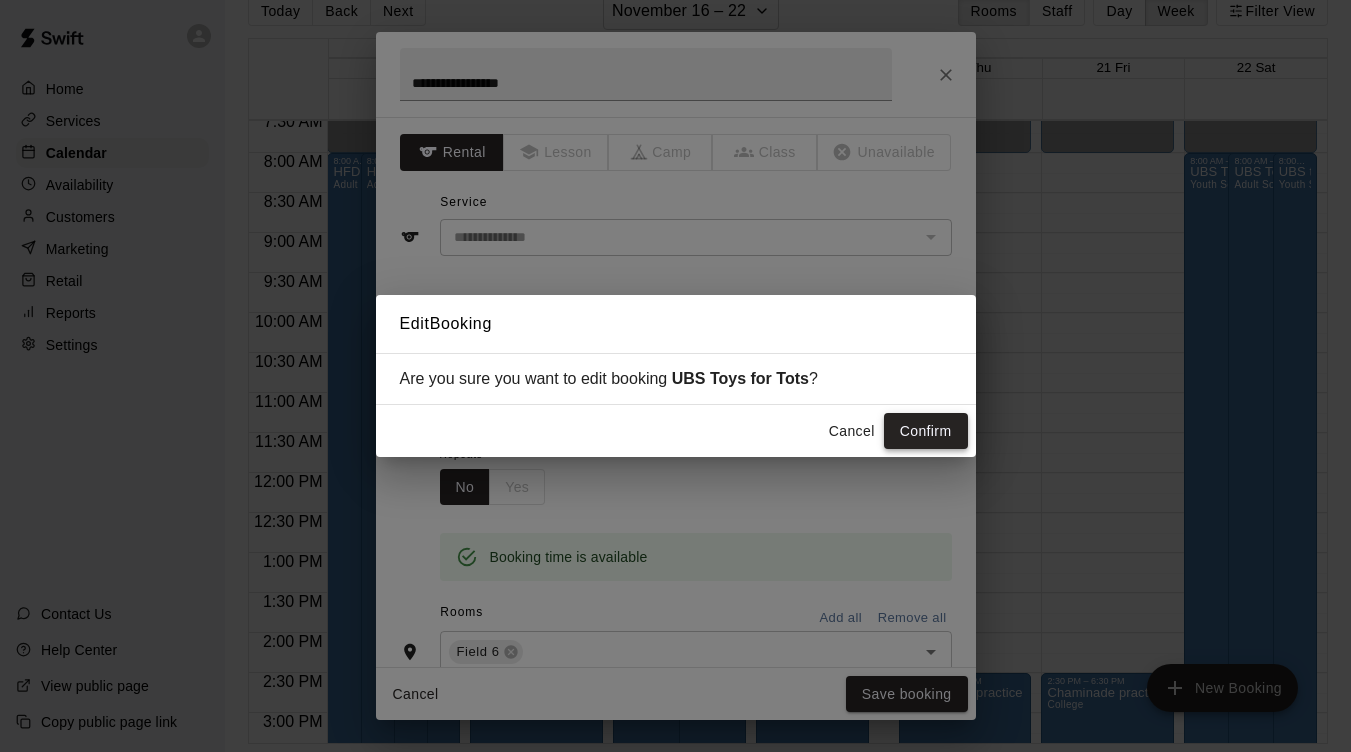 click on "Confirm" at bounding box center (926, 431) 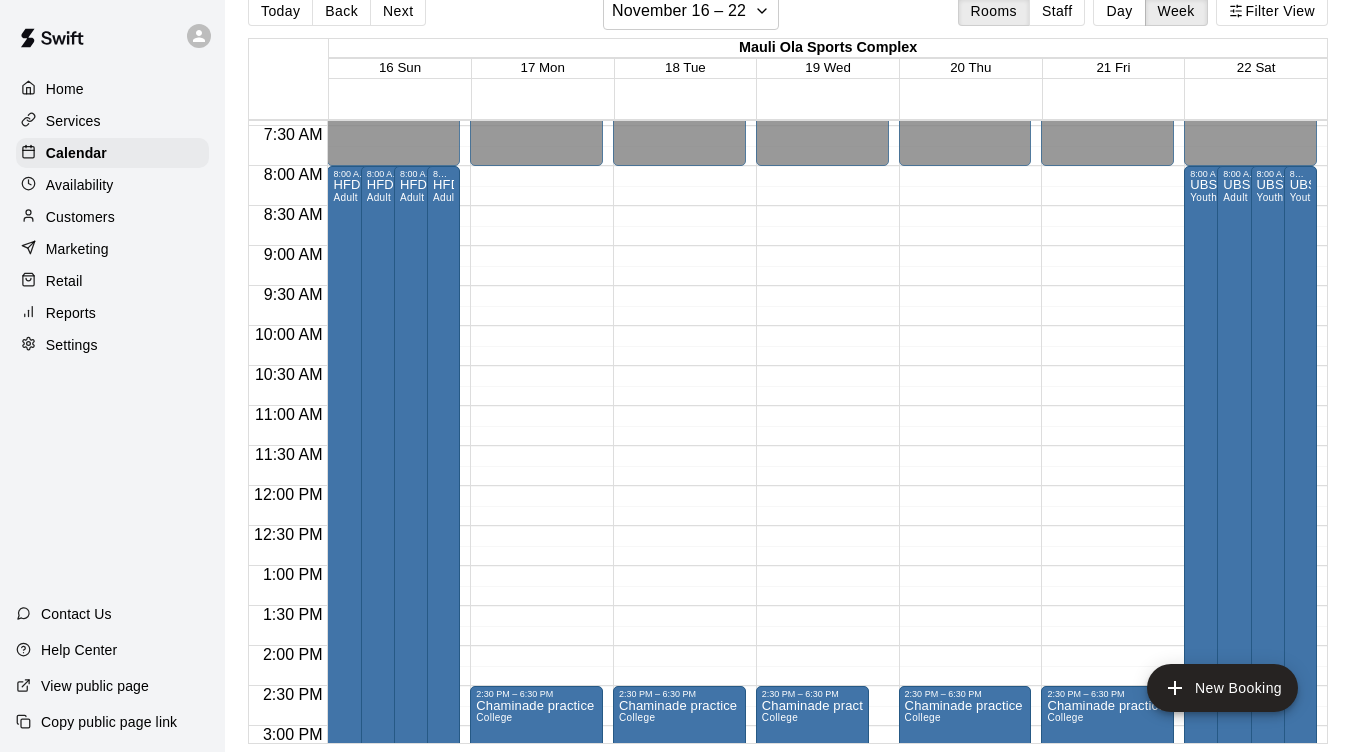 scroll, scrollTop: 585, scrollLeft: 0, axis: vertical 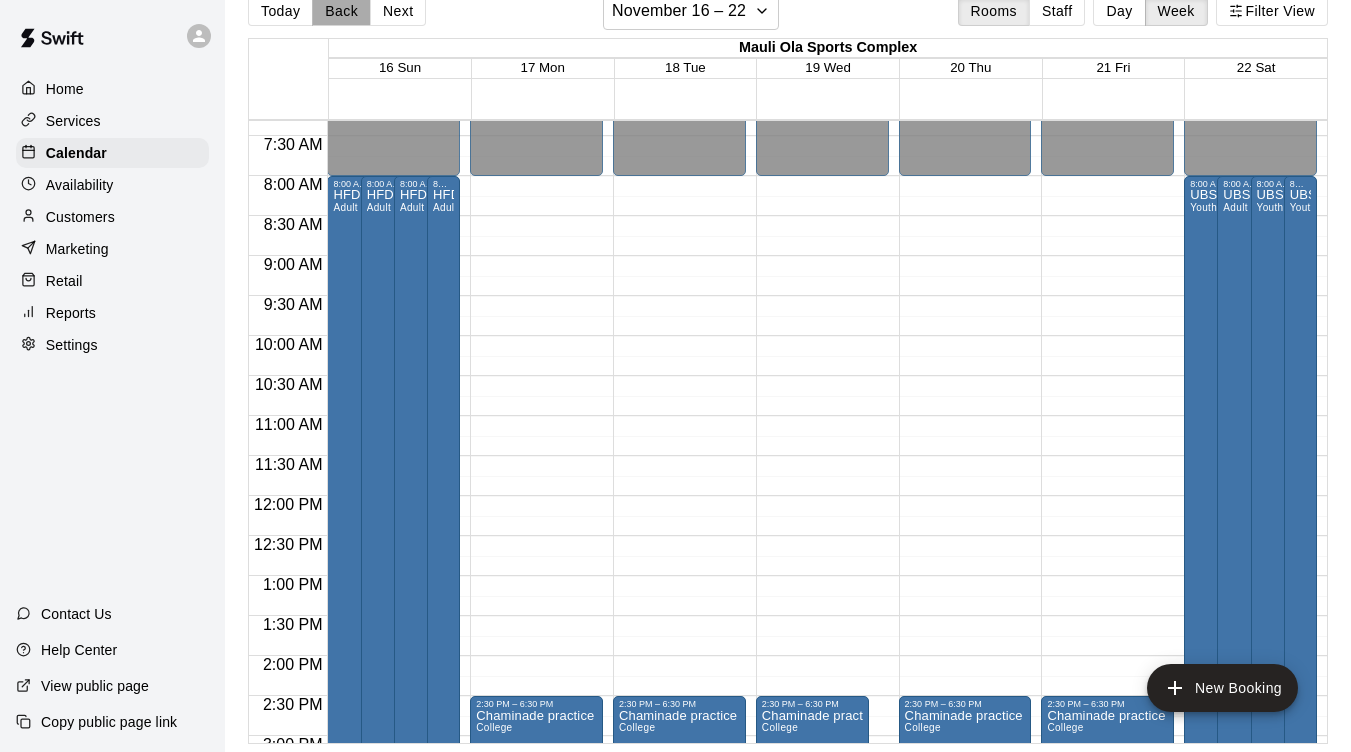 click on "Back" at bounding box center (341, 11) 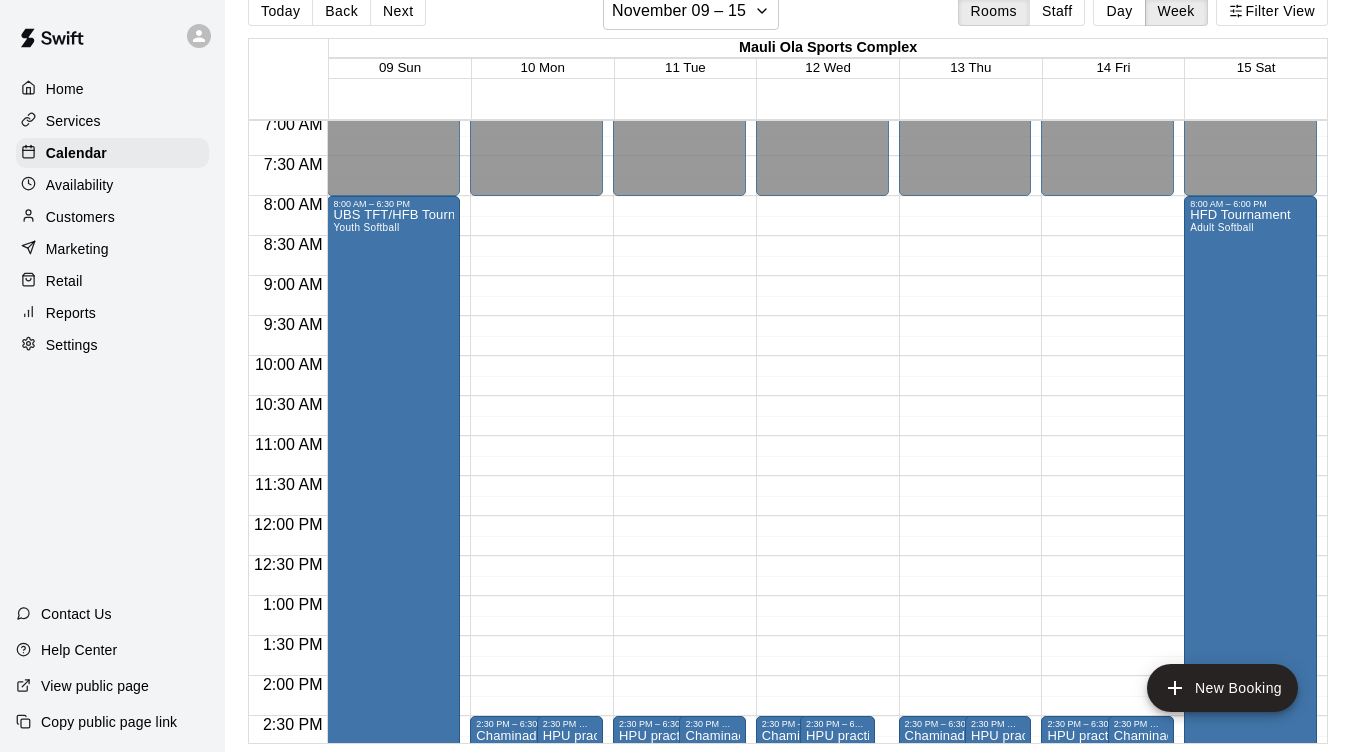 scroll, scrollTop: 563, scrollLeft: 0, axis: vertical 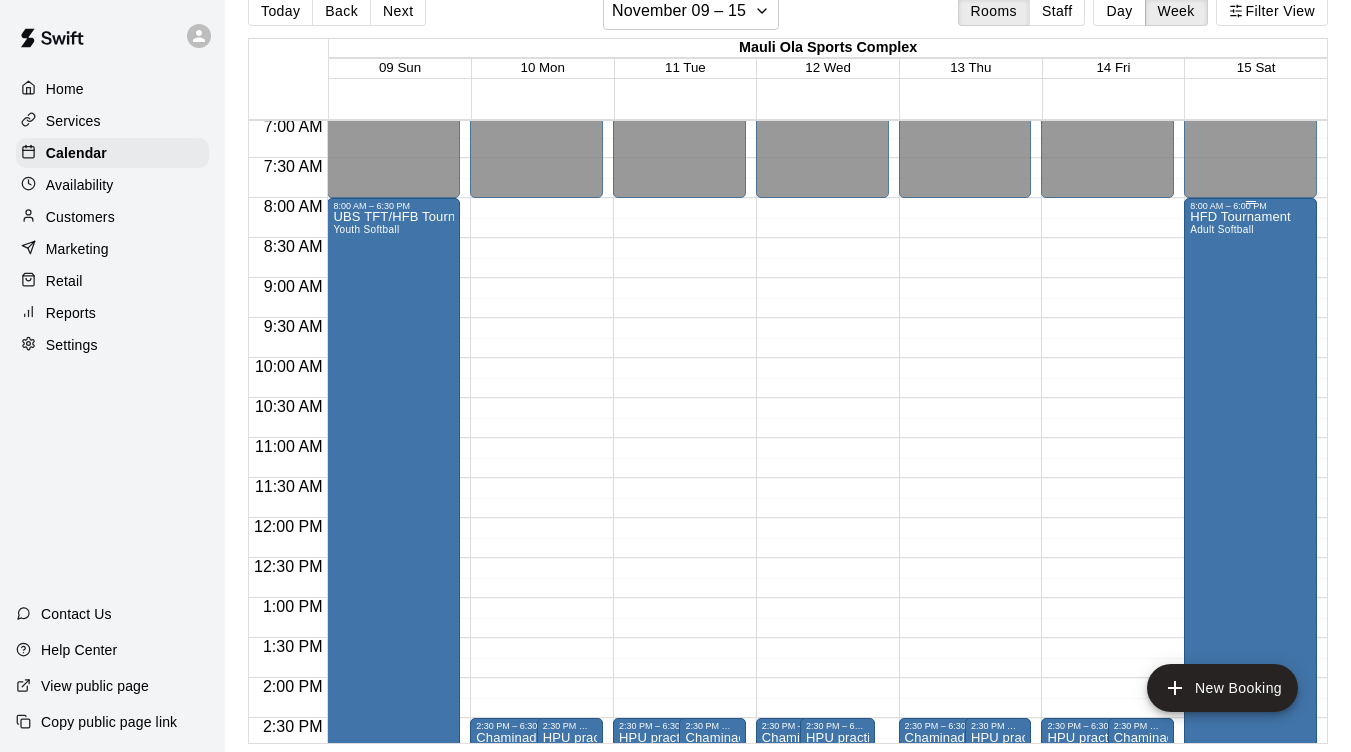click on "HFD Tournament Adult Softball" at bounding box center (1240, 587) 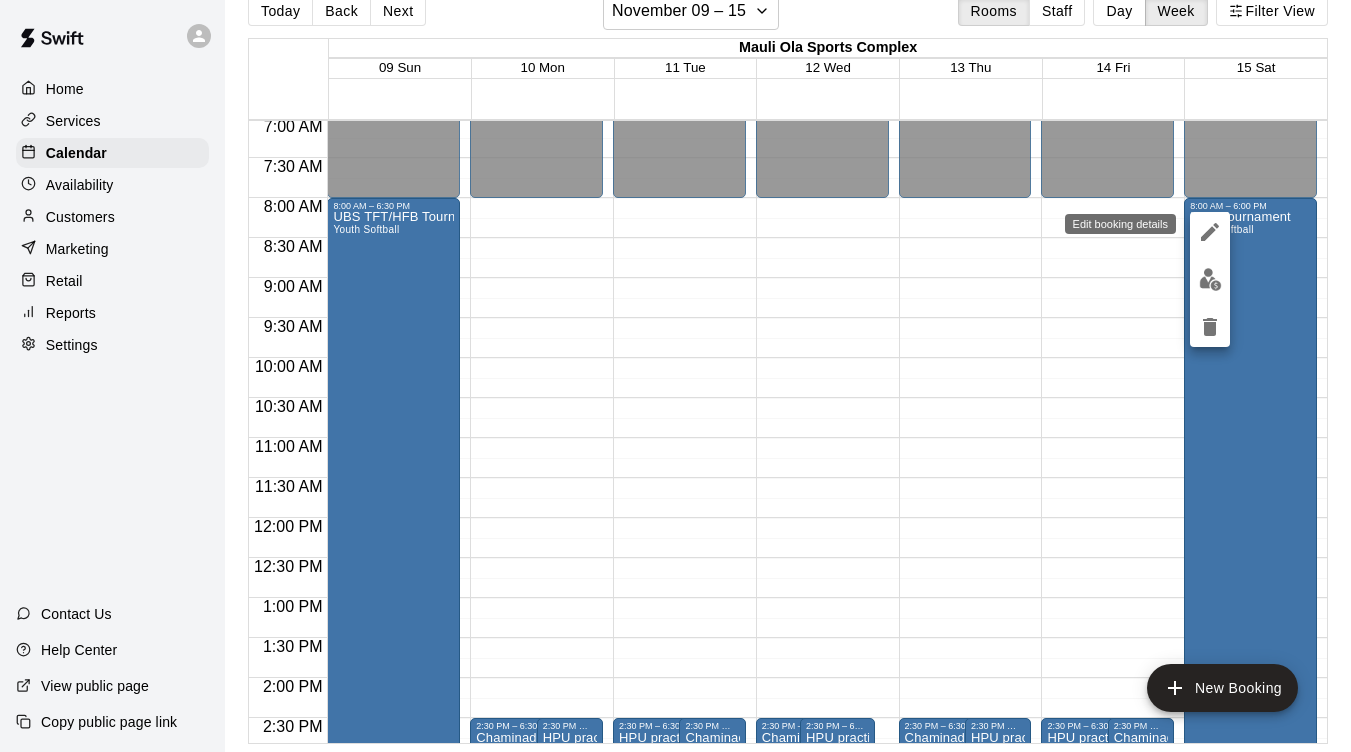 click 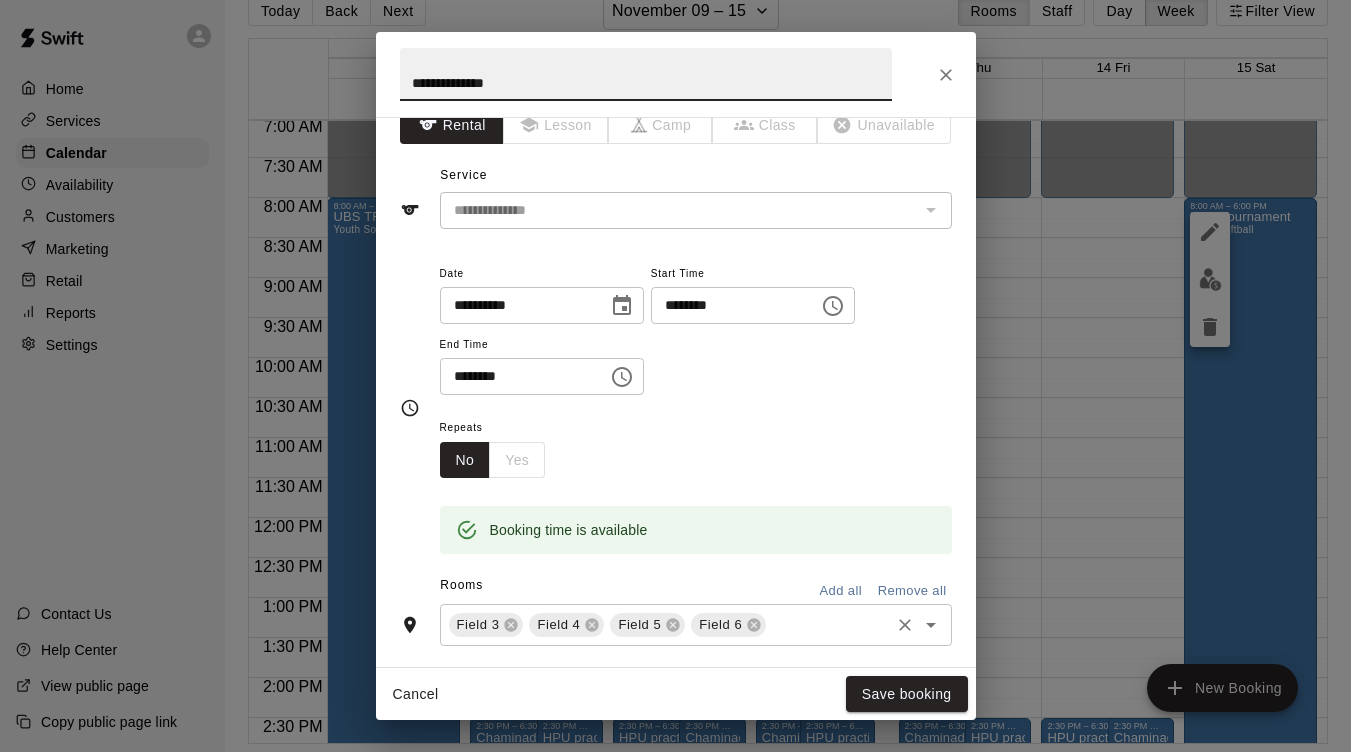 scroll, scrollTop: 31, scrollLeft: 0, axis: vertical 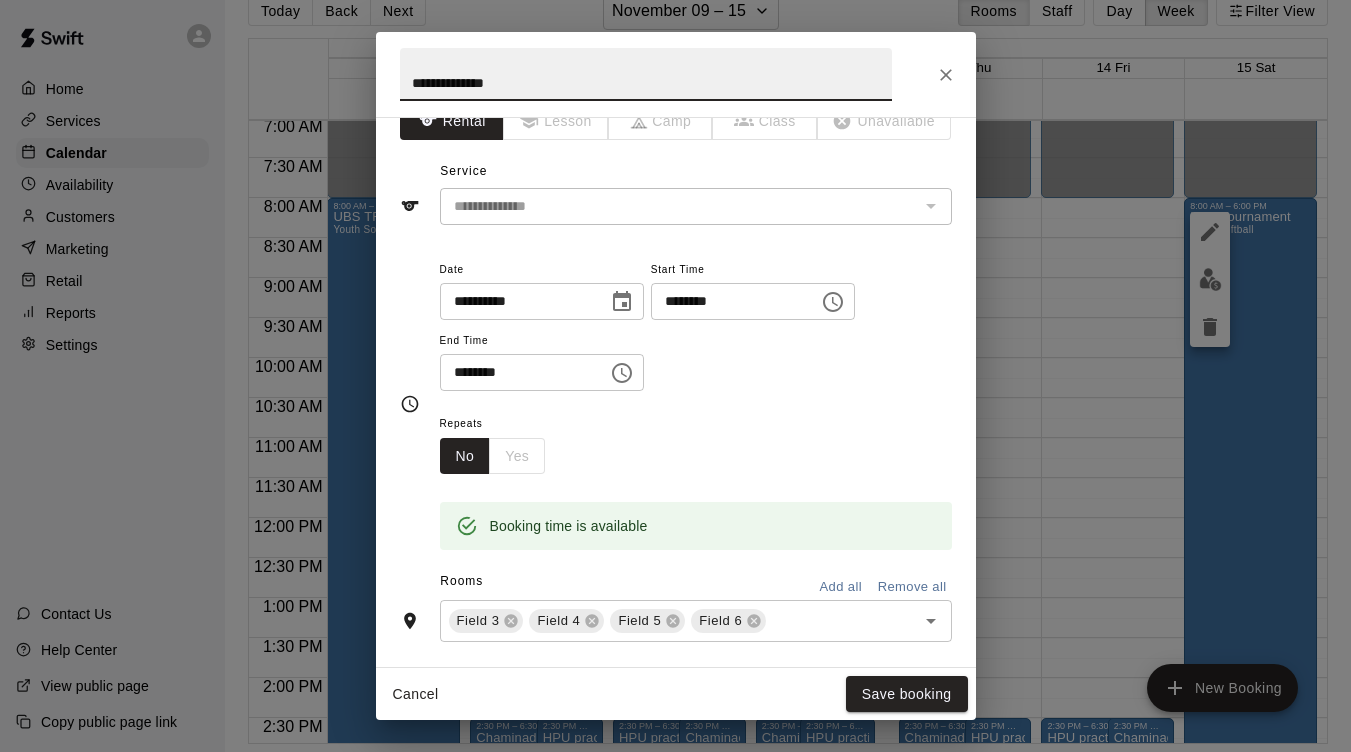 click on "Remove all" at bounding box center (912, 587) 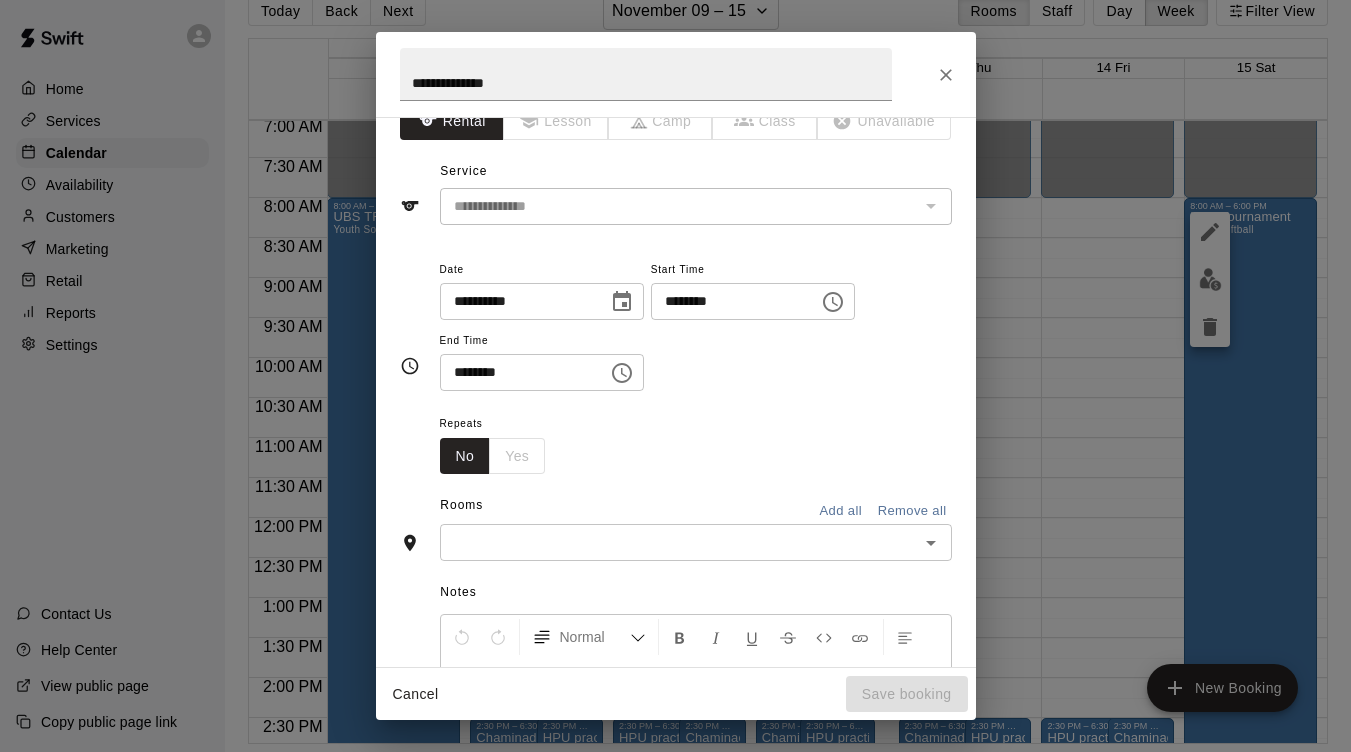 click at bounding box center [679, 542] 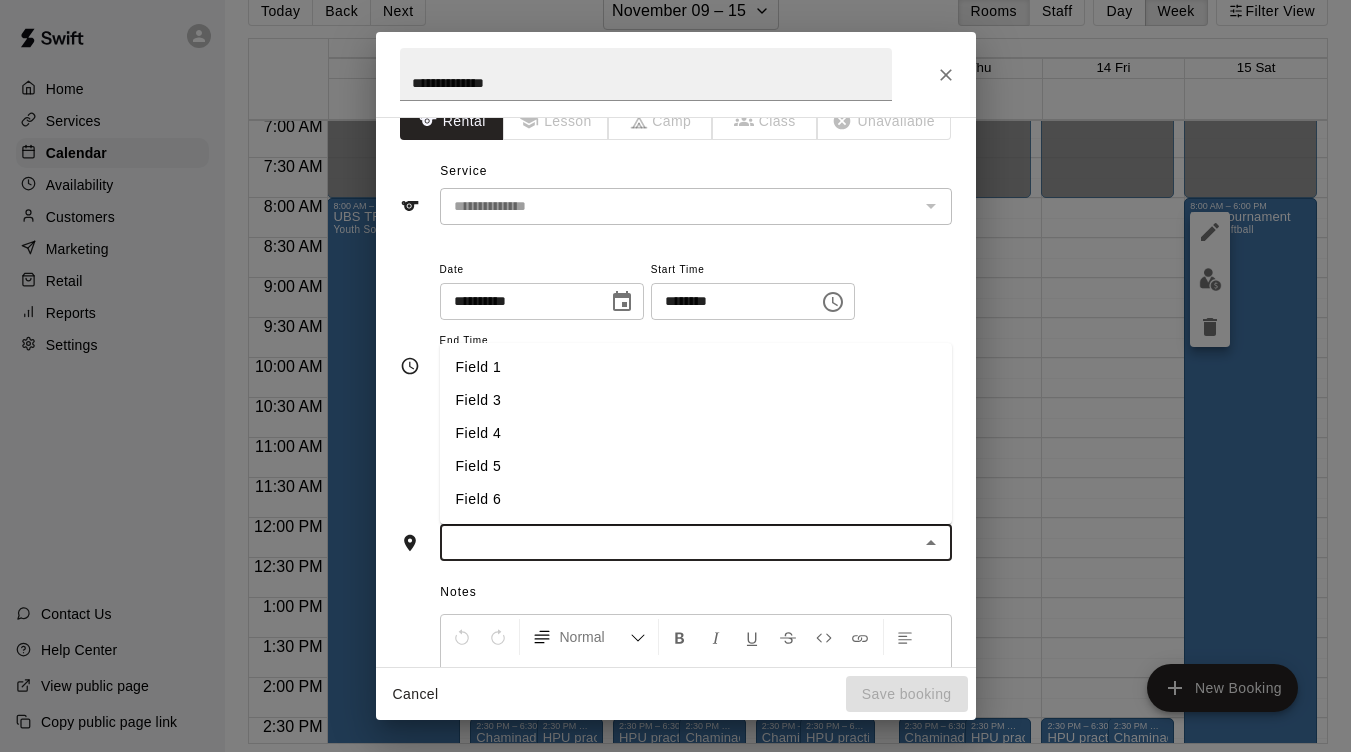 click on "Field 3" at bounding box center (696, 400) 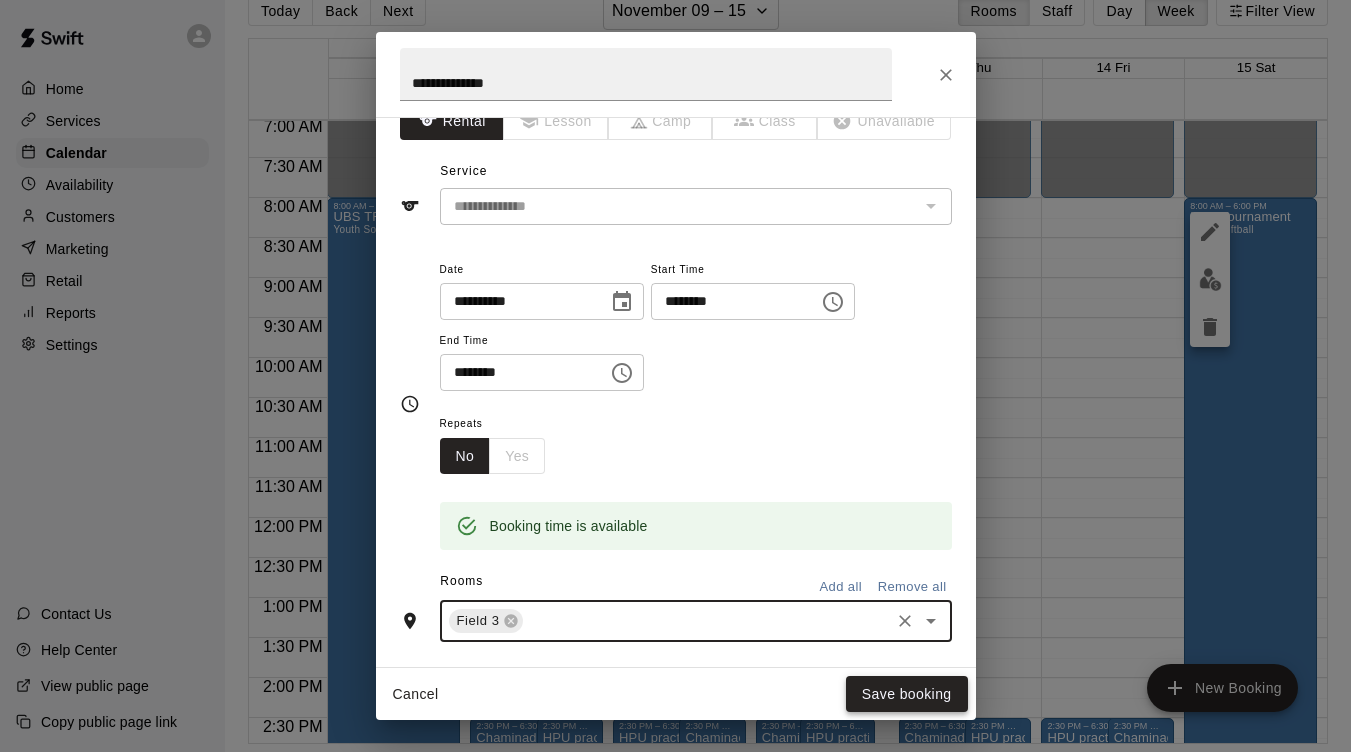click on "Save booking" at bounding box center (907, 694) 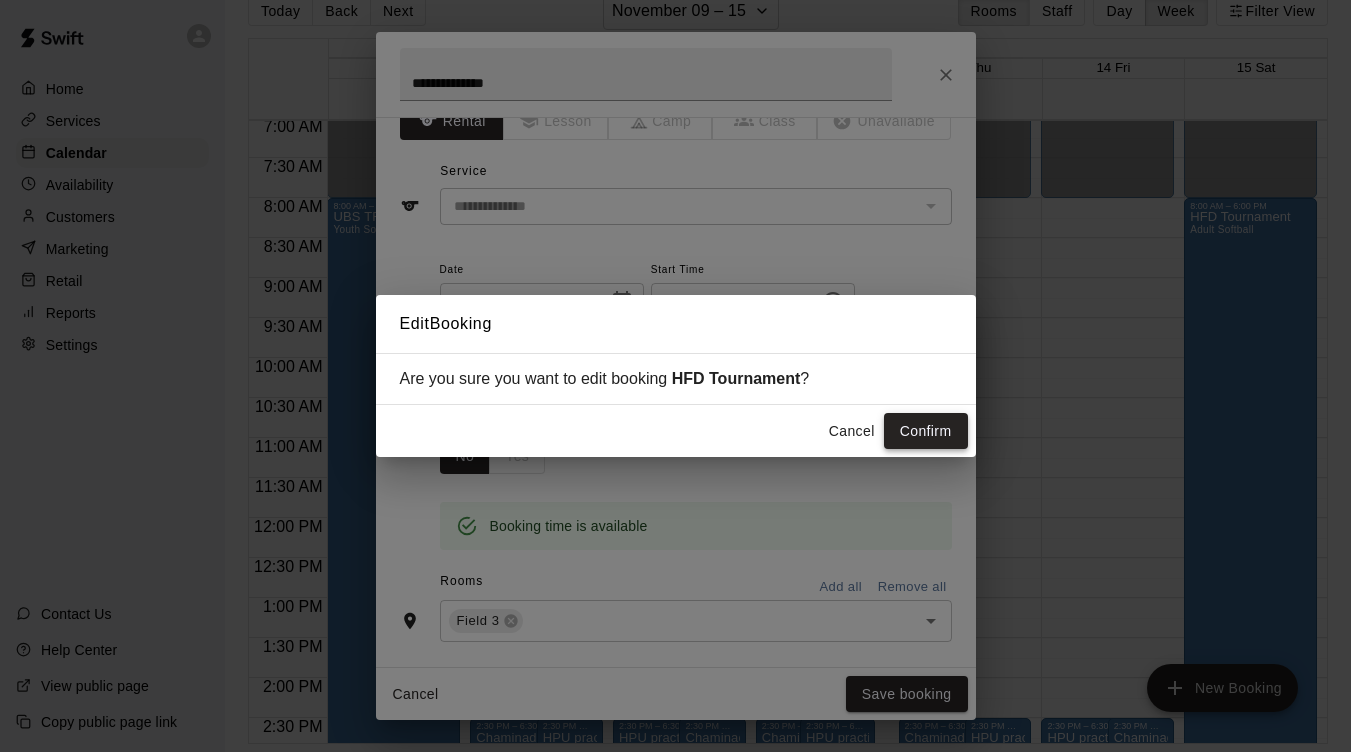 click on "Confirm" at bounding box center [926, 431] 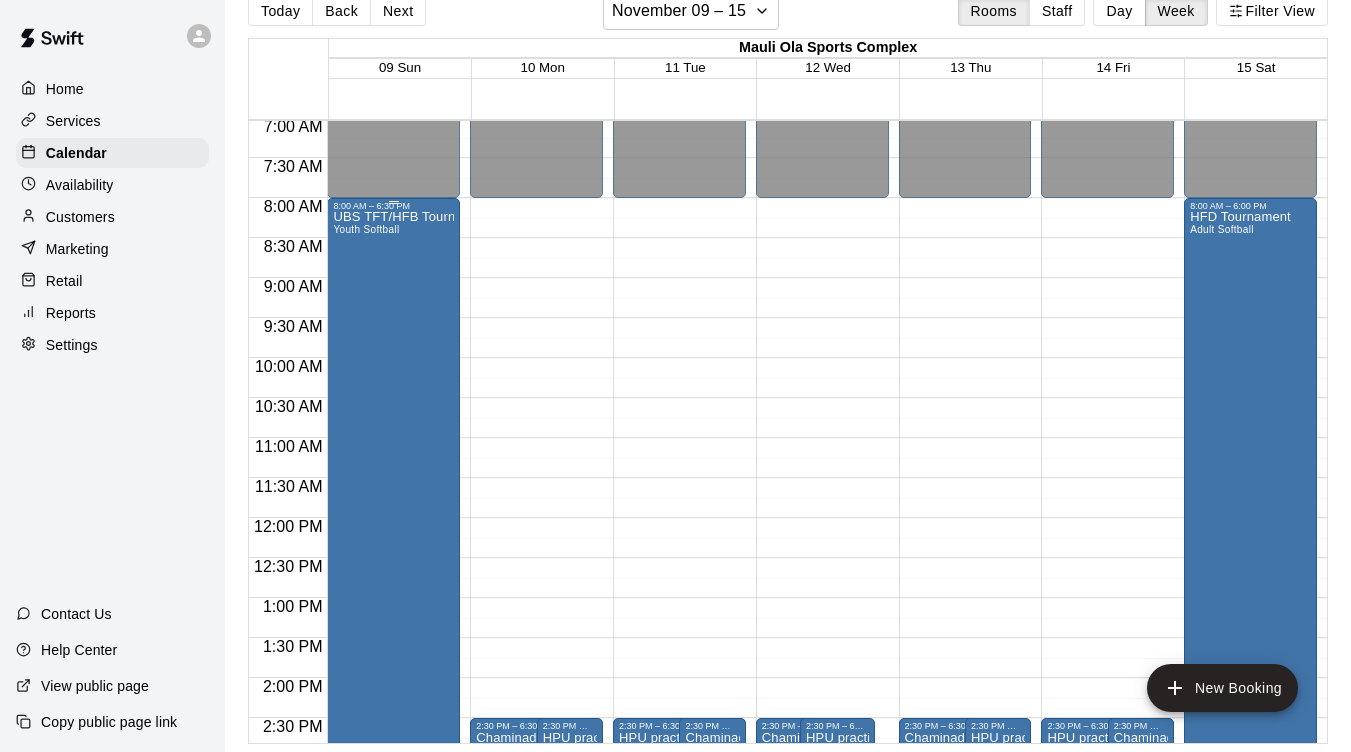 click on "UBS TFT/HFB Tournament Youth Softball" at bounding box center (393, 587) 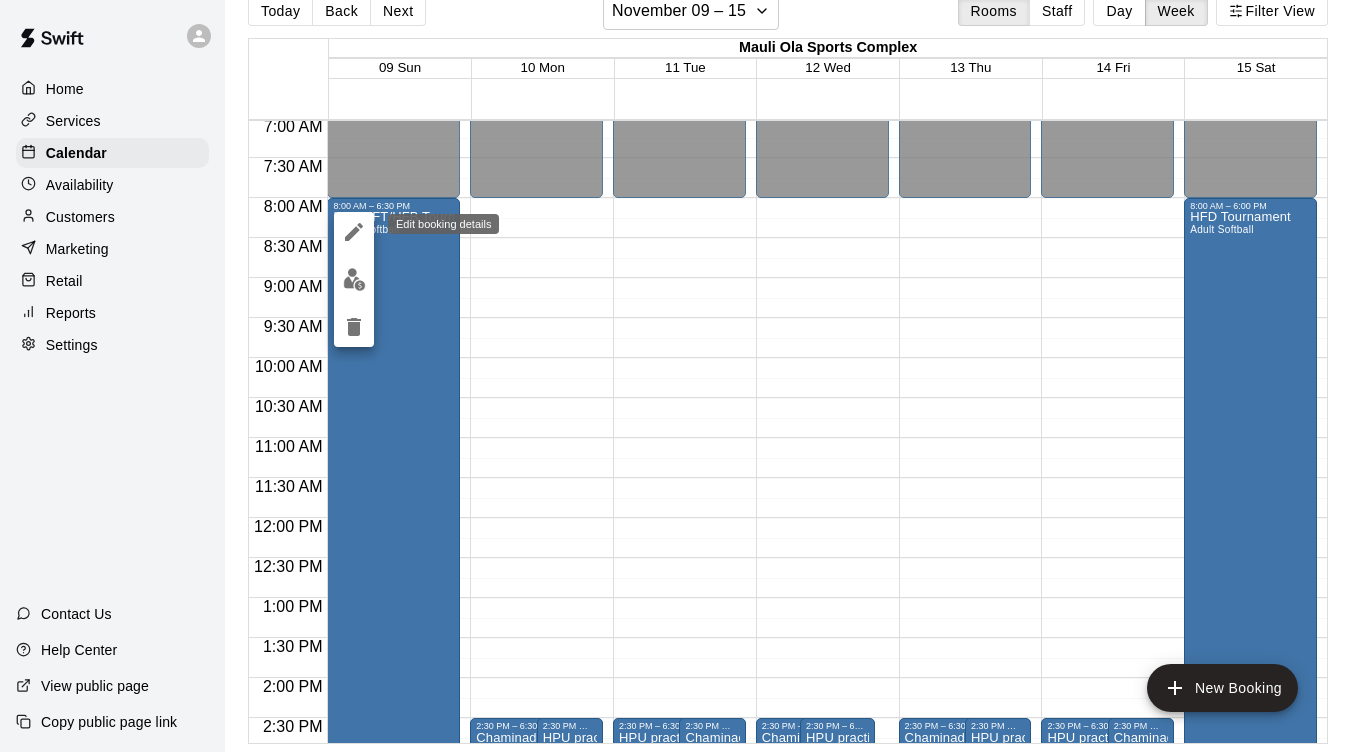 click 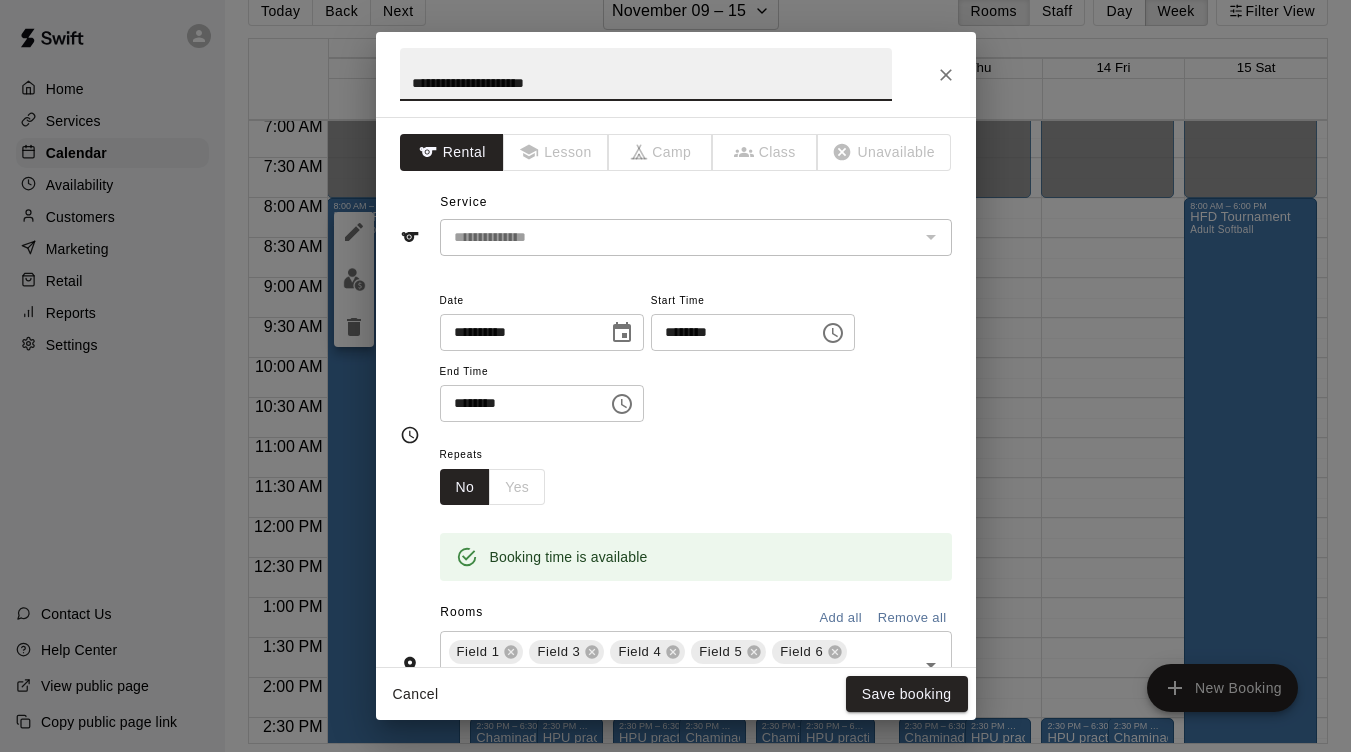 drag, startPoint x: 506, startPoint y: 83, endPoint x: 449, endPoint y: 82, distance: 57.00877 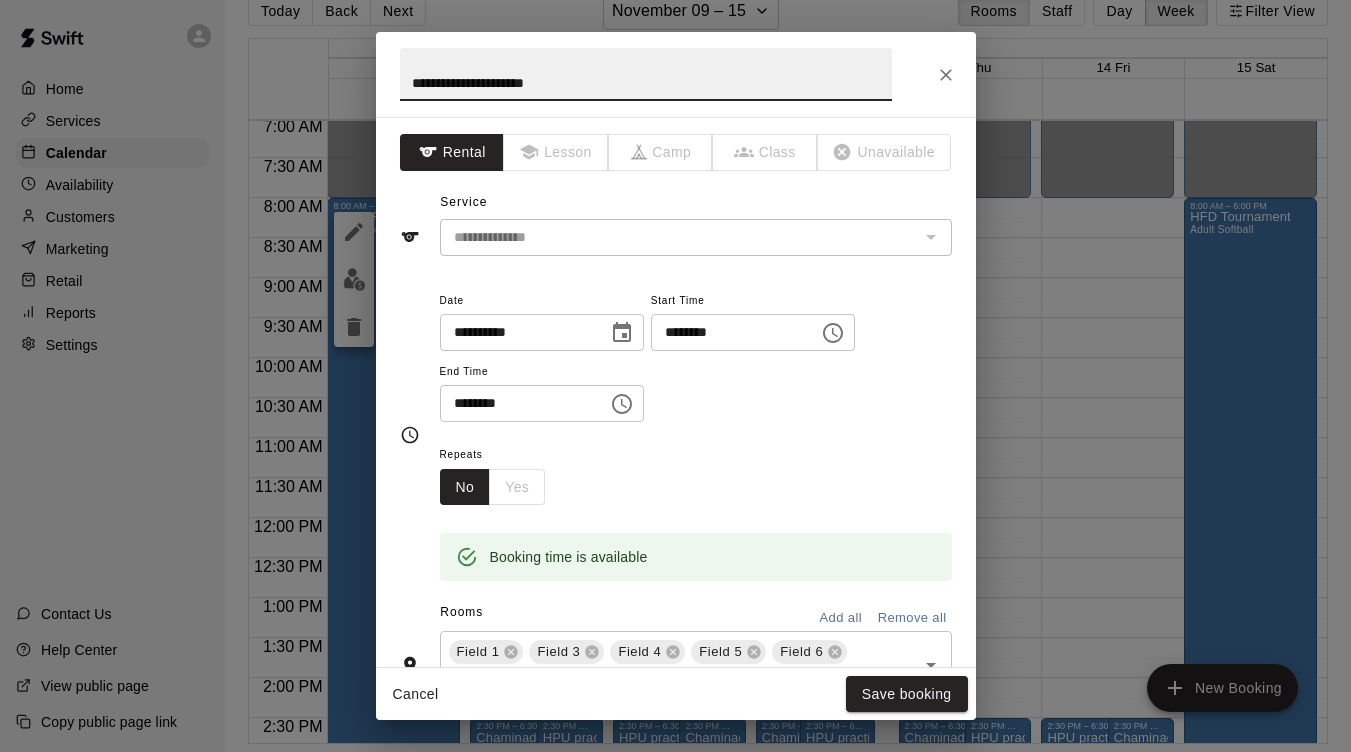 click on "**********" at bounding box center [646, 74] 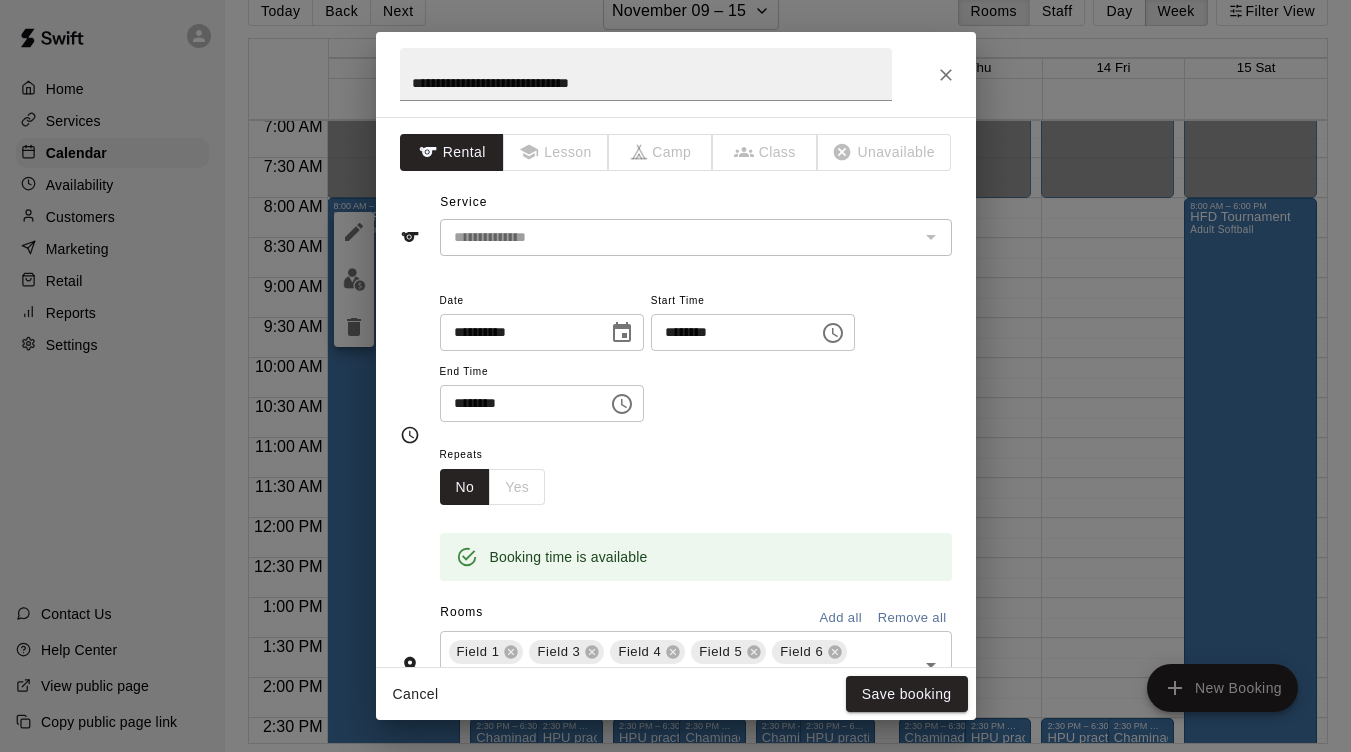 click on "********" at bounding box center [517, 403] 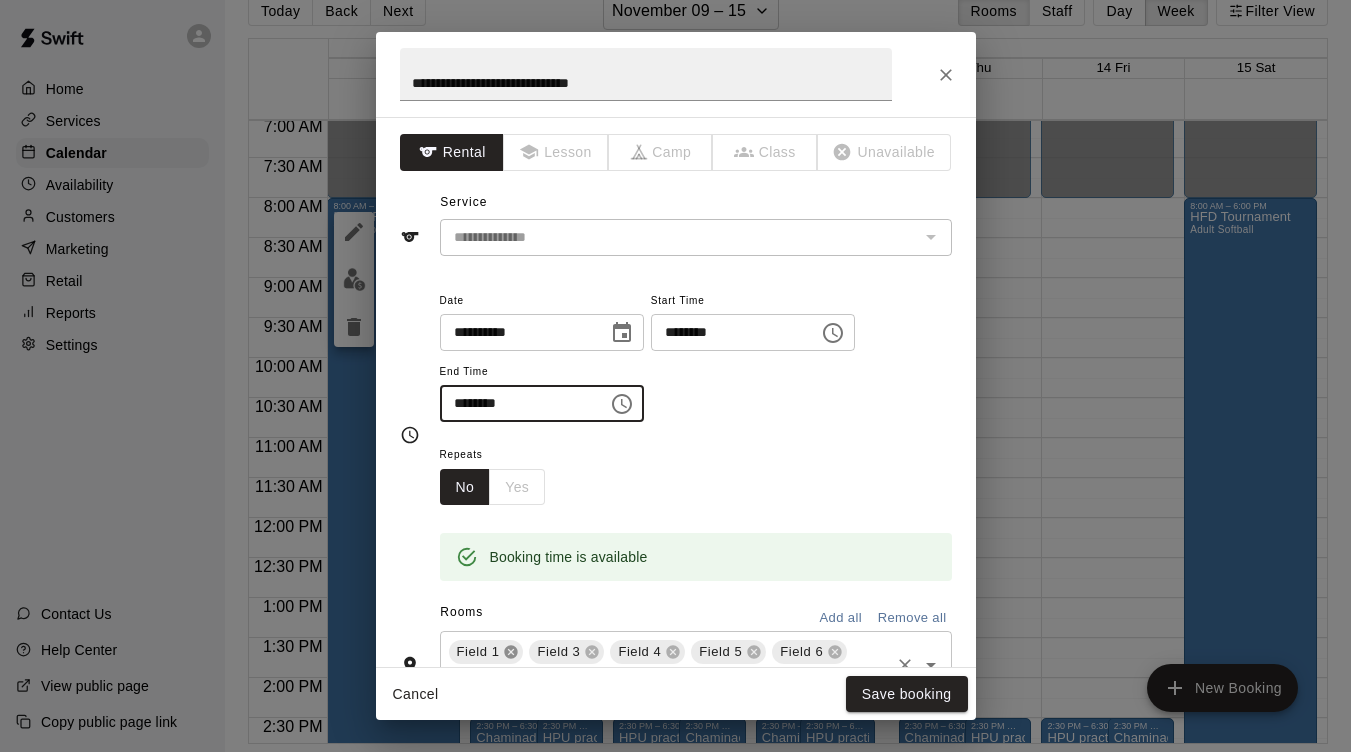 click 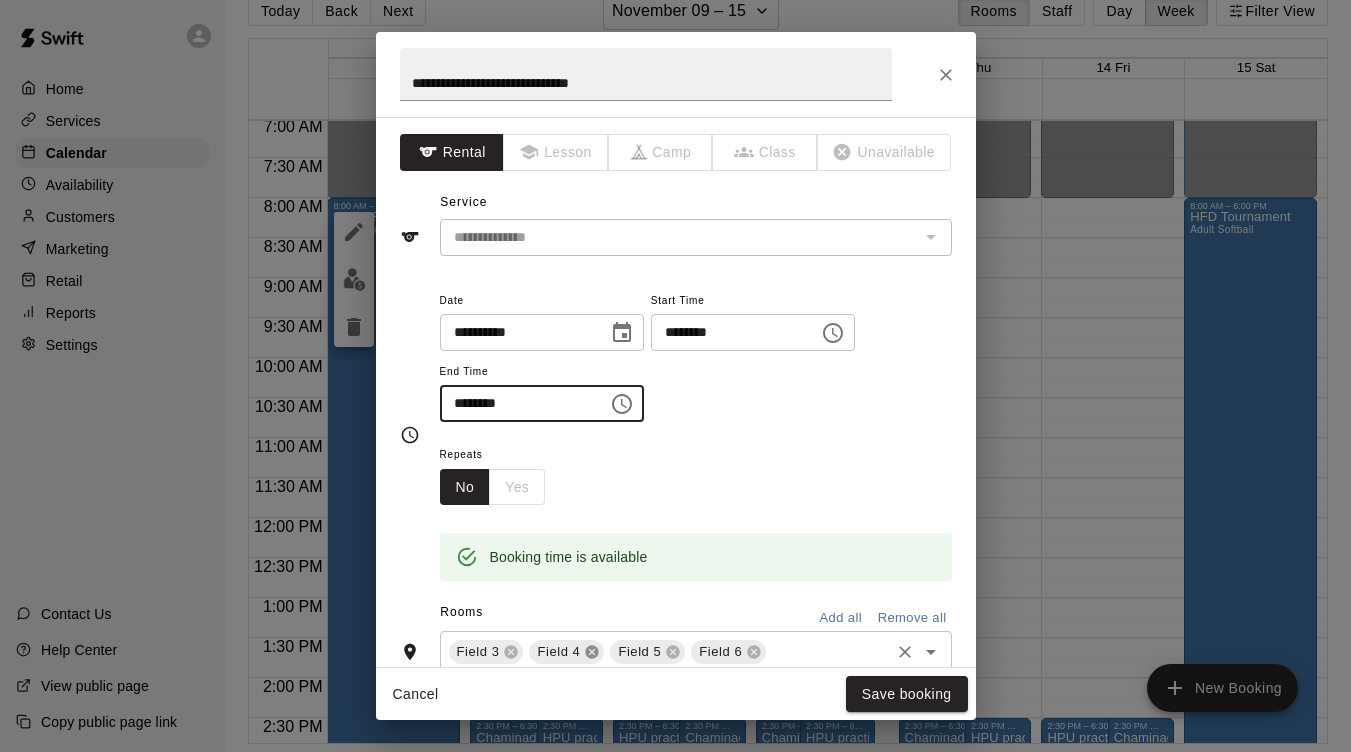 click 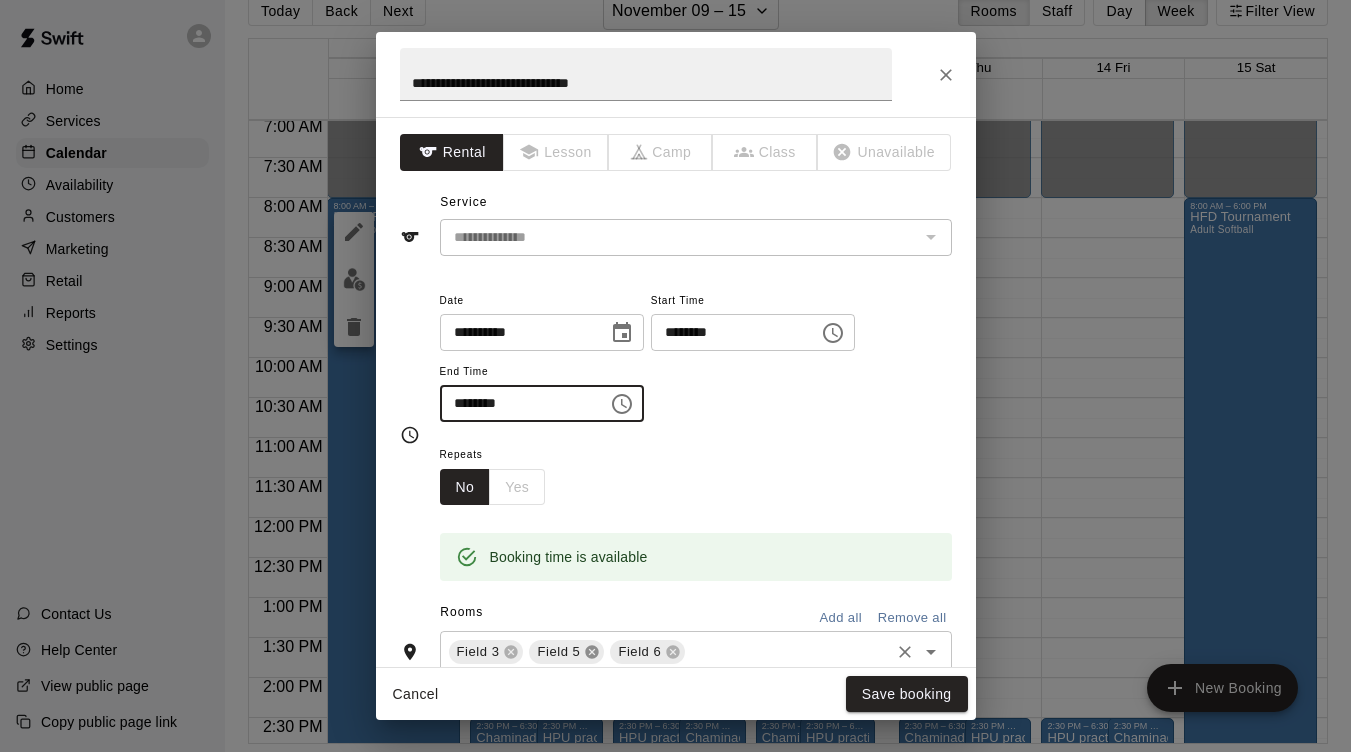 click 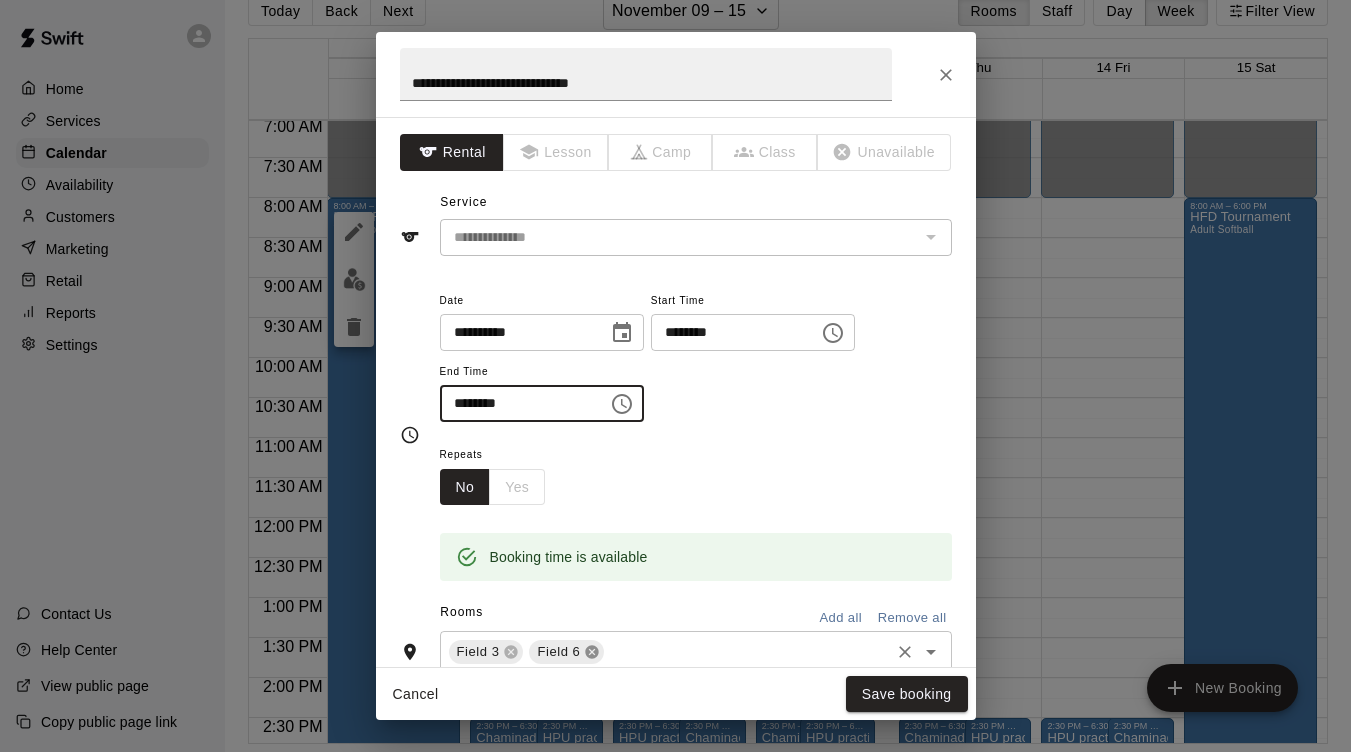 click 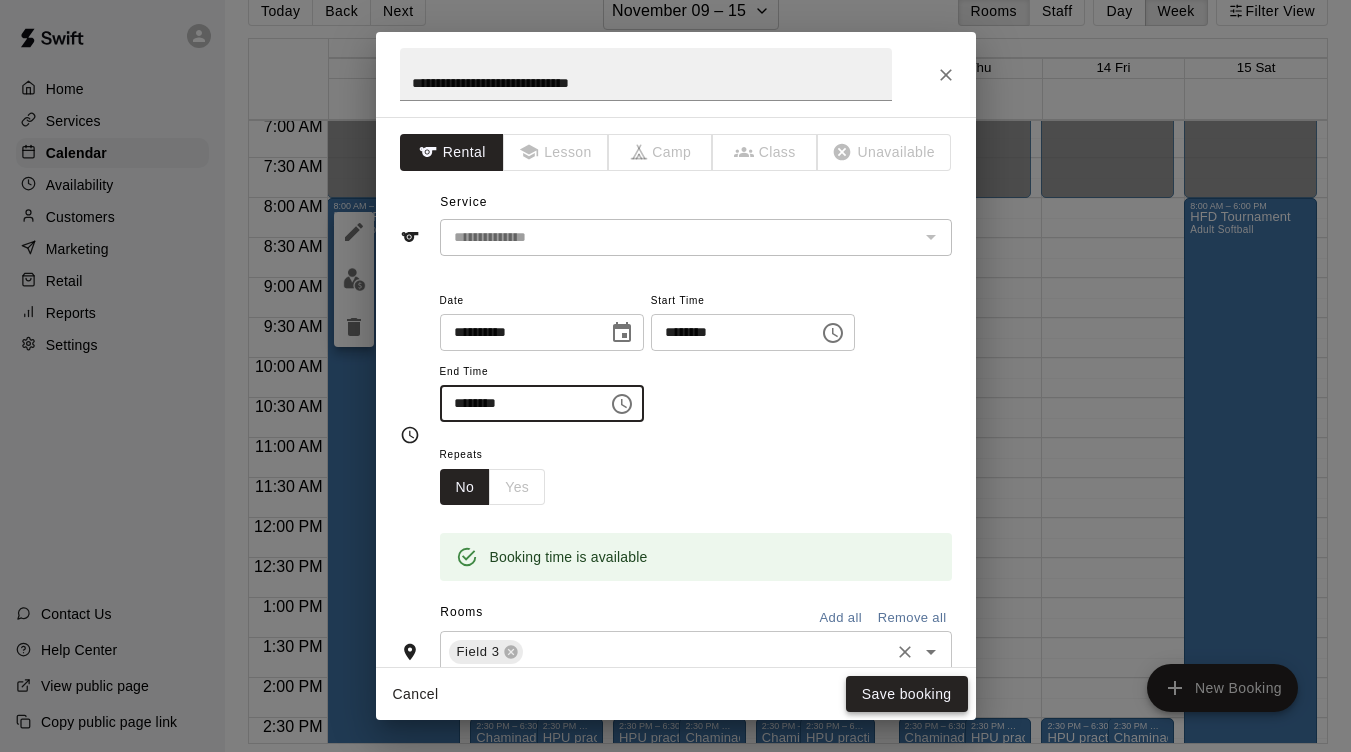 click on "Save booking" at bounding box center [907, 694] 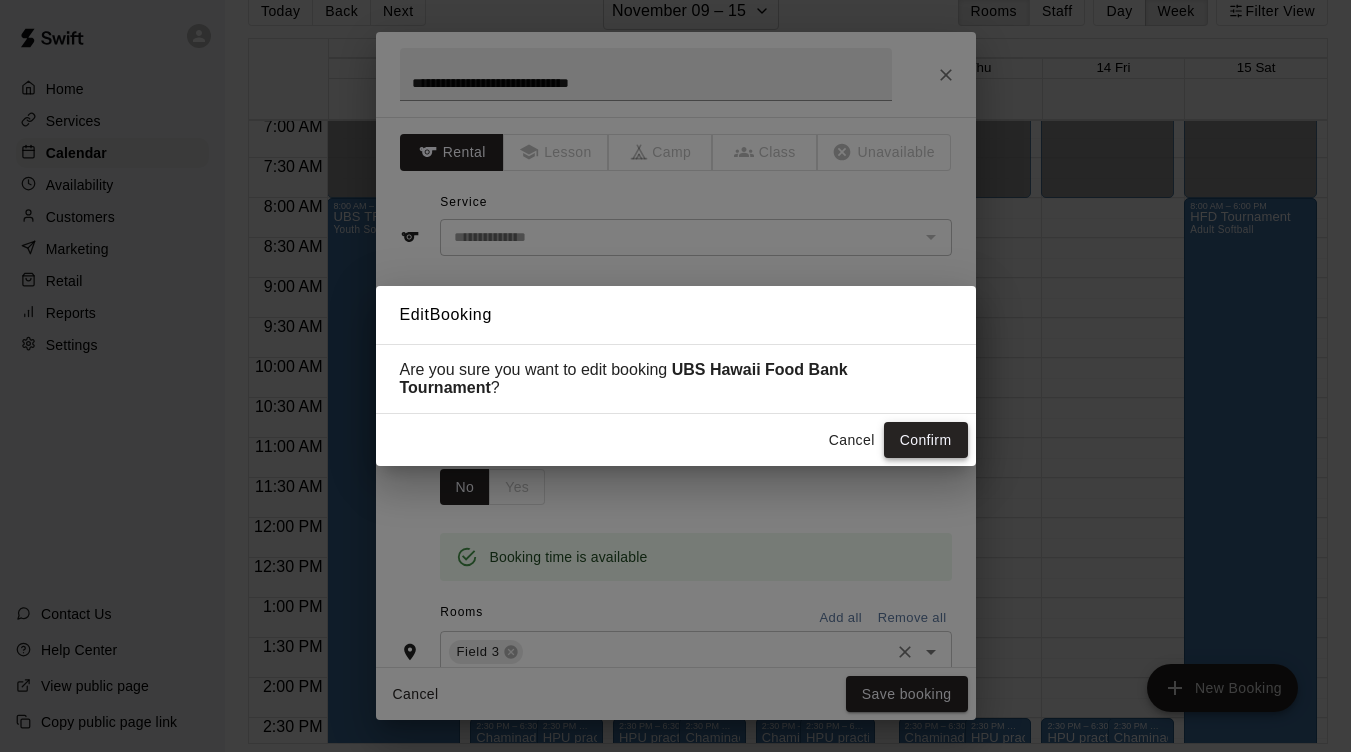 click on "Confirm" at bounding box center (926, 440) 